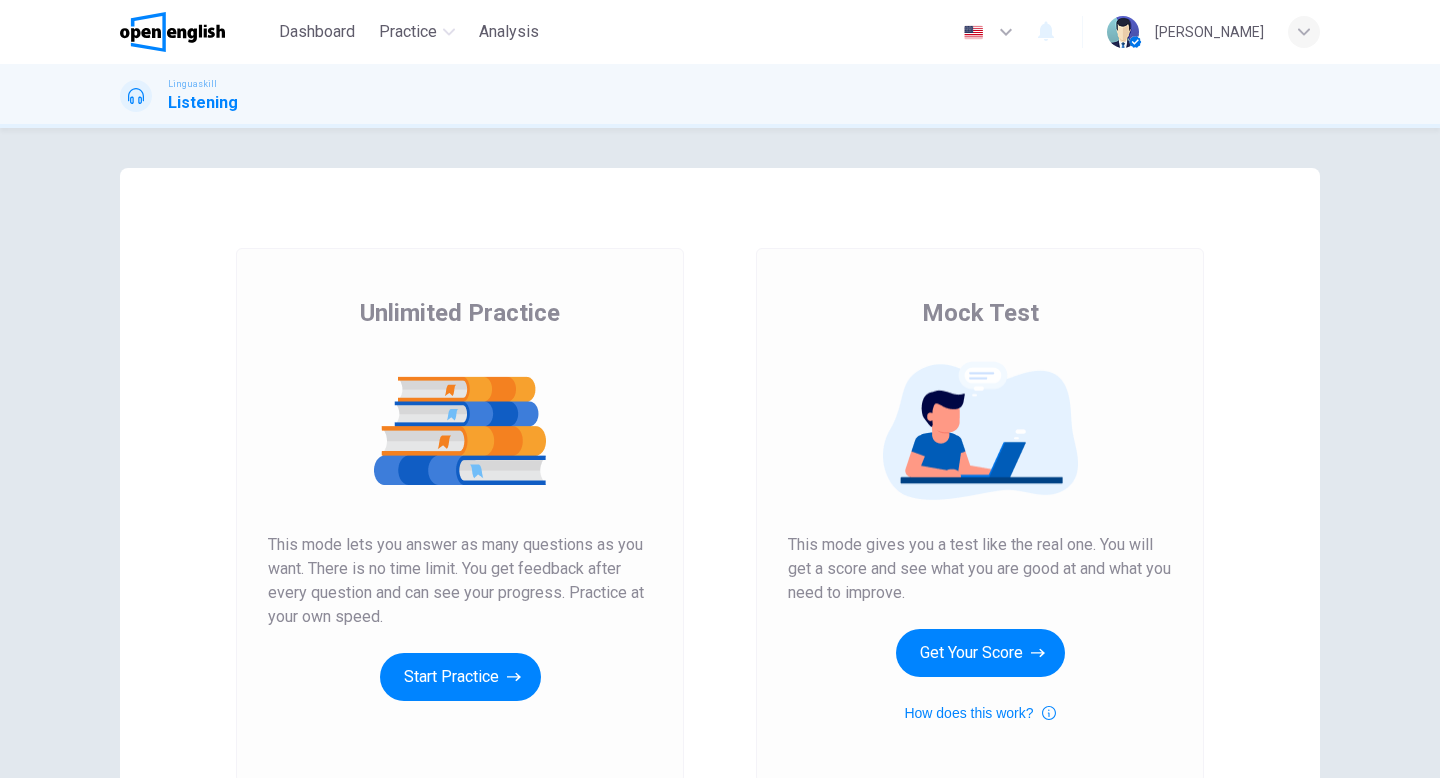 scroll, scrollTop: 0, scrollLeft: 0, axis: both 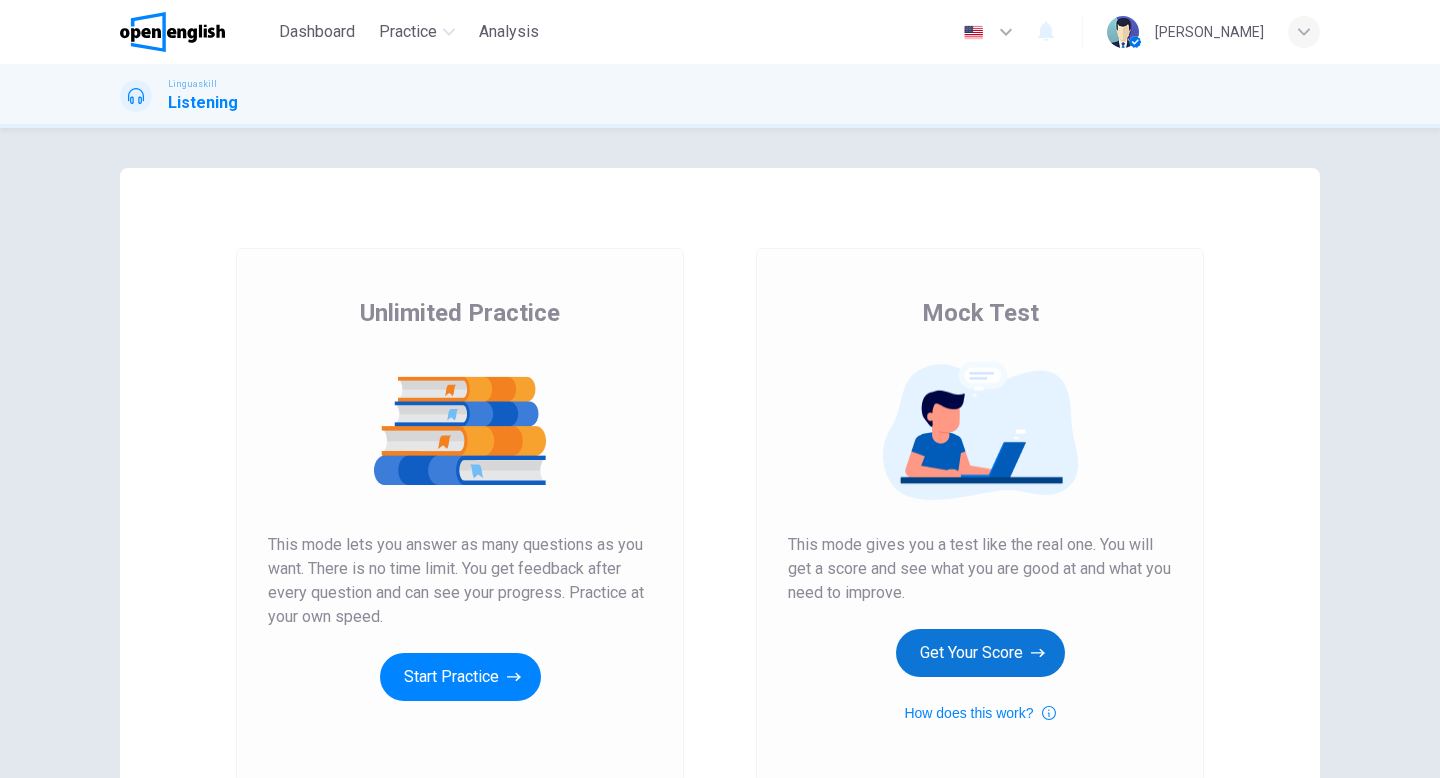 click on "Get Your Score" at bounding box center (980, 653) 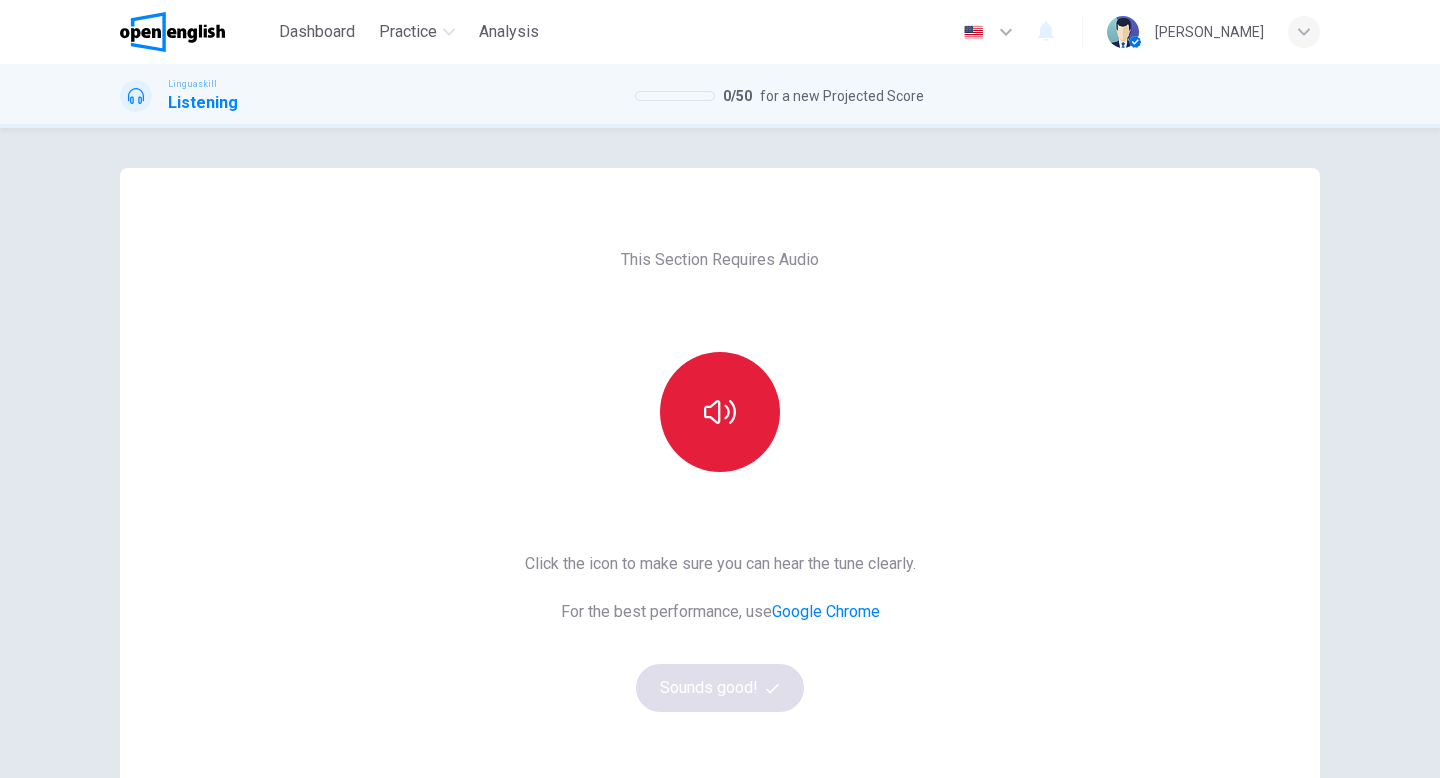 click at bounding box center (720, 412) 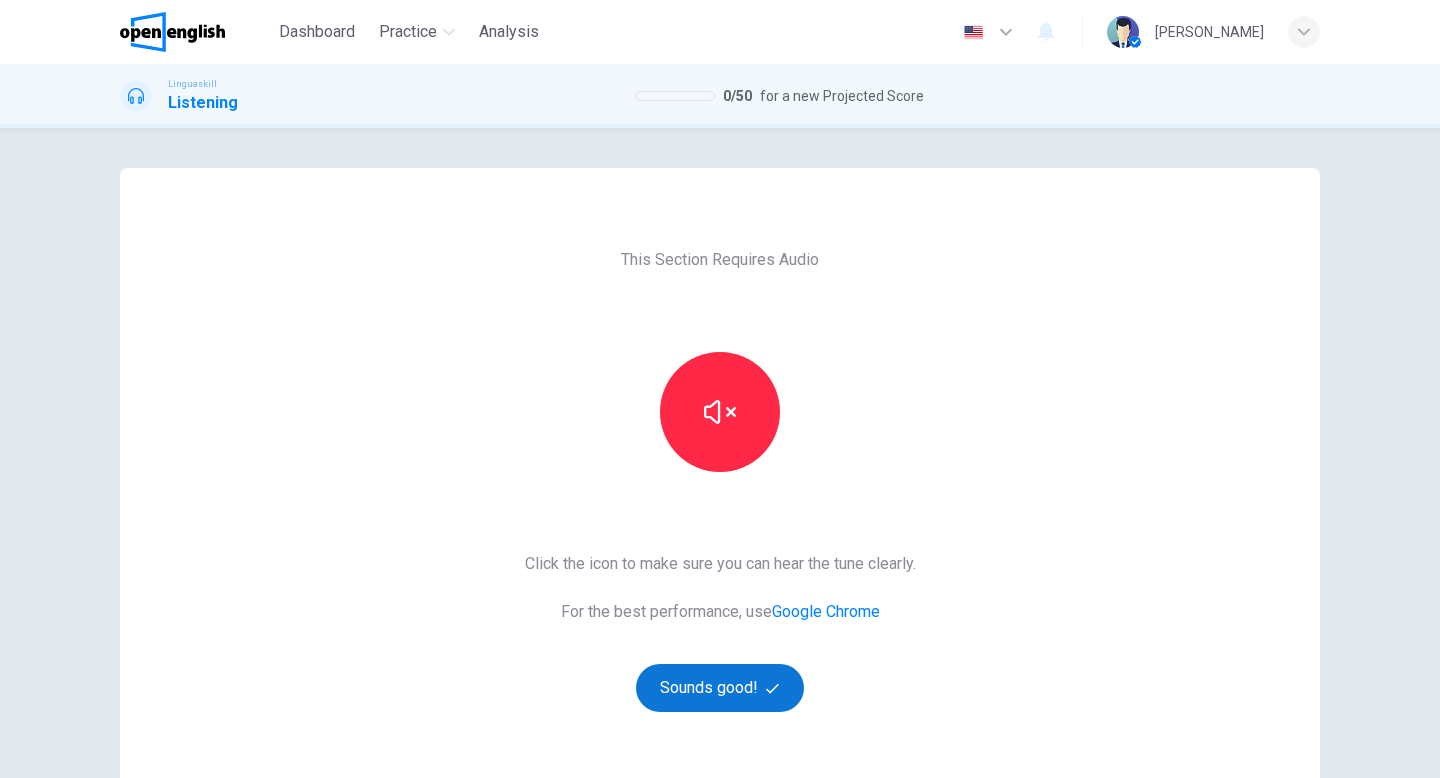 click on "Sounds good!" at bounding box center (720, 688) 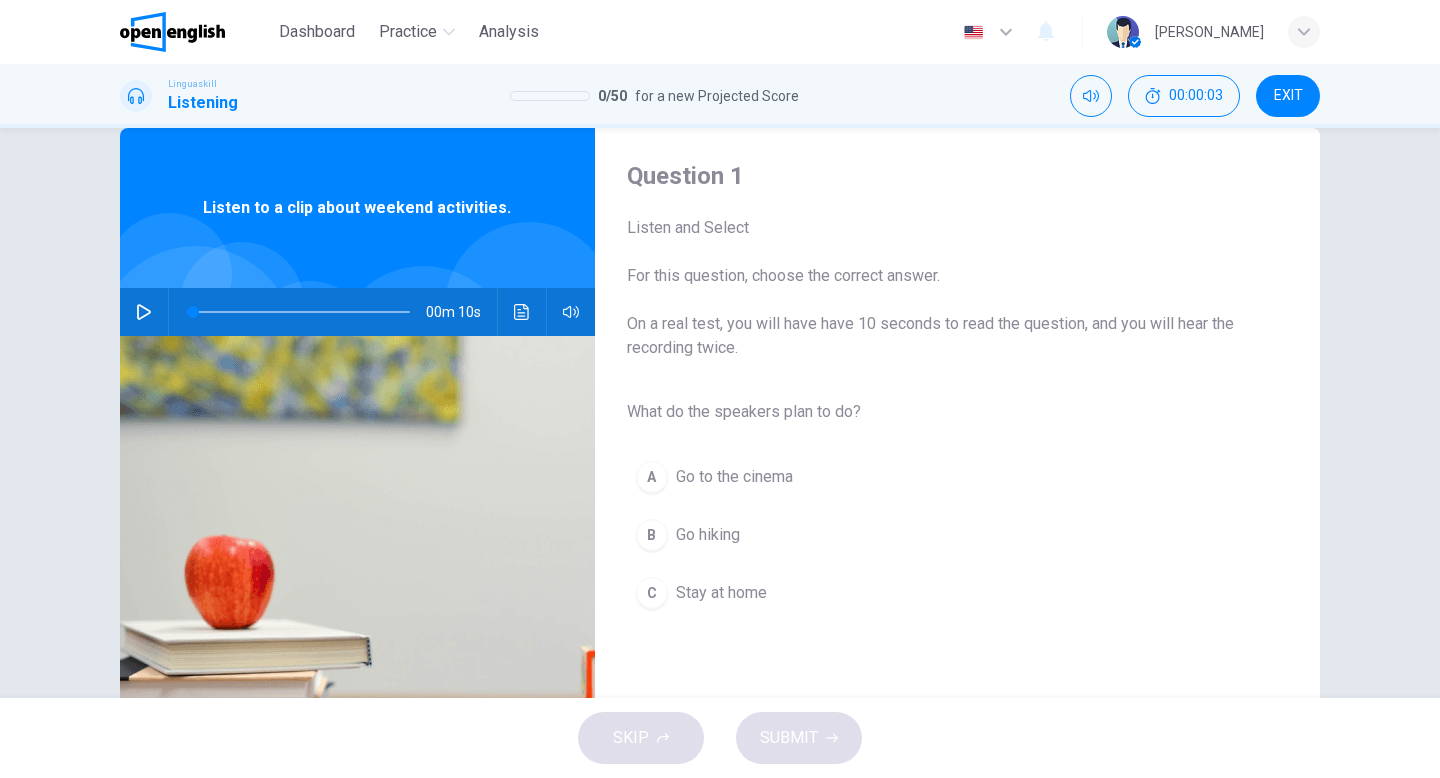 scroll, scrollTop: 35, scrollLeft: 0, axis: vertical 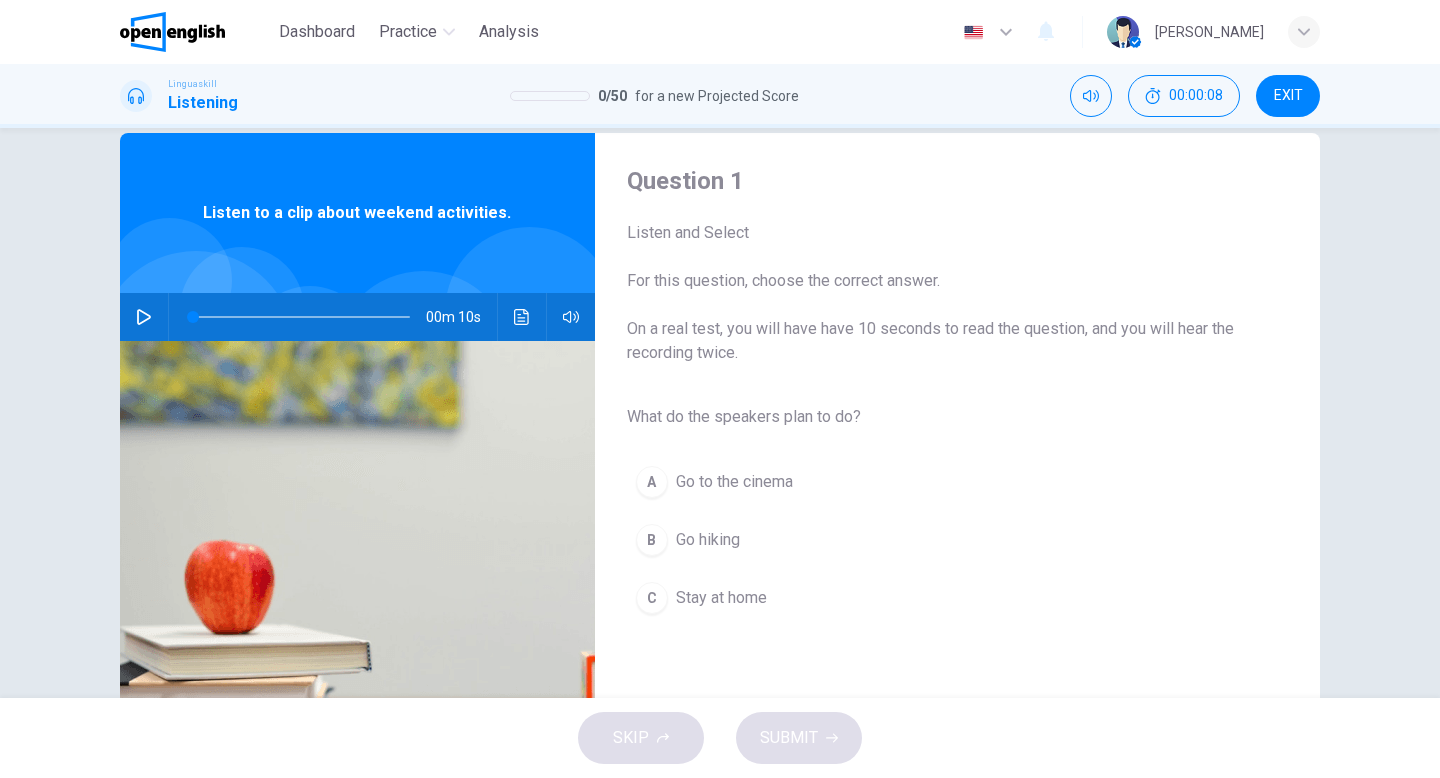 click 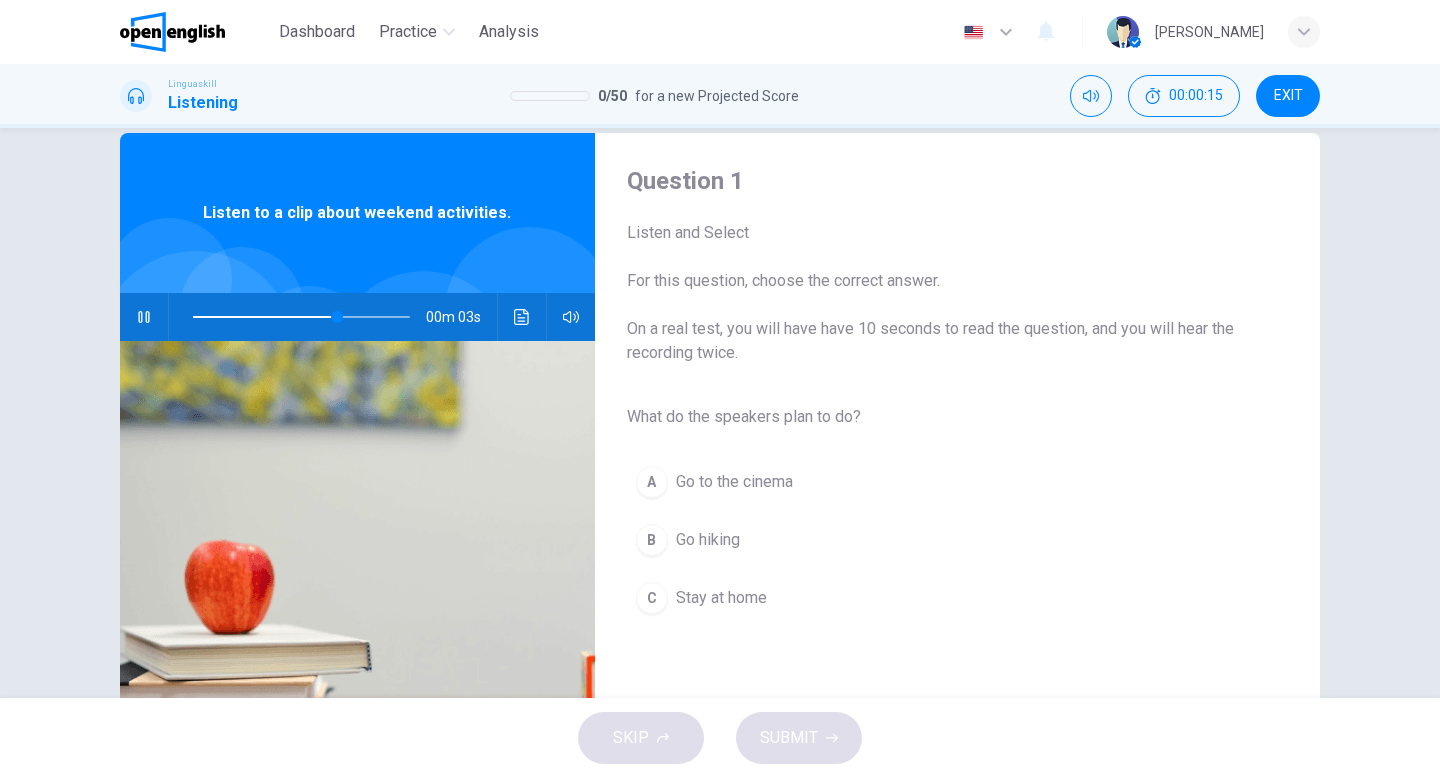 click on "Go hiking" at bounding box center (708, 540) 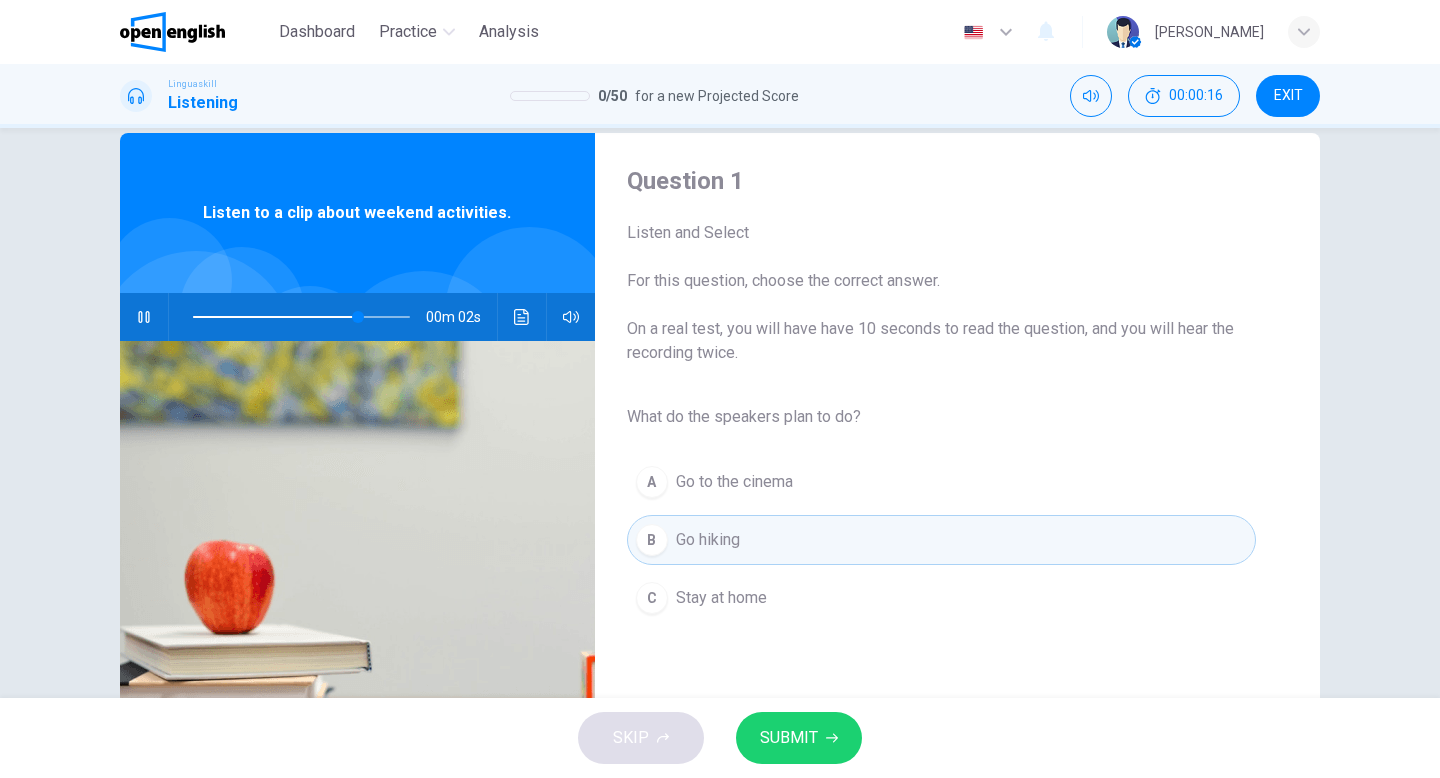 click on "SUBMIT" at bounding box center [789, 738] 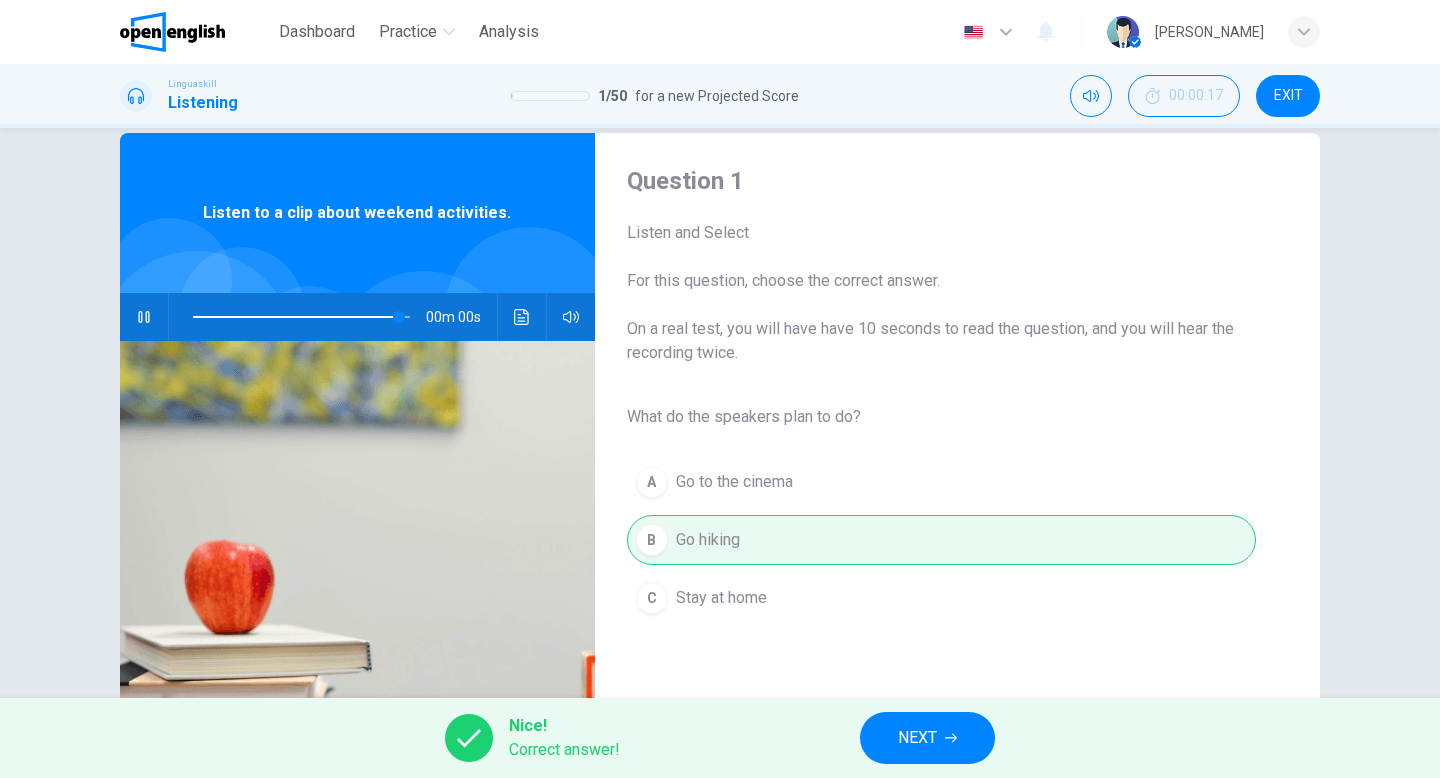 click on "Nice! Correct answer! NEXT" at bounding box center (720, 738) 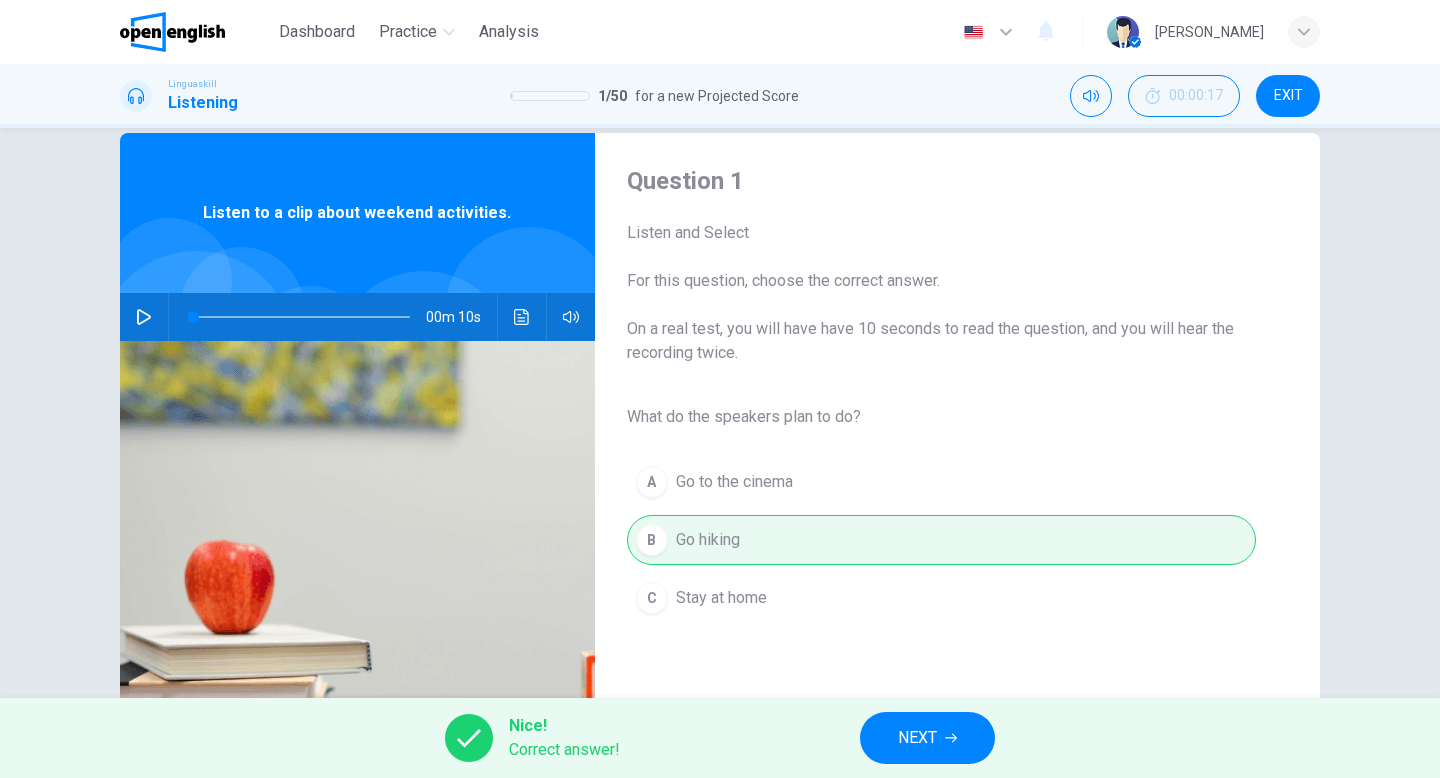 type on "*" 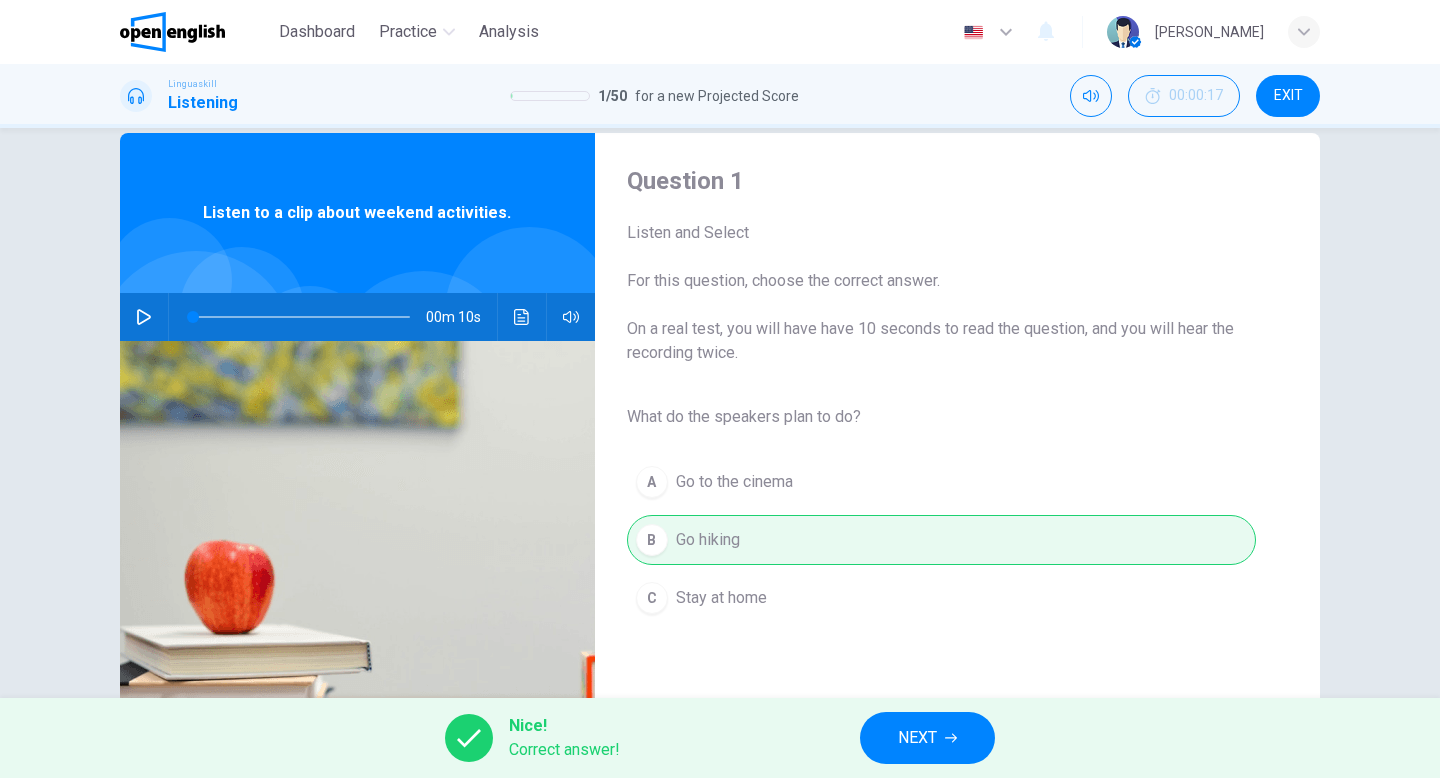 click on "NEXT" at bounding box center (927, 738) 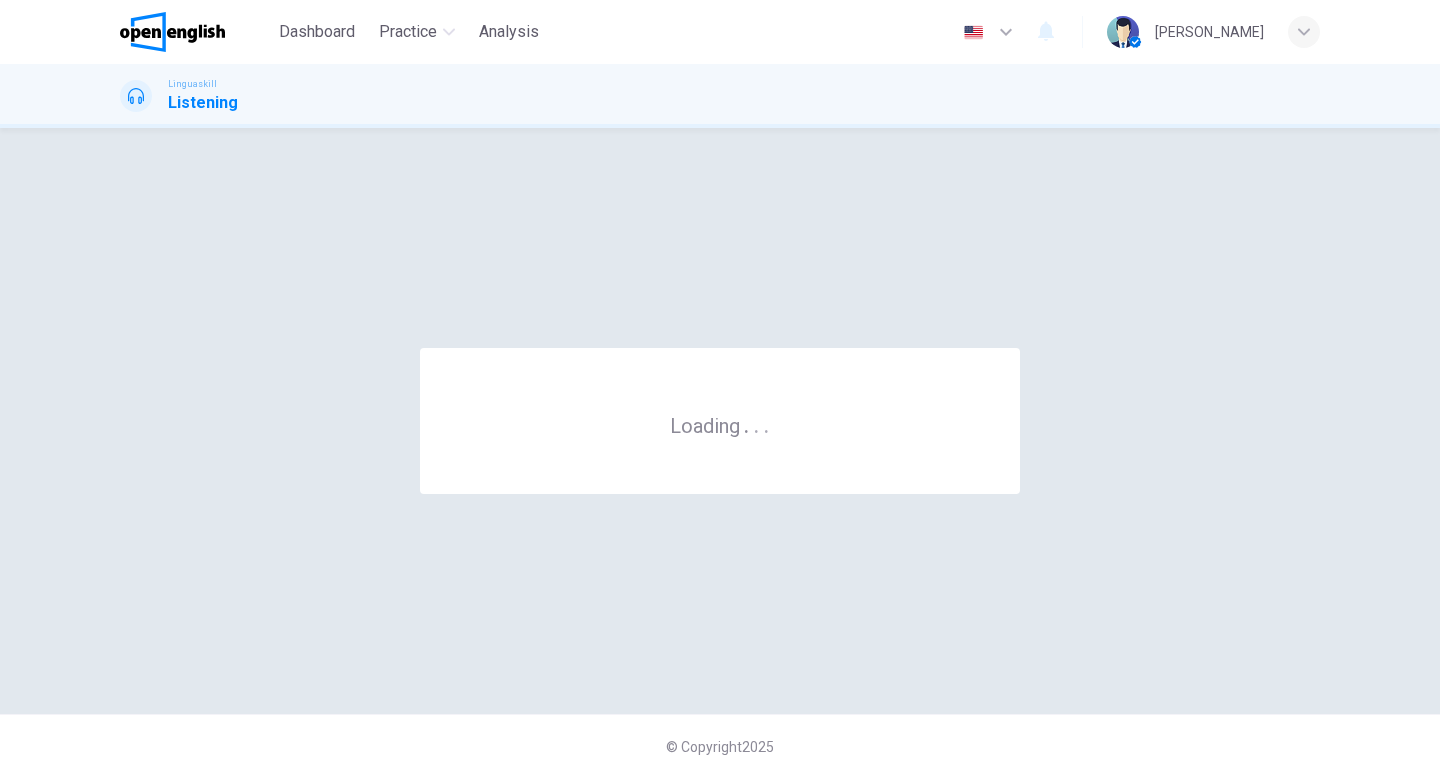scroll, scrollTop: 0, scrollLeft: 0, axis: both 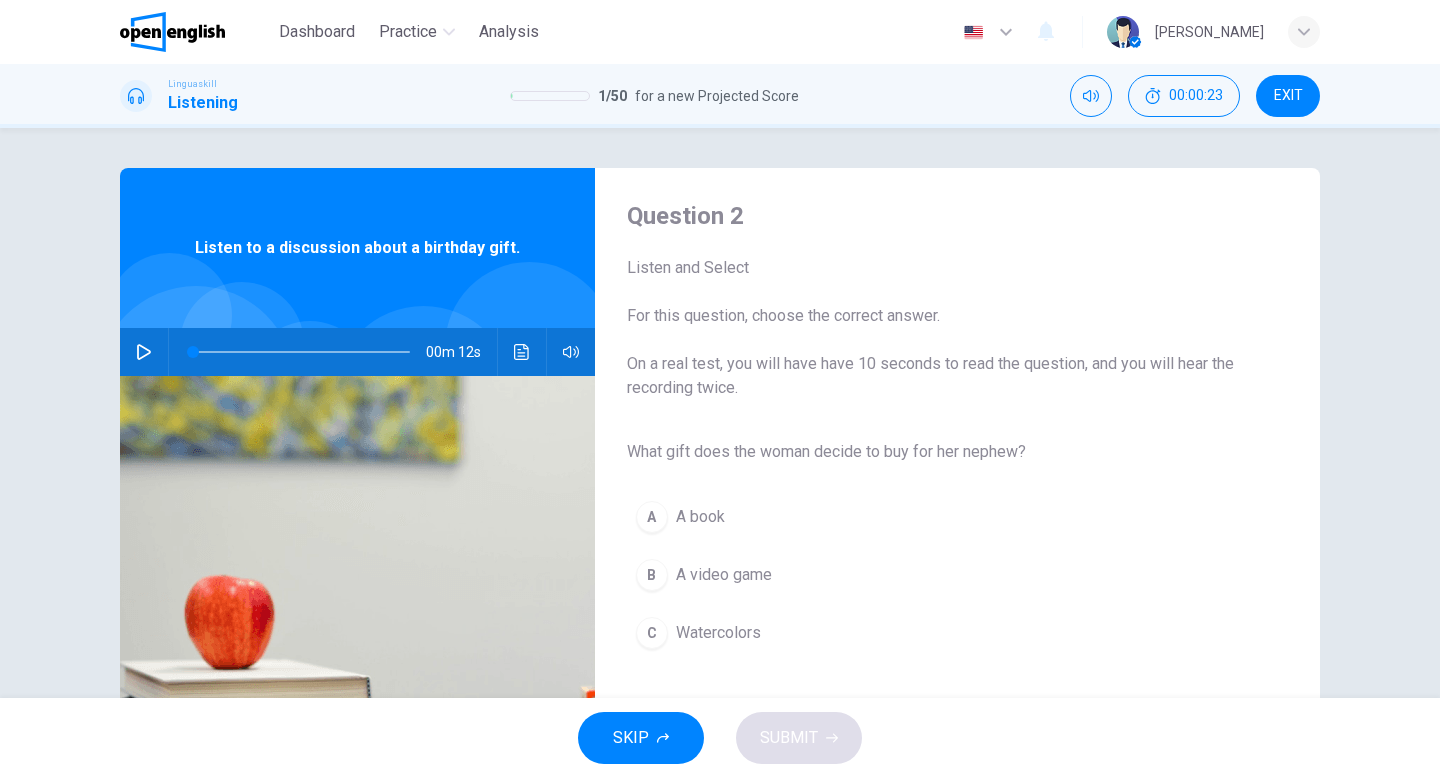 click at bounding box center [144, 352] 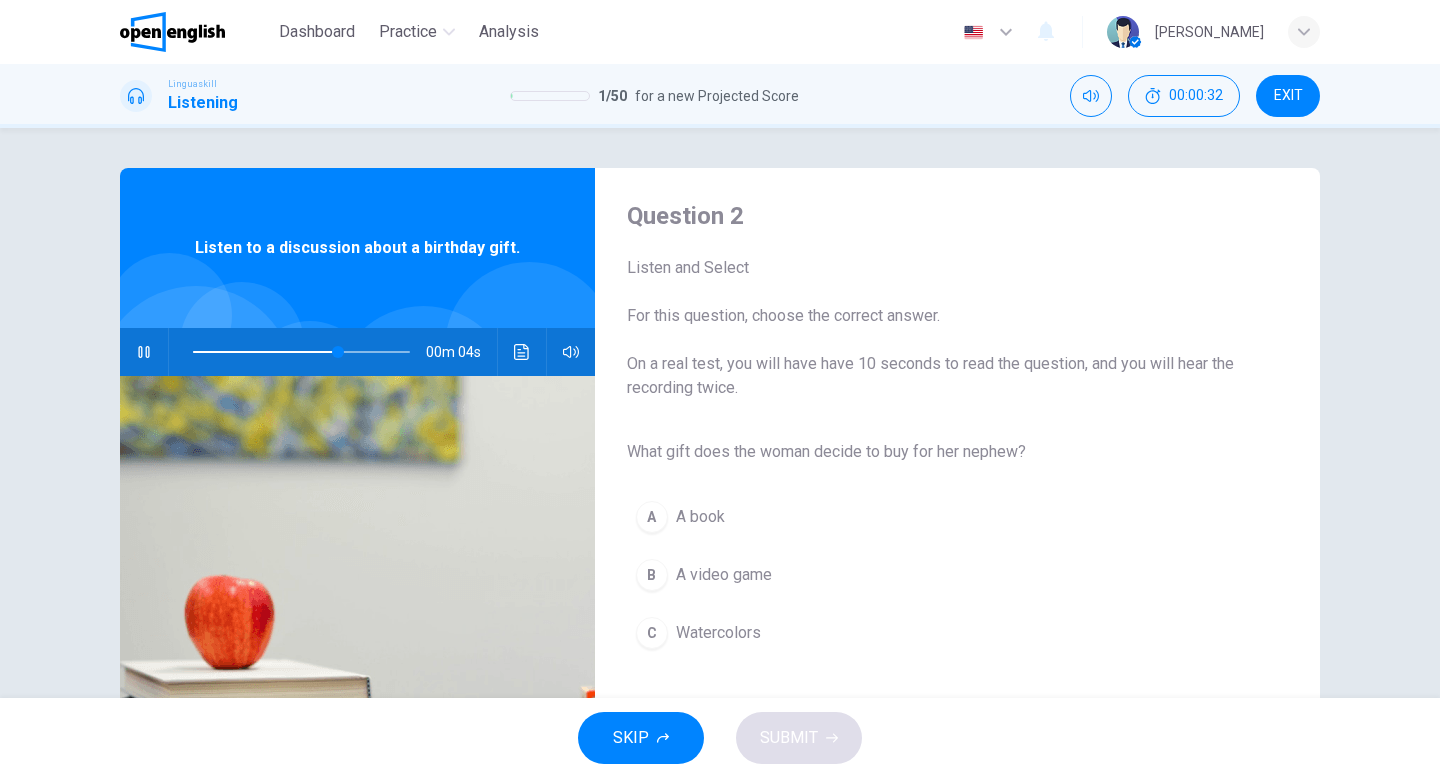 click on "Watercolors" at bounding box center (718, 633) 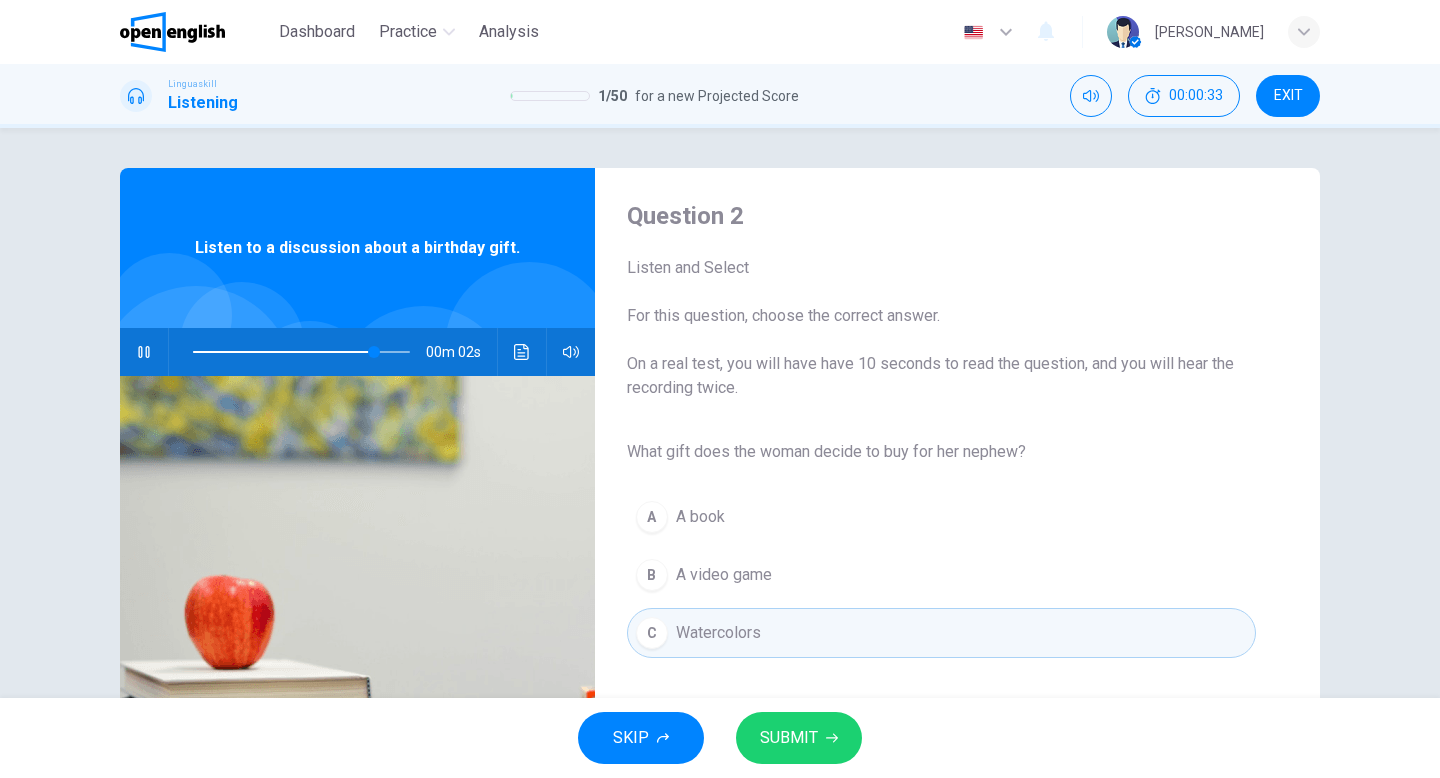 click 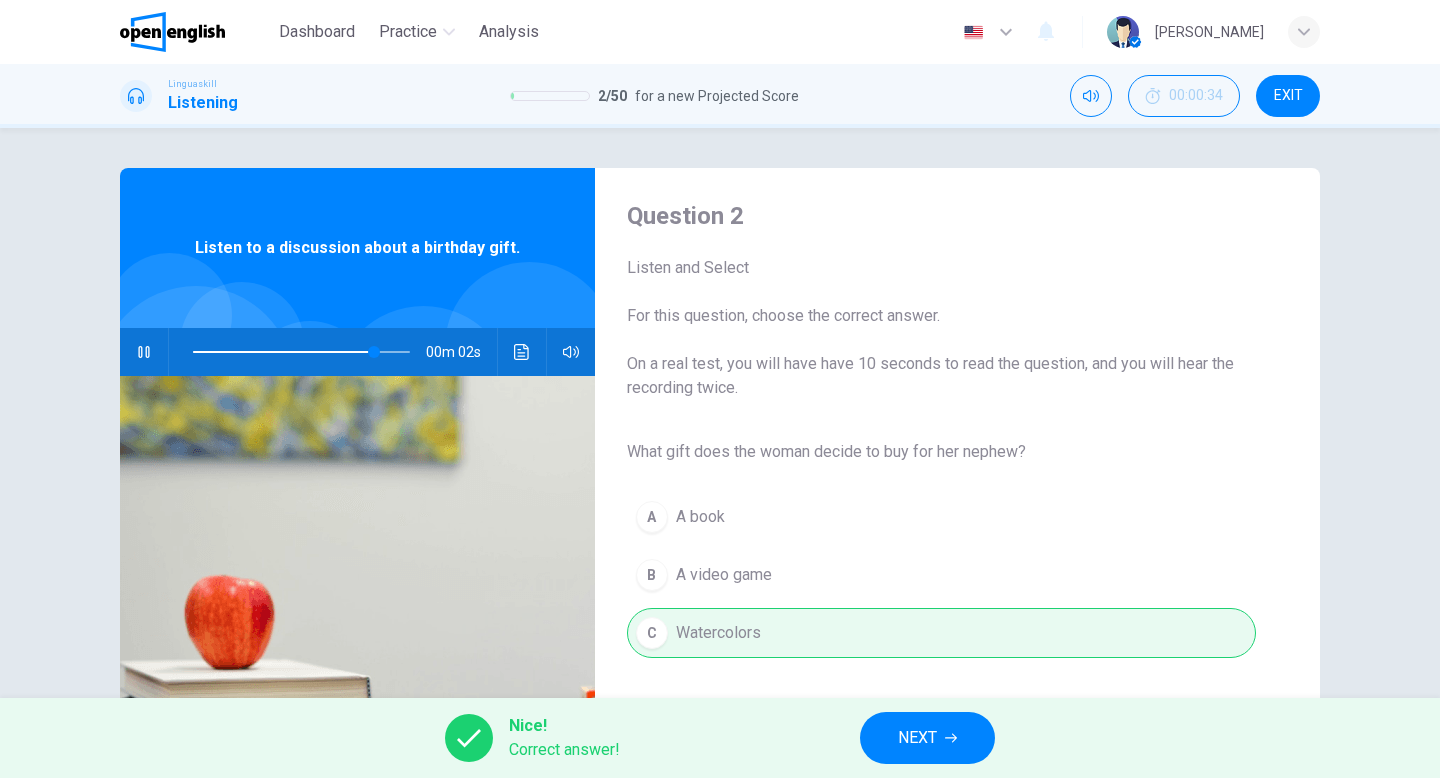 type on "**" 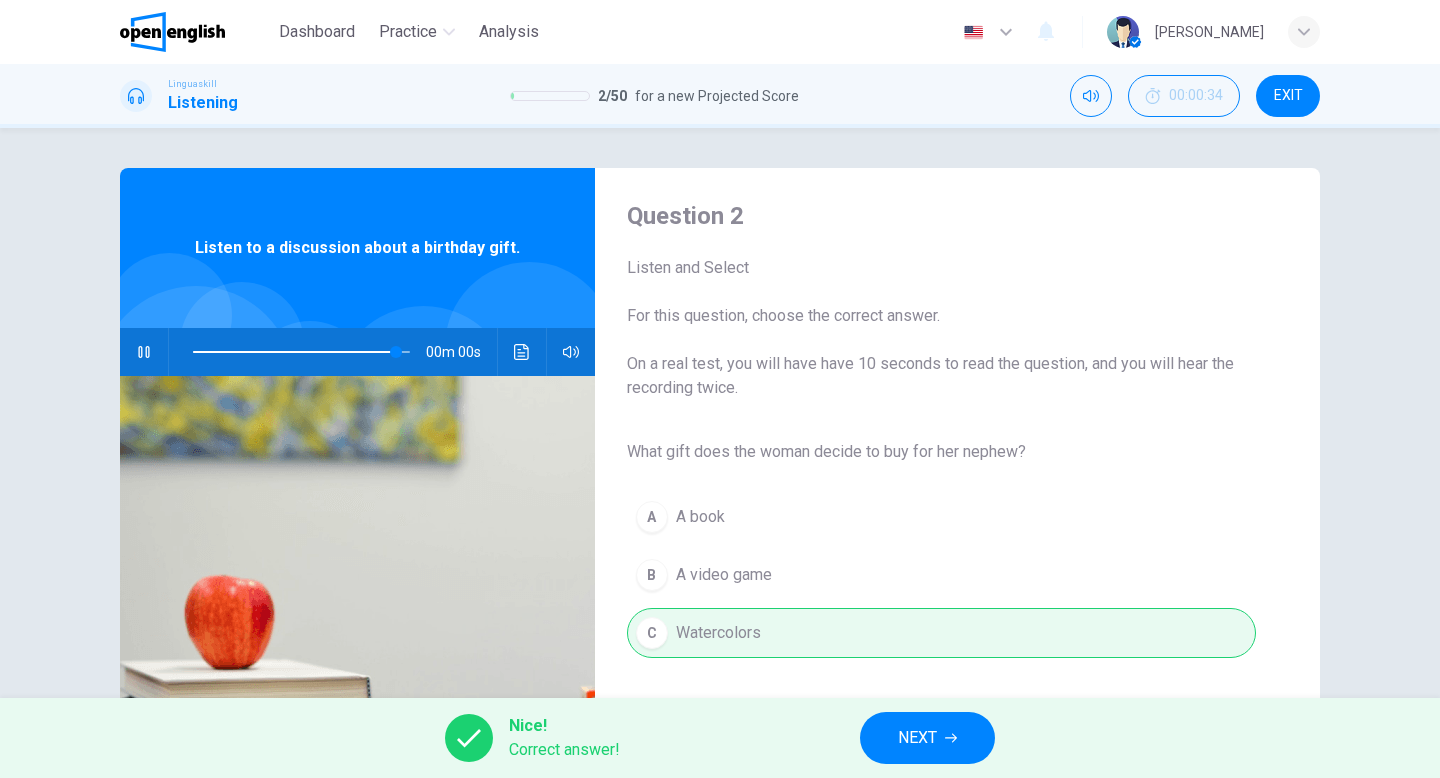 click on "NEXT" at bounding box center [917, 738] 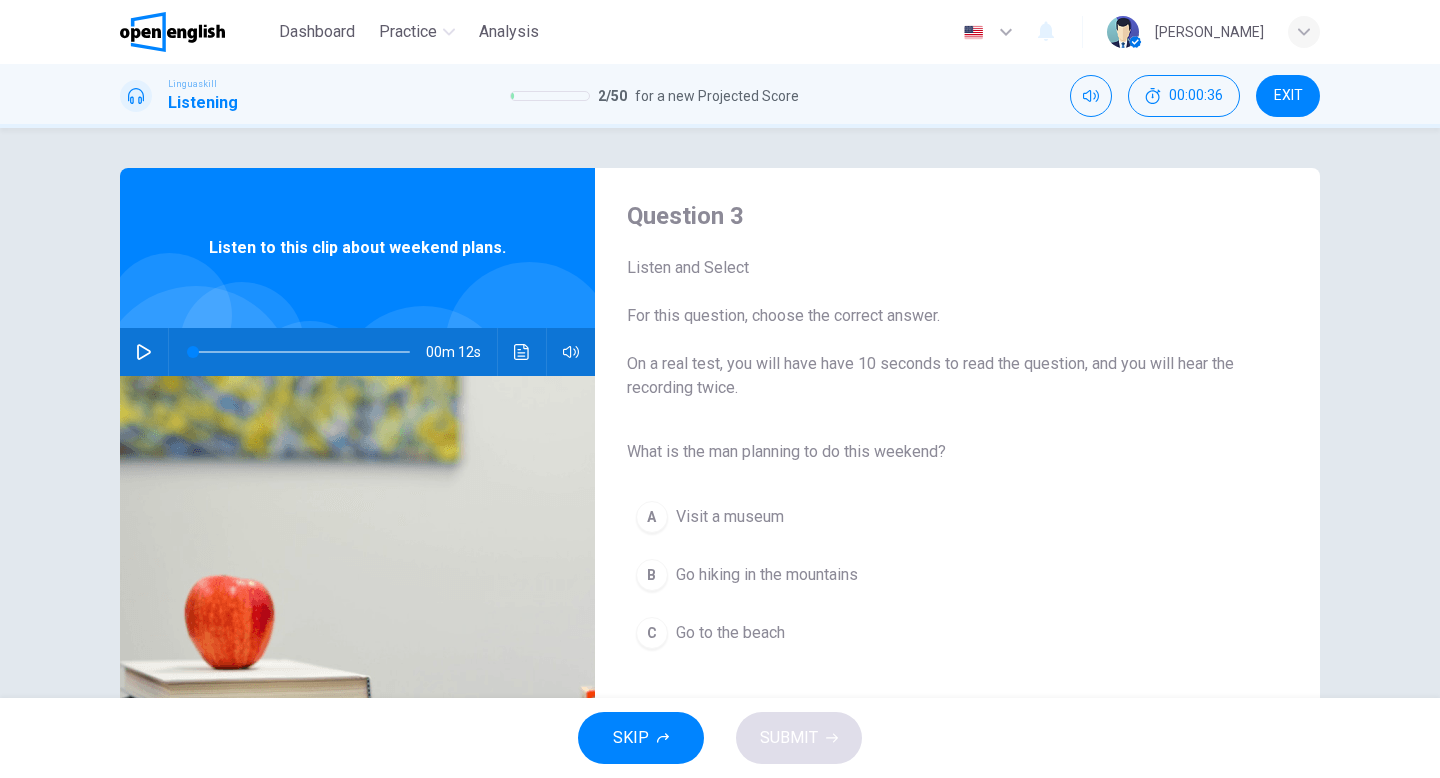 click 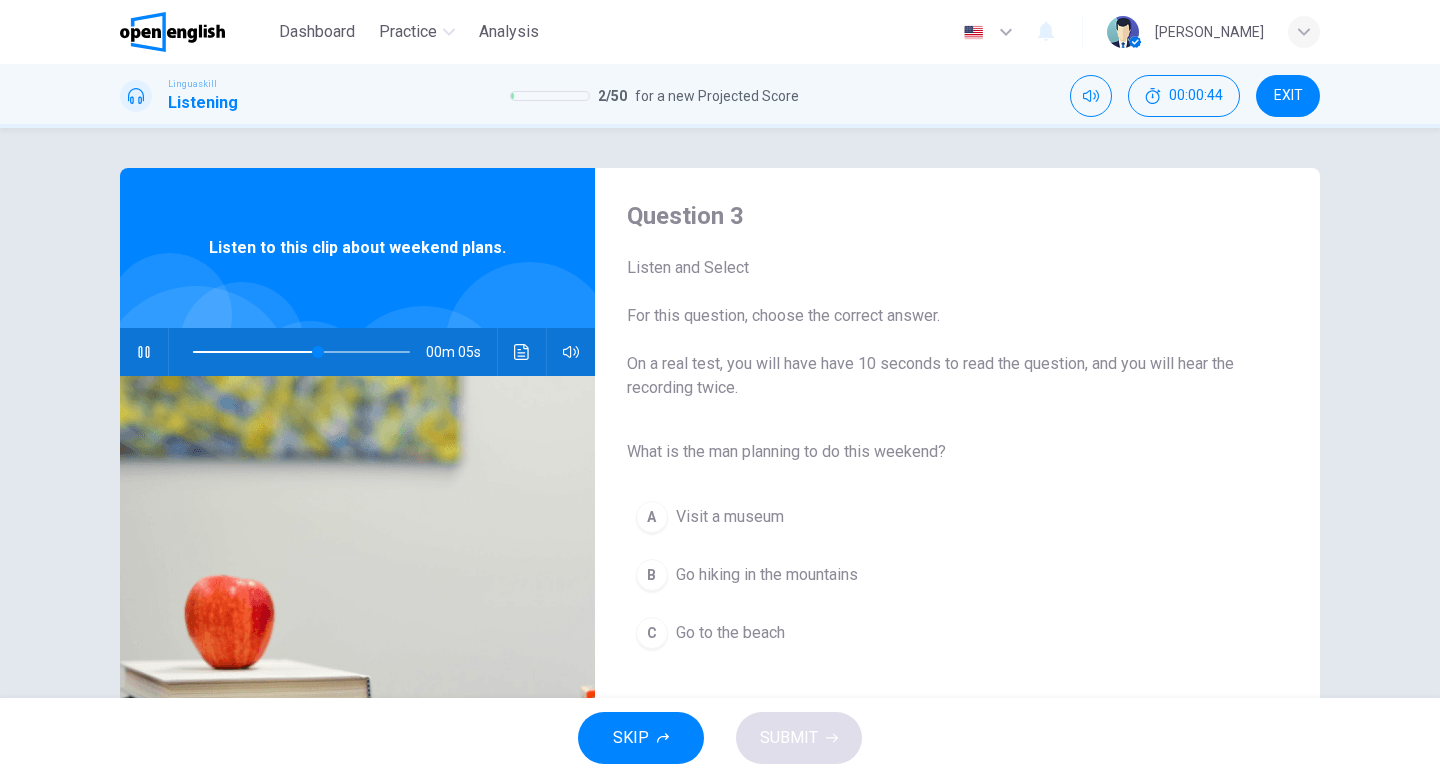 click on "Go hiking in the mountains" at bounding box center (767, 575) 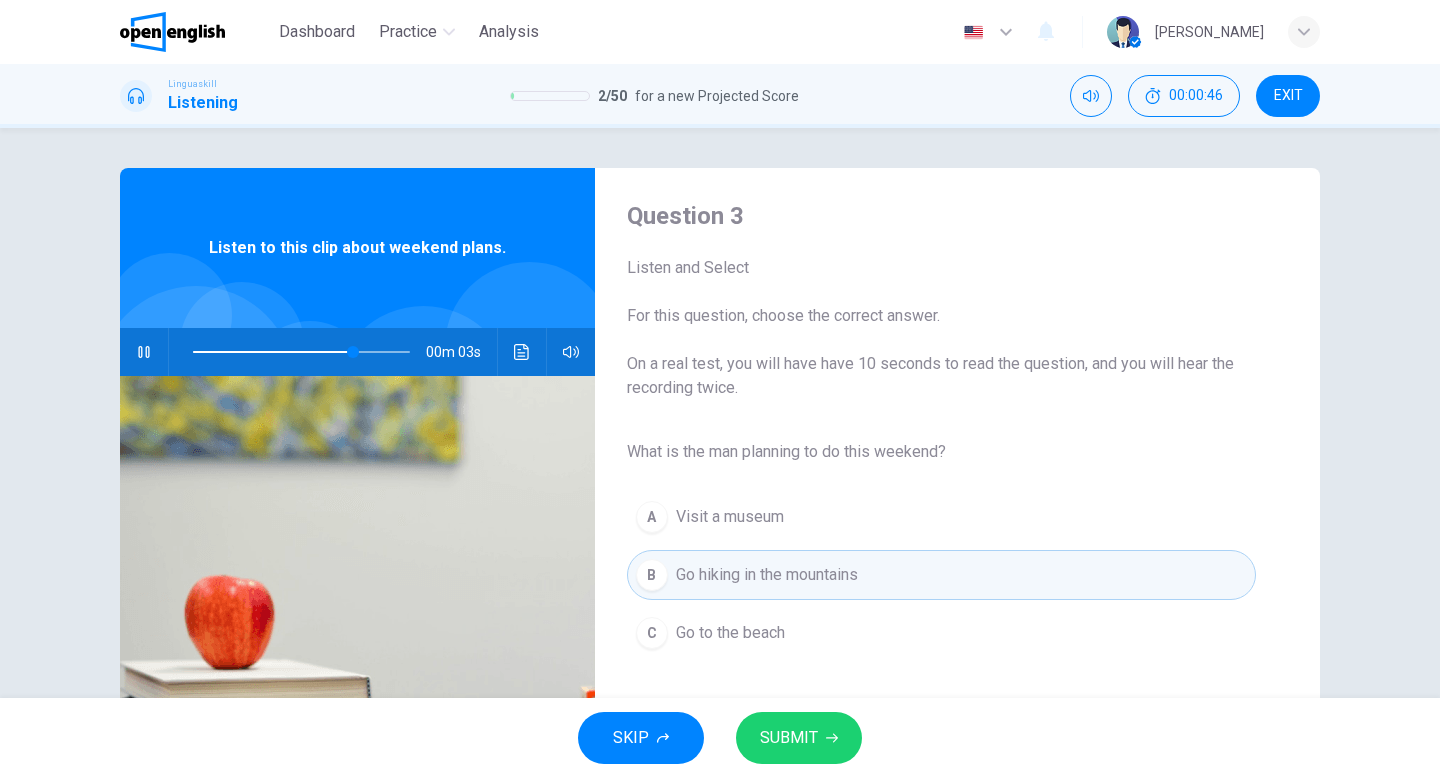 click on "SUBMIT" at bounding box center [789, 738] 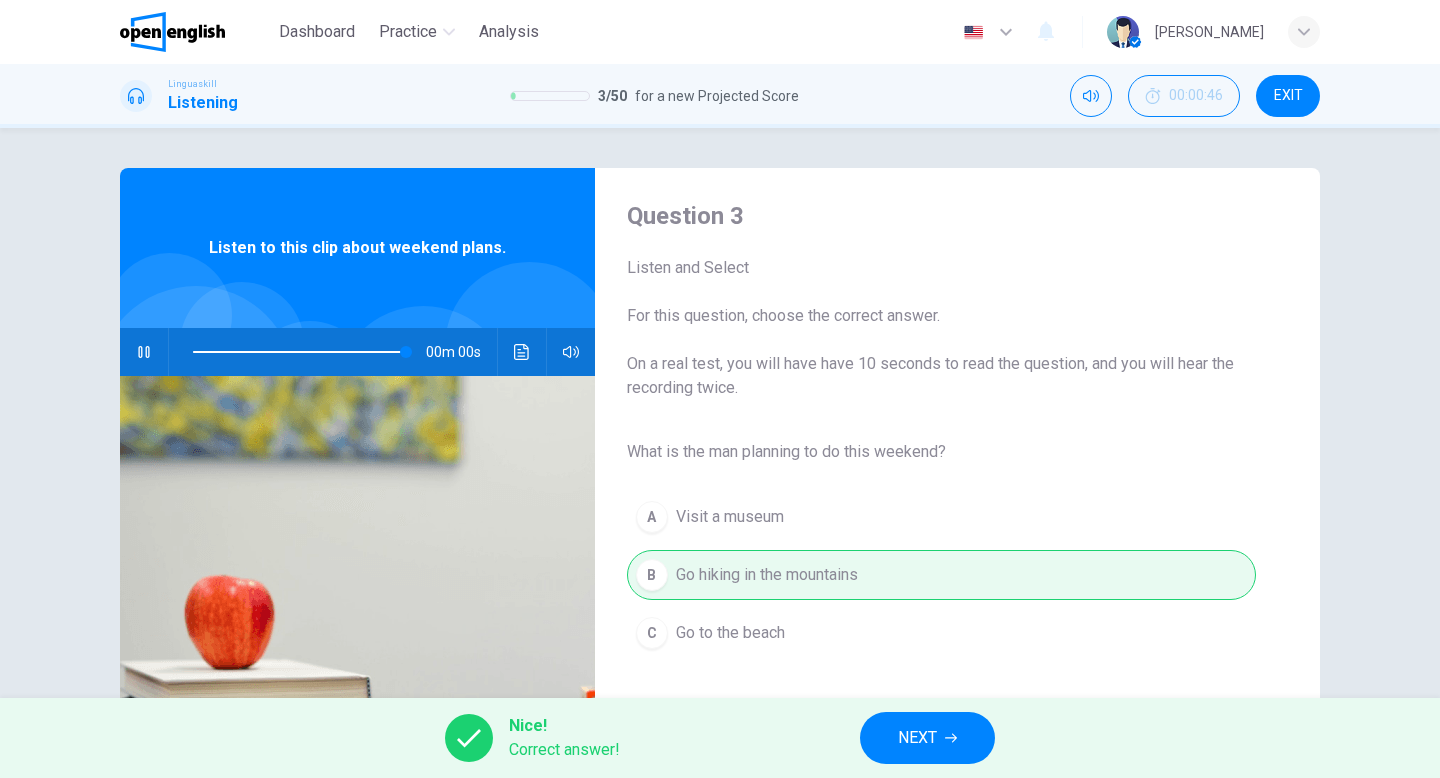 type on "*" 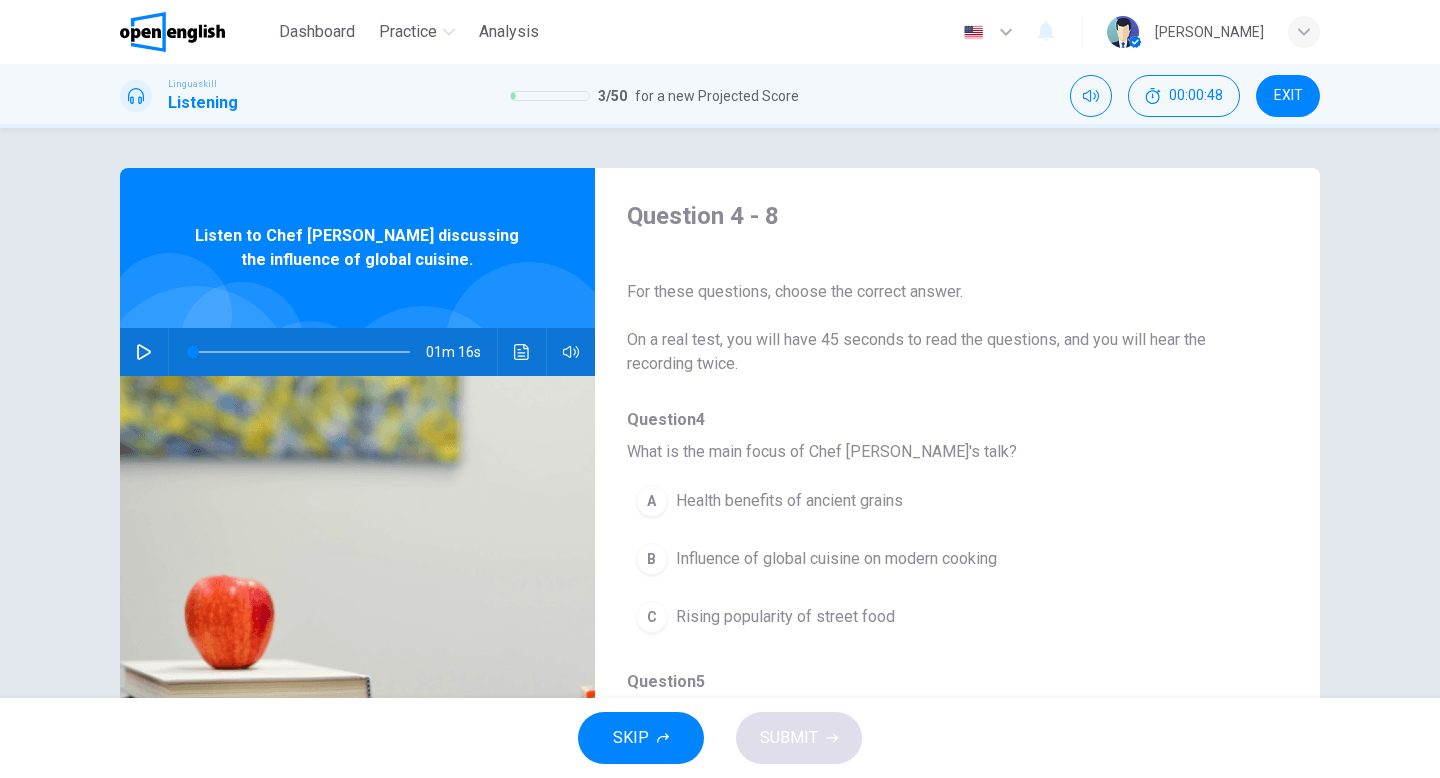 click 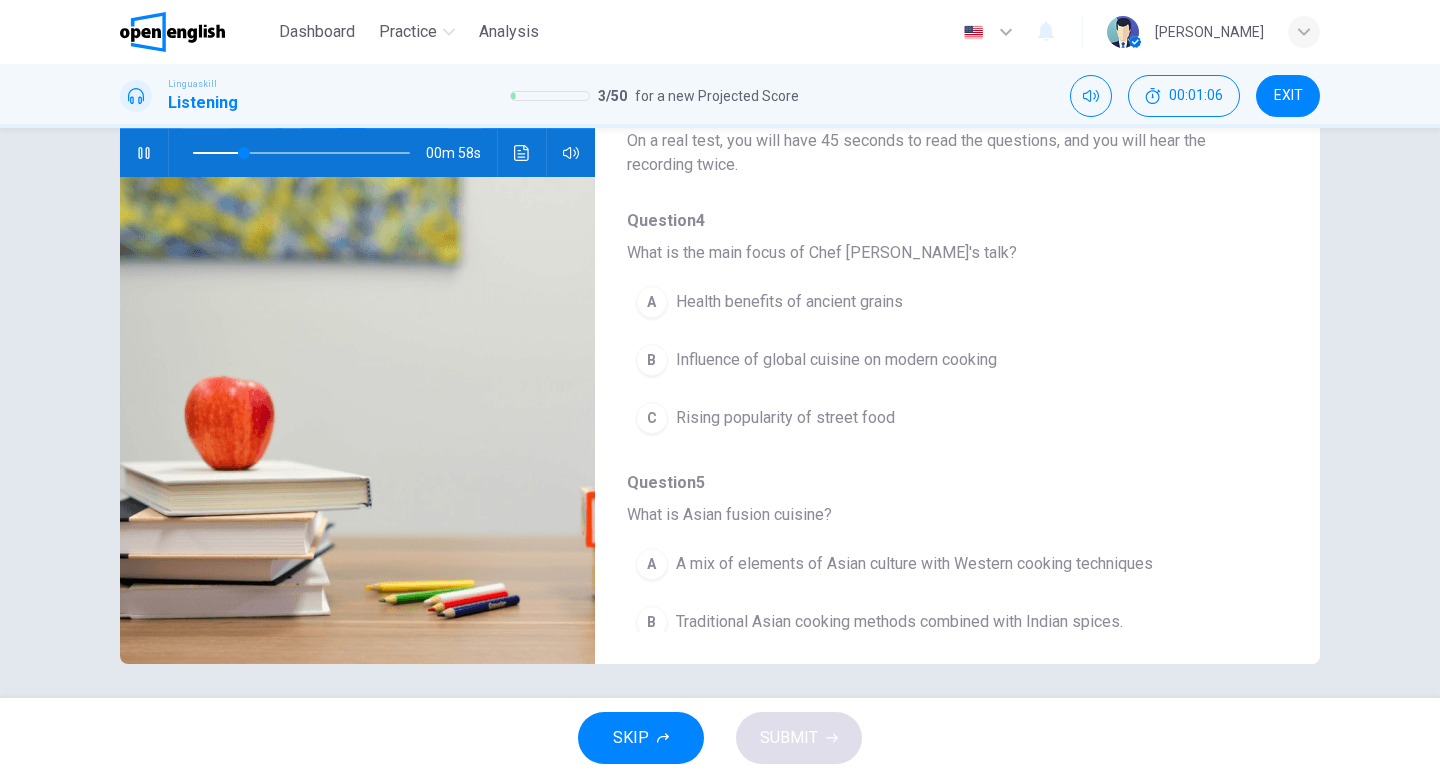 scroll, scrollTop: 205, scrollLeft: 0, axis: vertical 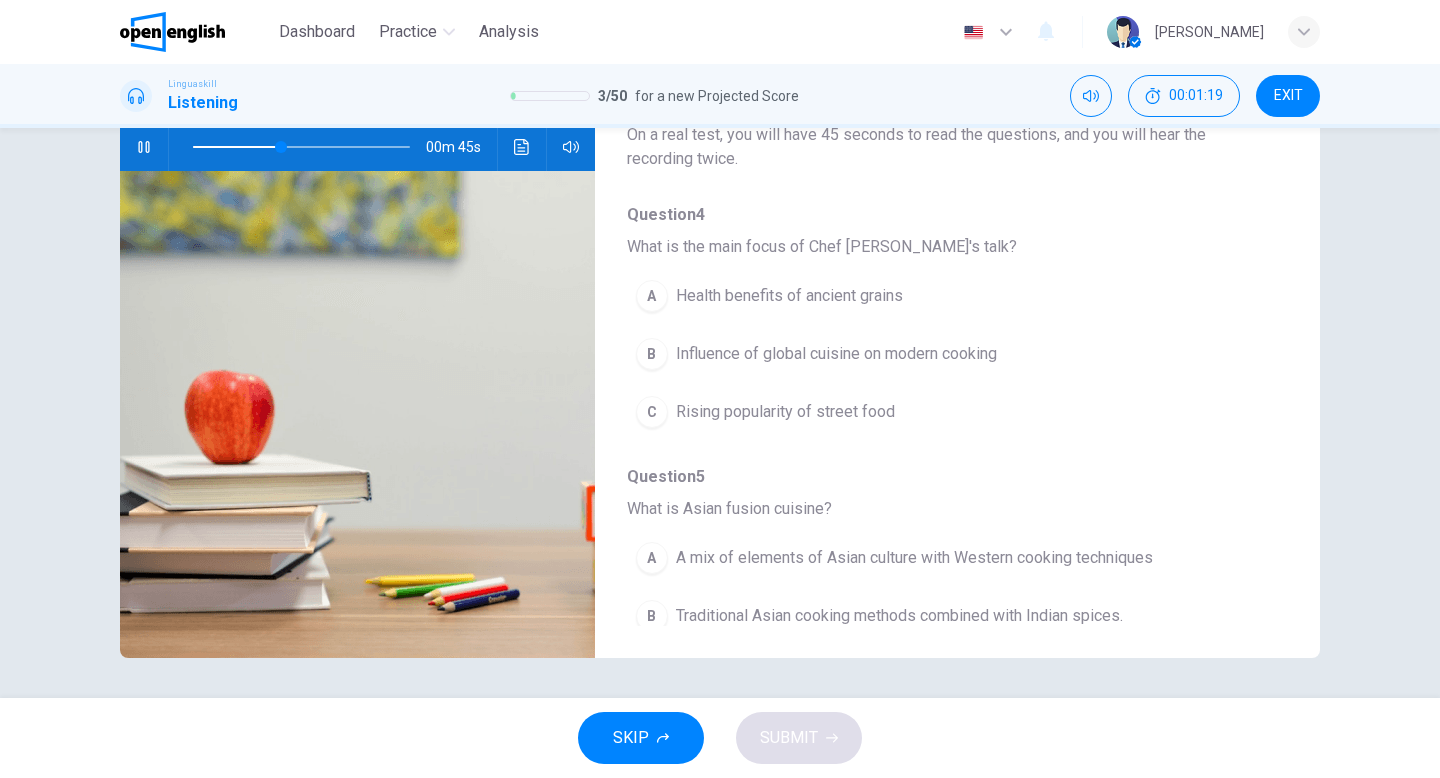 click on "A mix of elements of Asian culture with Western cooking techniques" at bounding box center [914, 558] 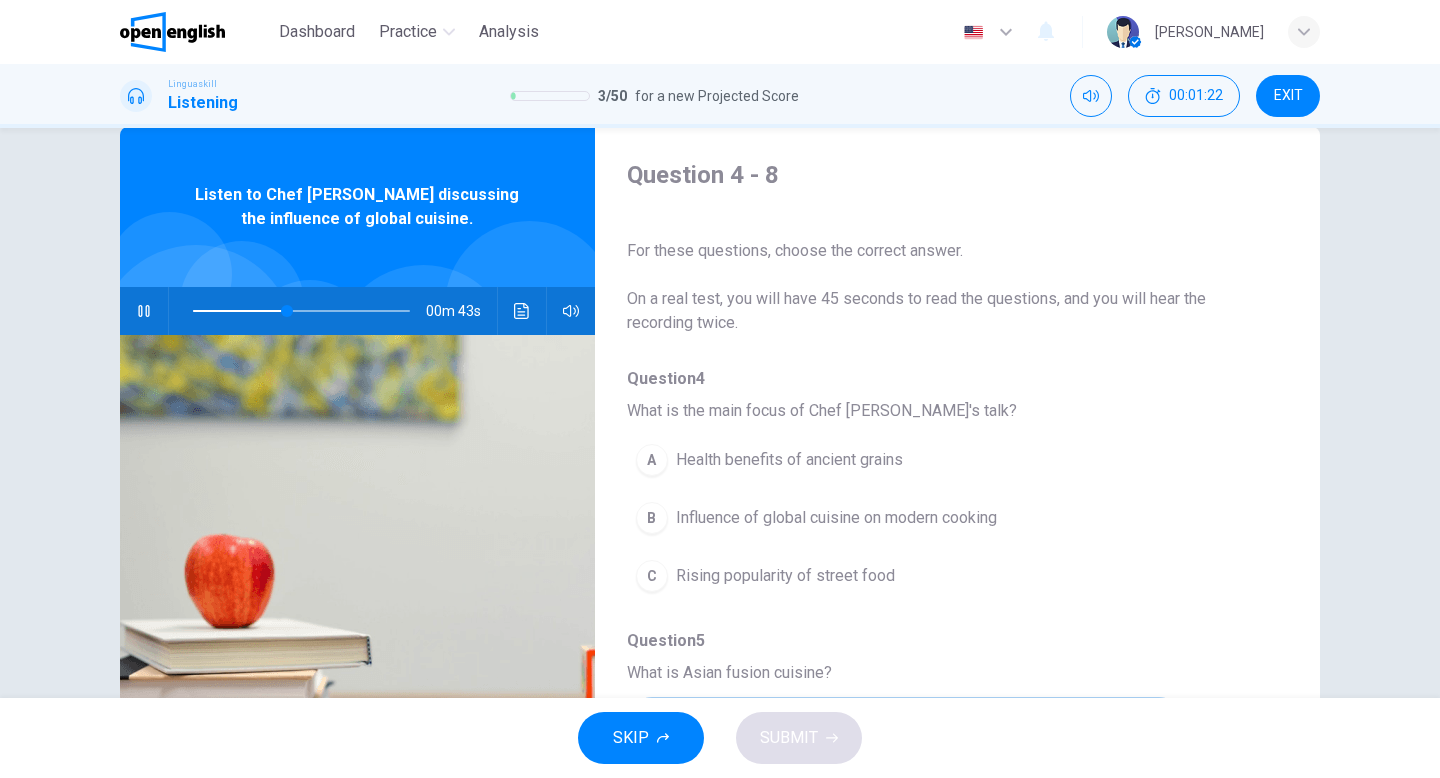 scroll, scrollTop: 39, scrollLeft: 0, axis: vertical 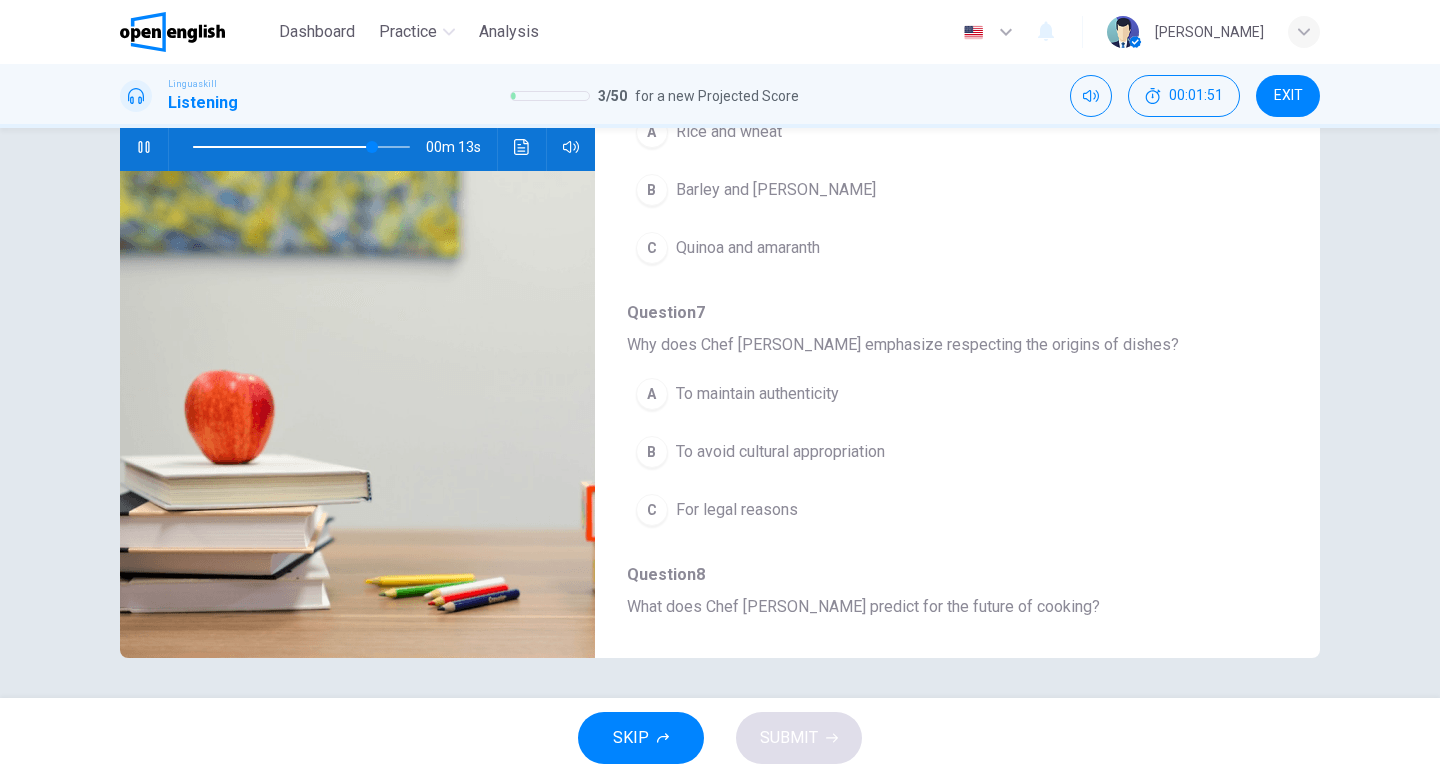 click on "To avoid cultural appropriation" at bounding box center (780, 452) 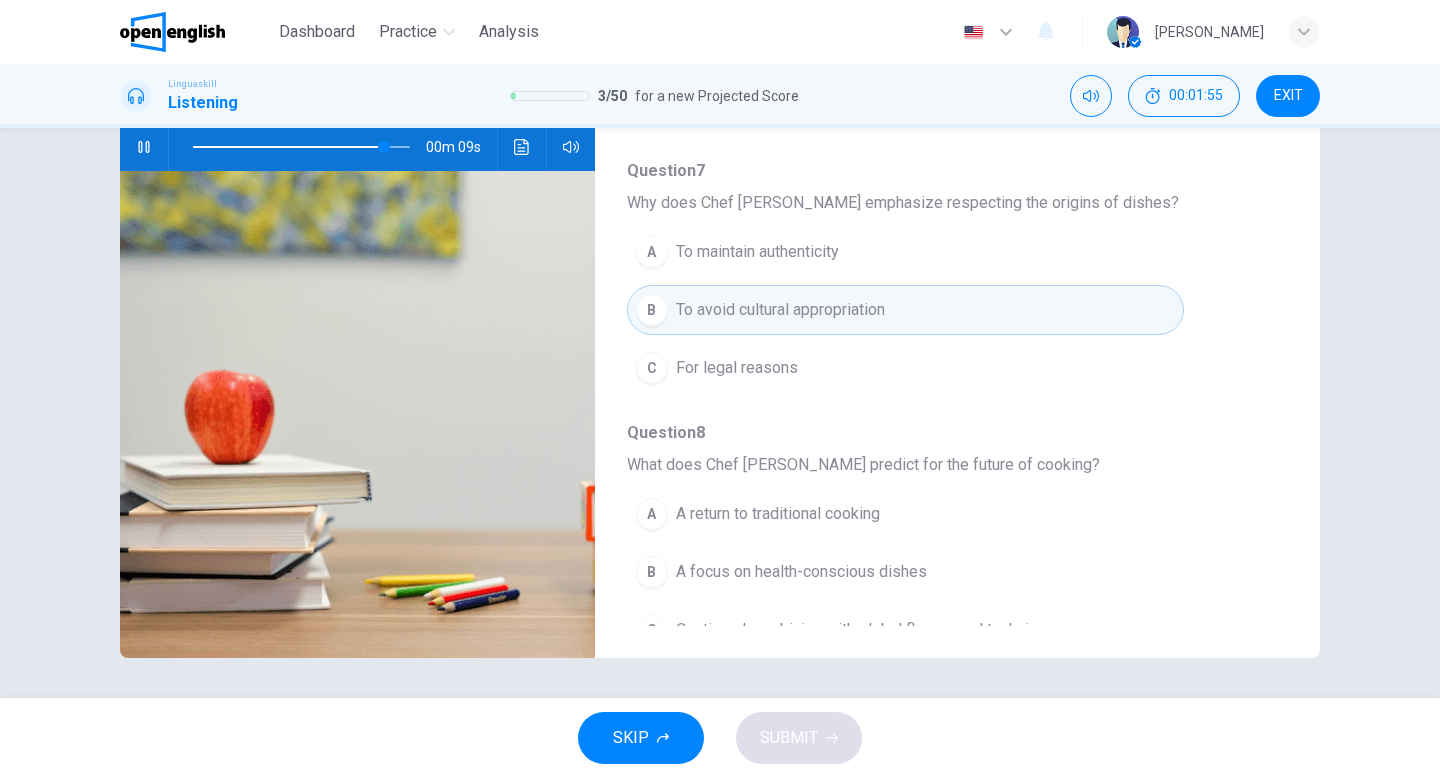 scroll, scrollTop: 863, scrollLeft: 0, axis: vertical 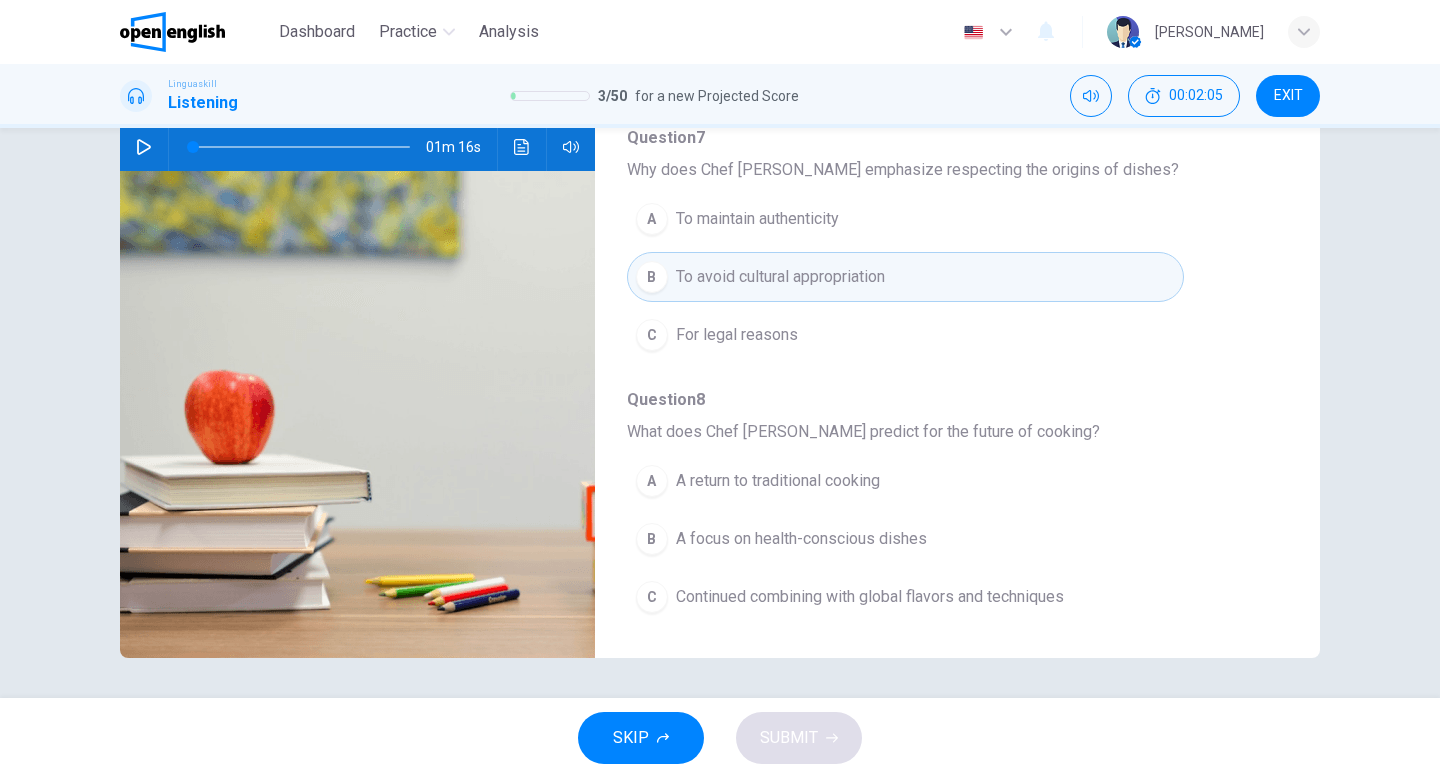 click on "Continued combining with global flavors and techniques" at bounding box center [870, 597] 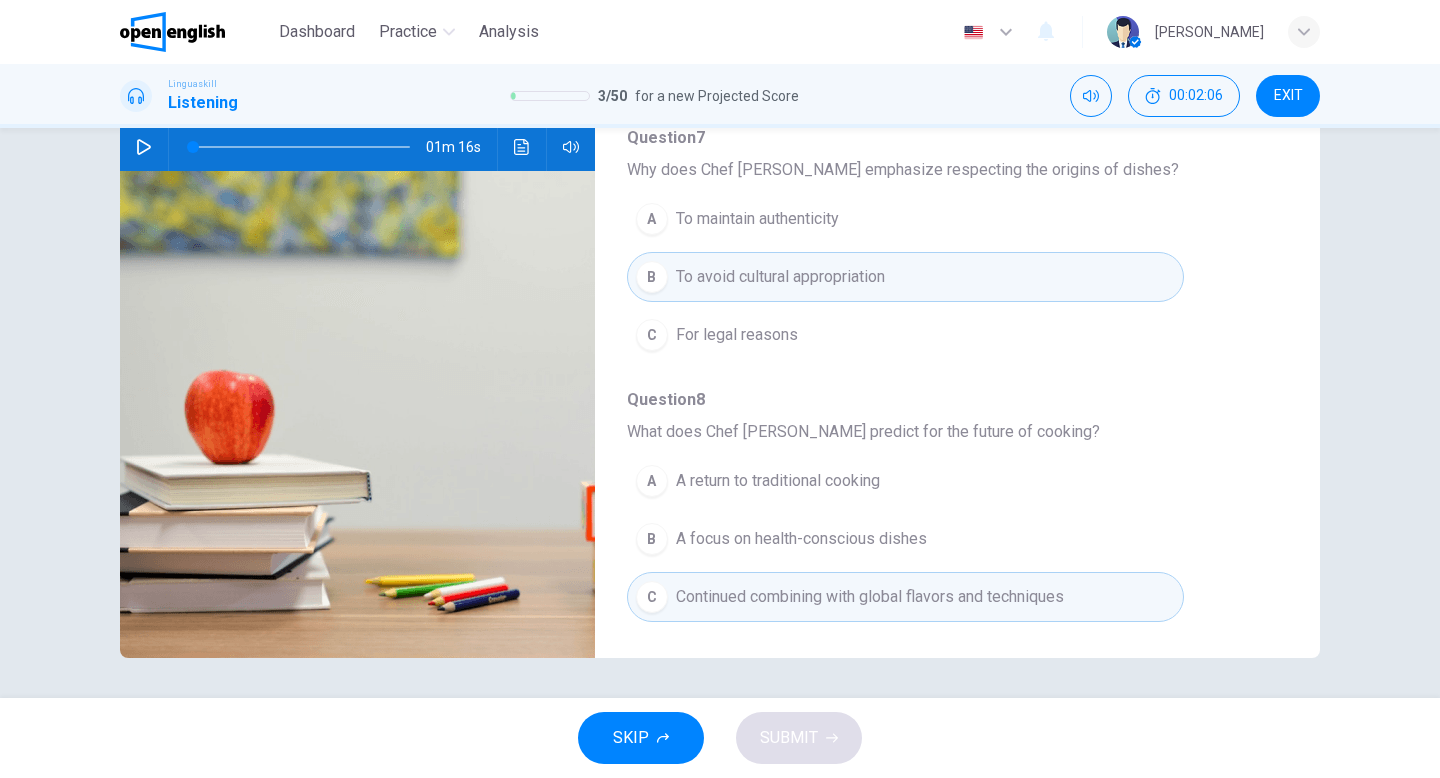 click 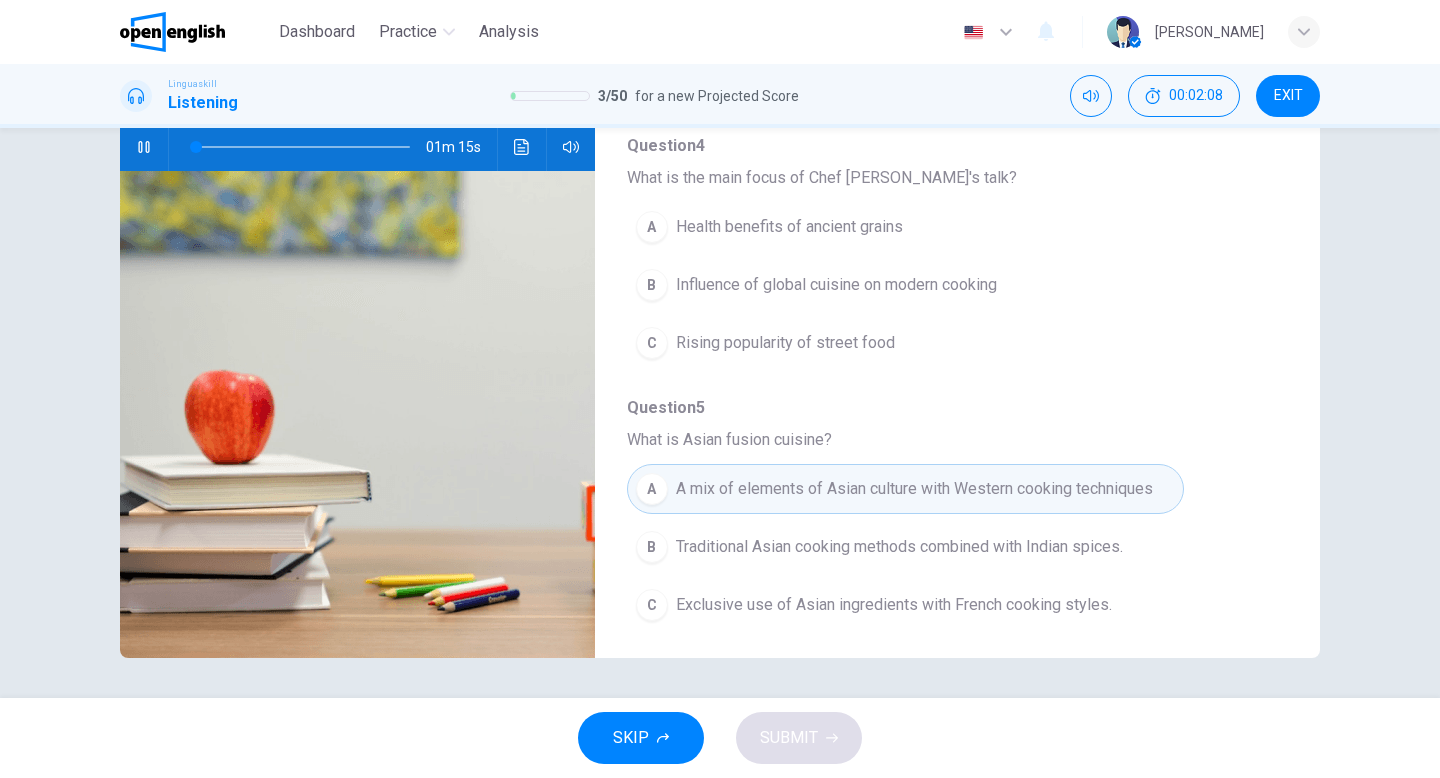 scroll, scrollTop: 0, scrollLeft: 0, axis: both 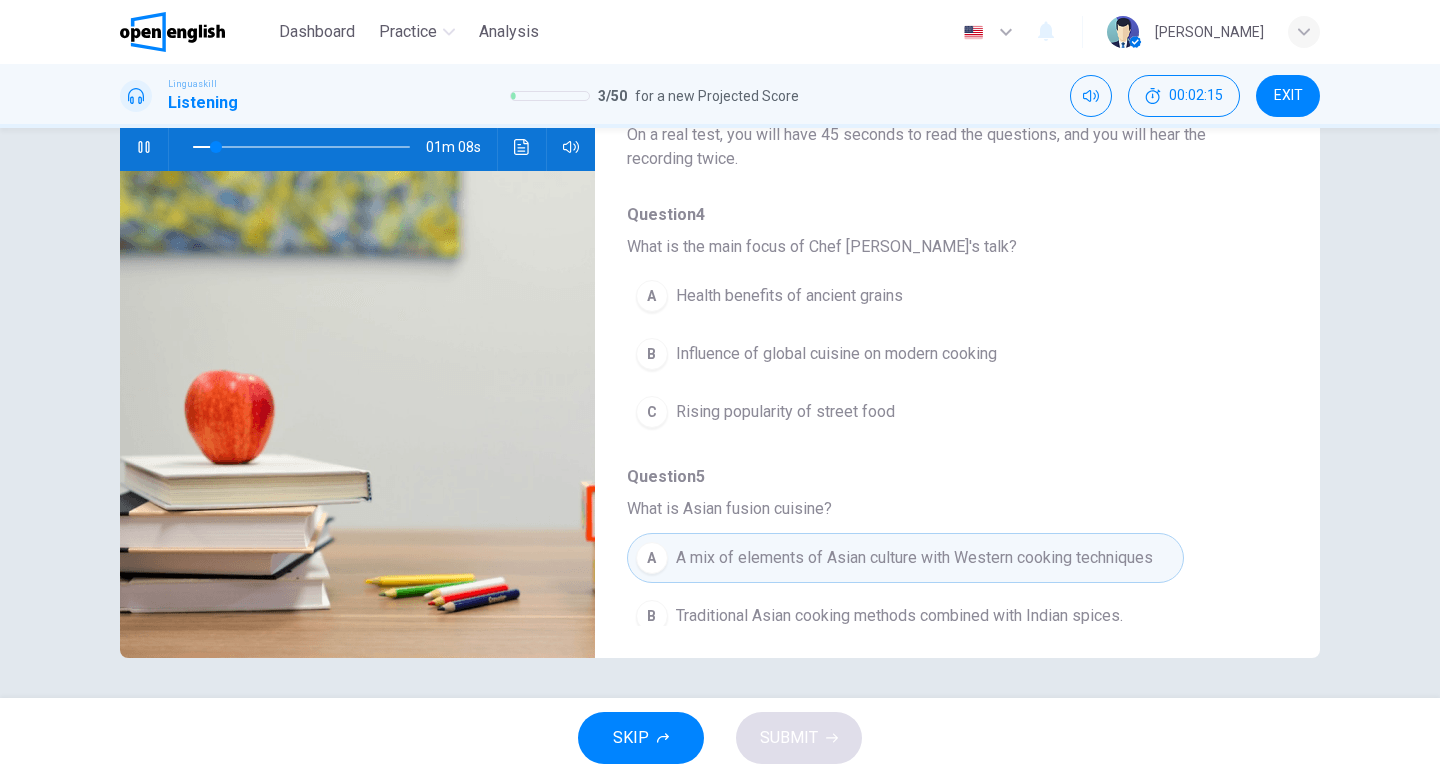 click on "Influence of global cuisine on modern cooking" at bounding box center [836, 354] 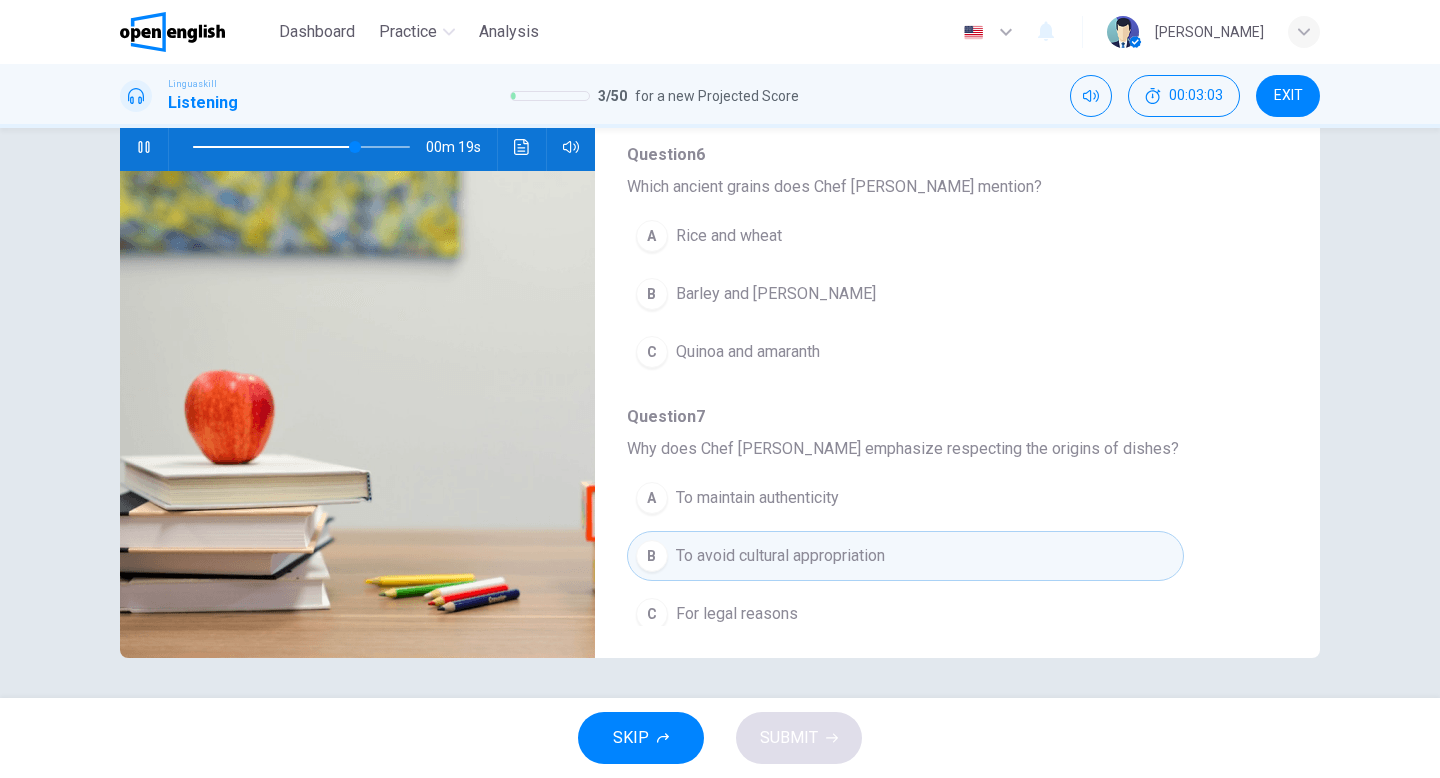 scroll, scrollTop: 567, scrollLeft: 0, axis: vertical 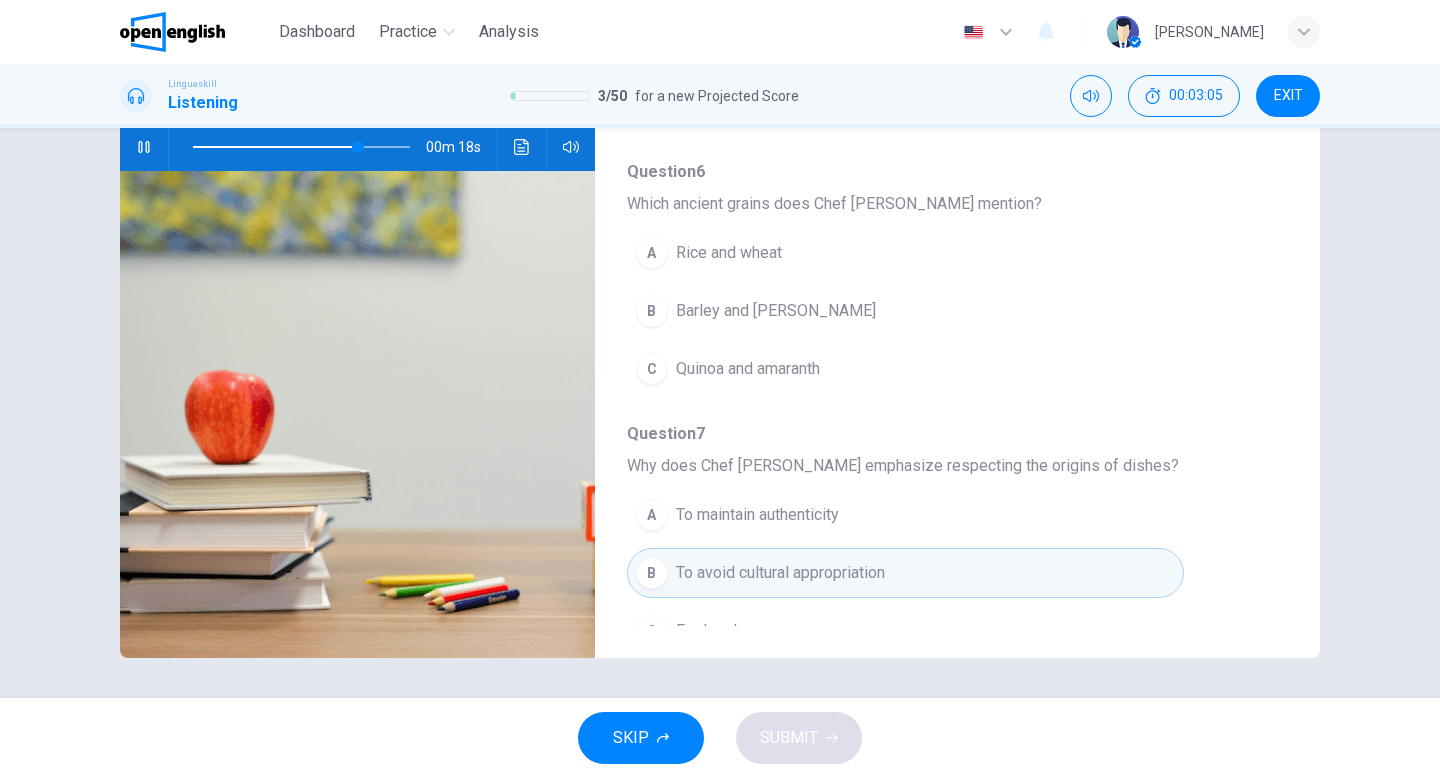 click on "A Rice and wheat" at bounding box center (905, 253) 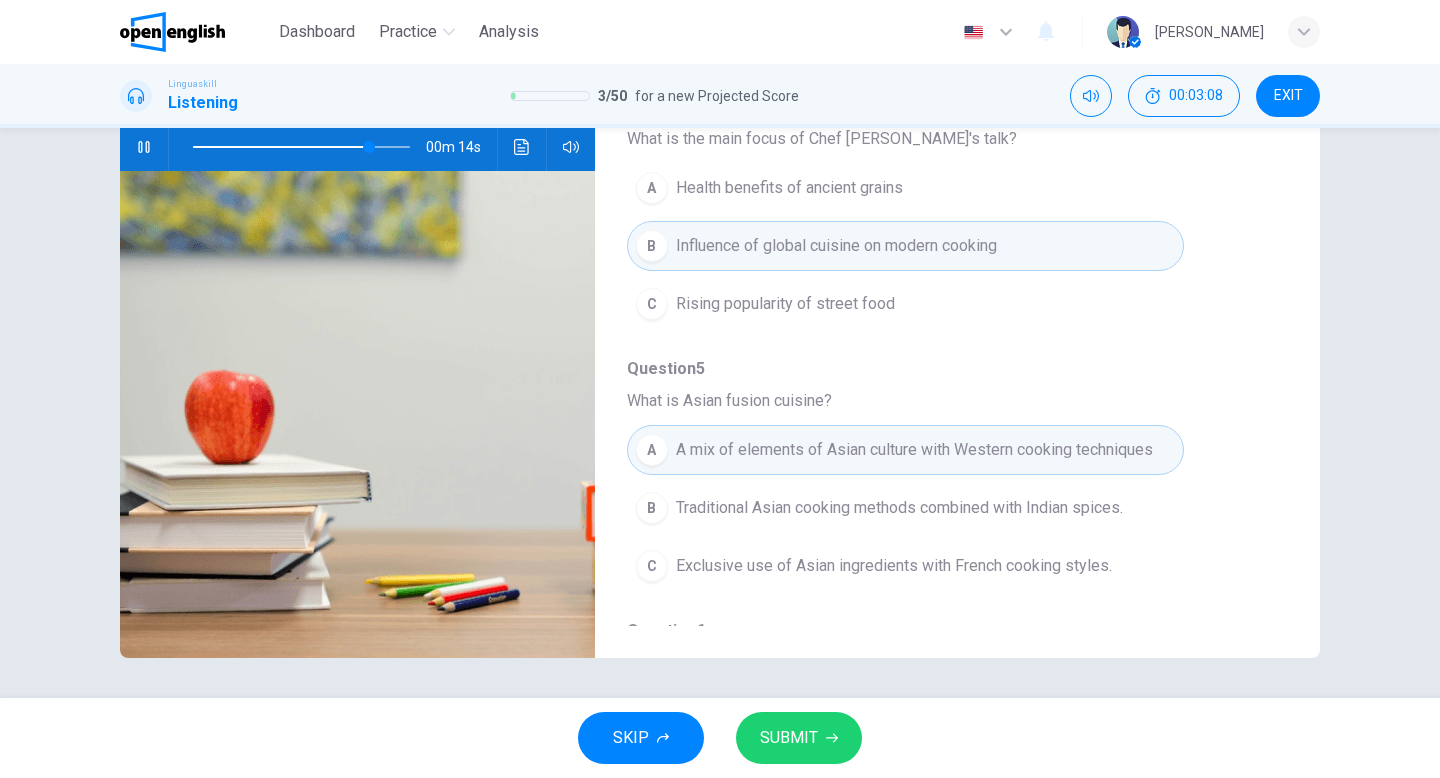 scroll, scrollTop: 0, scrollLeft: 0, axis: both 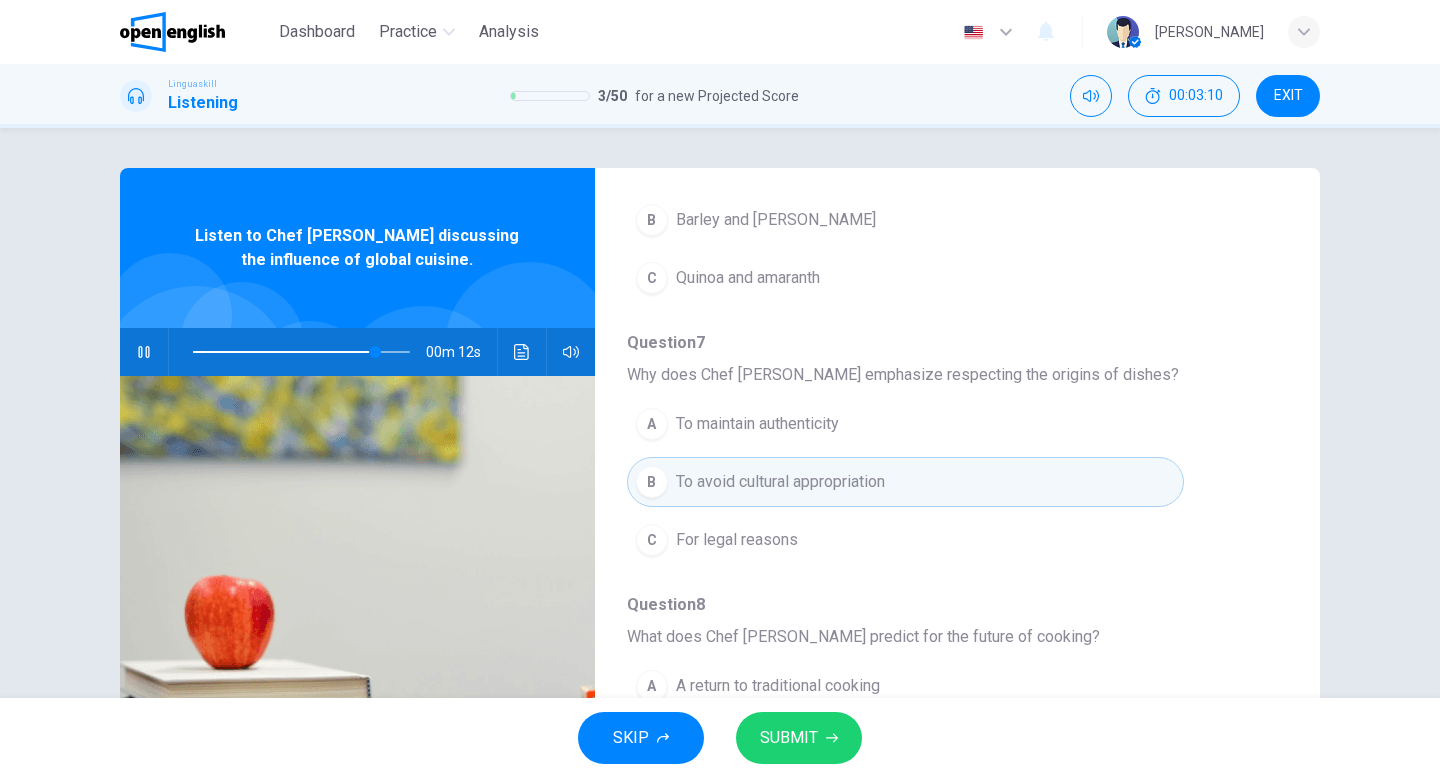 click on "SUBMIT" at bounding box center (799, 738) 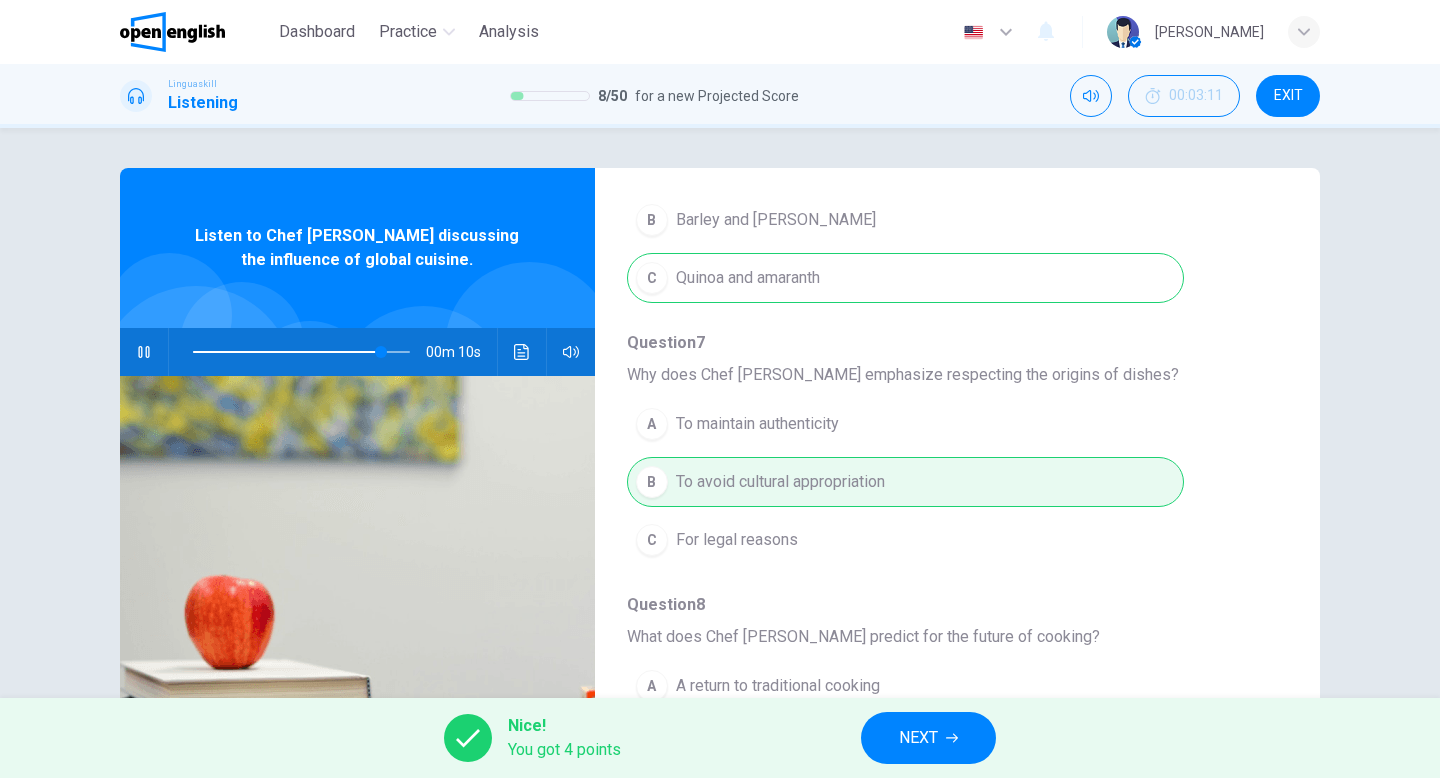 scroll, scrollTop: 205, scrollLeft: 0, axis: vertical 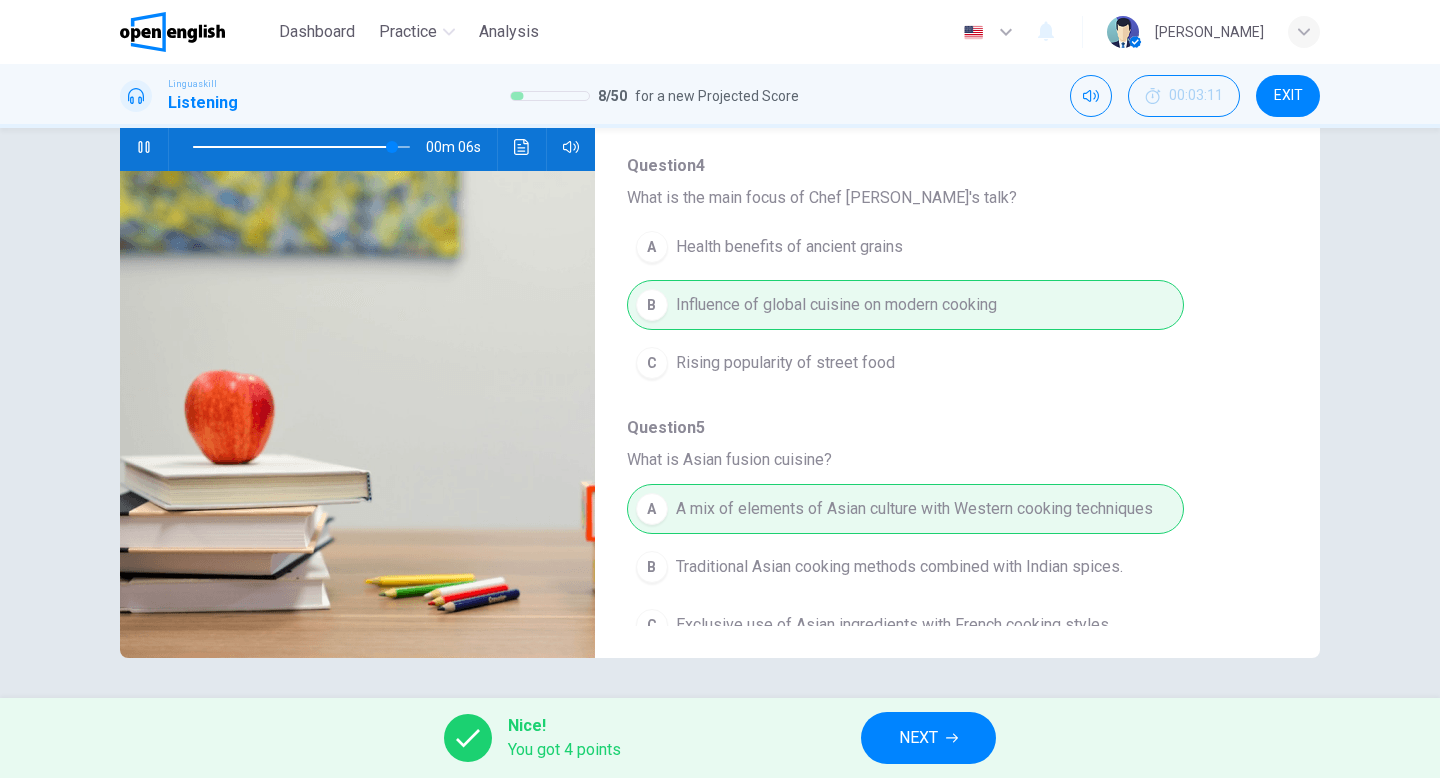 type on "**" 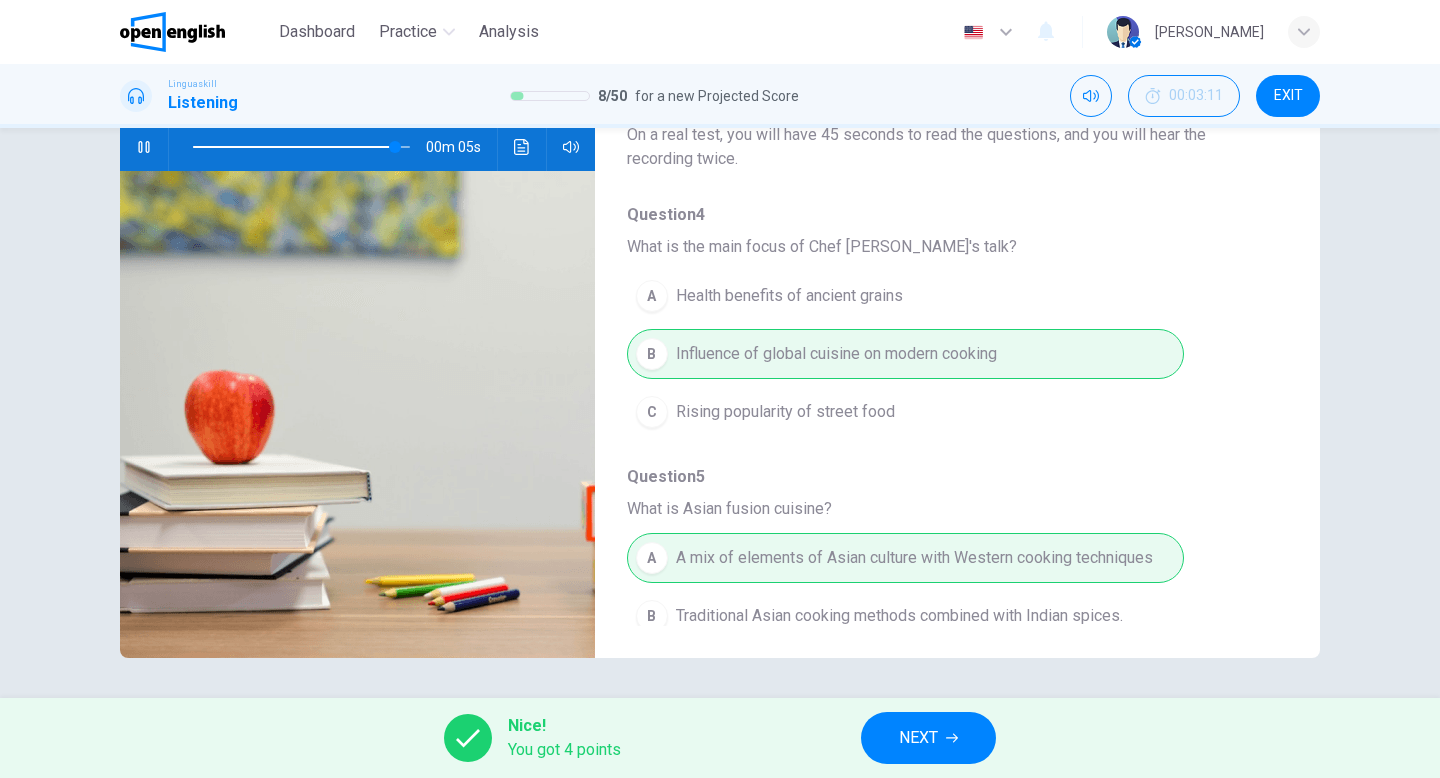 click on "NEXT" at bounding box center (918, 738) 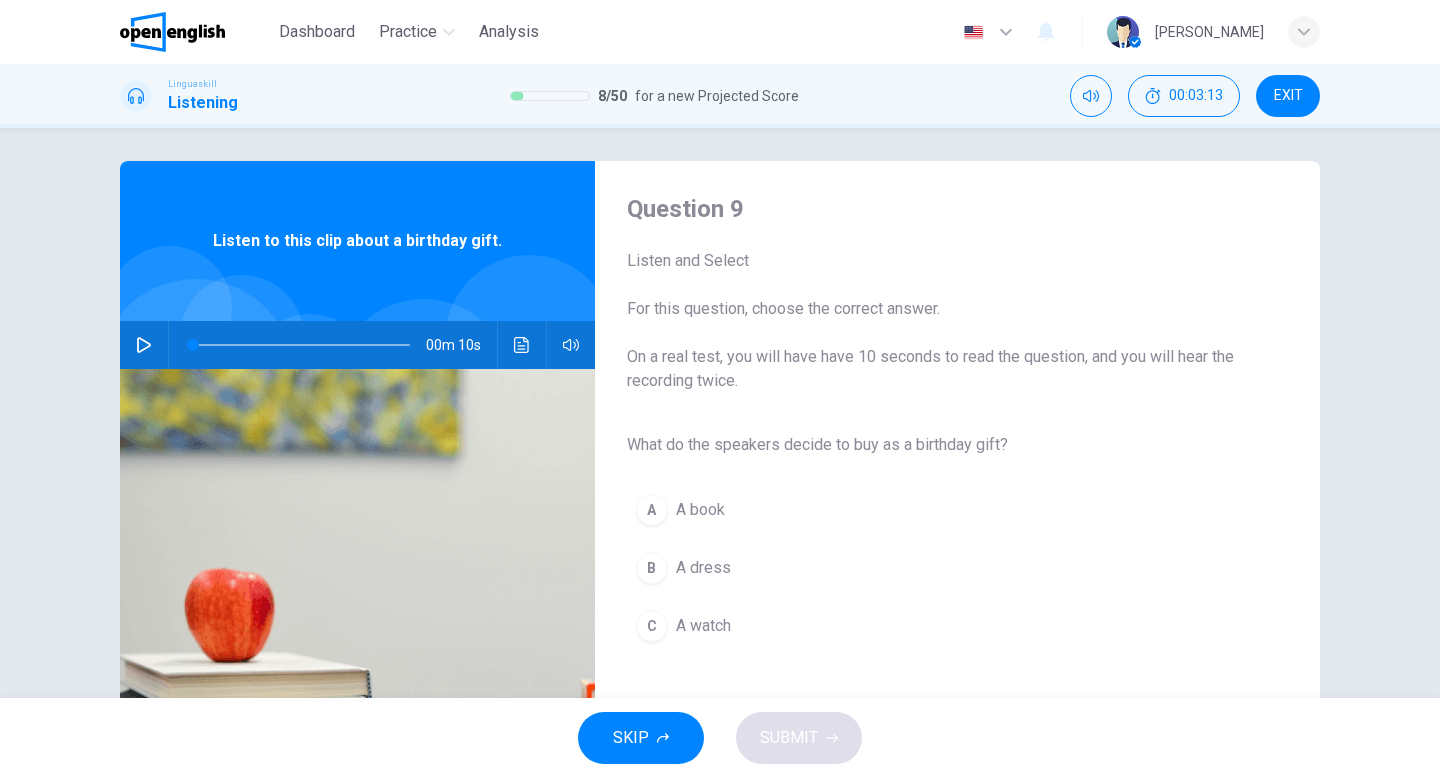scroll, scrollTop: 0, scrollLeft: 0, axis: both 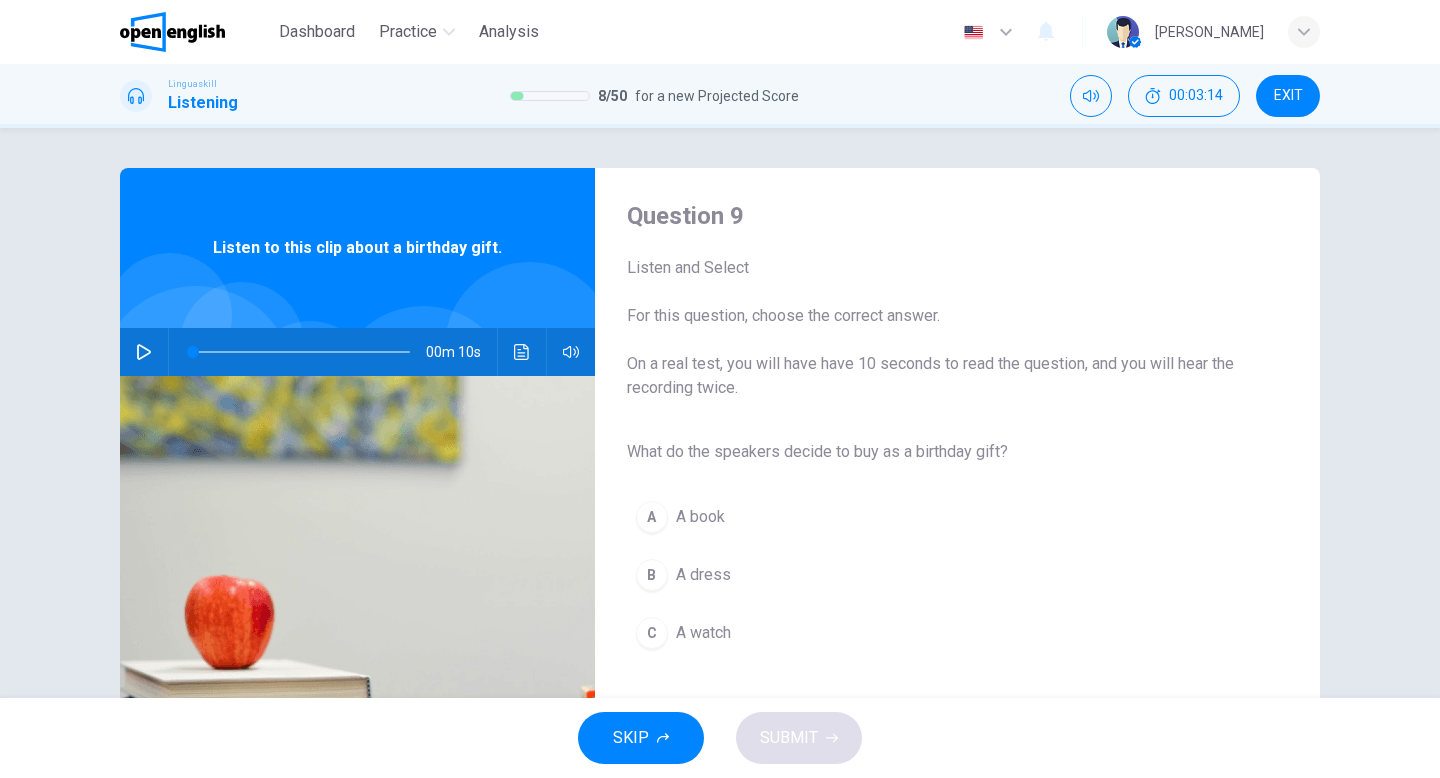click at bounding box center (144, 352) 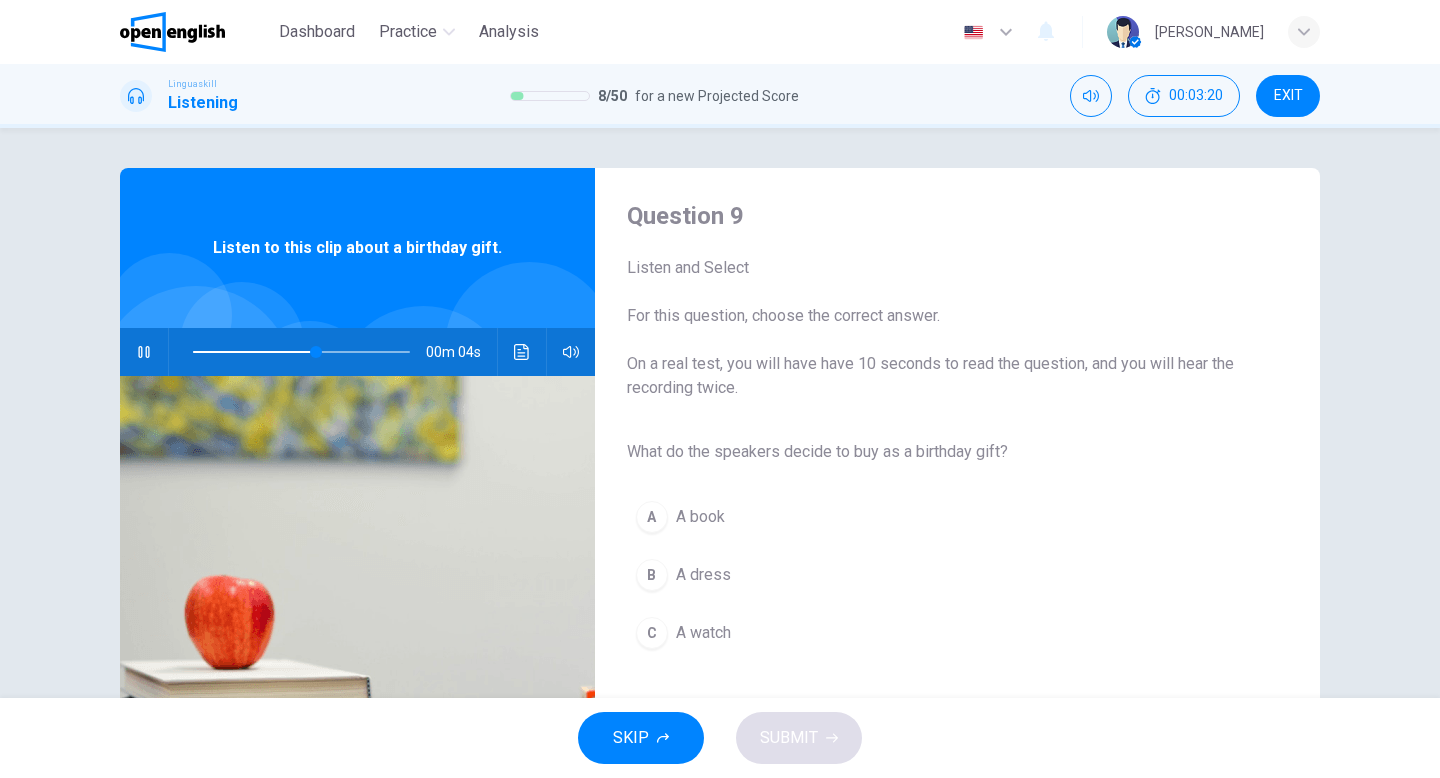 click on "A book" at bounding box center (700, 517) 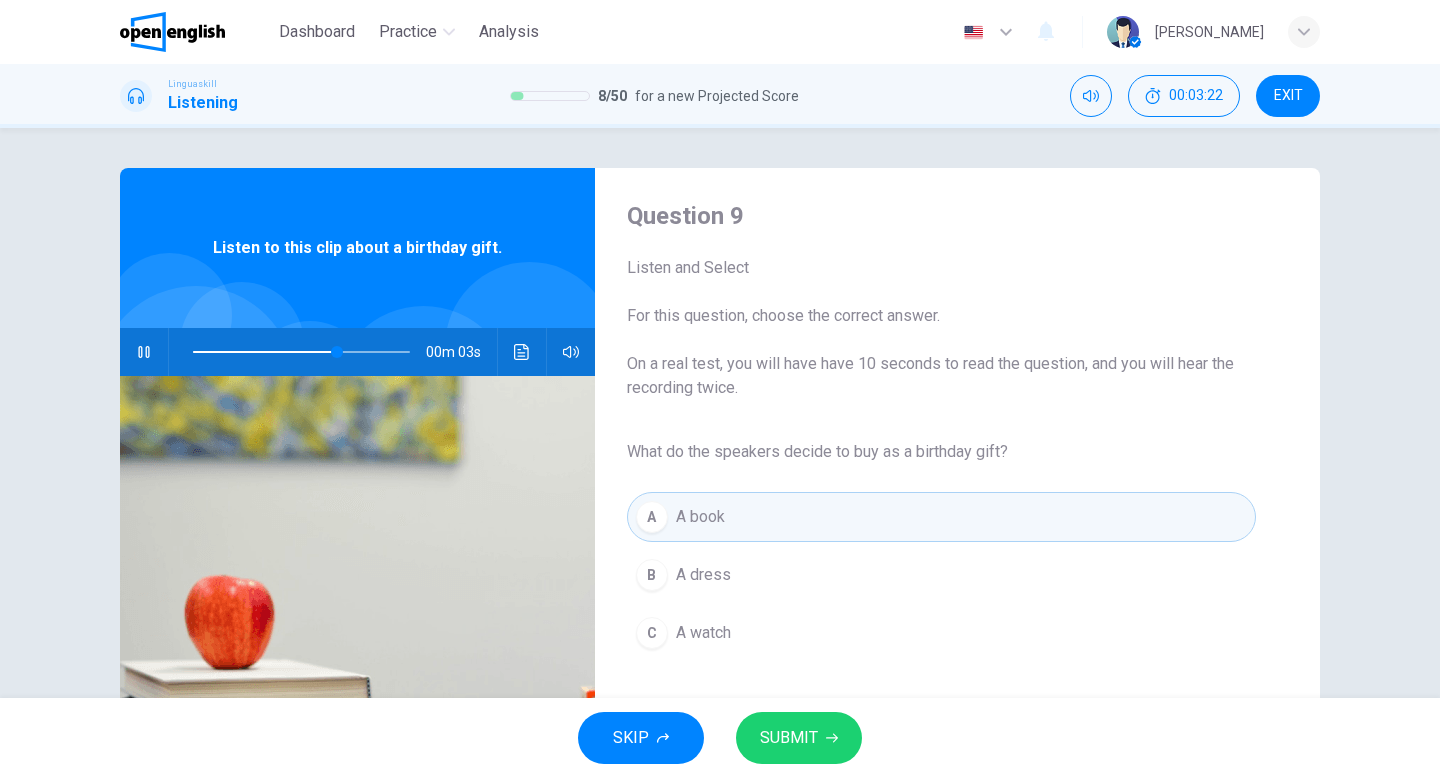 click on "SUBMIT" at bounding box center (789, 738) 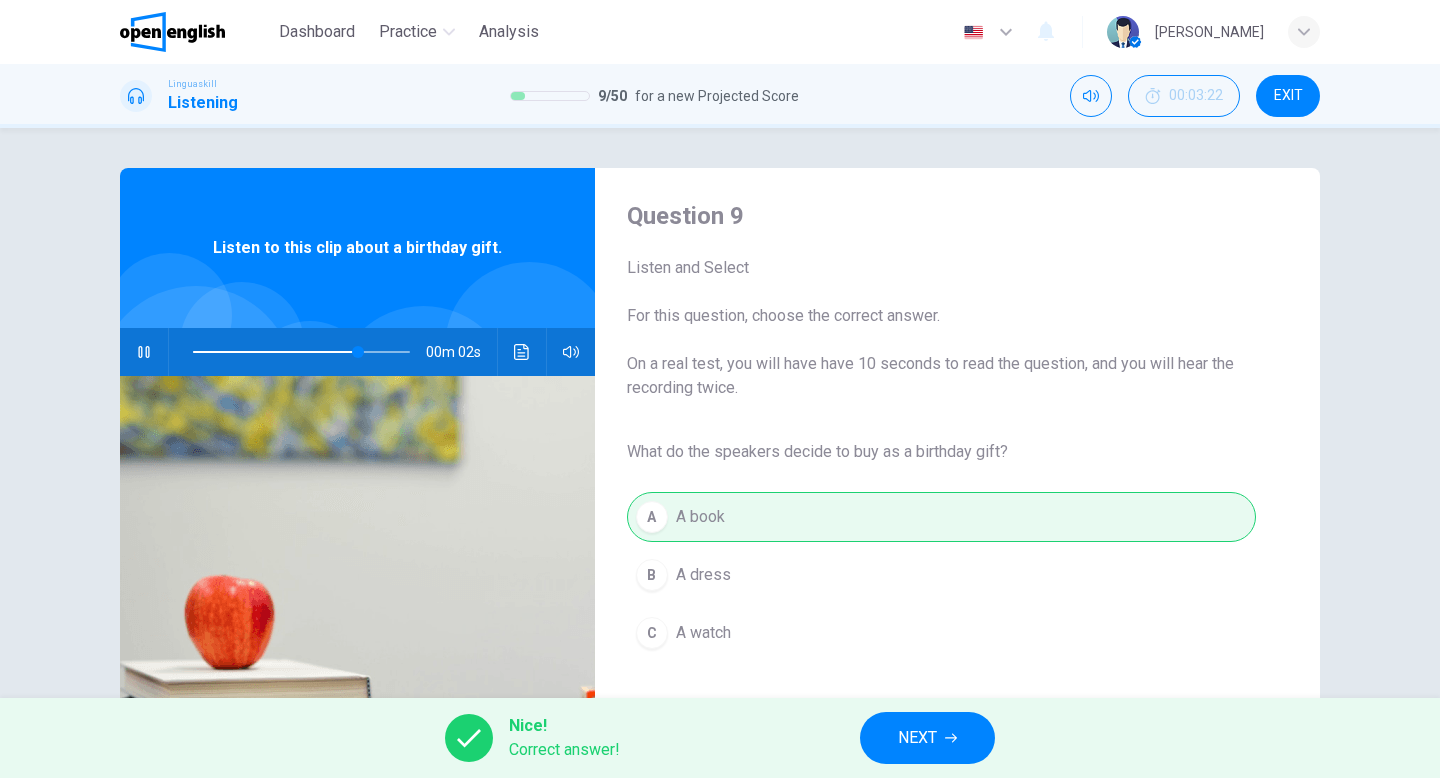 type on "**" 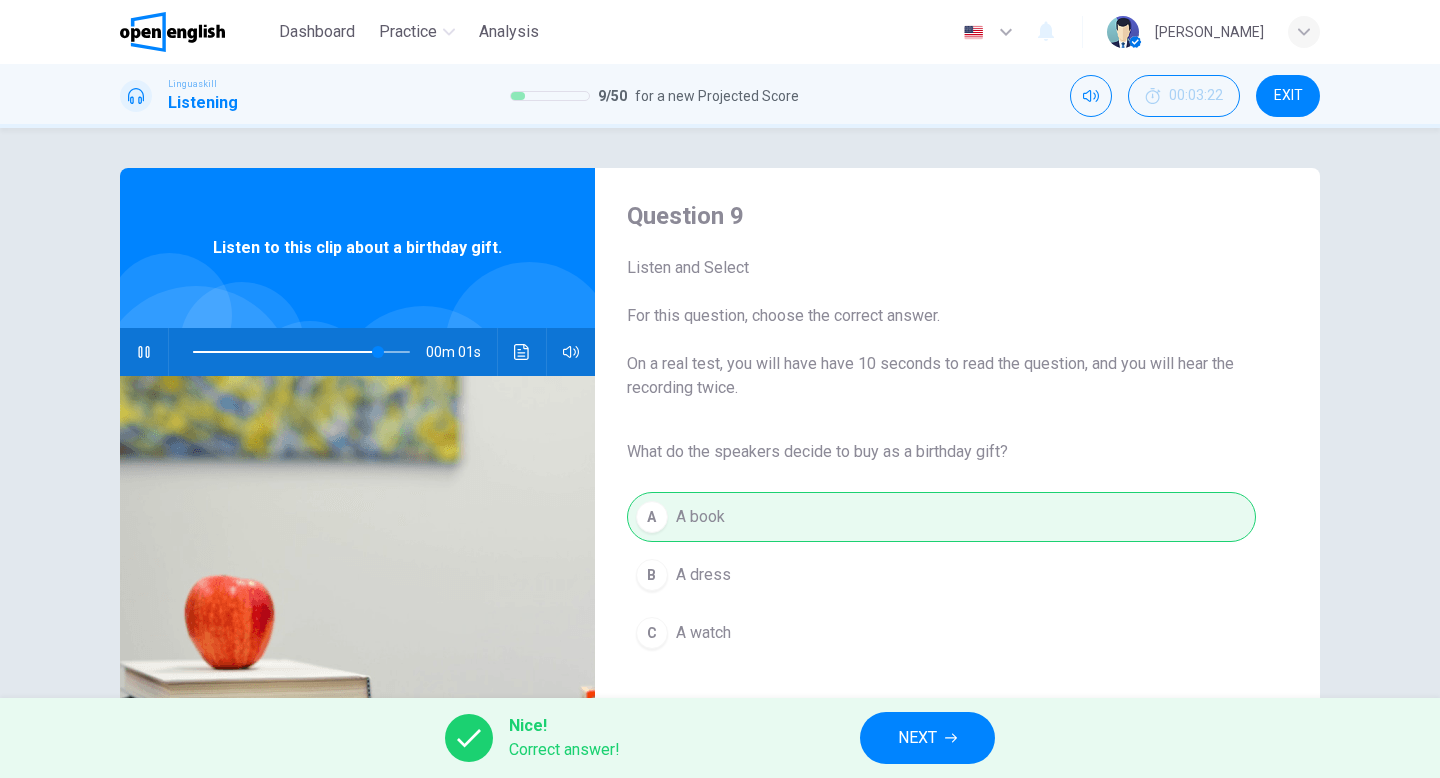 click 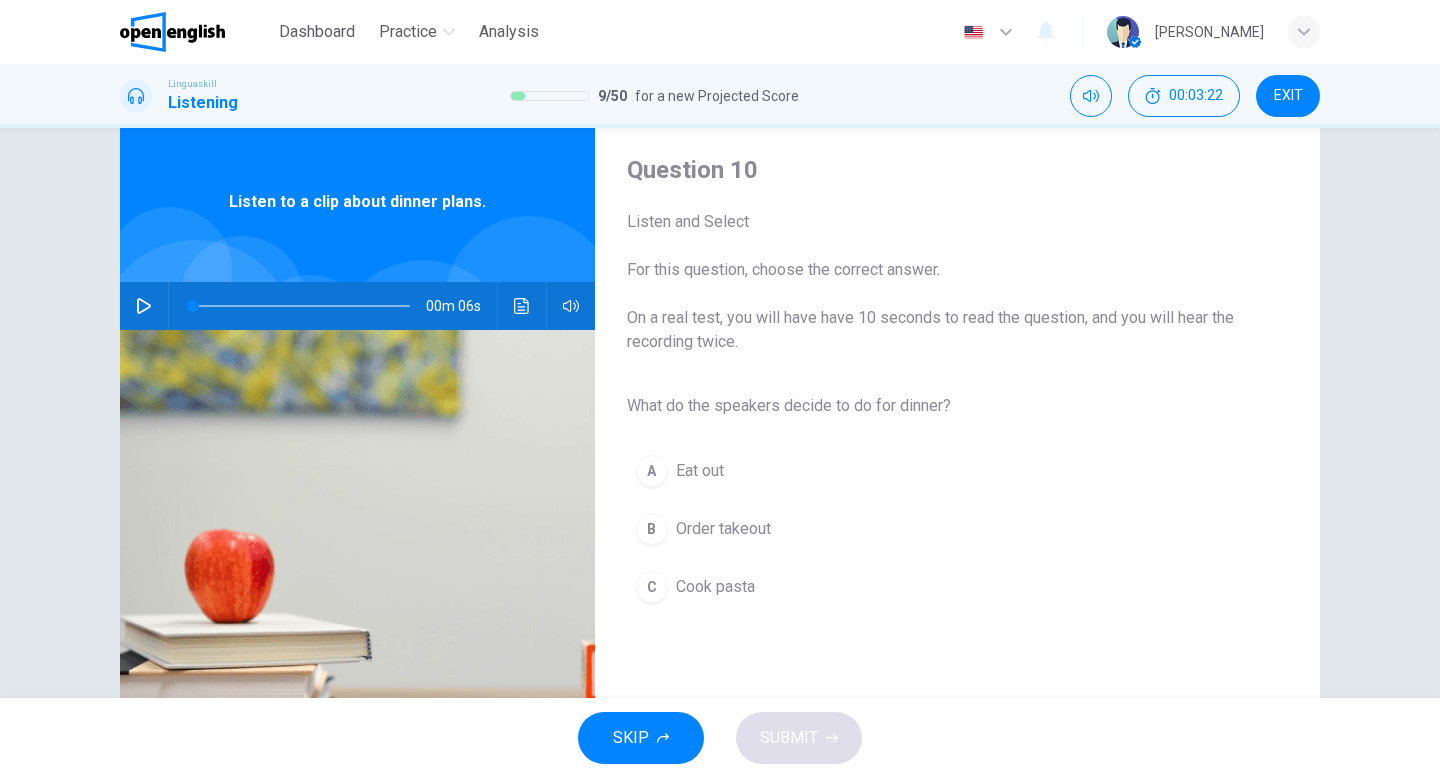 scroll, scrollTop: 48, scrollLeft: 0, axis: vertical 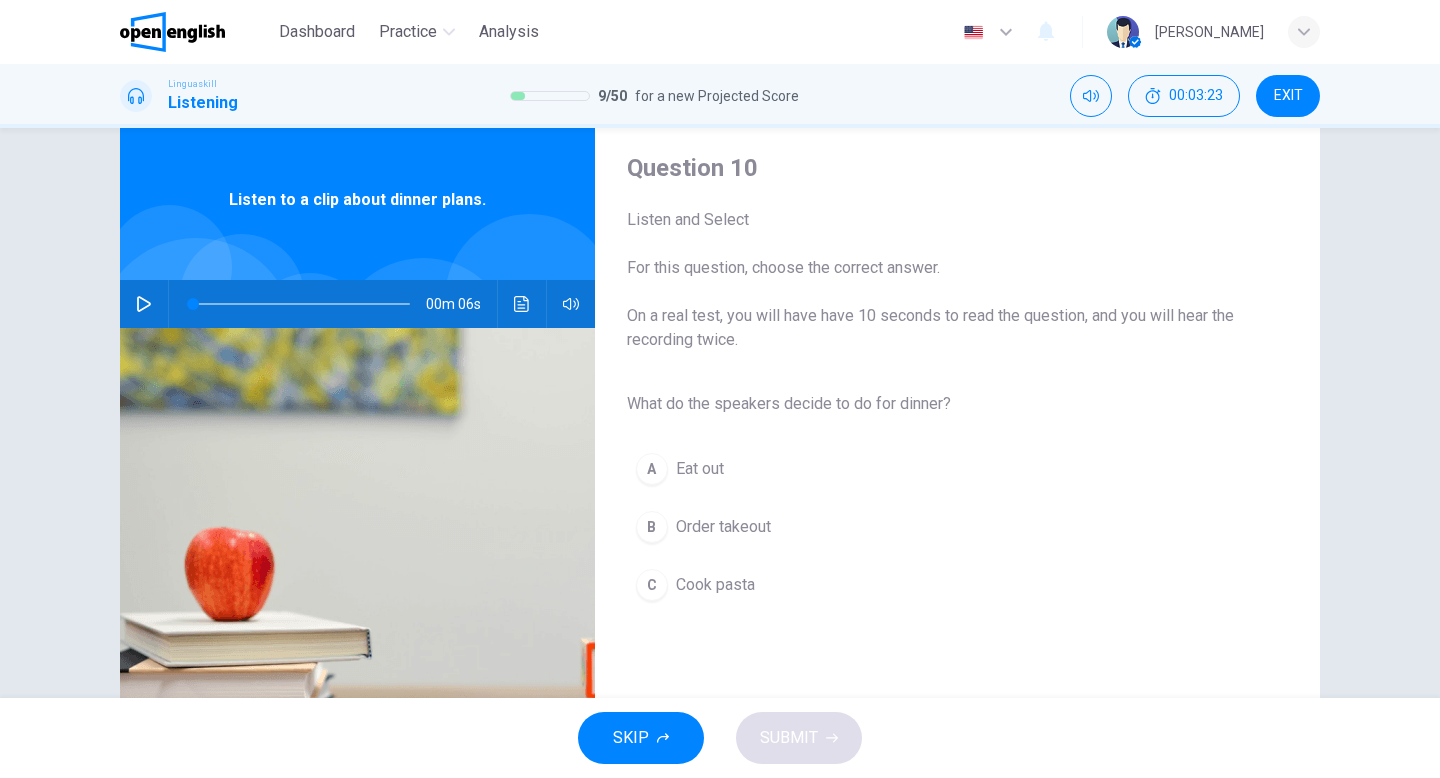click 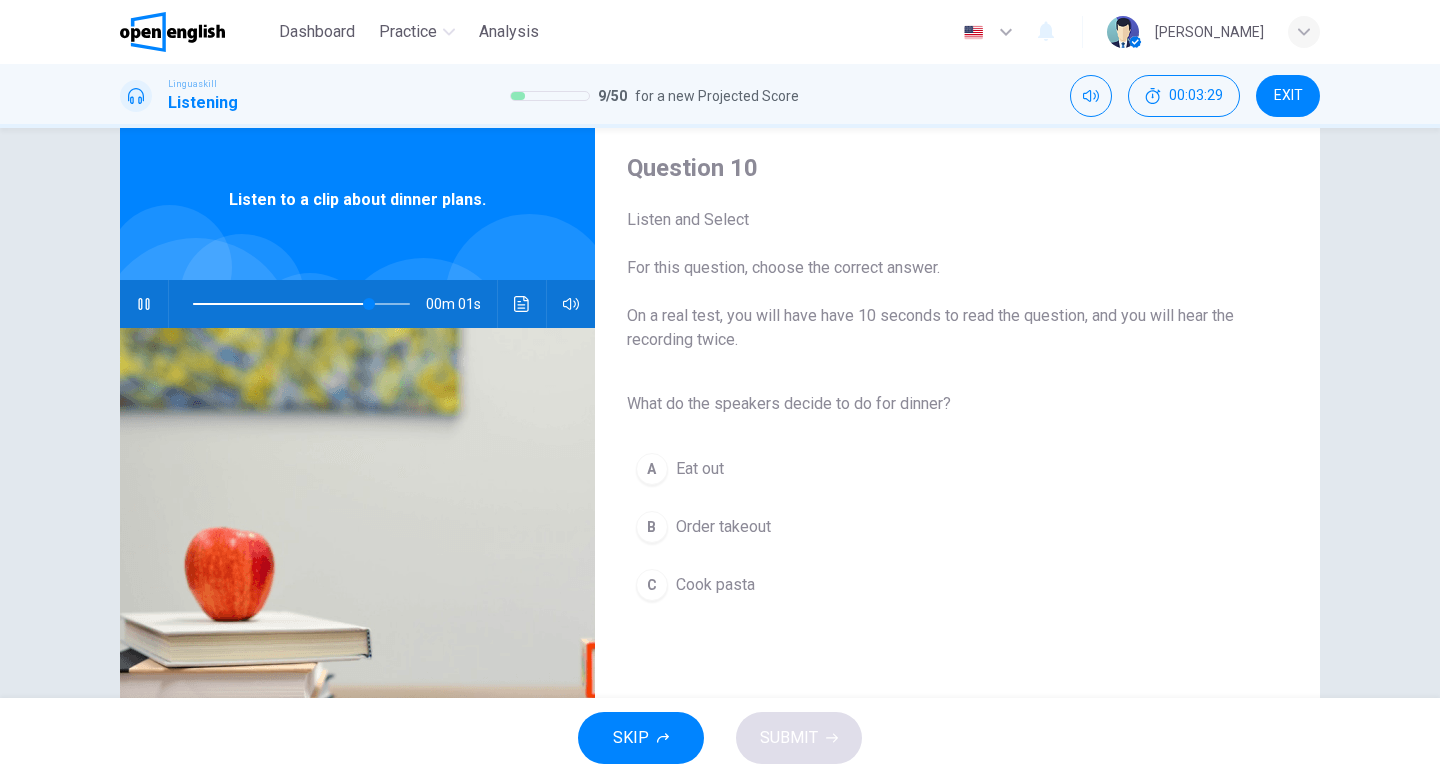 click on "Cook pasta" at bounding box center [715, 585] 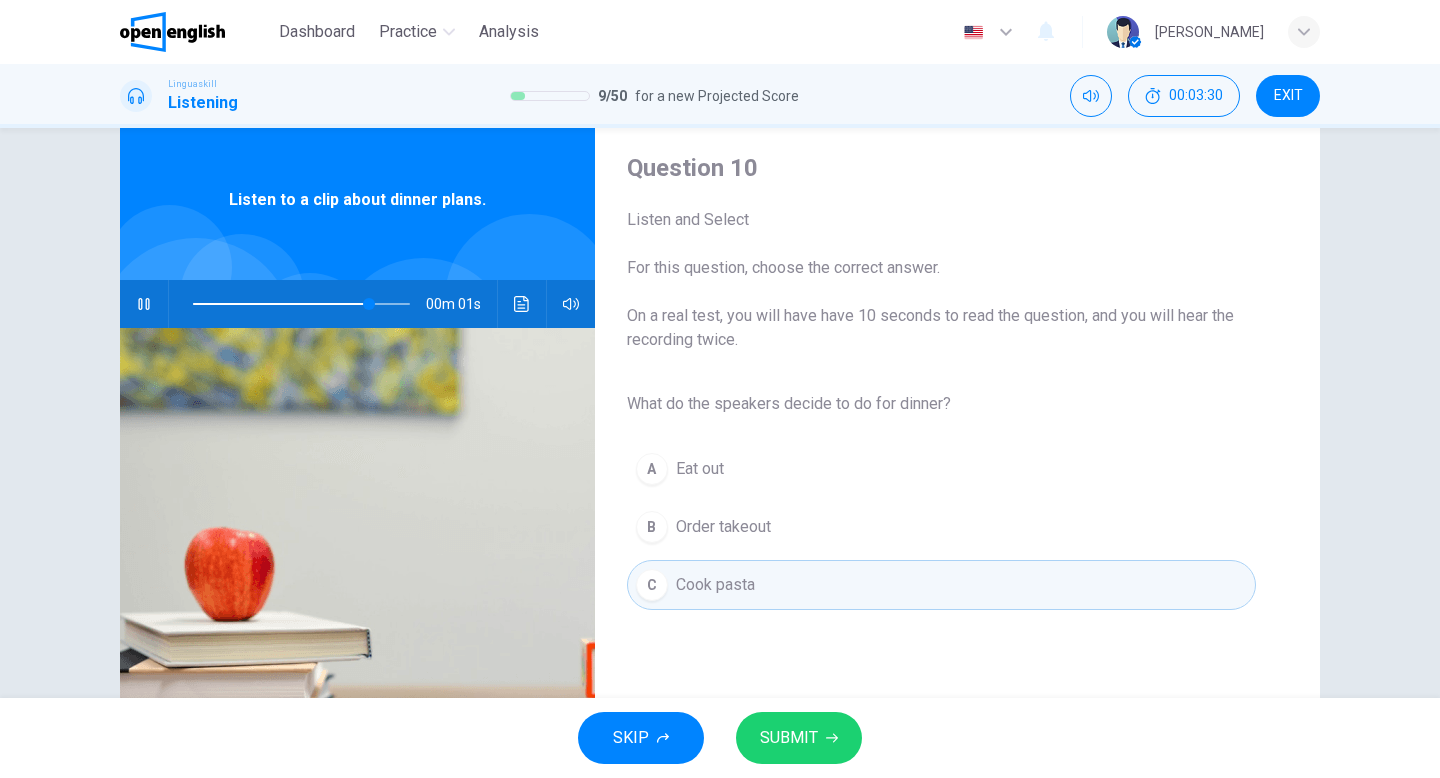 type on "*" 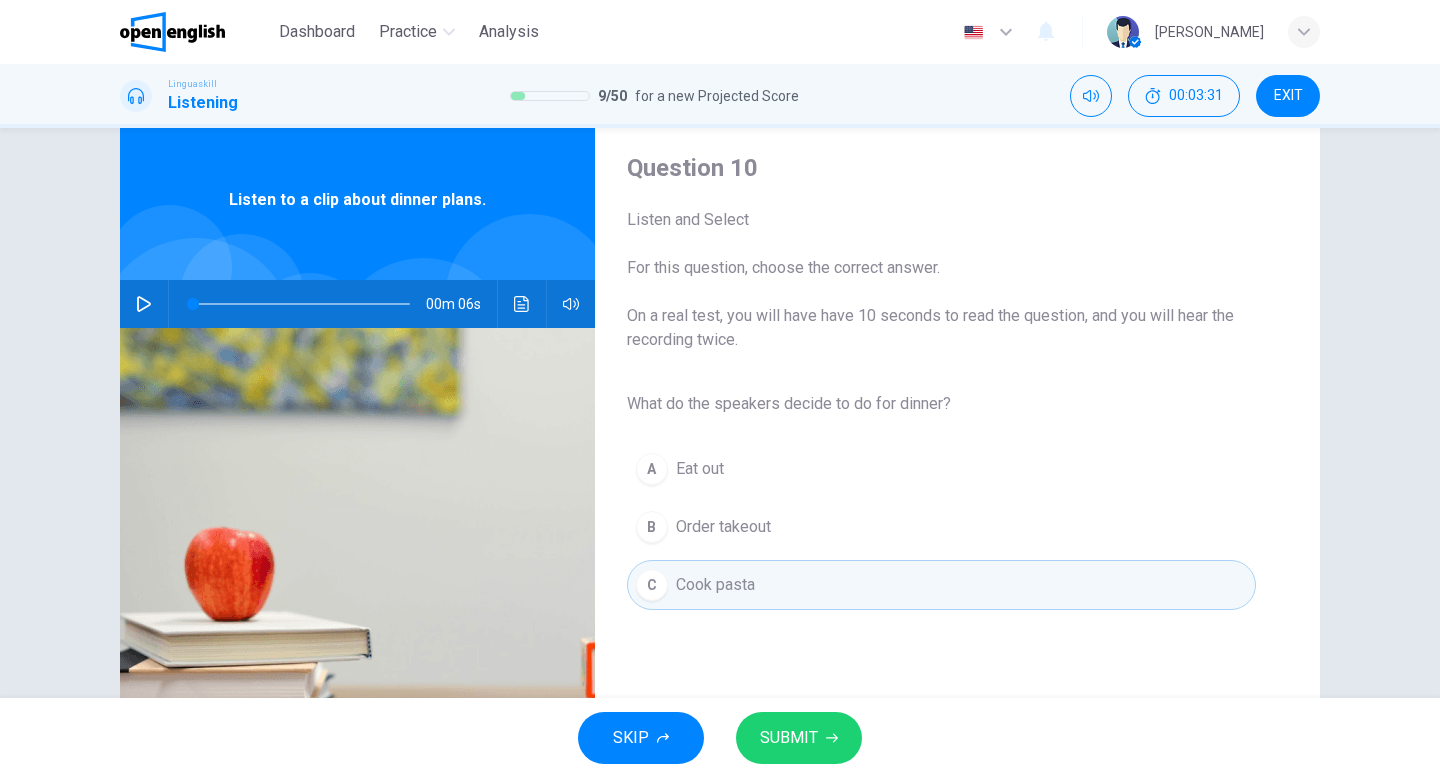 click 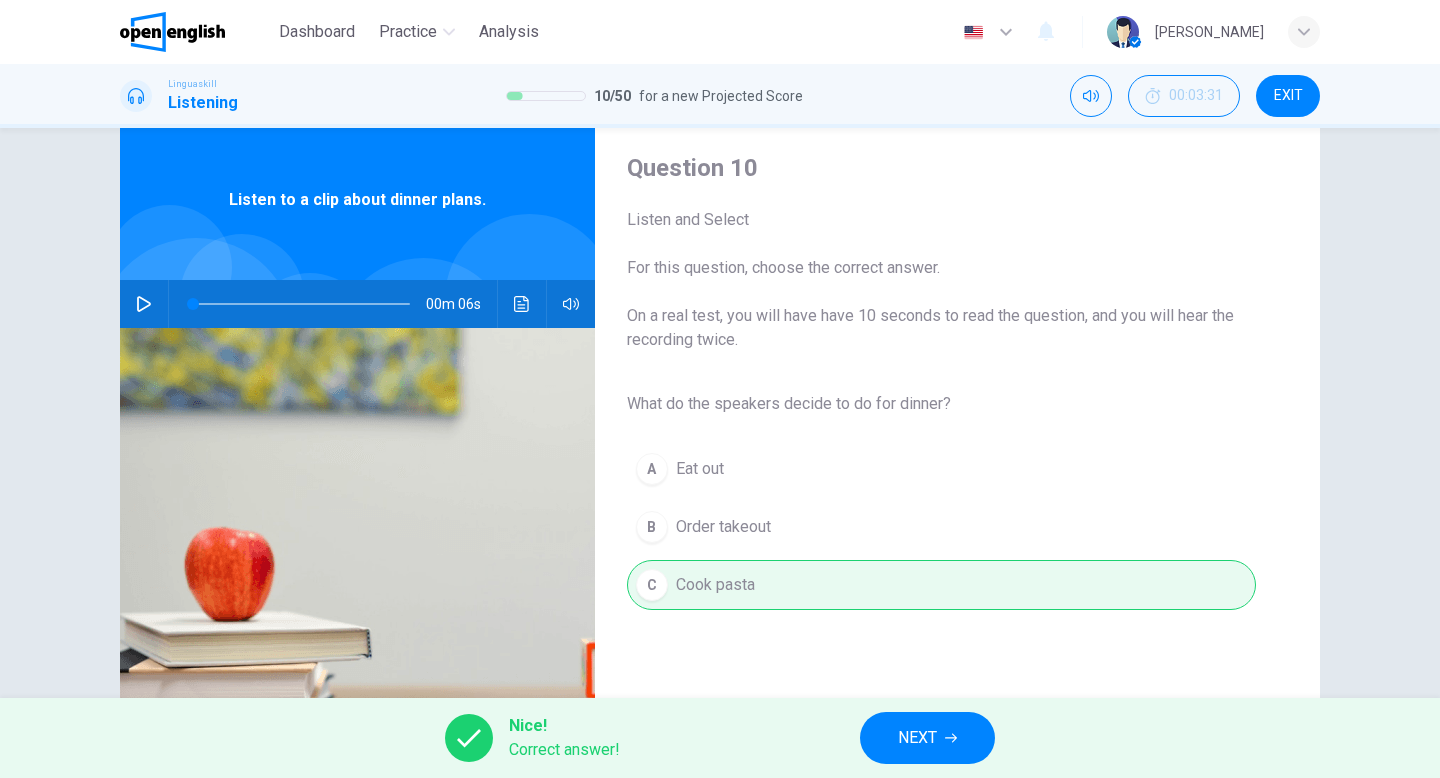click on "NEXT" at bounding box center (917, 738) 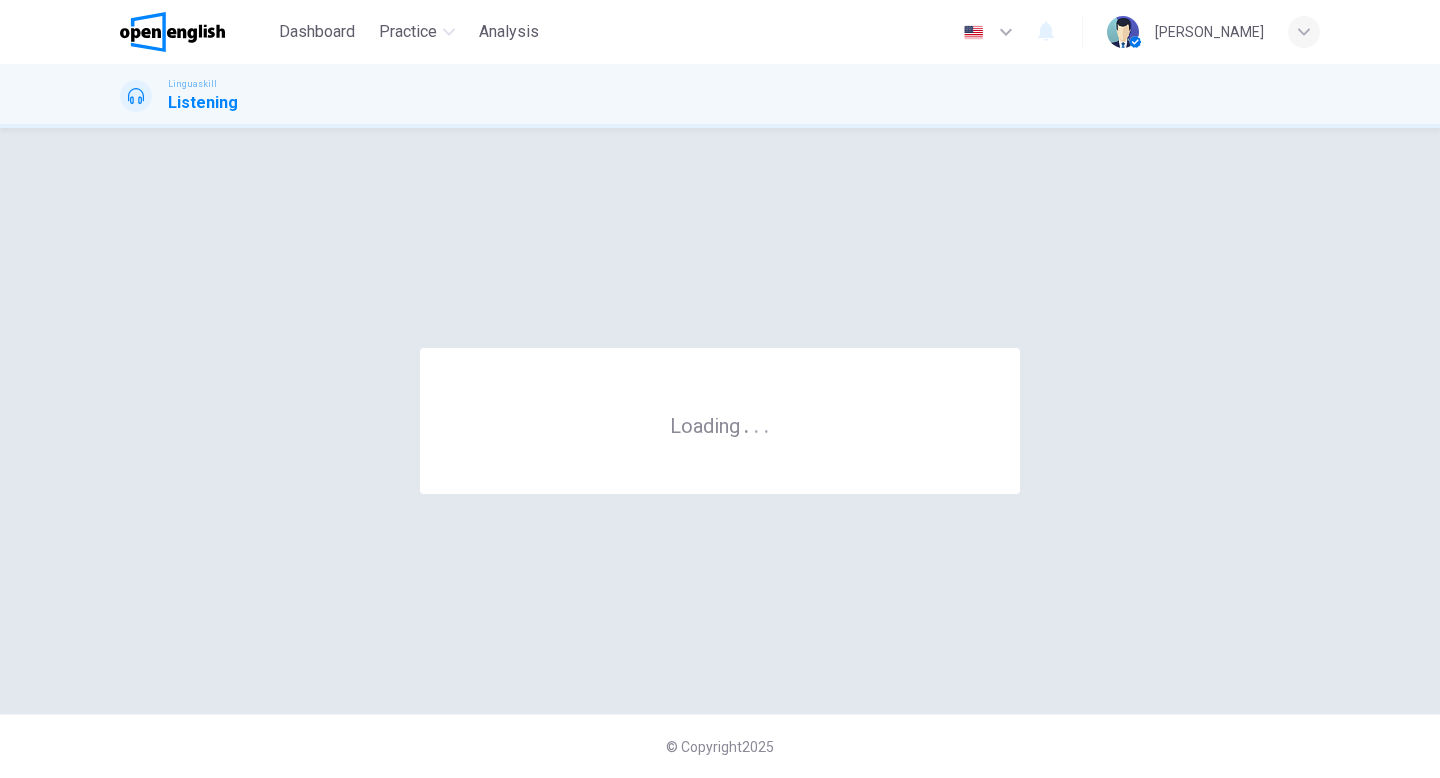 scroll, scrollTop: 0, scrollLeft: 0, axis: both 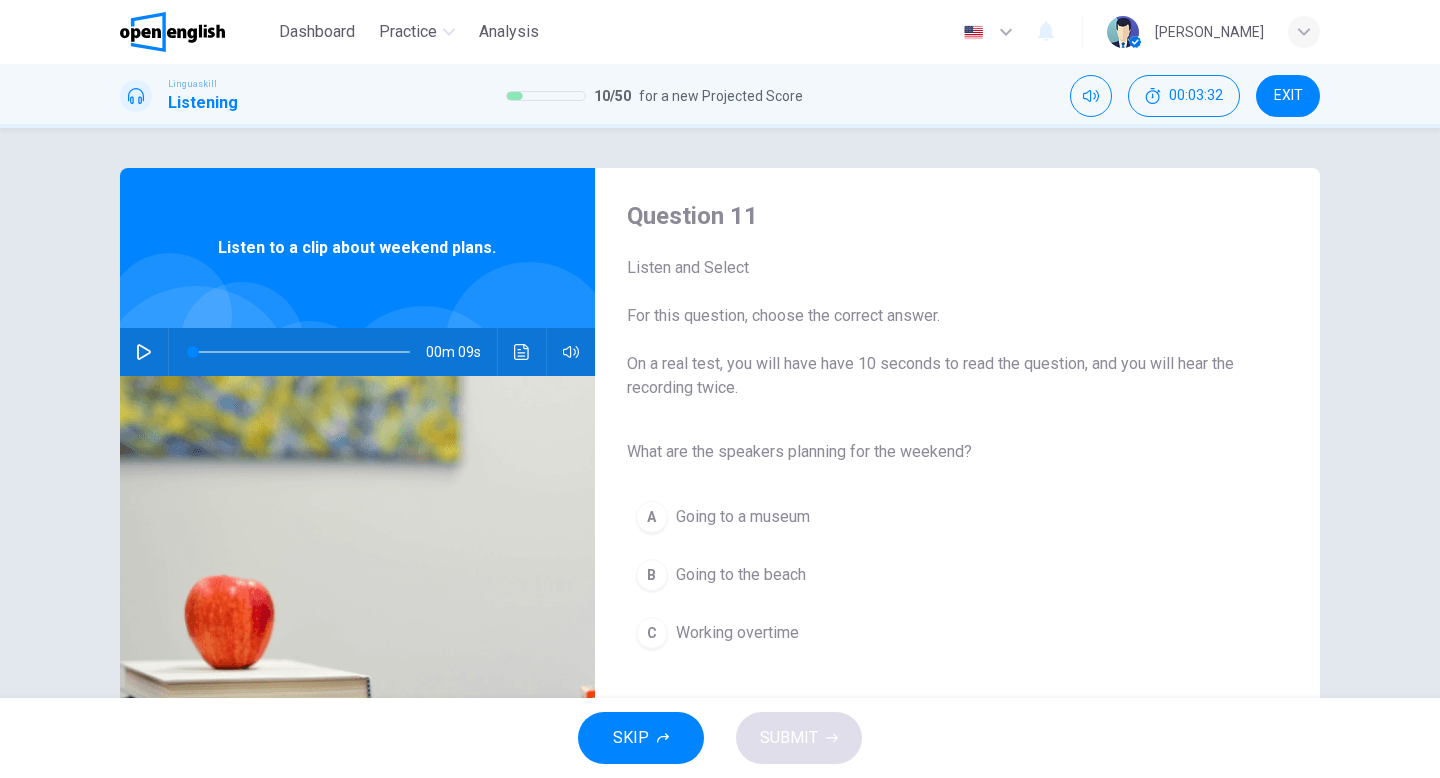 click 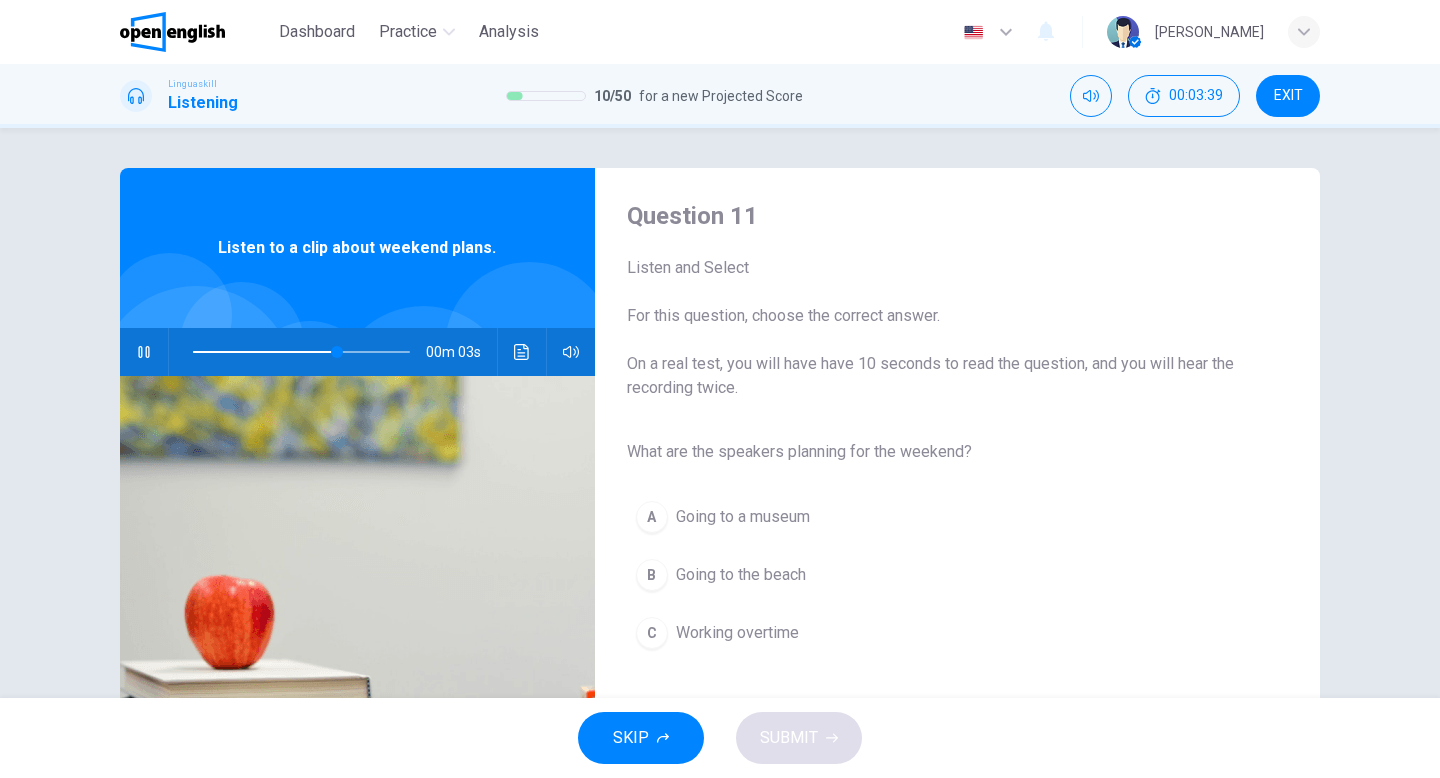 click on "B" at bounding box center [652, 575] 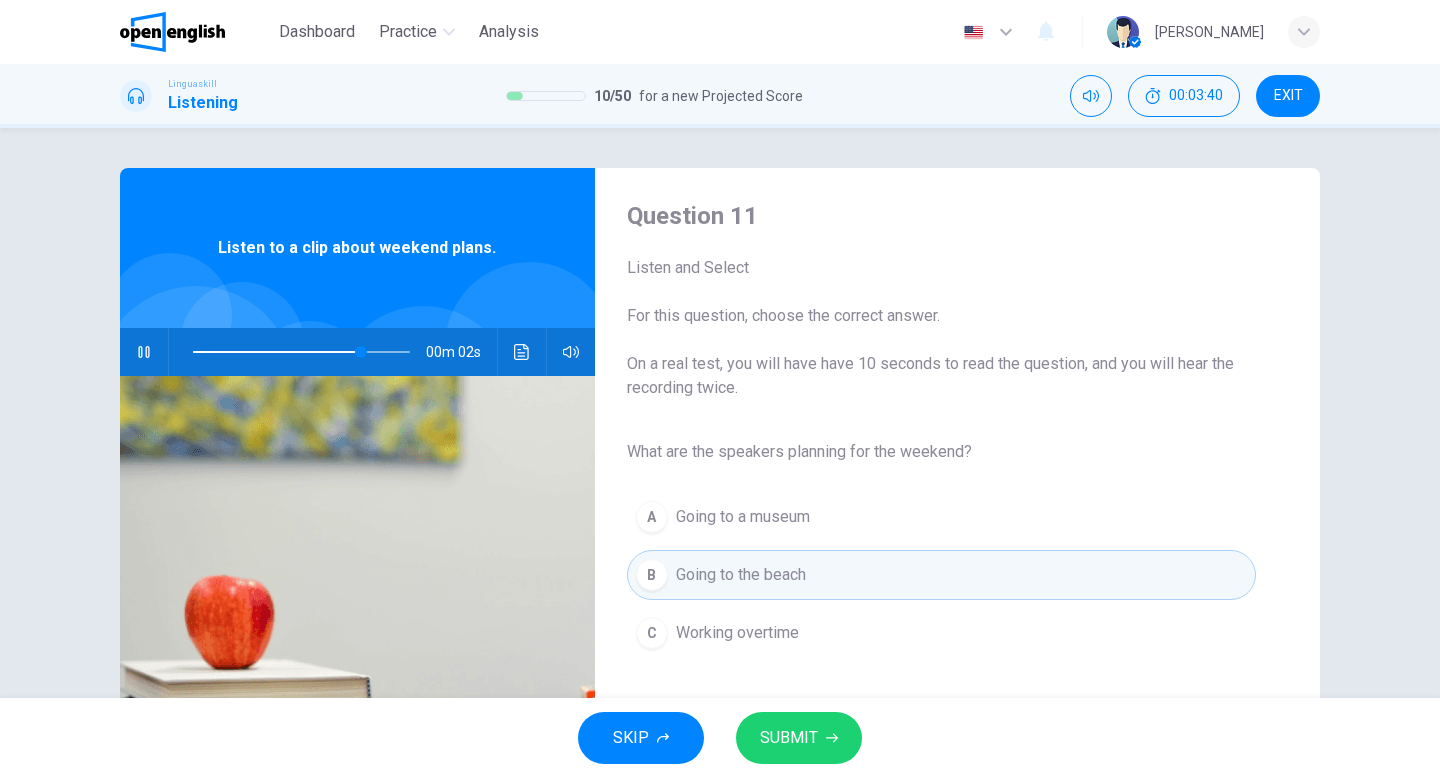 click on "SUBMIT" at bounding box center [799, 738] 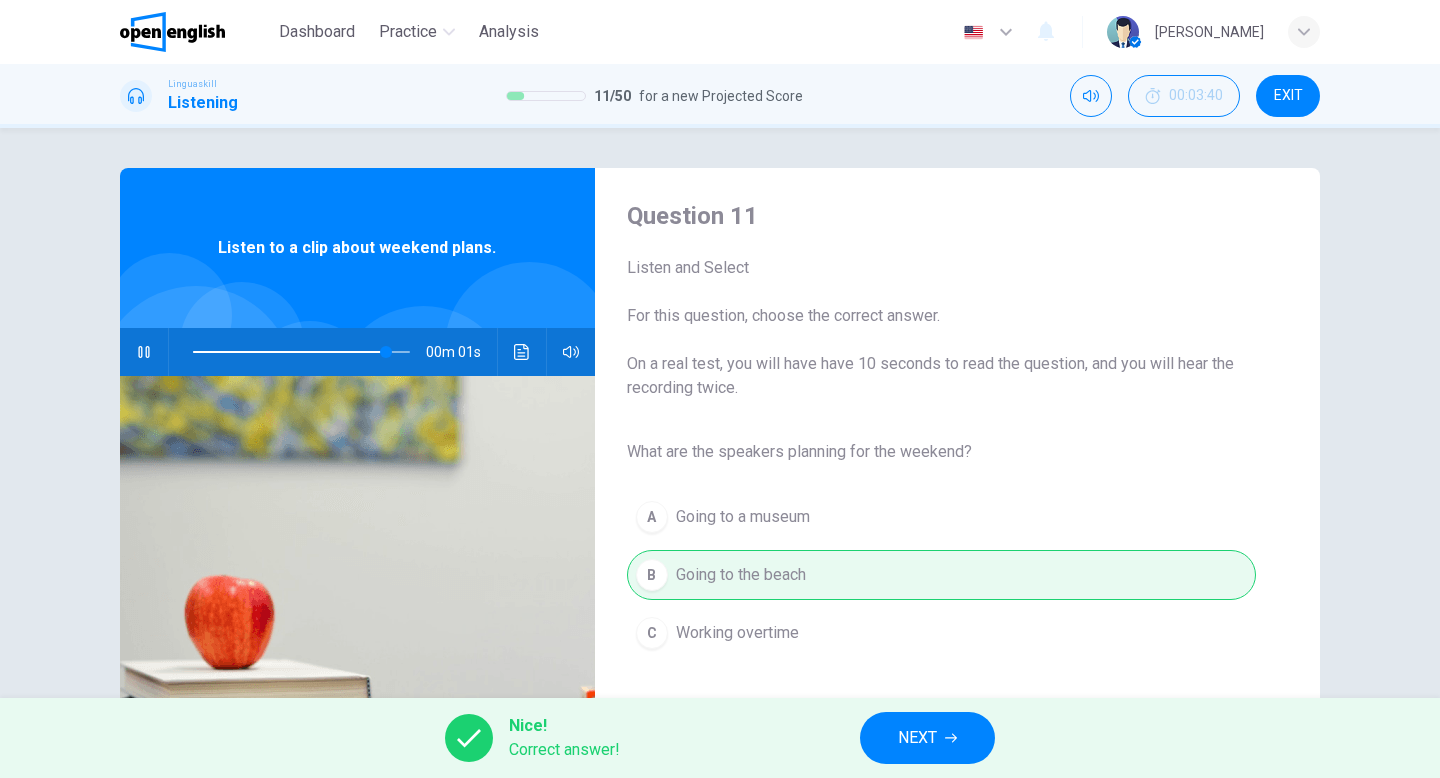 type on "*" 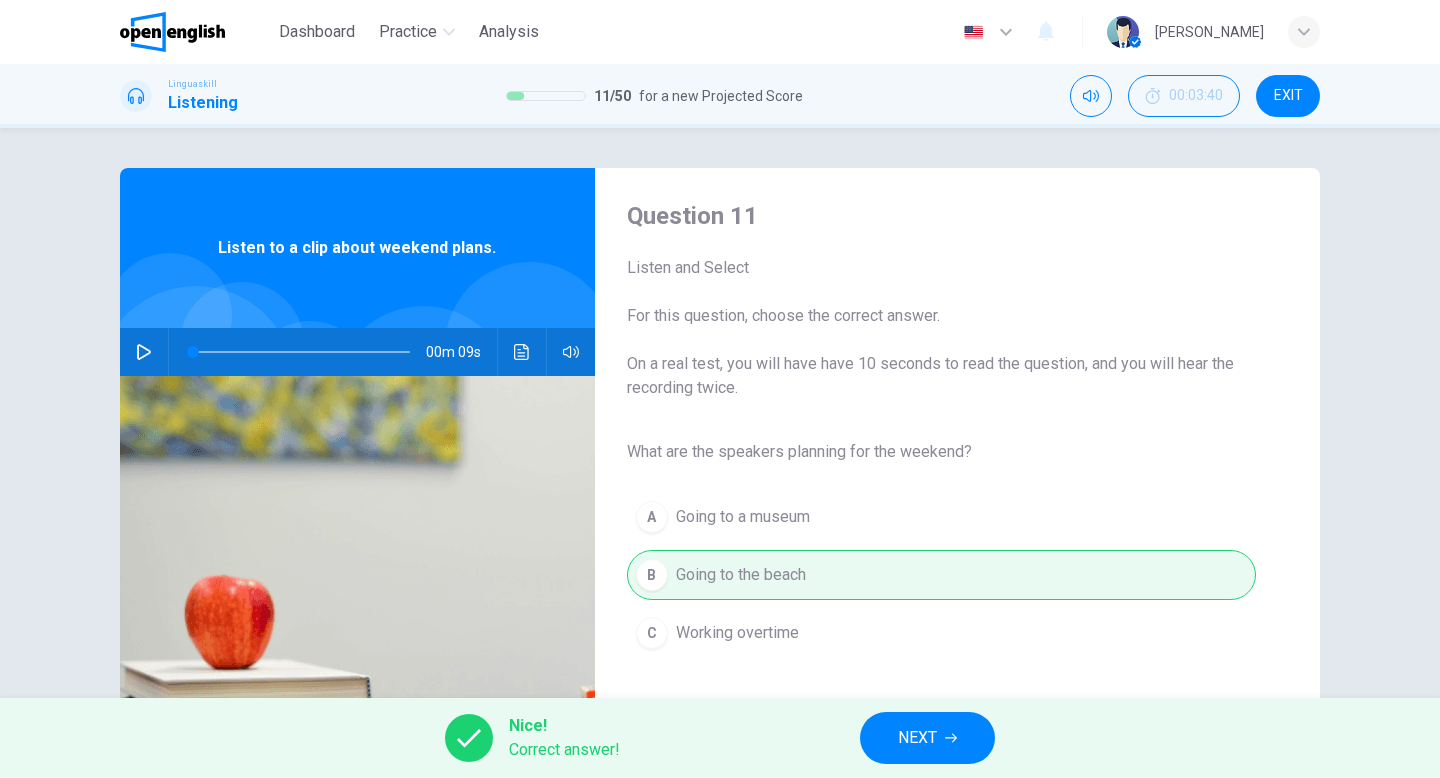 click on "NEXT" at bounding box center [927, 738] 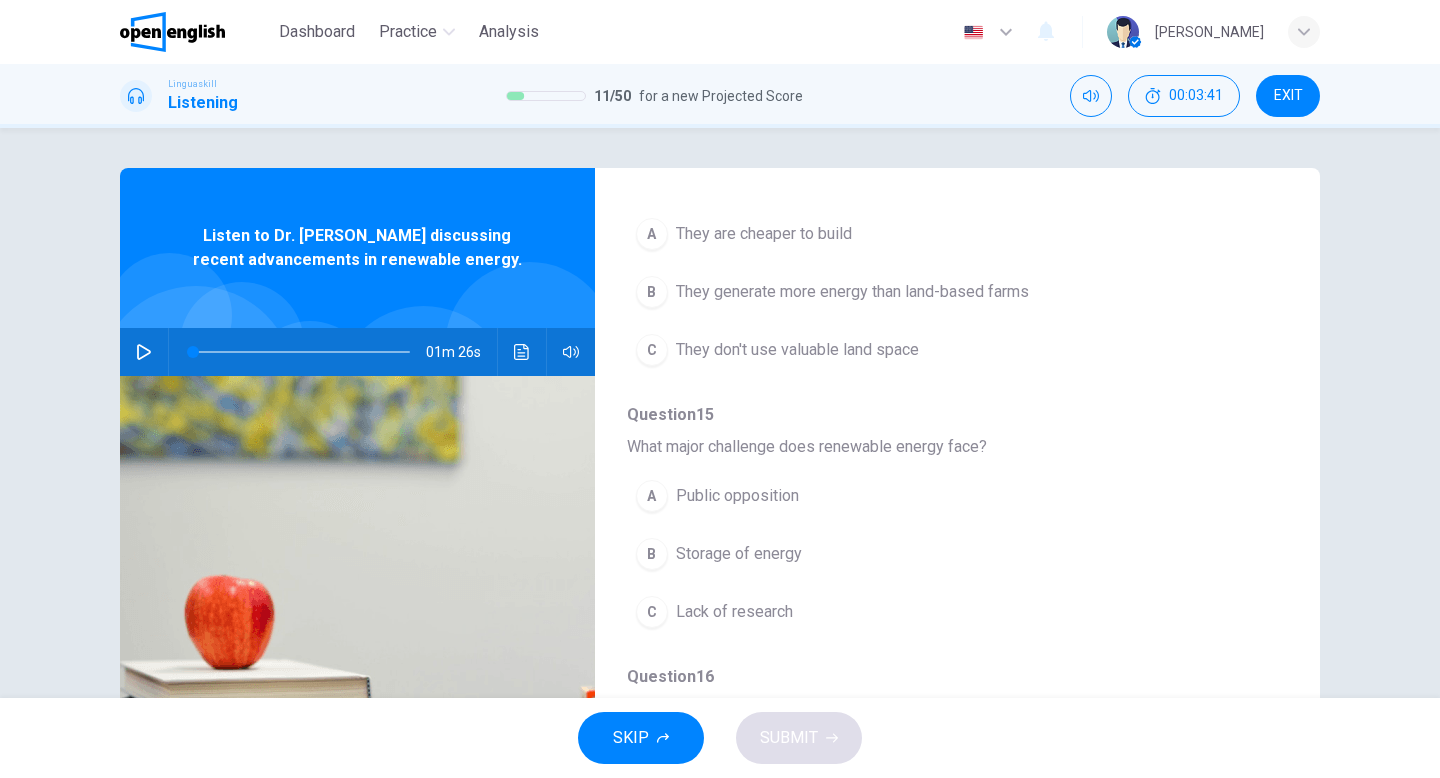 scroll, scrollTop: 887, scrollLeft: 0, axis: vertical 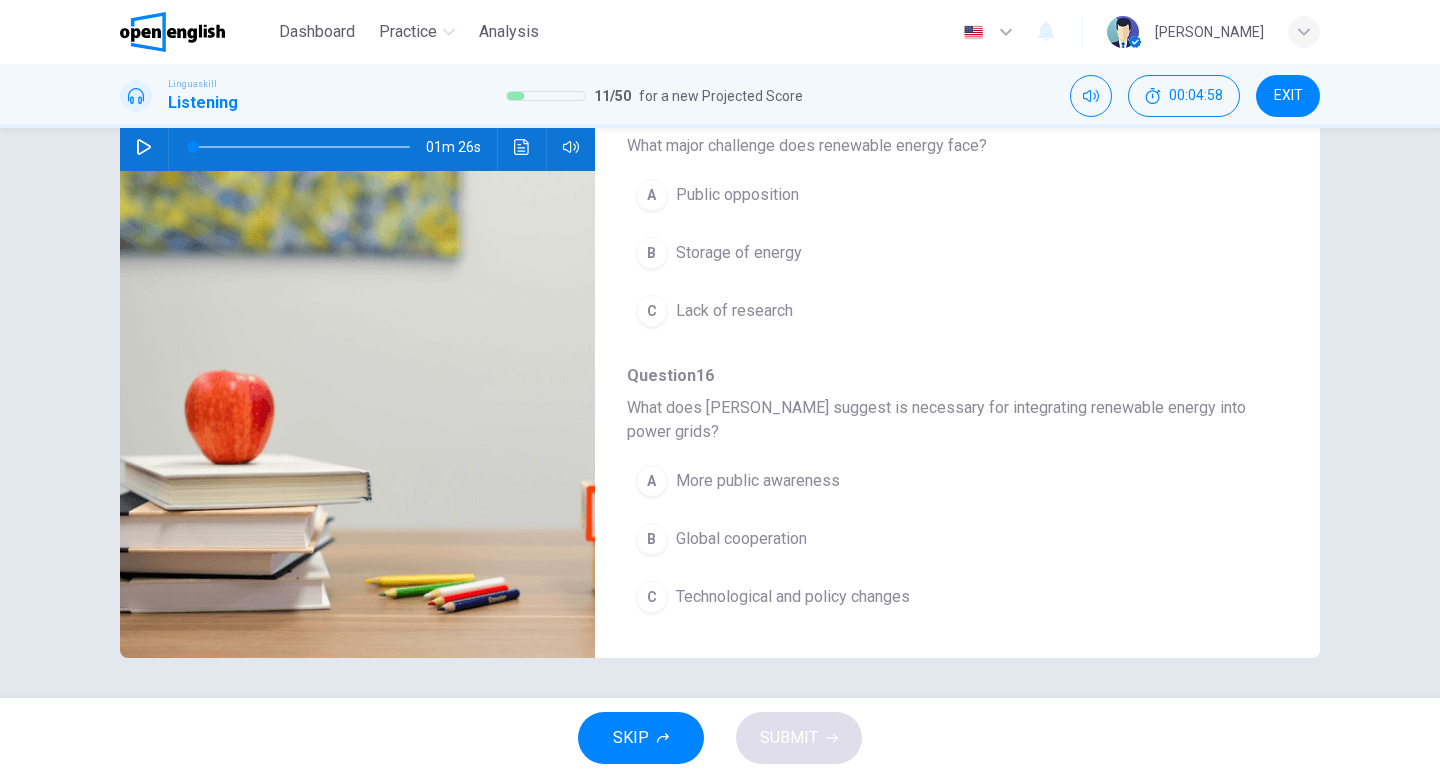 click 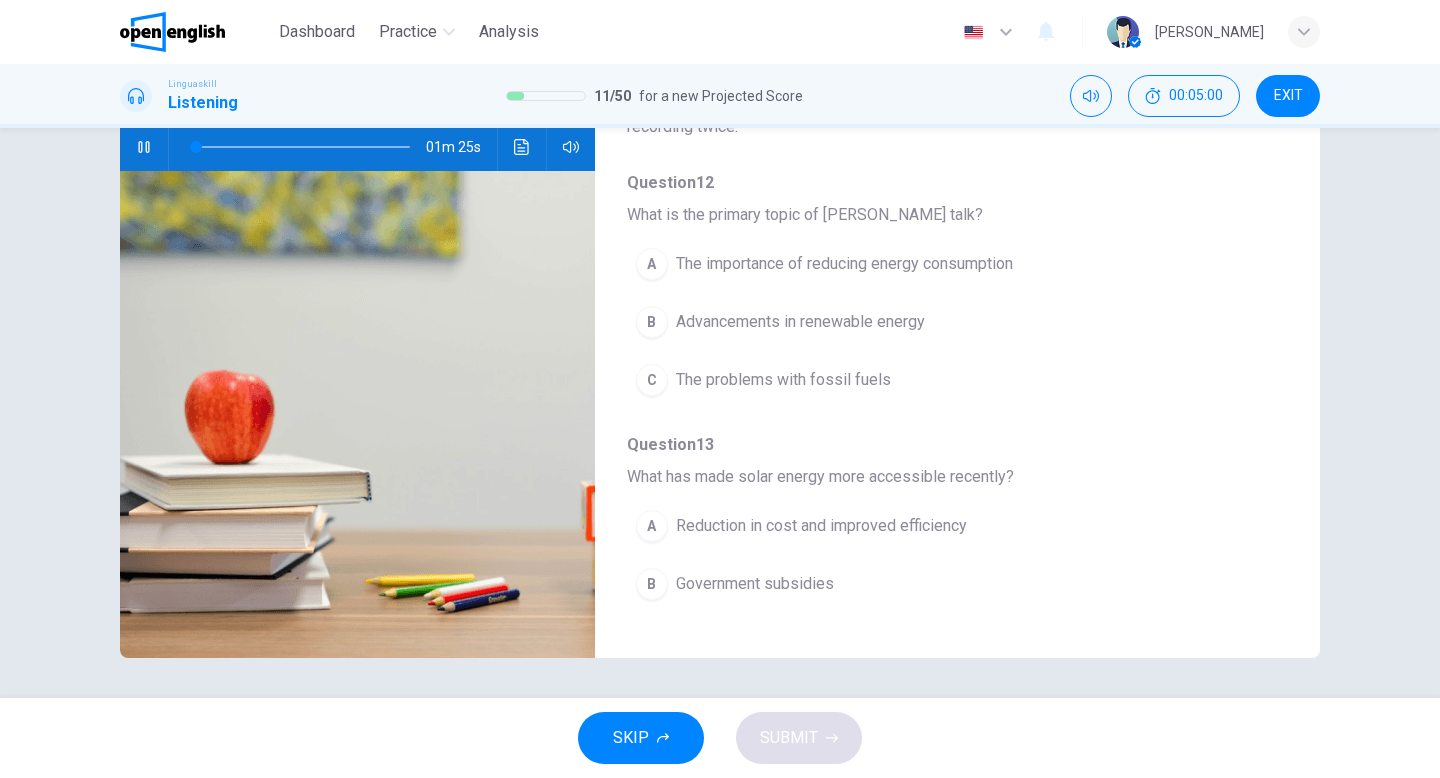 scroll, scrollTop: 0, scrollLeft: 0, axis: both 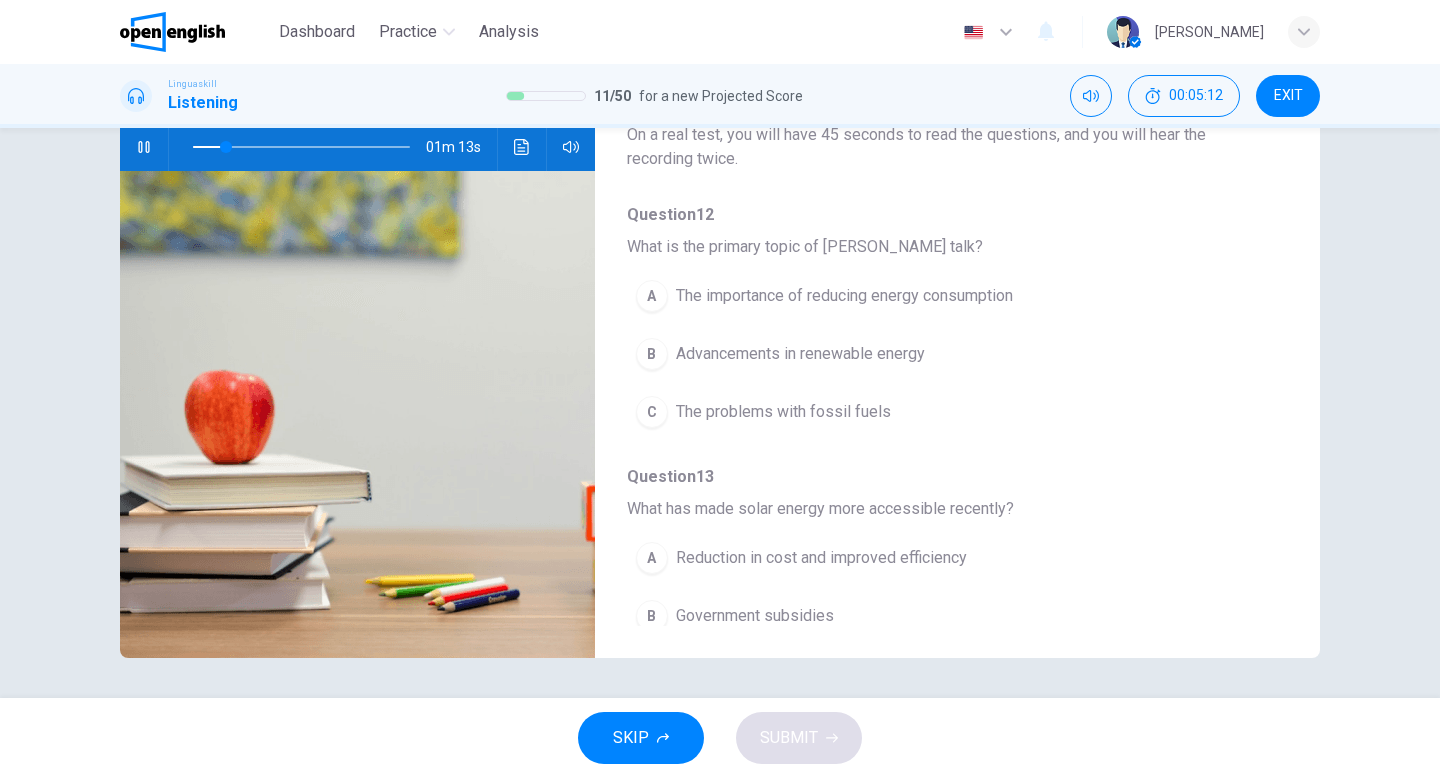 click on "Advancements in renewable energy" at bounding box center [800, 354] 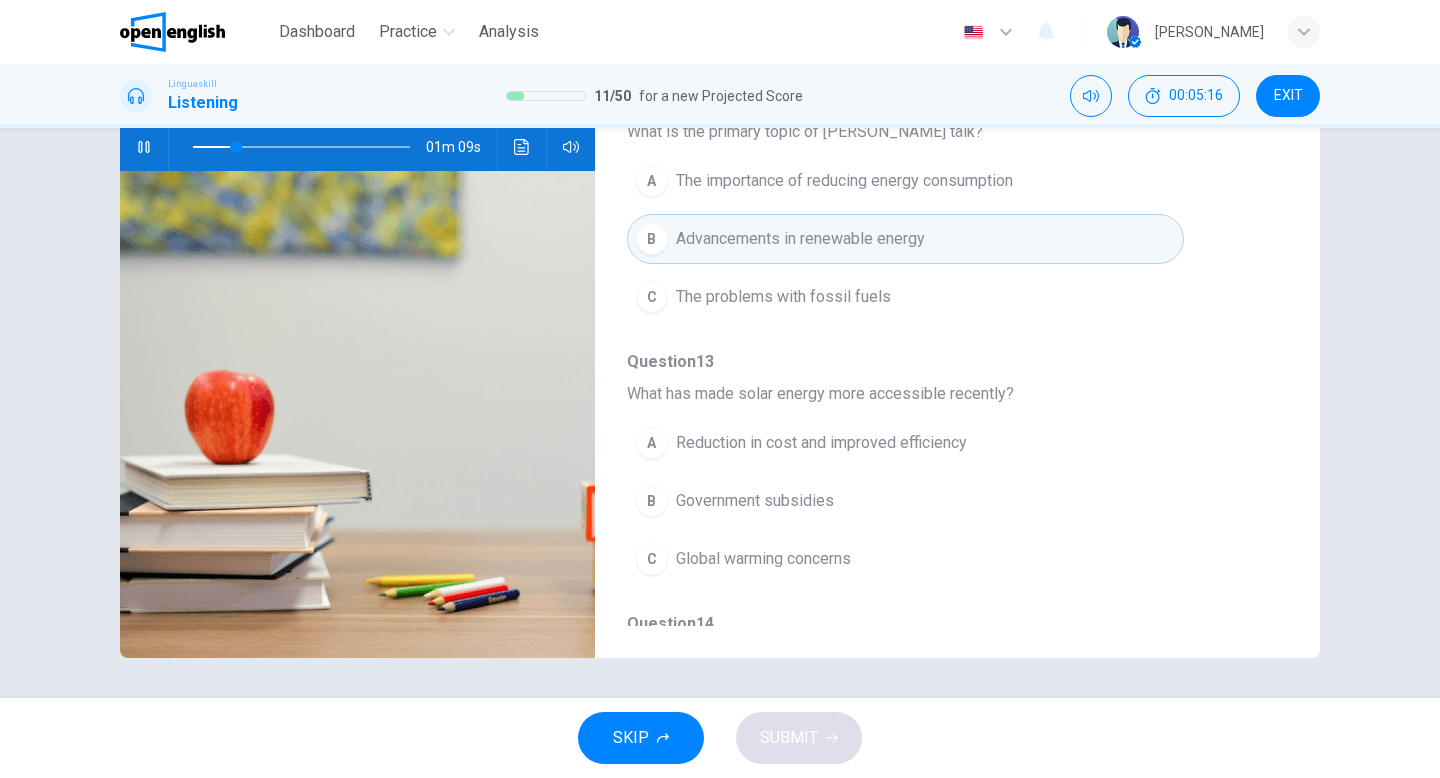 scroll, scrollTop: 126, scrollLeft: 0, axis: vertical 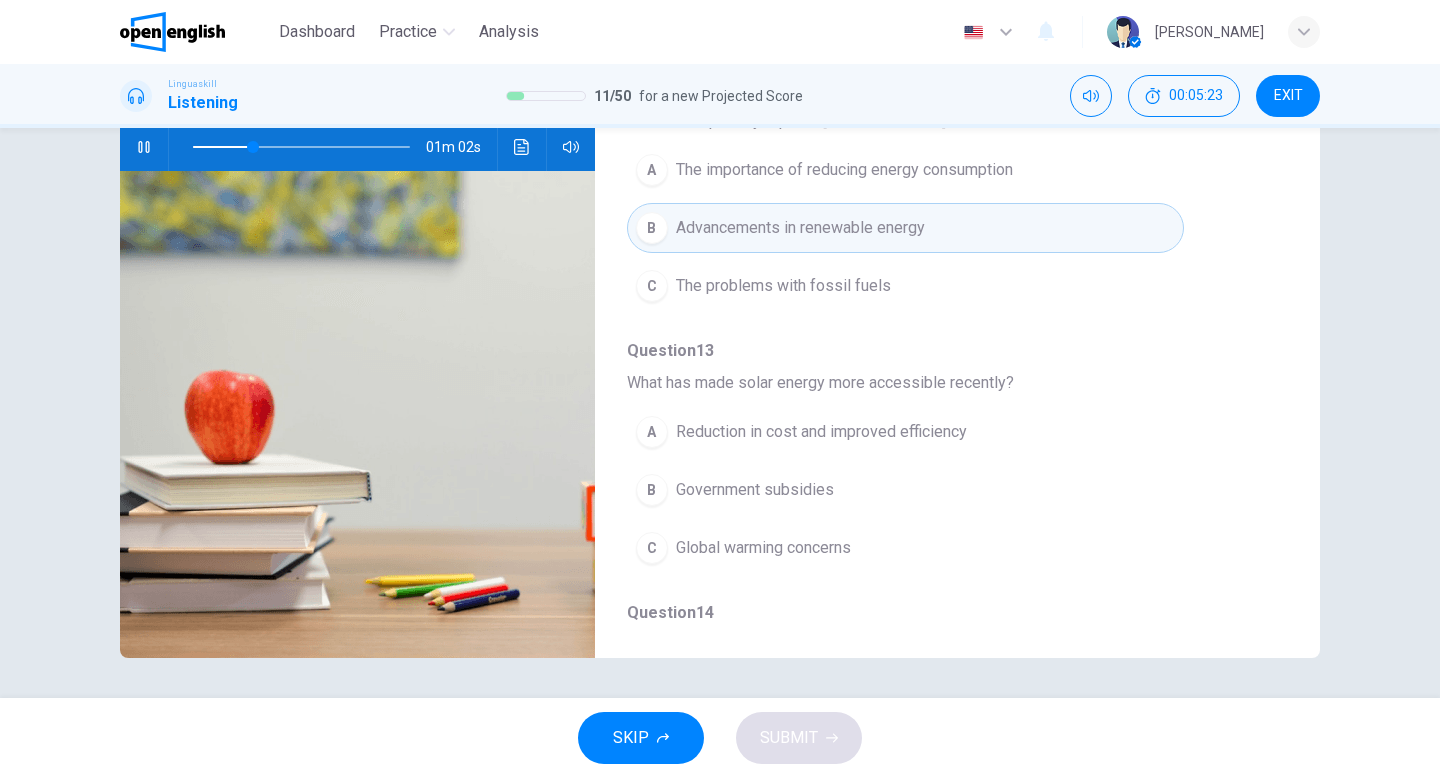 click on "Reduction in cost and improved efficiency" at bounding box center (821, 432) 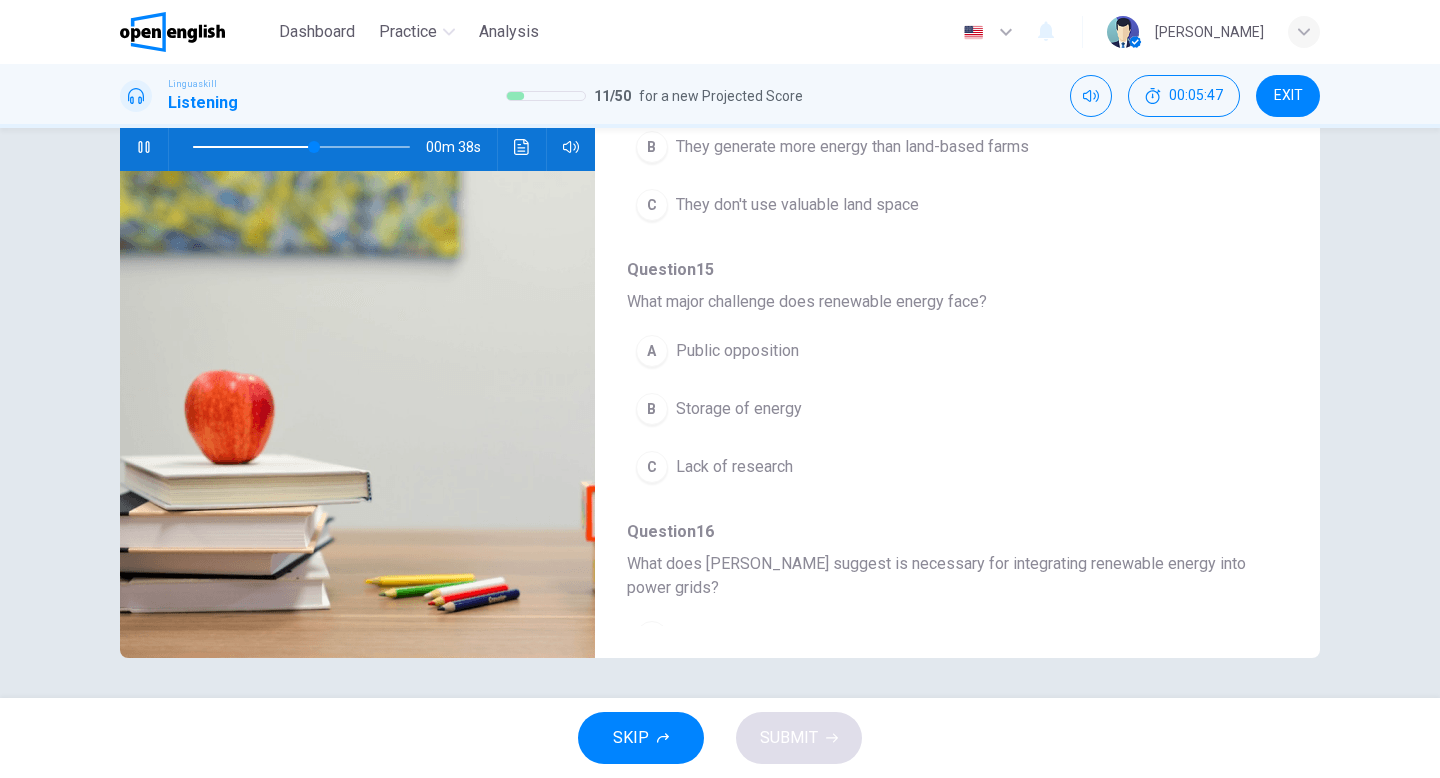 scroll, scrollTop: 737, scrollLeft: 0, axis: vertical 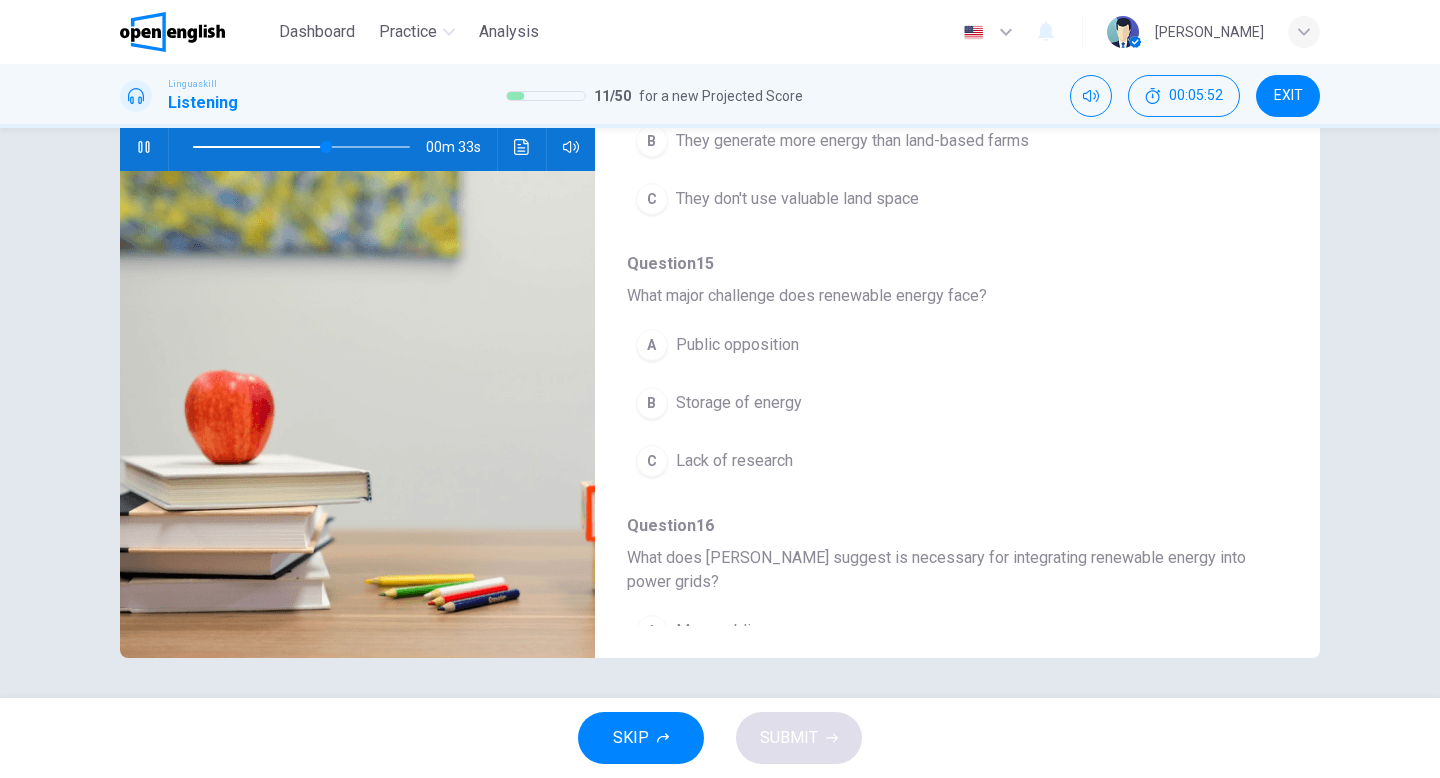click on "Storage of energy" at bounding box center (739, 403) 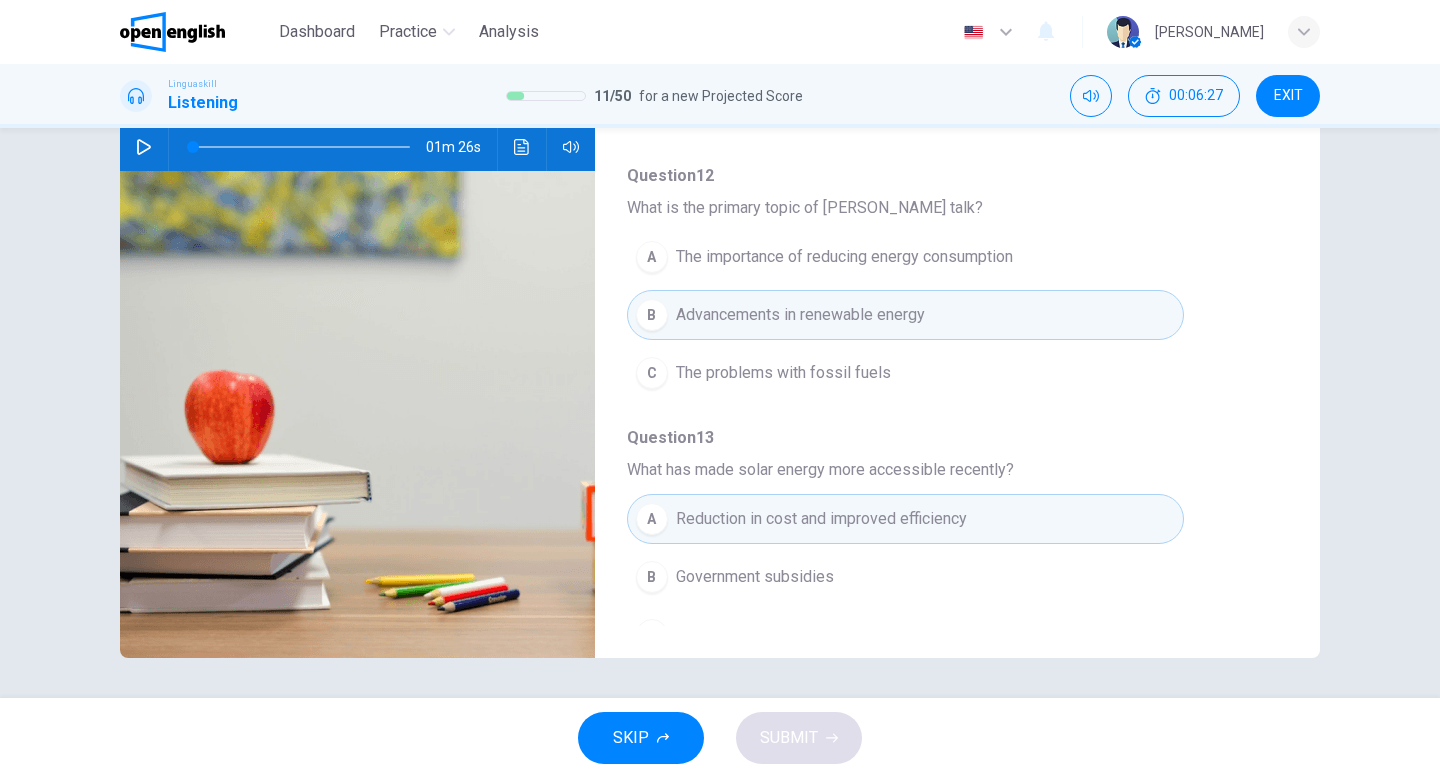 scroll, scrollTop: 0, scrollLeft: 0, axis: both 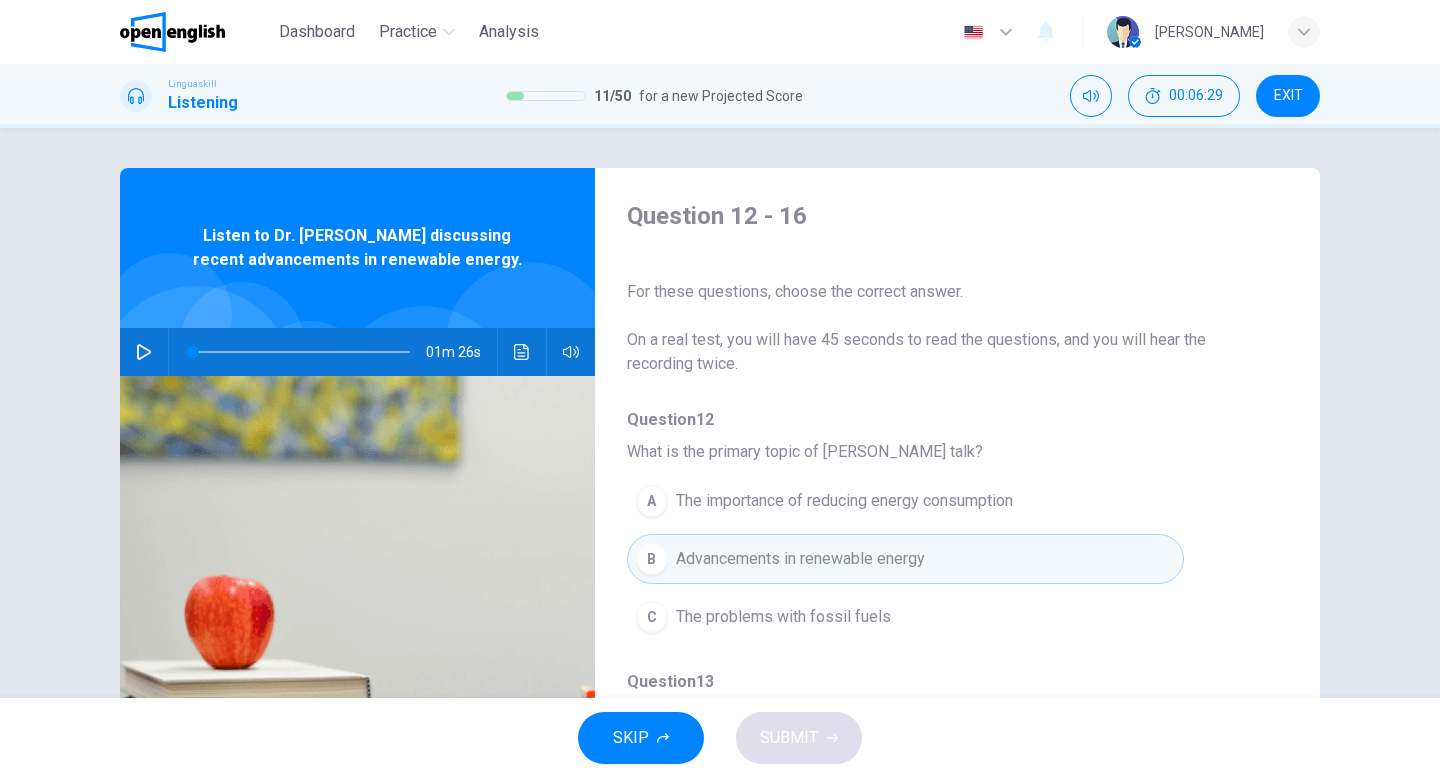 click 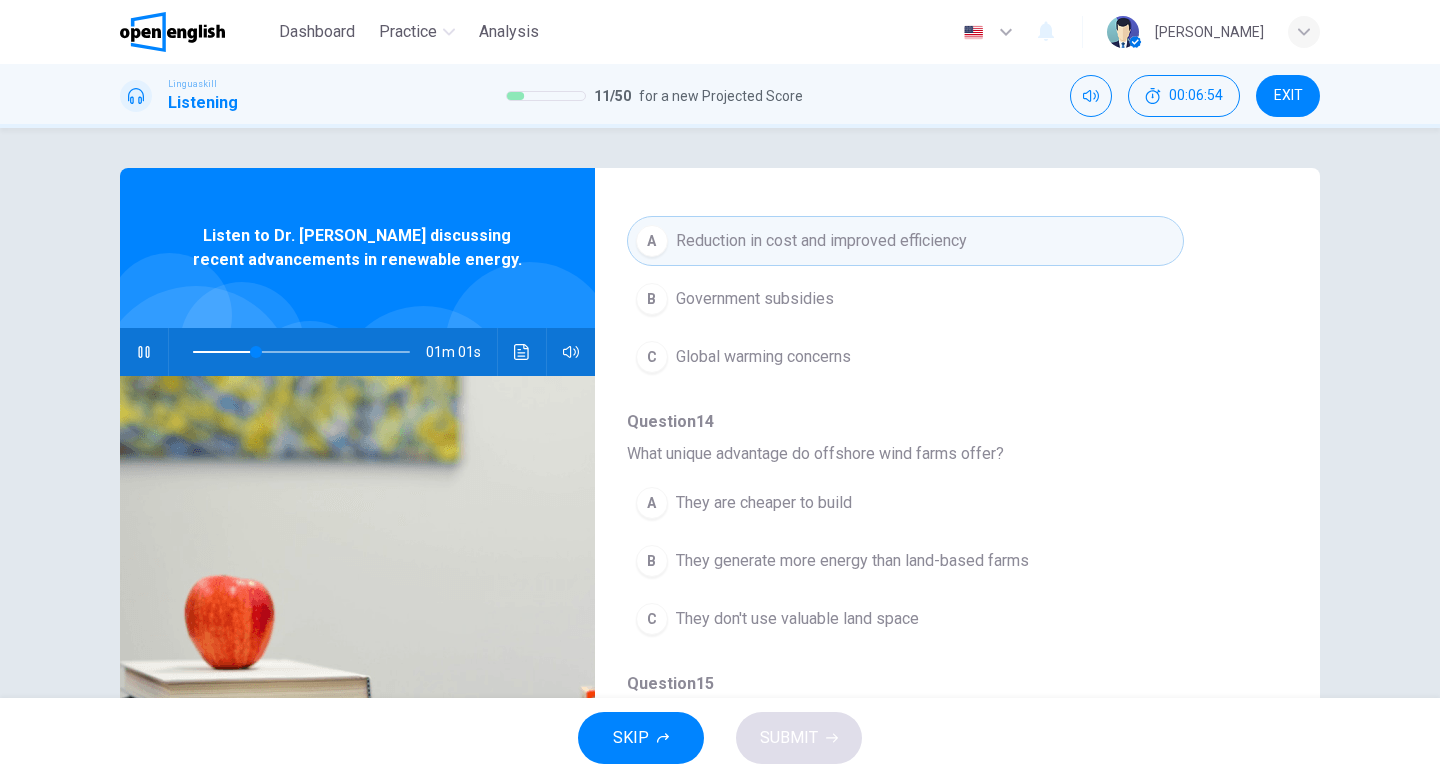 scroll, scrollTop: 556, scrollLeft: 0, axis: vertical 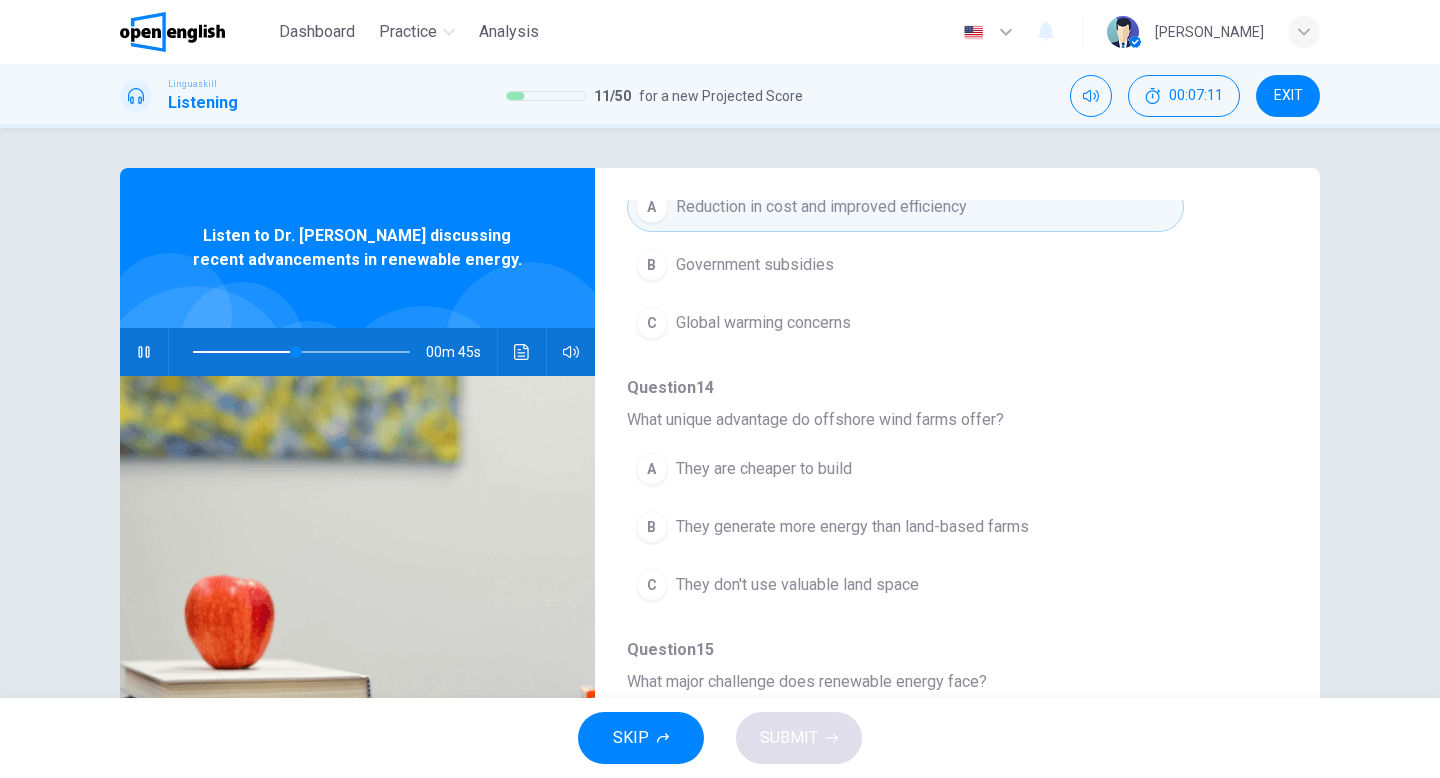 click on "They generate more energy than land-based farms" at bounding box center (852, 527) 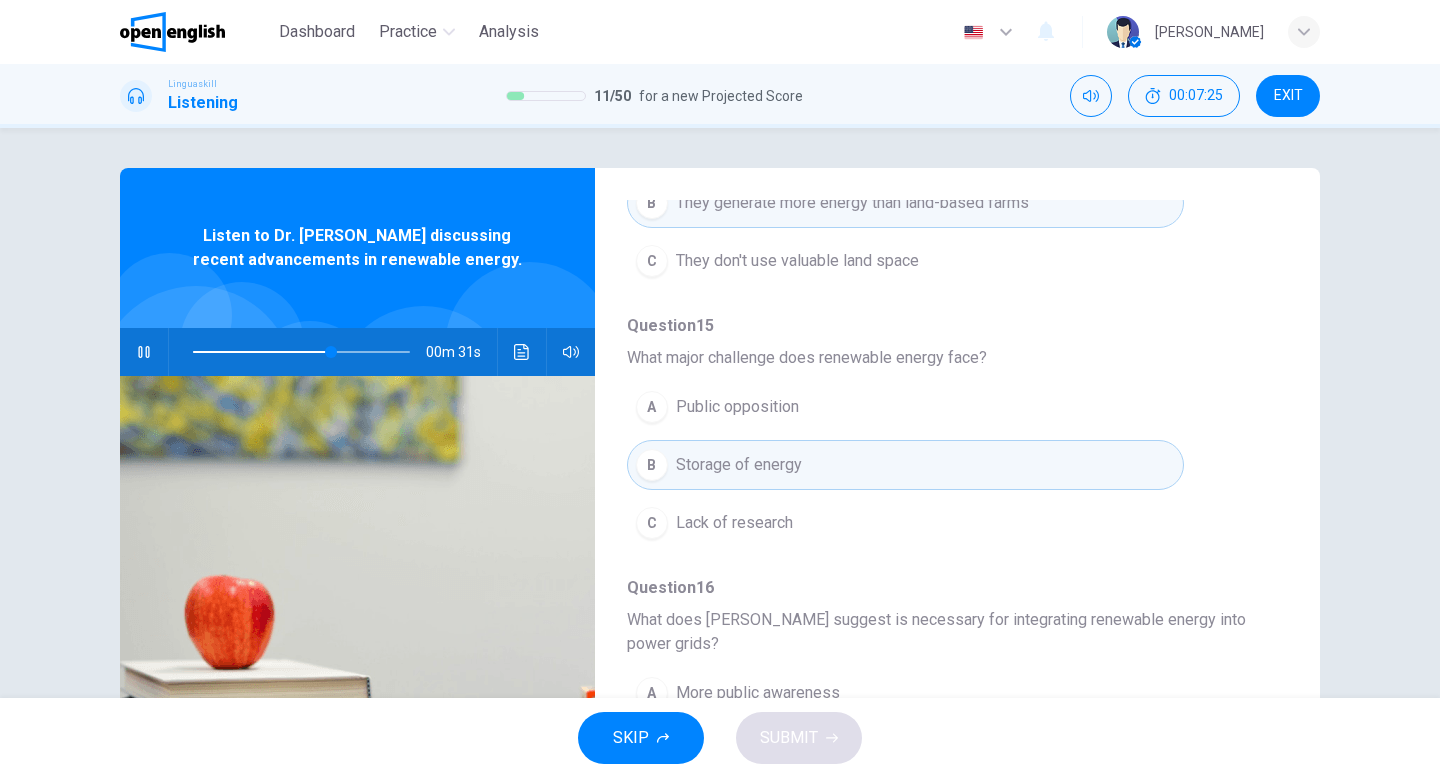 scroll, scrollTop: 887, scrollLeft: 0, axis: vertical 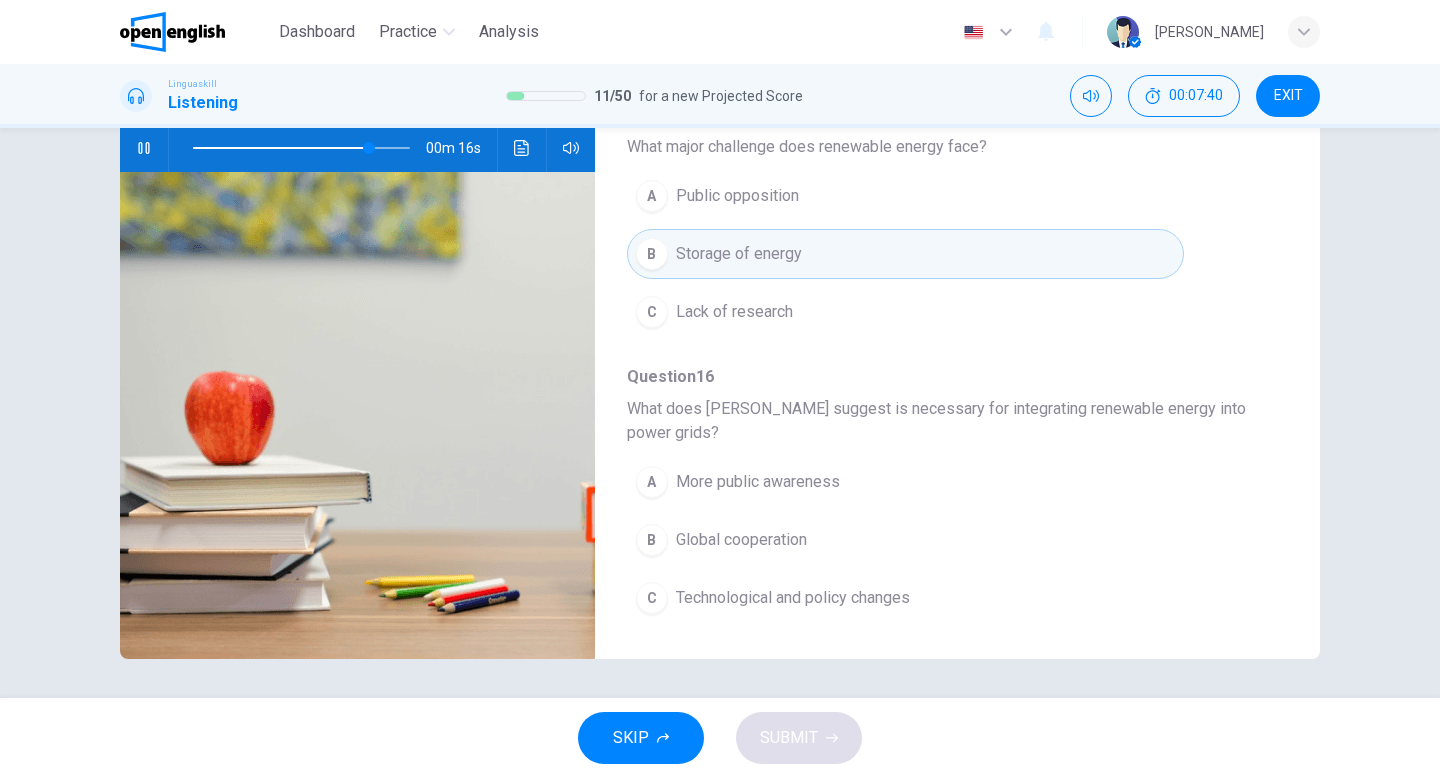 click on "Technological and policy changes" at bounding box center (793, 598) 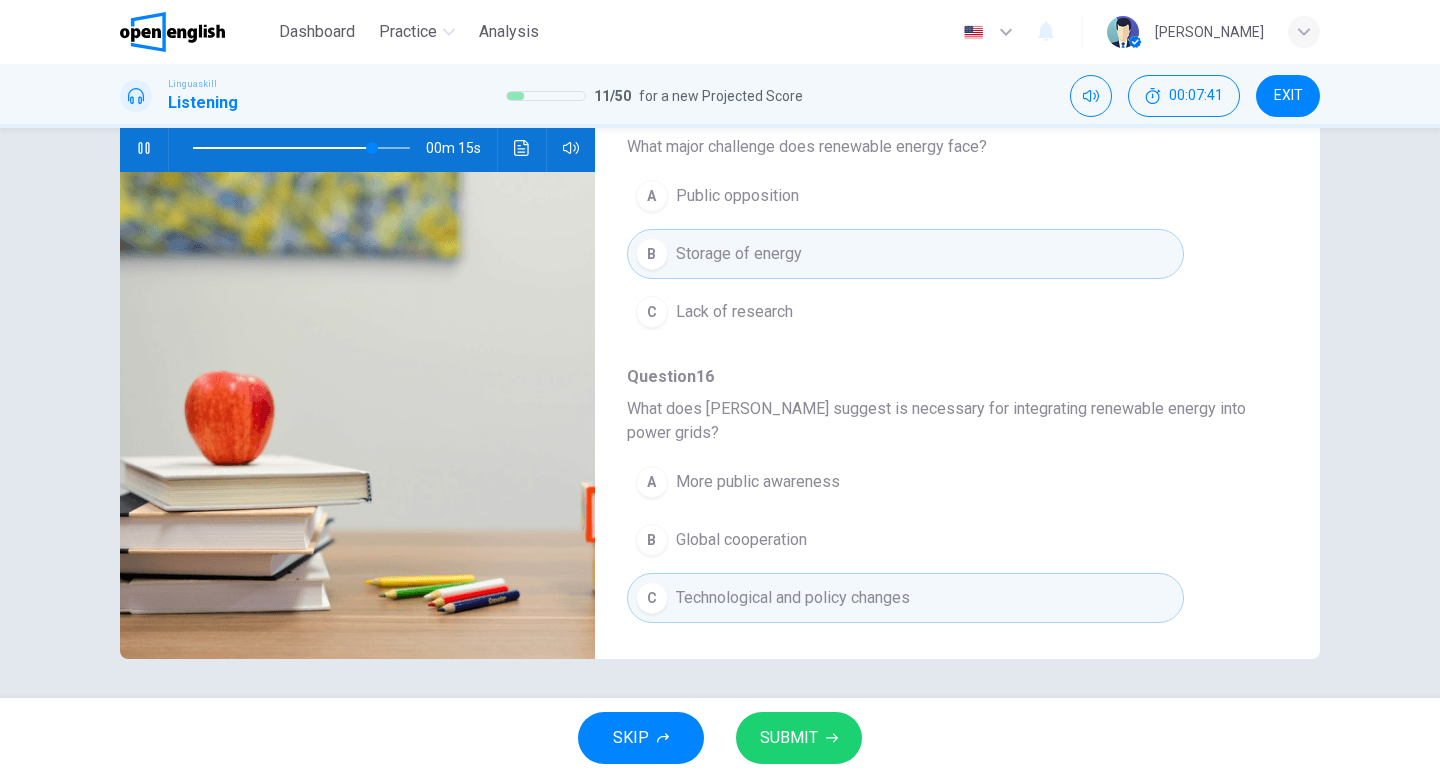 click on "SUBMIT" at bounding box center [789, 738] 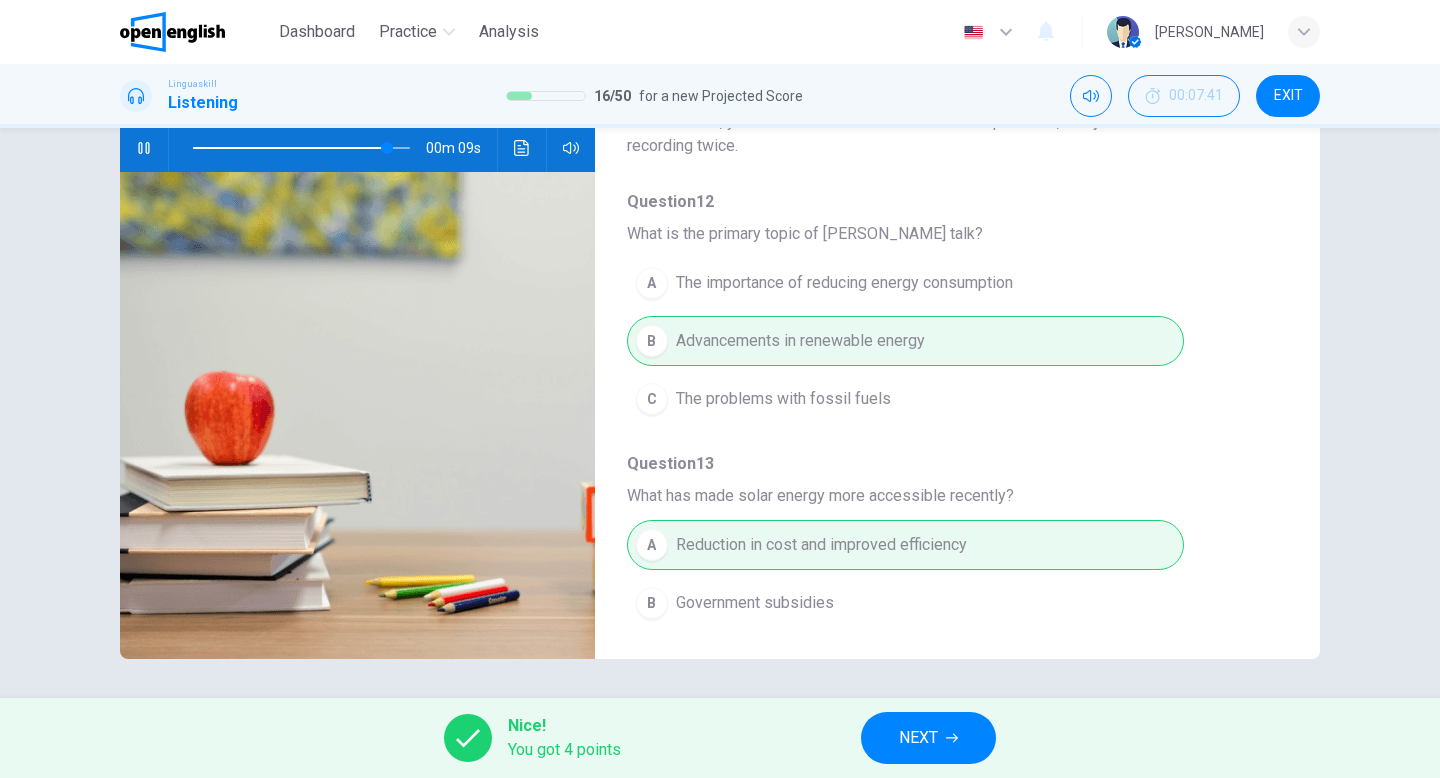 scroll, scrollTop: 0, scrollLeft: 0, axis: both 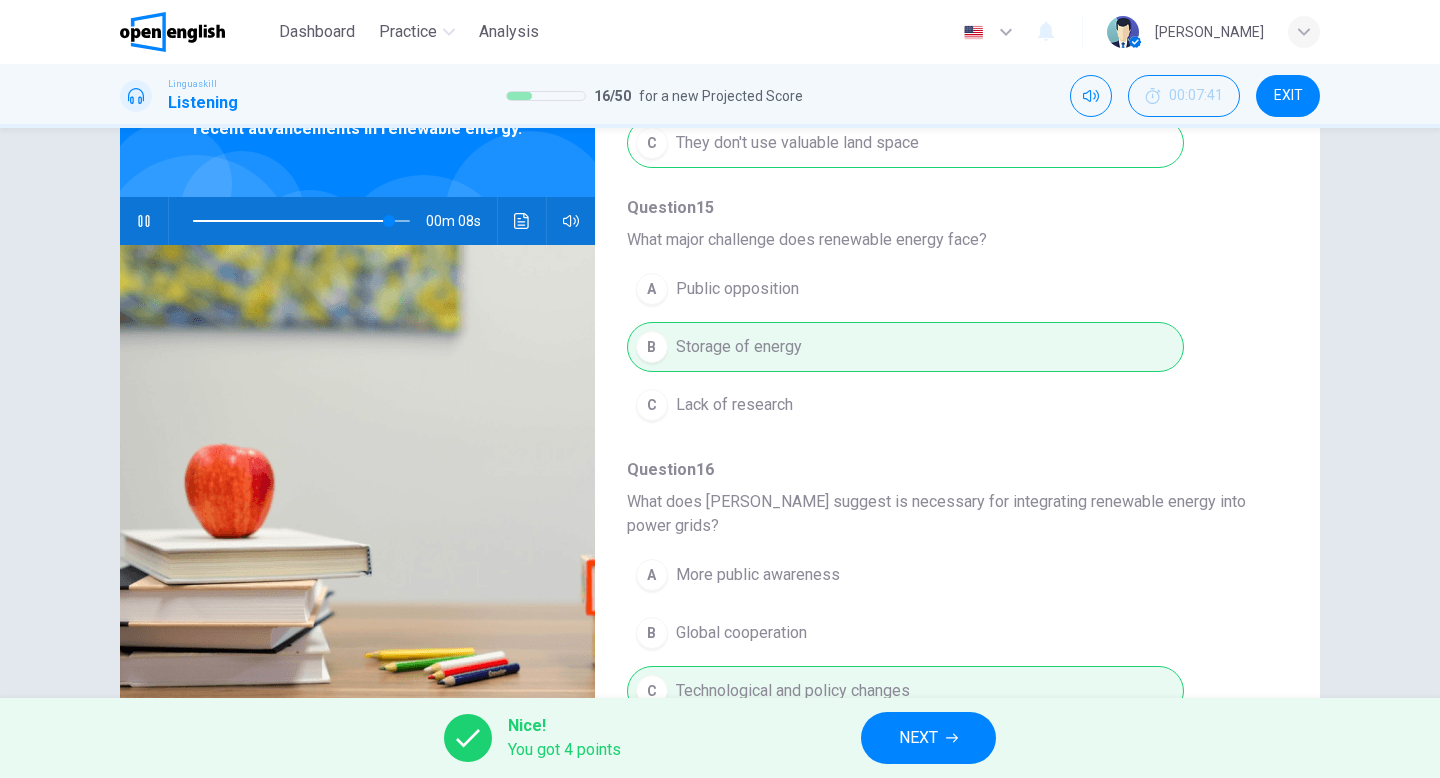 type on "**" 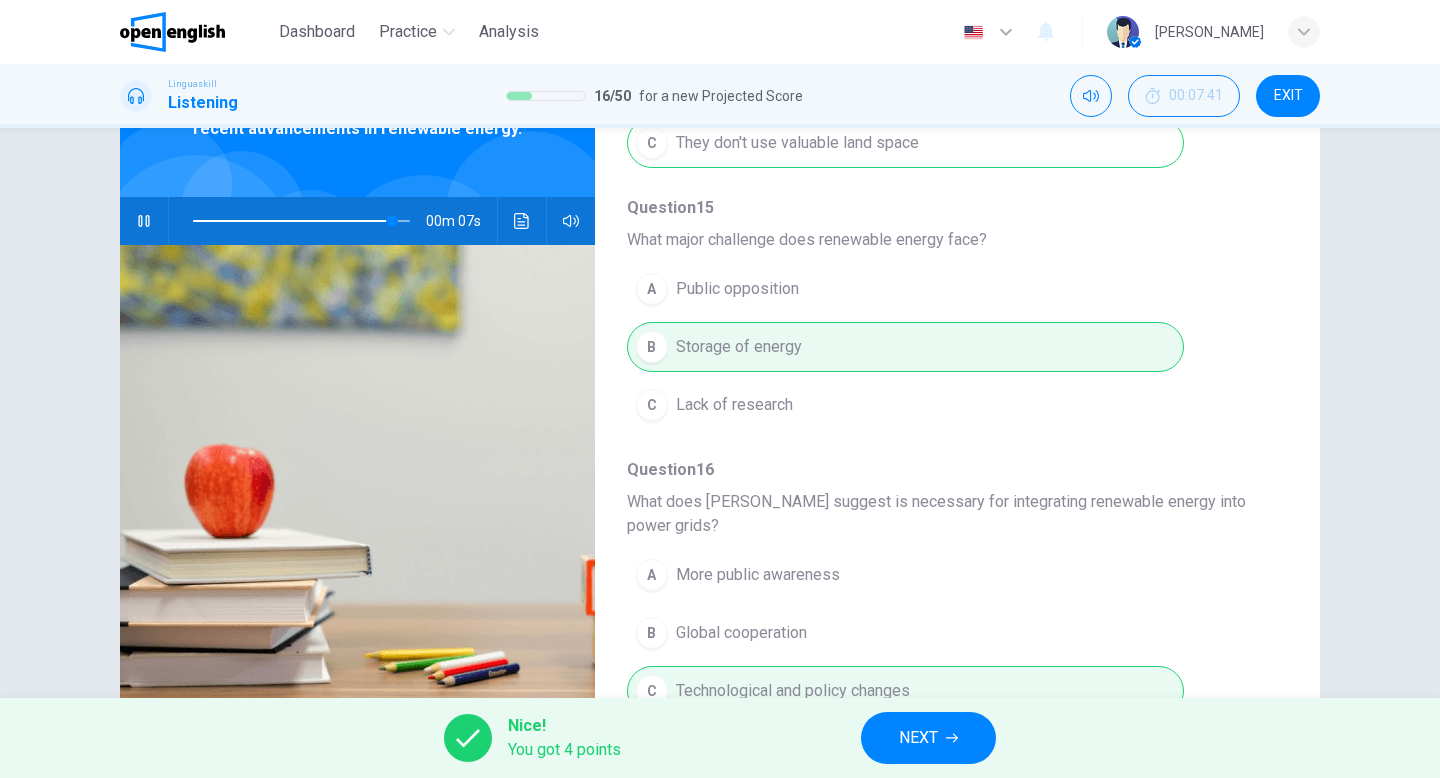 click on "NEXT" at bounding box center [918, 738] 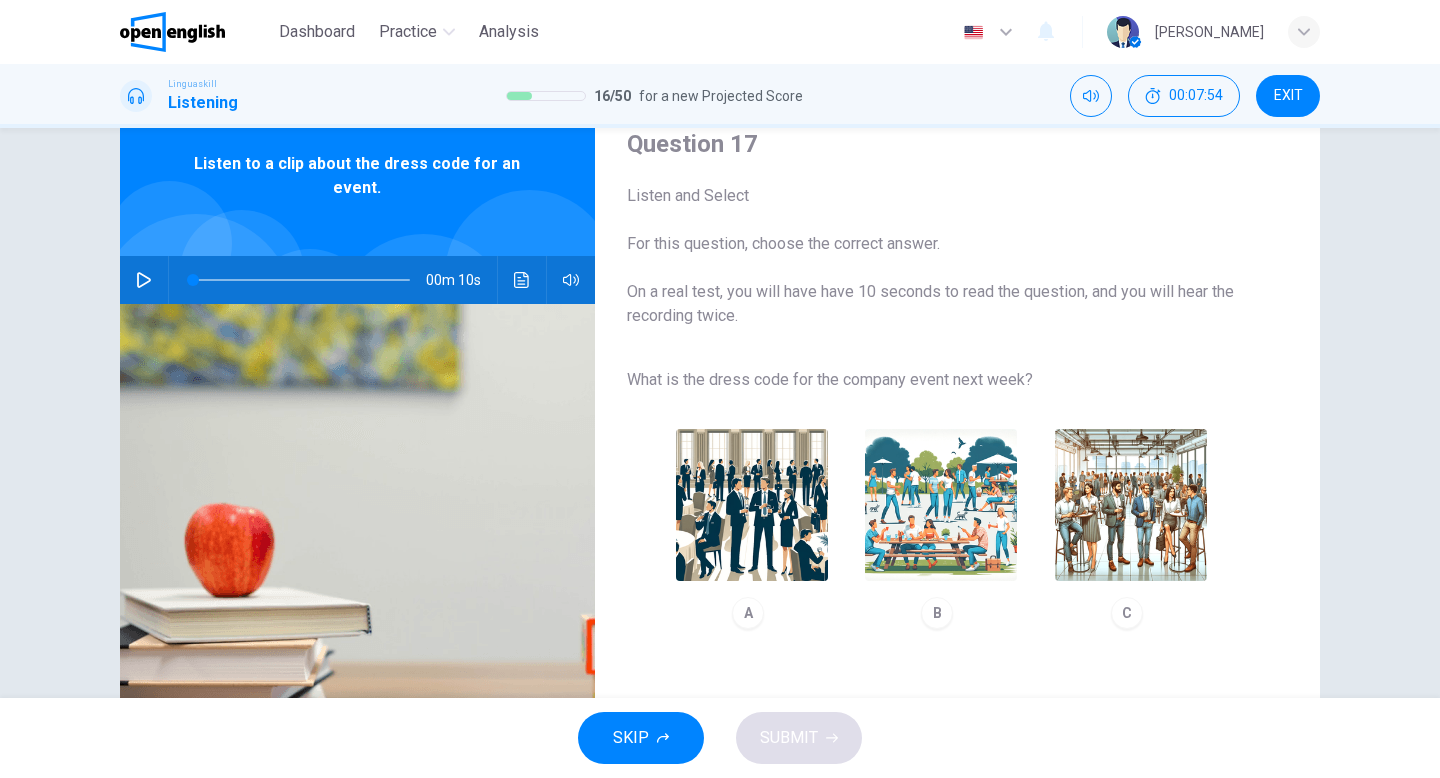 scroll, scrollTop: 86, scrollLeft: 0, axis: vertical 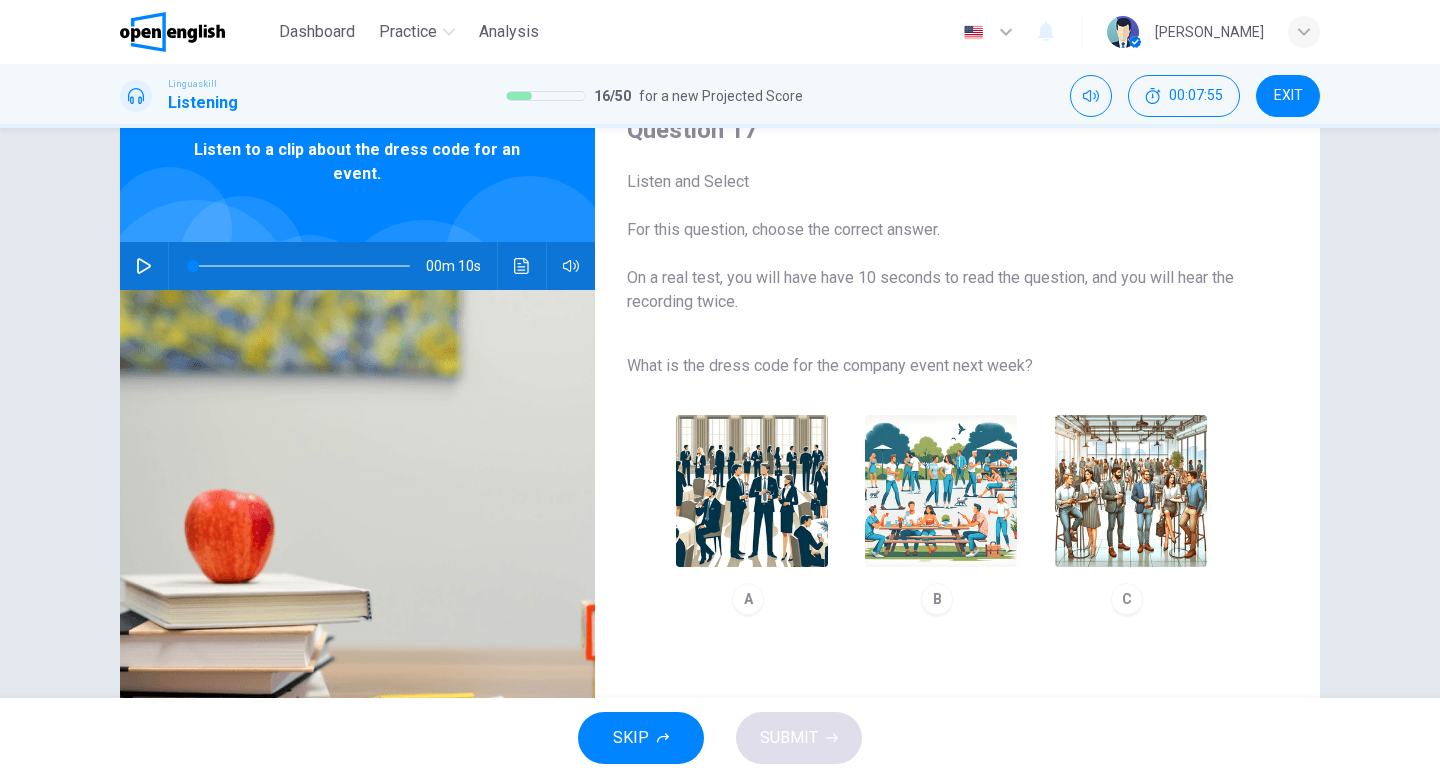 click 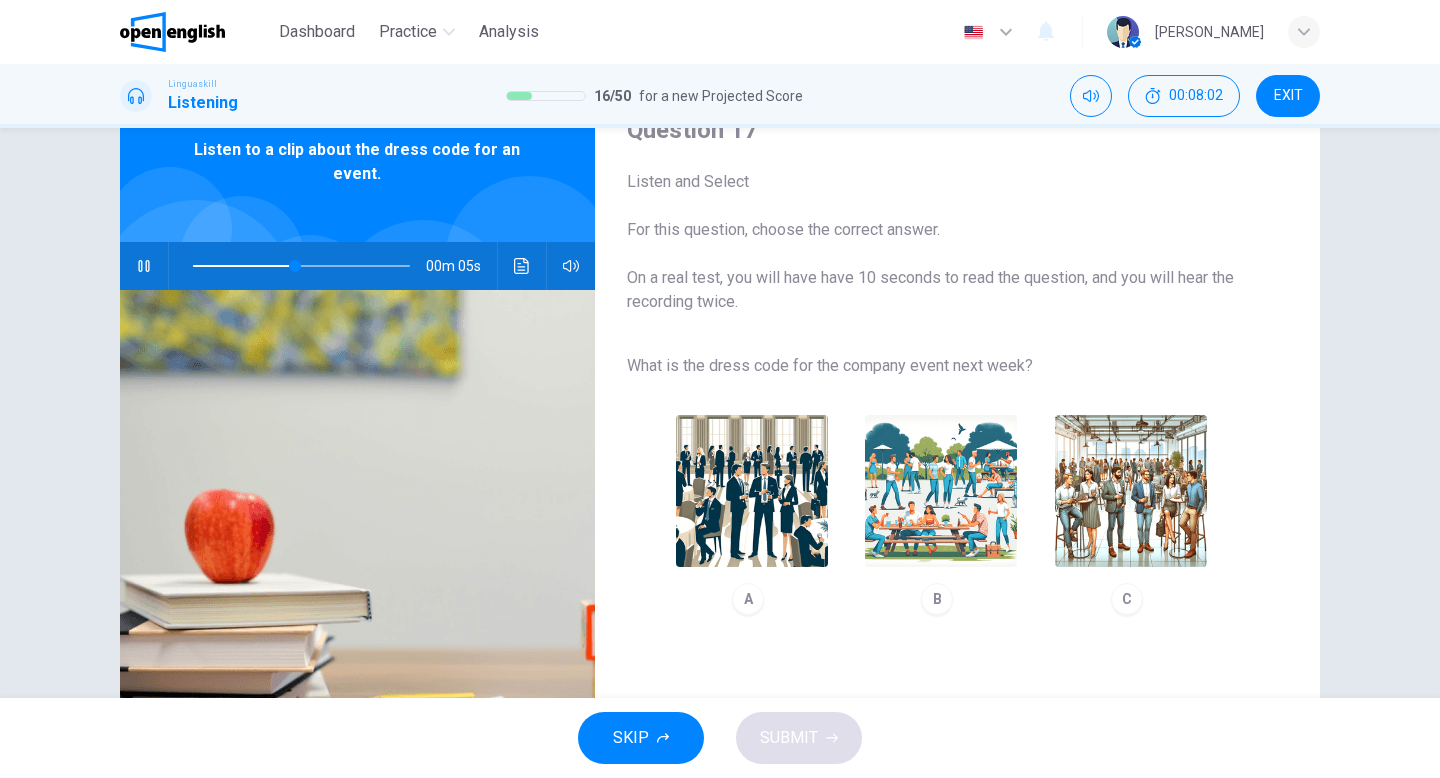 click at bounding box center (1131, 491) 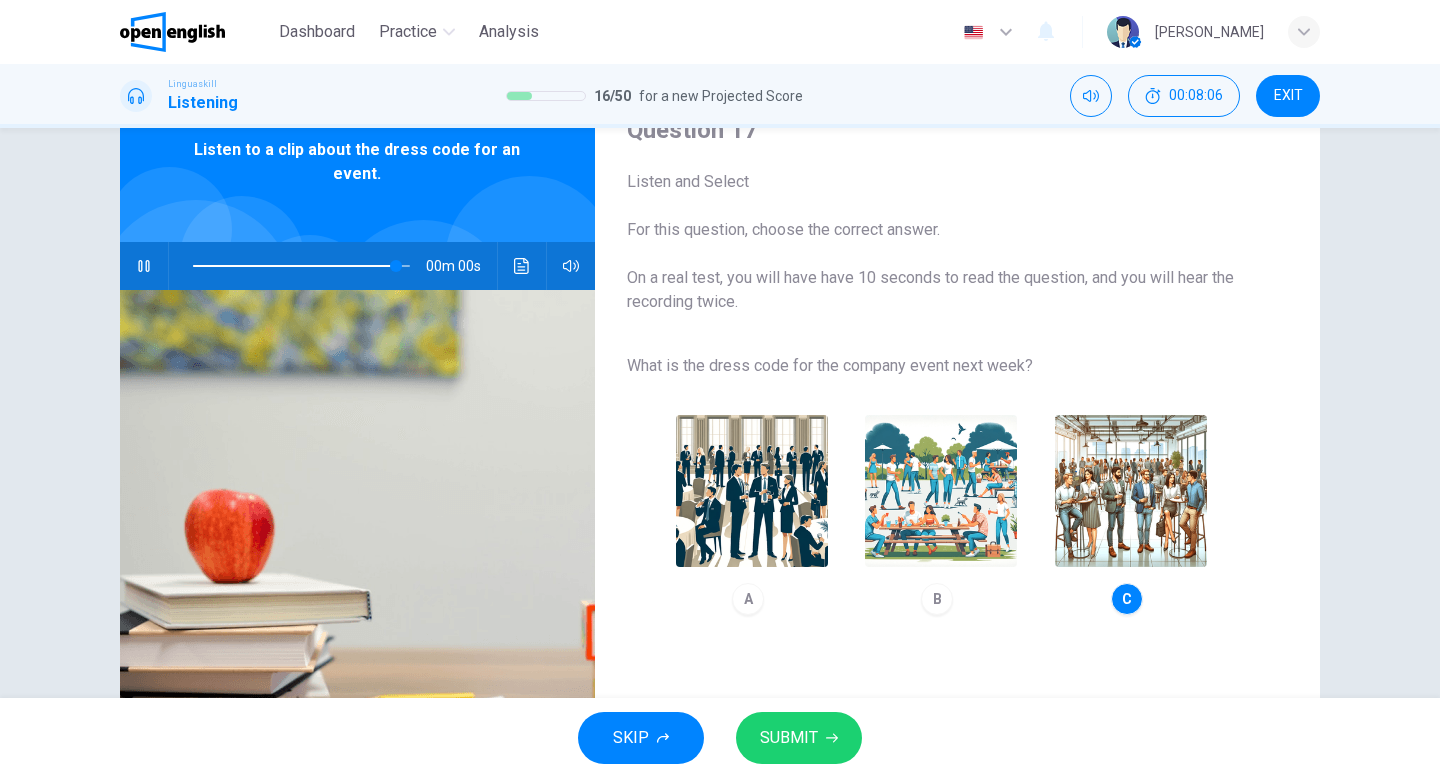click 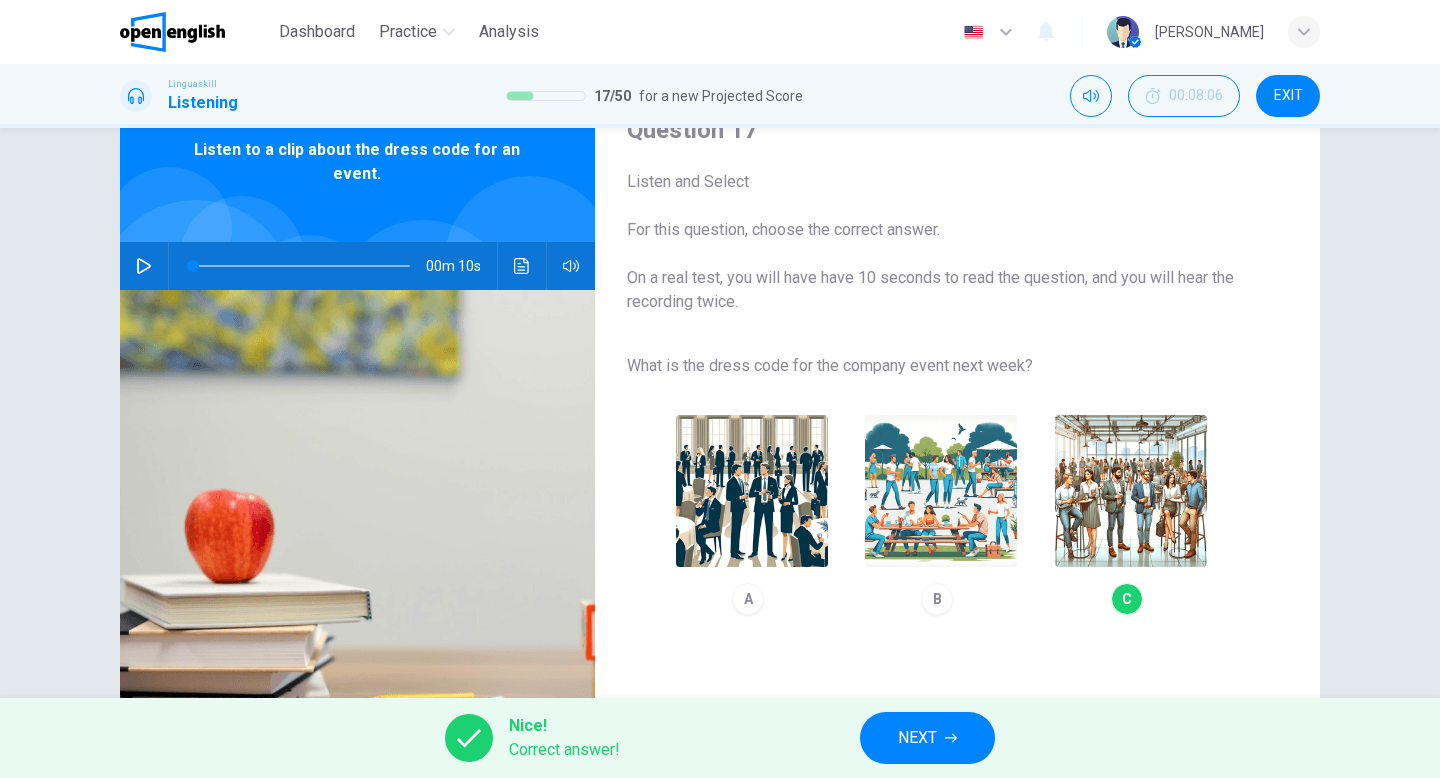 click on "NEXT" at bounding box center [927, 738] 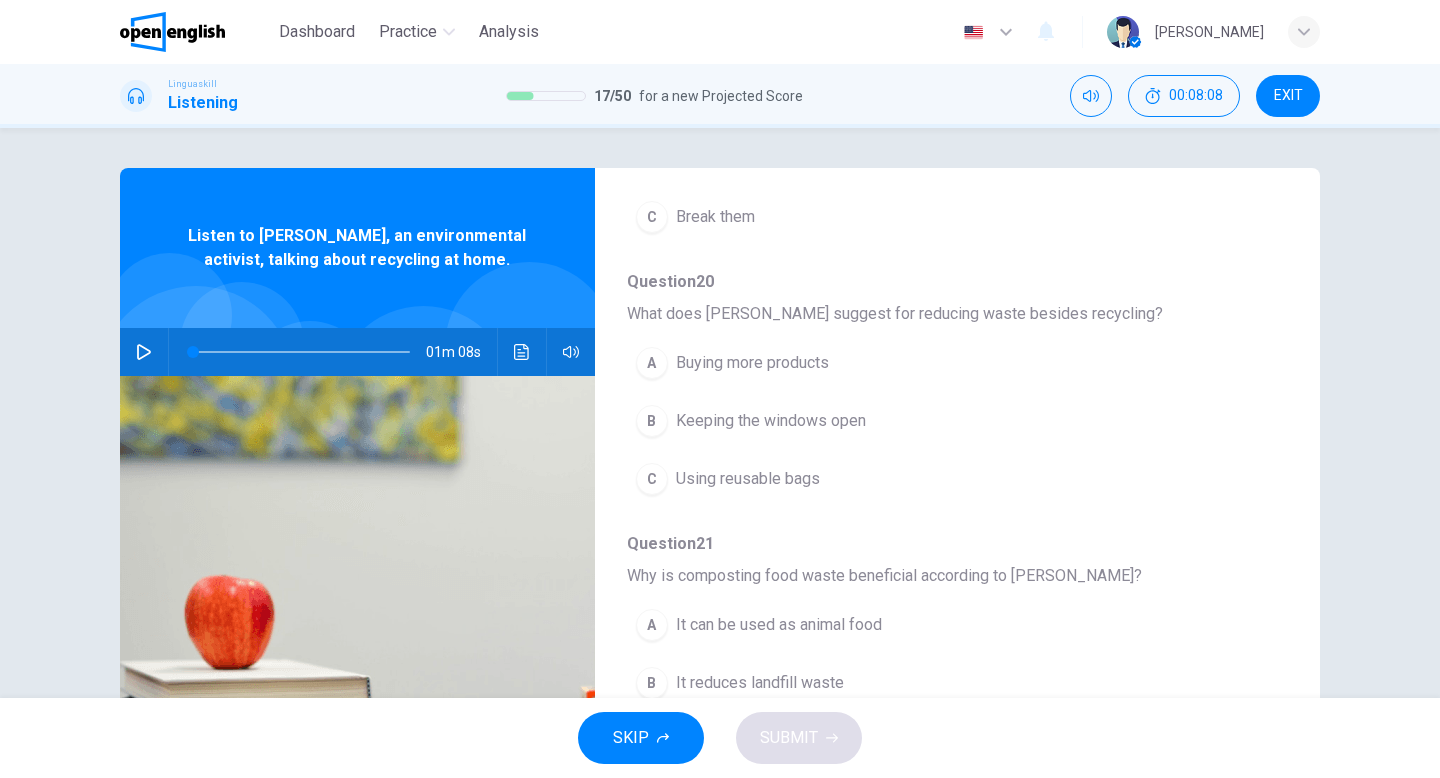 scroll, scrollTop: 863, scrollLeft: 0, axis: vertical 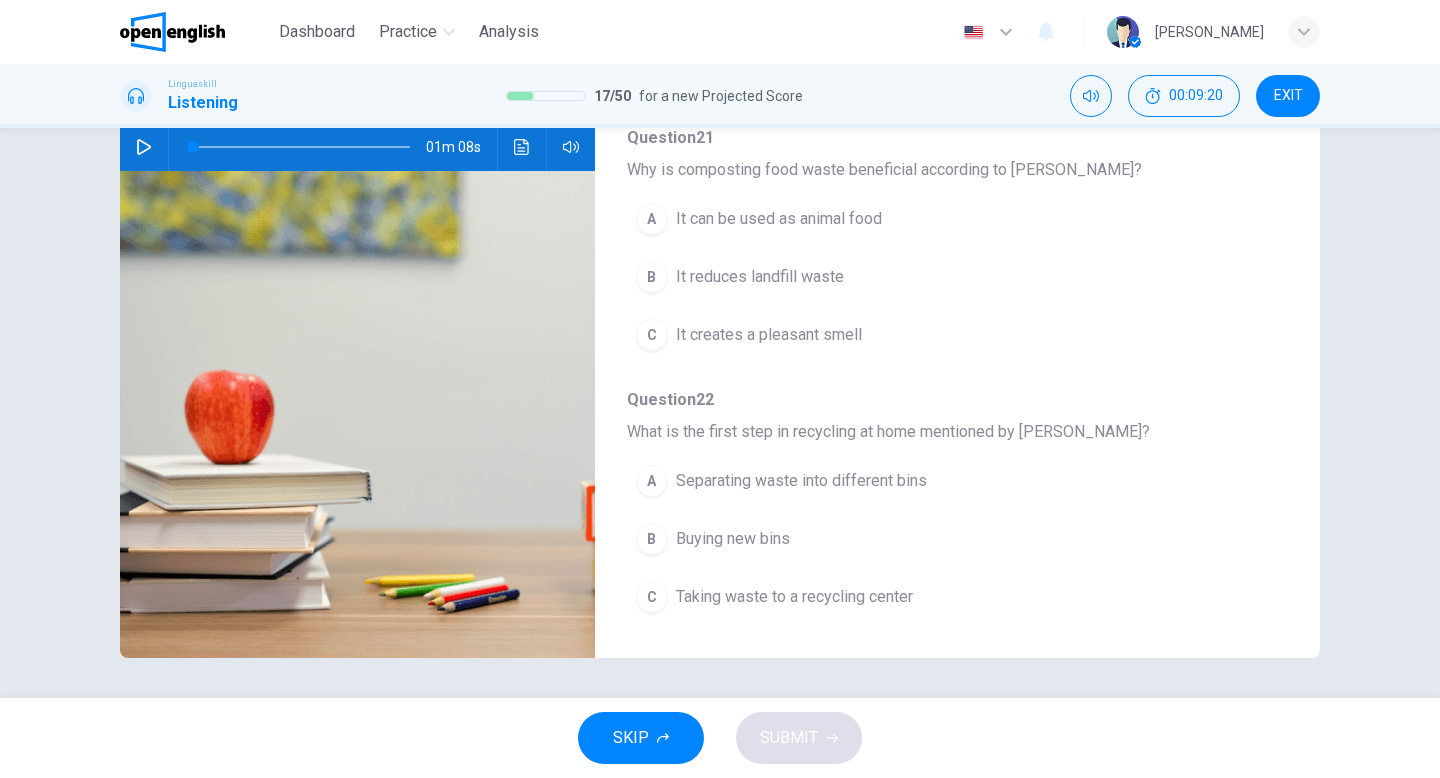click 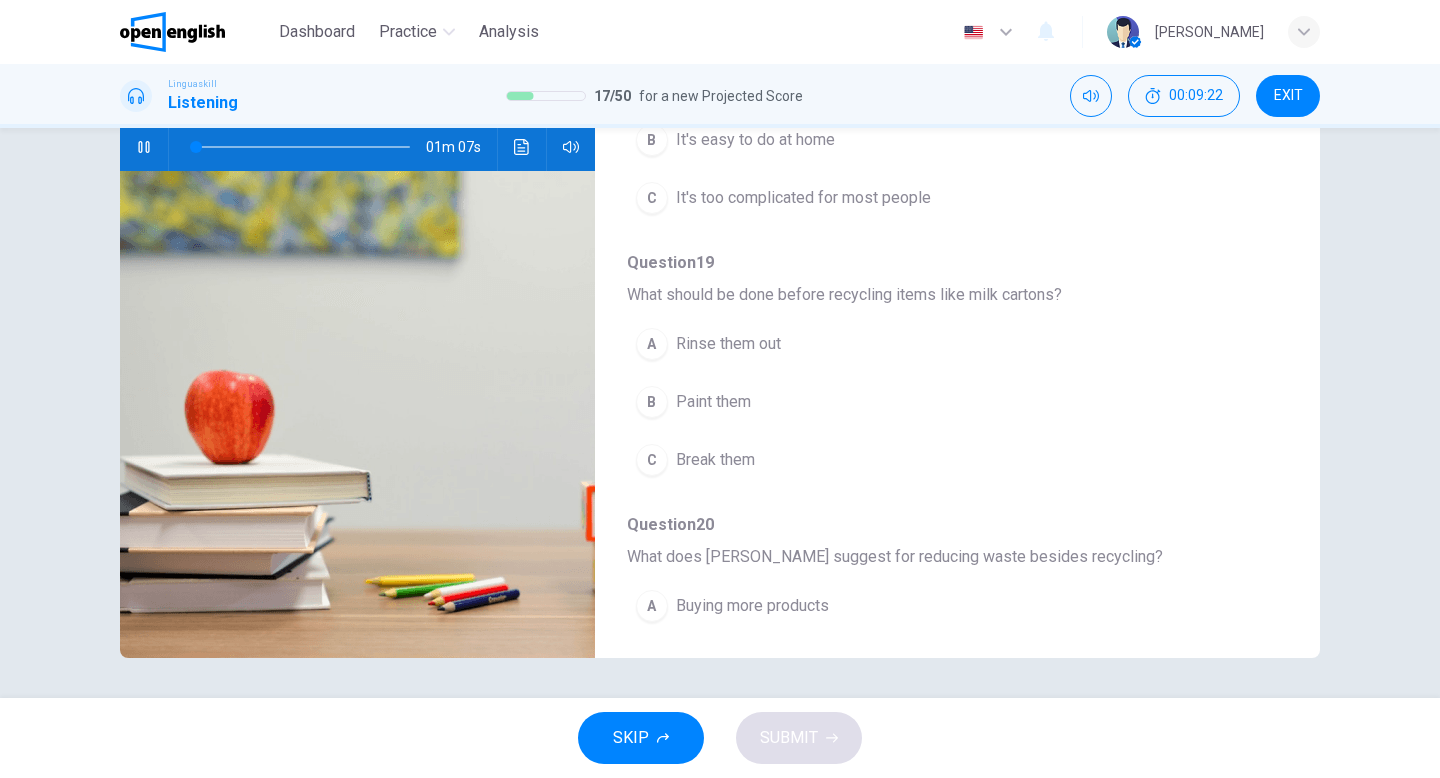 scroll, scrollTop: 0, scrollLeft: 0, axis: both 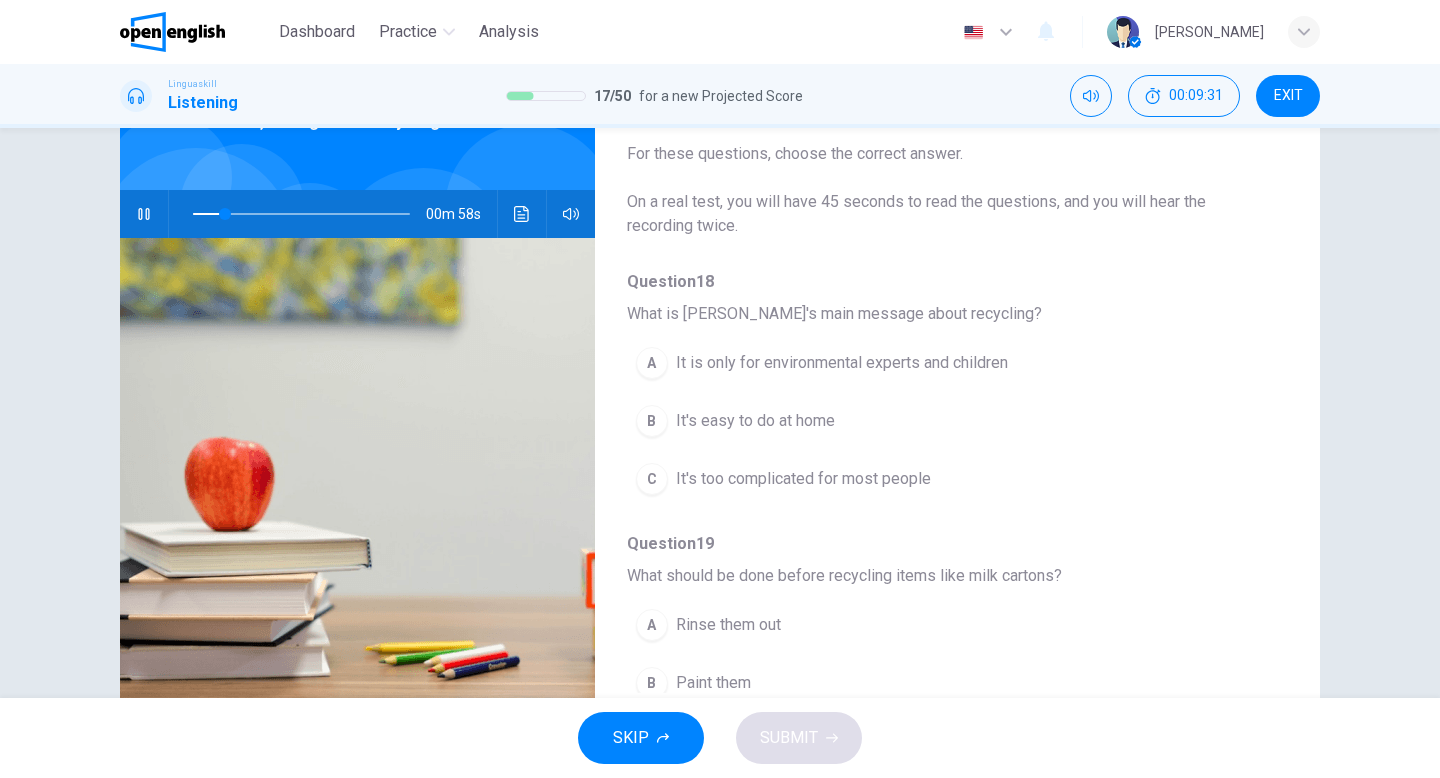 click on "It's easy to do at home" at bounding box center (755, 421) 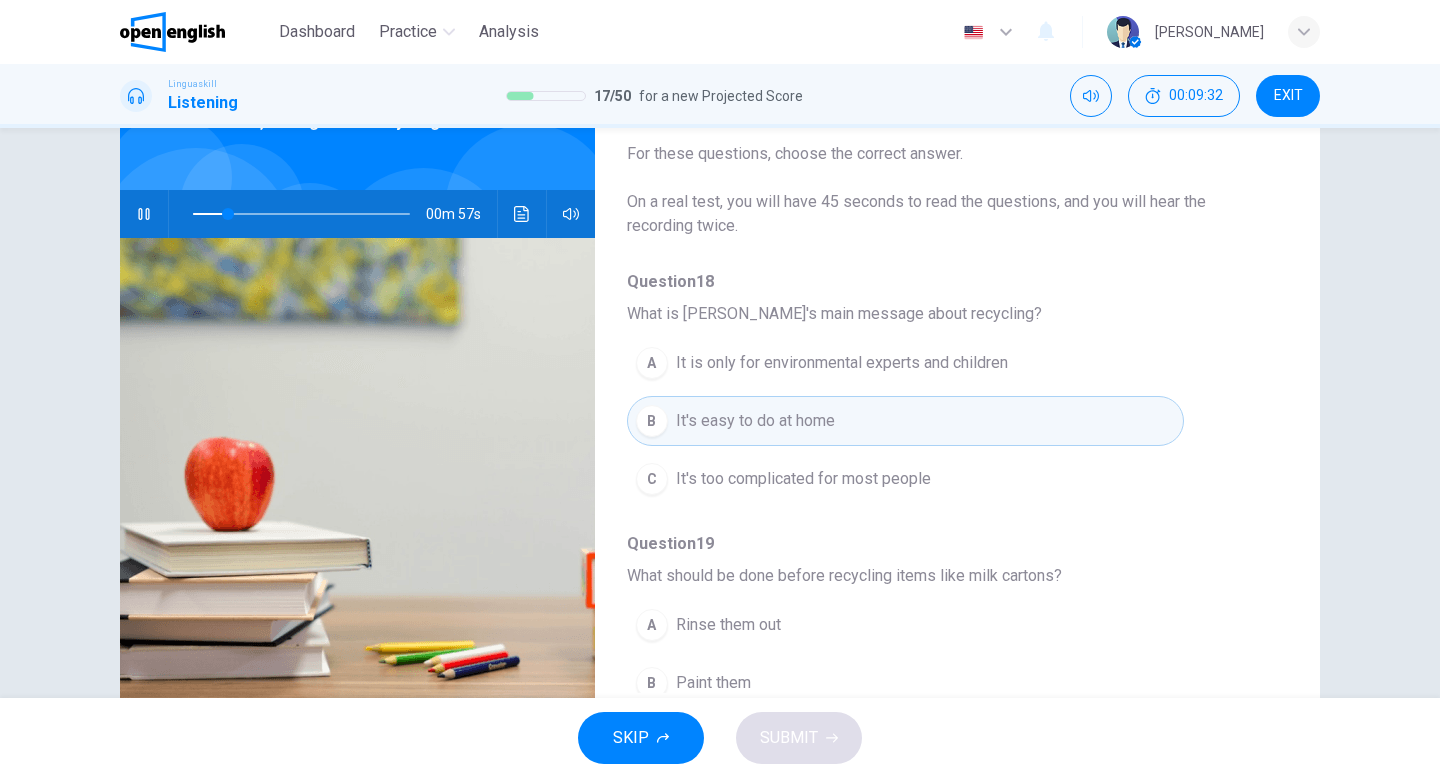scroll, scrollTop: 205, scrollLeft: 0, axis: vertical 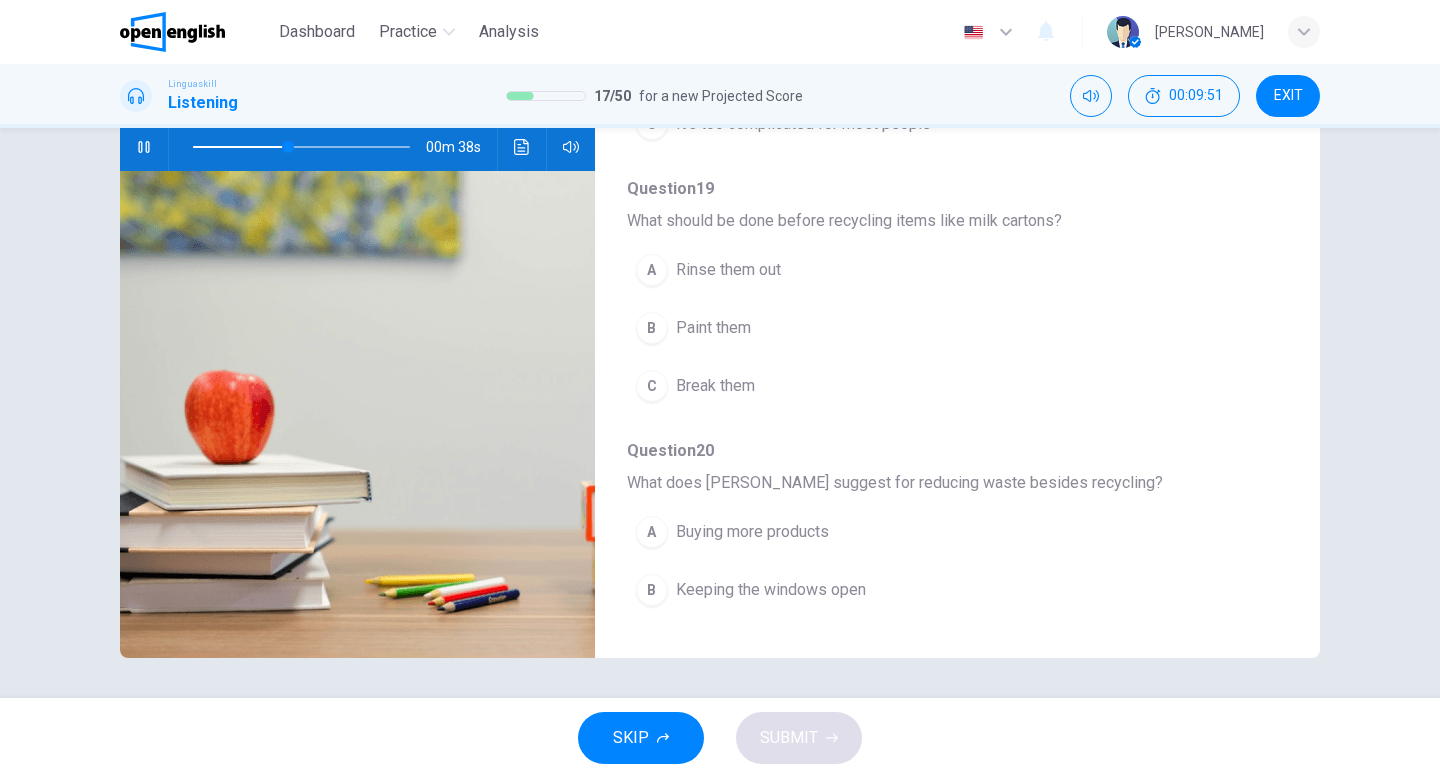 click on "Rinse them out" at bounding box center [728, 270] 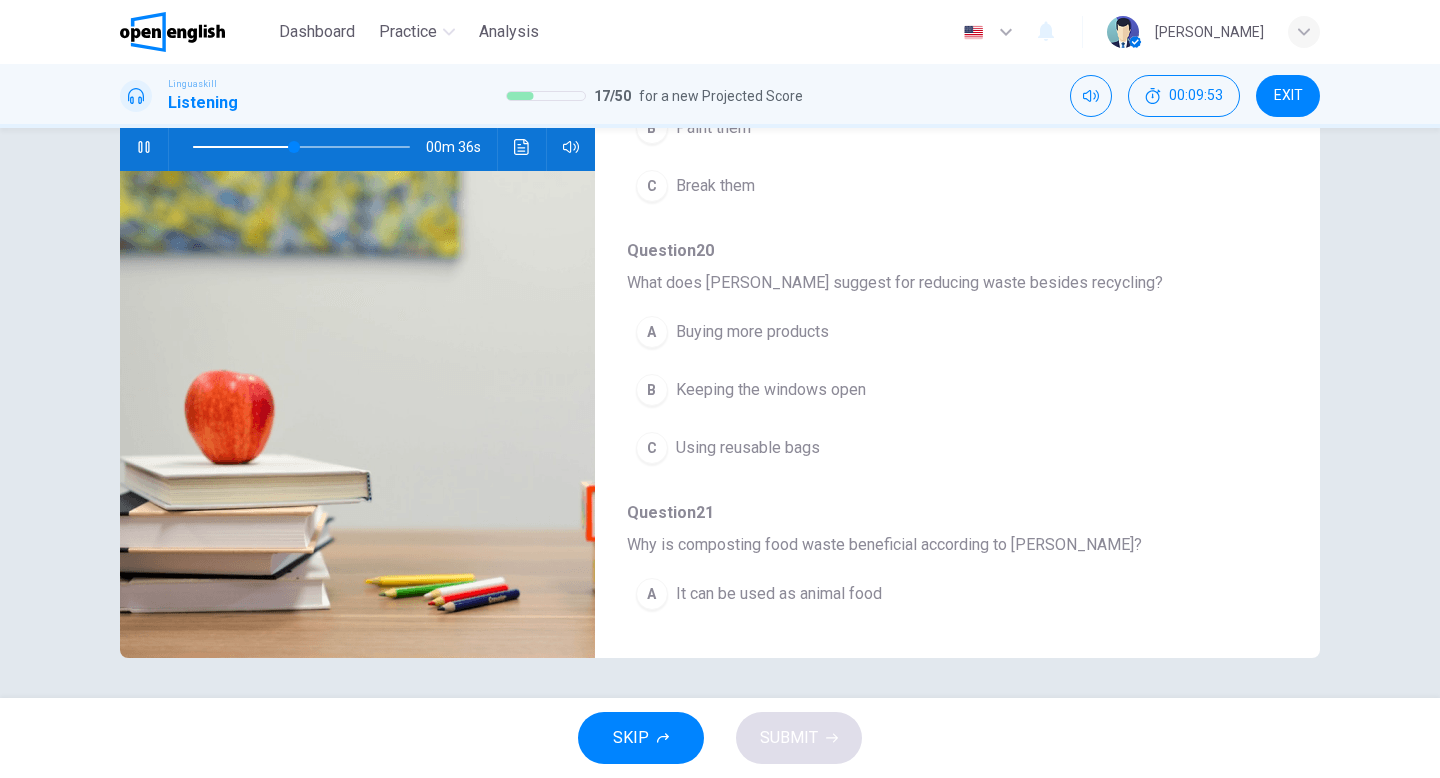 scroll, scrollTop: 490, scrollLeft: 0, axis: vertical 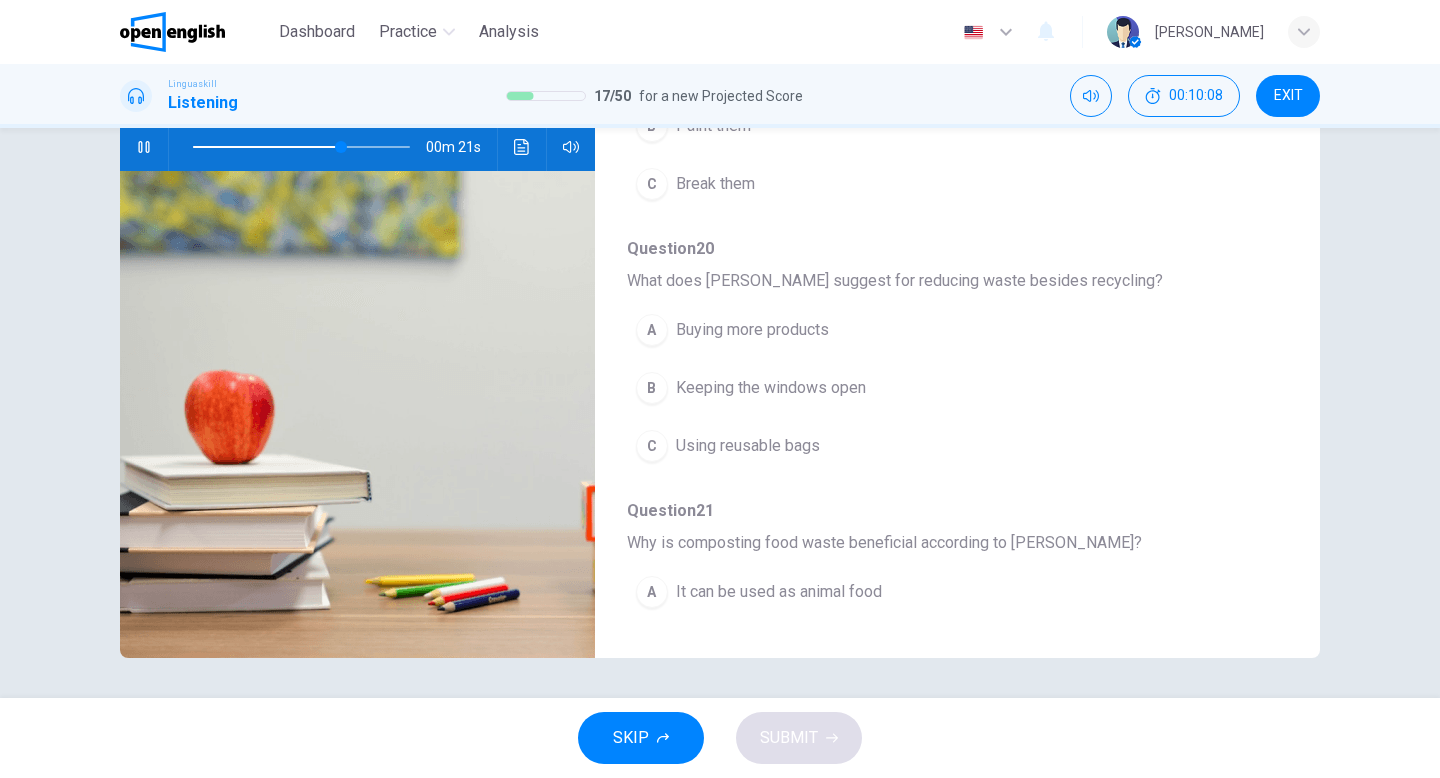 click on "Using reusable bags" at bounding box center [748, 446] 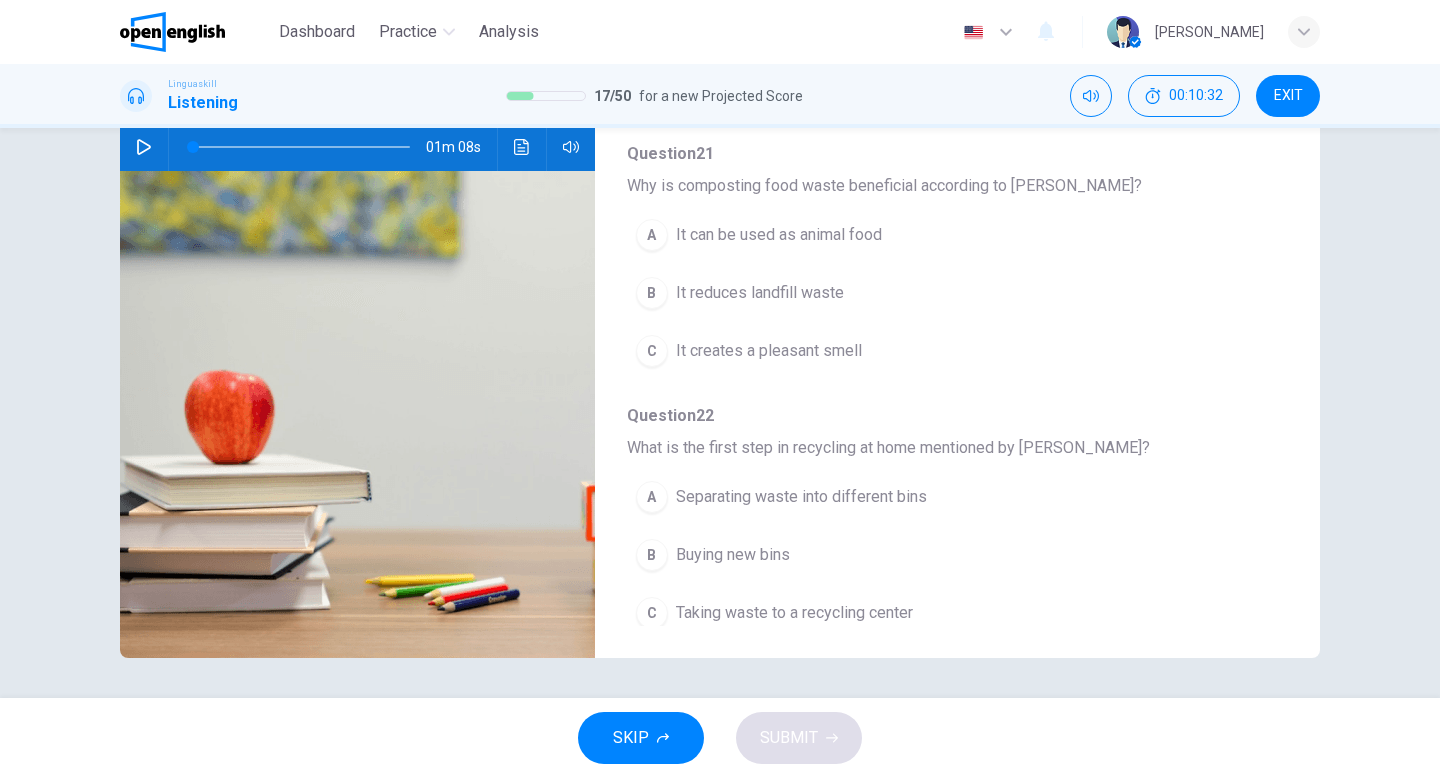 scroll, scrollTop: 863, scrollLeft: 0, axis: vertical 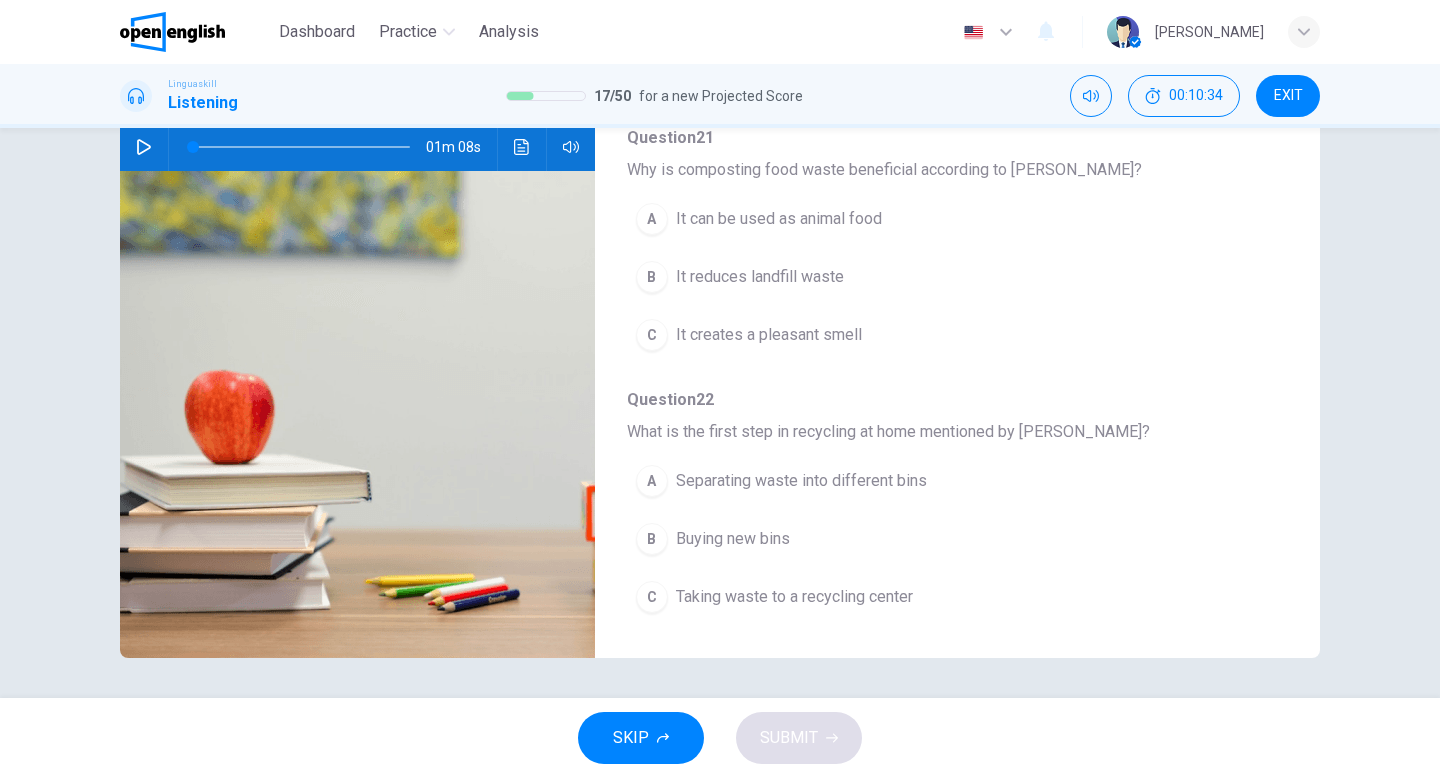click 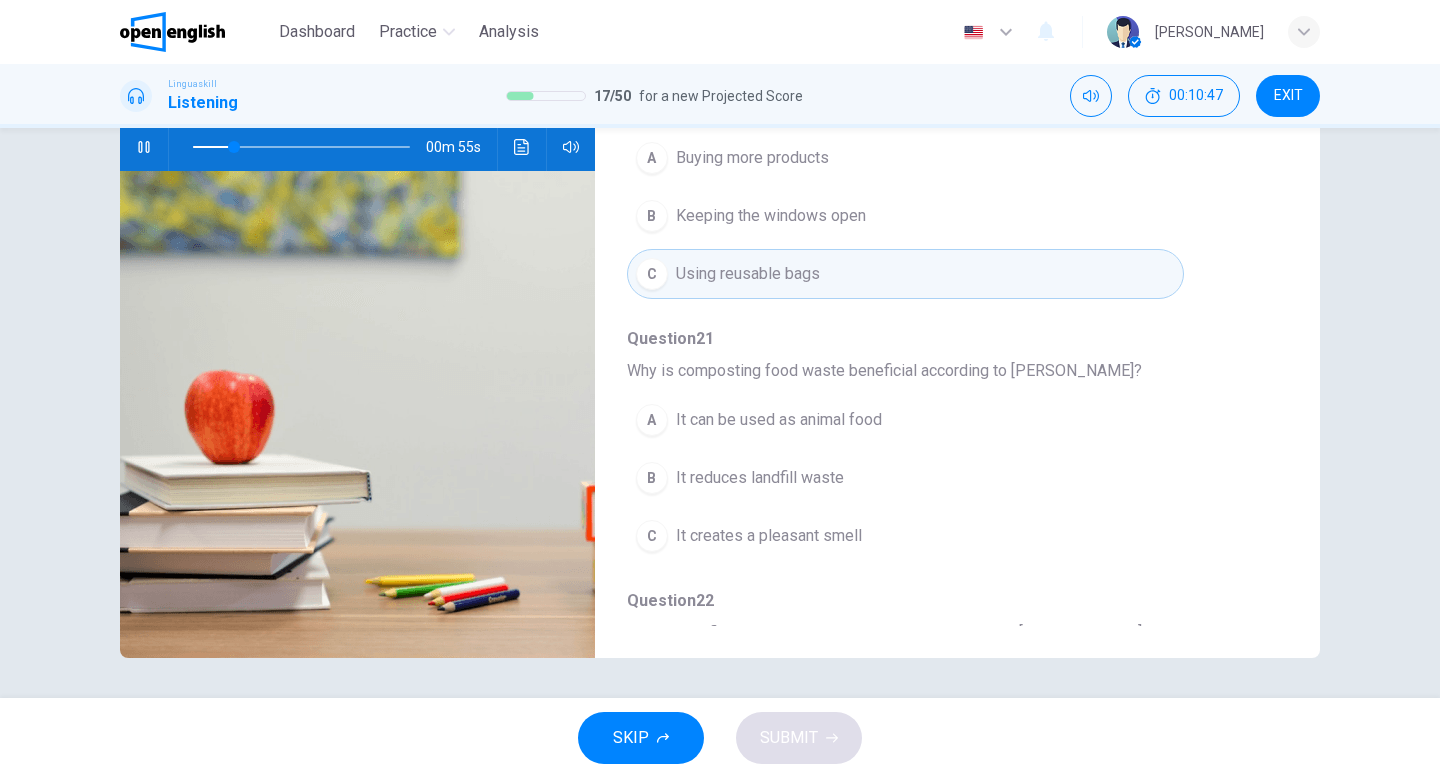 scroll, scrollTop: 673, scrollLeft: 0, axis: vertical 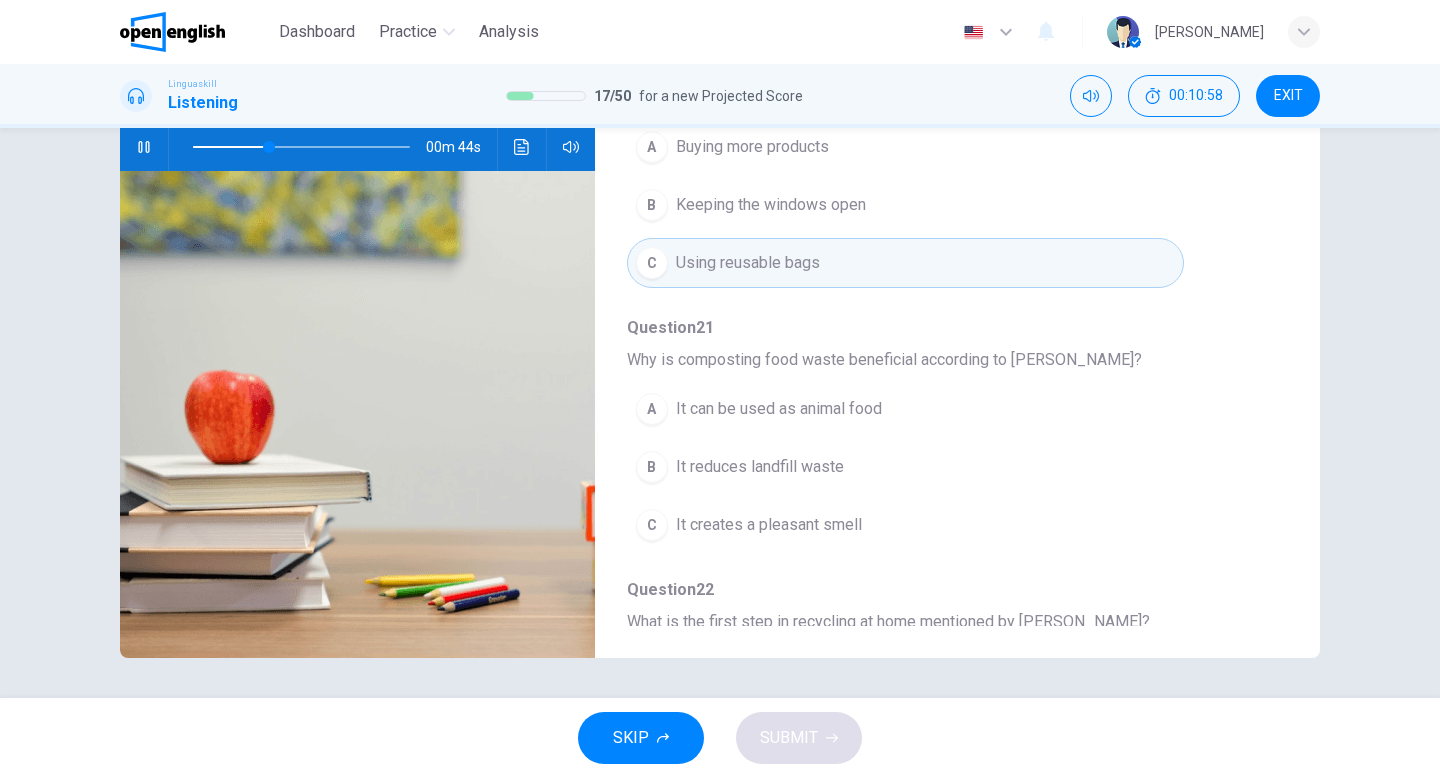 click on "B" at bounding box center (652, 467) 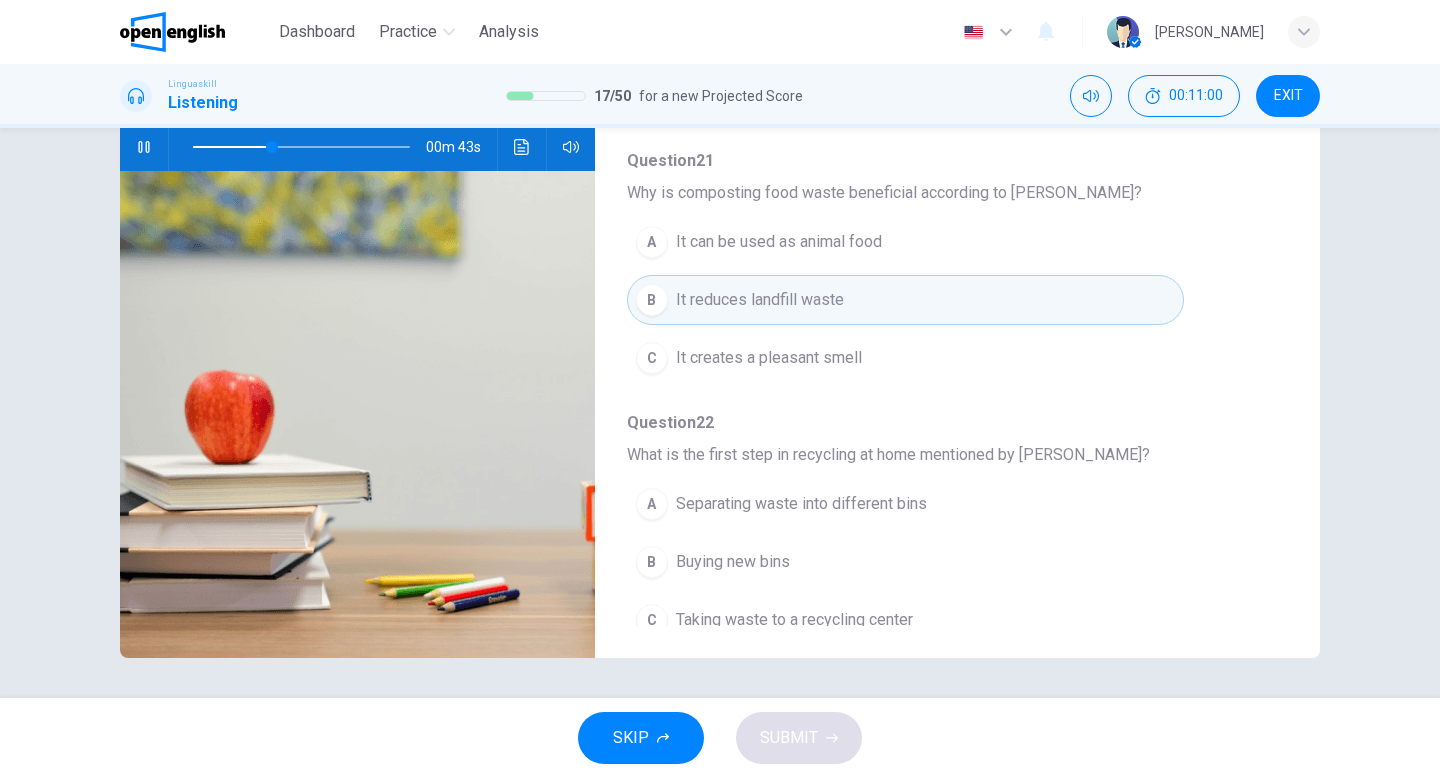 scroll, scrollTop: 863, scrollLeft: 0, axis: vertical 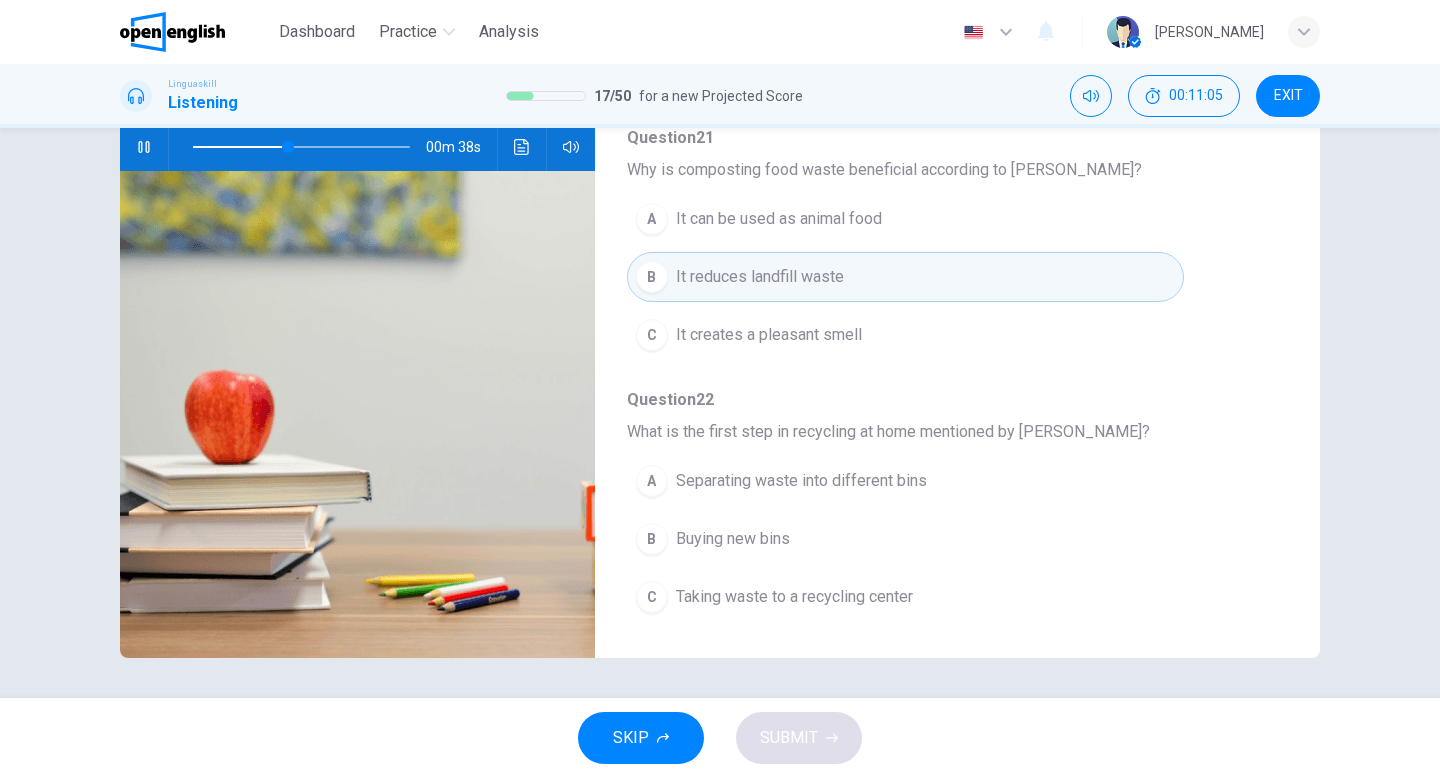 click on "Separating waste into different bins" at bounding box center [801, 481] 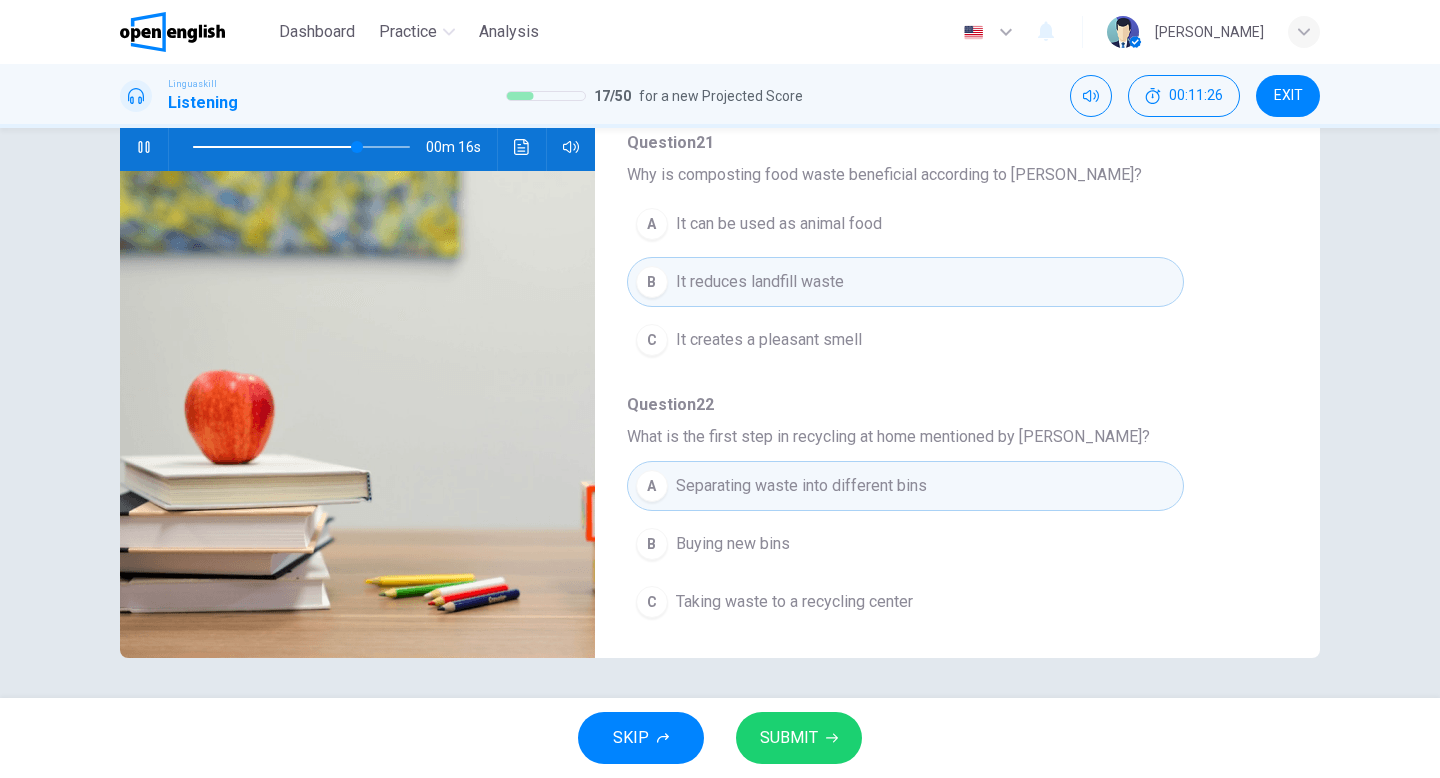 scroll, scrollTop: 863, scrollLeft: 0, axis: vertical 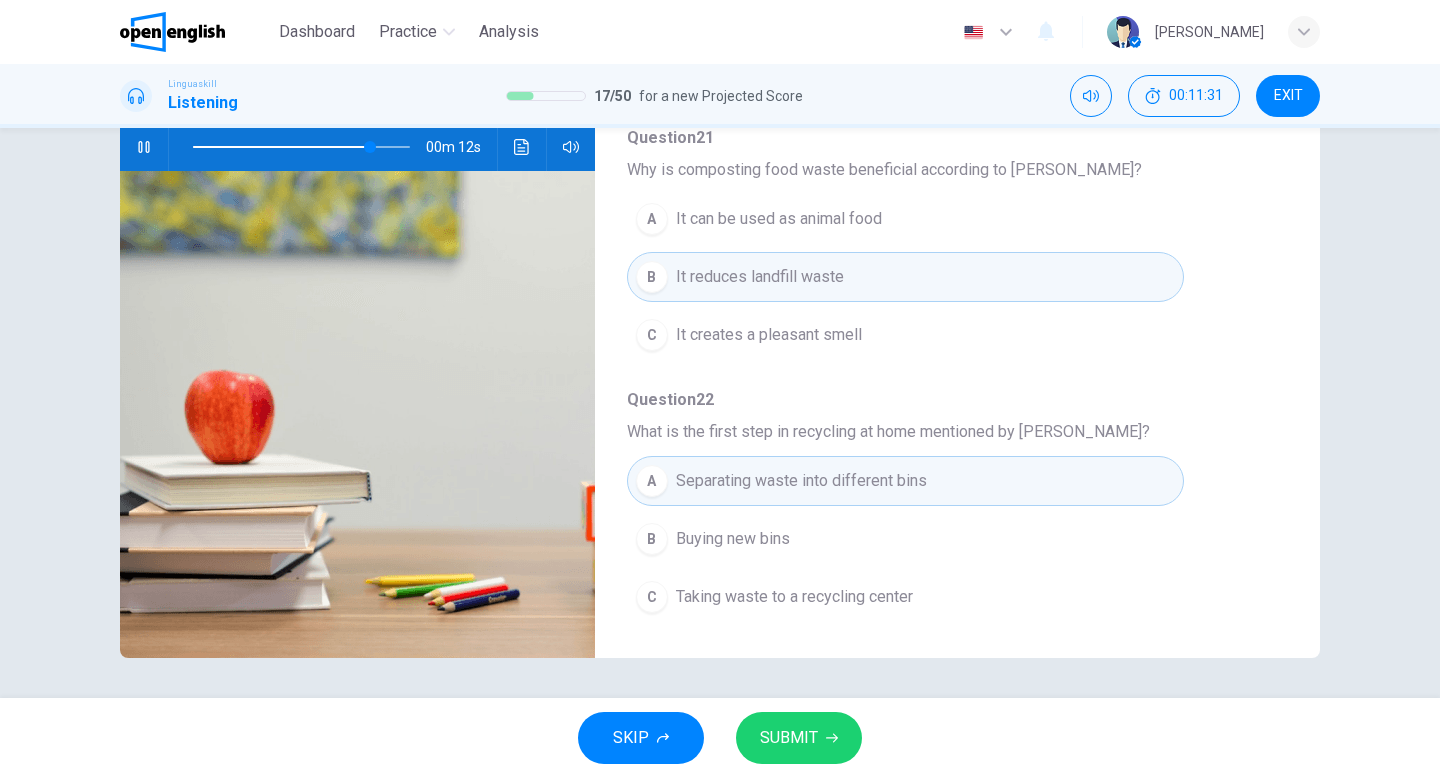click on "SUBMIT" at bounding box center [789, 738] 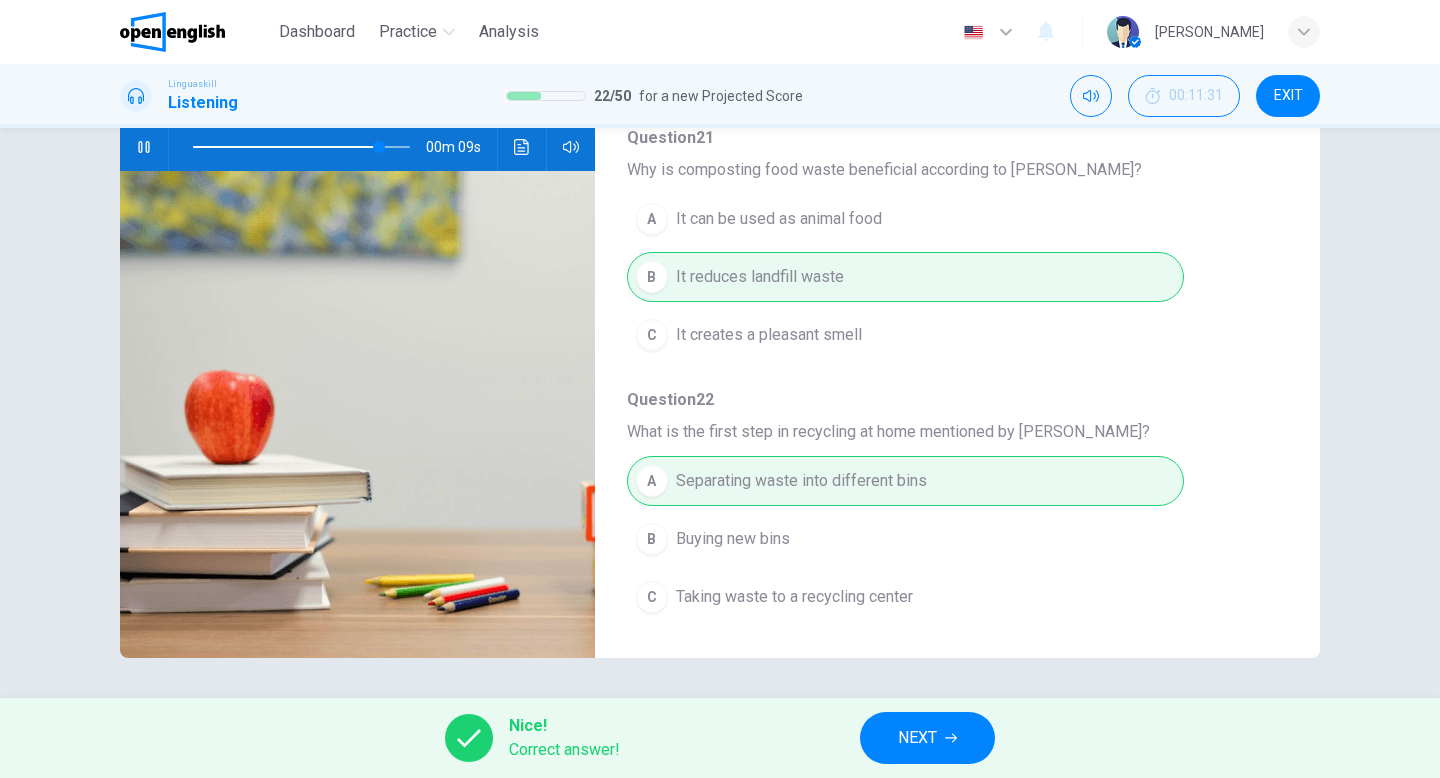 type on "**" 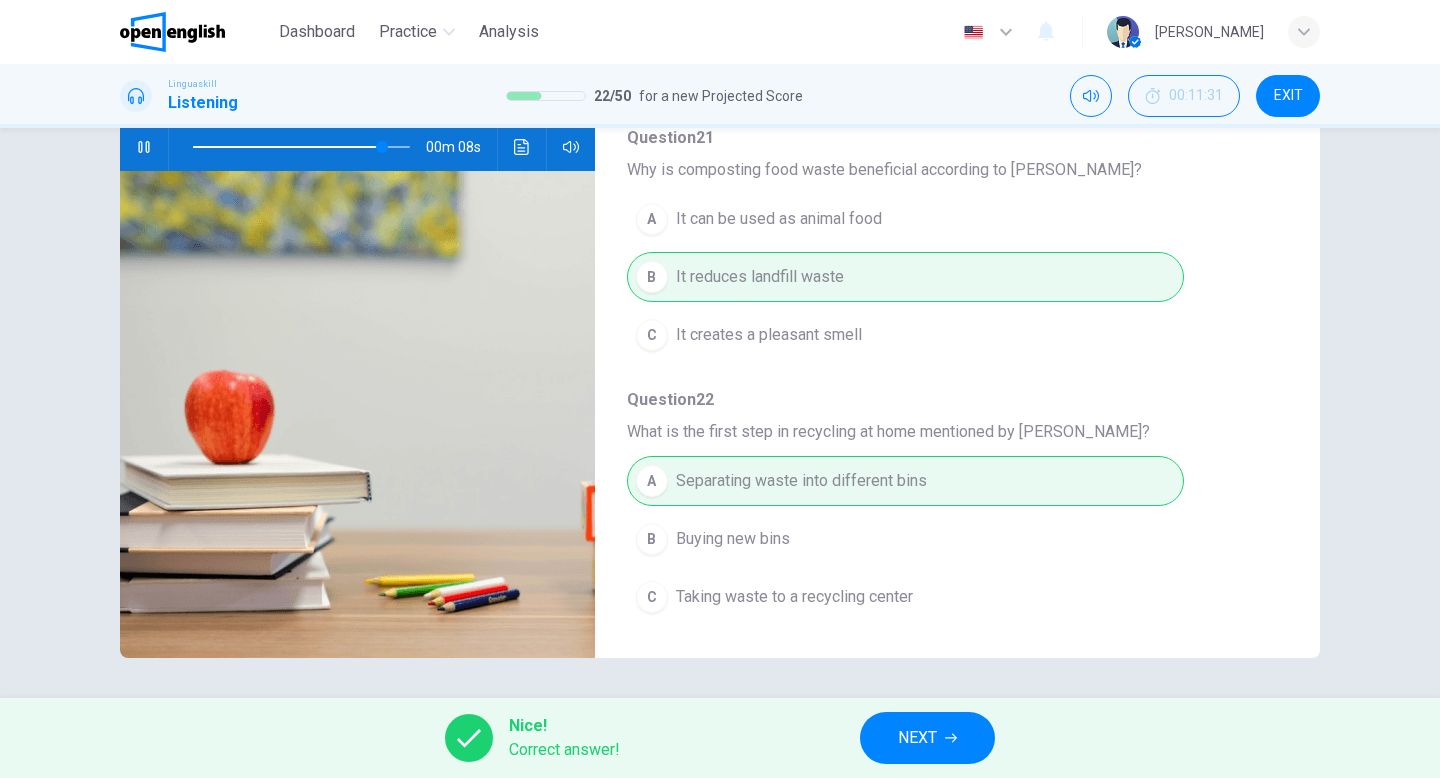 click on "NEXT" at bounding box center (917, 738) 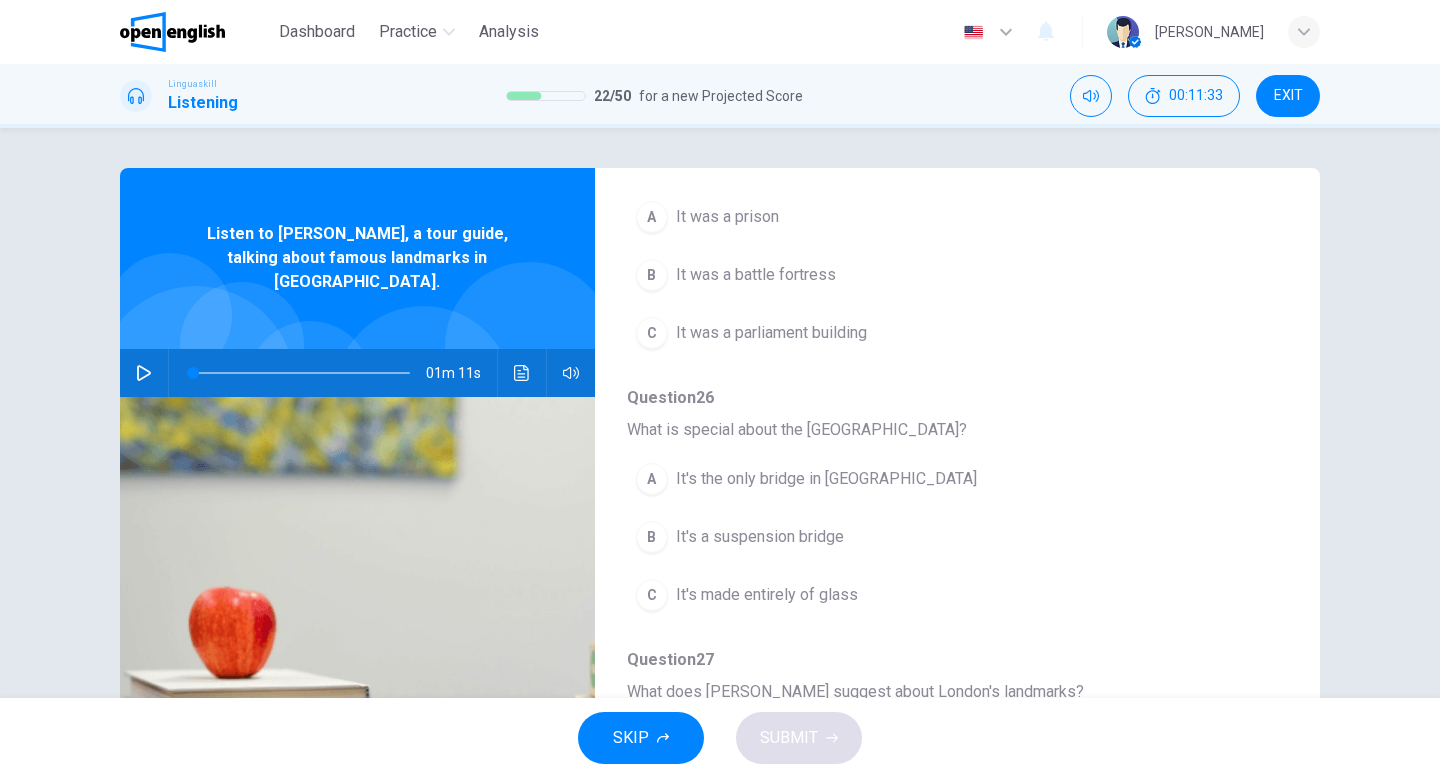 scroll, scrollTop: 863, scrollLeft: 0, axis: vertical 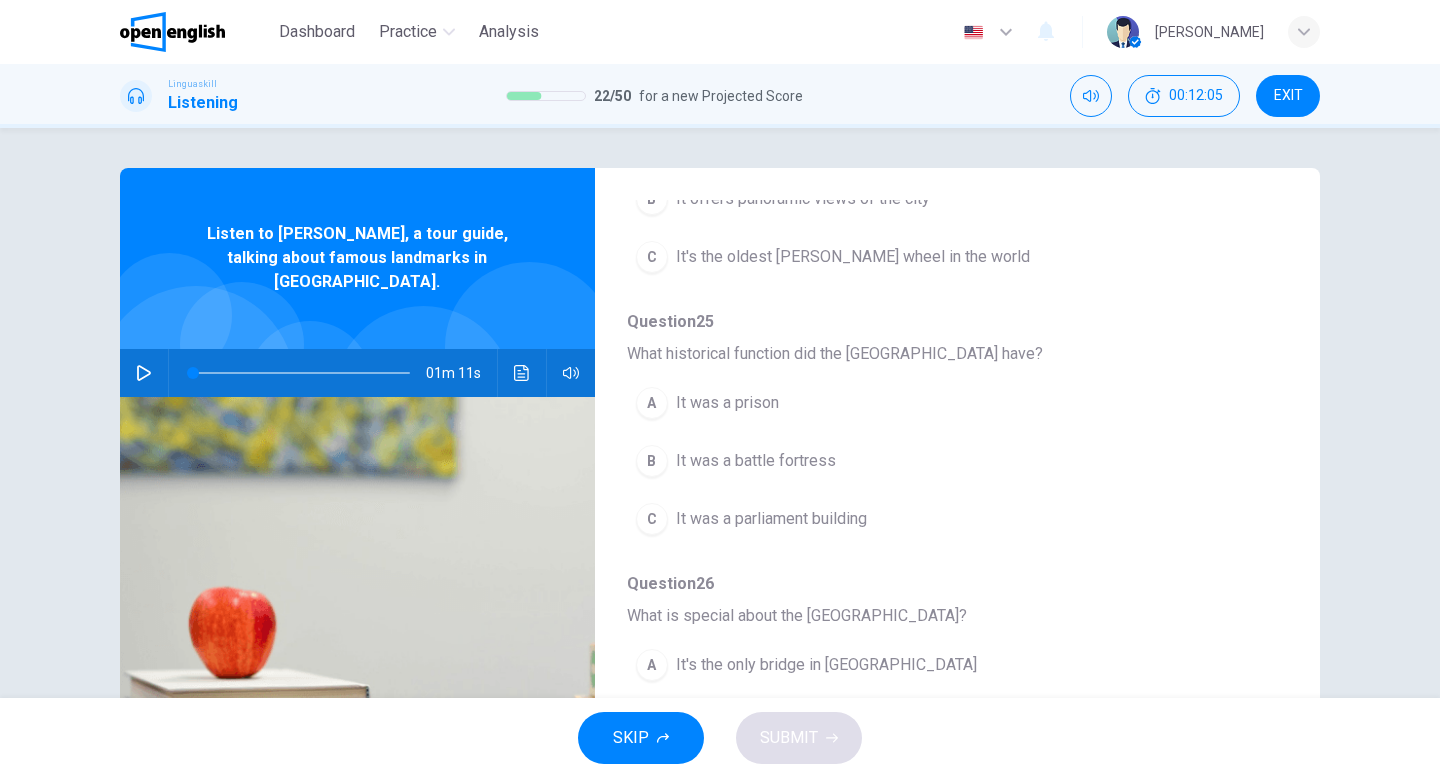 click on "A It was a prison" at bounding box center (905, 403) 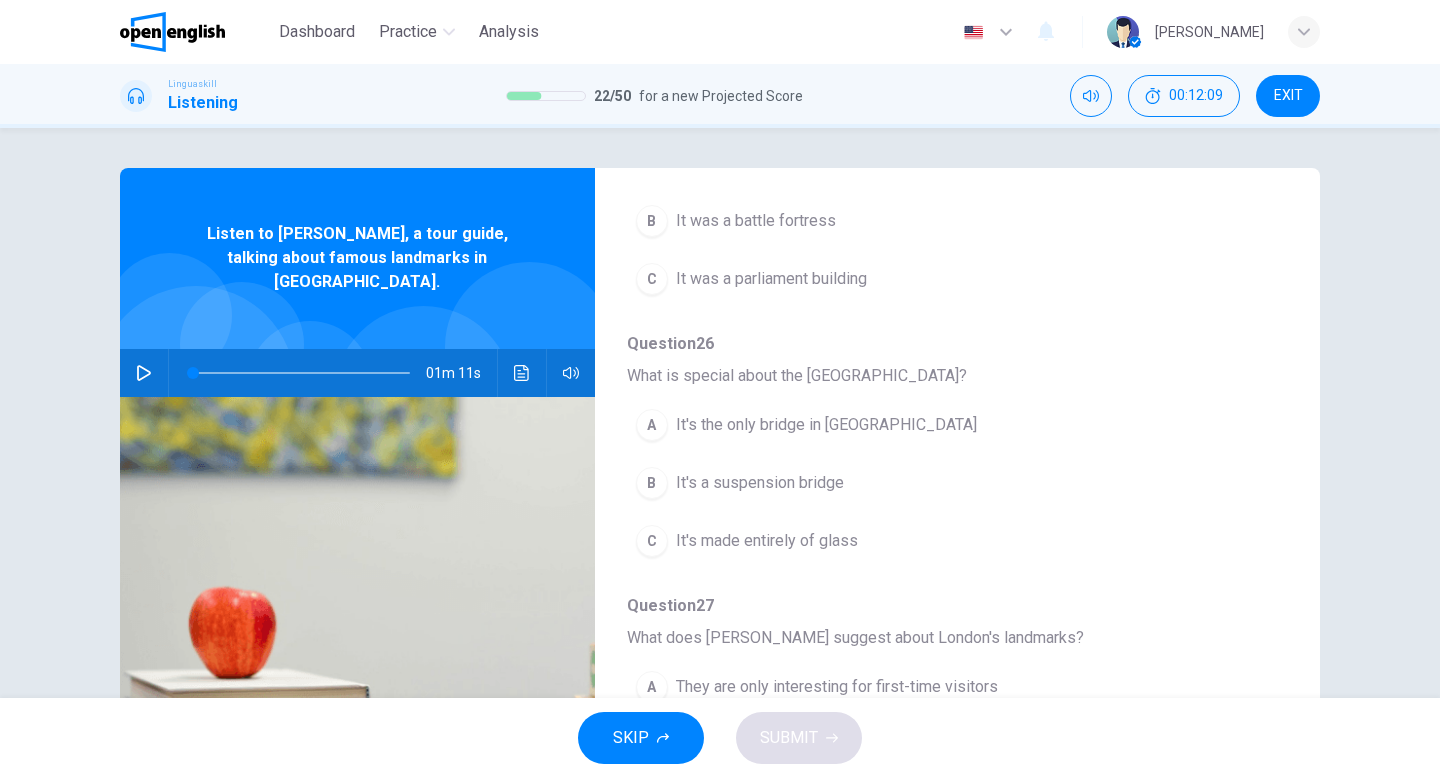 scroll, scrollTop: 863, scrollLeft: 0, axis: vertical 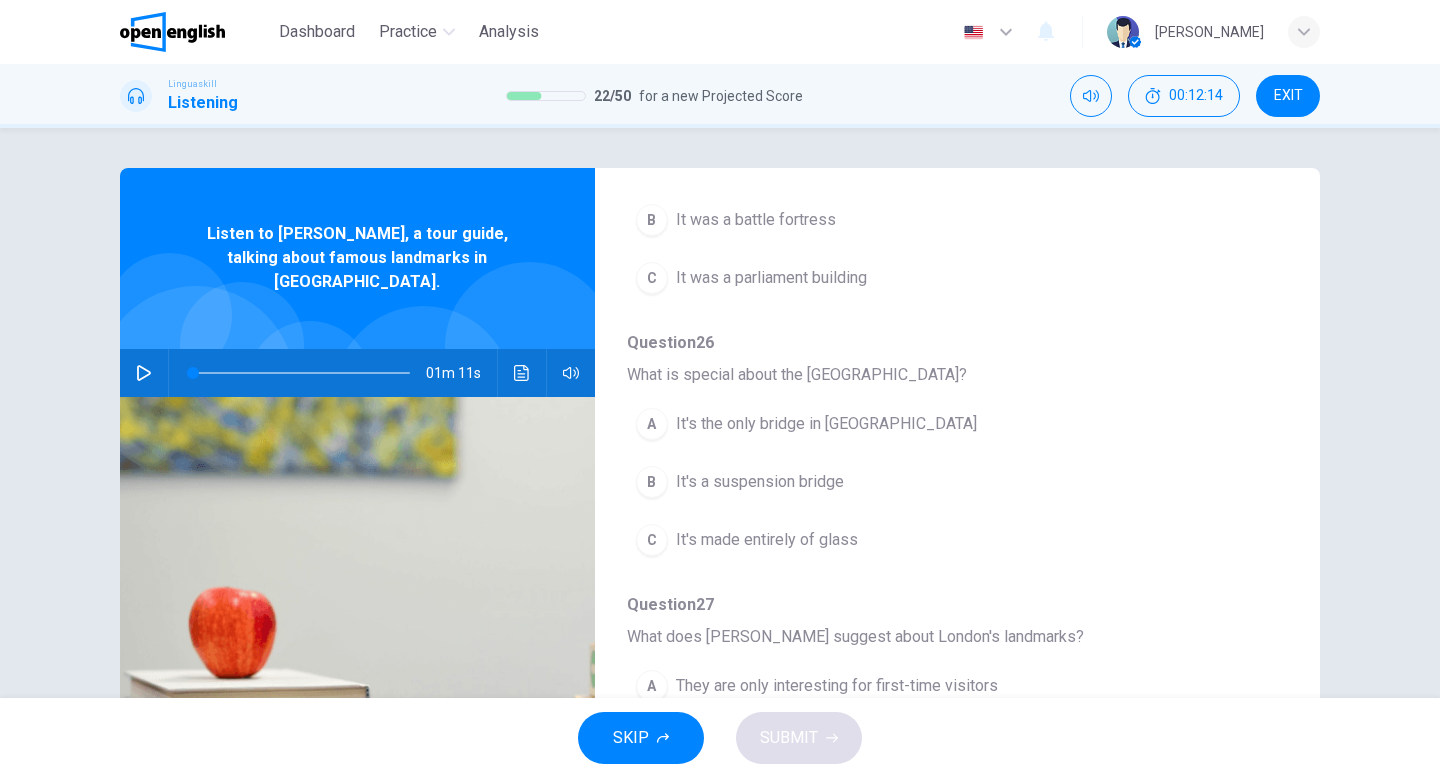 click on "It's a suspension bridge" at bounding box center [760, 482] 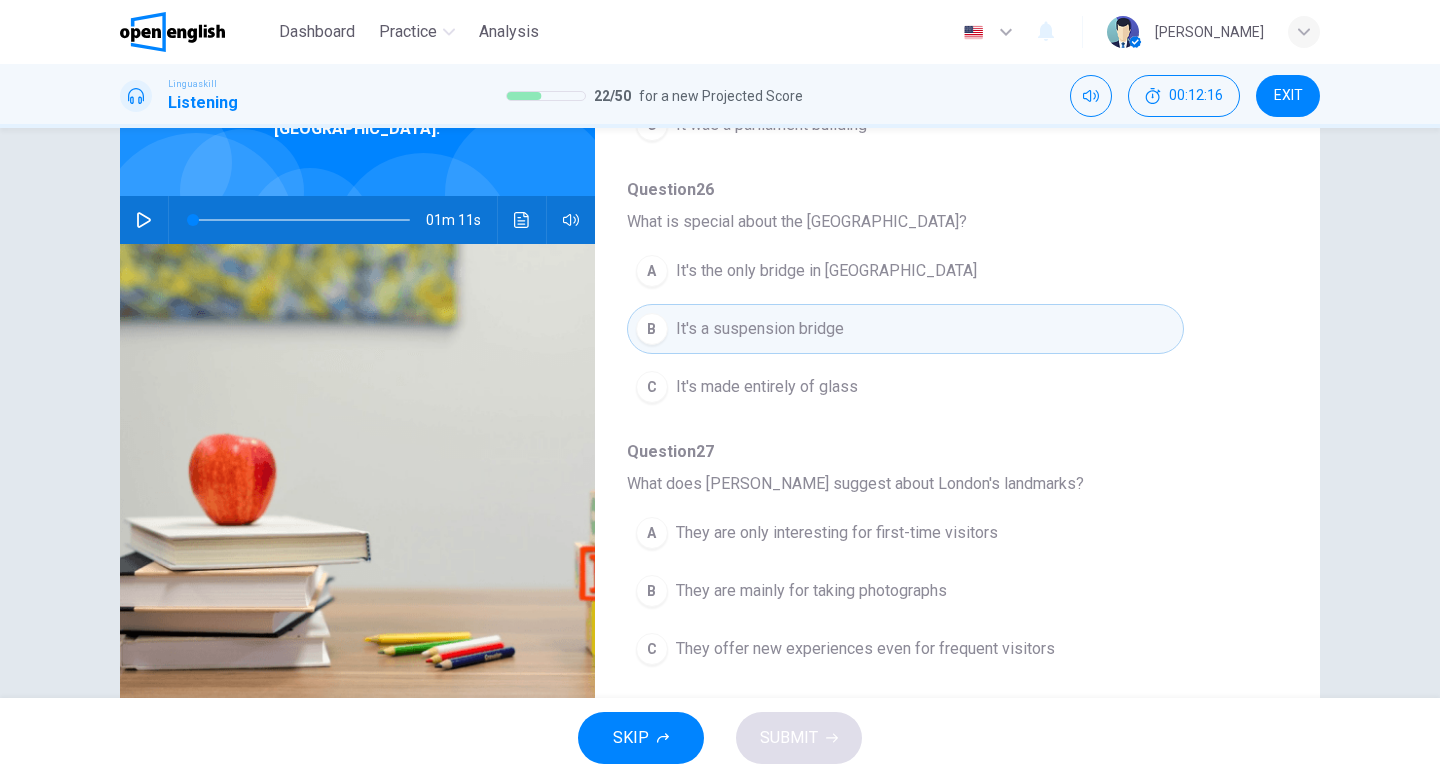 scroll, scrollTop: 205, scrollLeft: 0, axis: vertical 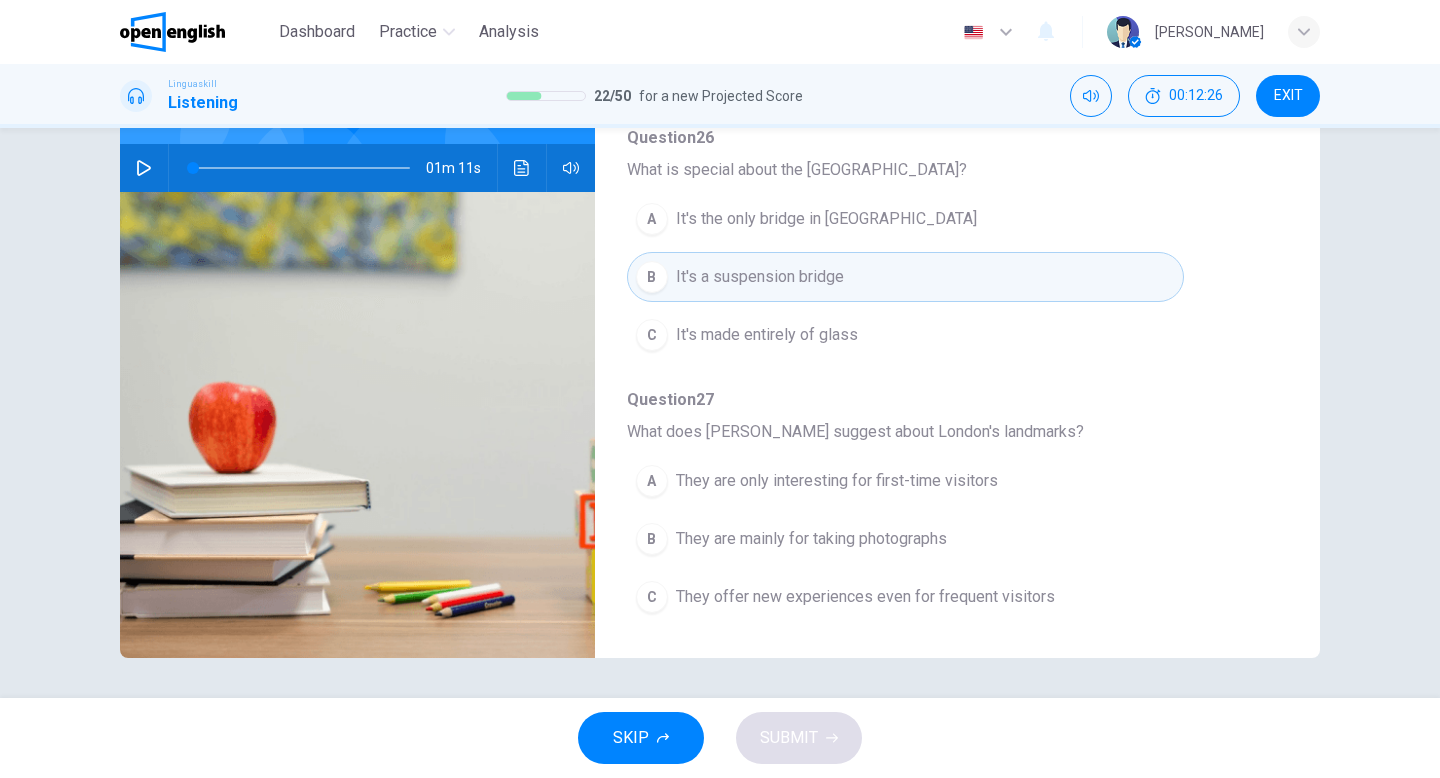 click on "They offer new experiences even for frequent visitors" at bounding box center [865, 597] 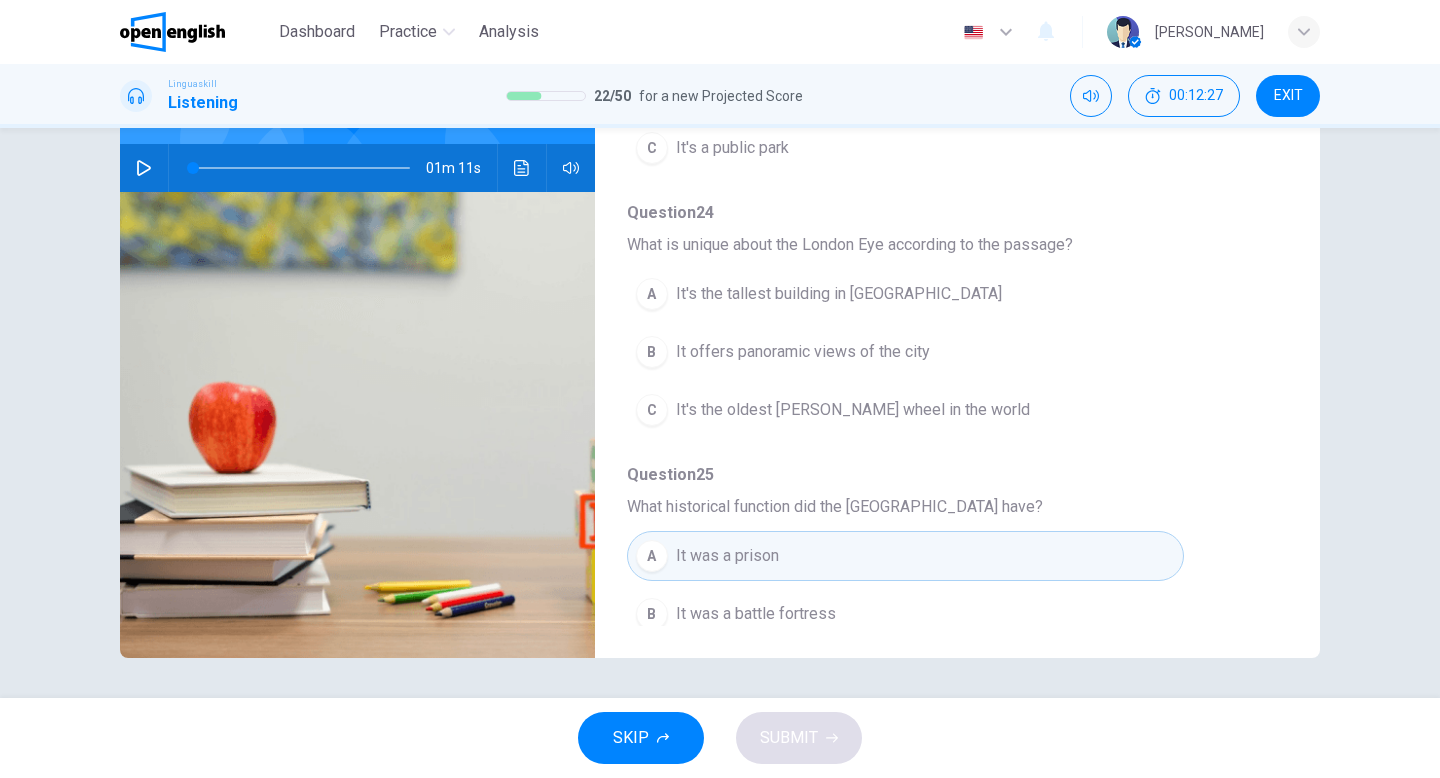 scroll, scrollTop: 0, scrollLeft: 0, axis: both 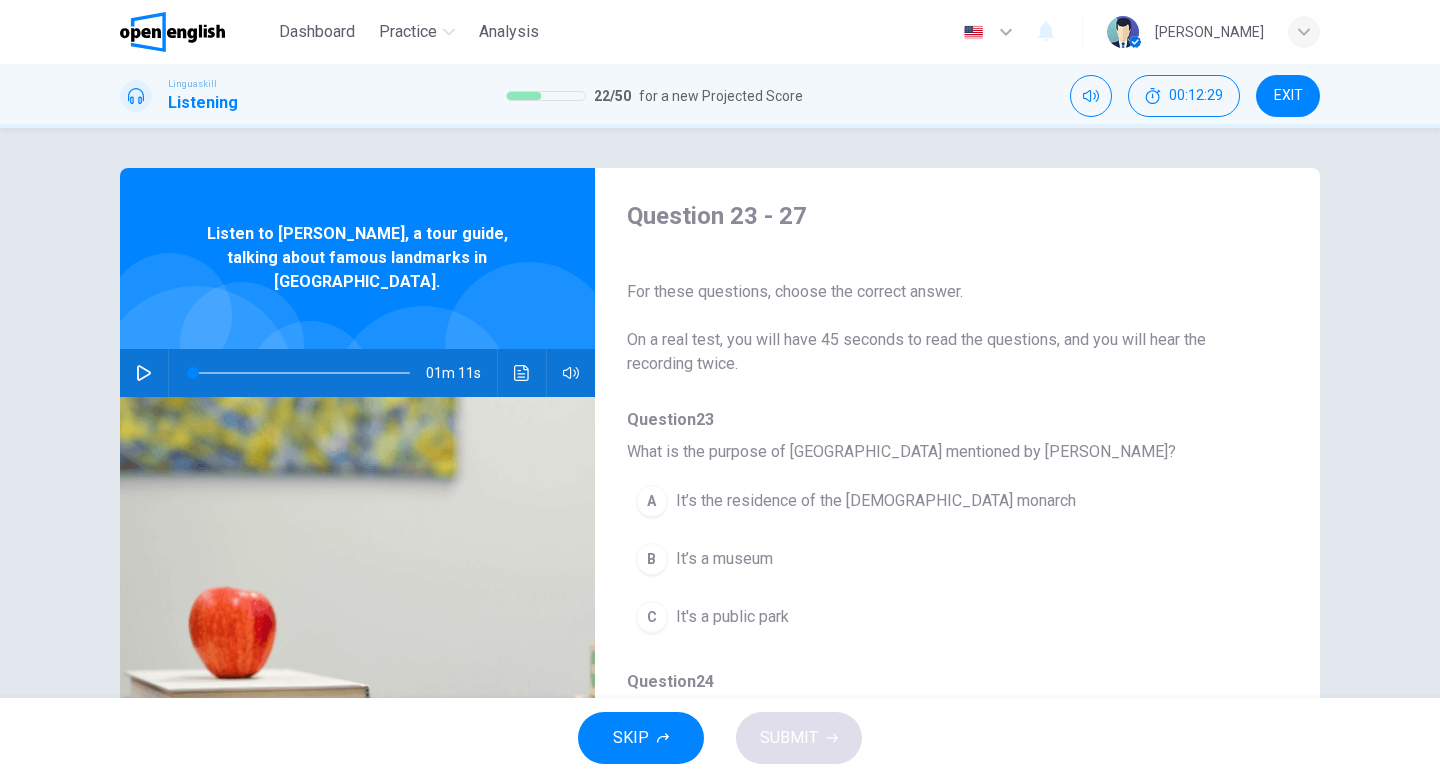 click 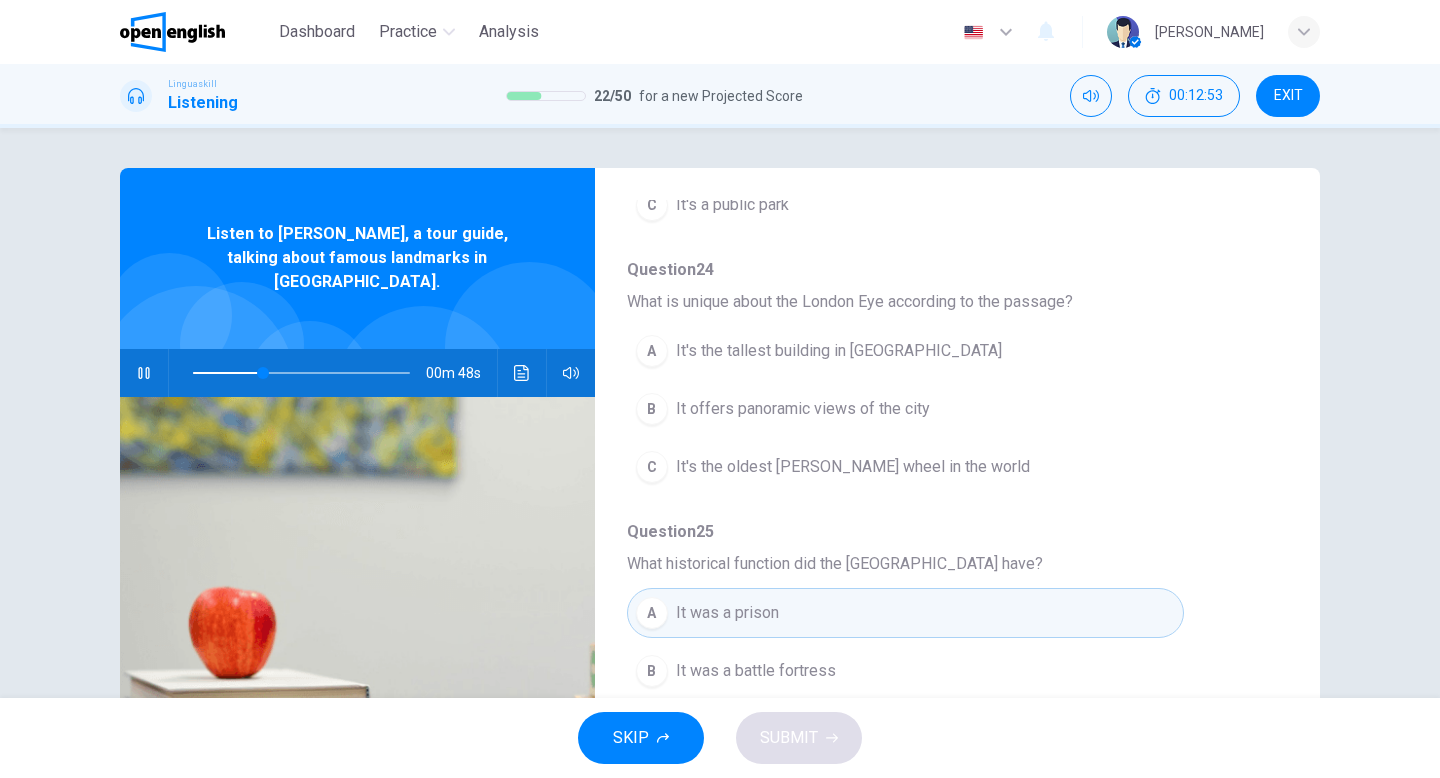 scroll, scrollTop: 414, scrollLeft: 0, axis: vertical 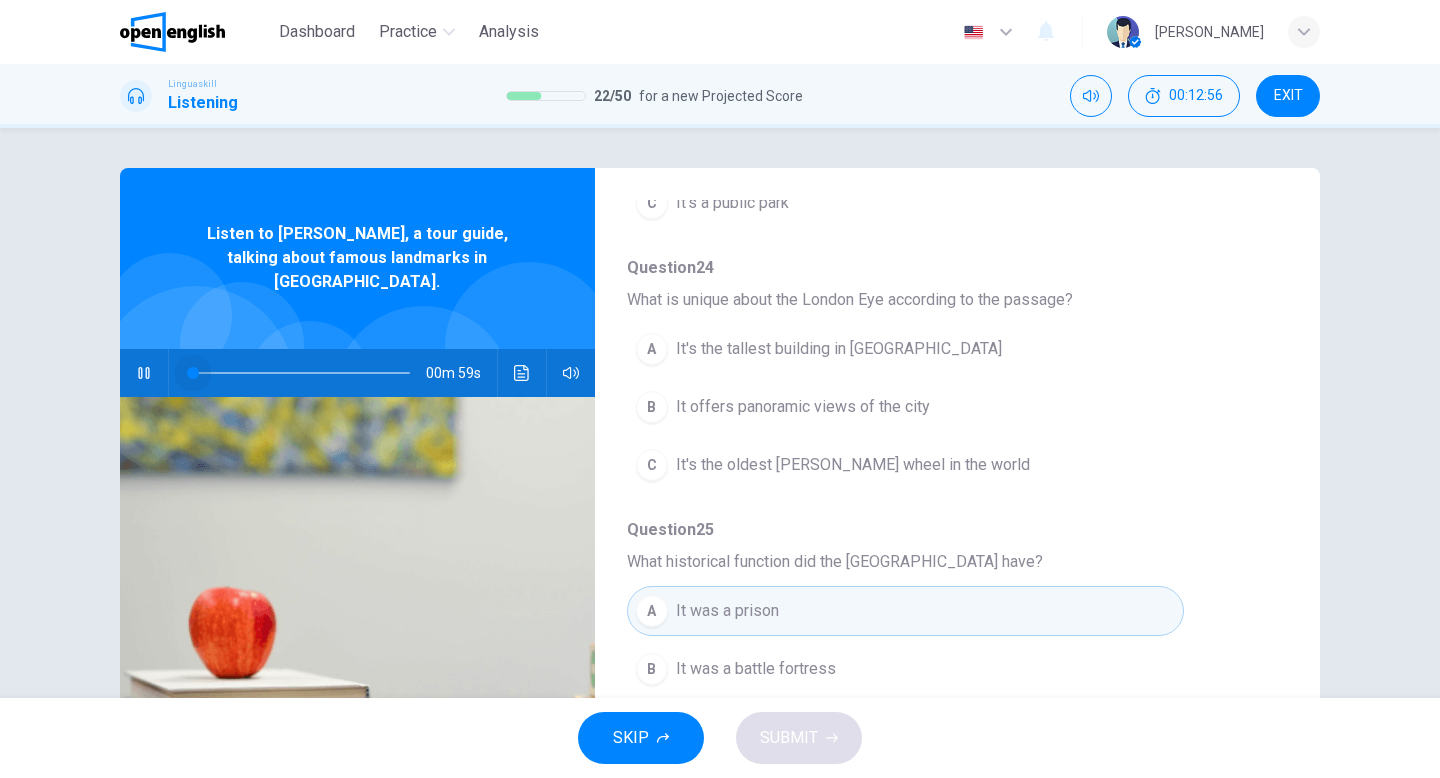 drag, startPoint x: 268, startPoint y: 356, endPoint x: 8, endPoint y: 356, distance: 260 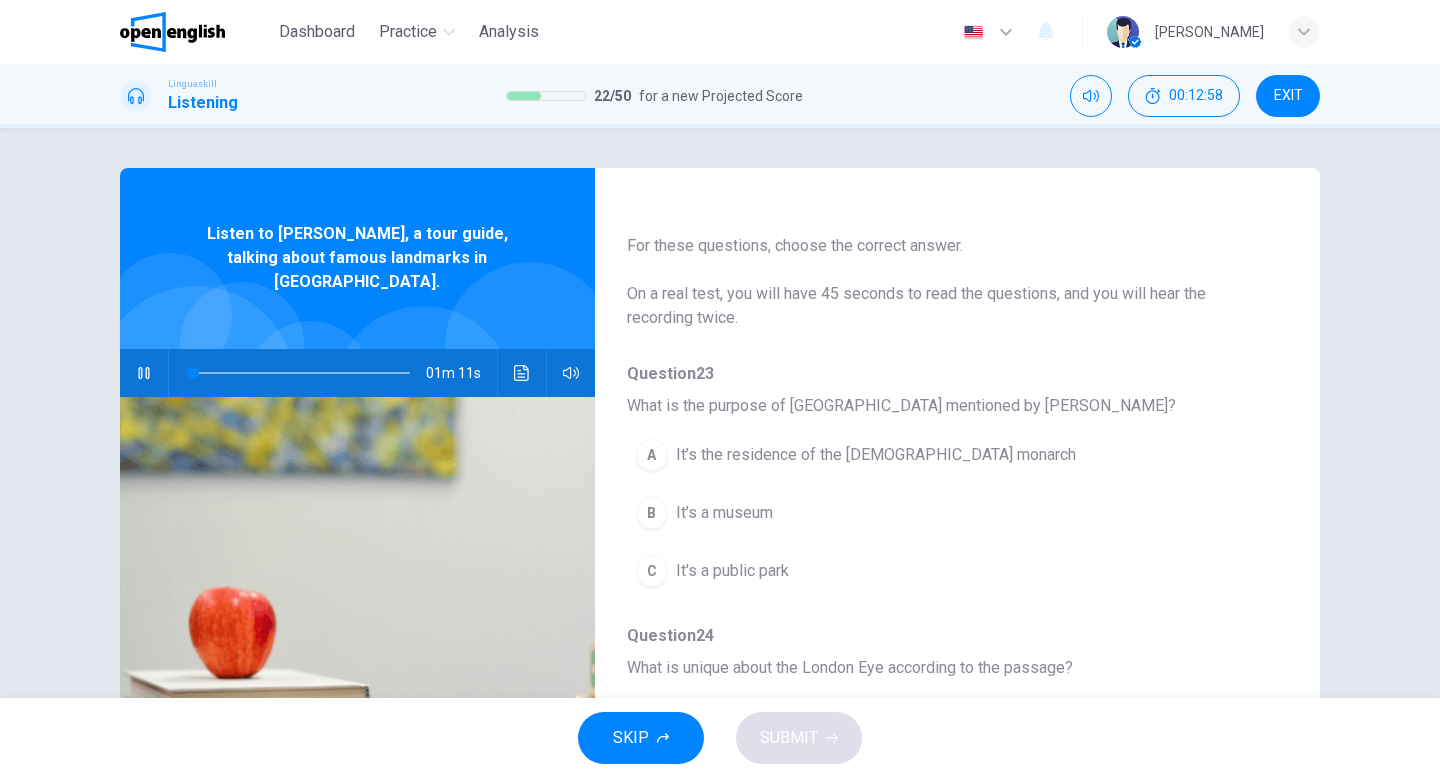 scroll, scrollTop: 0, scrollLeft: 0, axis: both 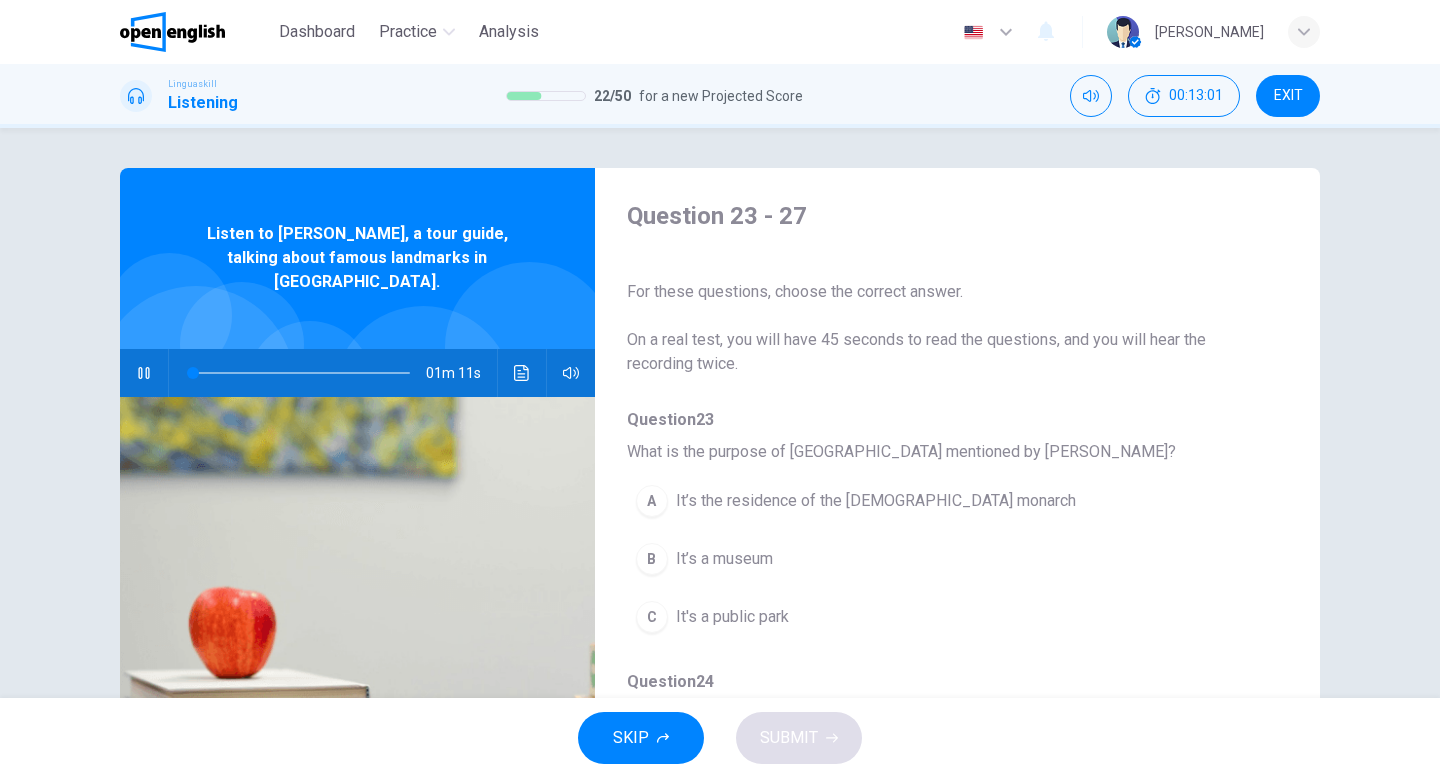 click 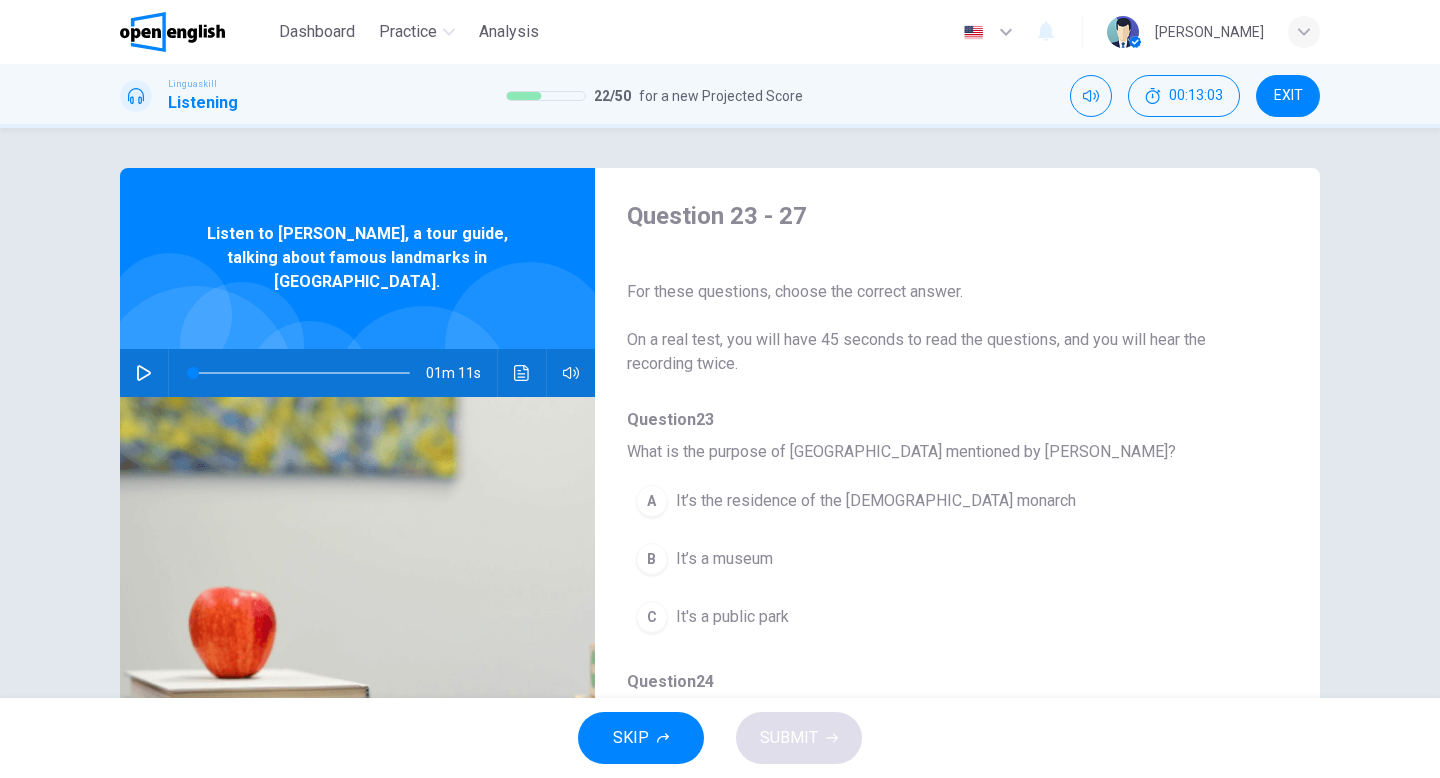 click 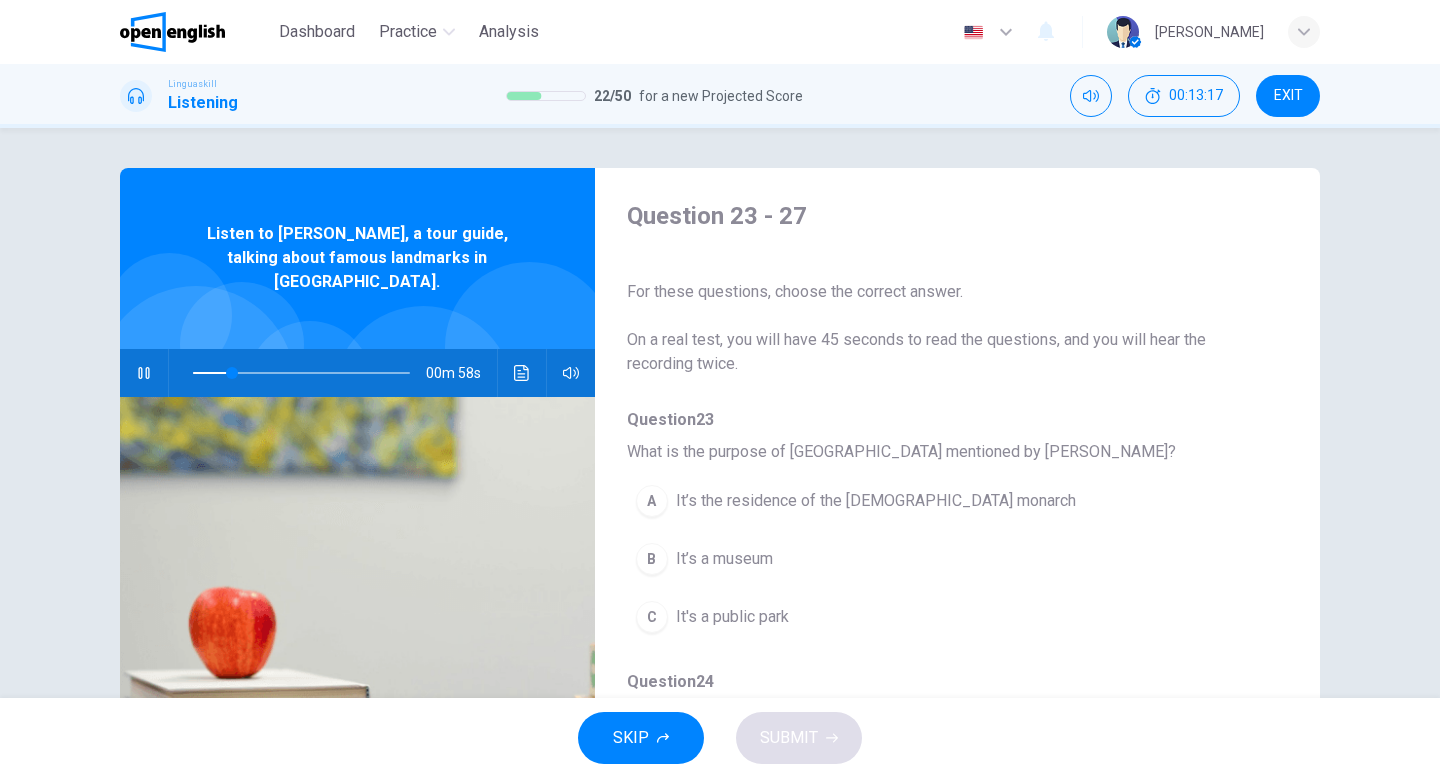 click on "It’s the residence of the [DEMOGRAPHIC_DATA] monarch" at bounding box center (876, 501) 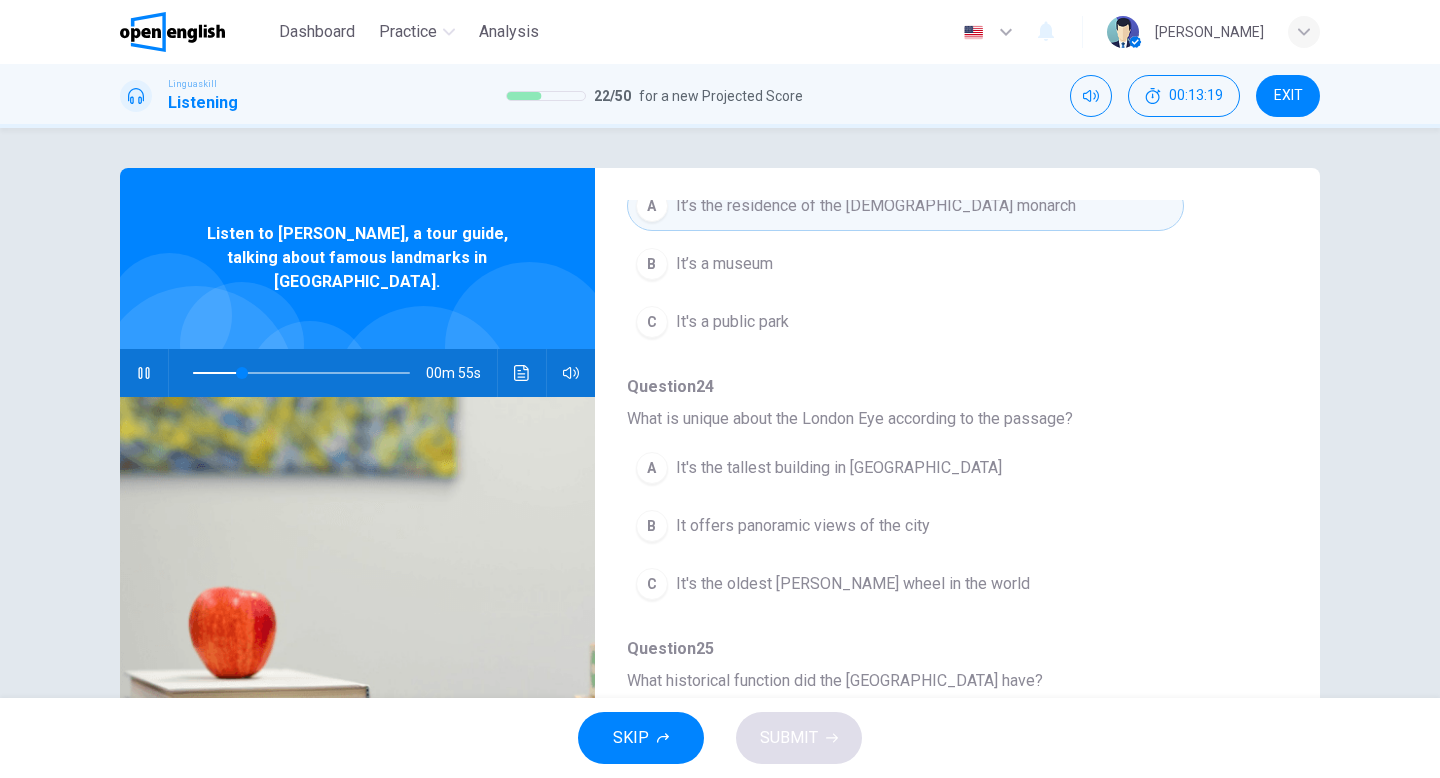 scroll, scrollTop: 300, scrollLeft: 0, axis: vertical 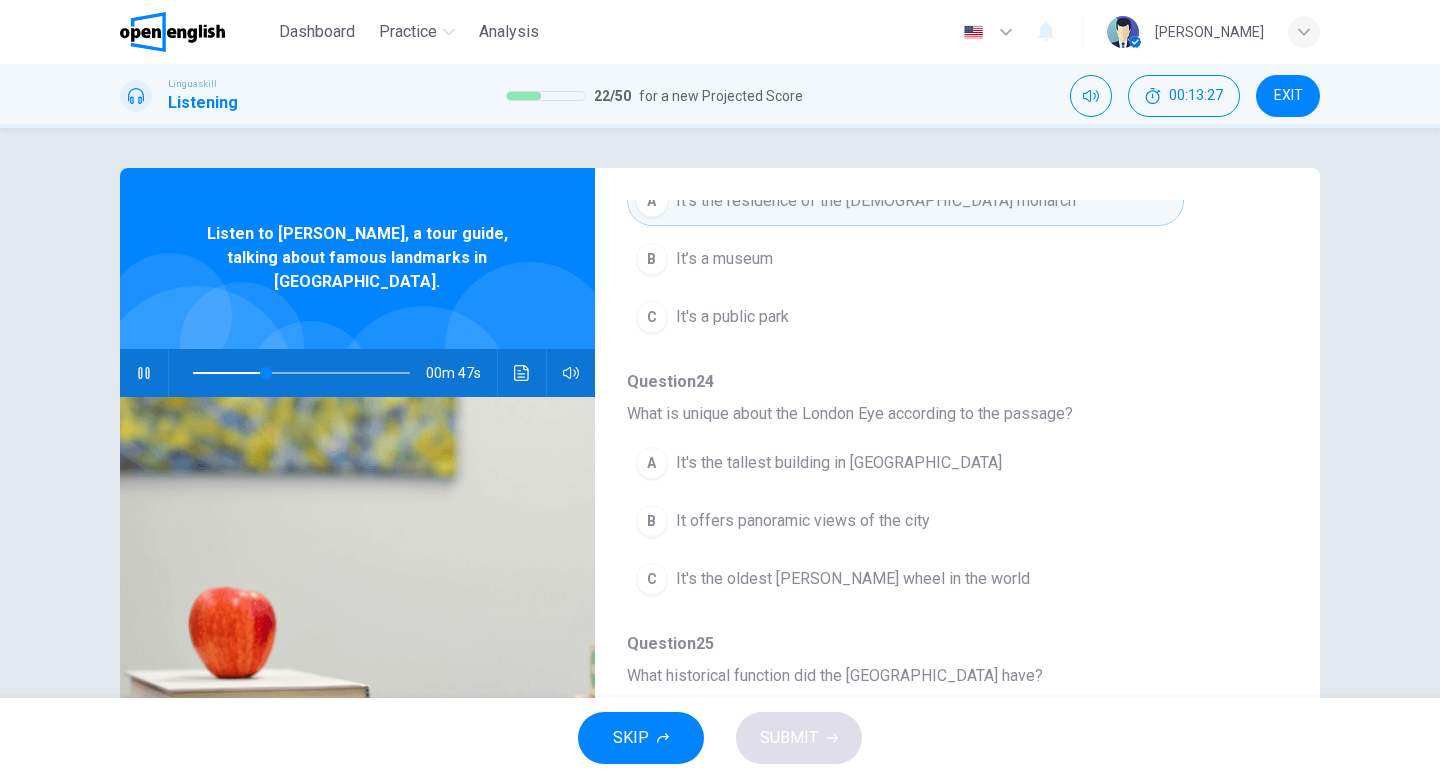 click on "It offers panoramic views of the city" at bounding box center [803, 521] 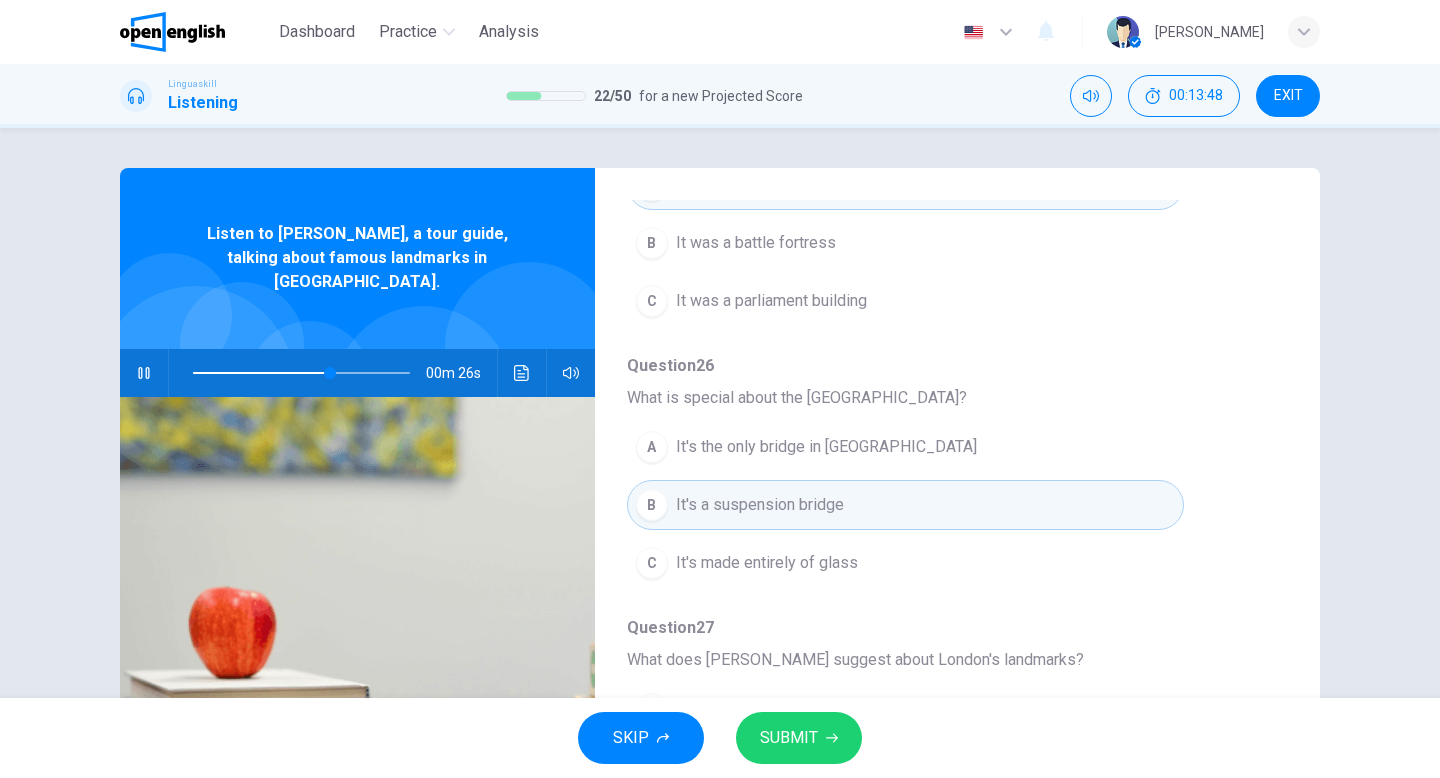 scroll, scrollTop: 863, scrollLeft: 0, axis: vertical 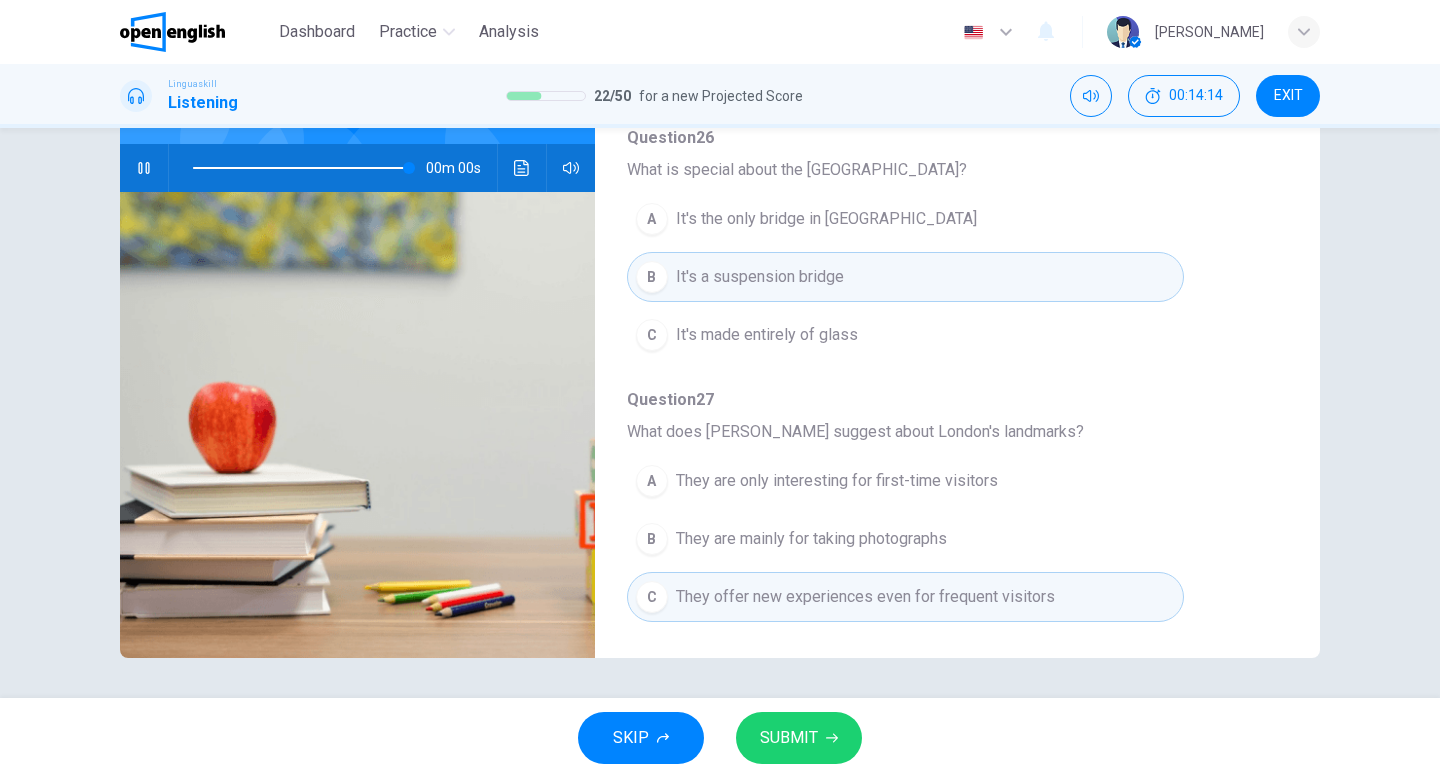 type on "*" 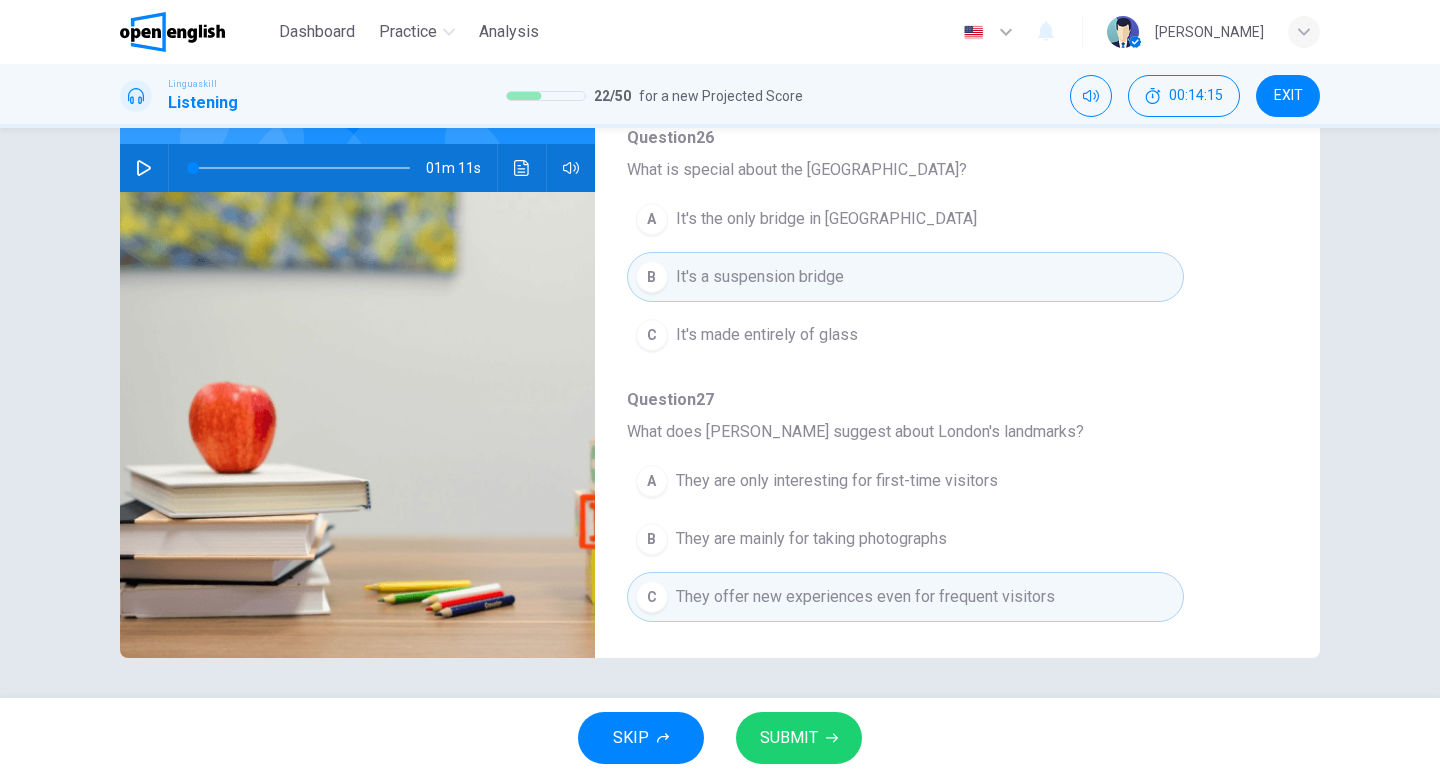 click on "SUBMIT" at bounding box center (799, 738) 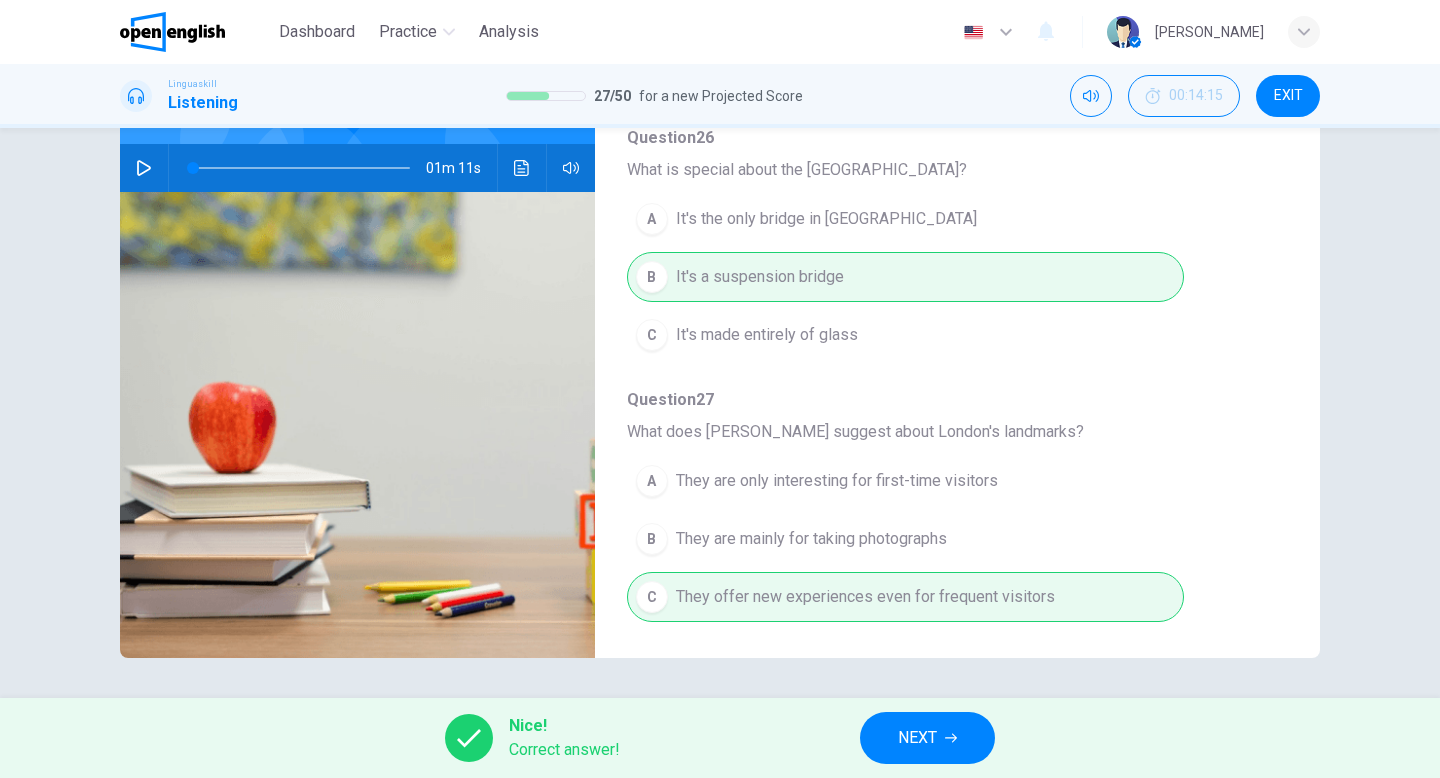 click on "NEXT" at bounding box center [917, 738] 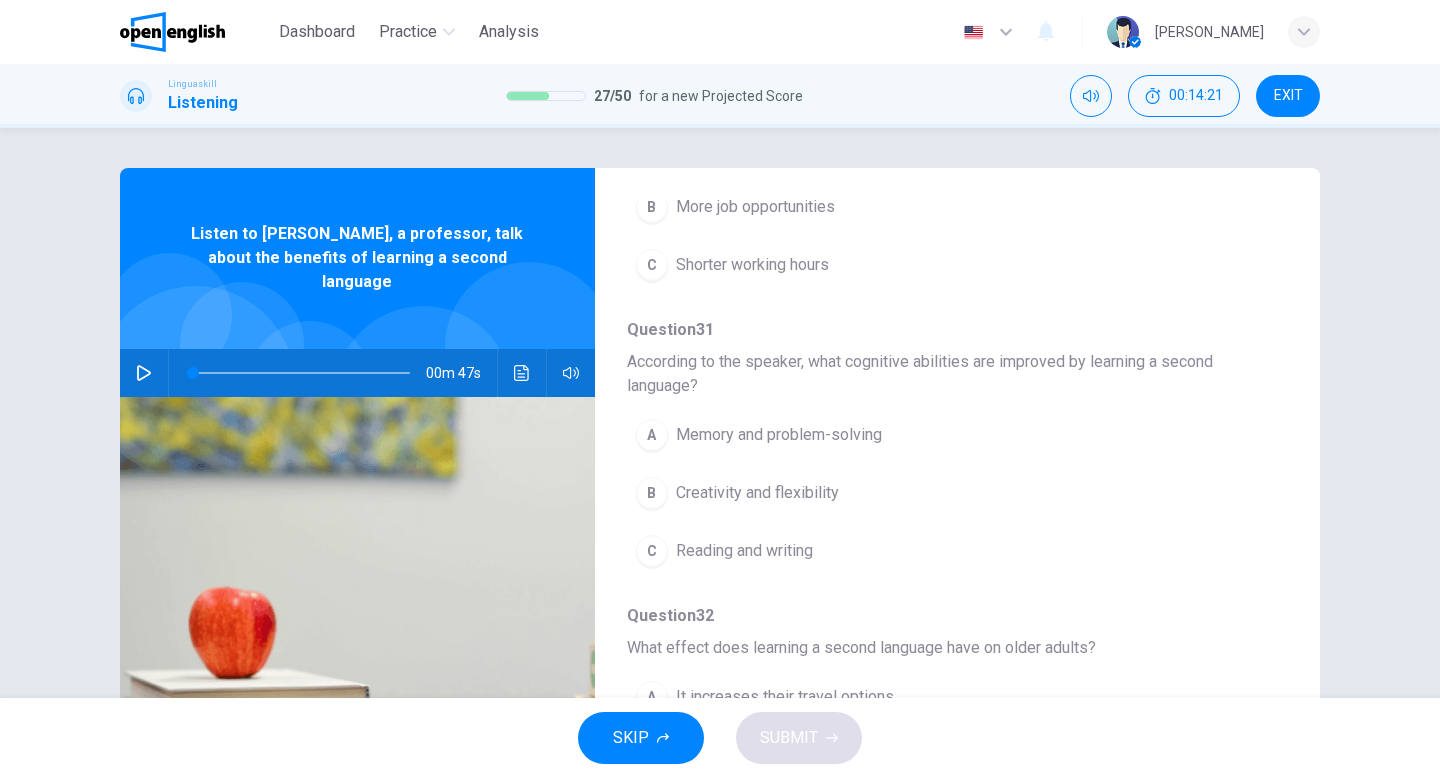 scroll, scrollTop: 911, scrollLeft: 0, axis: vertical 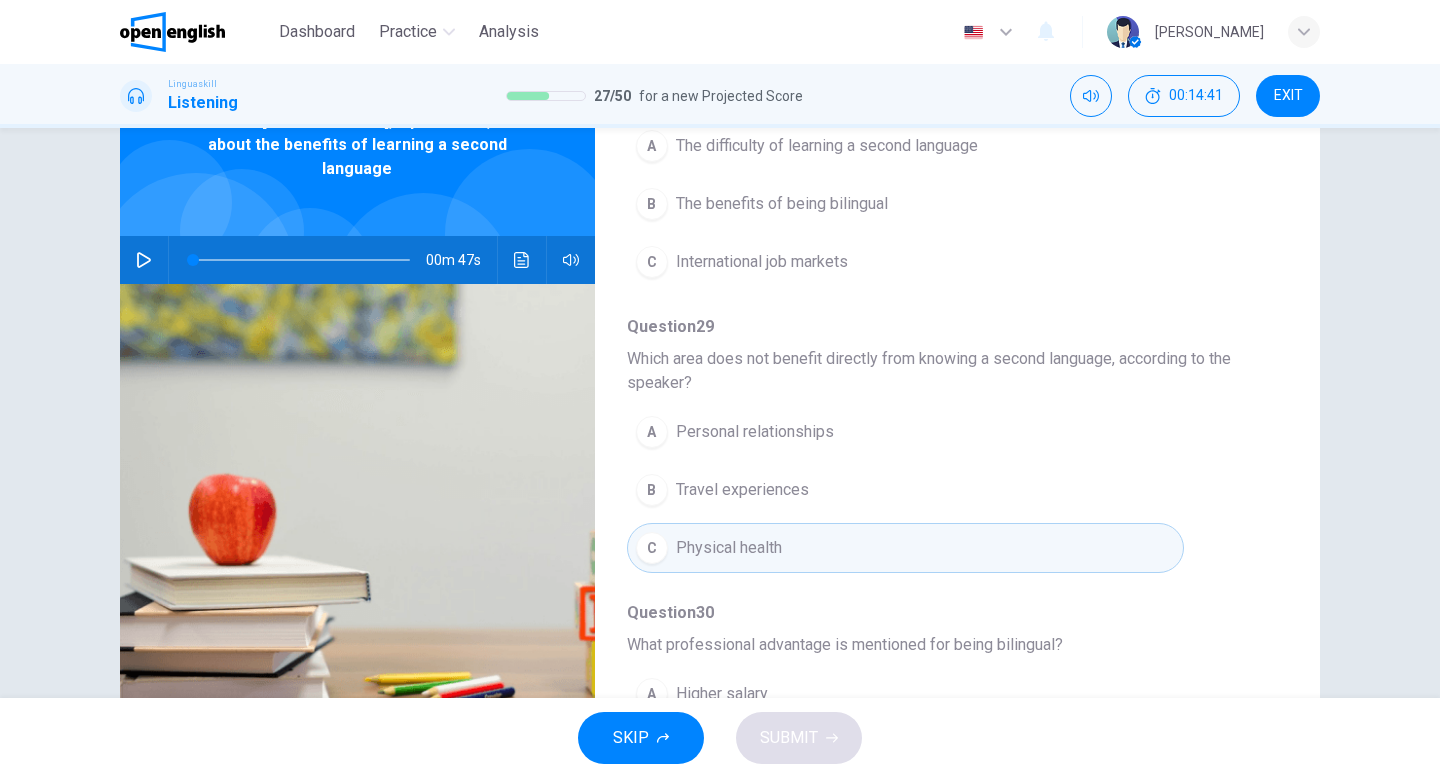 click on "The benefits of being bilingual" at bounding box center [782, 204] 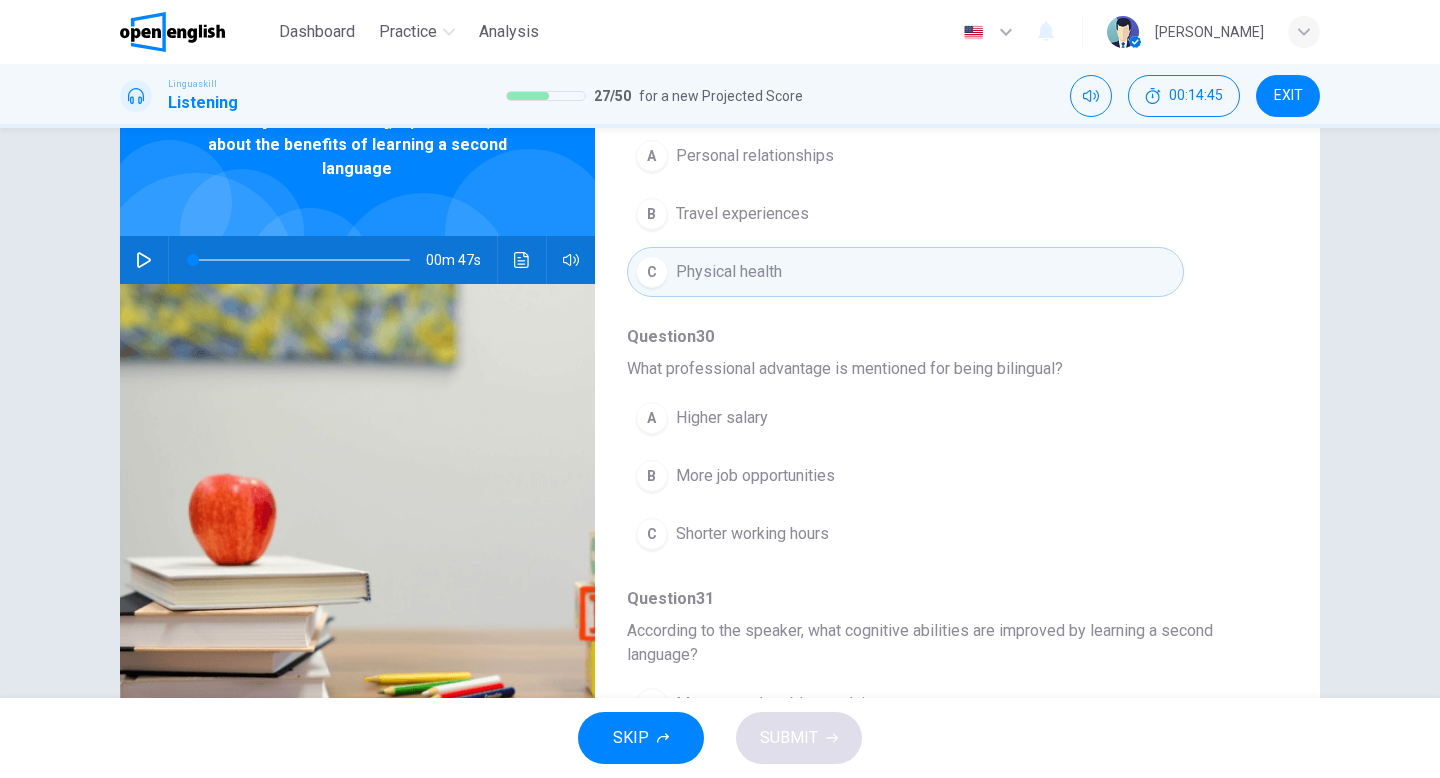 scroll, scrollTop: 519, scrollLeft: 0, axis: vertical 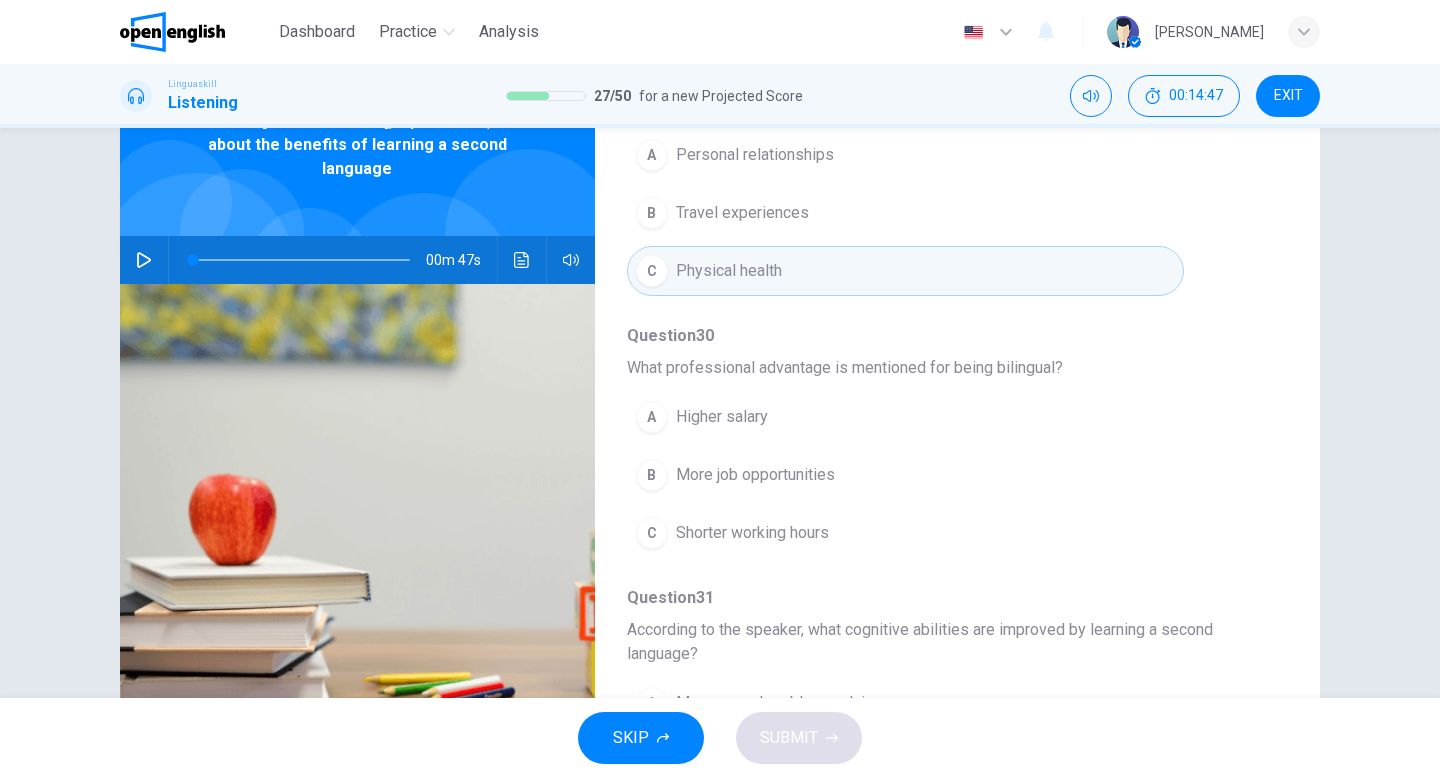 click on "More job opportunities" at bounding box center (755, 475) 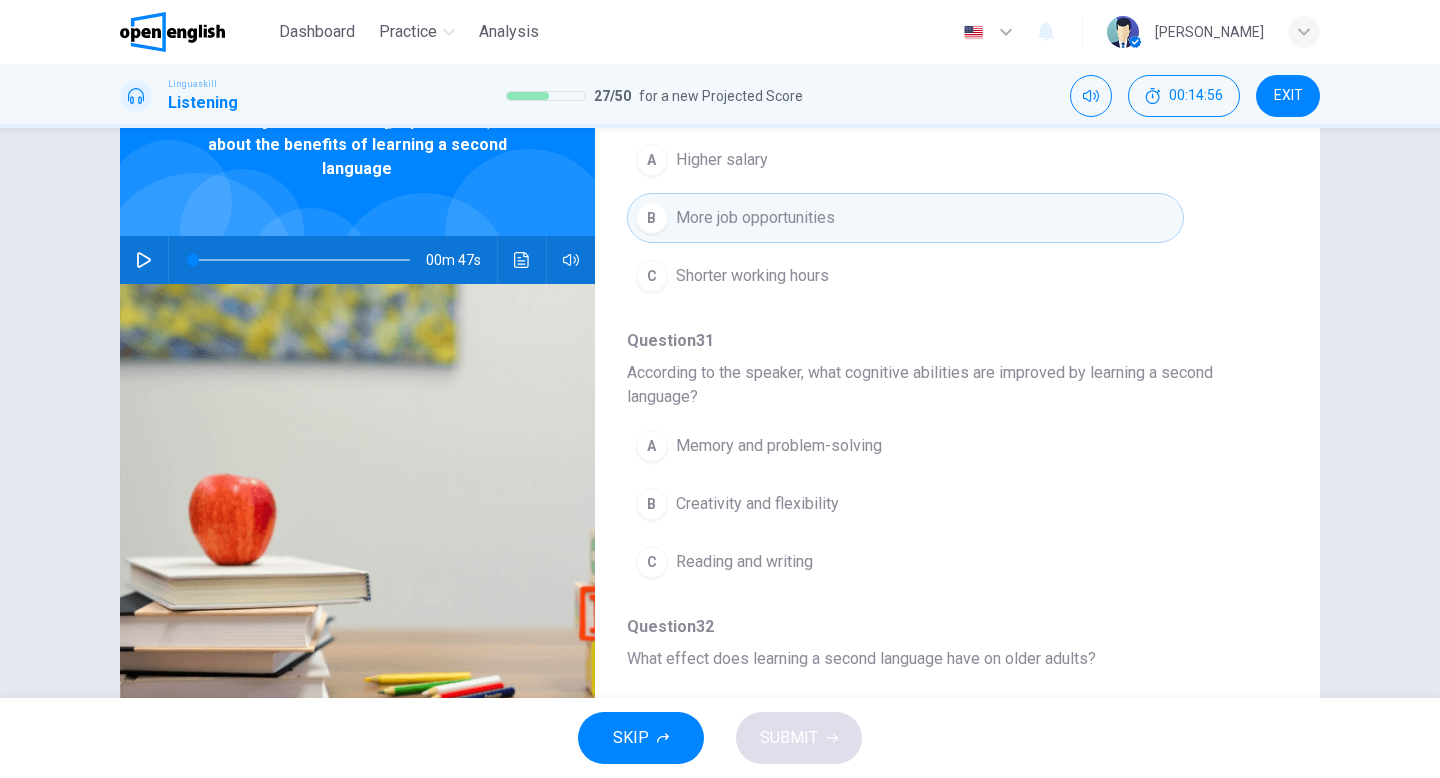 scroll, scrollTop: 777, scrollLeft: 0, axis: vertical 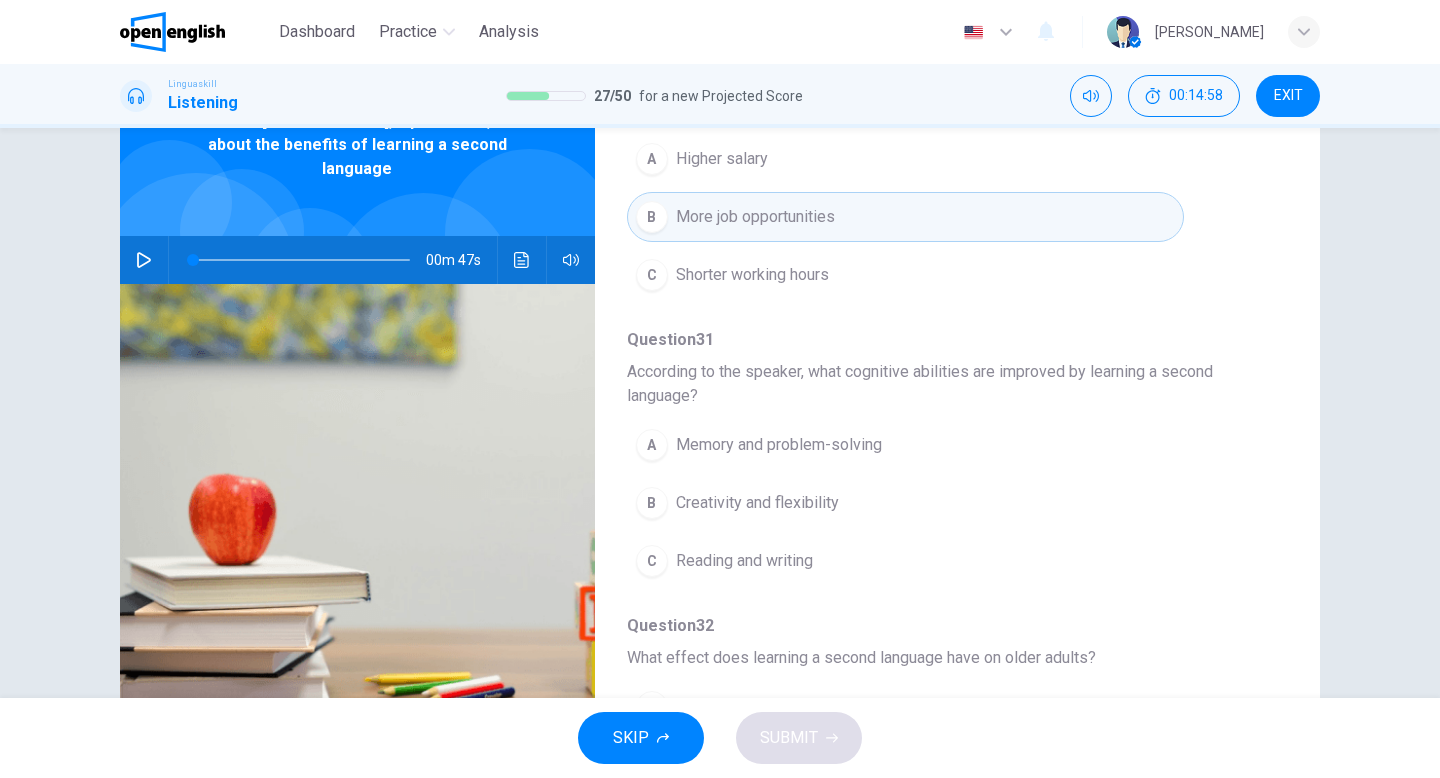 click on "Memory and problem-solving" at bounding box center [779, 445] 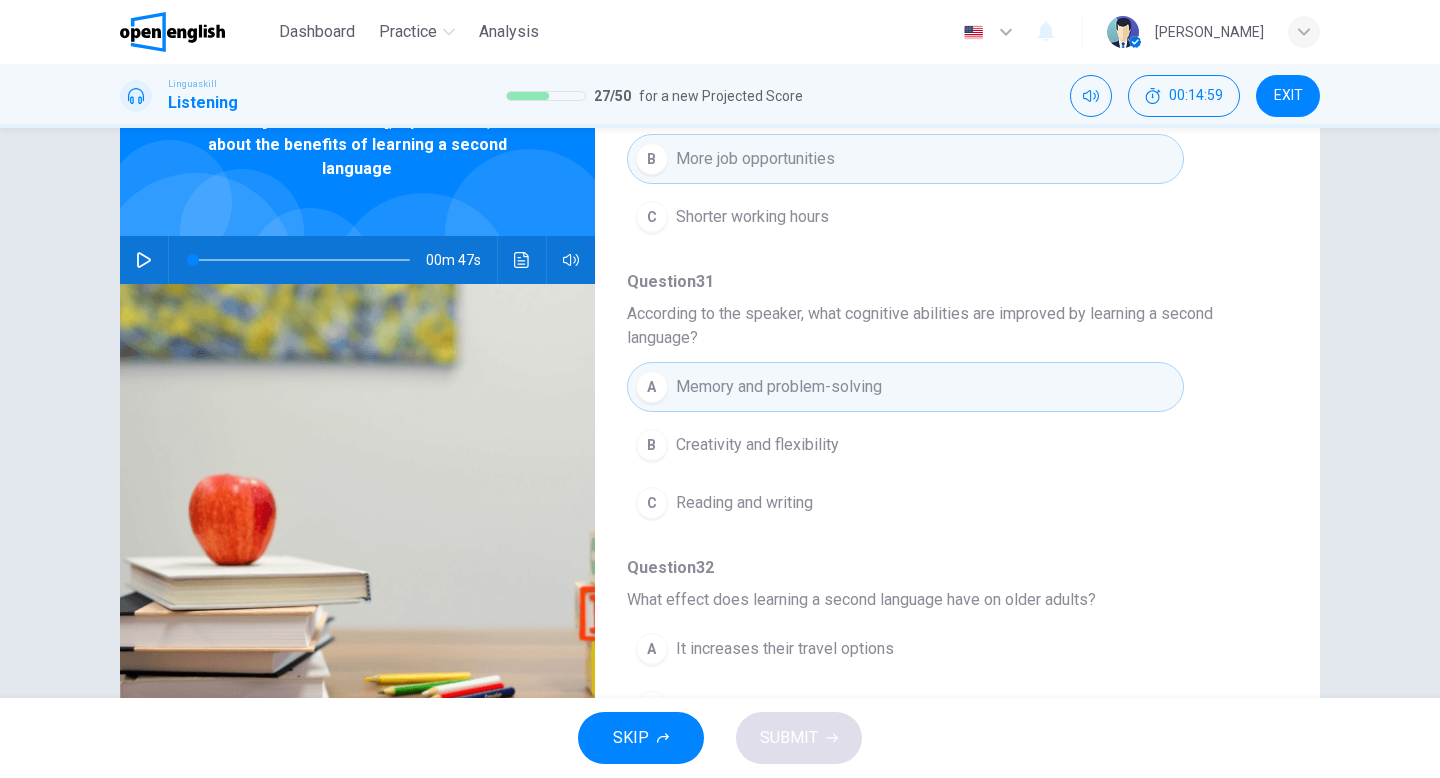 scroll, scrollTop: 911, scrollLeft: 0, axis: vertical 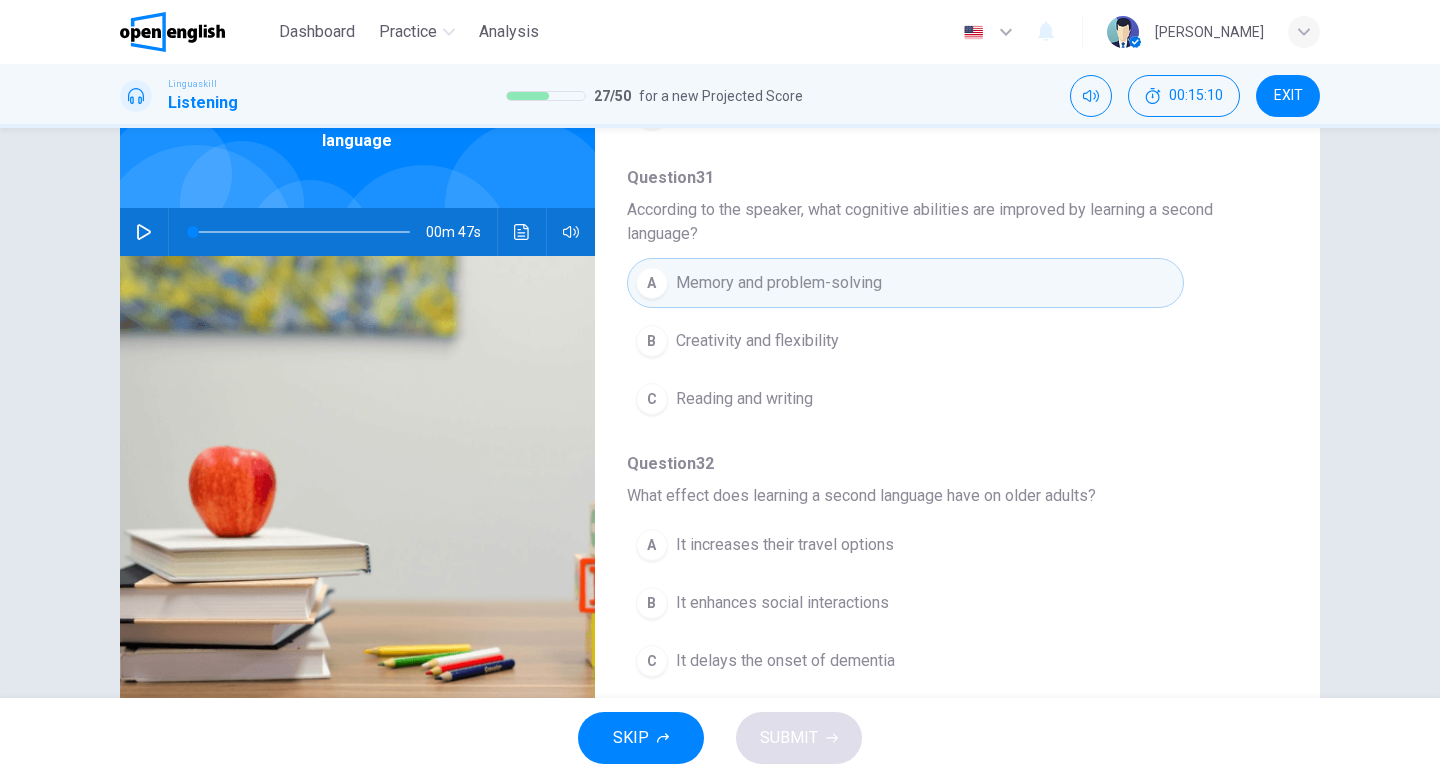 click on "It delays the onset of dementia" at bounding box center (785, 661) 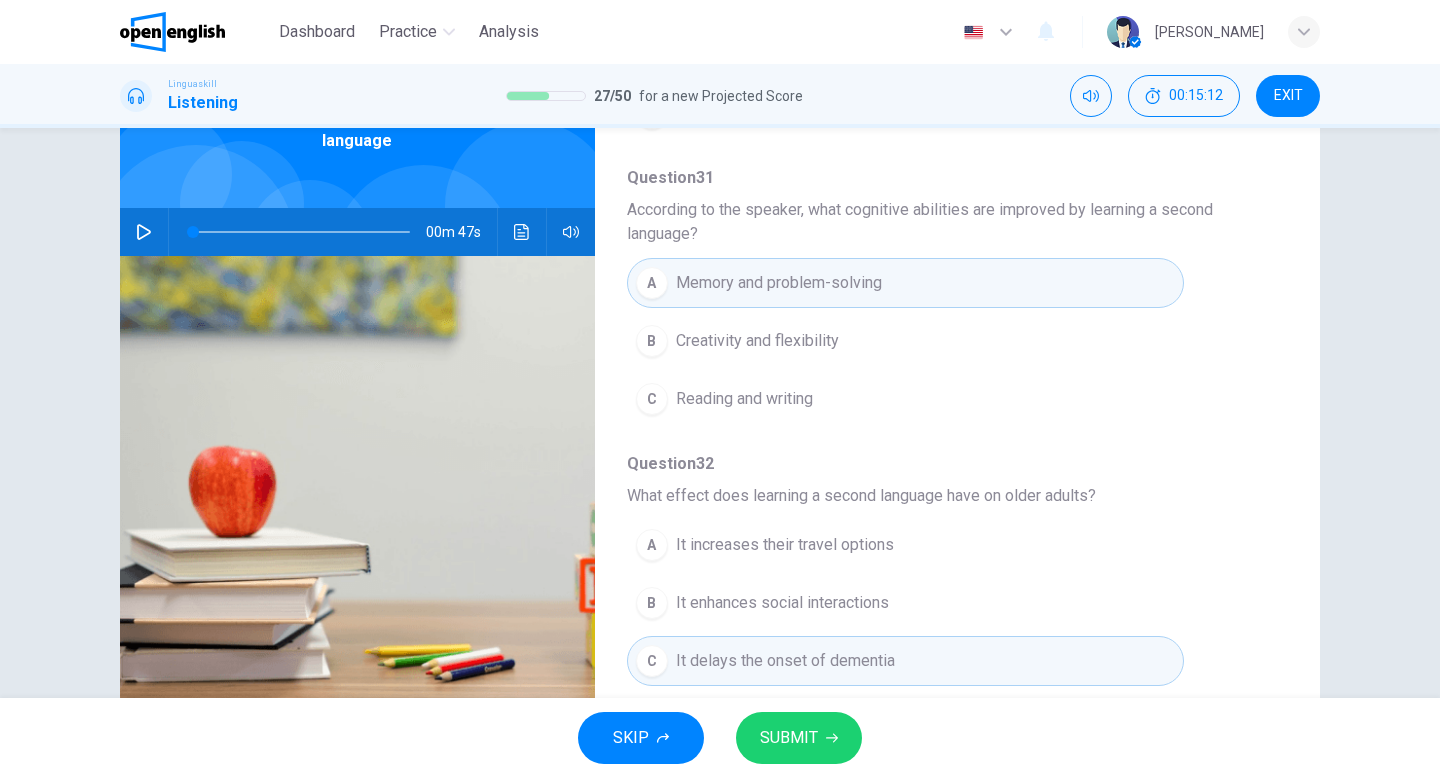 click 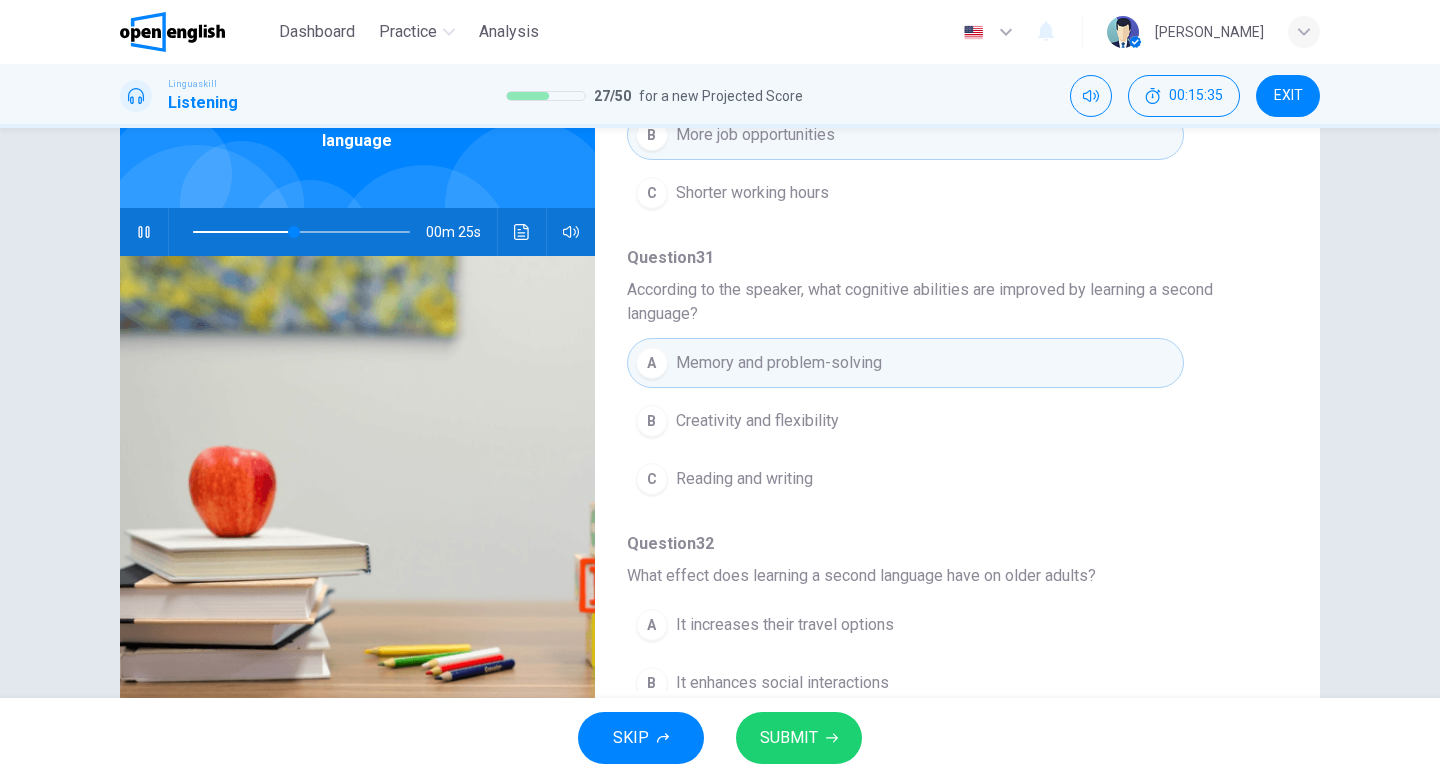 scroll, scrollTop: 911, scrollLeft: 0, axis: vertical 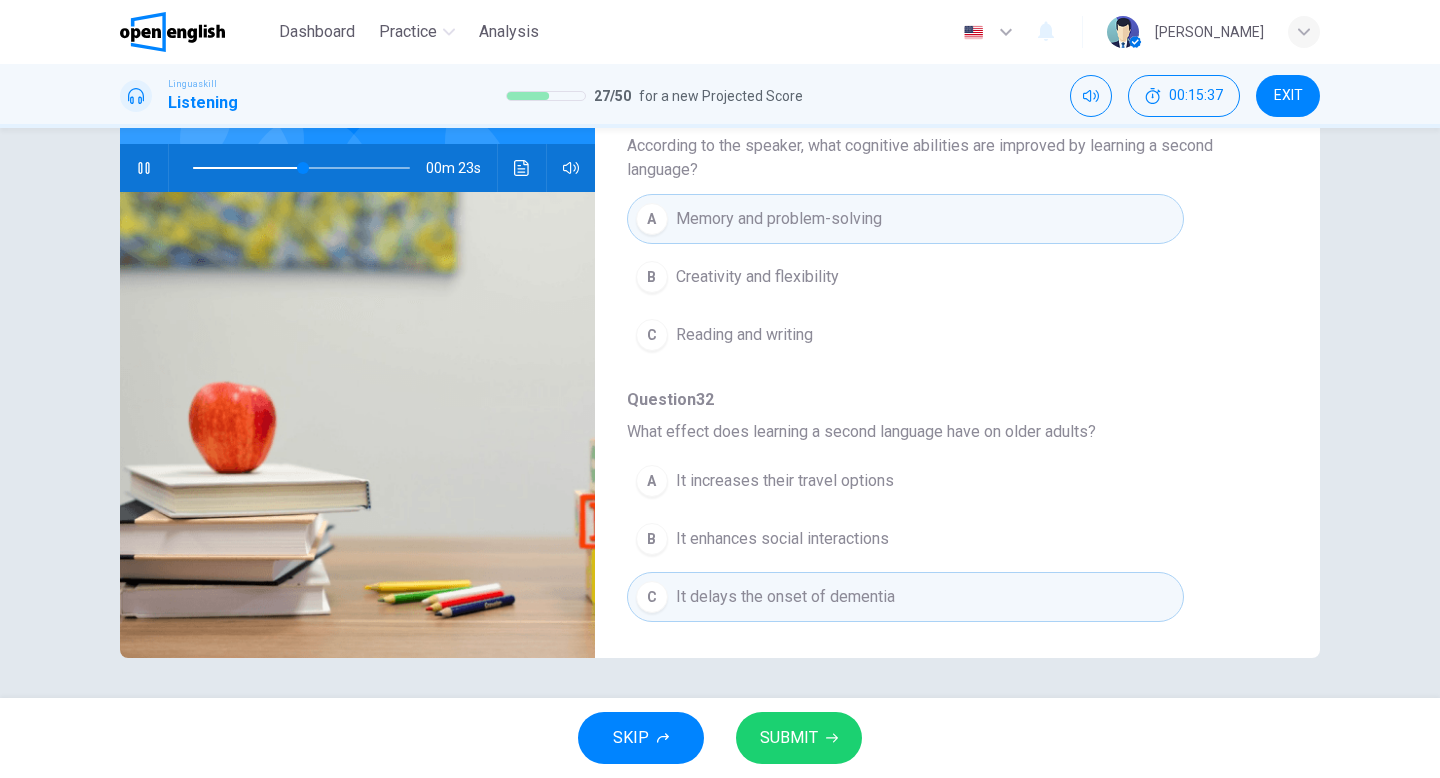click on "SUBMIT" at bounding box center [799, 738] 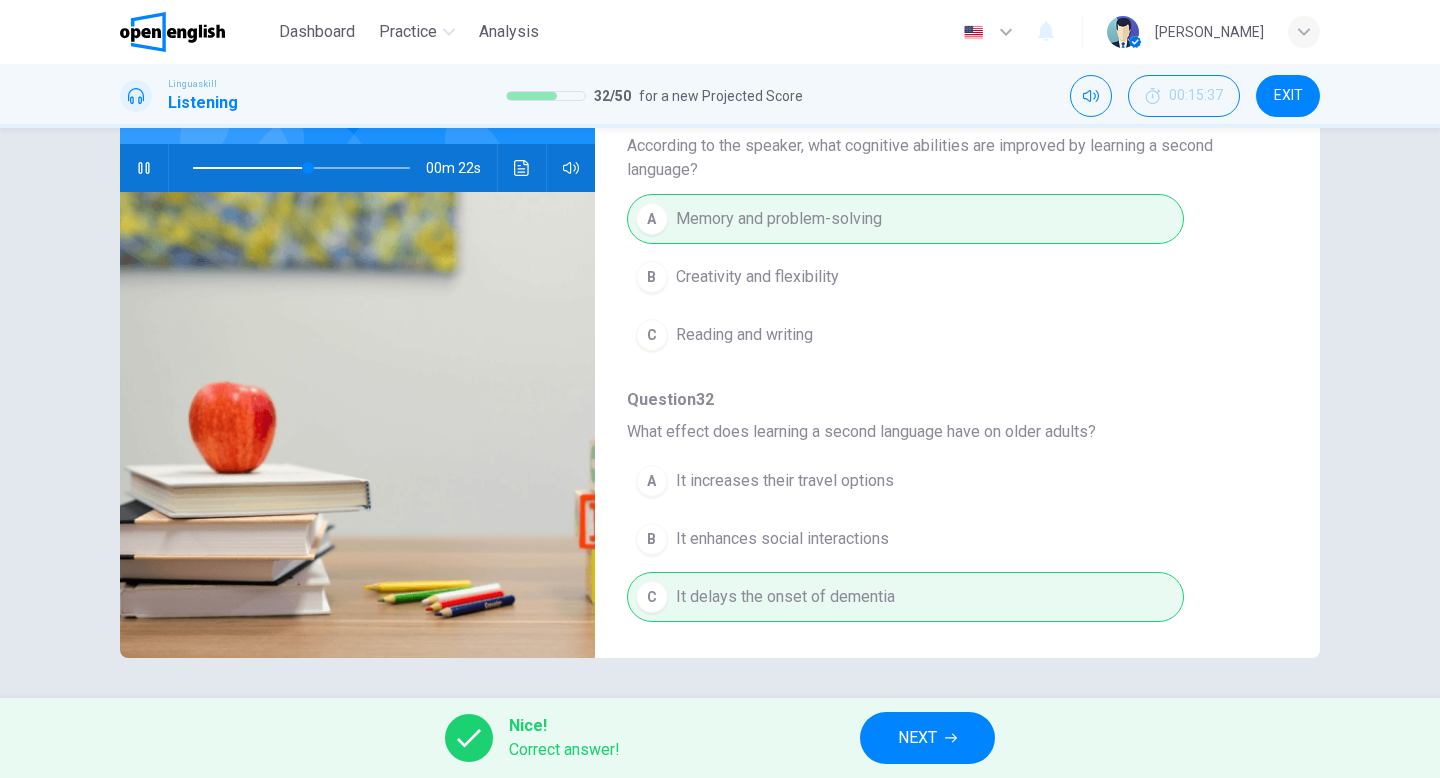 type on "**" 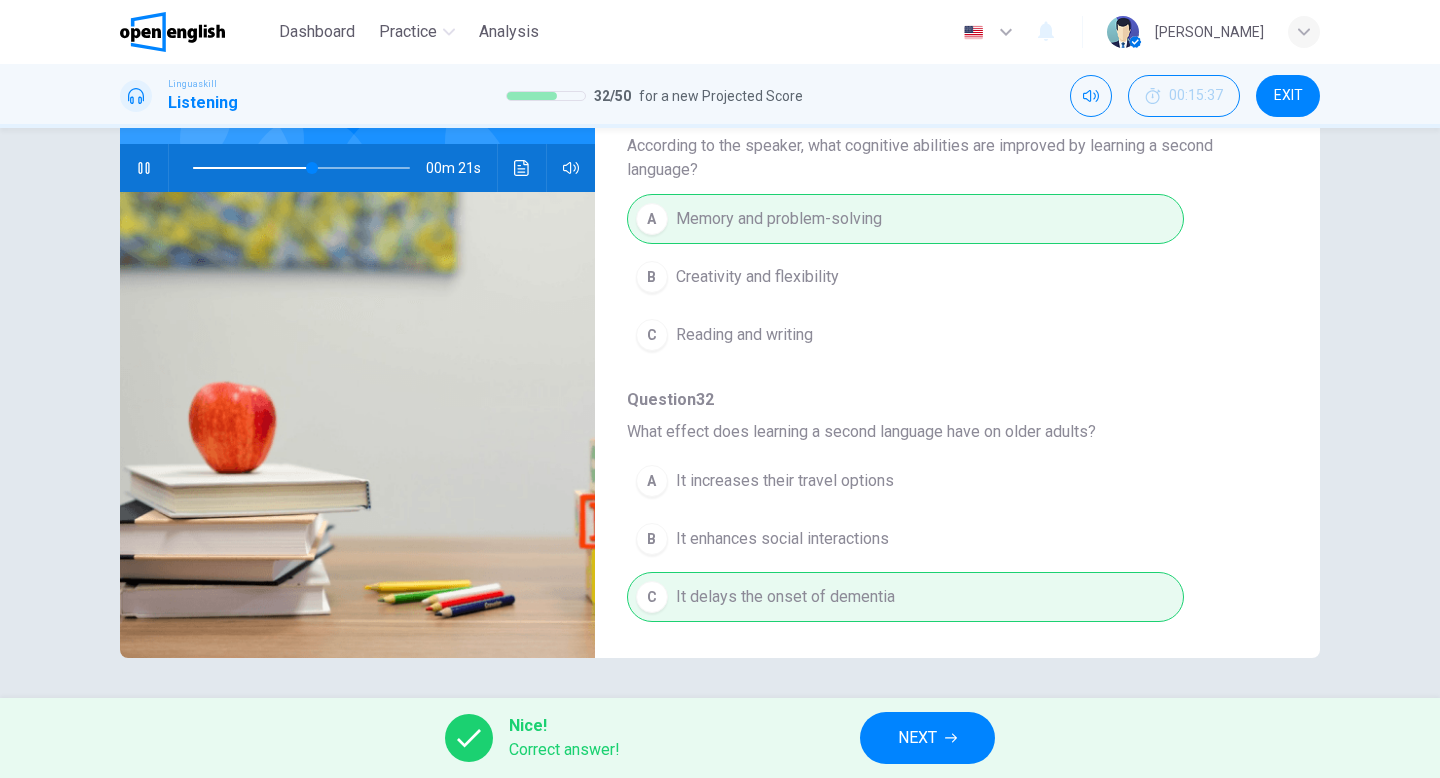 click on "NEXT" at bounding box center (927, 738) 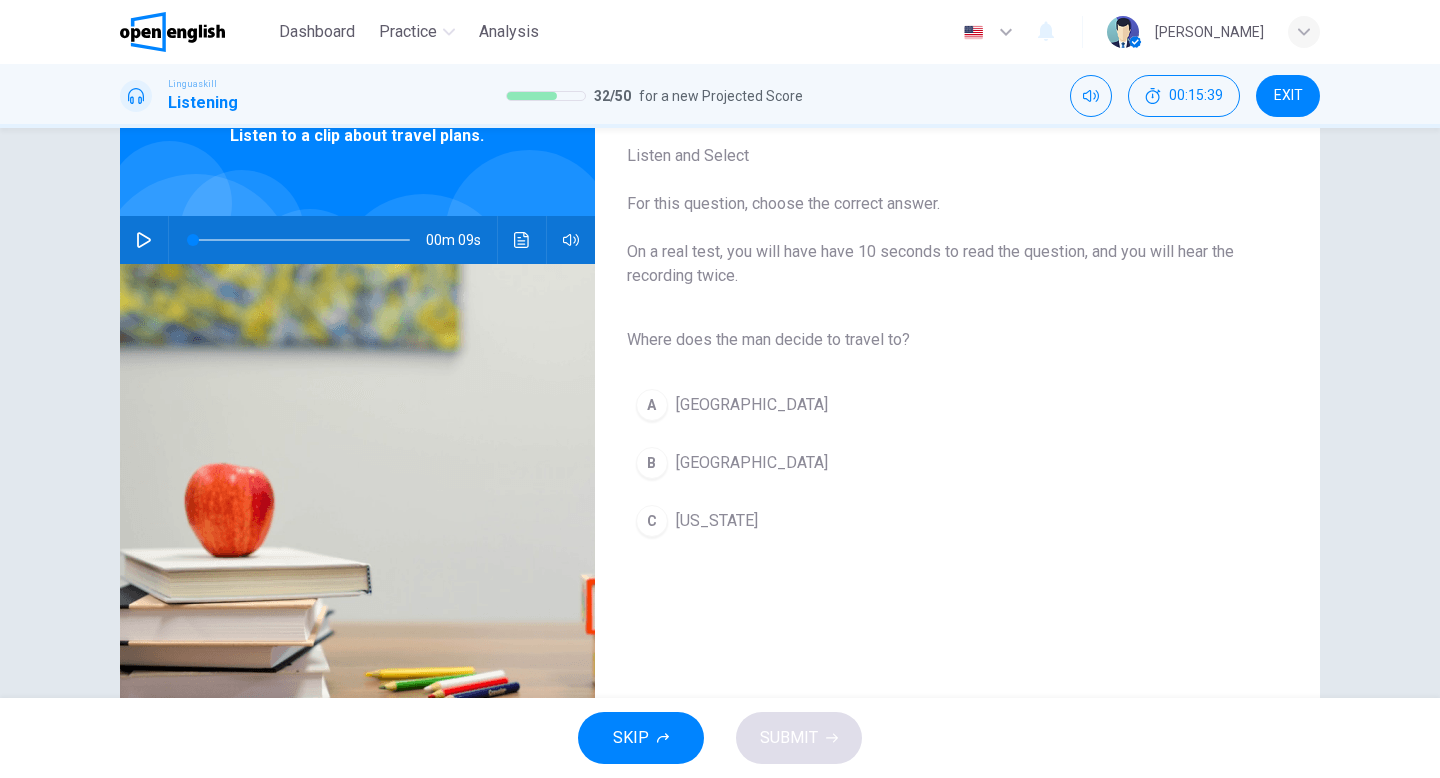 scroll, scrollTop: 105, scrollLeft: 0, axis: vertical 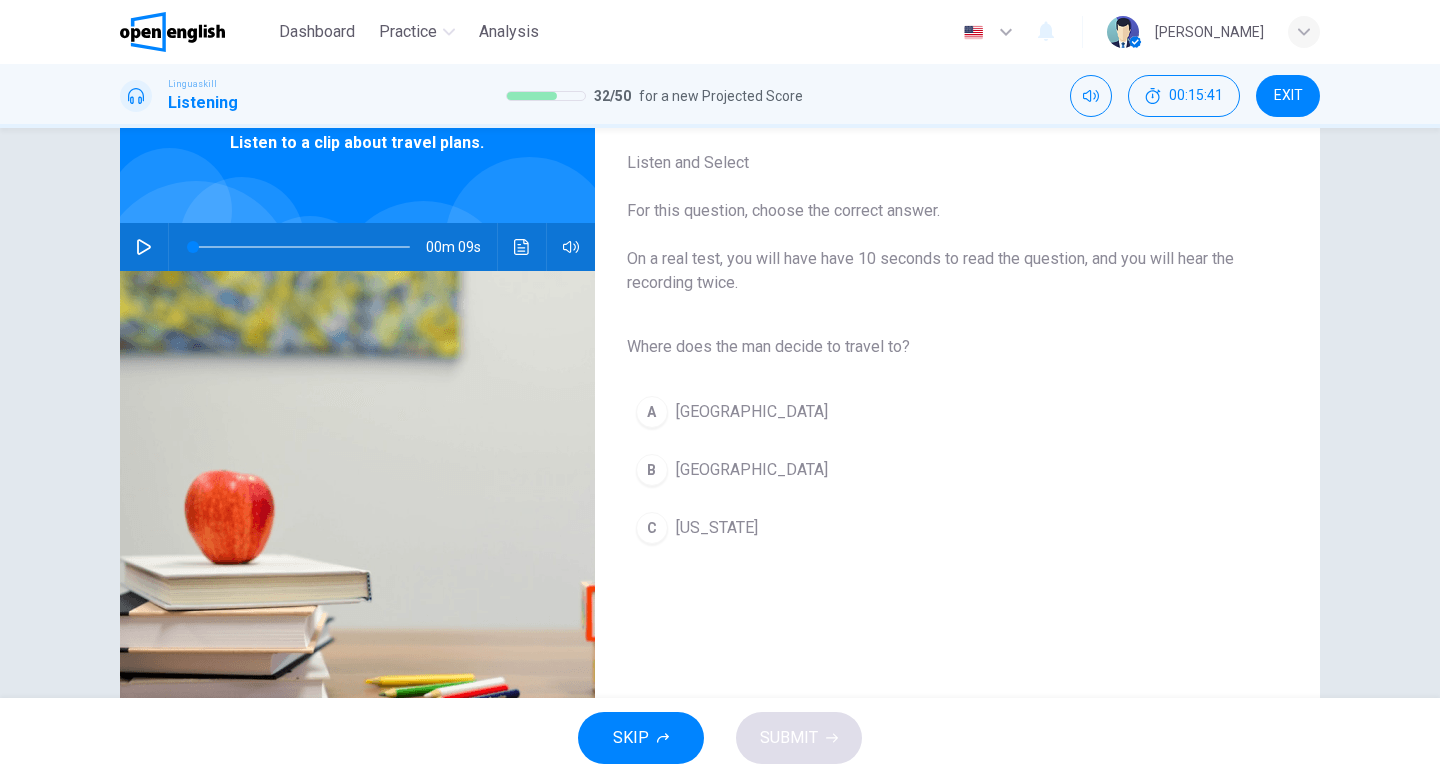 click at bounding box center (144, 247) 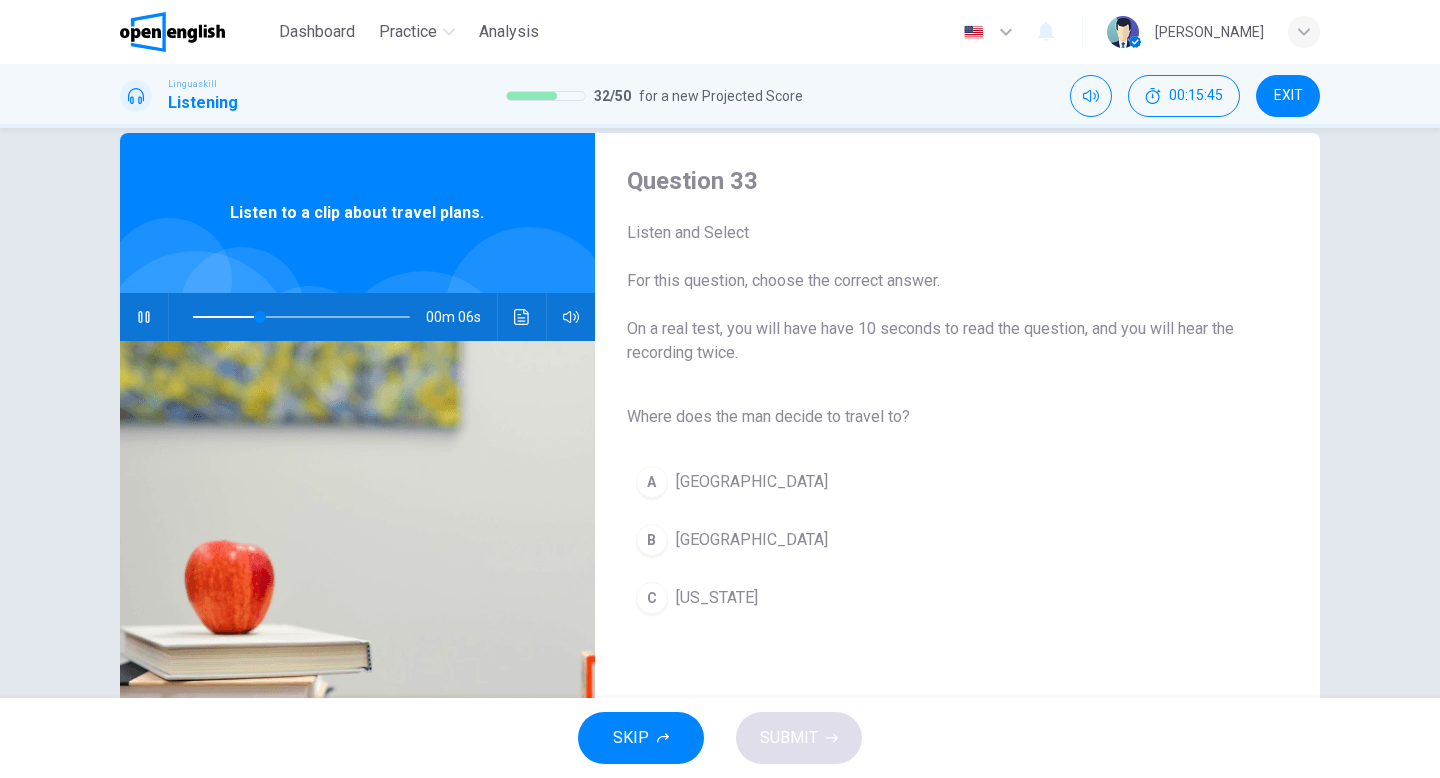 scroll, scrollTop: 40, scrollLeft: 0, axis: vertical 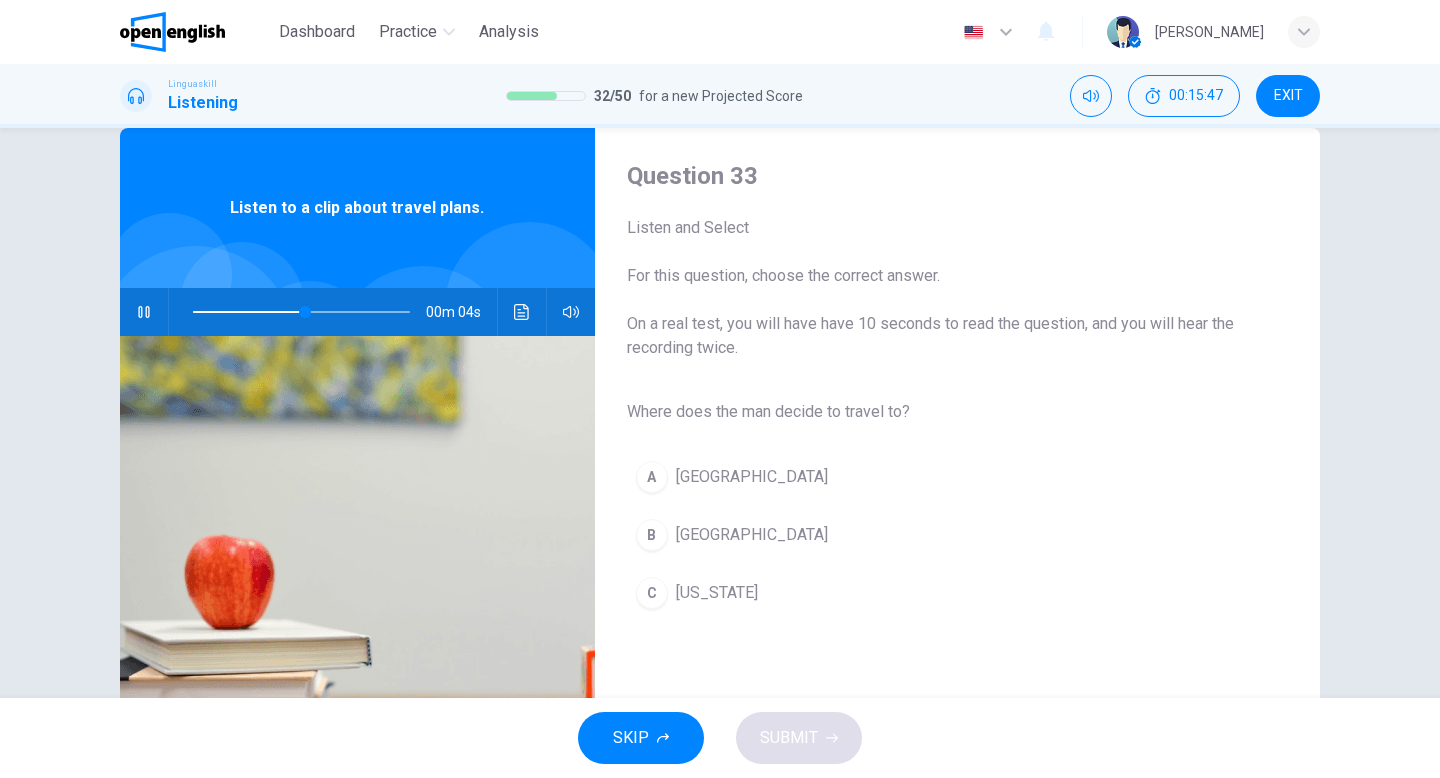 click on "B" at bounding box center [652, 535] 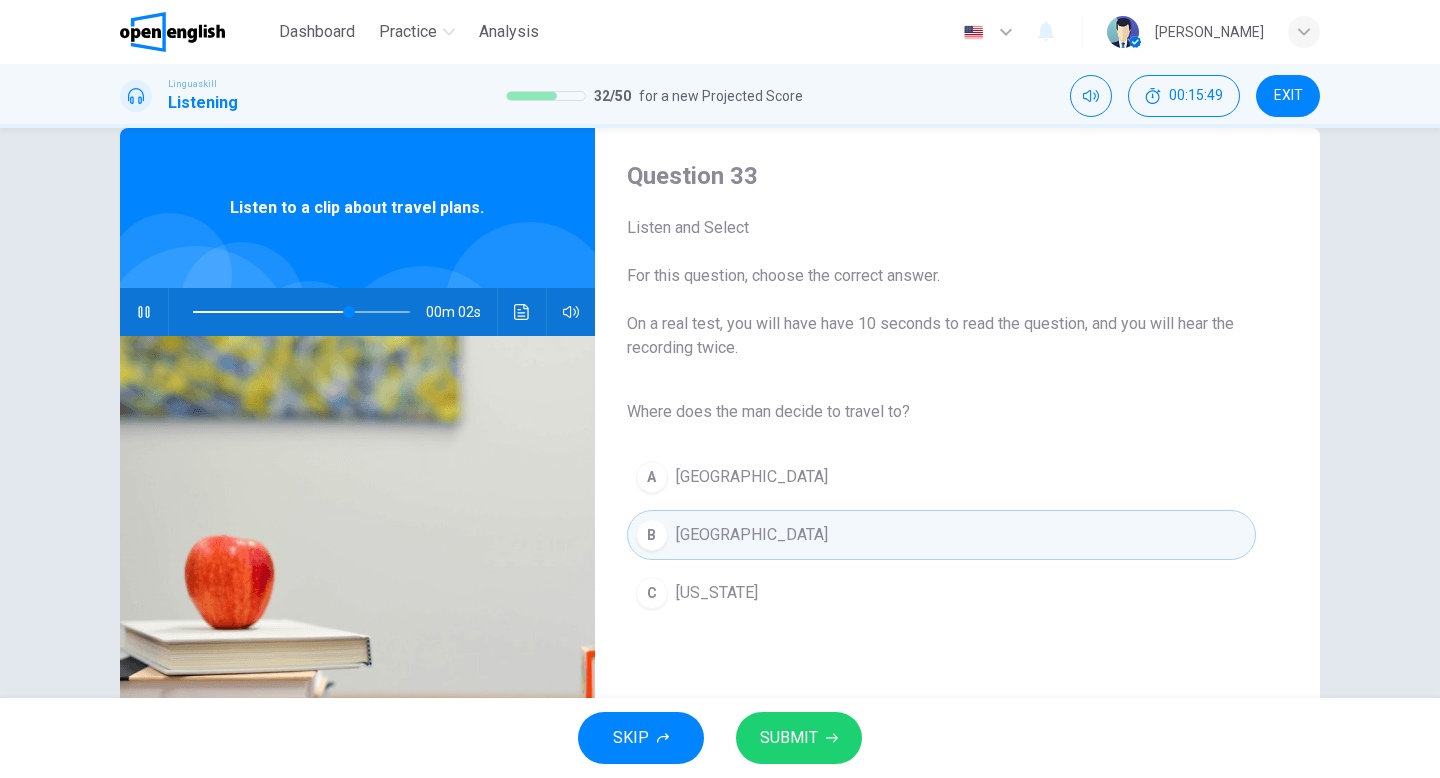click on "SUBMIT" at bounding box center [799, 738] 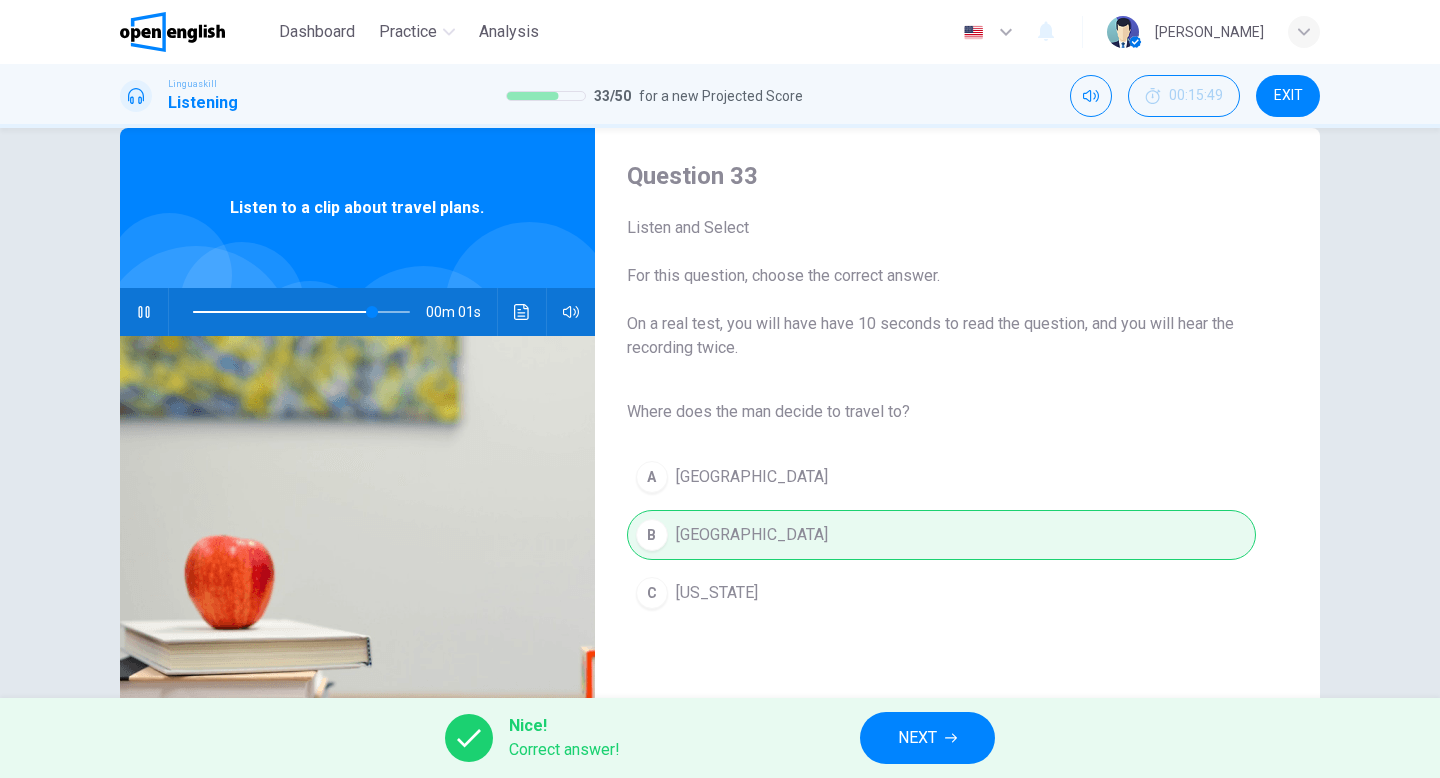 type on "**" 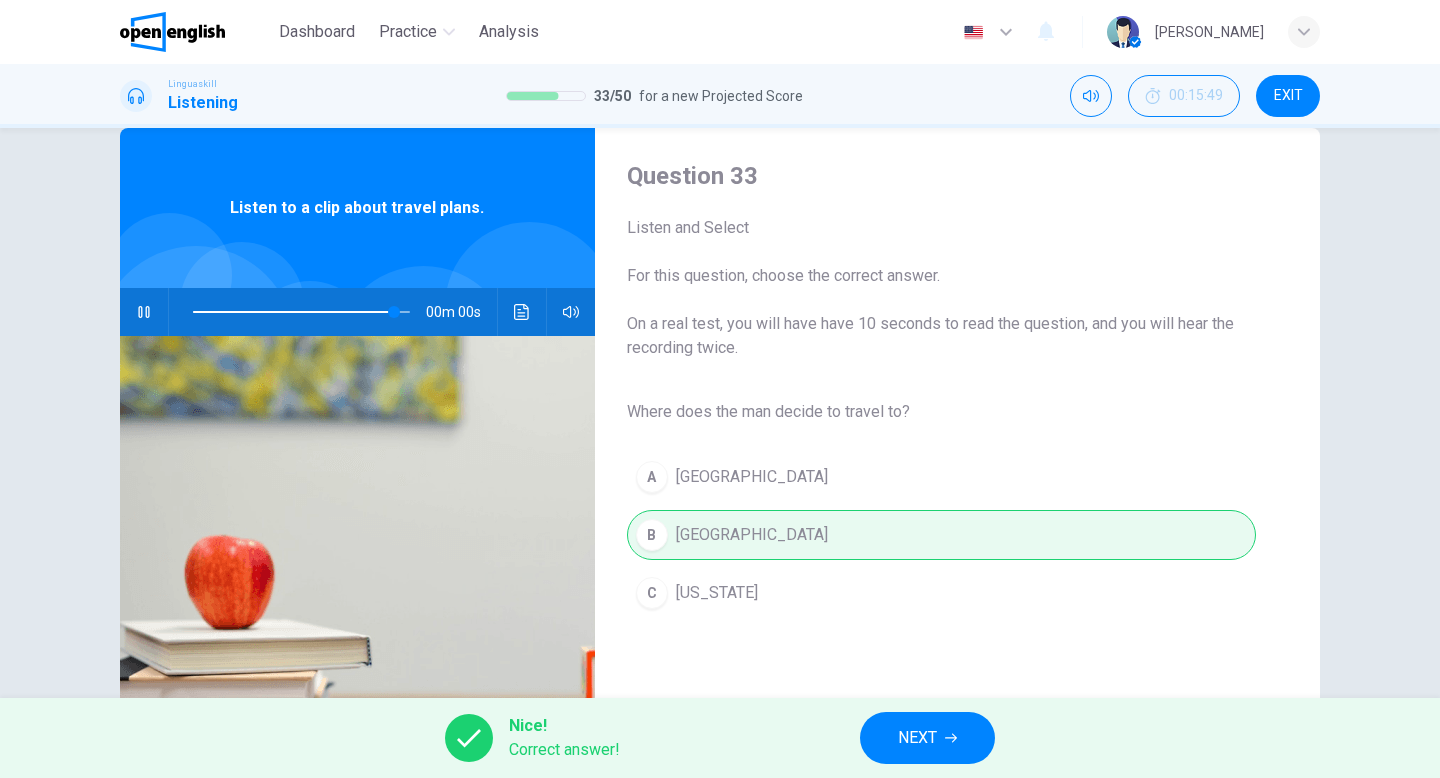 click on "NEXT" at bounding box center (917, 738) 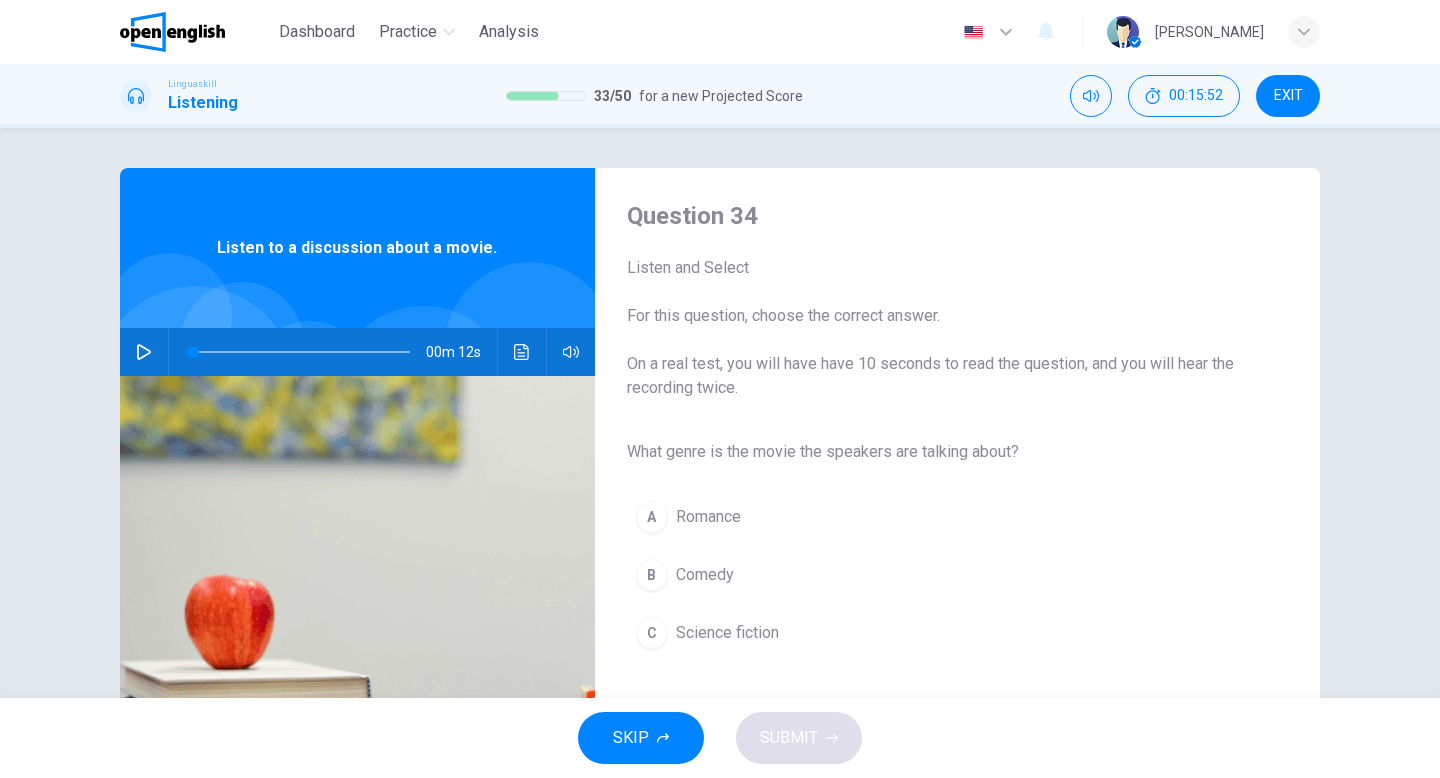 click at bounding box center [144, 352] 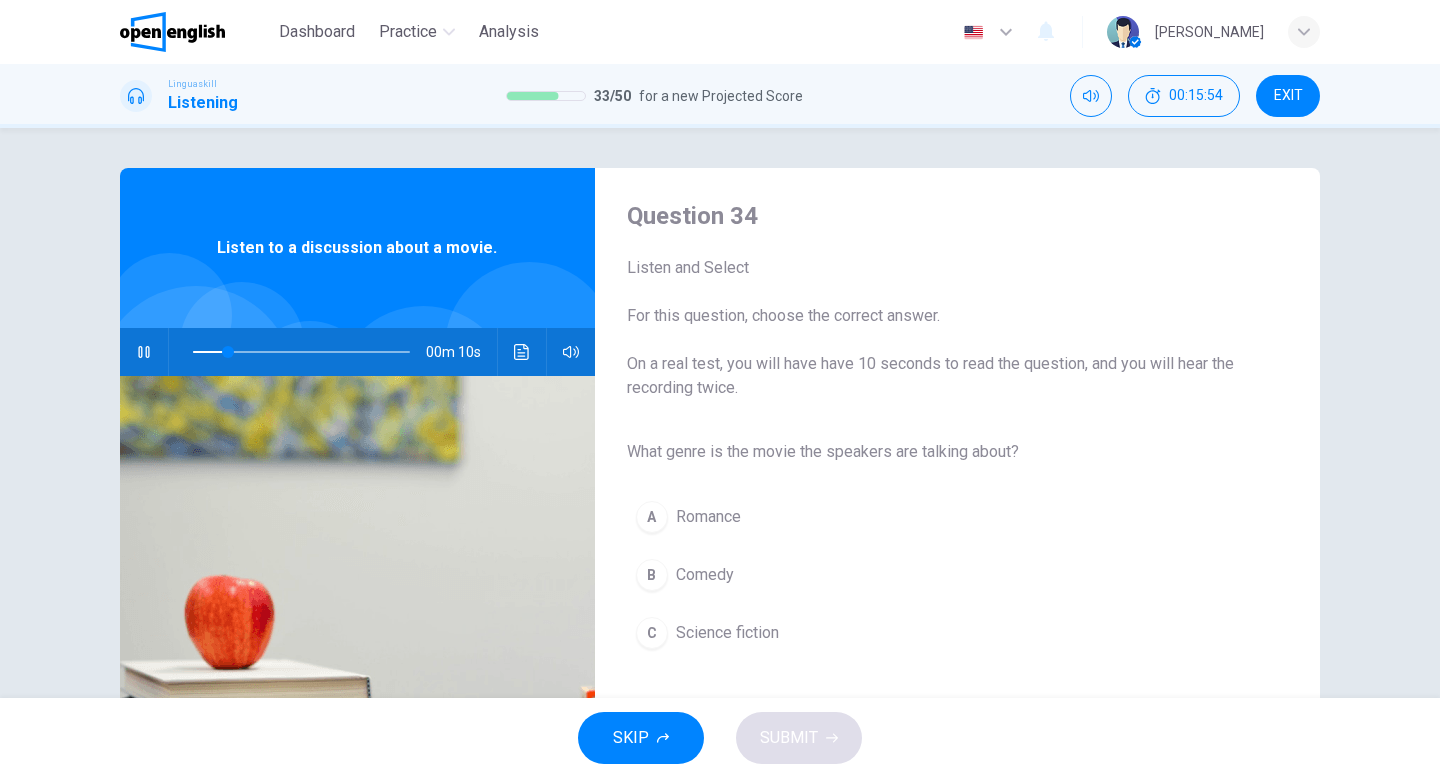 click on "Science fiction" at bounding box center (727, 633) 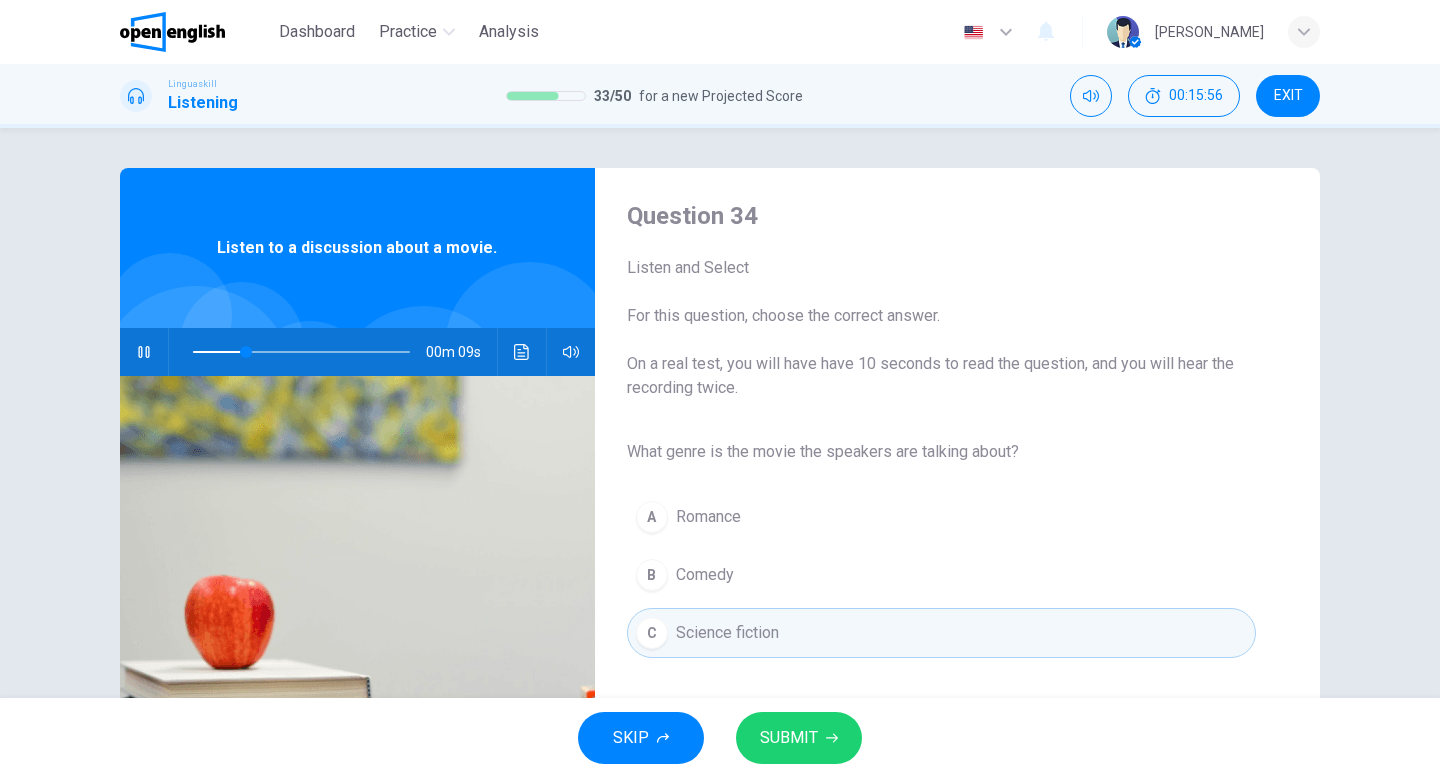 click on "SUBMIT" at bounding box center (789, 738) 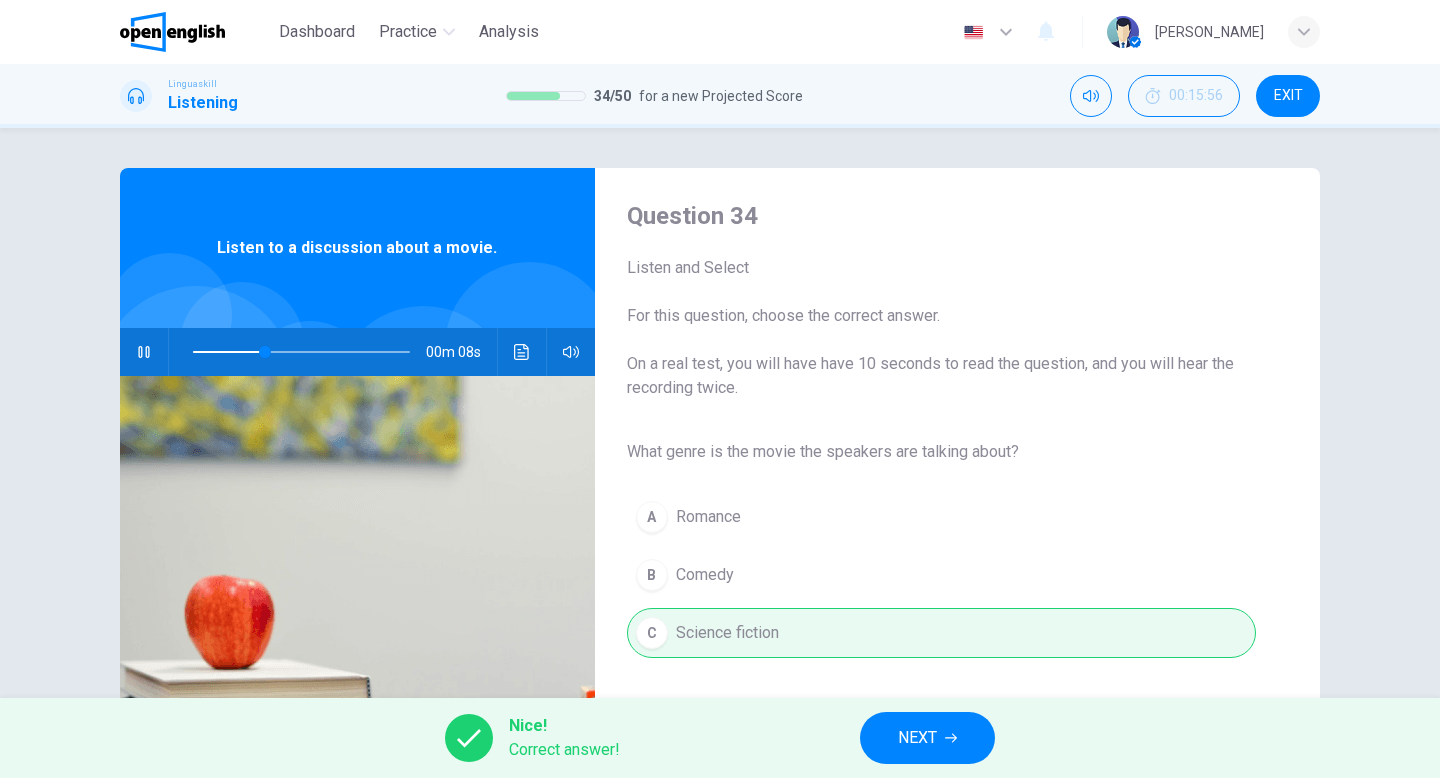 type on "**" 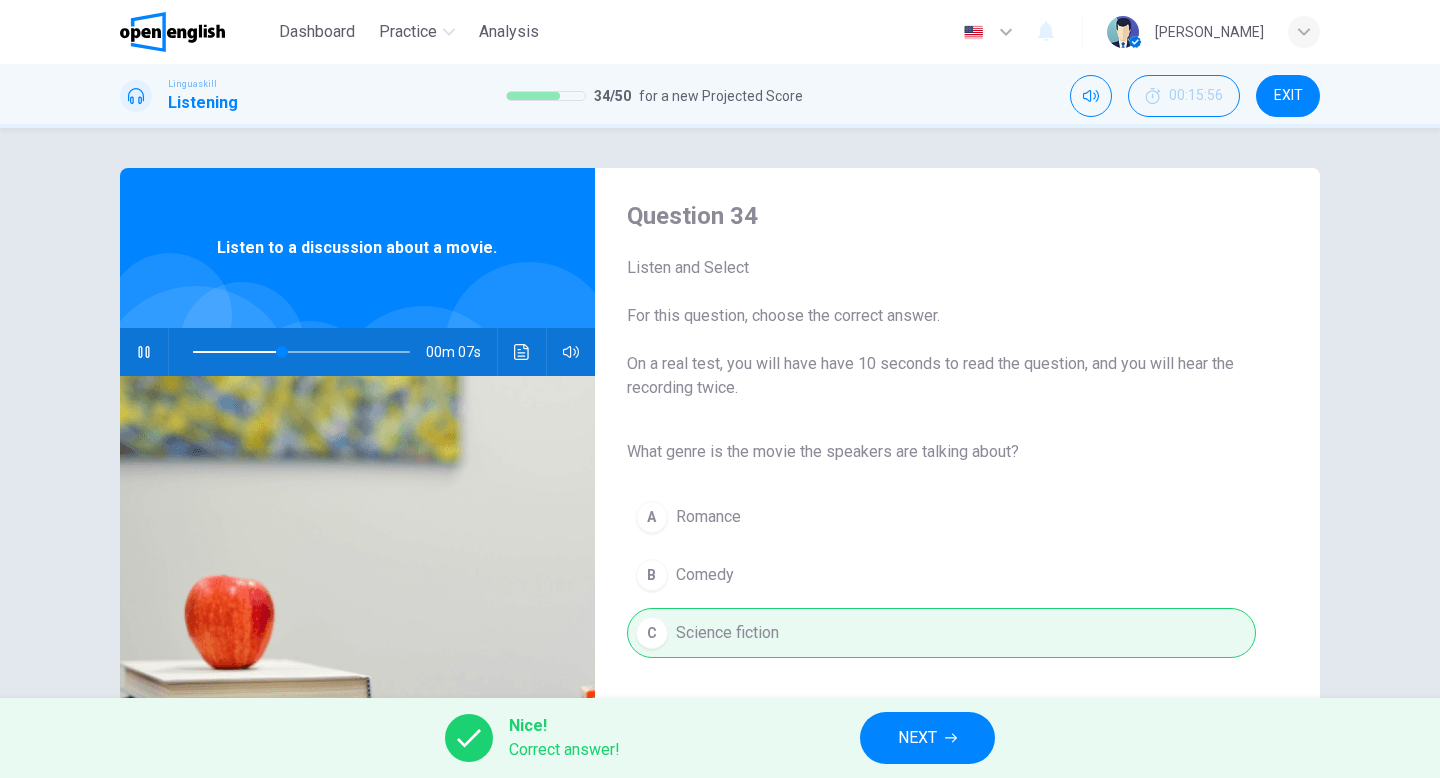 click on "NEXT" at bounding box center [927, 738] 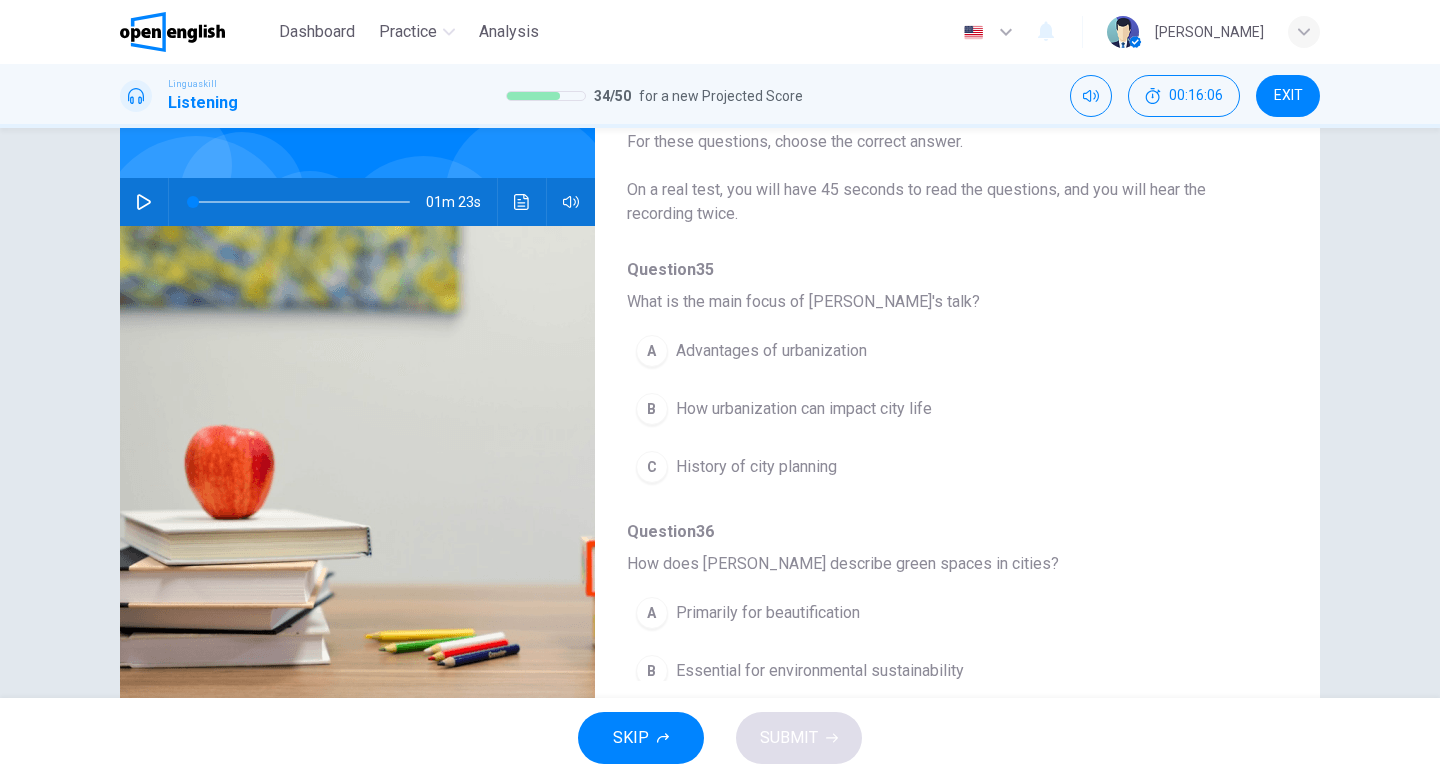 scroll, scrollTop: 205, scrollLeft: 0, axis: vertical 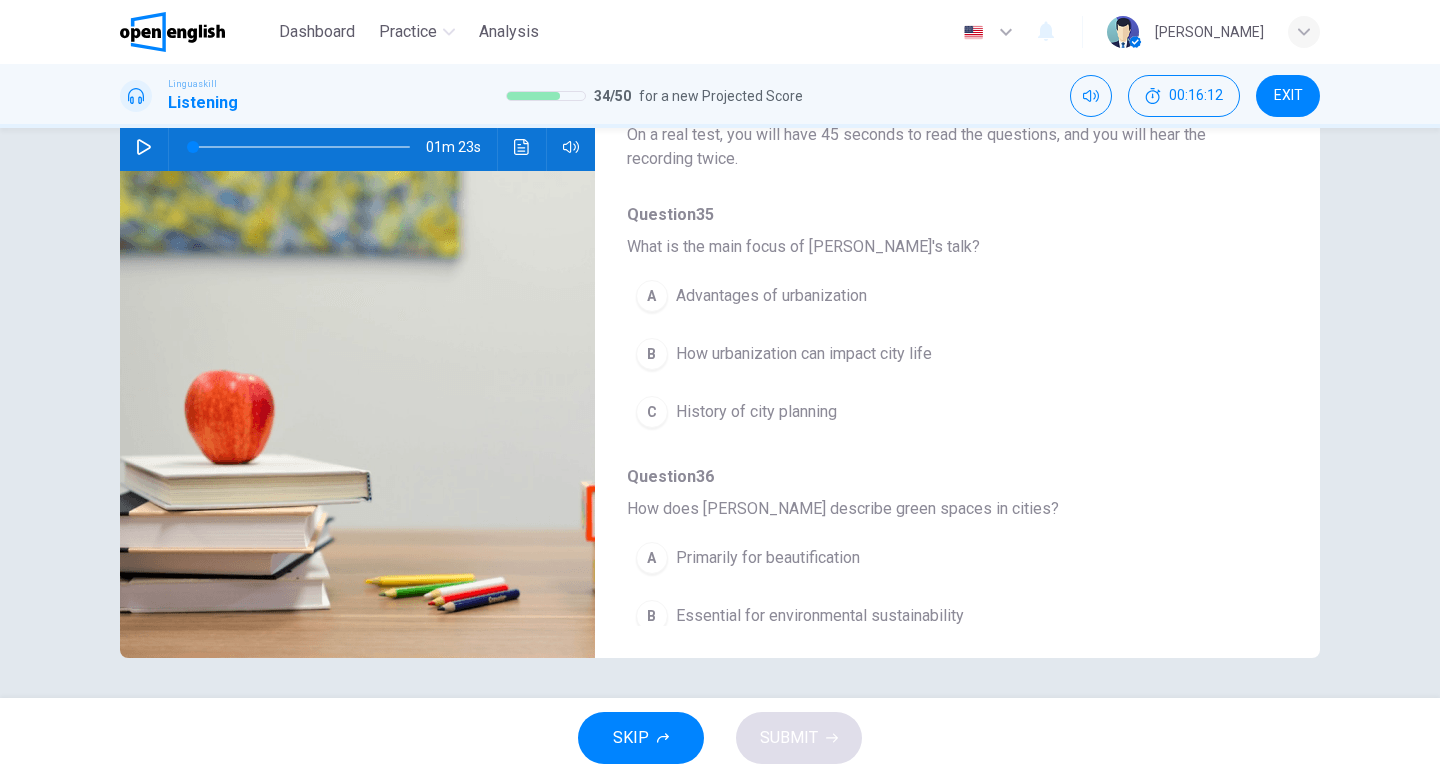 click at bounding box center [144, 147] 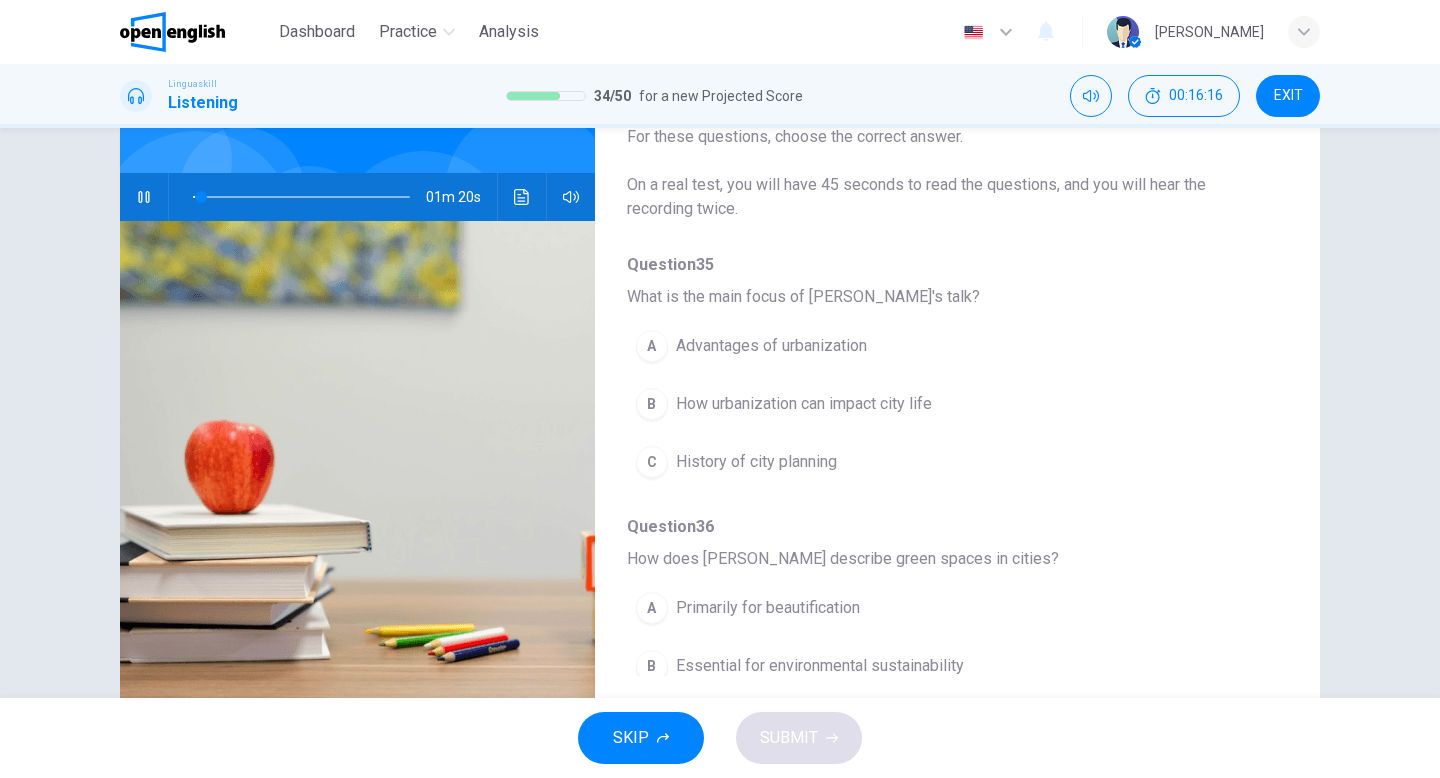 scroll, scrollTop: 149, scrollLeft: 0, axis: vertical 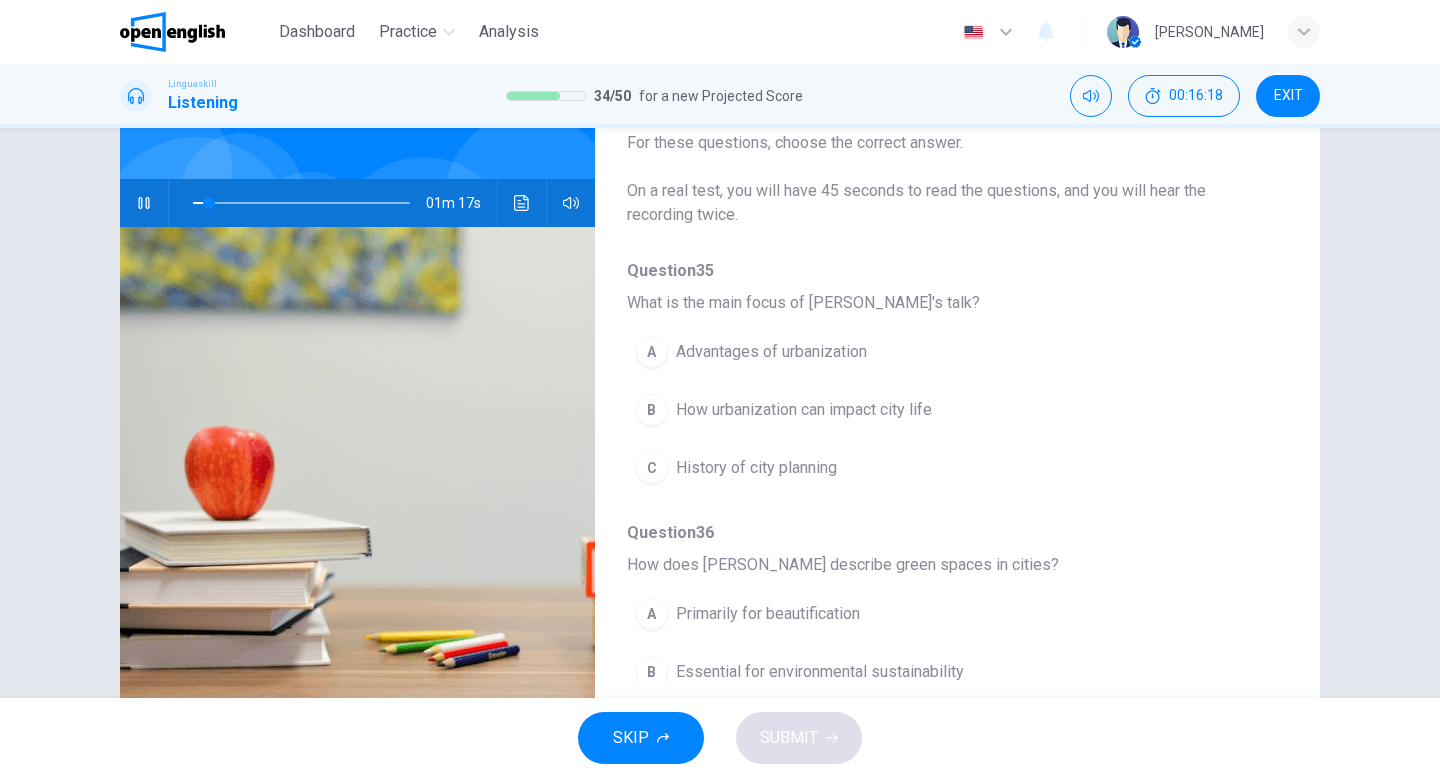 click on "How urbanization can impact city life" at bounding box center (804, 410) 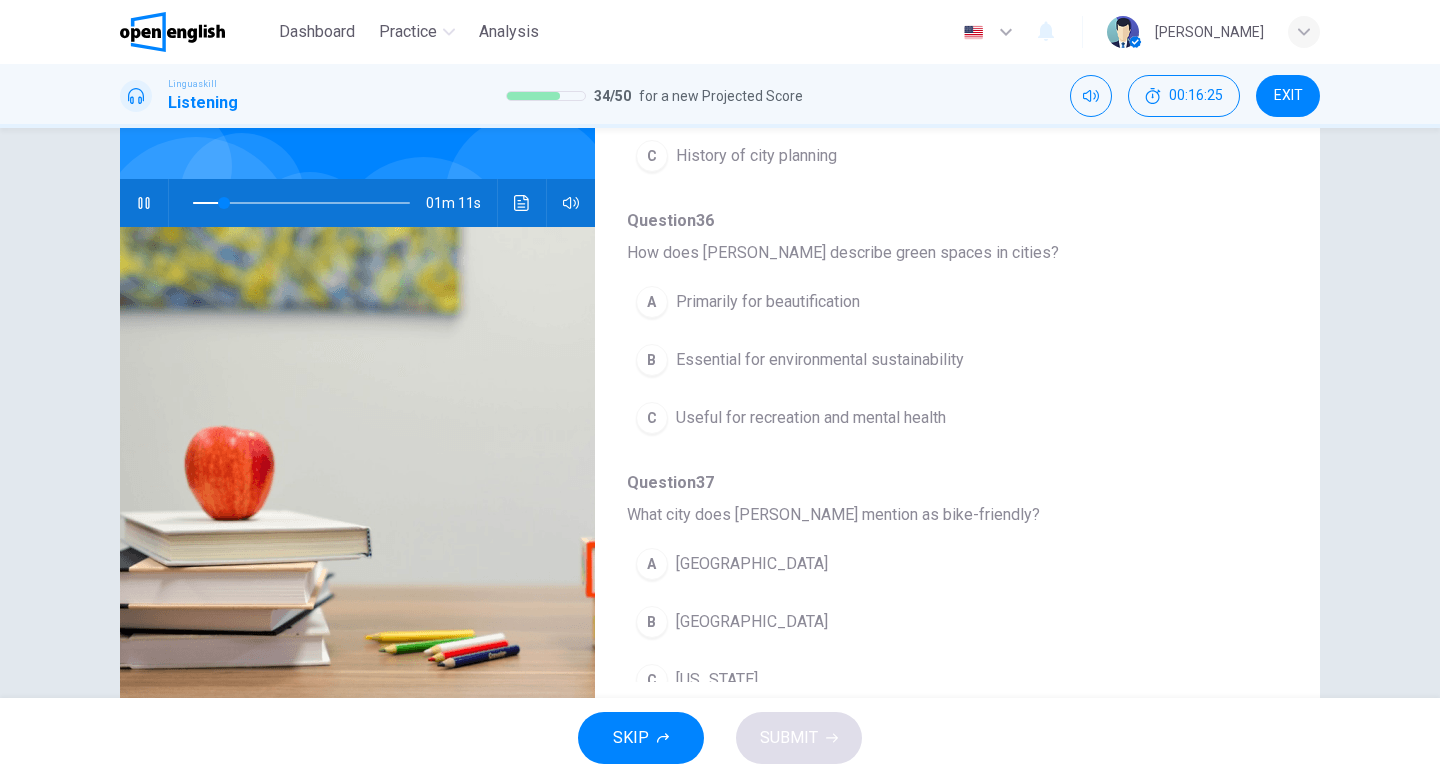 scroll, scrollTop: 308, scrollLeft: 0, axis: vertical 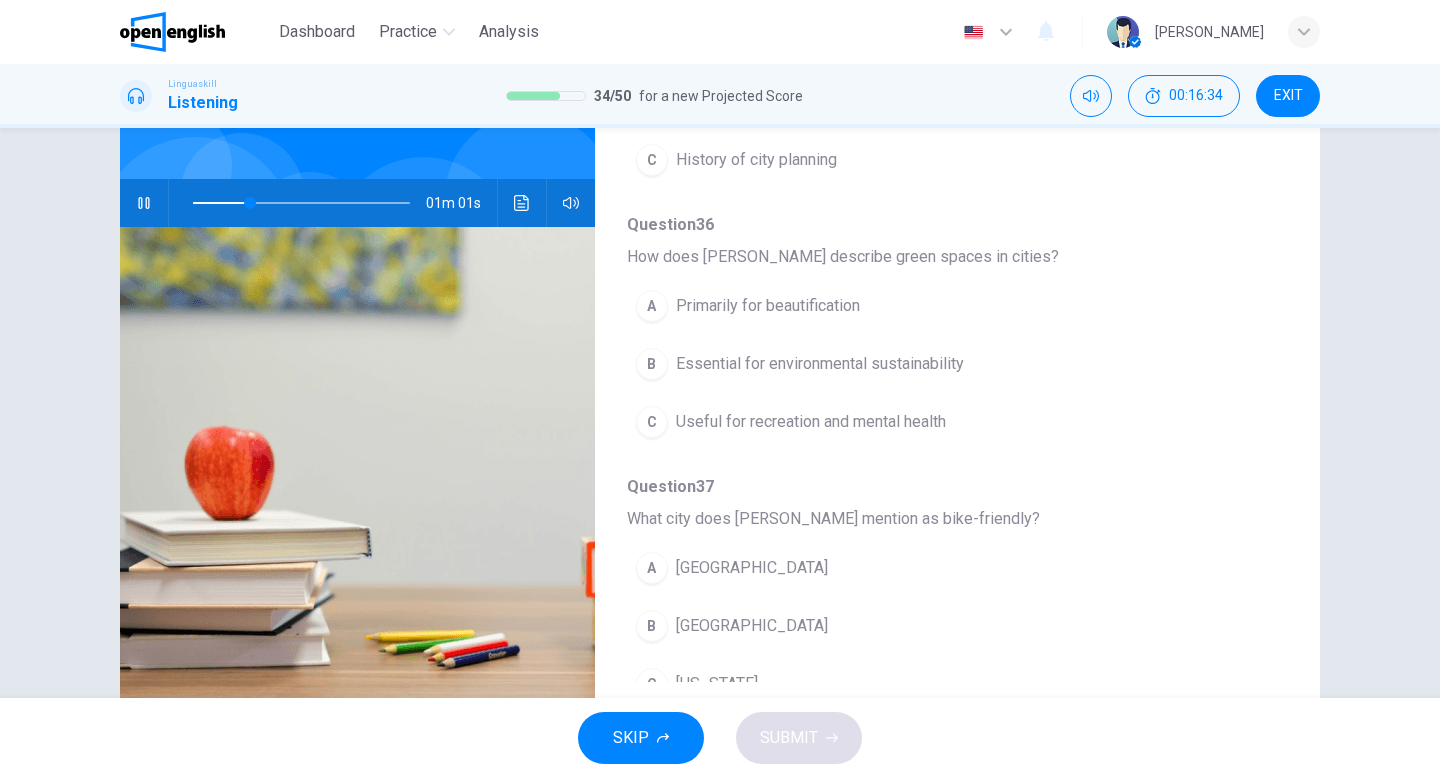 click on "Essential for environmental sustainability" at bounding box center (820, 364) 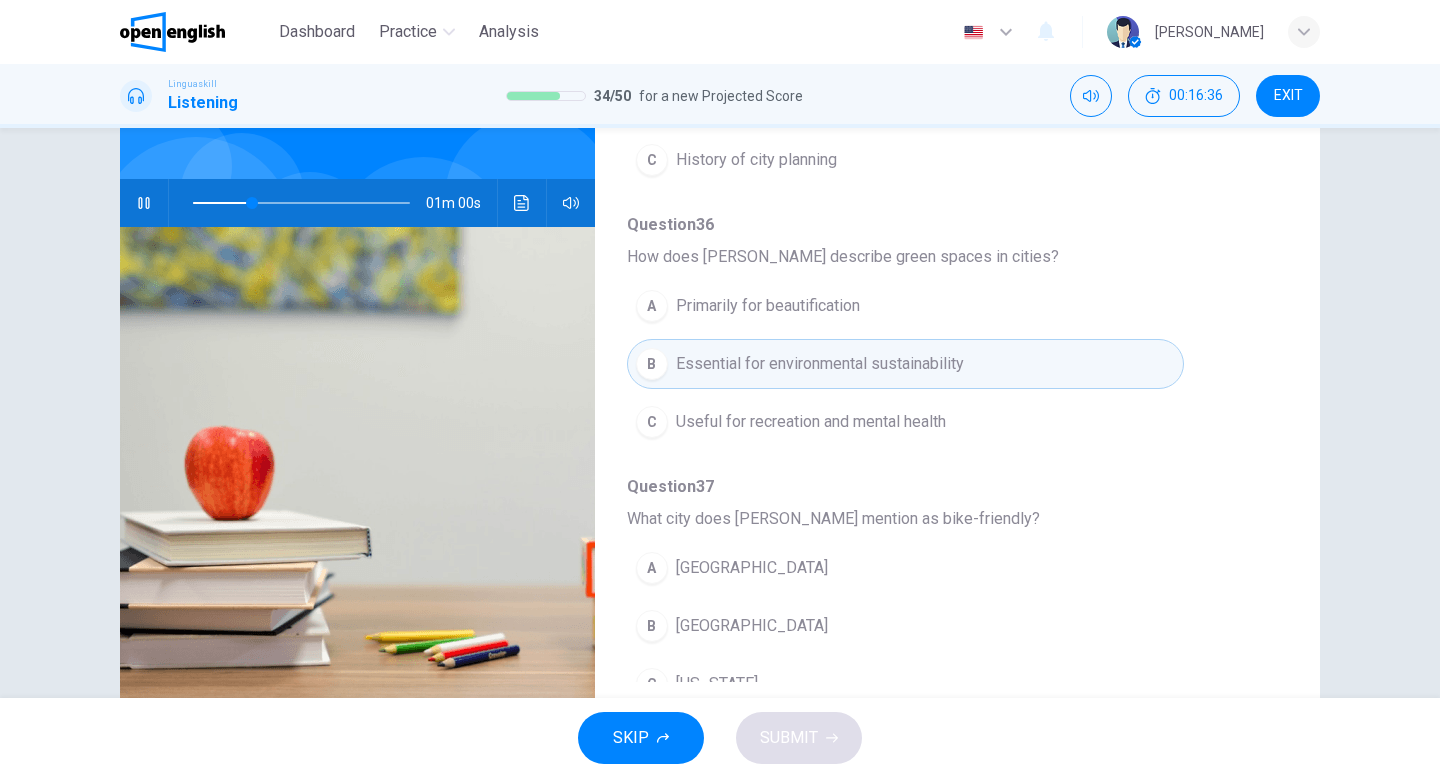 click on "Useful for recreation and mental health" at bounding box center (811, 422) 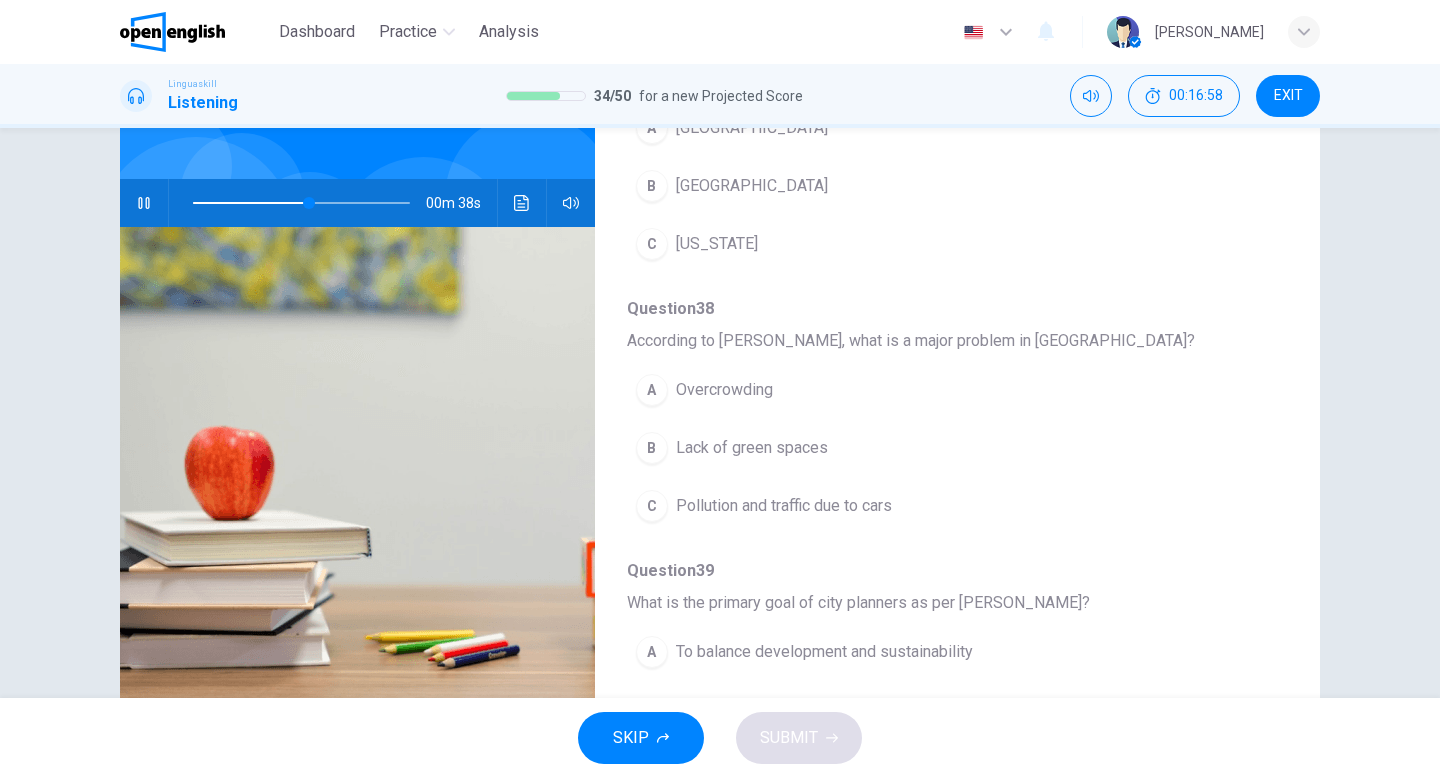 scroll, scrollTop: 750, scrollLeft: 0, axis: vertical 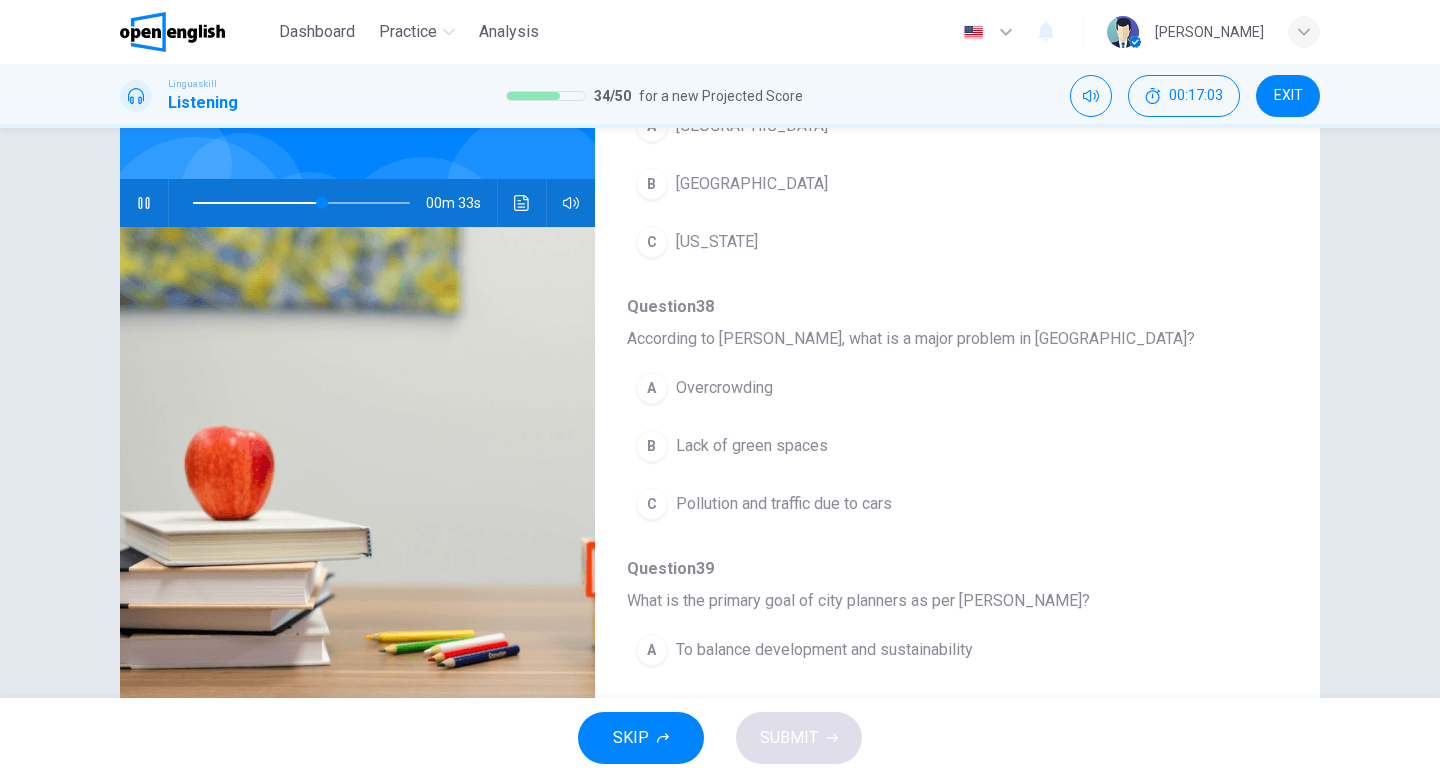 click on "A Overcrowding" at bounding box center (905, 388) 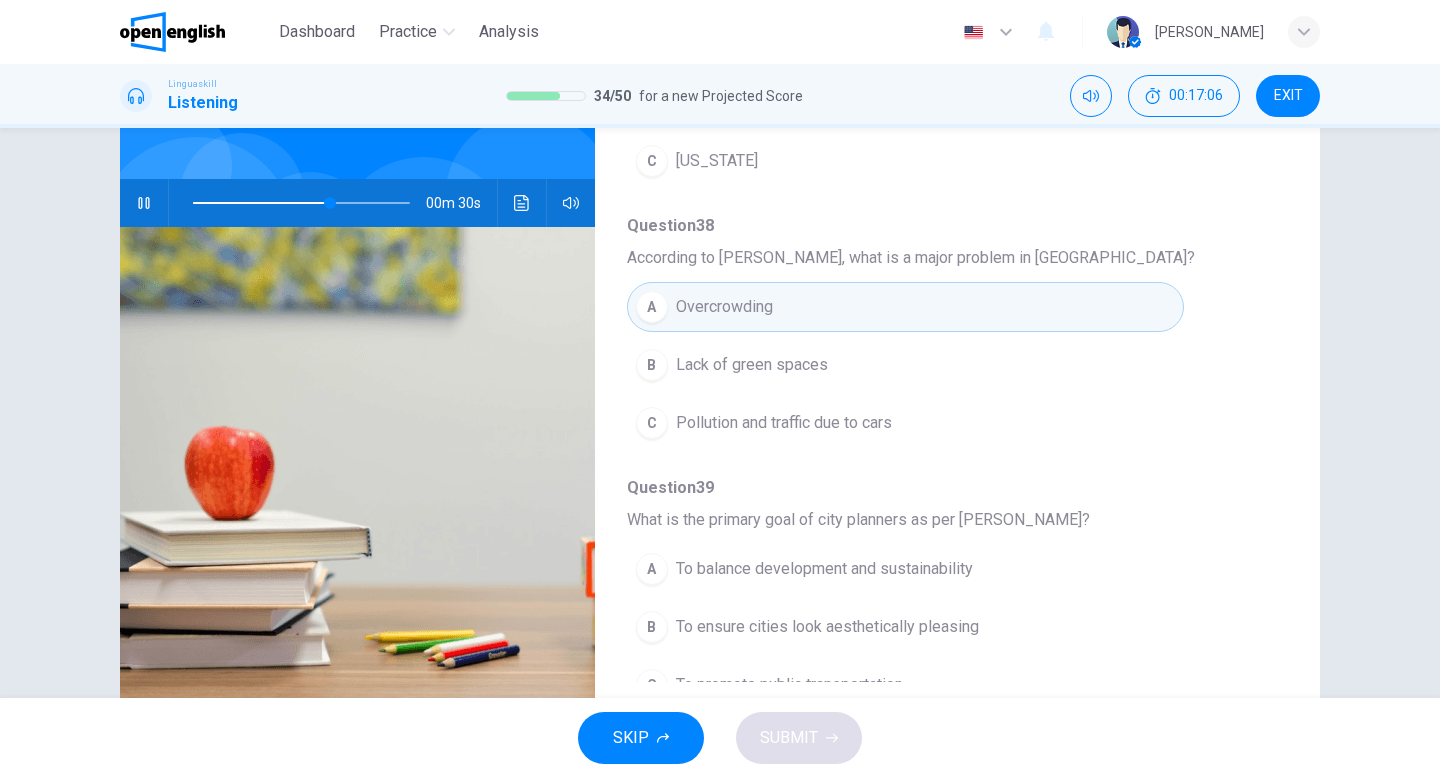 scroll, scrollTop: 863, scrollLeft: 0, axis: vertical 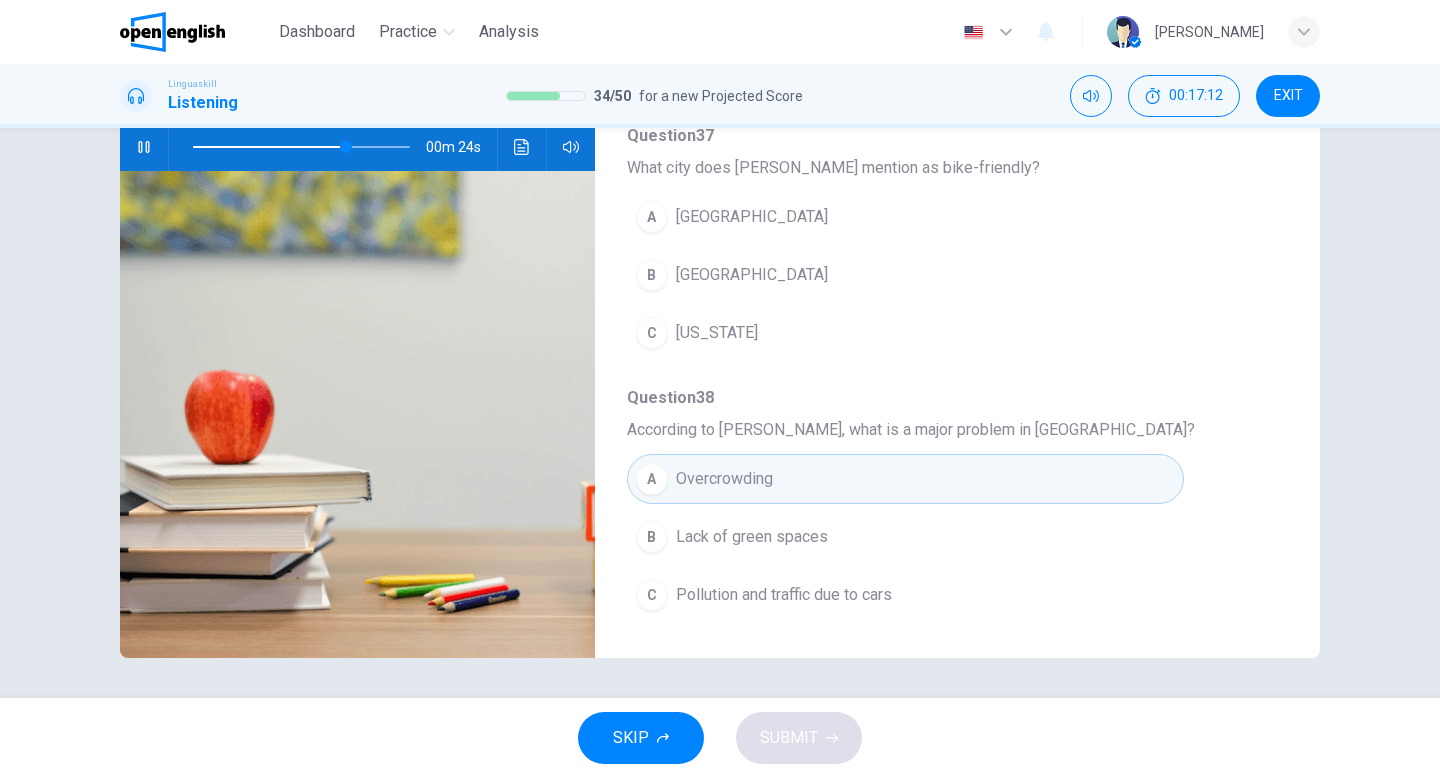click on "[GEOGRAPHIC_DATA]" at bounding box center [752, 275] 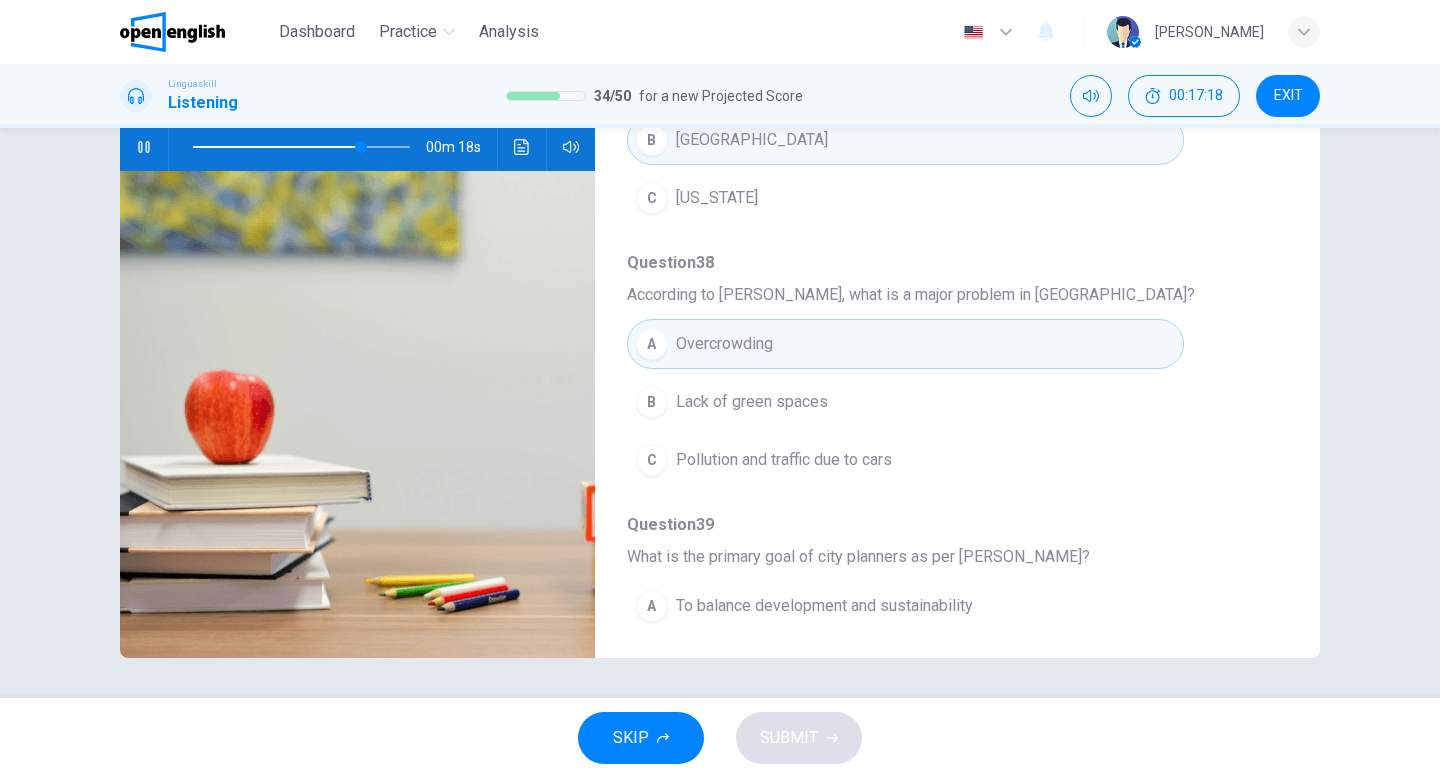 scroll, scrollTop: 748, scrollLeft: 0, axis: vertical 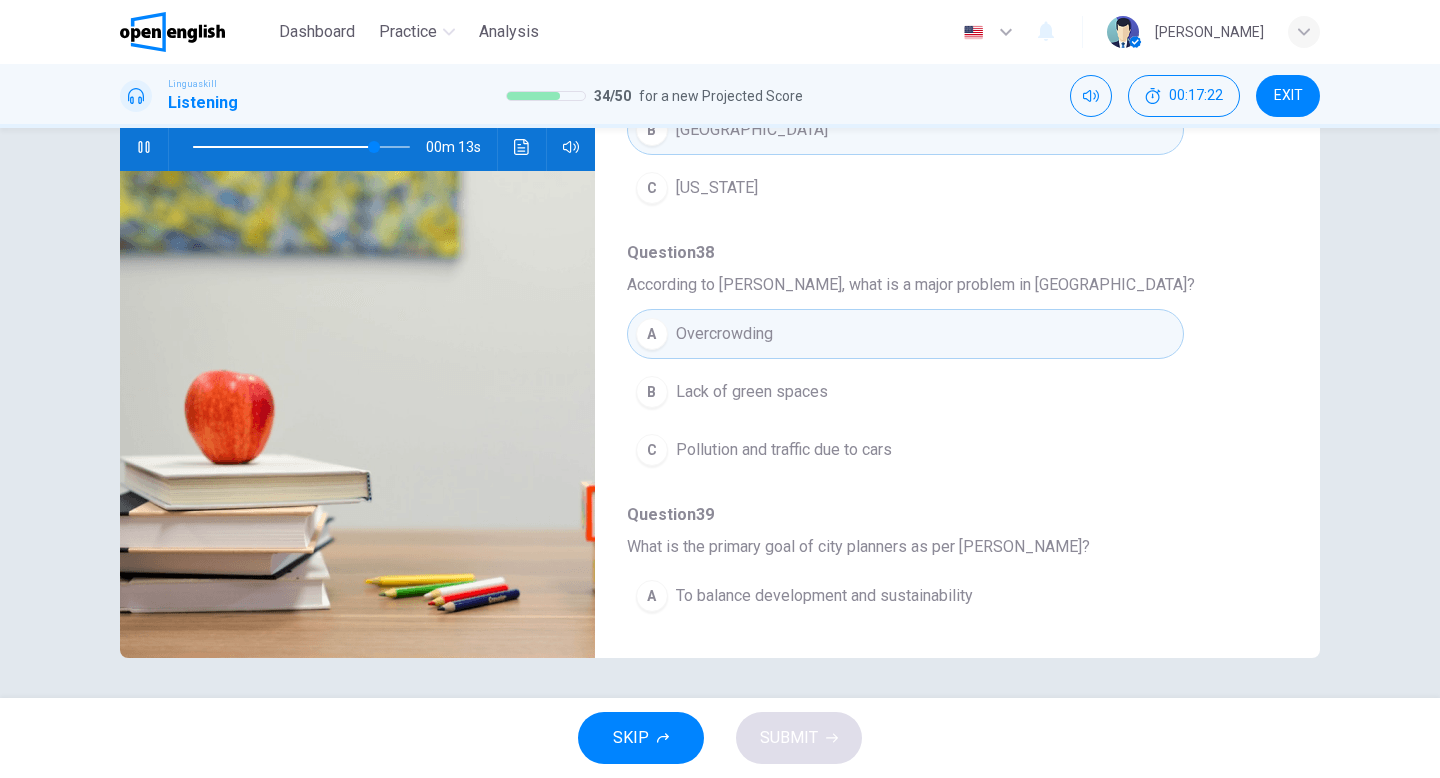 click on "C Pollution and traffic due to cars" at bounding box center (905, 450) 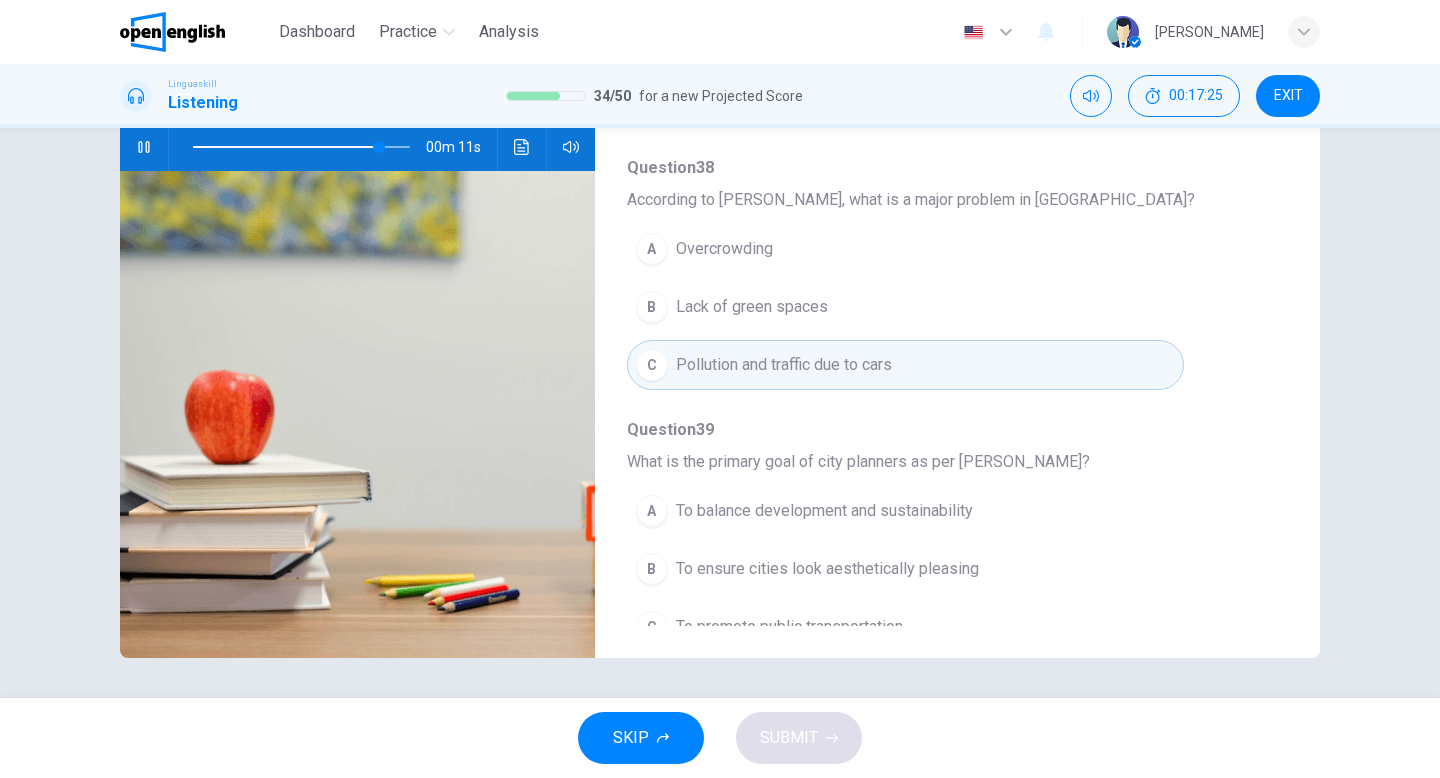scroll, scrollTop: 863, scrollLeft: 0, axis: vertical 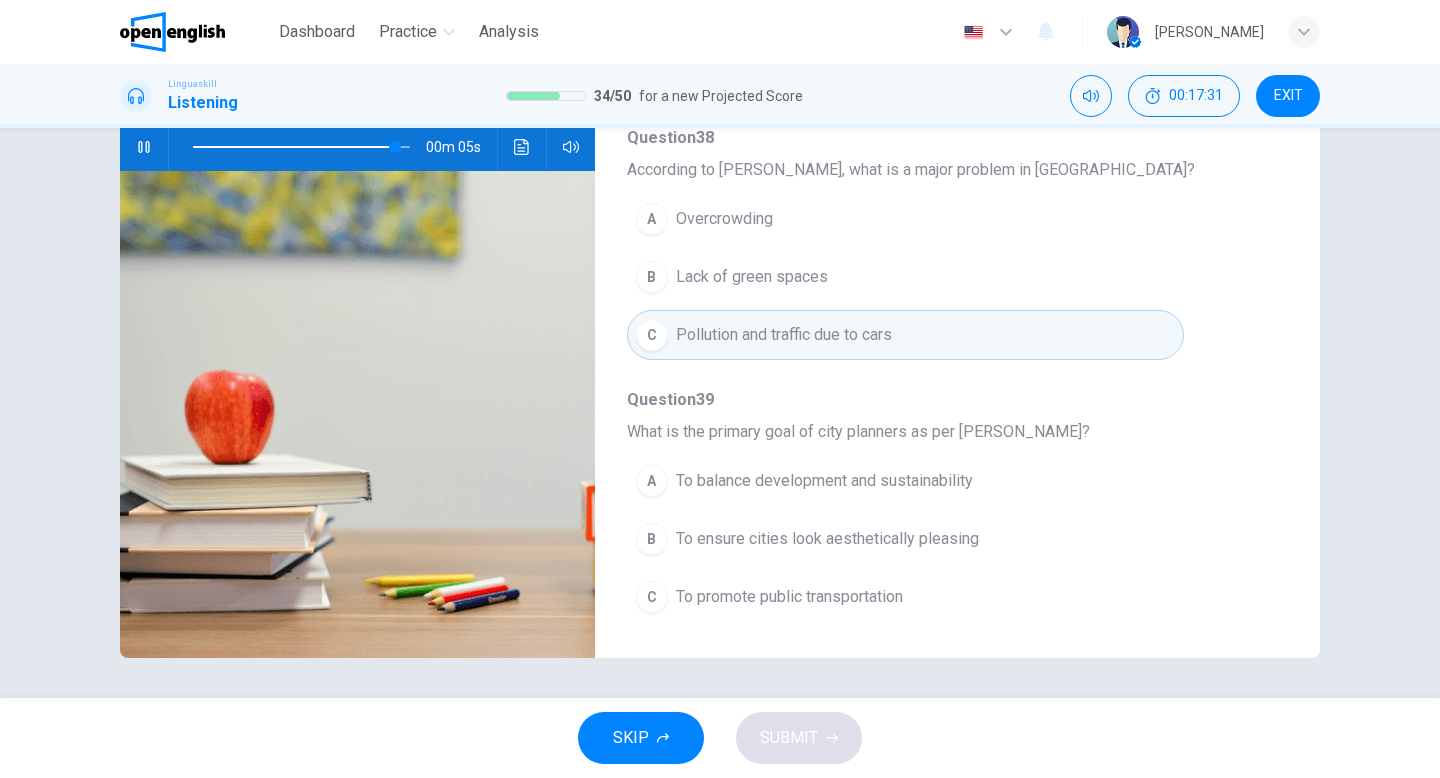 click on "To balance development and sustainability" at bounding box center [824, 481] 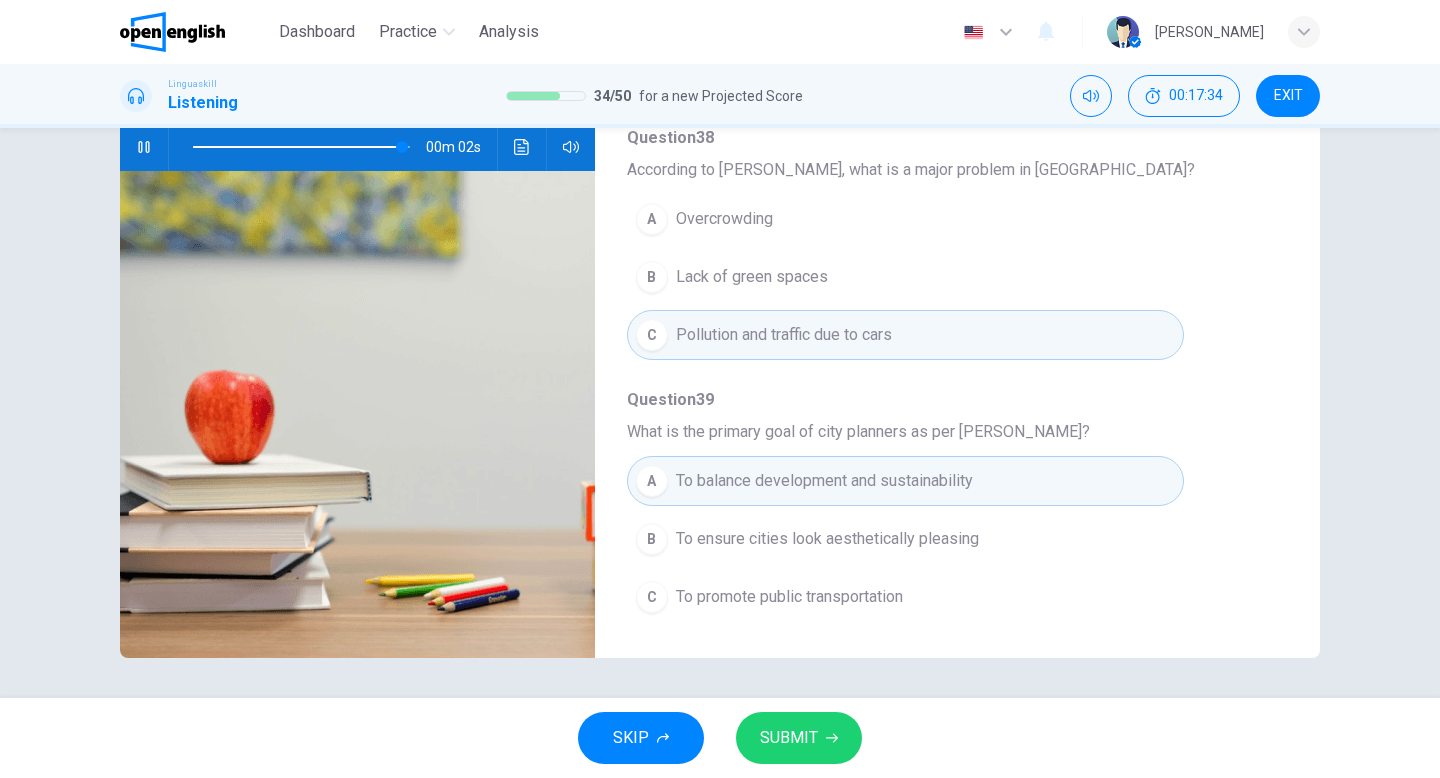 click on "SUBMIT" at bounding box center (799, 738) 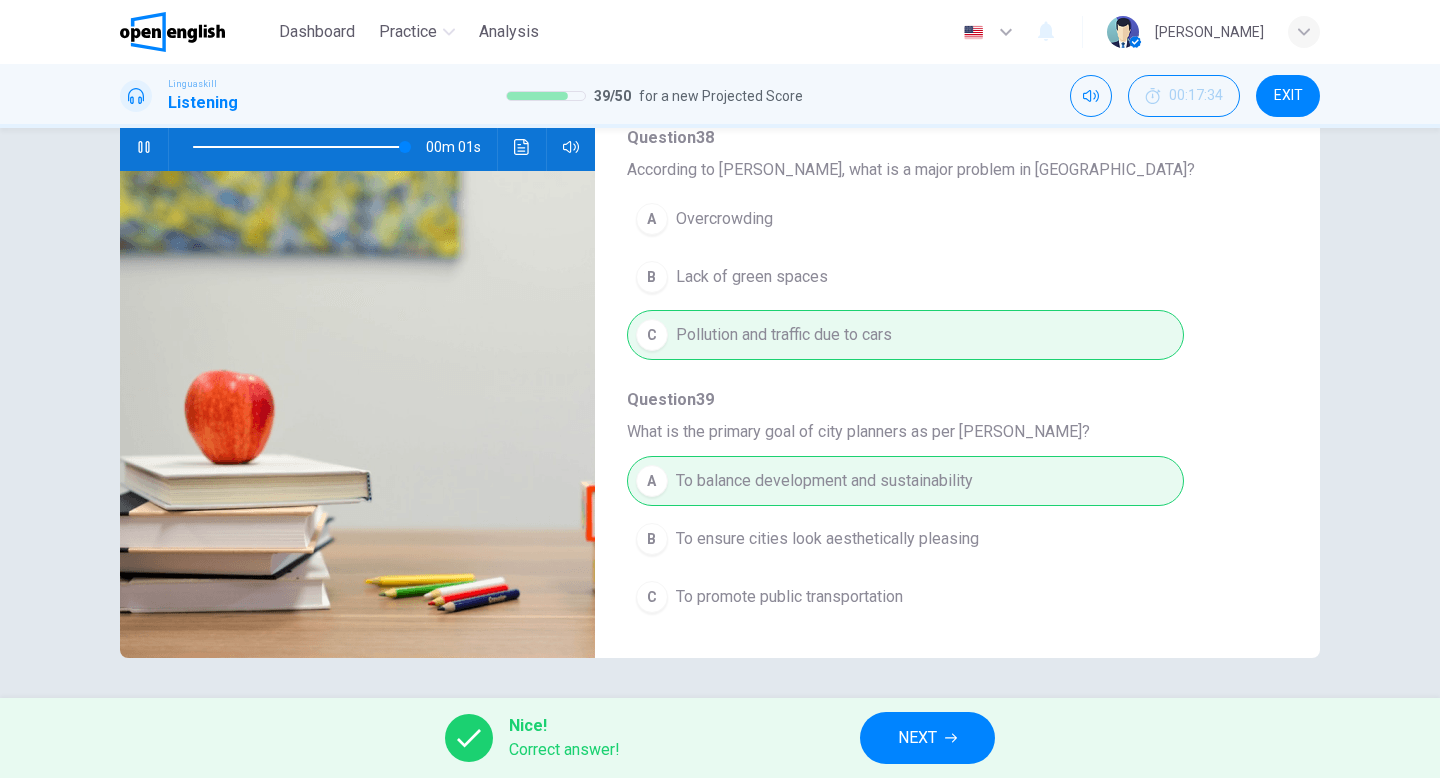 type on "**" 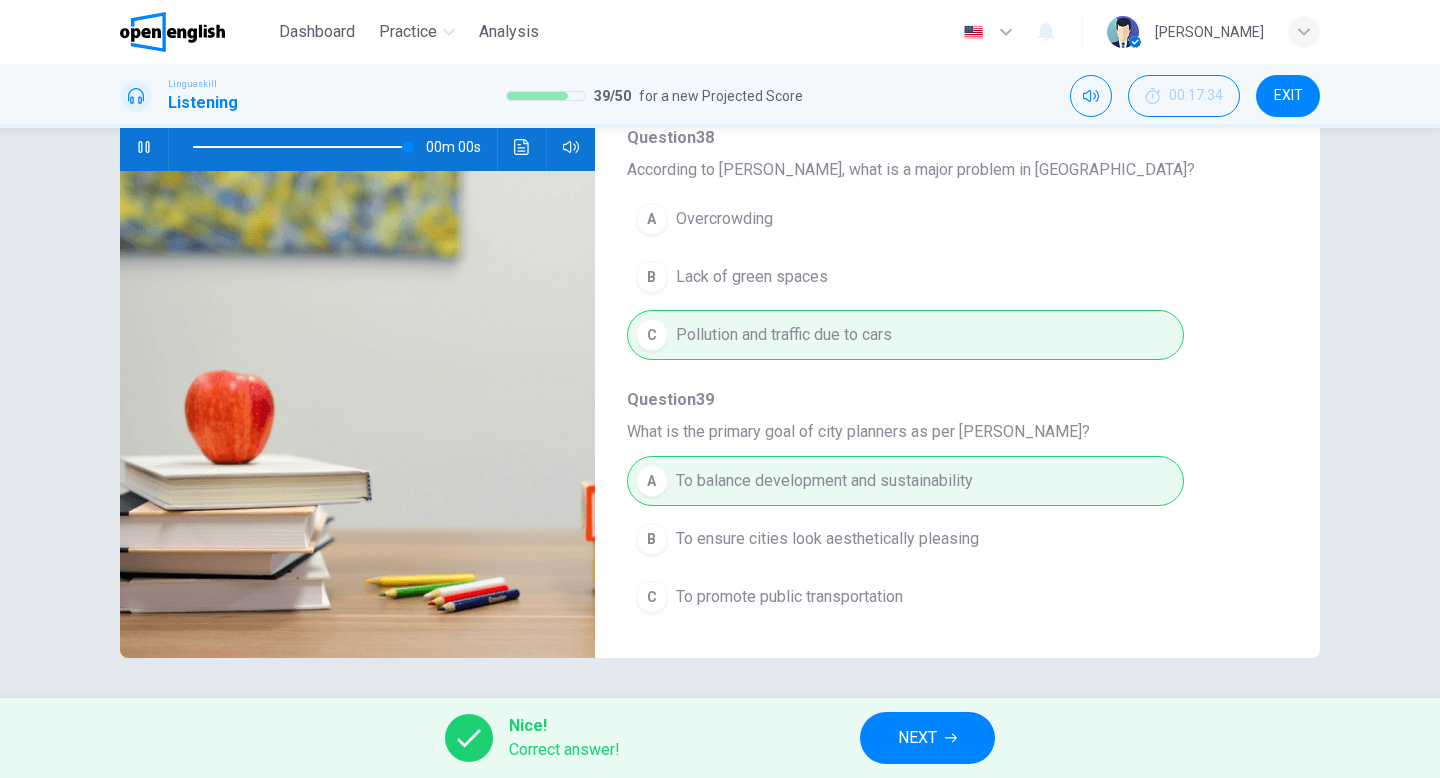 click on "NEXT" at bounding box center [917, 738] 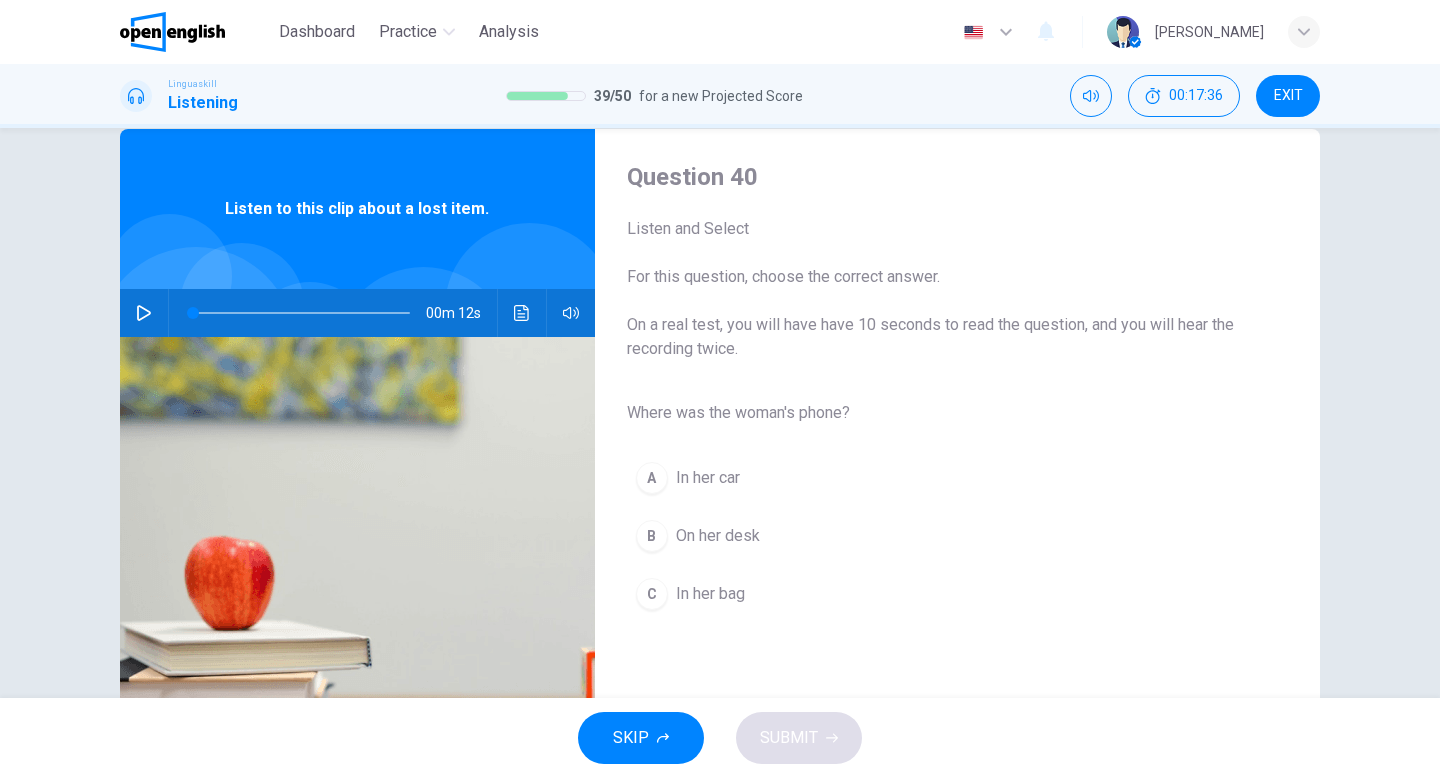scroll, scrollTop: 0, scrollLeft: 0, axis: both 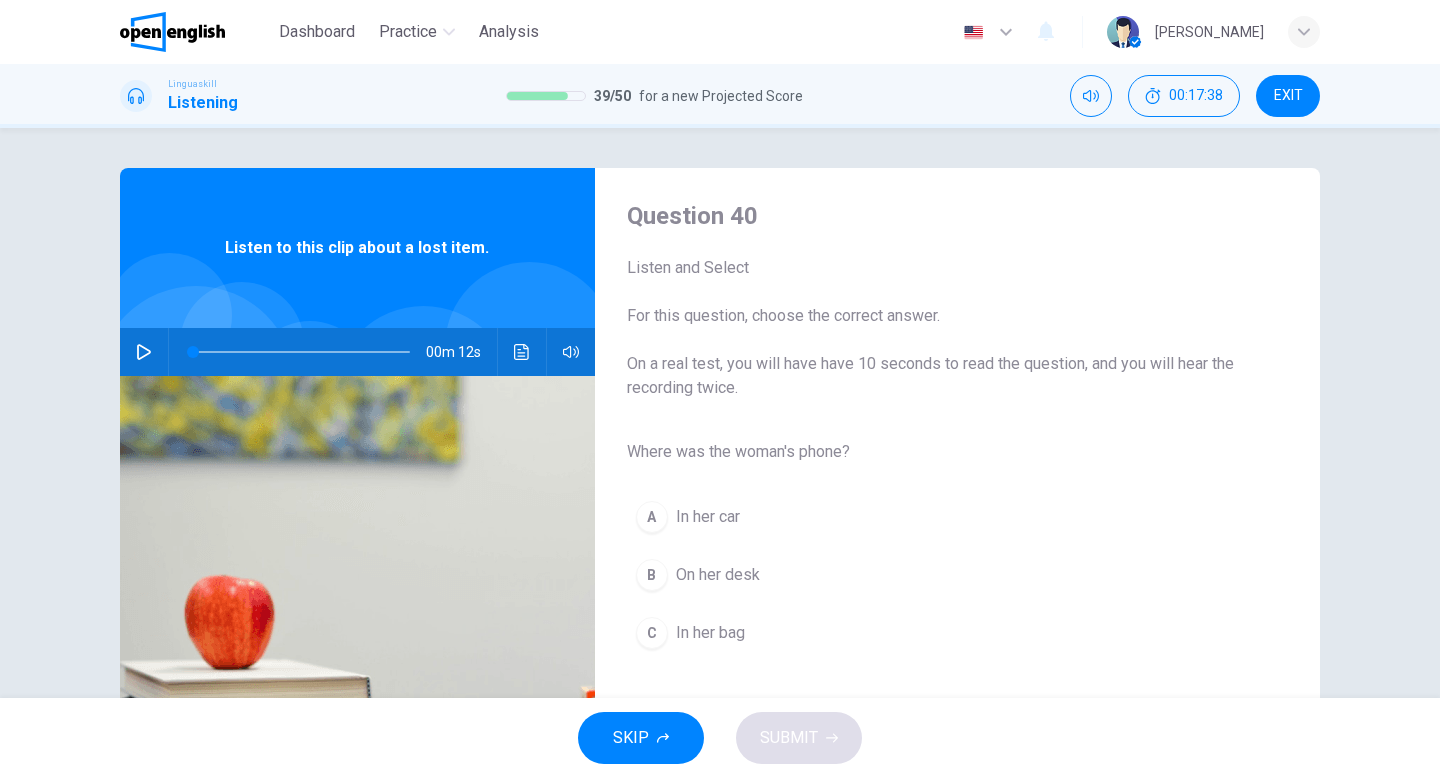 click 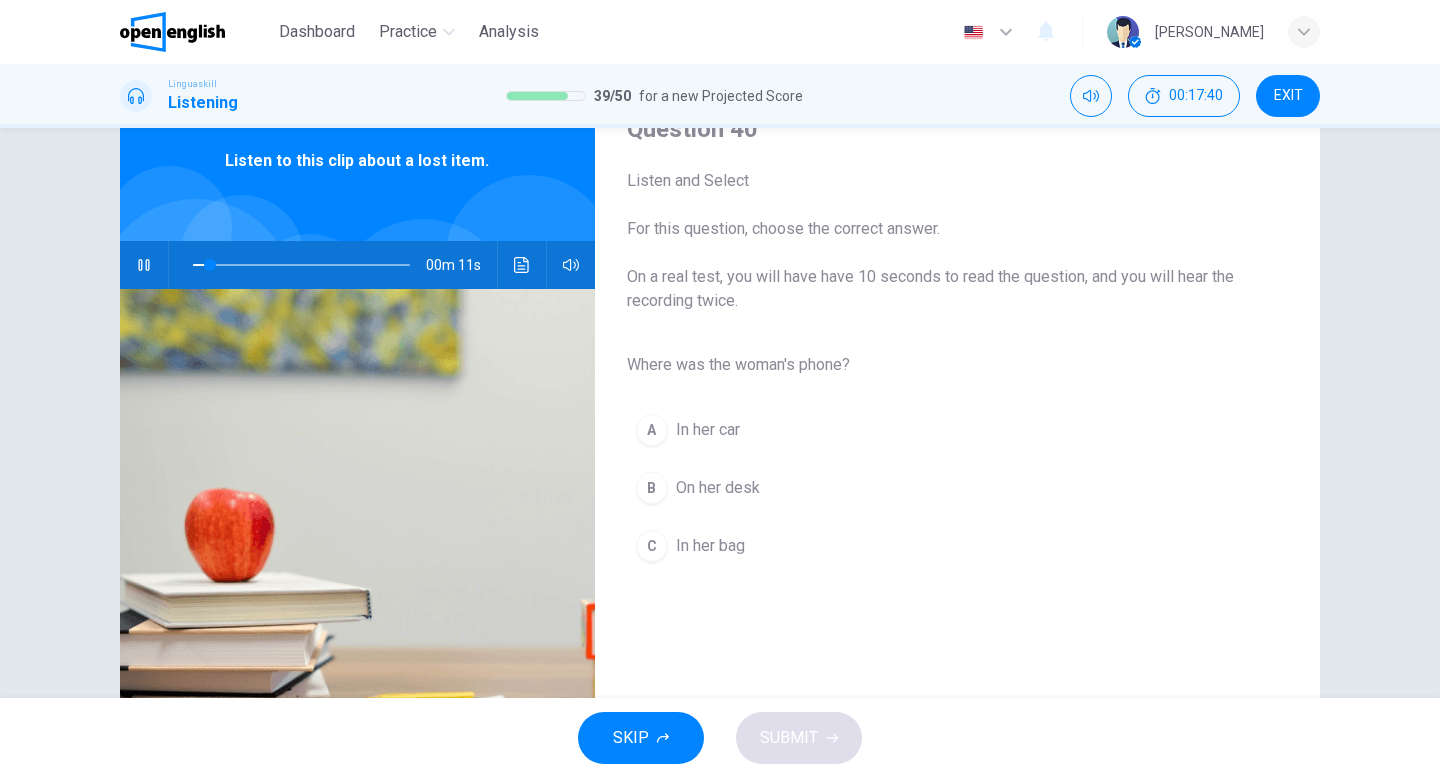 scroll, scrollTop: 92, scrollLeft: 0, axis: vertical 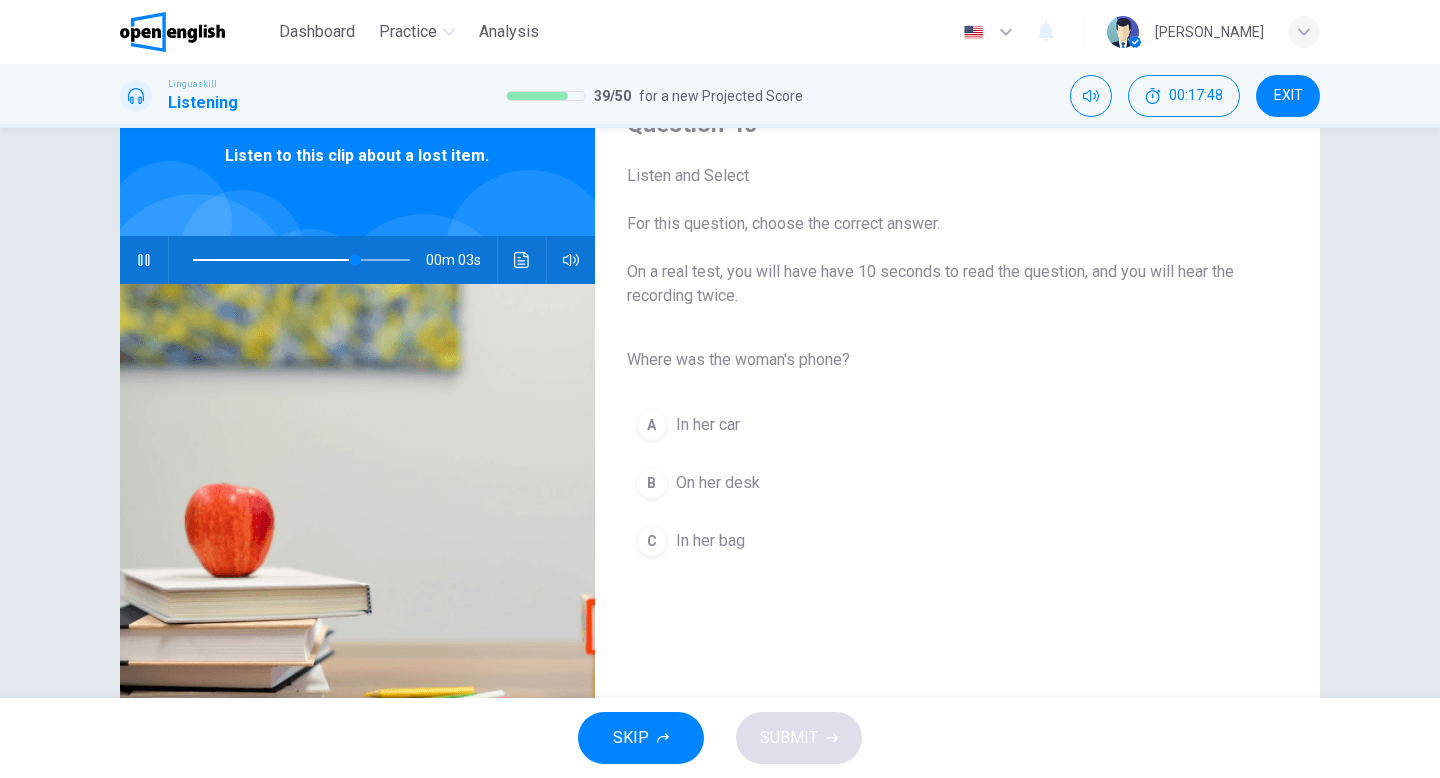 click on "In her bag" at bounding box center [710, 541] 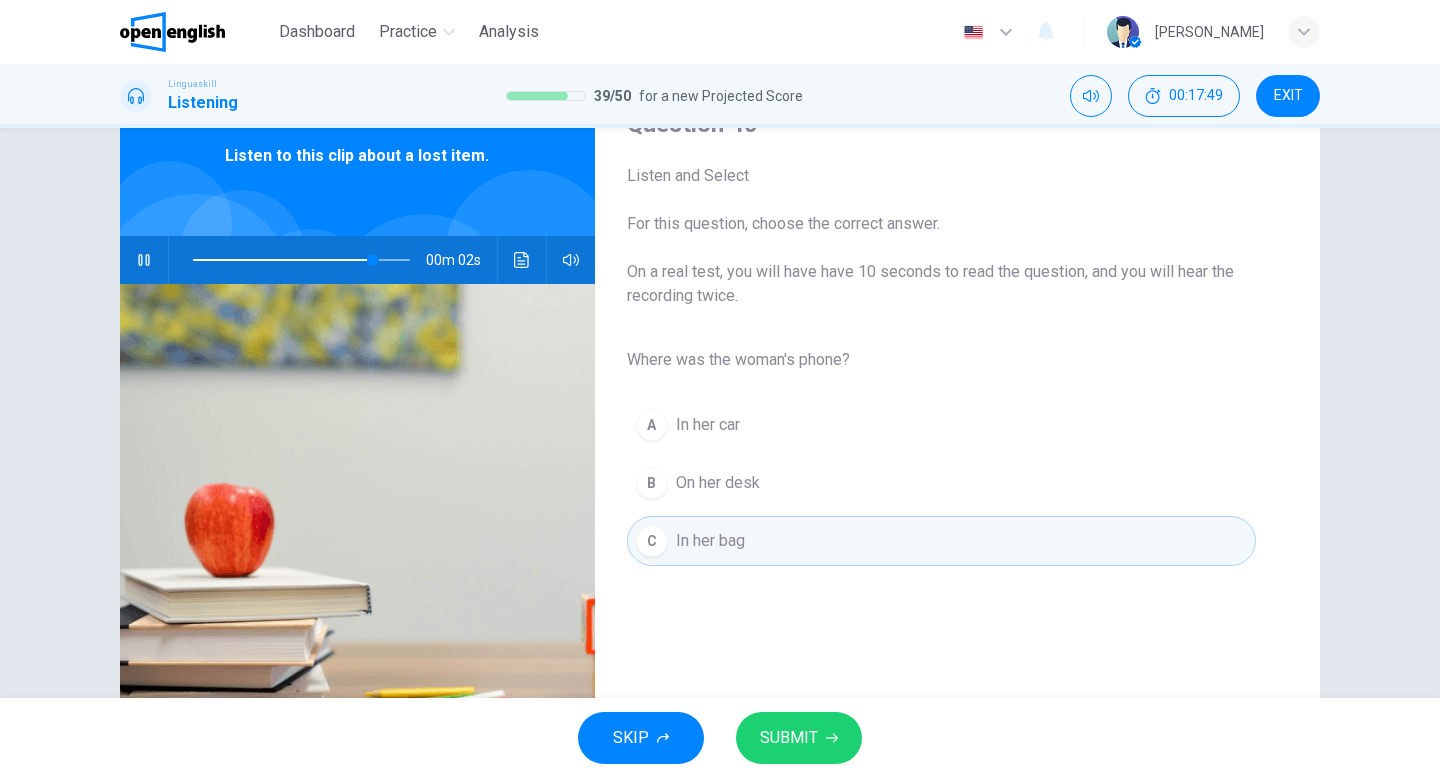 click on "SUBMIT" at bounding box center [789, 738] 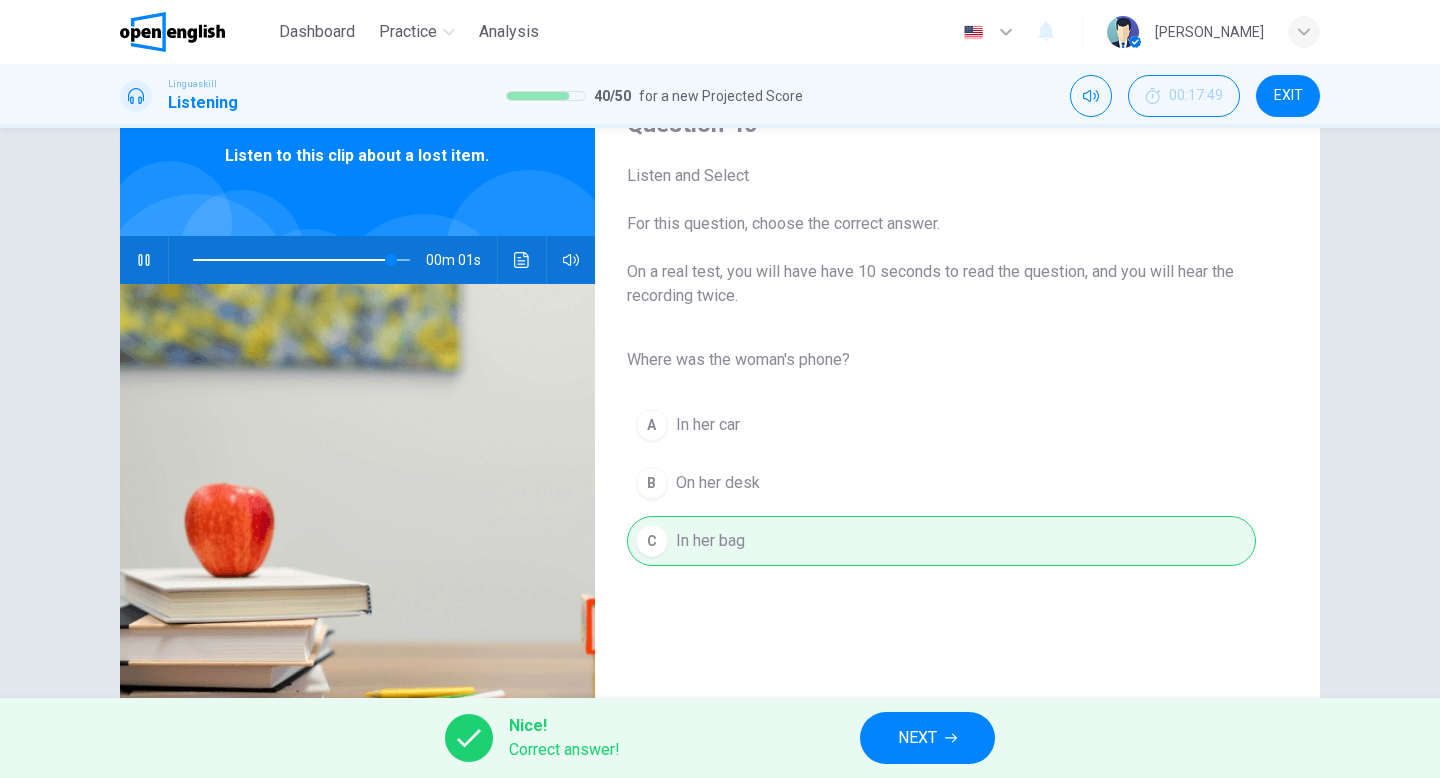 type on "*" 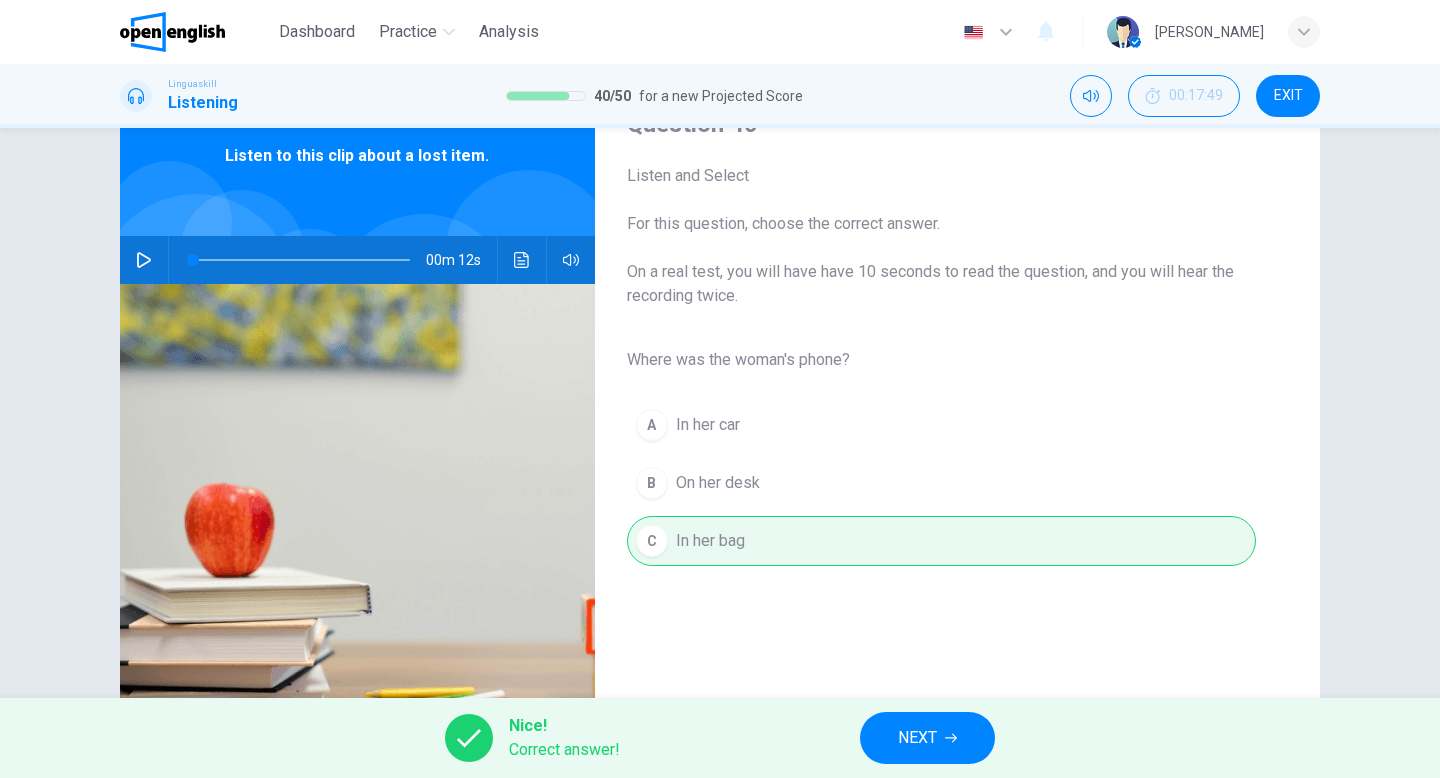 click on "NEXT" at bounding box center [917, 738] 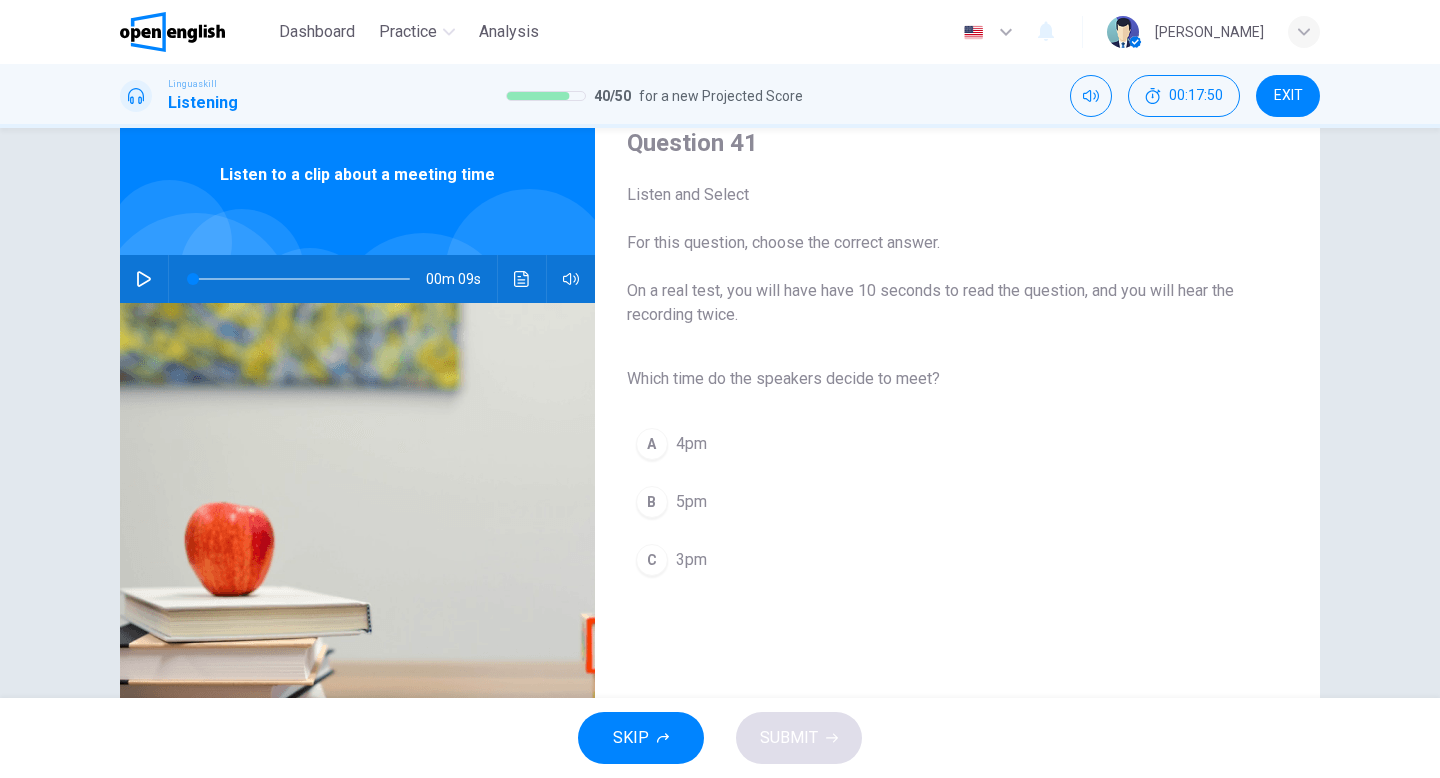 scroll, scrollTop: 61, scrollLeft: 0, axis: vertical 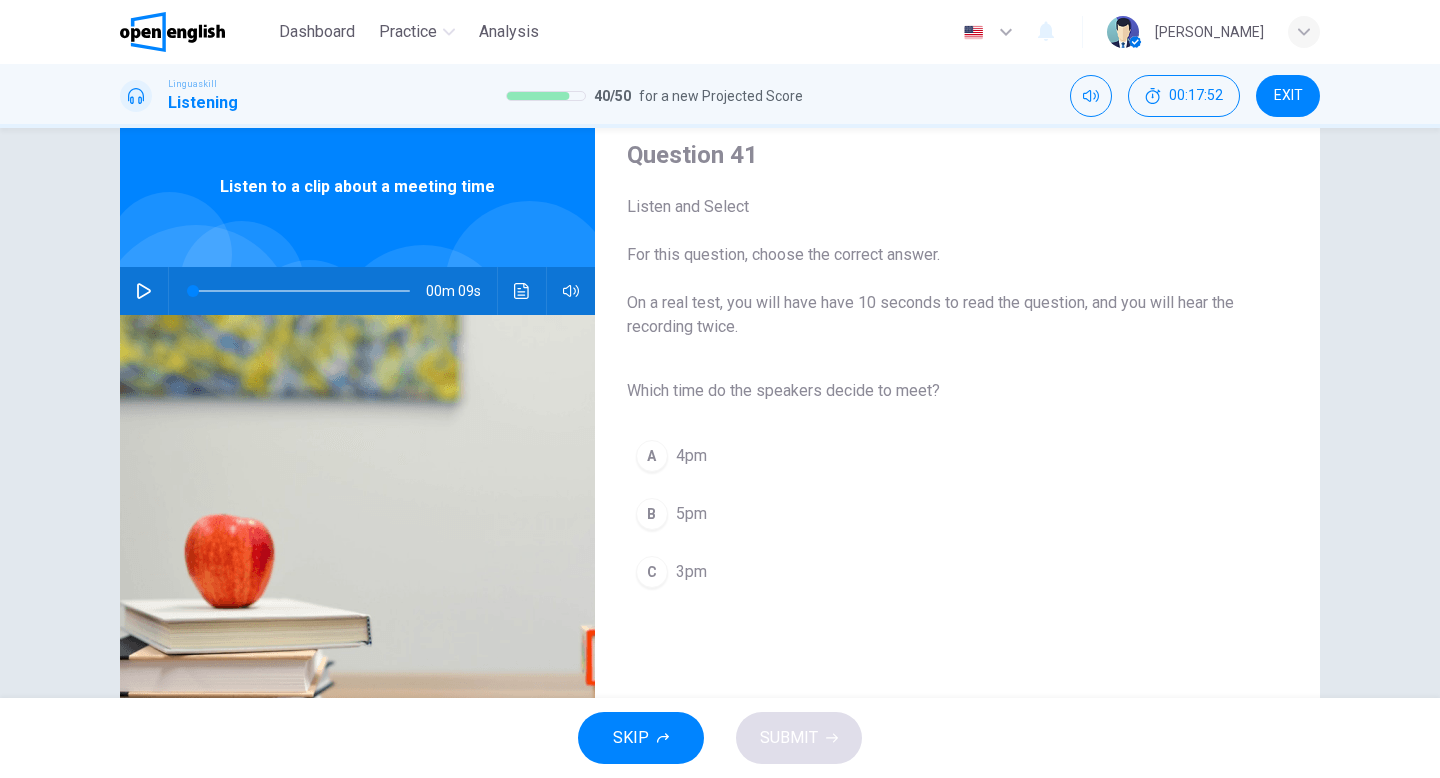 click 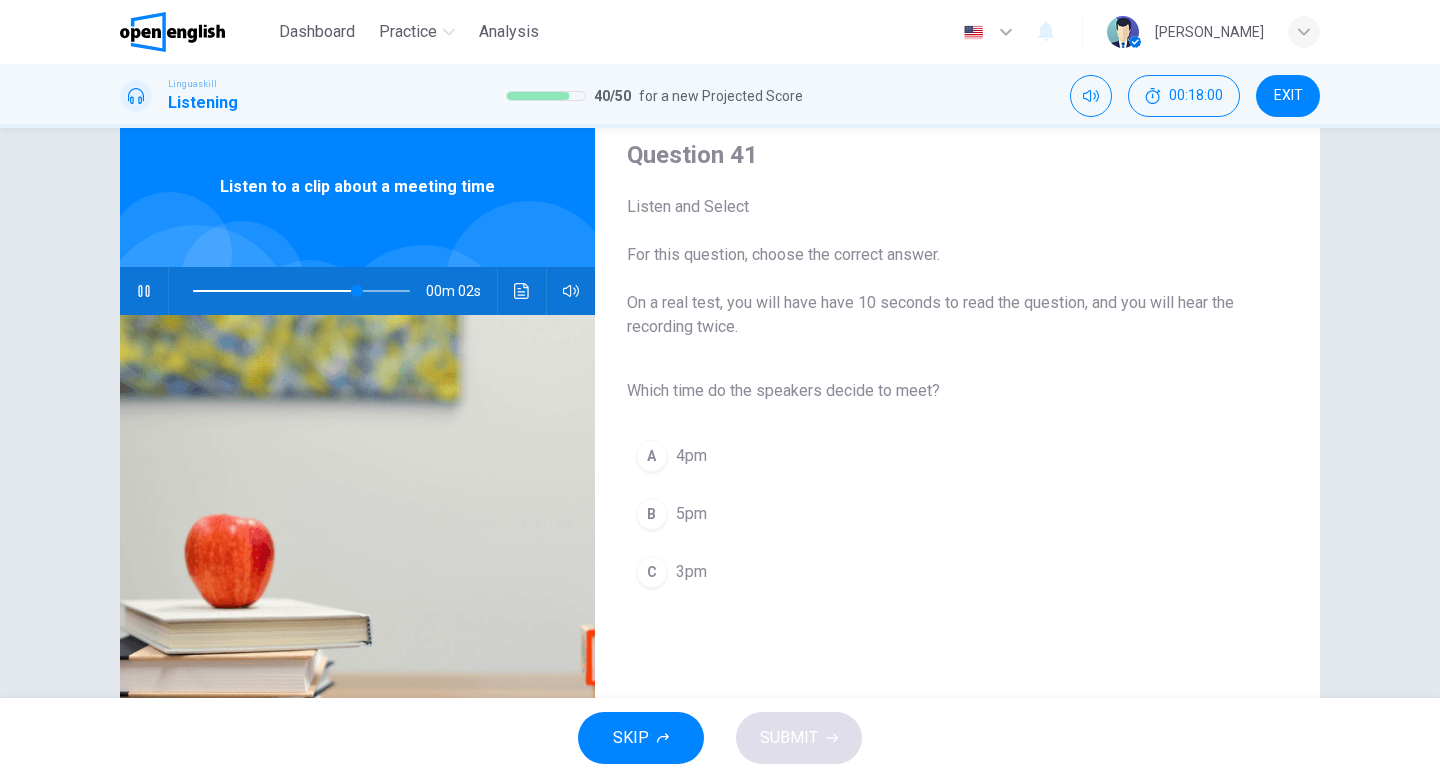 click on "3pm" at bounding box center [691, 572] 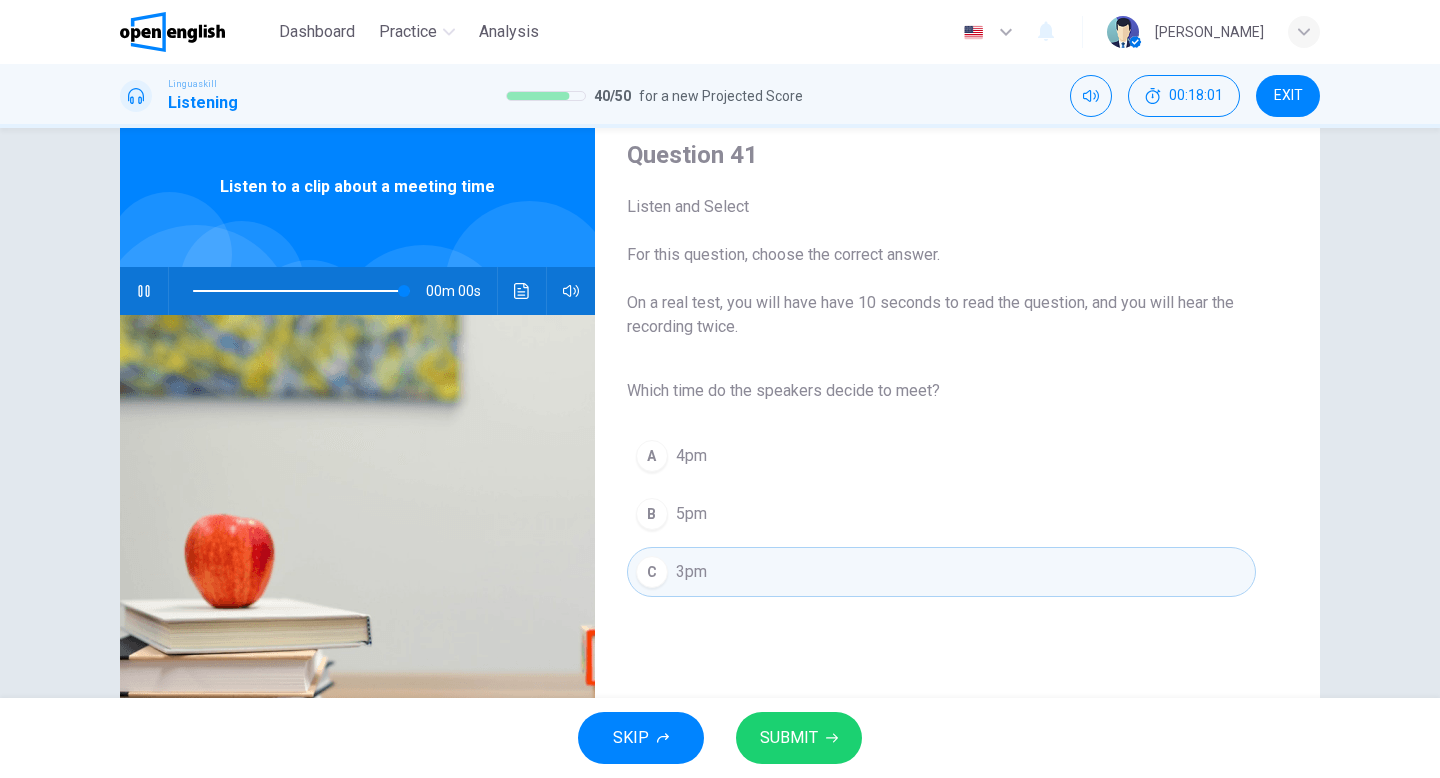 click on "SUBMIT" at bounding box center (789, 738) 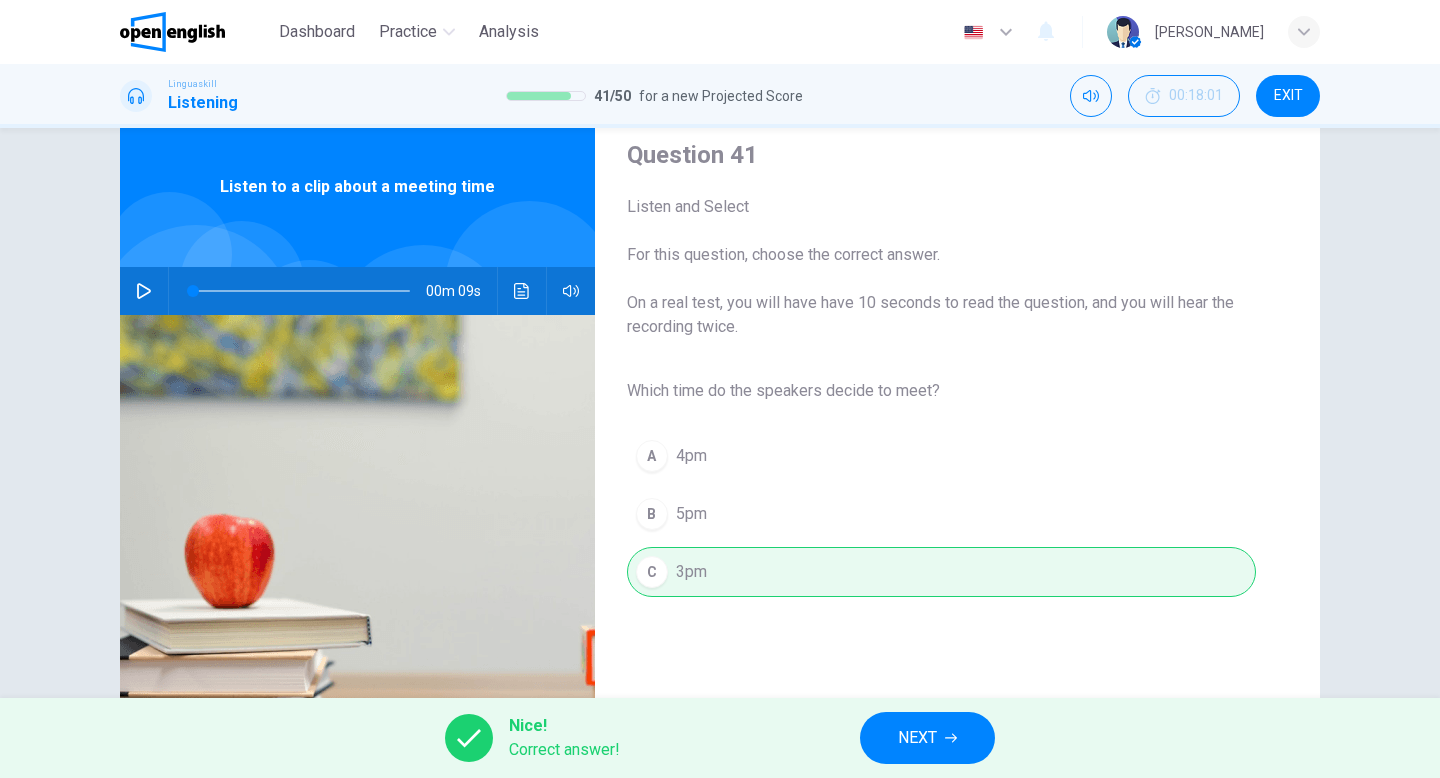 click 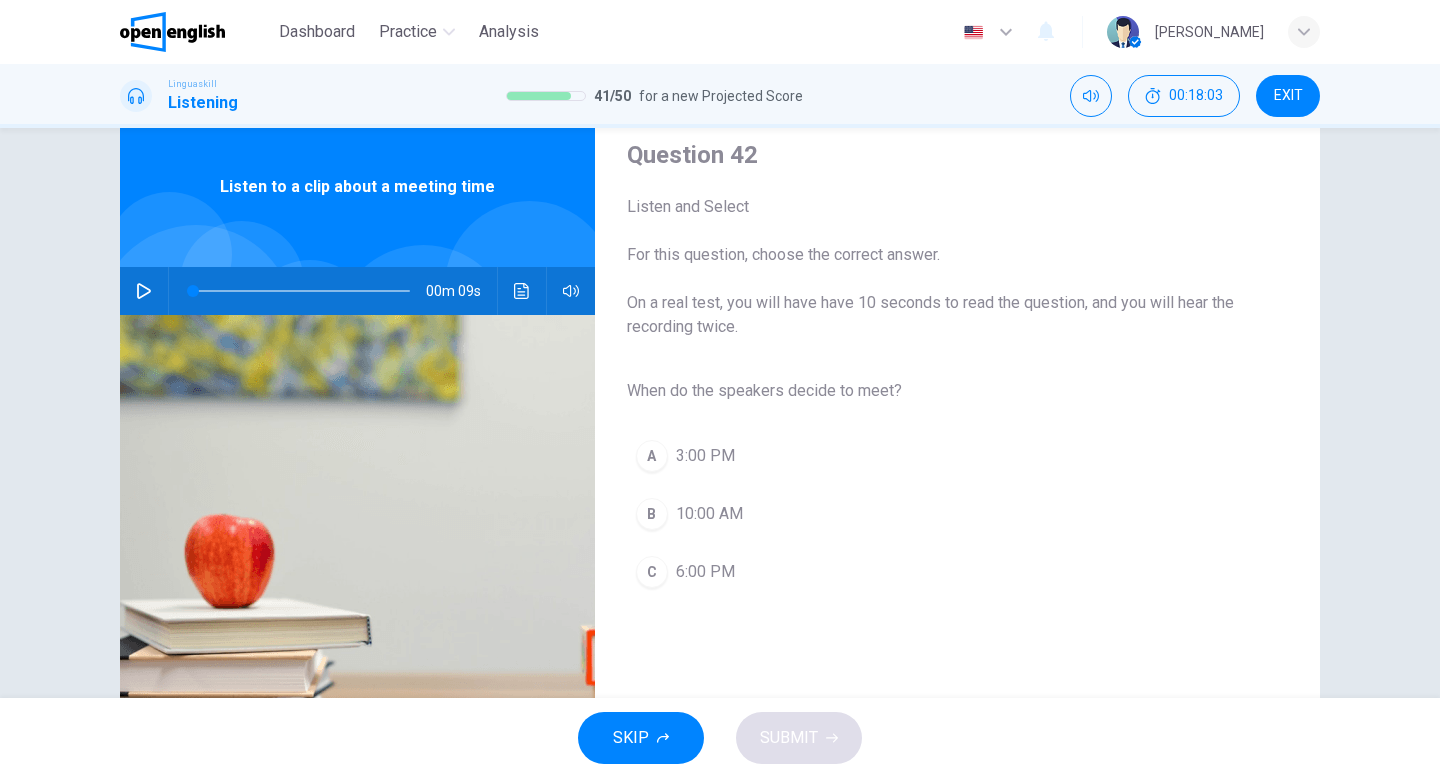 click 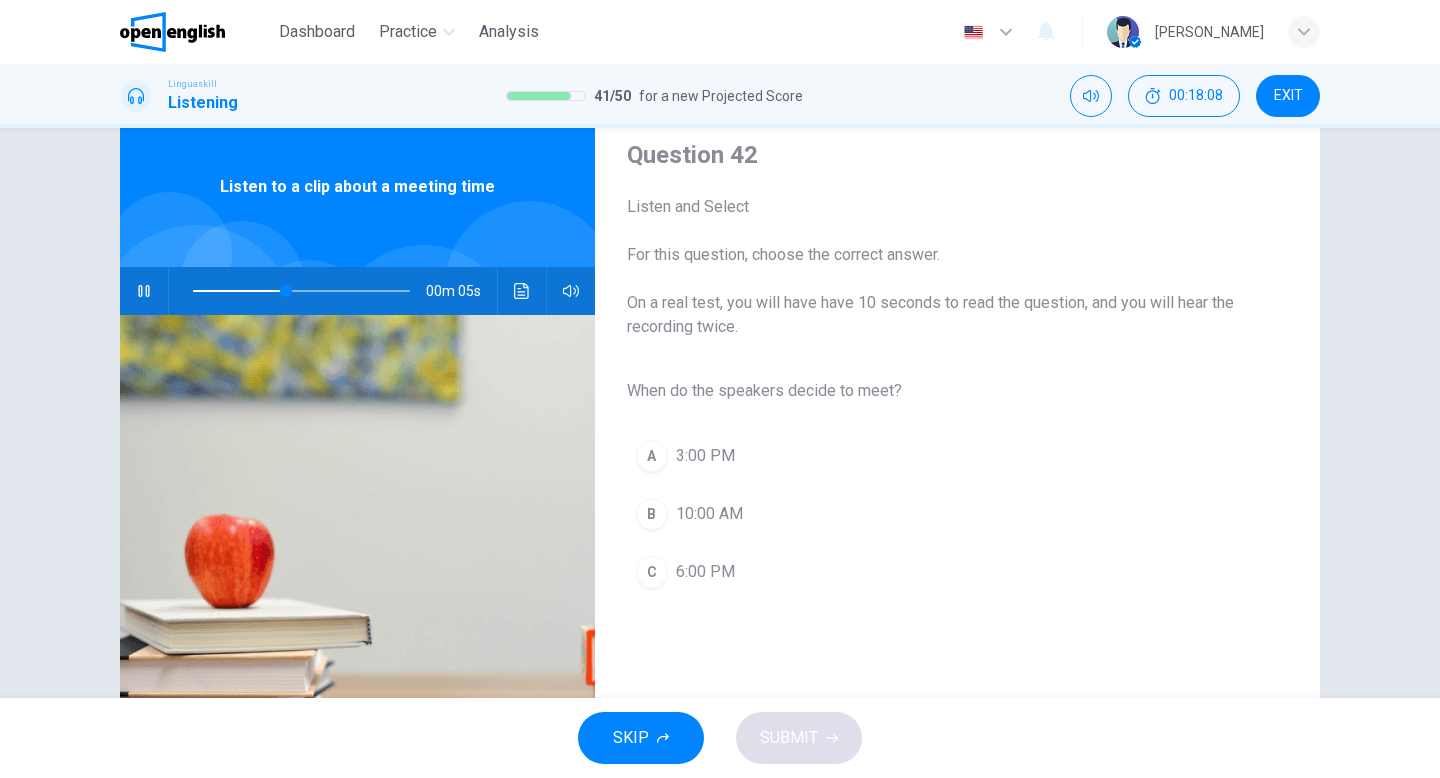click on "3:00 PM" at bounding box center [705, 456] 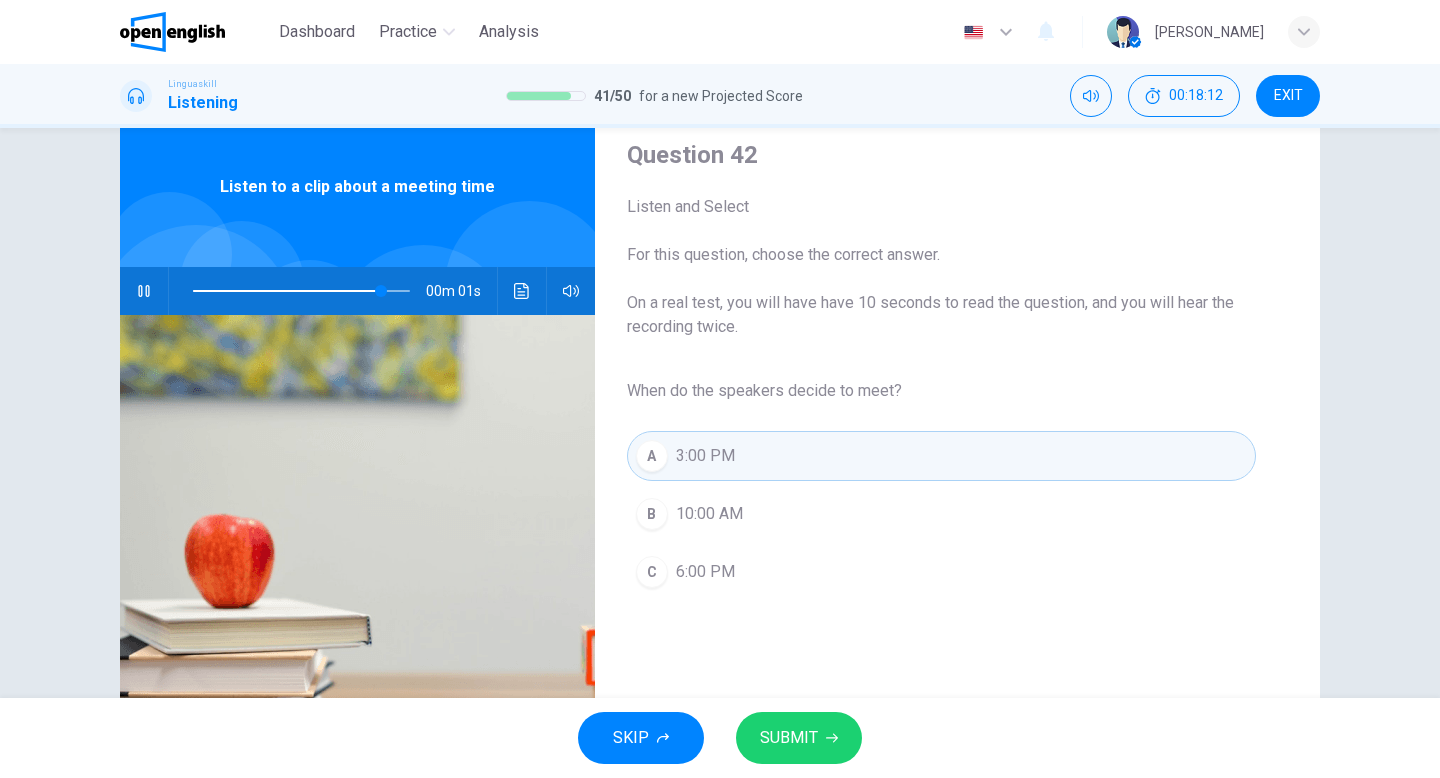click on "SUBMIT" at bounding box center [789, 738] 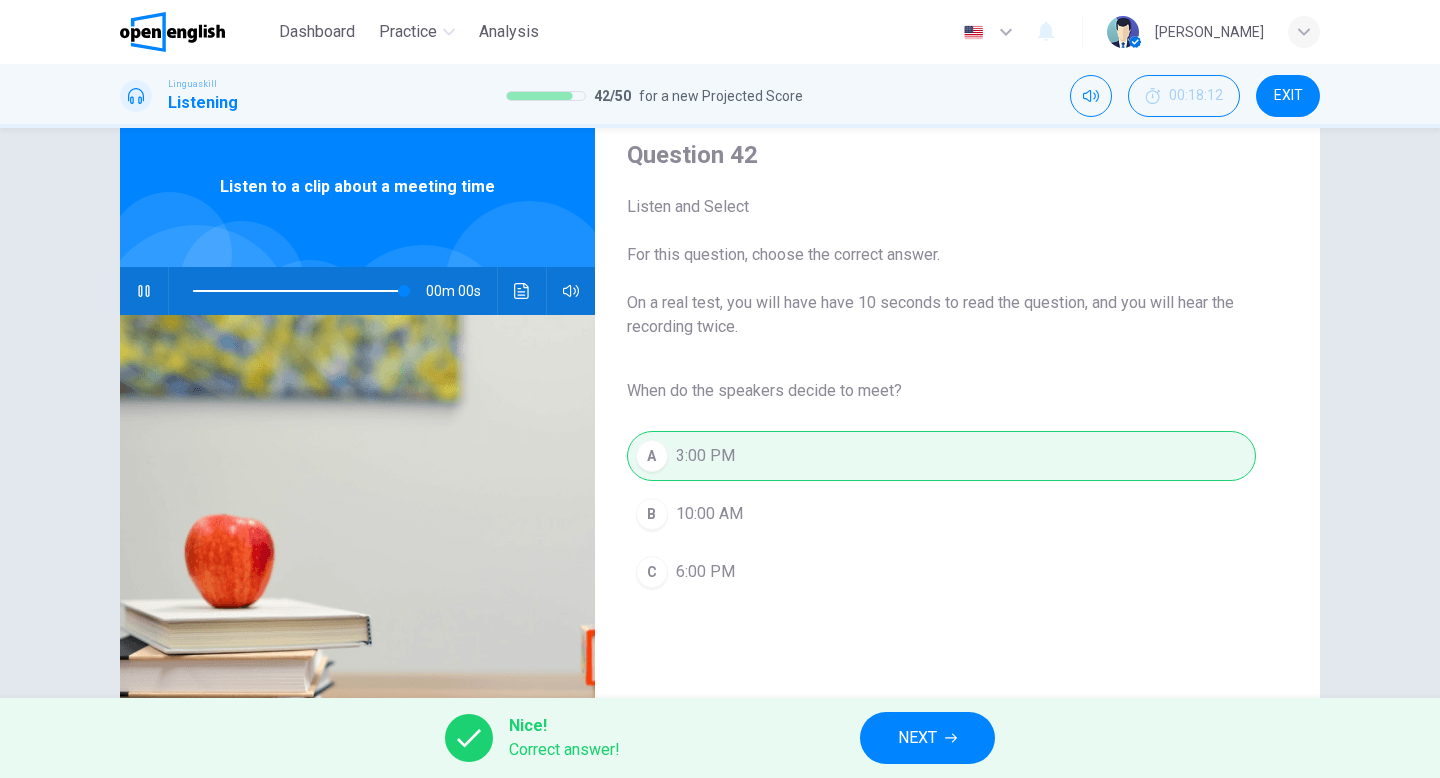 type on "*" 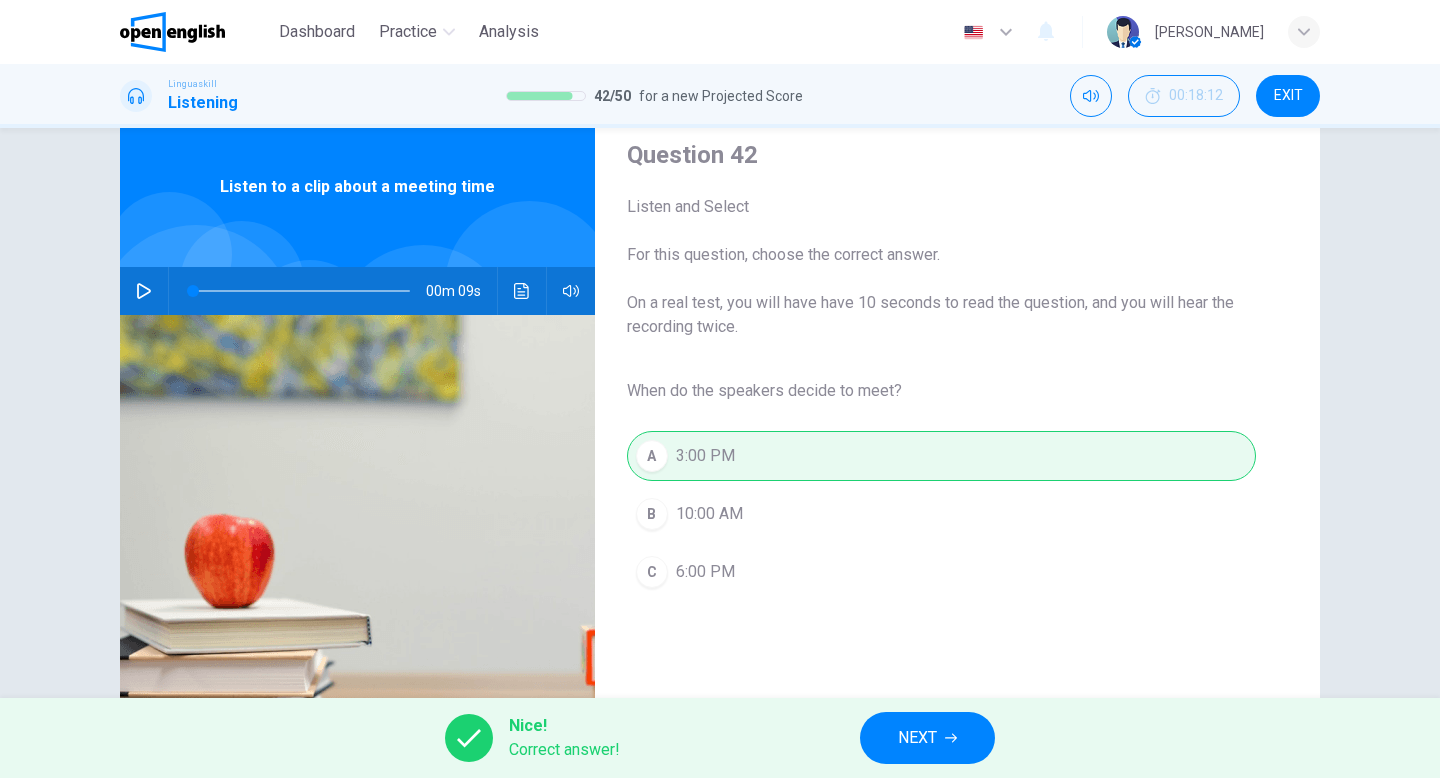 click on "NEXT" at bounding box center [917, 738] 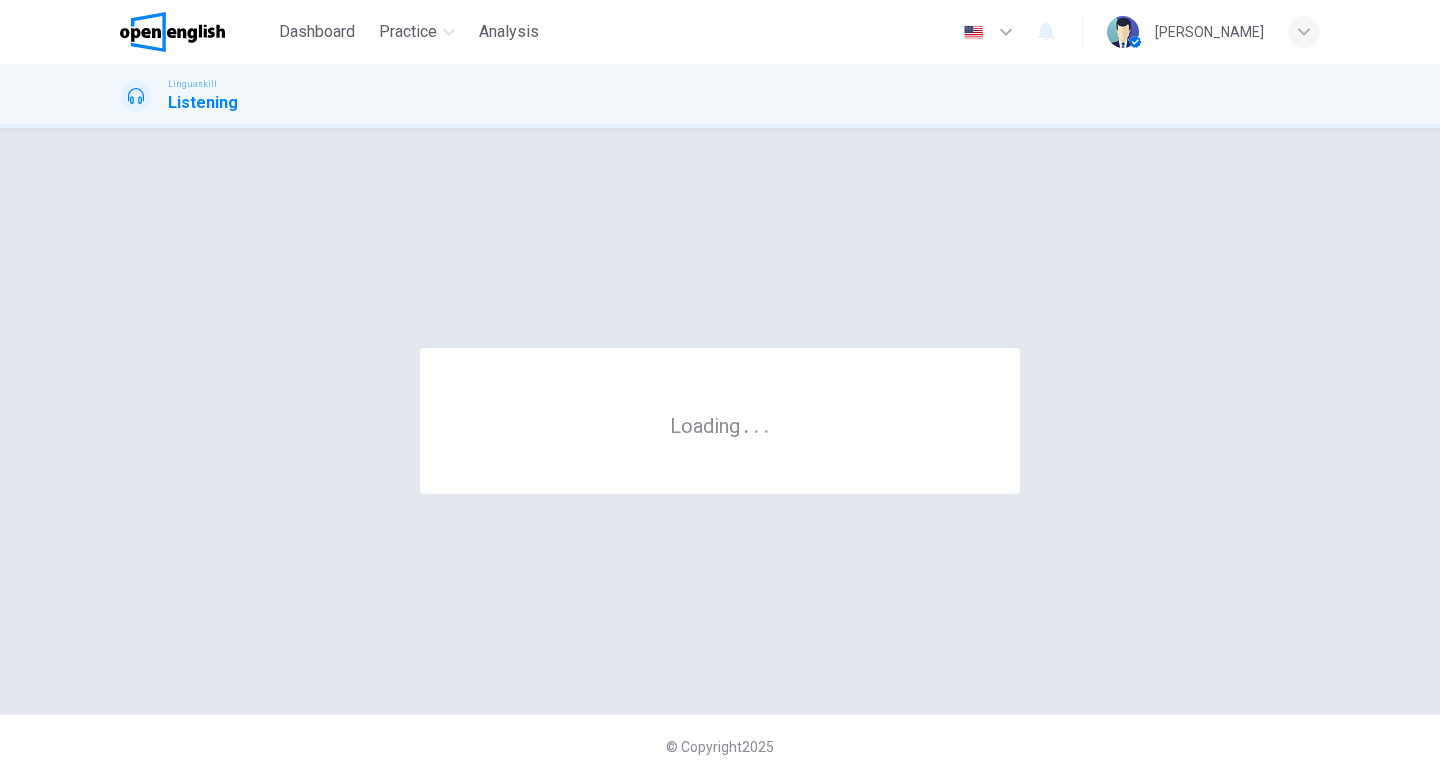scroll, scrollTop: 0, scrollLeft: 0, axis: both 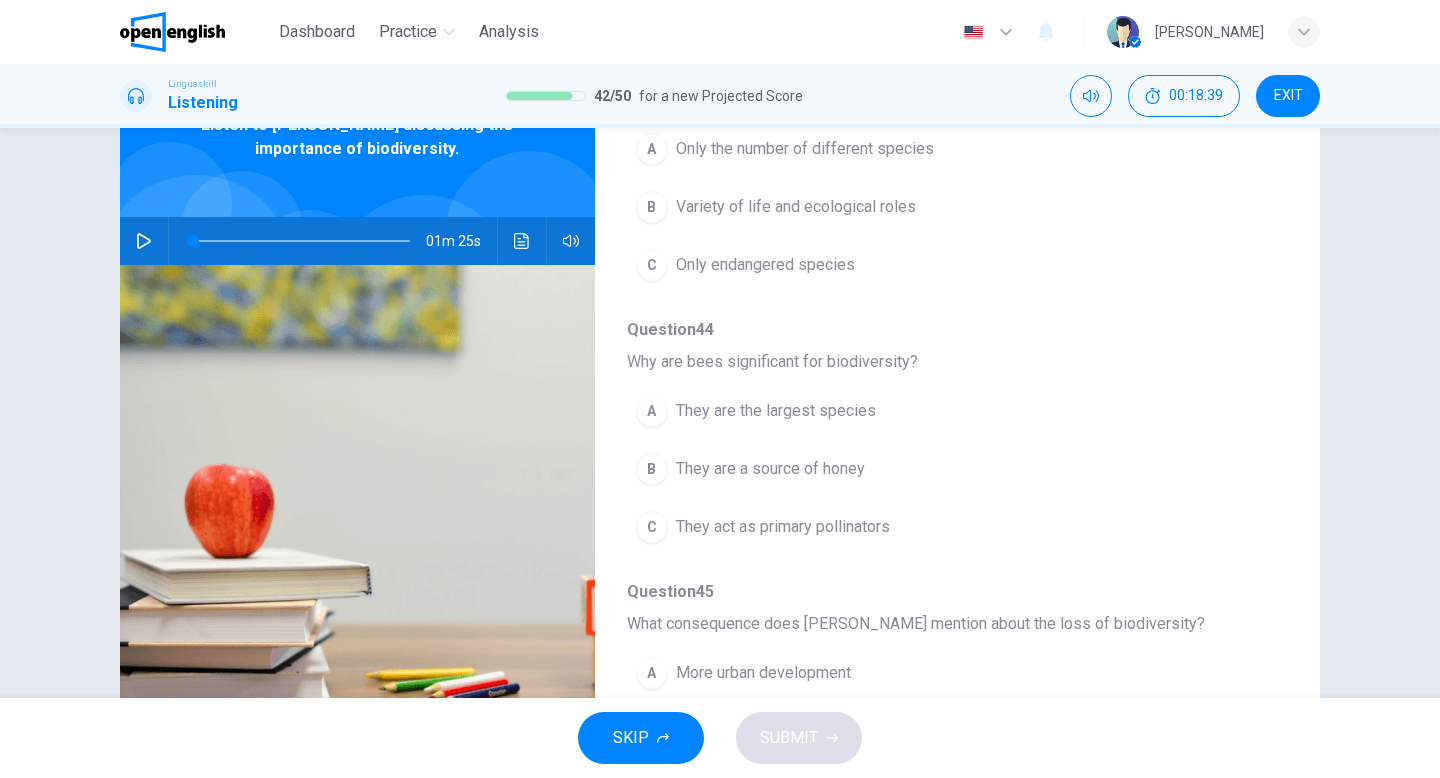 click on "They act as primary pollinators" at bounding box center (783, 527) 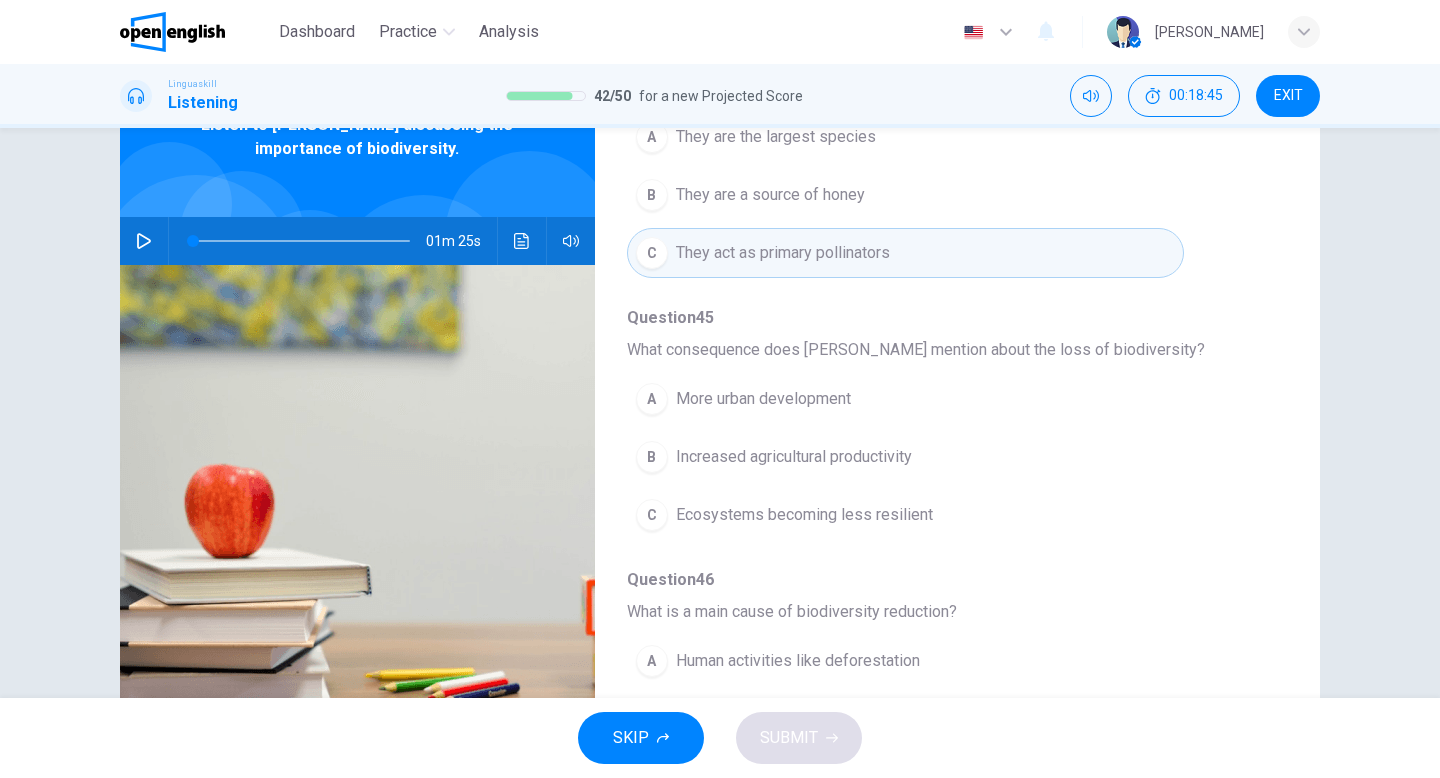 scroll, scrollTop: 516, scrollLeft: 0, axis: vertical 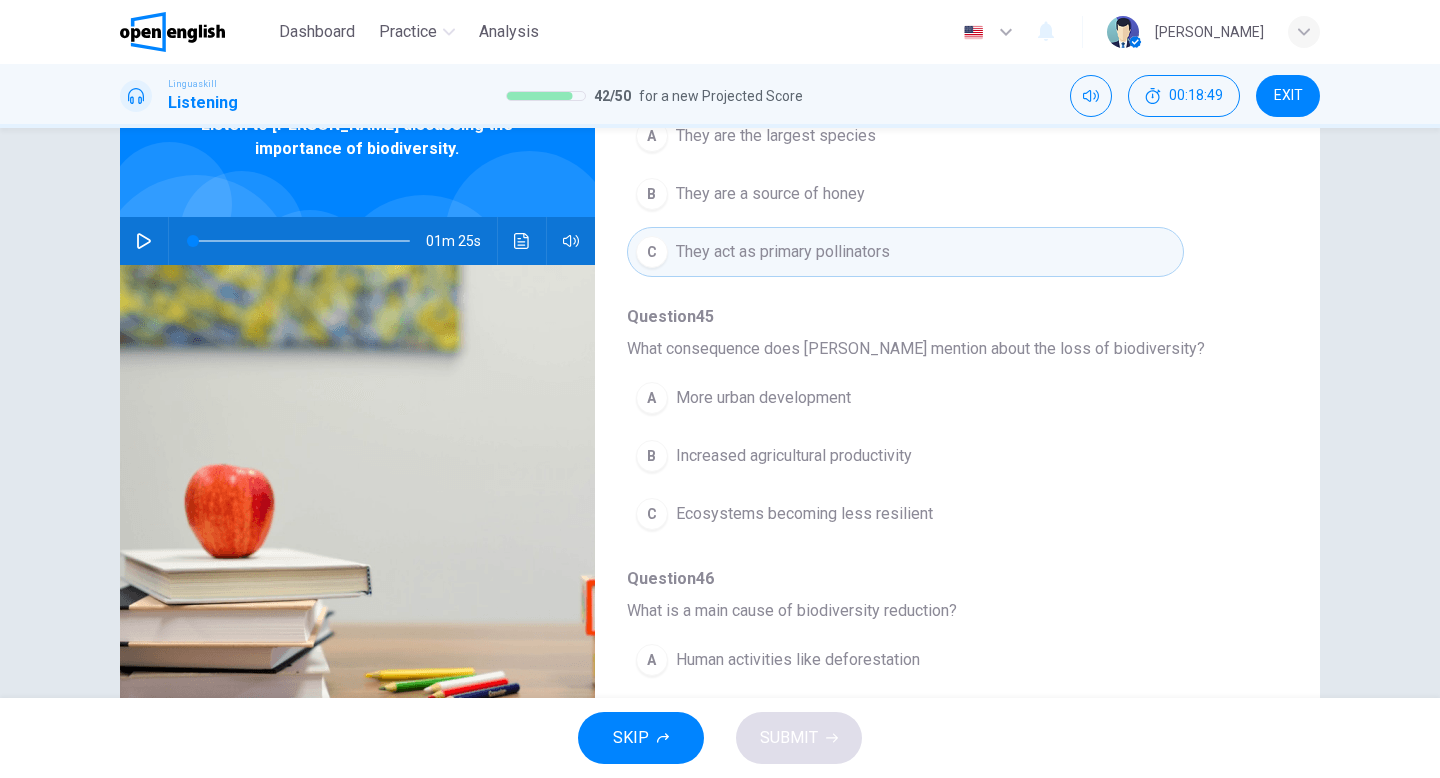 click on "Ecosystems becoming less resilient" at bounding box center [804, 514] 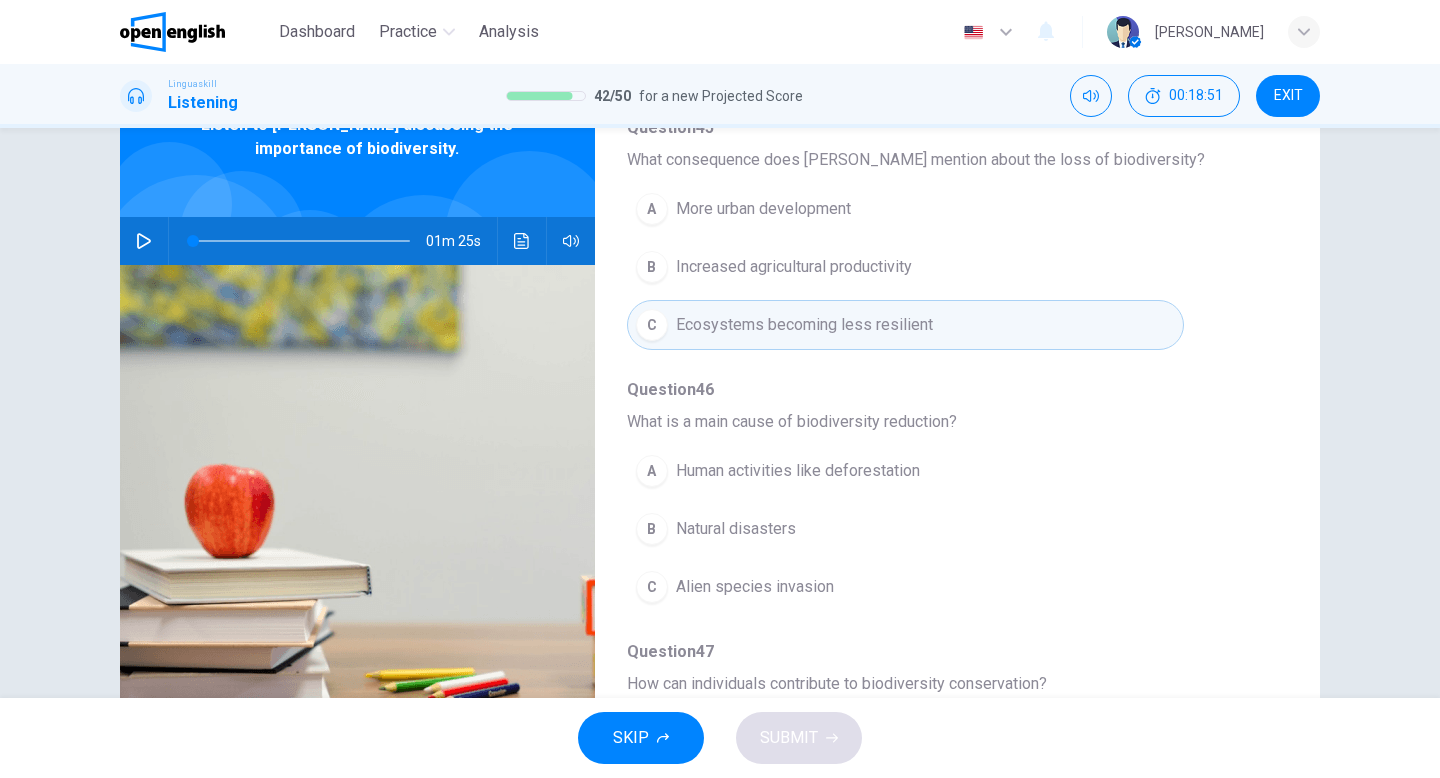 scroll, scrollTop: 712, scrollLeft: 0, axis: vertical 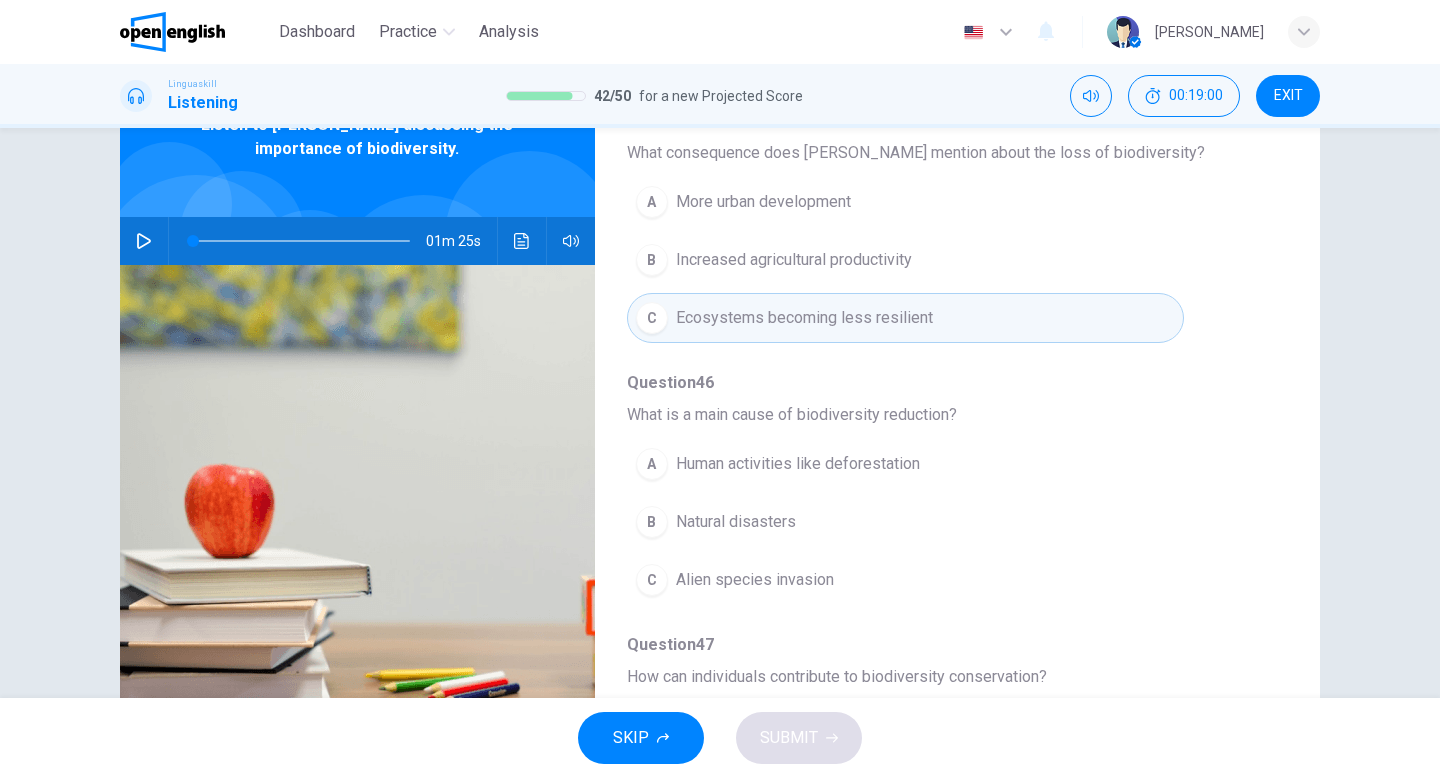 click on "Human activities like deforestation" at bounding box center (798, 464) 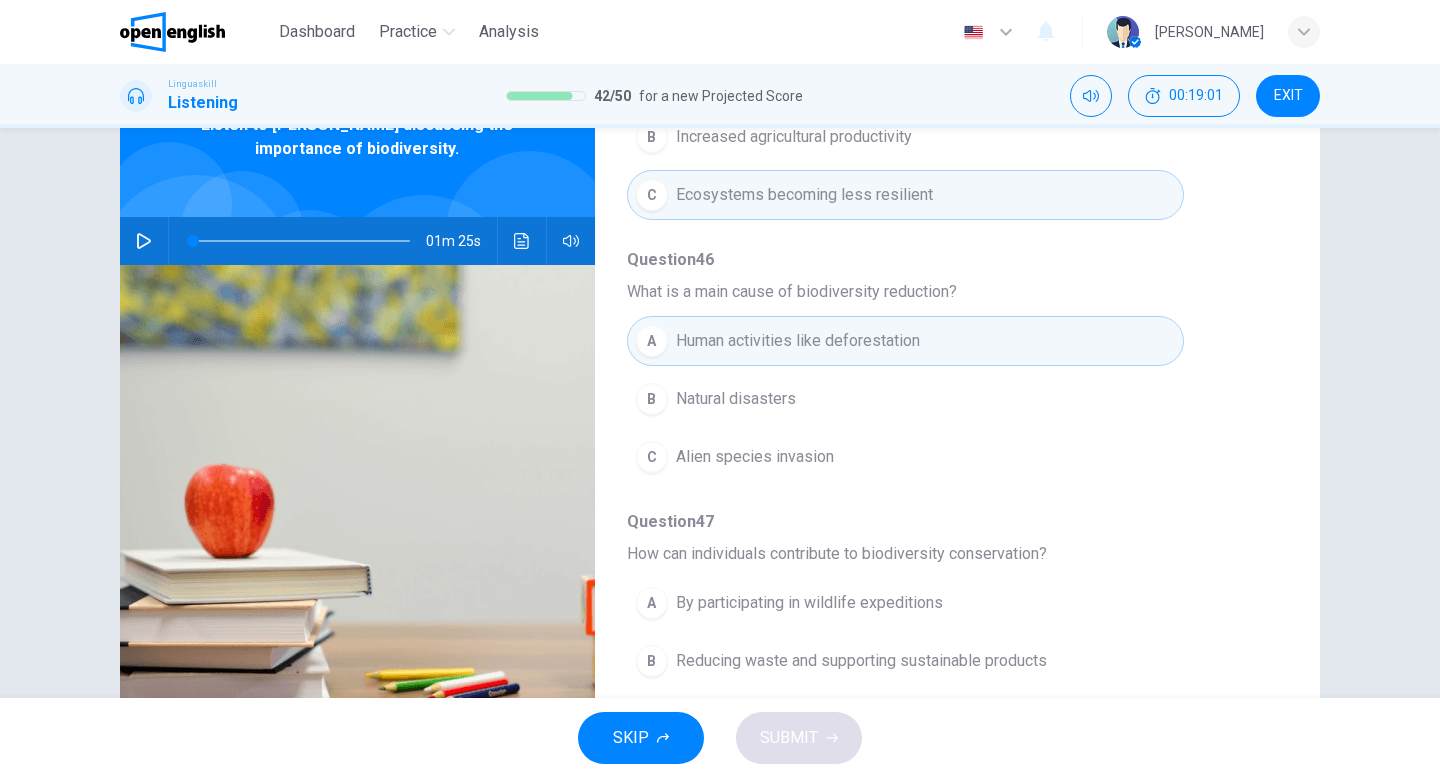 scroll, scrollTop: 863, scrollLeft: 0, axis: vertical 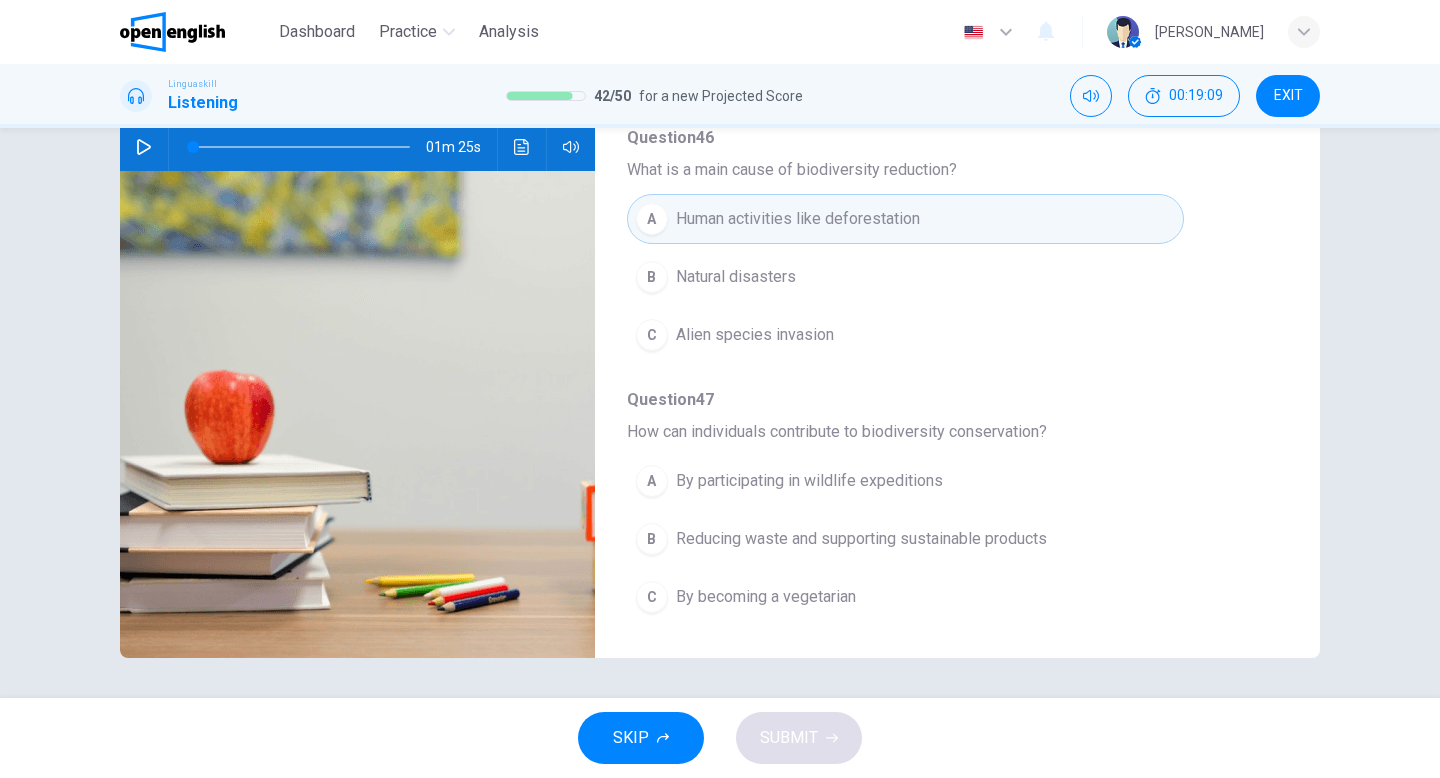 click on "Reducing waste and supporting sustainable products" at bounding box center [861, 539] 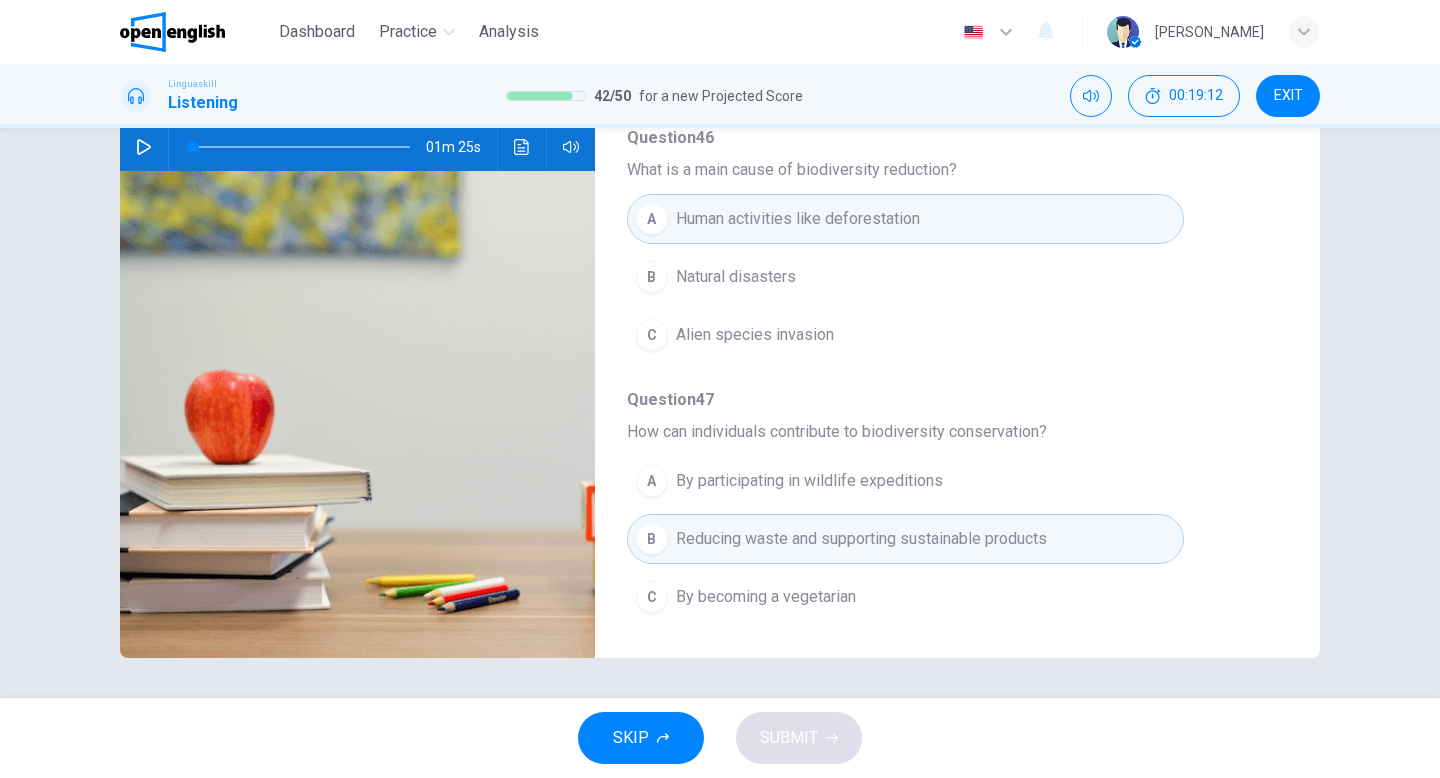 click 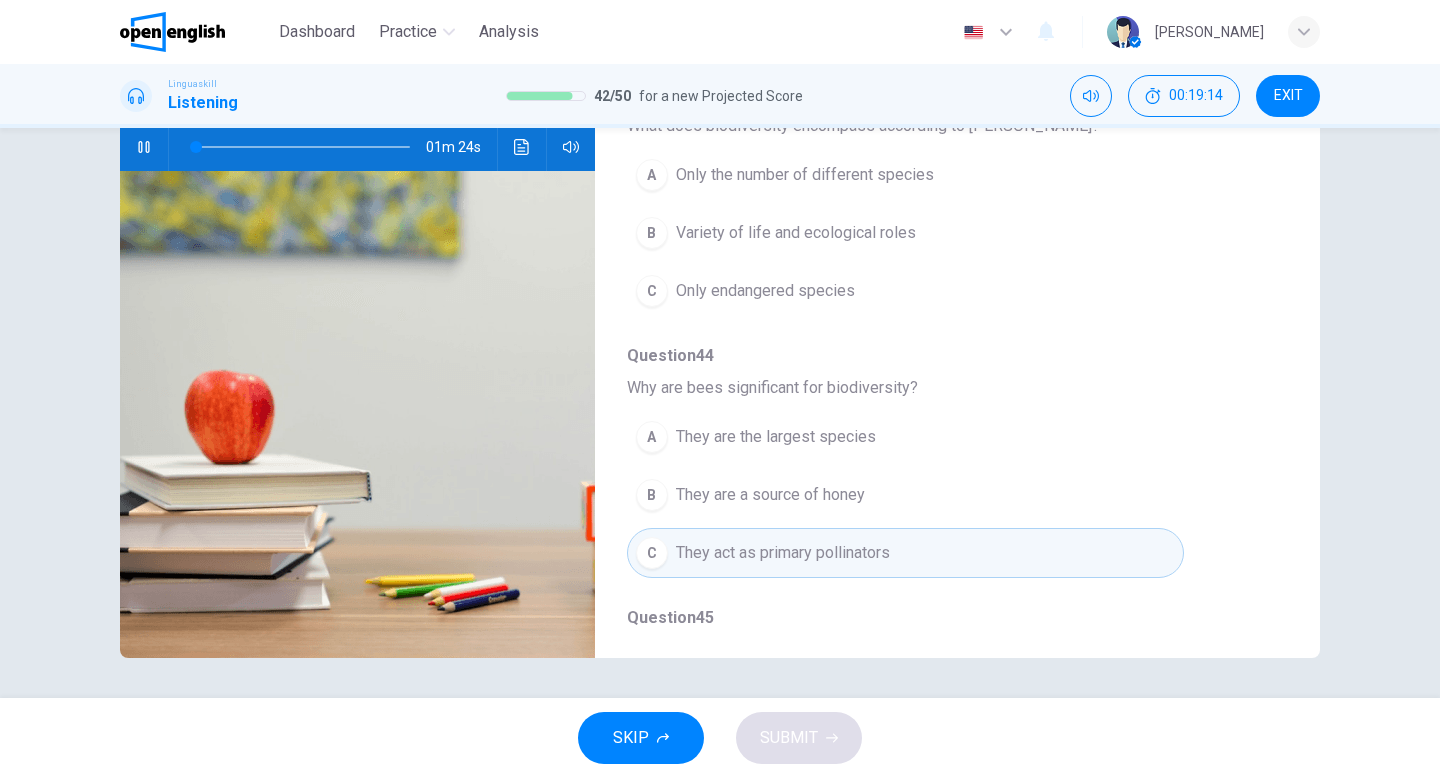 scroll, scrollTop: 0, scrollLeft: 0, axis: both 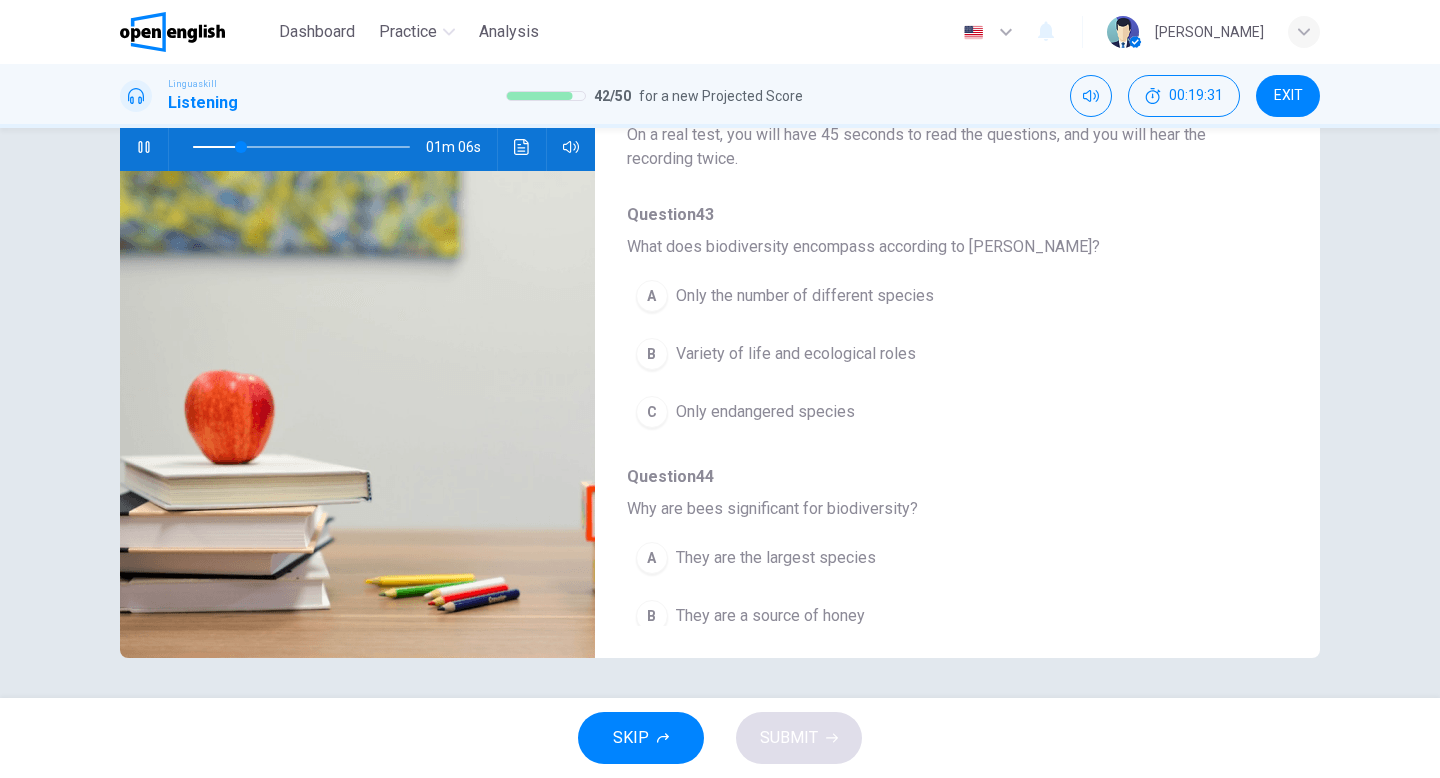 click on "Variety of life and ecological roles" at bounding box center (796, 354) 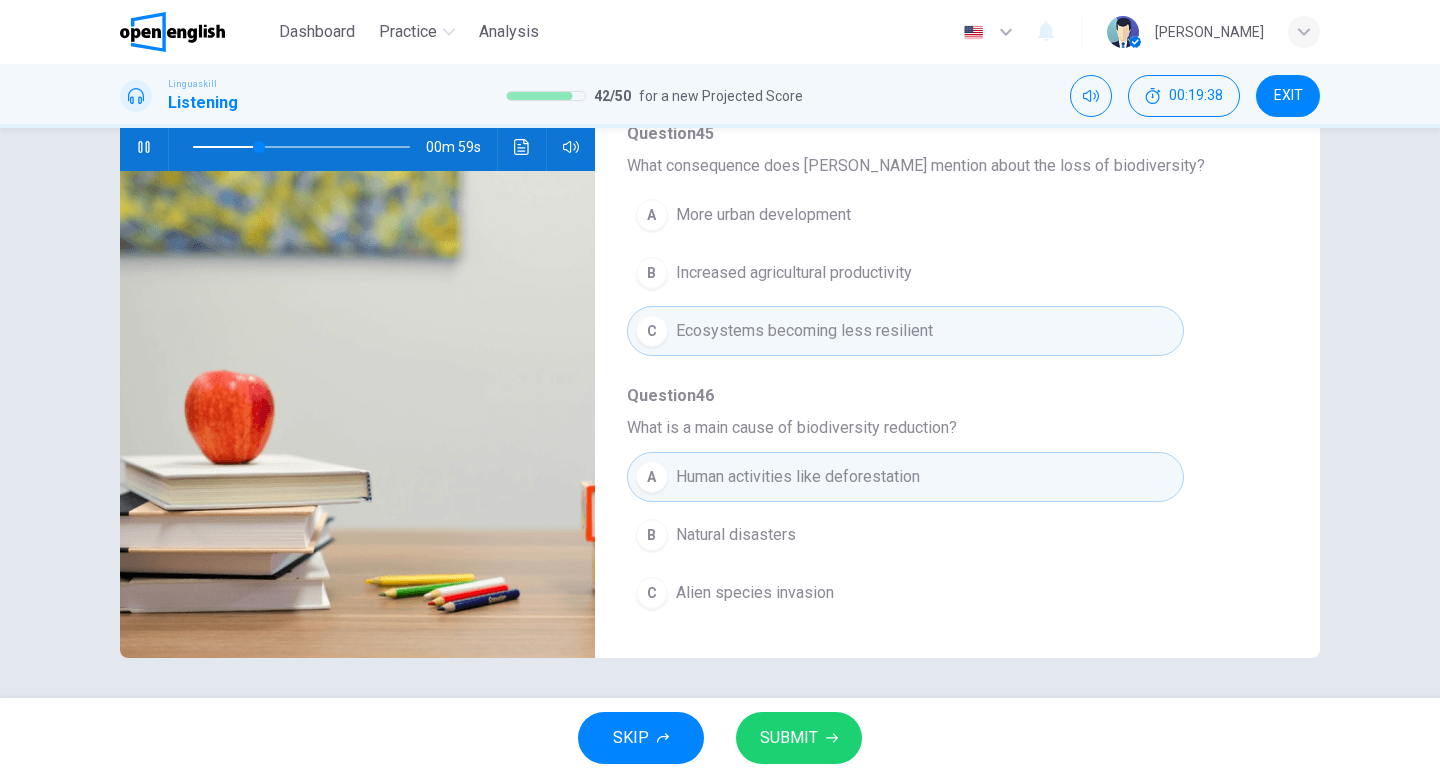 scroll, scrollTop: 863, scrollLeft: 0, axis: vertical 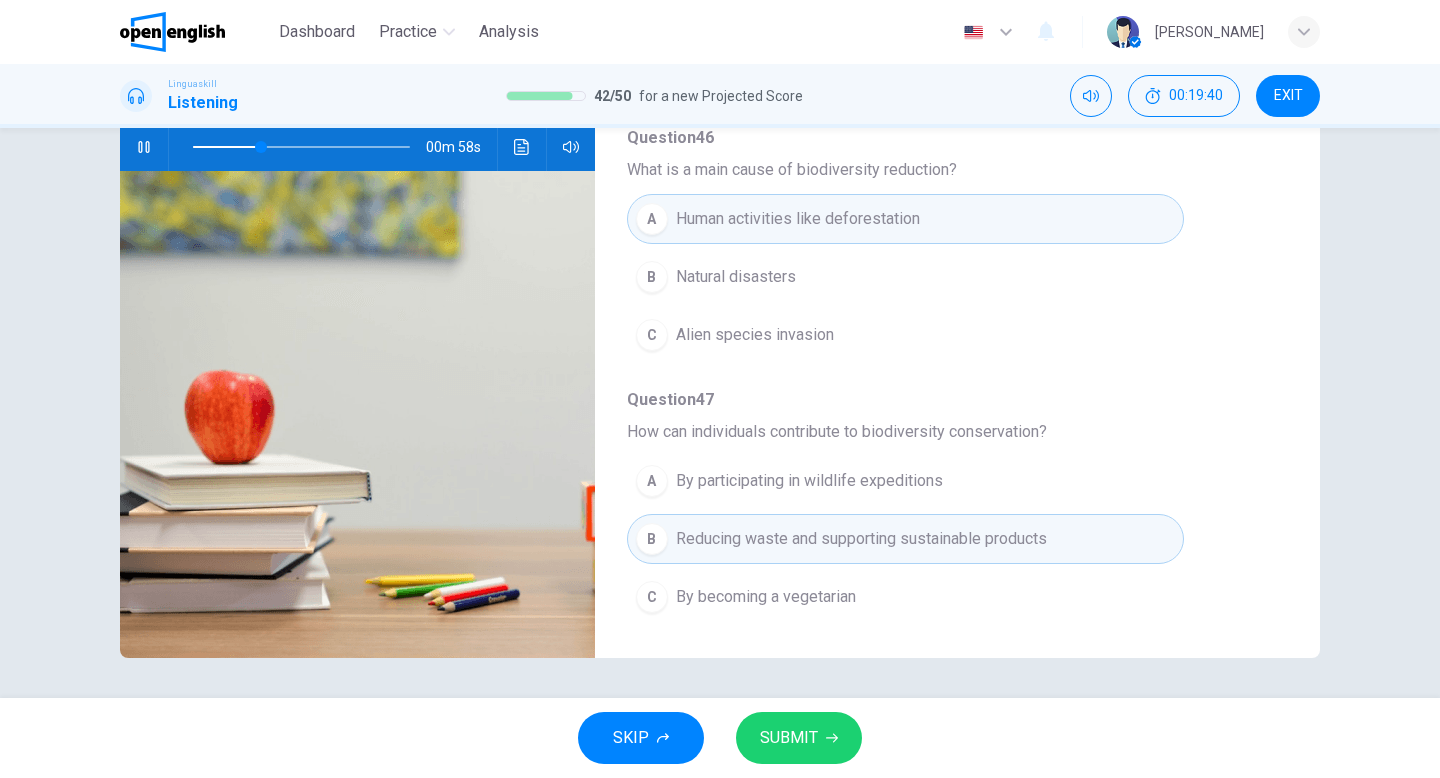 click on "SUBMIT" at bounding box center [799, 738] 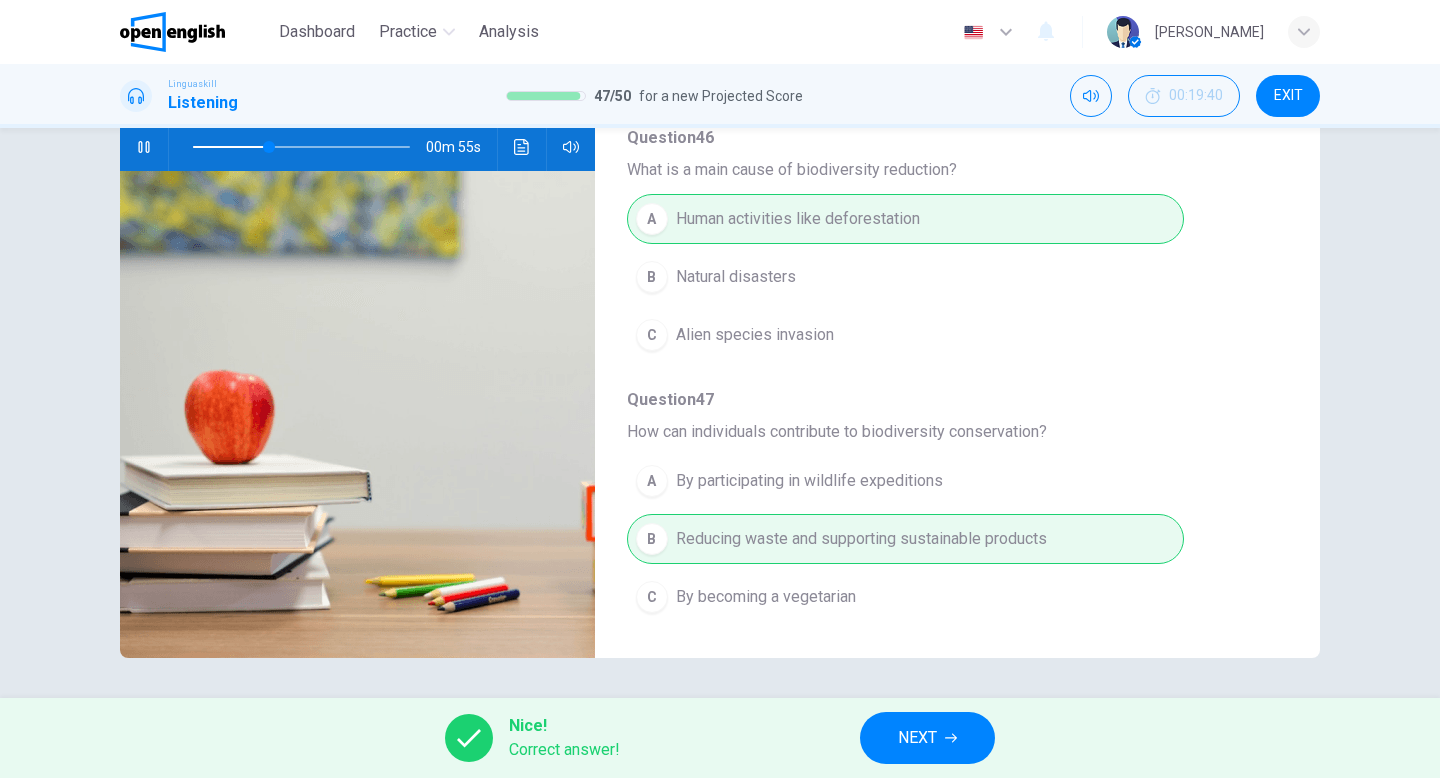 type on "**" 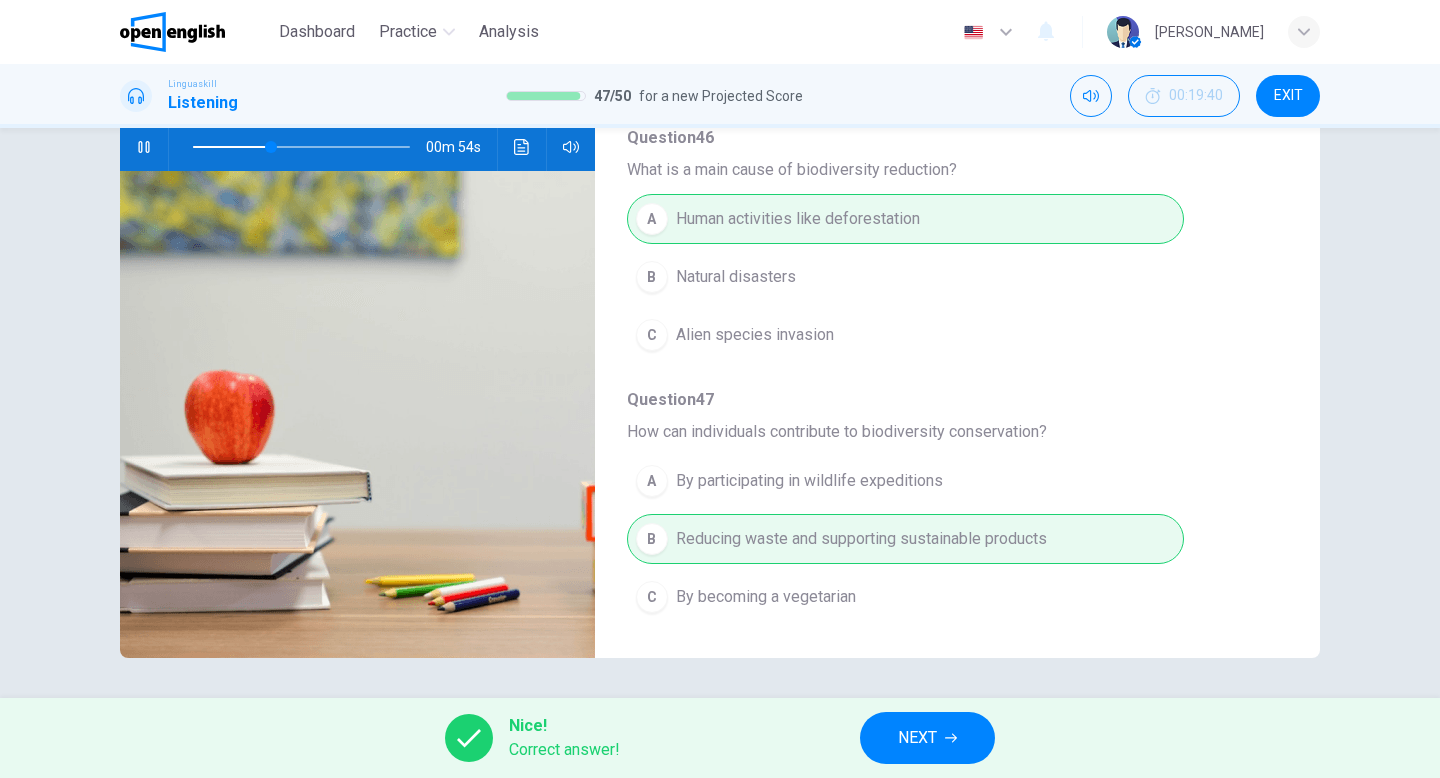 click on "NEXT" at bounding box center (917, 738) 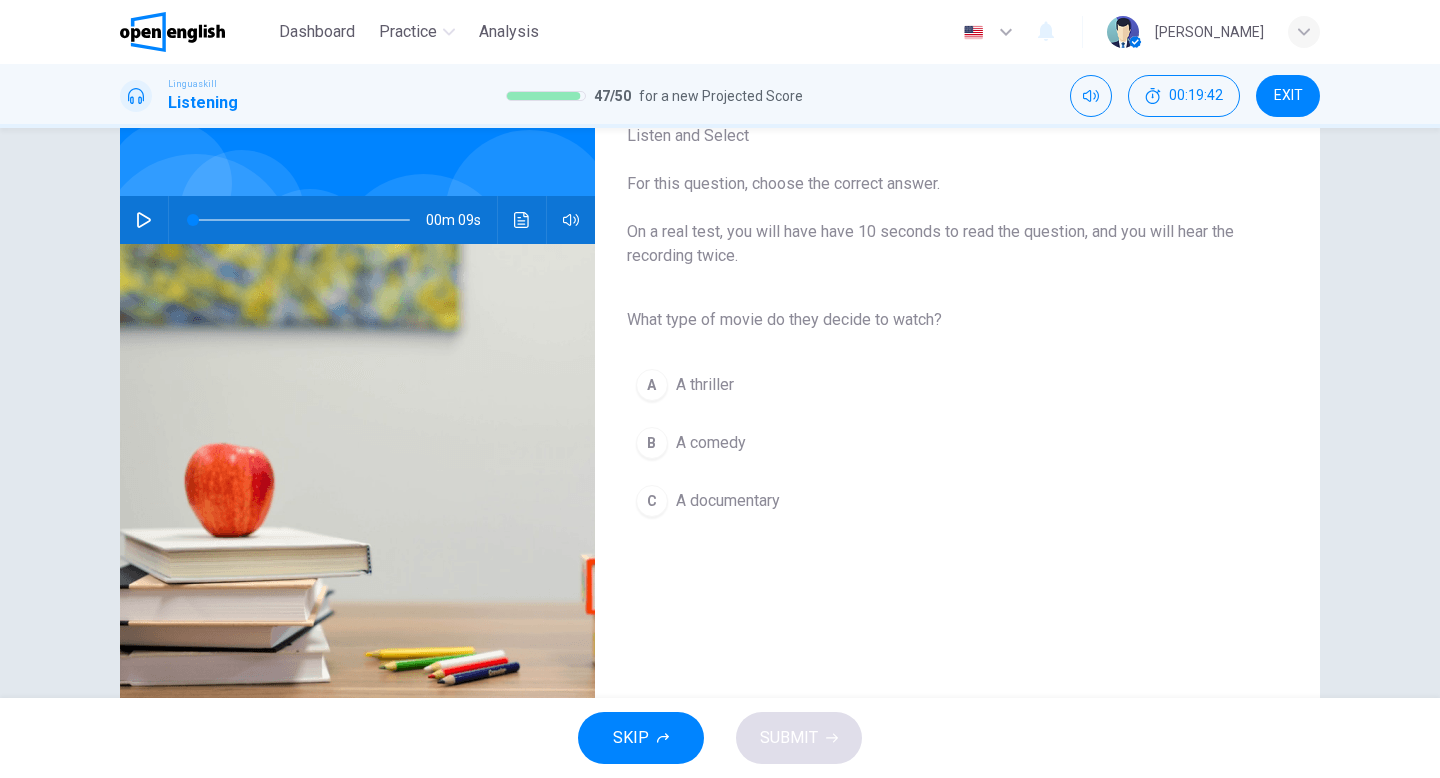 scroll, scrollTop: 78, scrollLeft: 0, axis: vertical 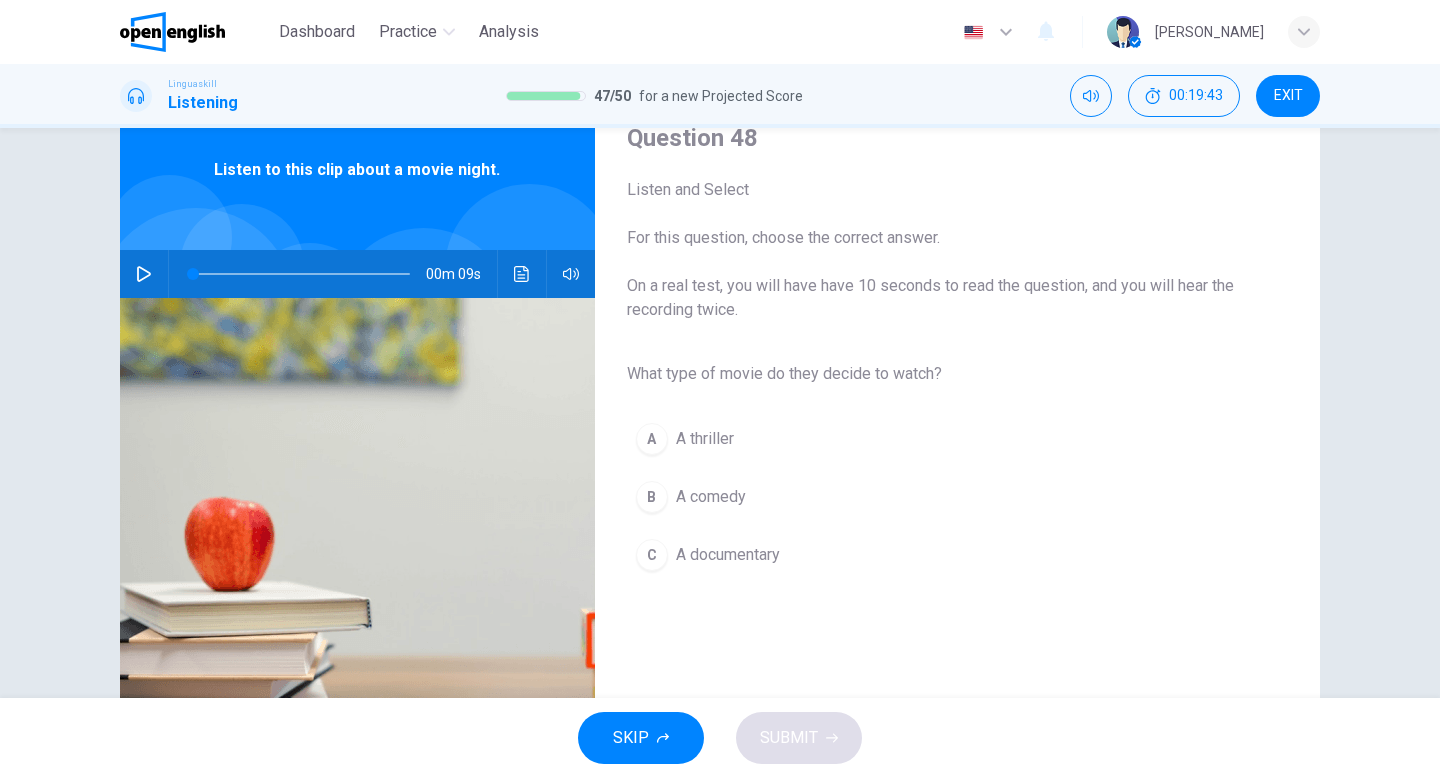 click 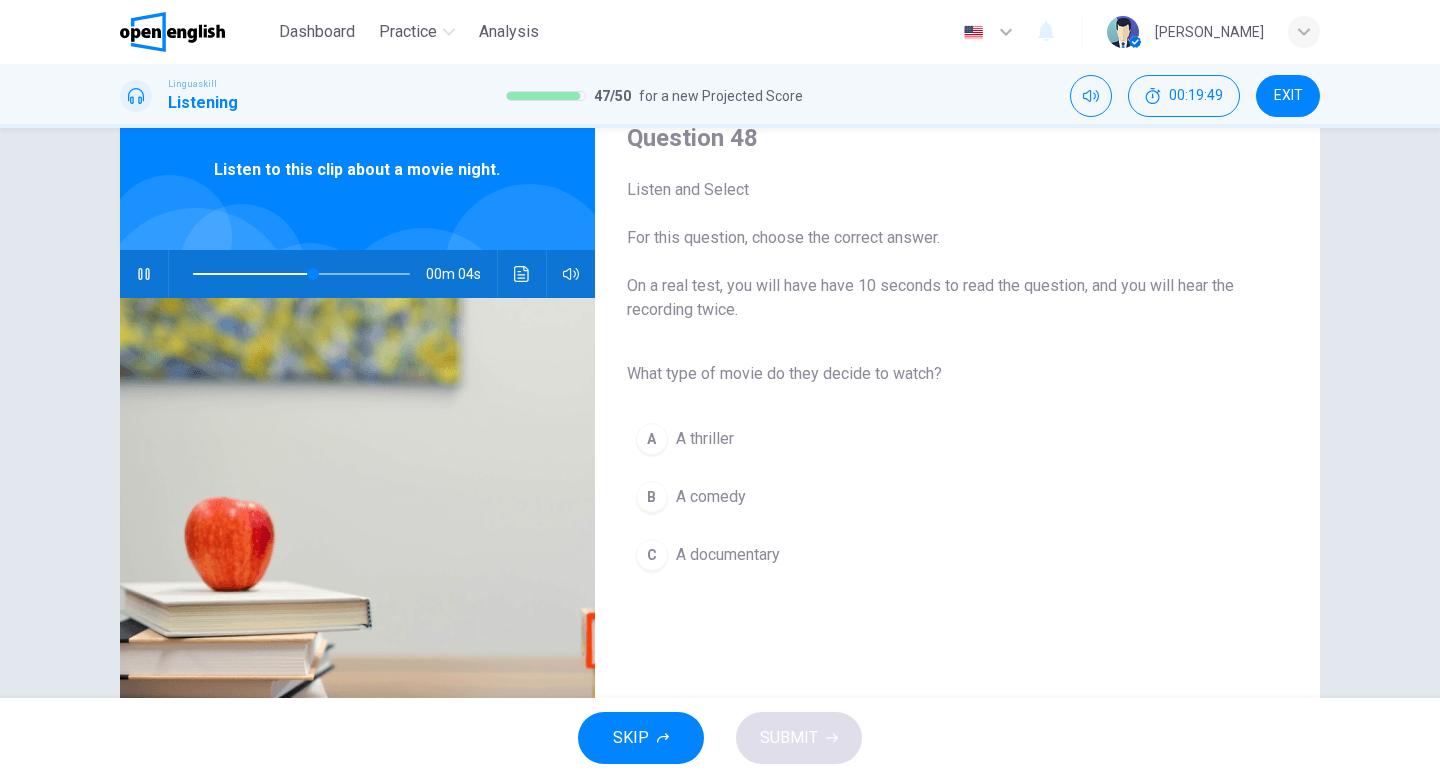 click on "A comedy" at bounding box center [711, 497] 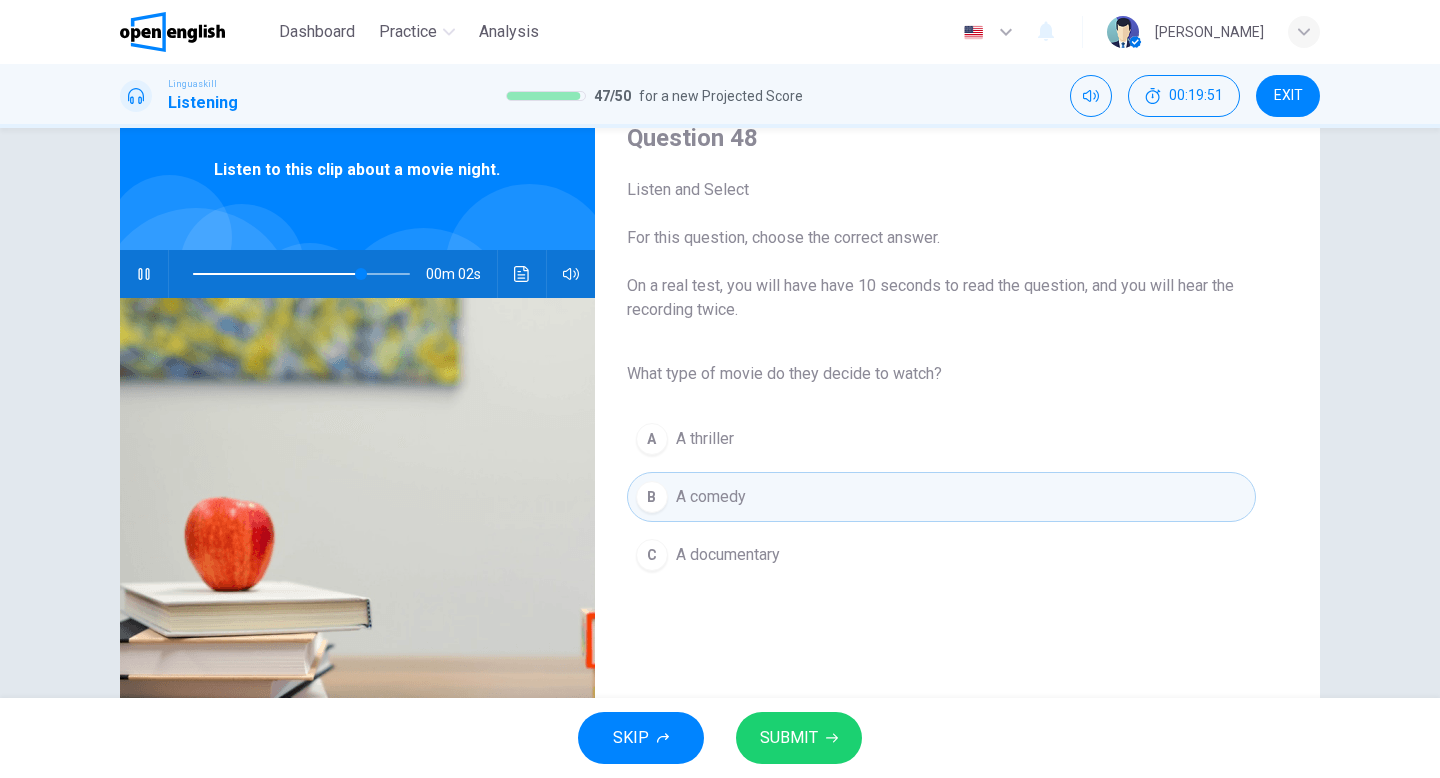 click on "SUBMIT" at bounding box center [789, 738] 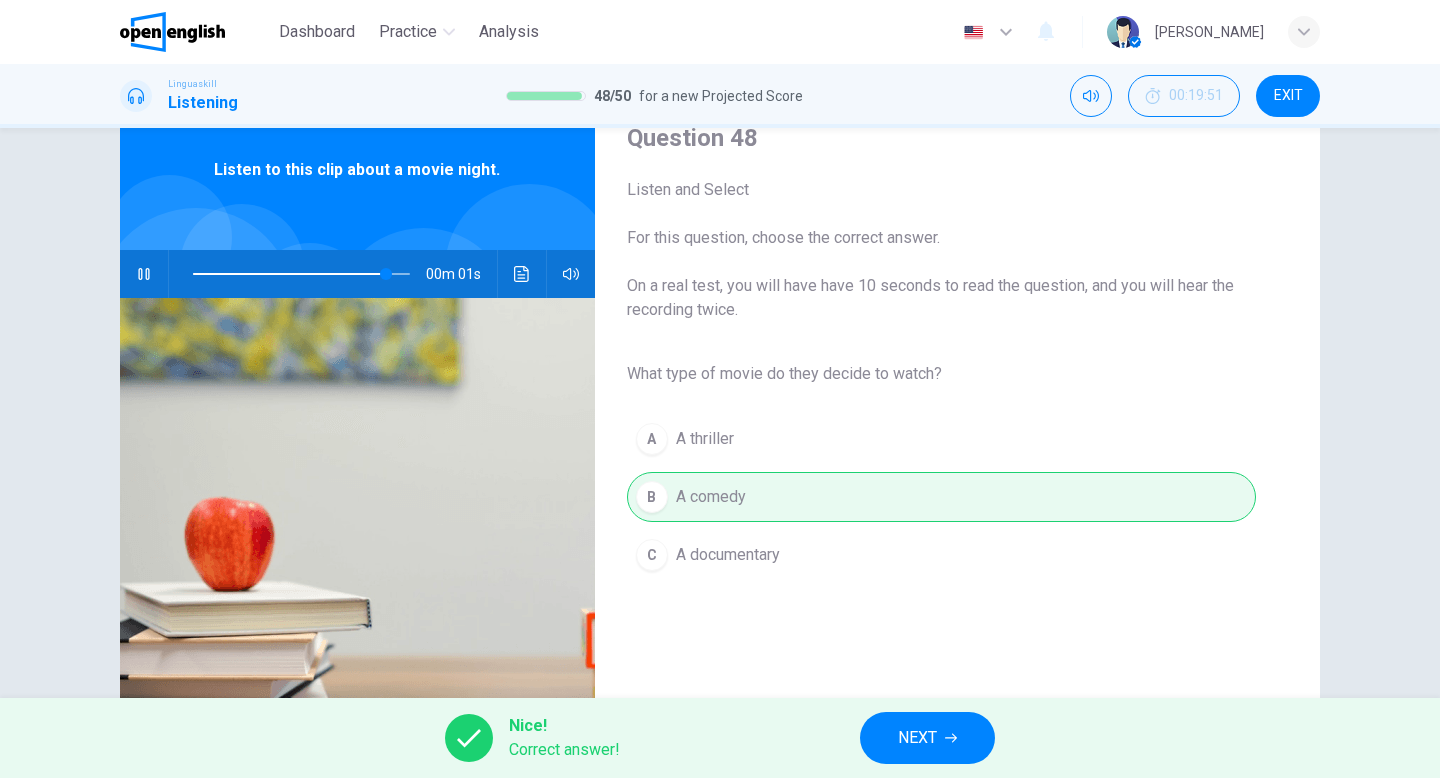 type on "*" 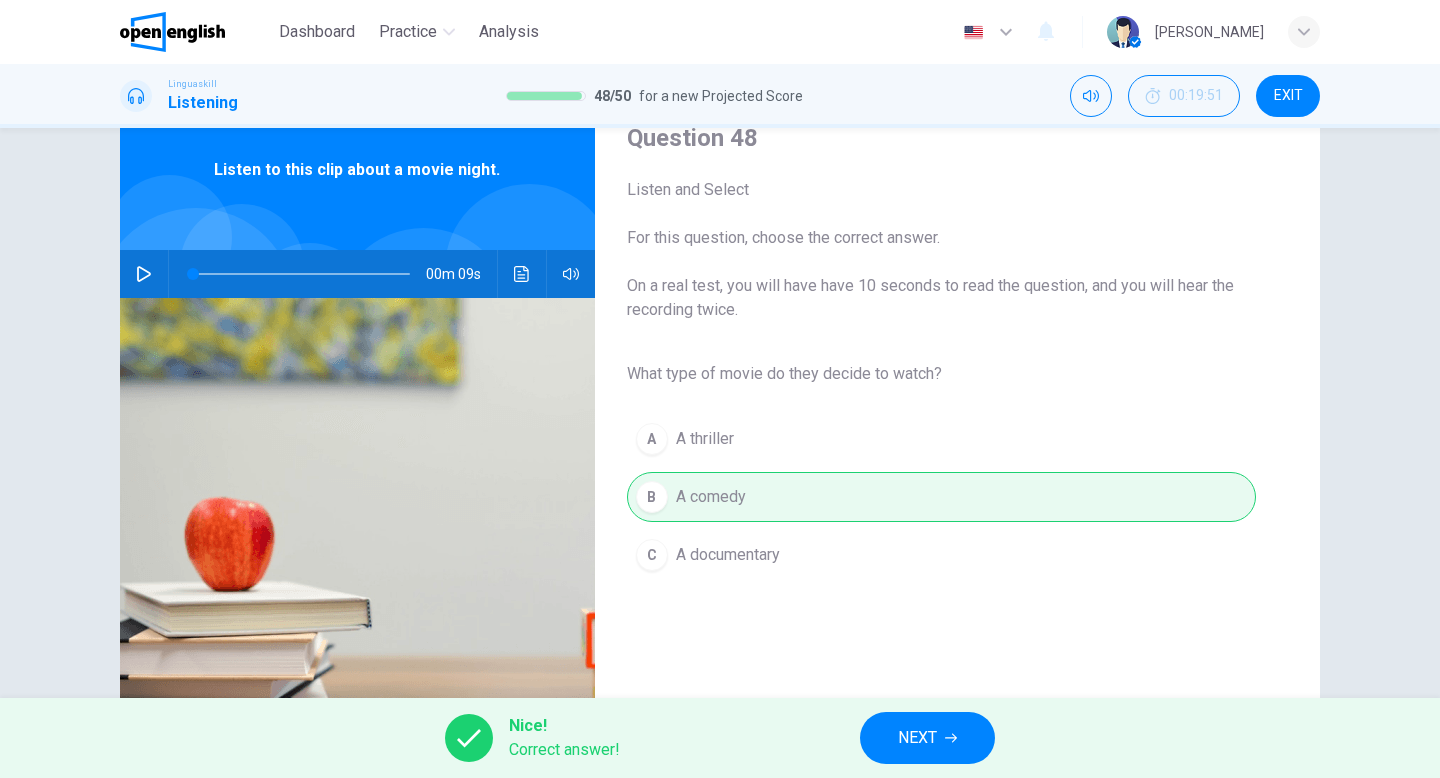 click on "NEXT" at bounding box center [917, 738] 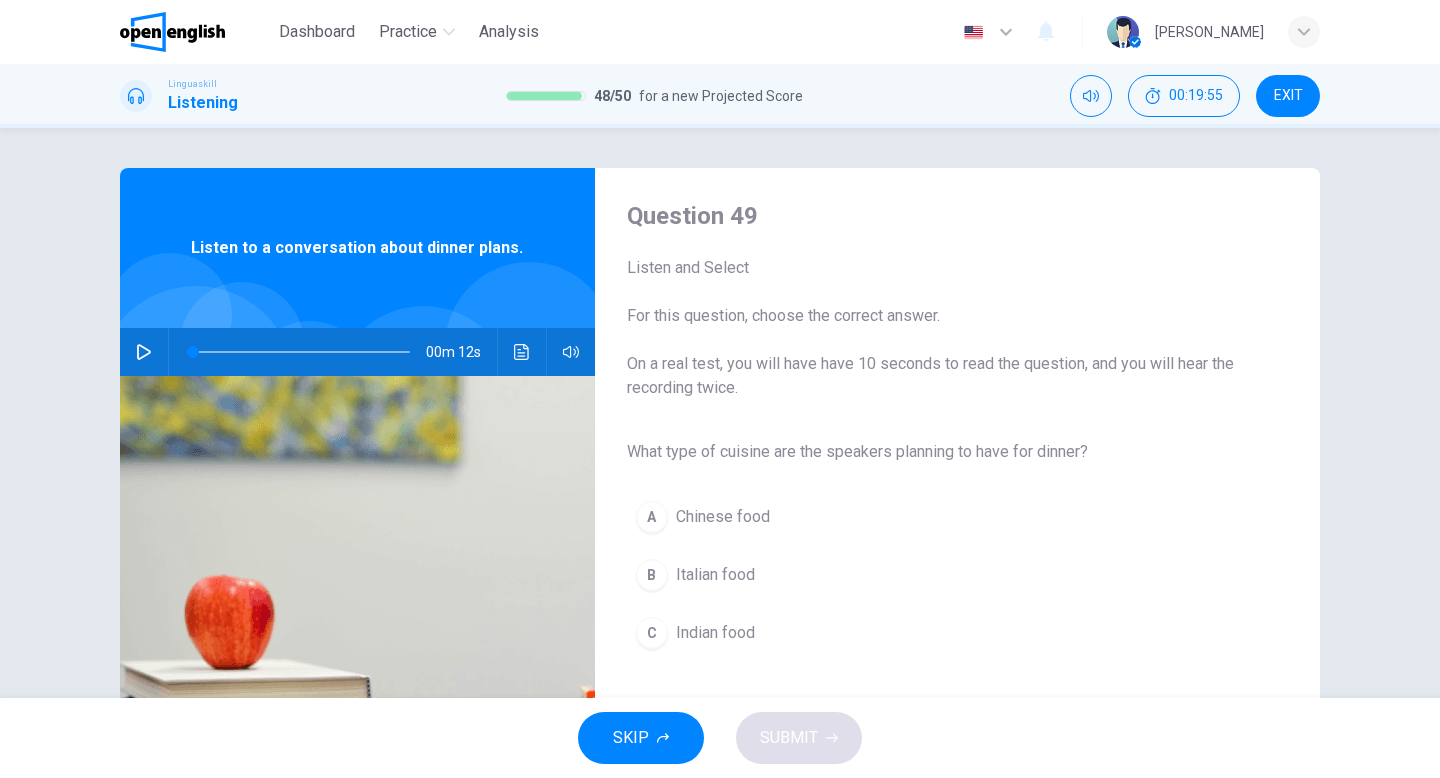 click 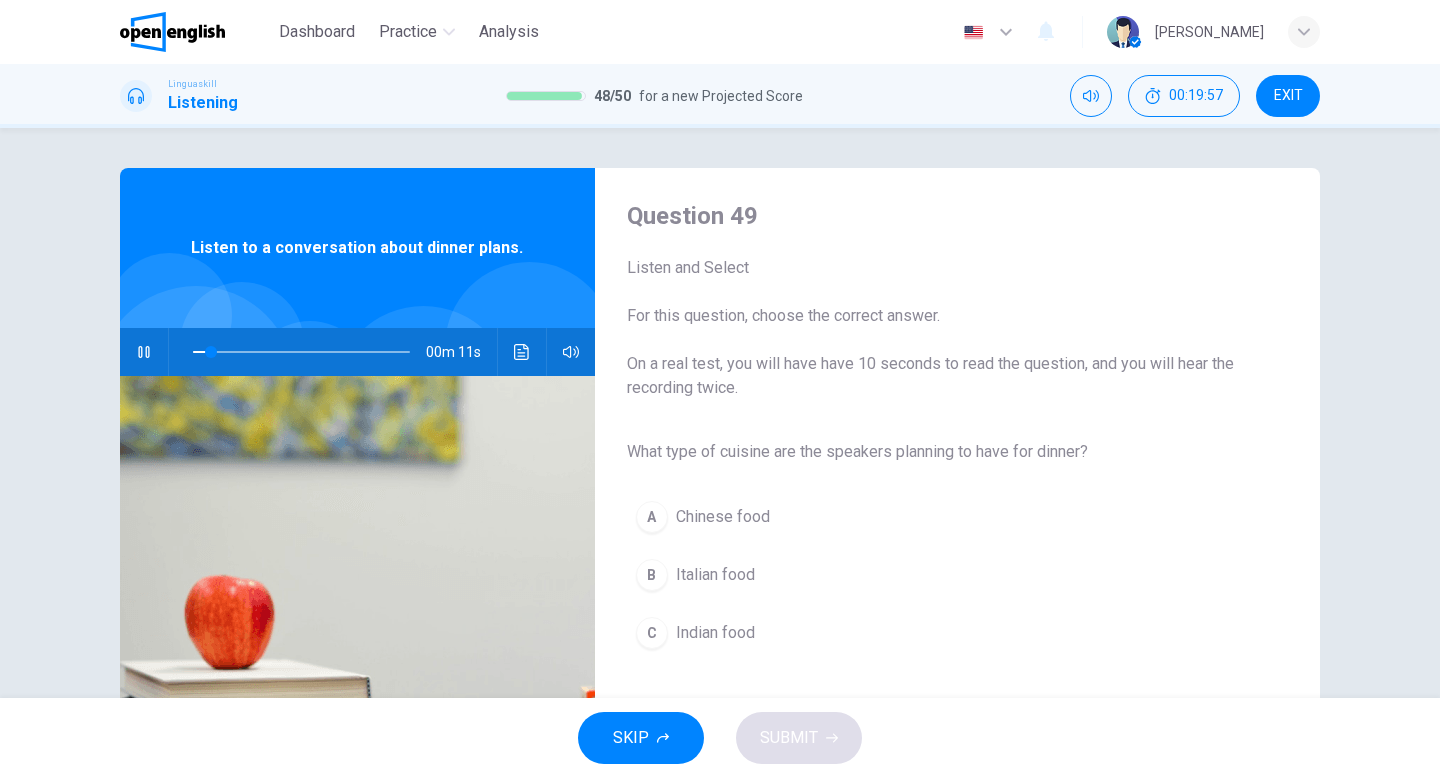 scroll, scrollTop: 57, scrollLeft: 0, axis: vertical 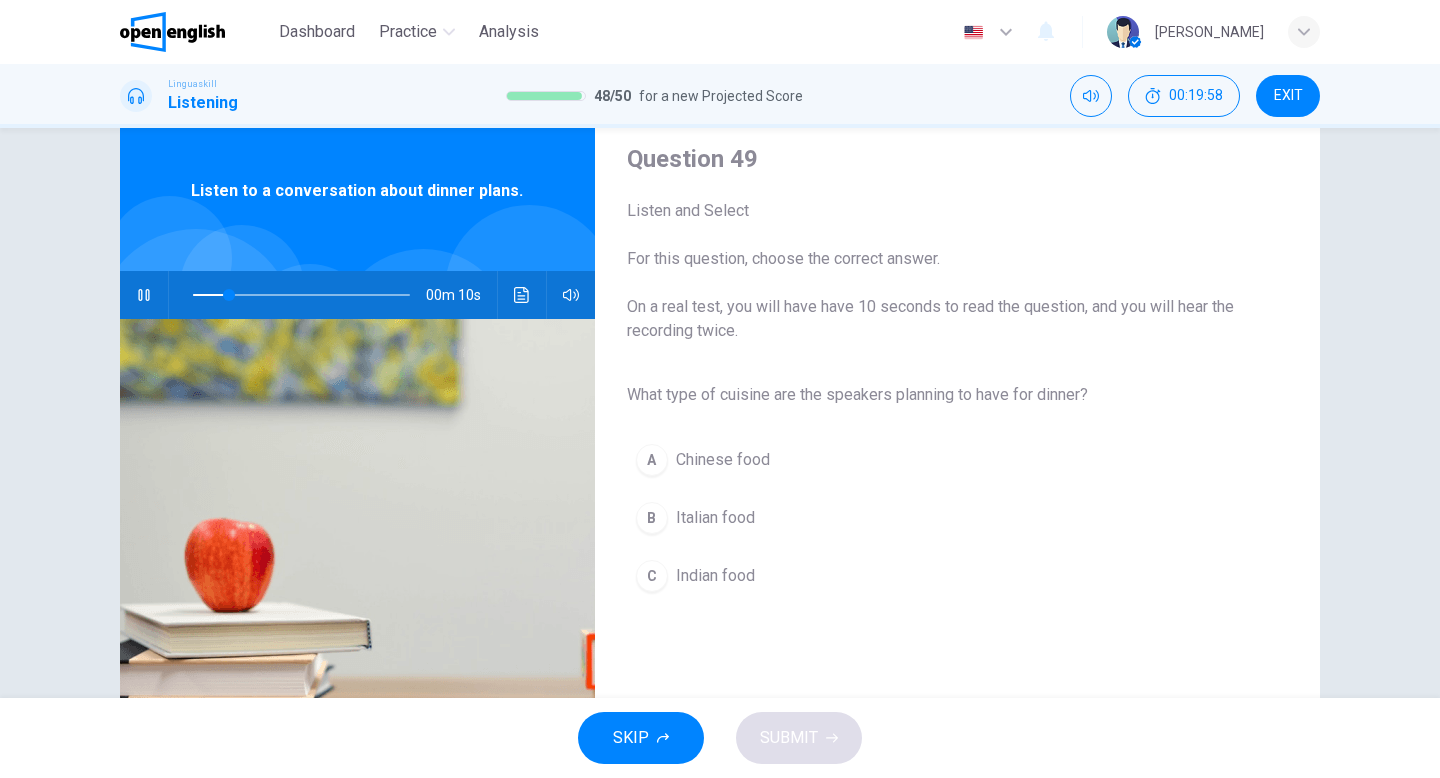 click on "B Italian food" at bounding box center (941, 518) 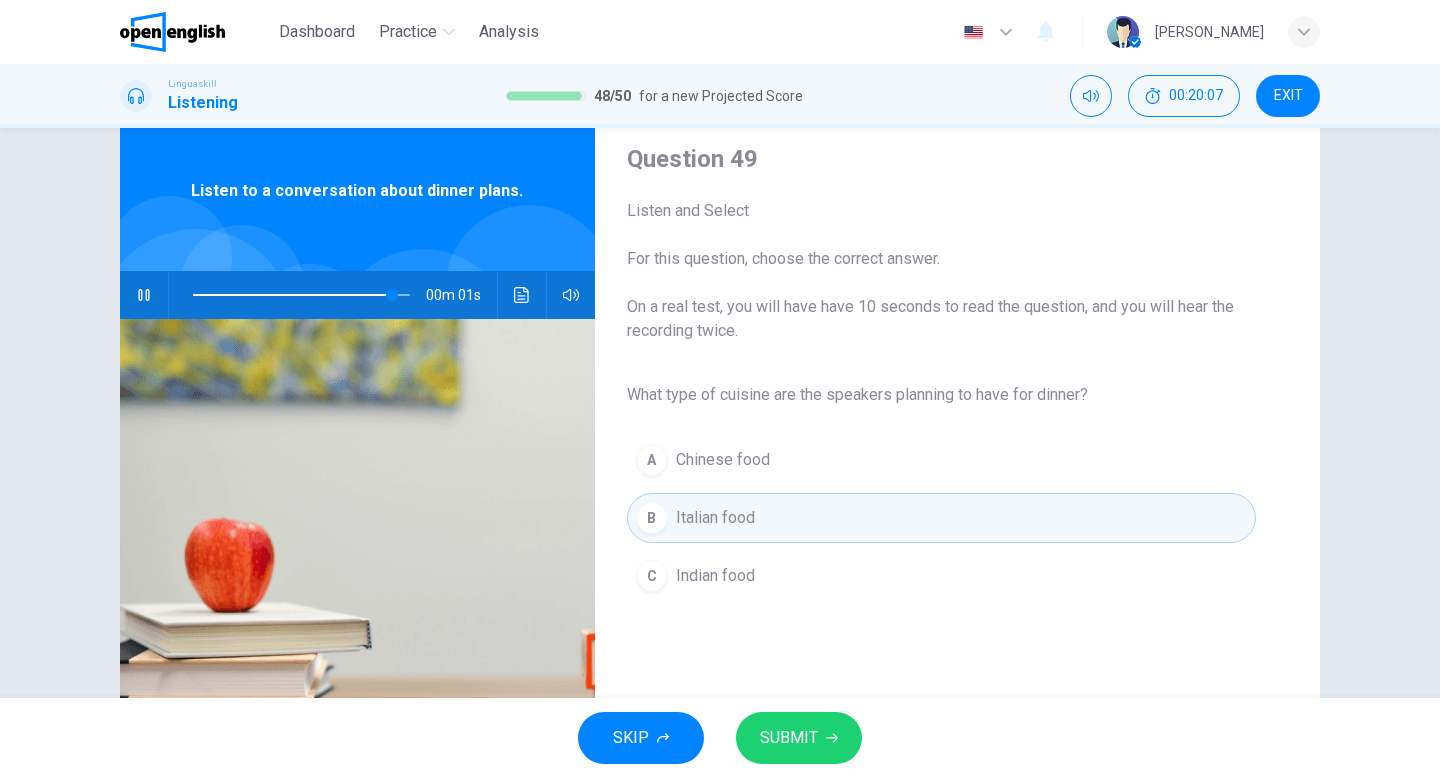 type on "*" 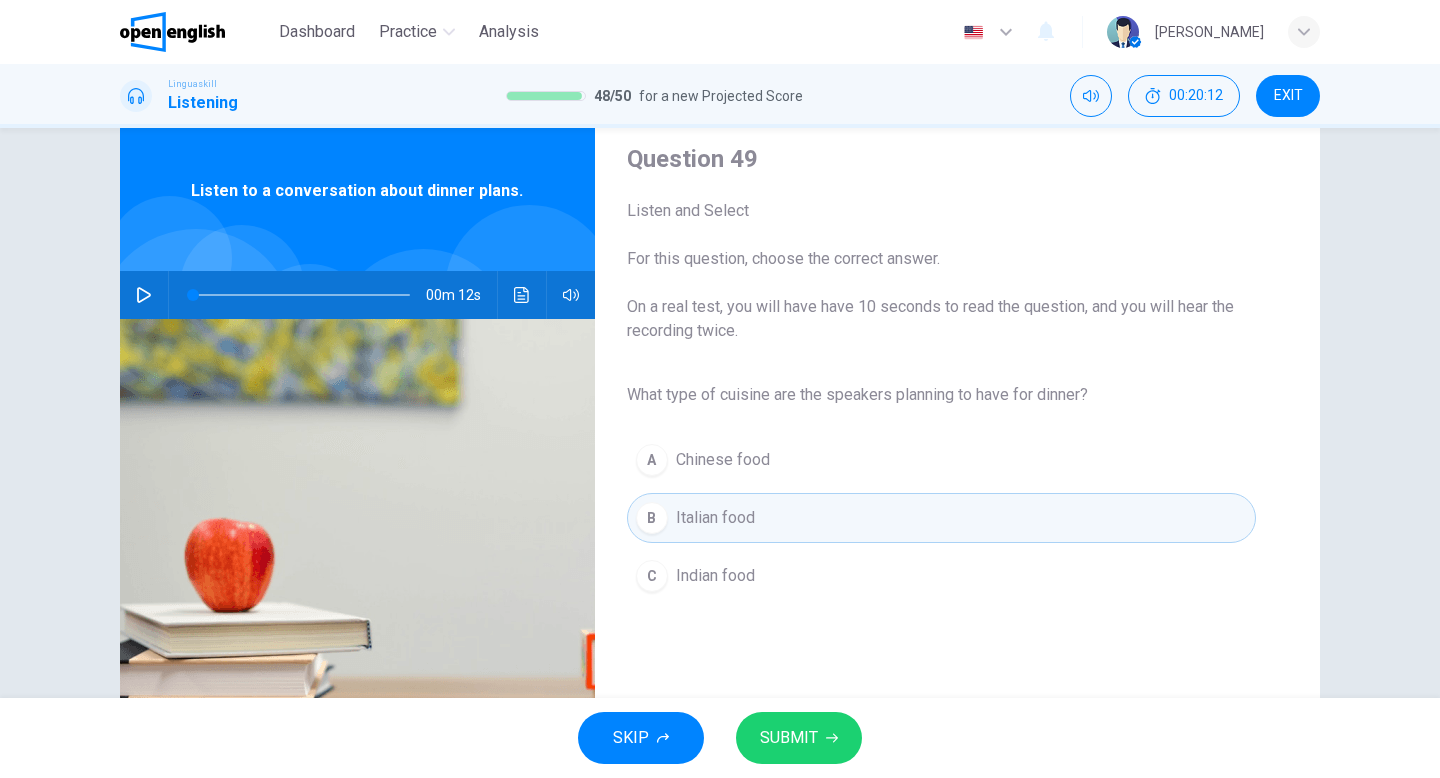 click on "SUBMIT" at bounding box center (789, 738) 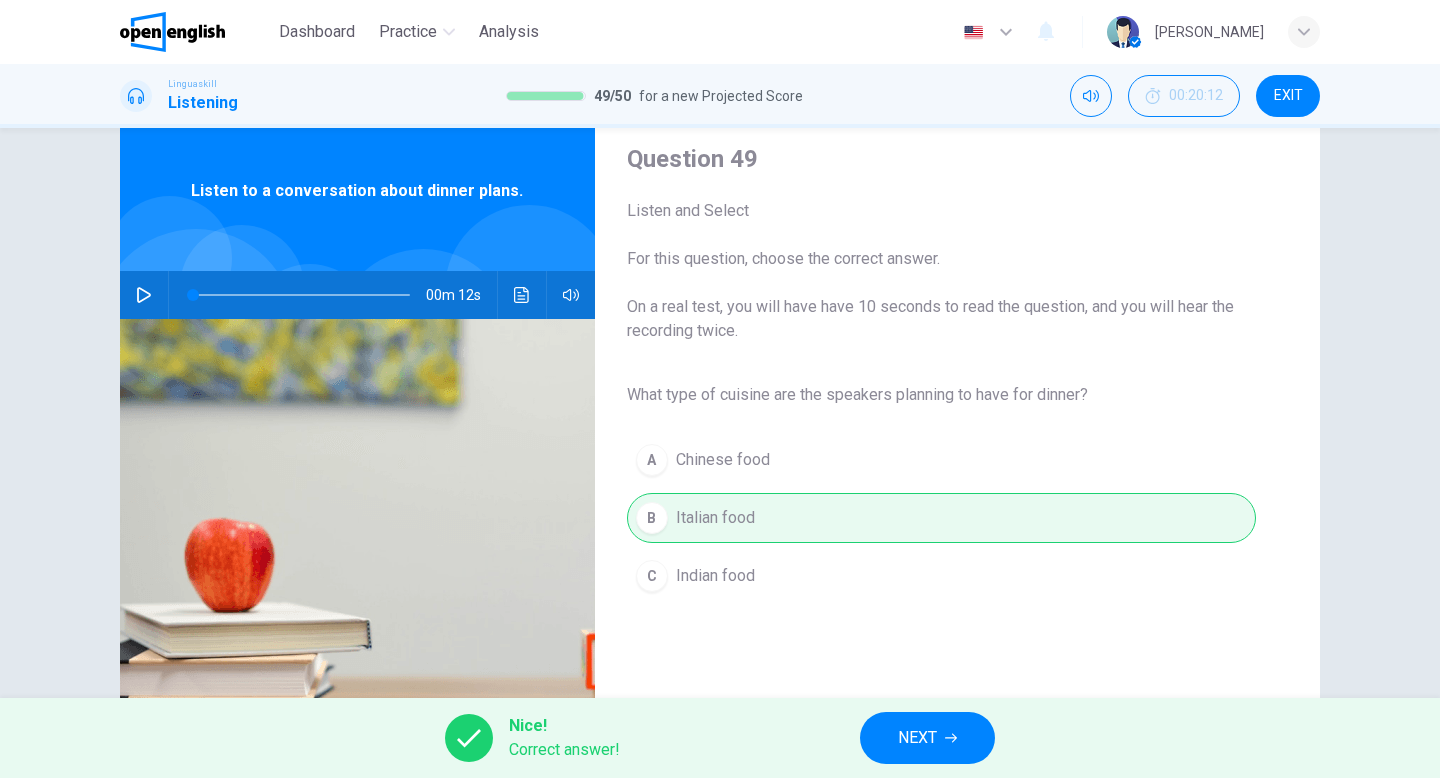 click on "NEXT" at bounding box center (917, 738) 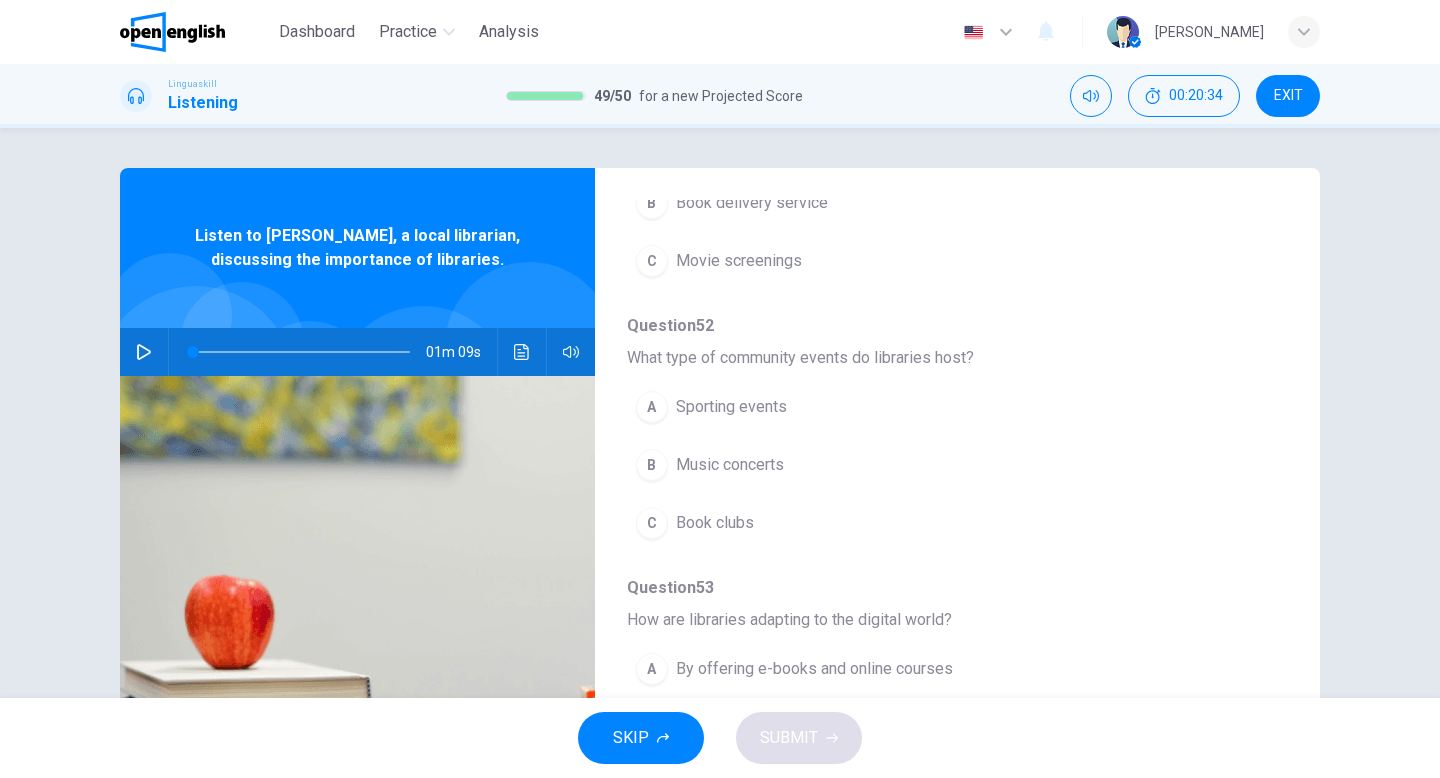scroll, scrollTop: 643, scrollLeft: 0, axis: vertical 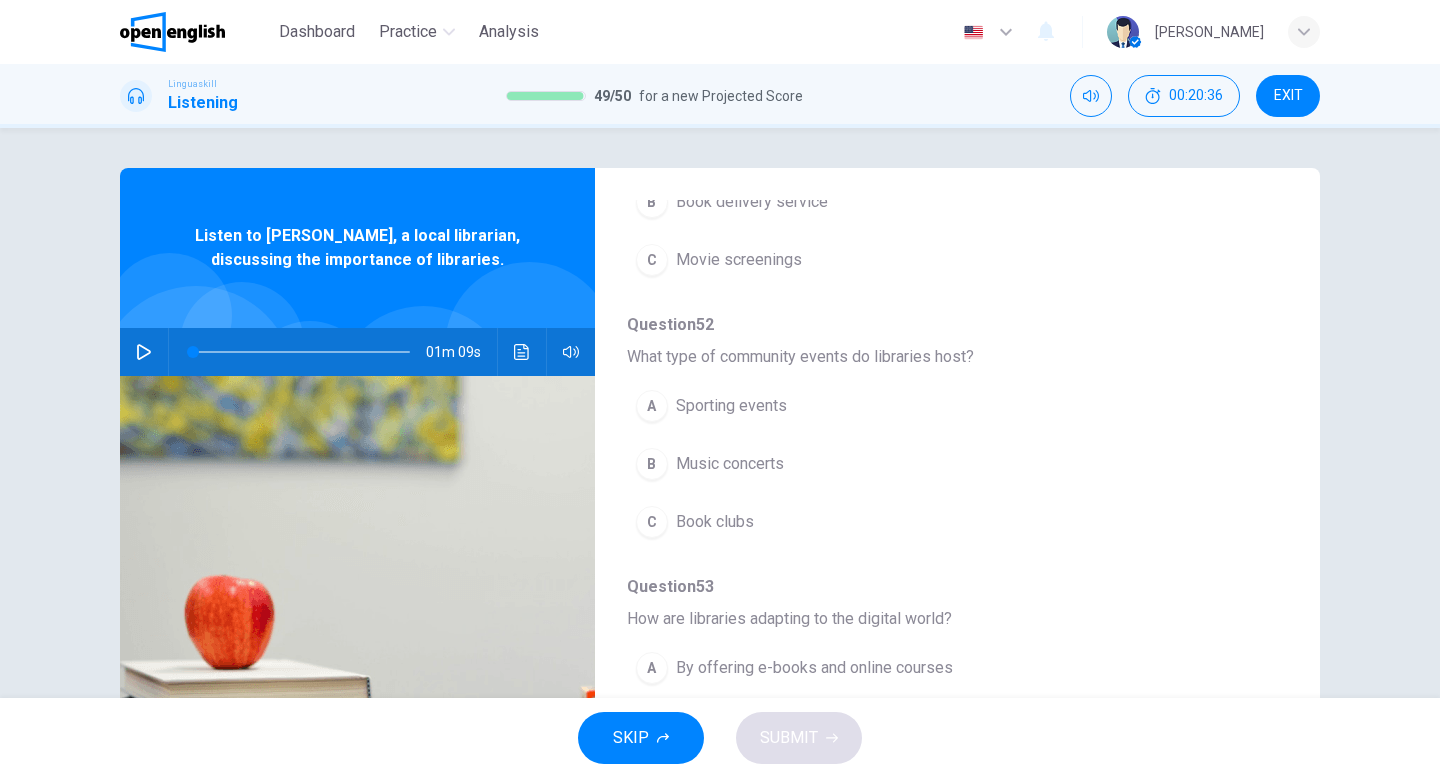 click on "Book clubs" at bounding box center (715, 522) 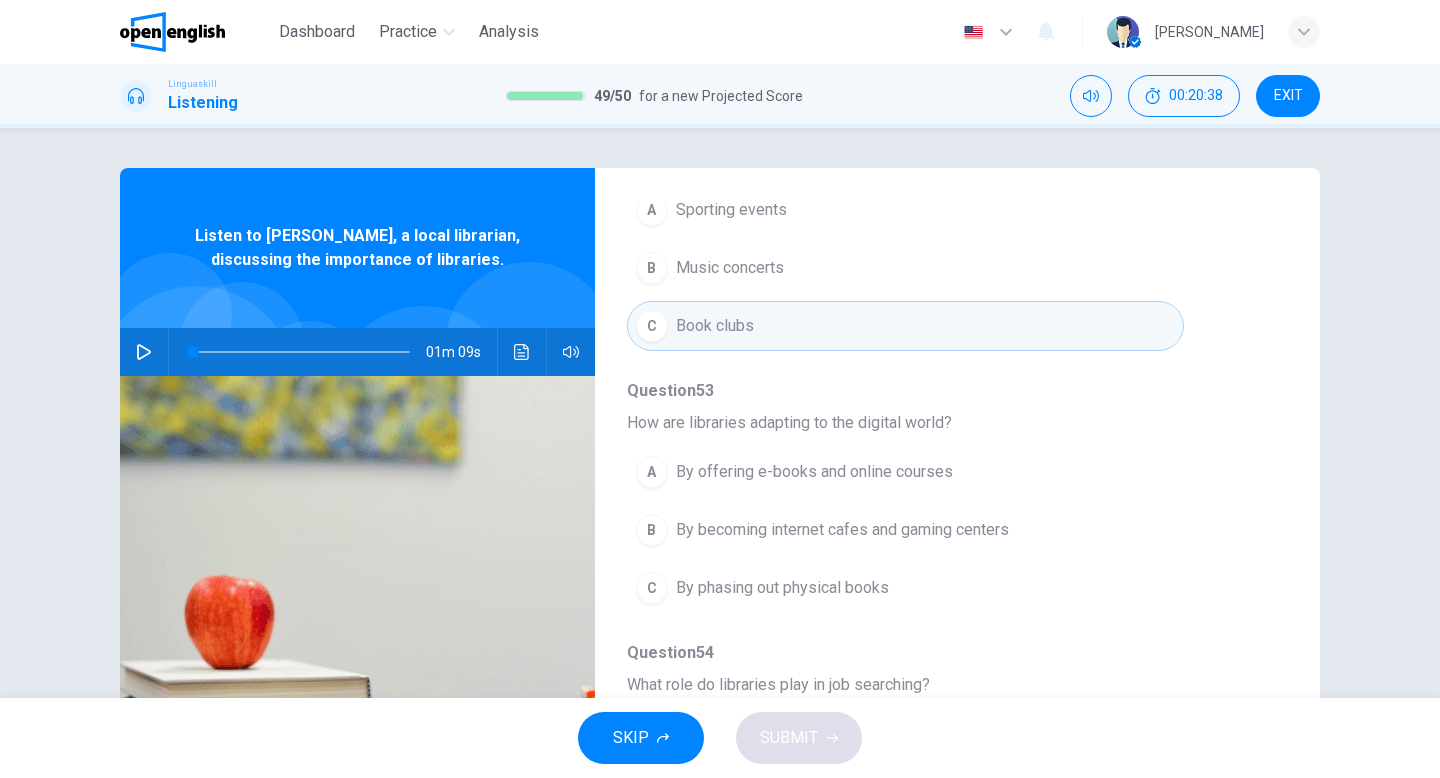 scroll, scrollTop: 863, scrollLeft: 0, axis: vertical 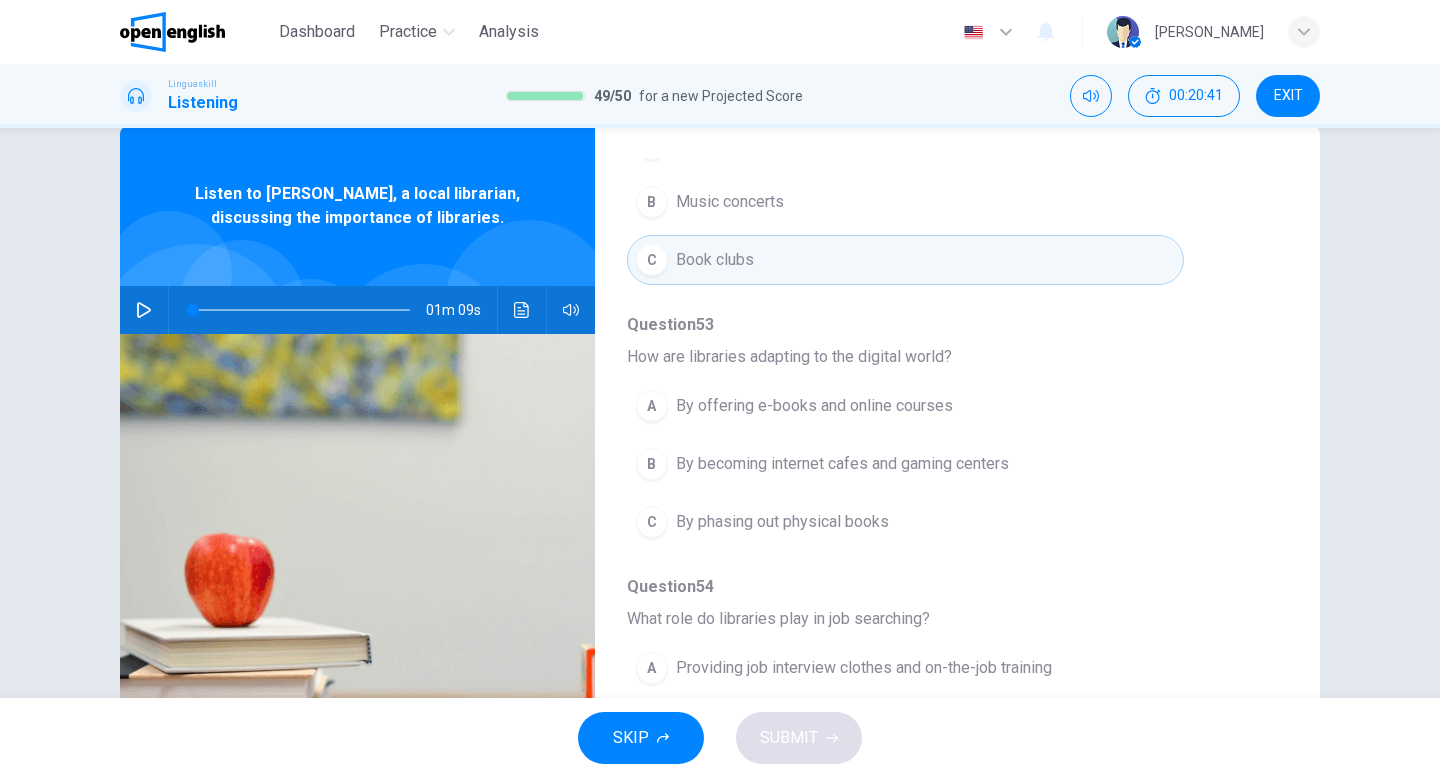 click on "By offering e-books and online courses" at bounding box center (814, 406) 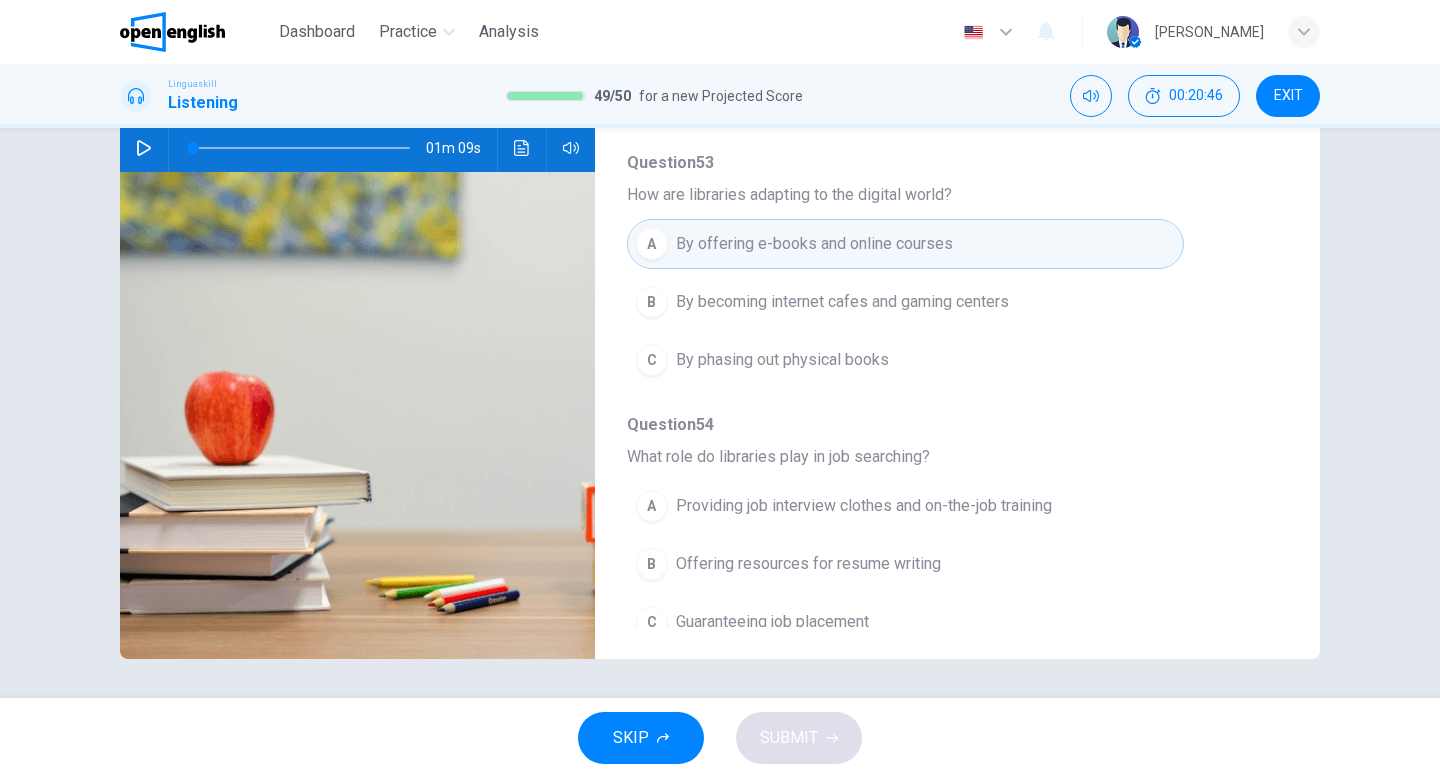 scroll, scrollTop: 205, scrollLeft: 0, axis: vertical 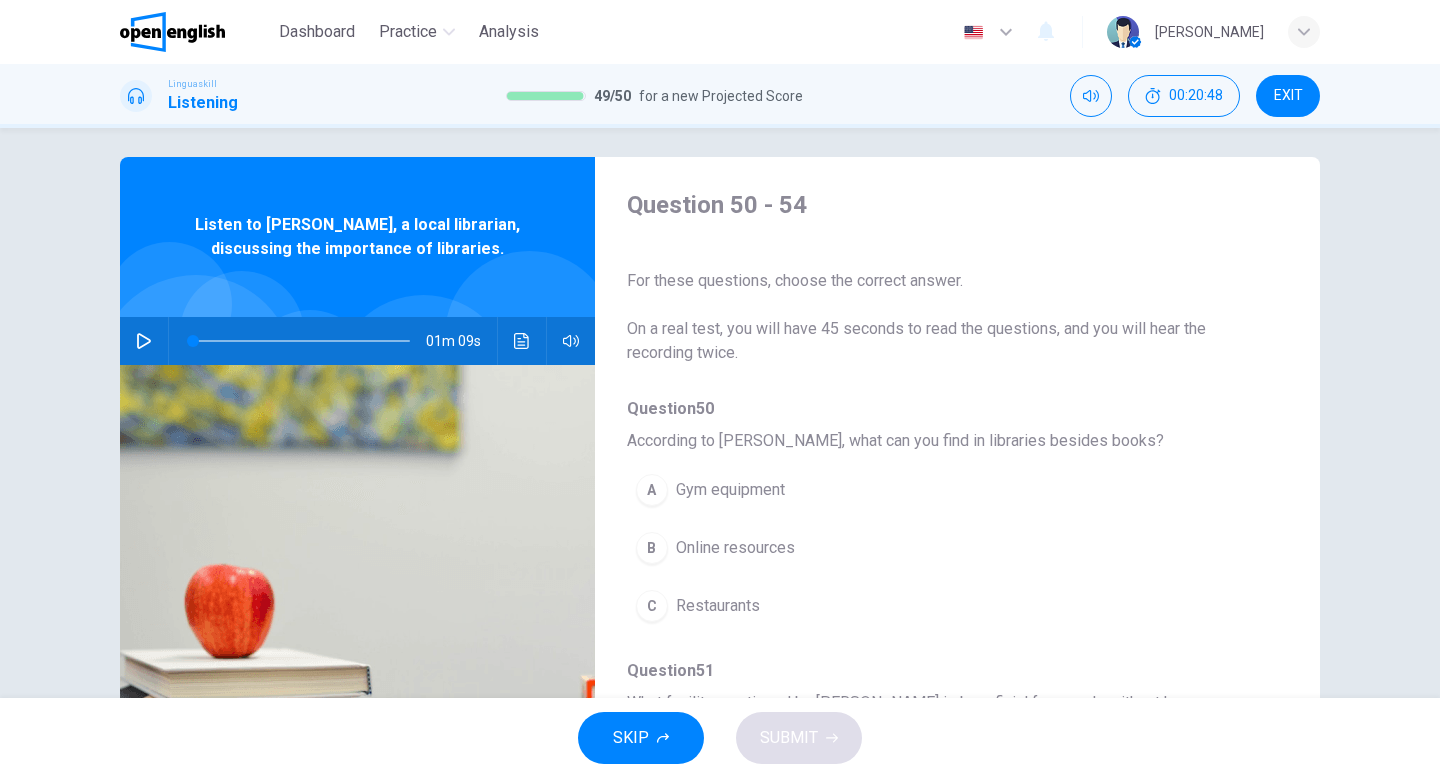 click 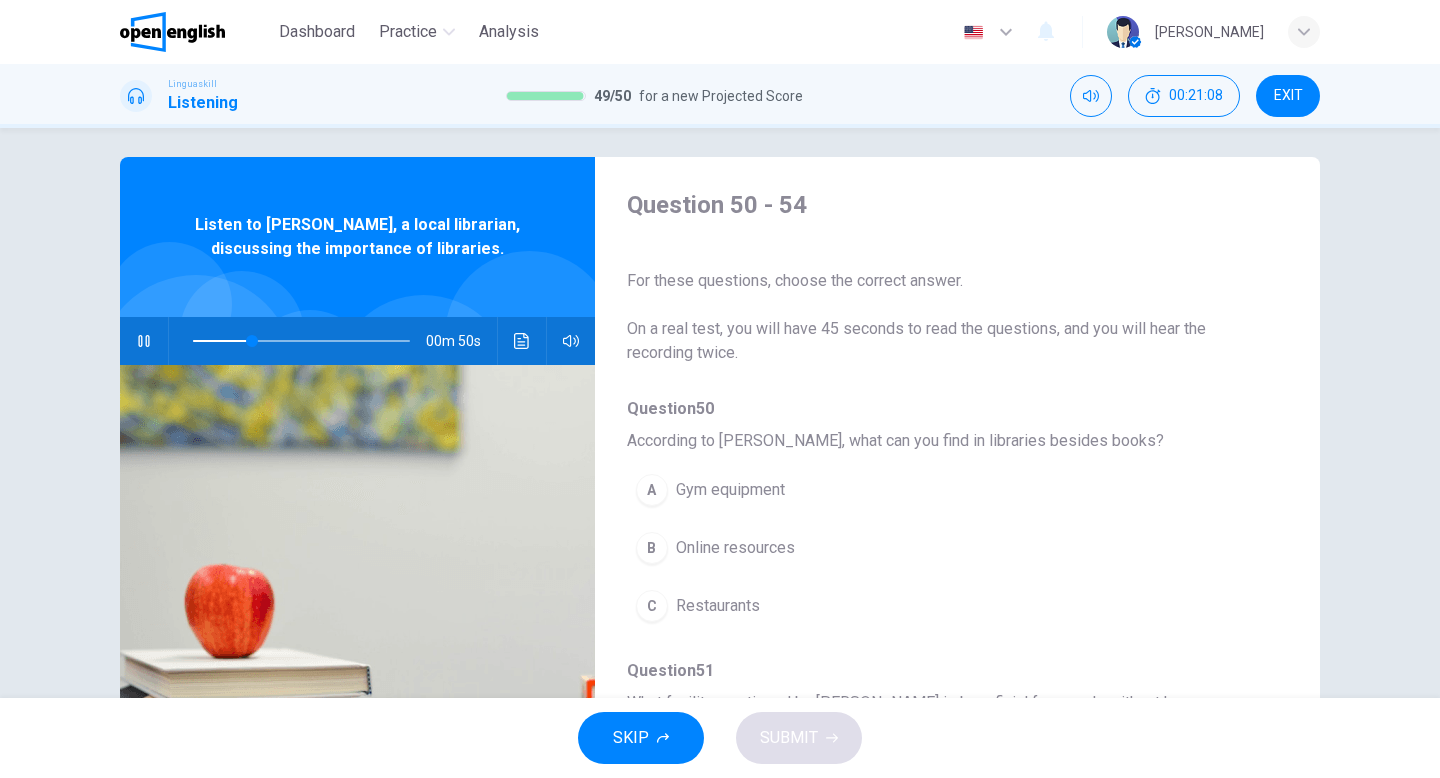 click on "B Online resources" at bounding box center (905, 548) 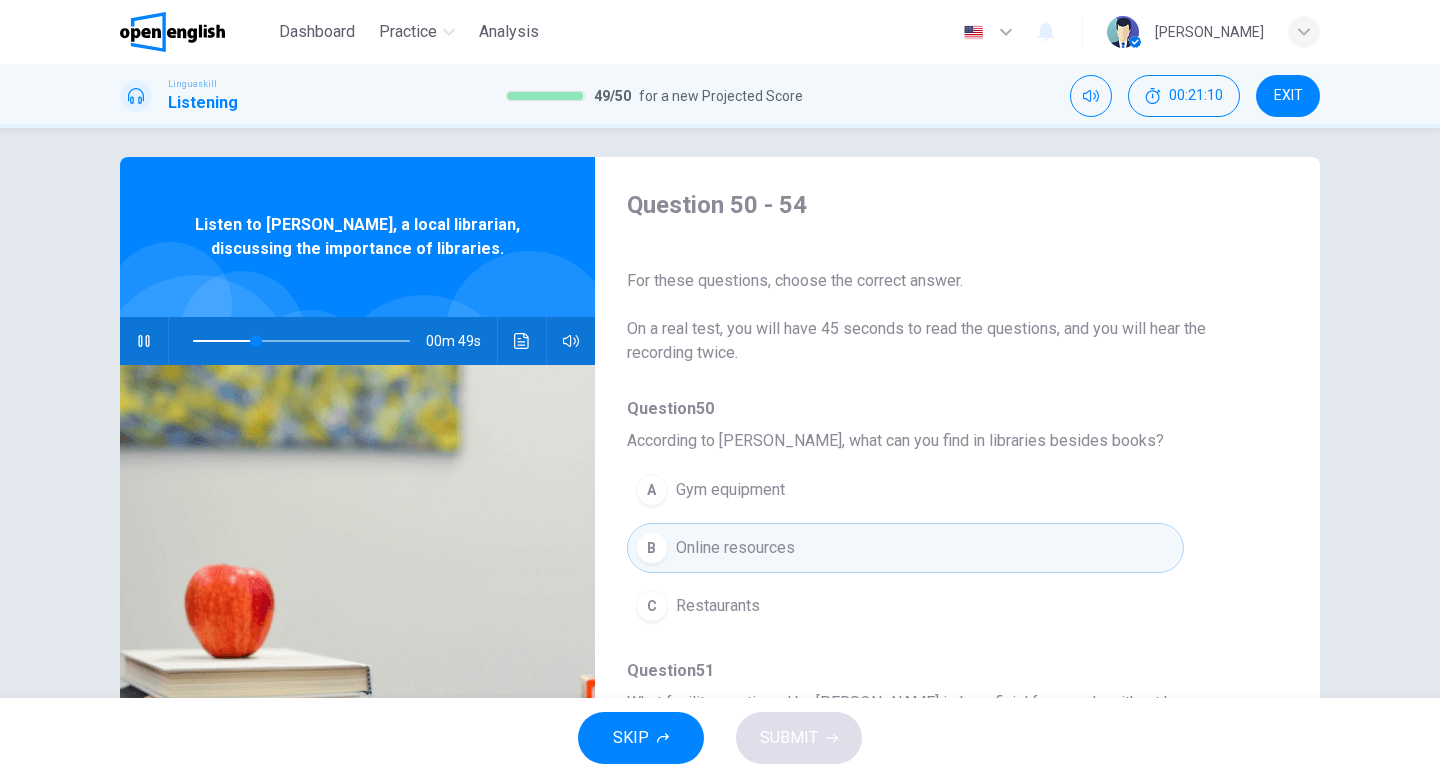 click on "B Online resources" at bounding box center [905, 548] 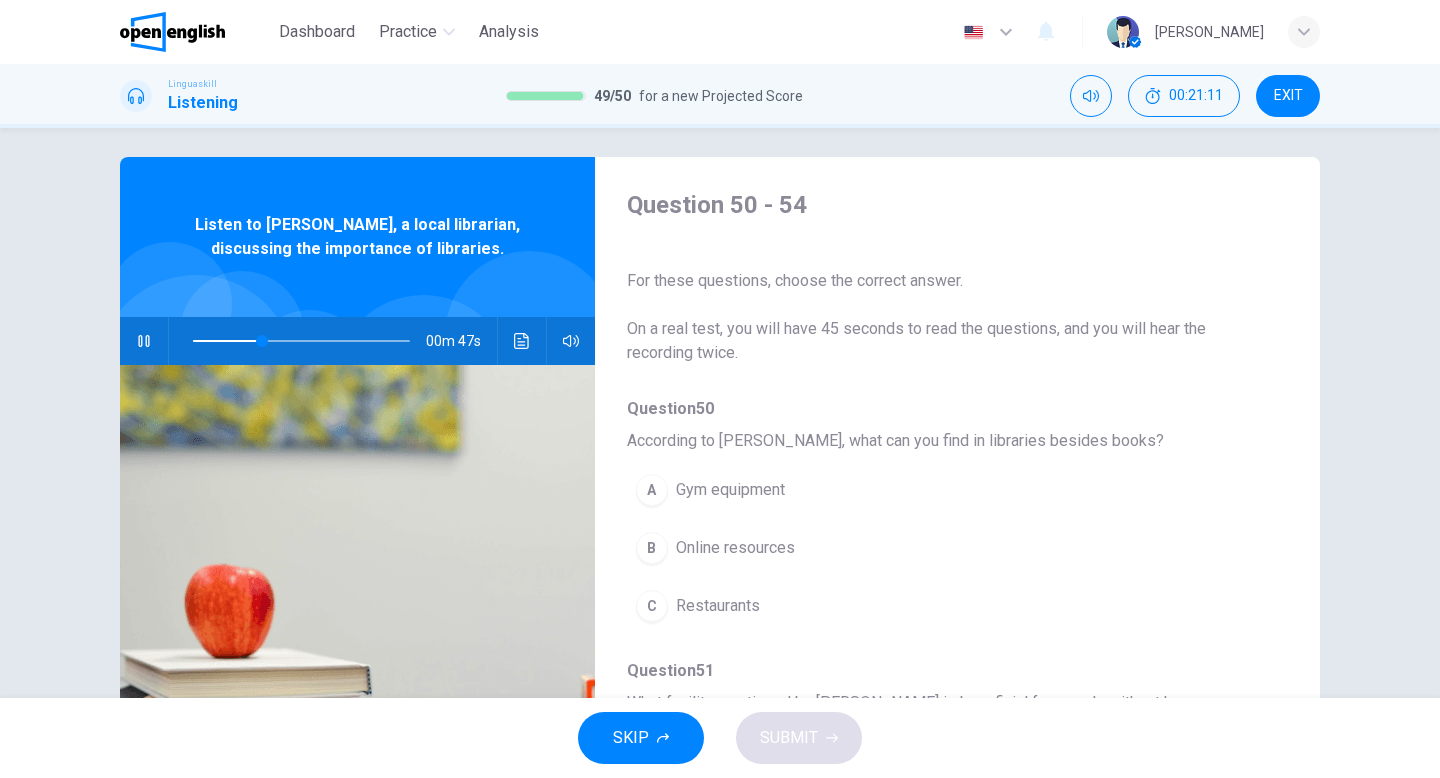 click on "B Online resources" at bounding box center [905, 548] 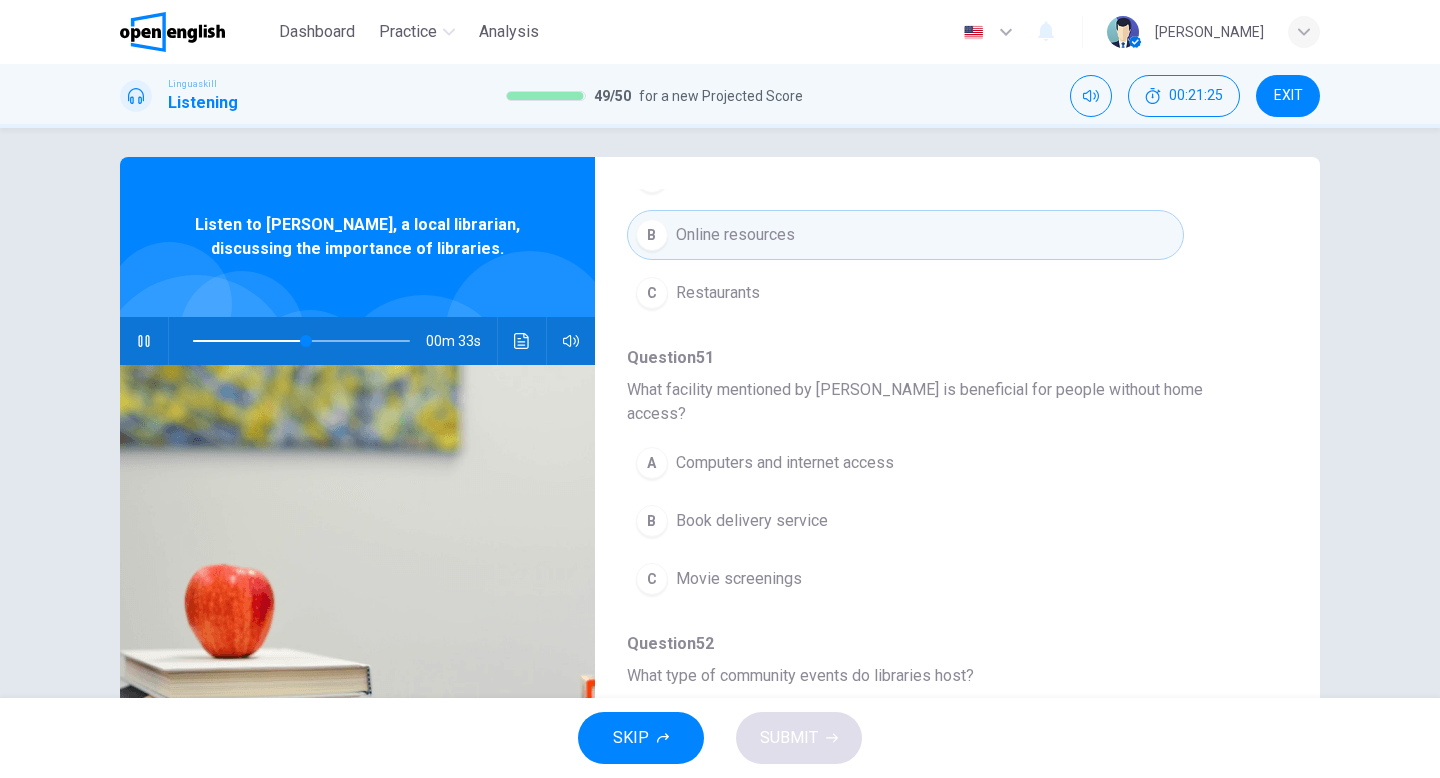 scroll, scrollTop: 317, scrollLeft: 0, axis: vertical 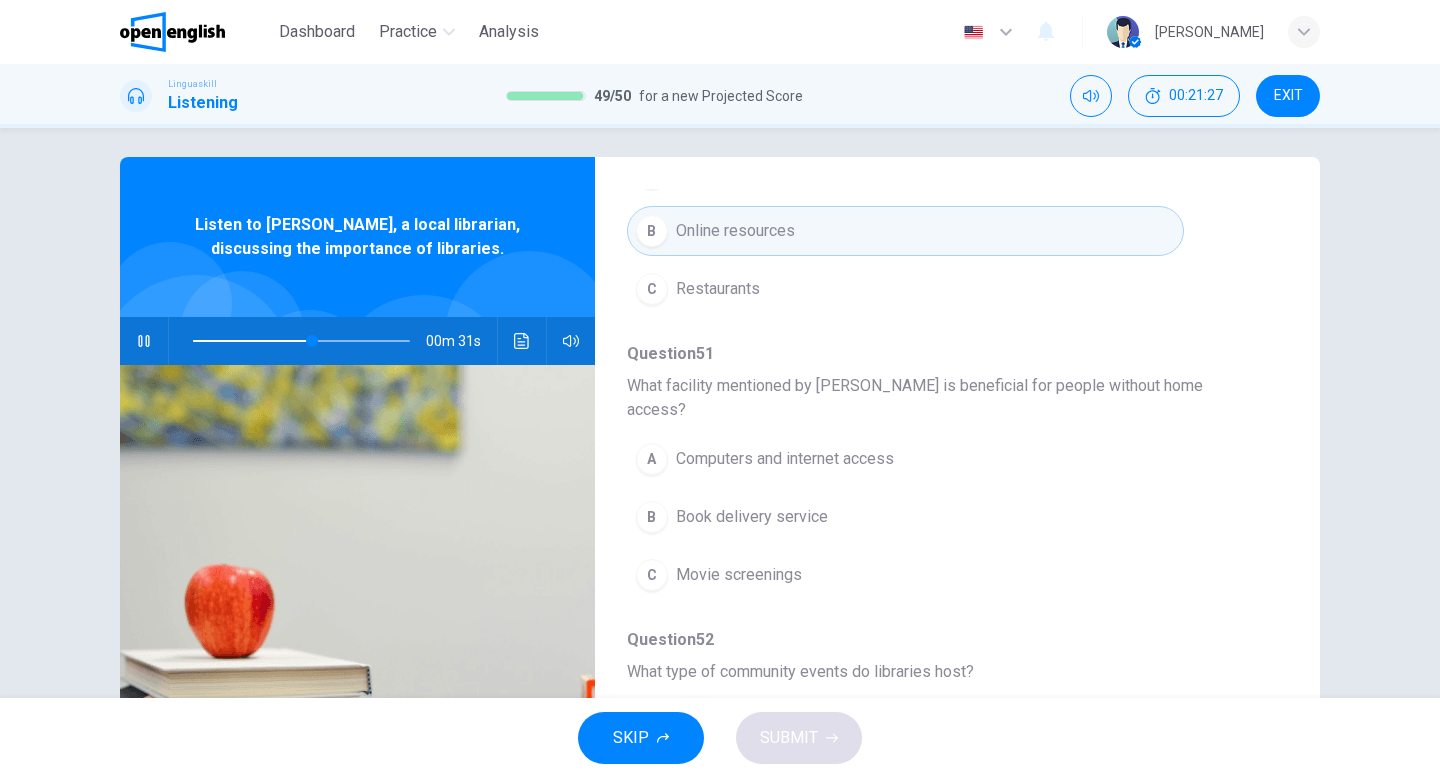 click on "A Computers and internet access" at bounding box center (905, 459) 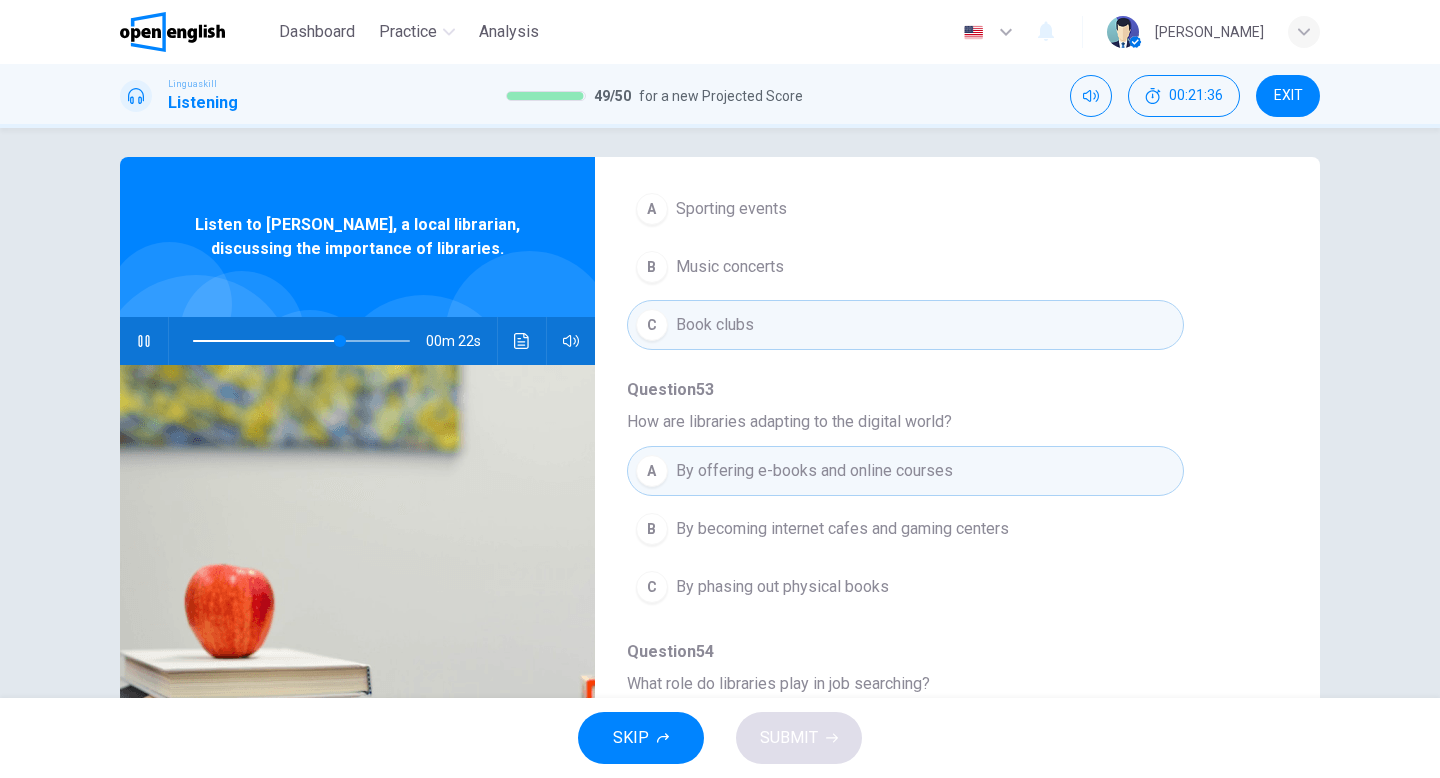 scroll, scrollTop: 863, scrollLeft: 0, axis: vertical 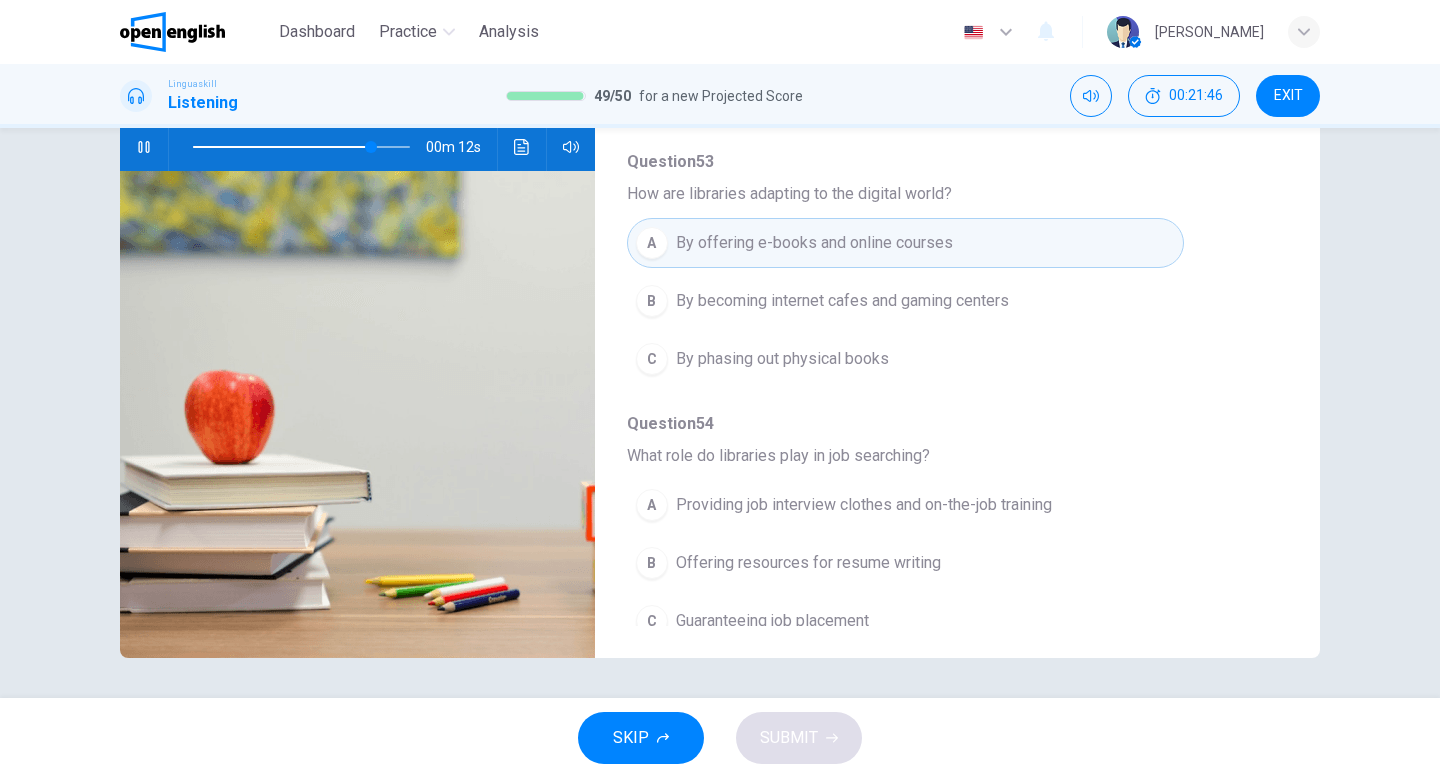 click on "Providing job interview clothes and on-the-job training" at bounding box center (864, 505) 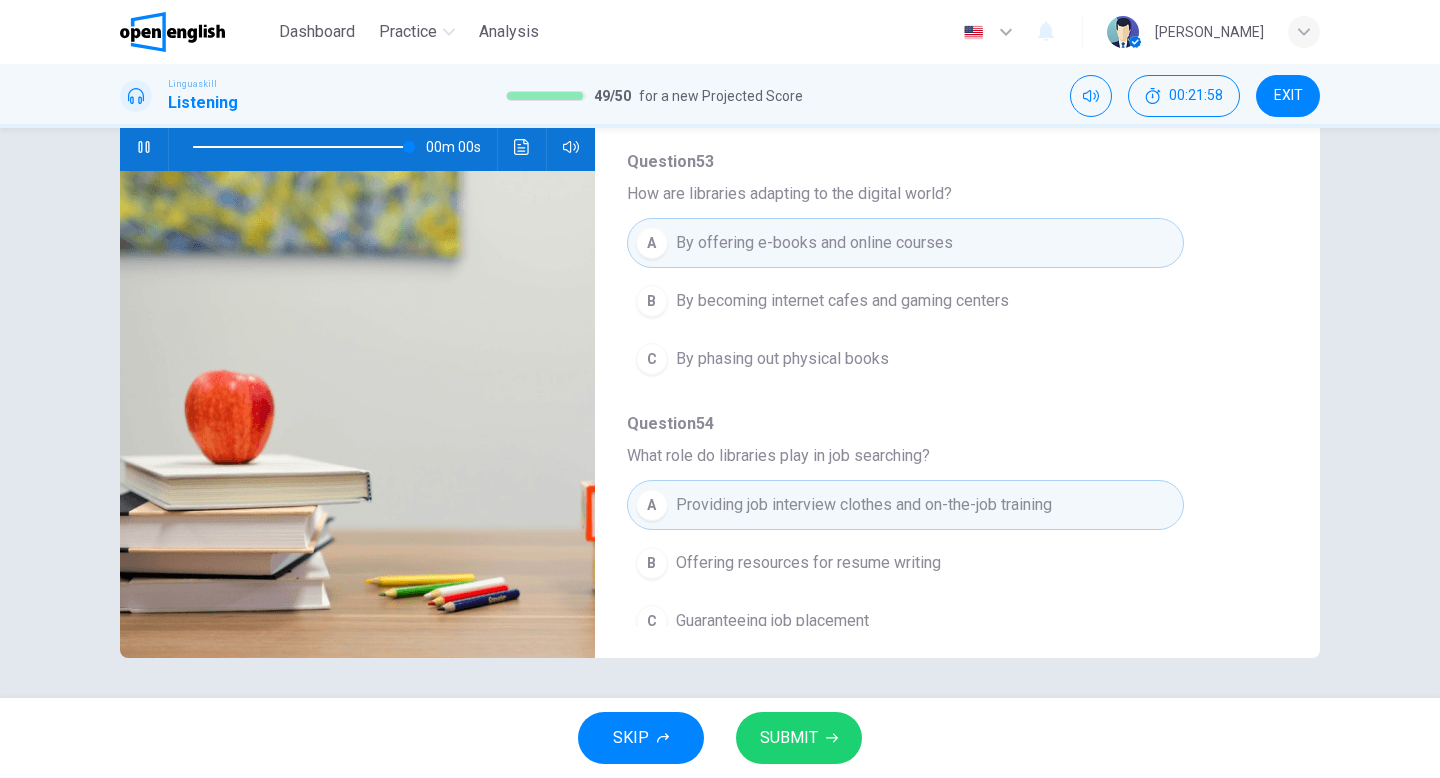 type on "*" 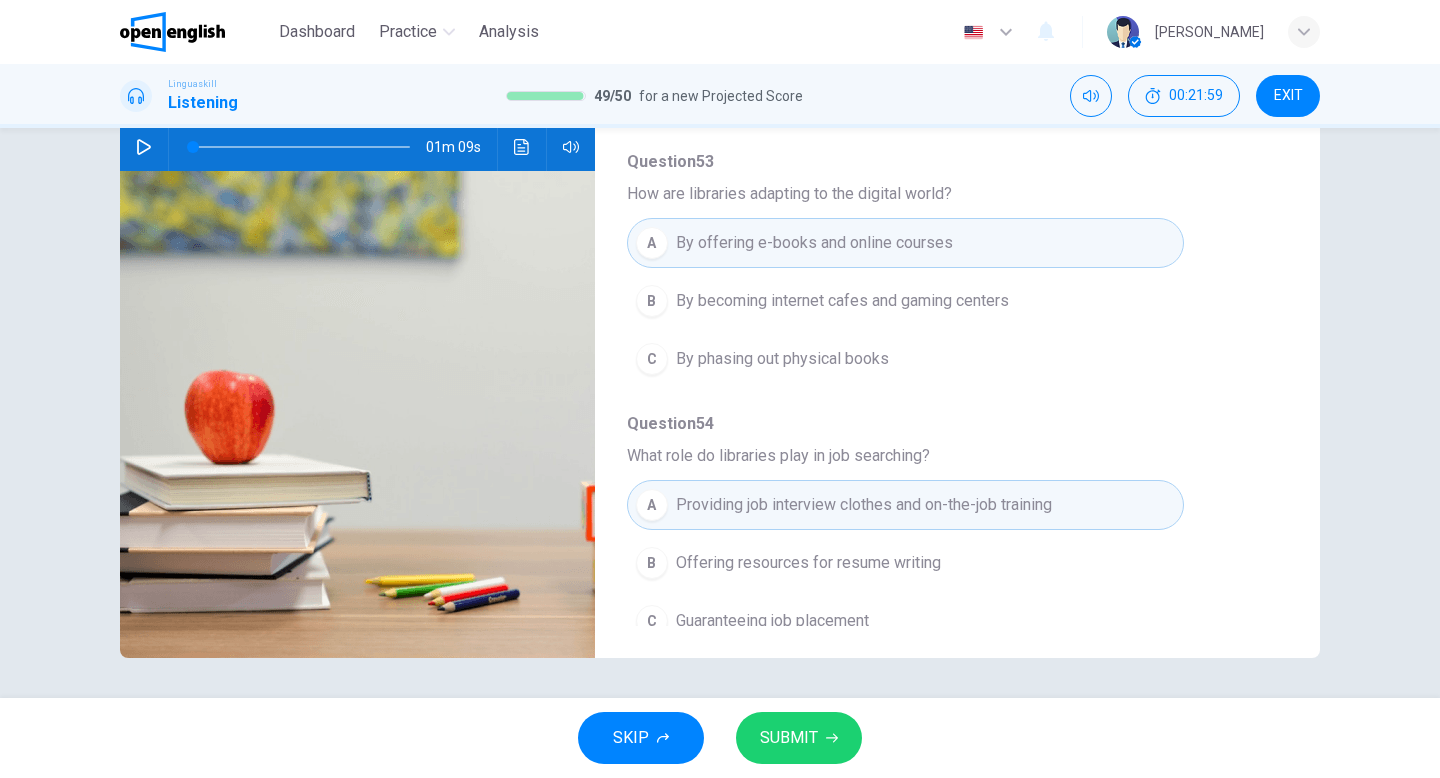 click on "SUBMIT" at bounding box center (789, 738) 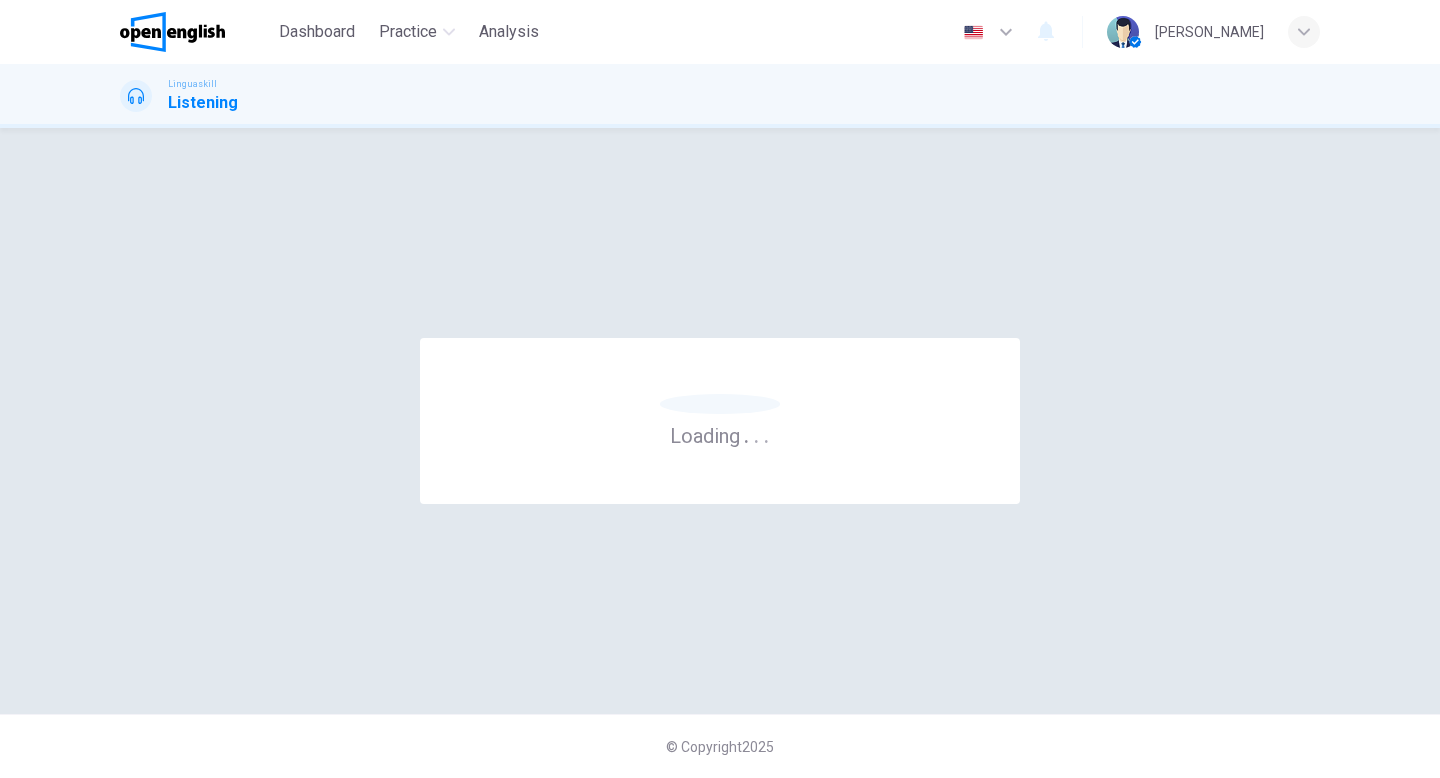 scroll, scrollTop: 0, scrollLeft: 0, axis: both 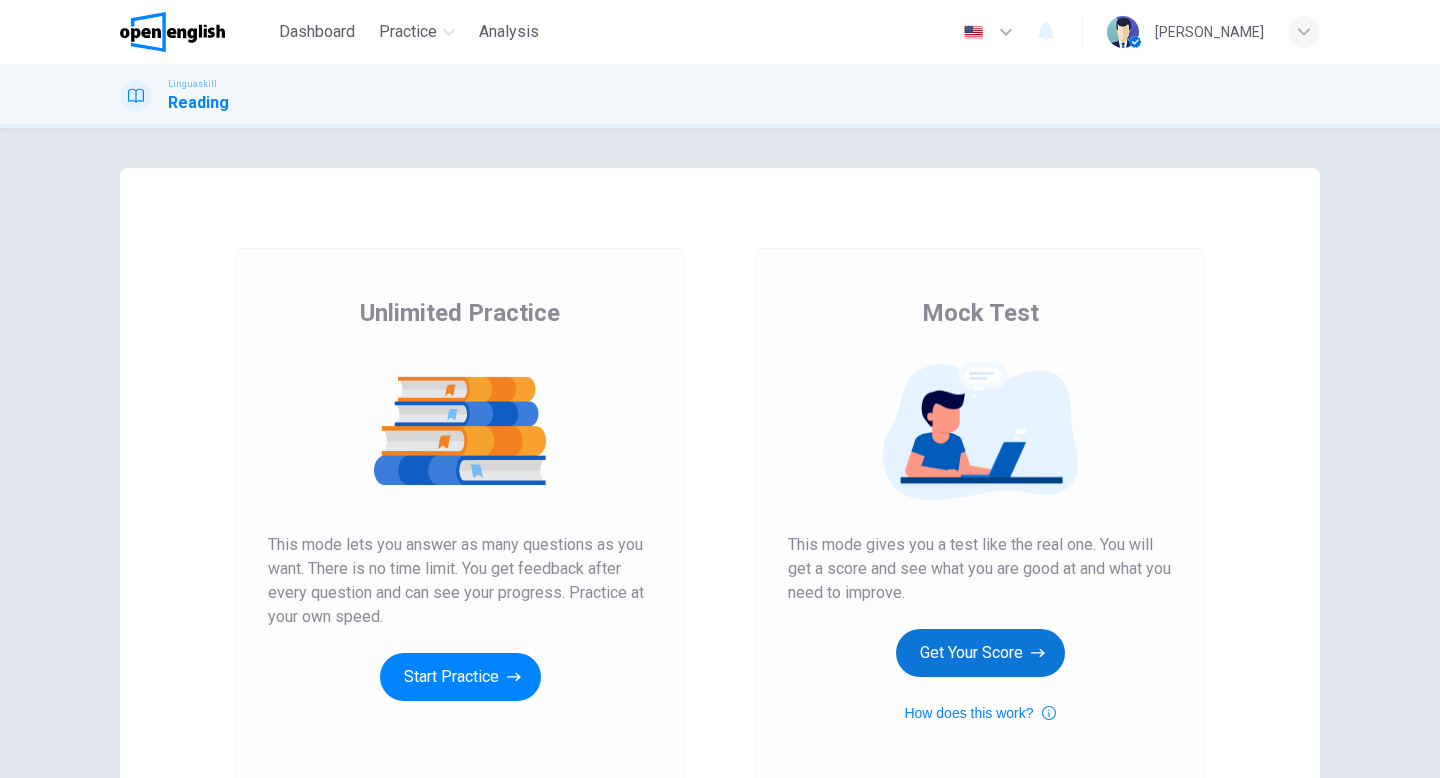 click on "Get Your Score" at bounding box center [980, 653] 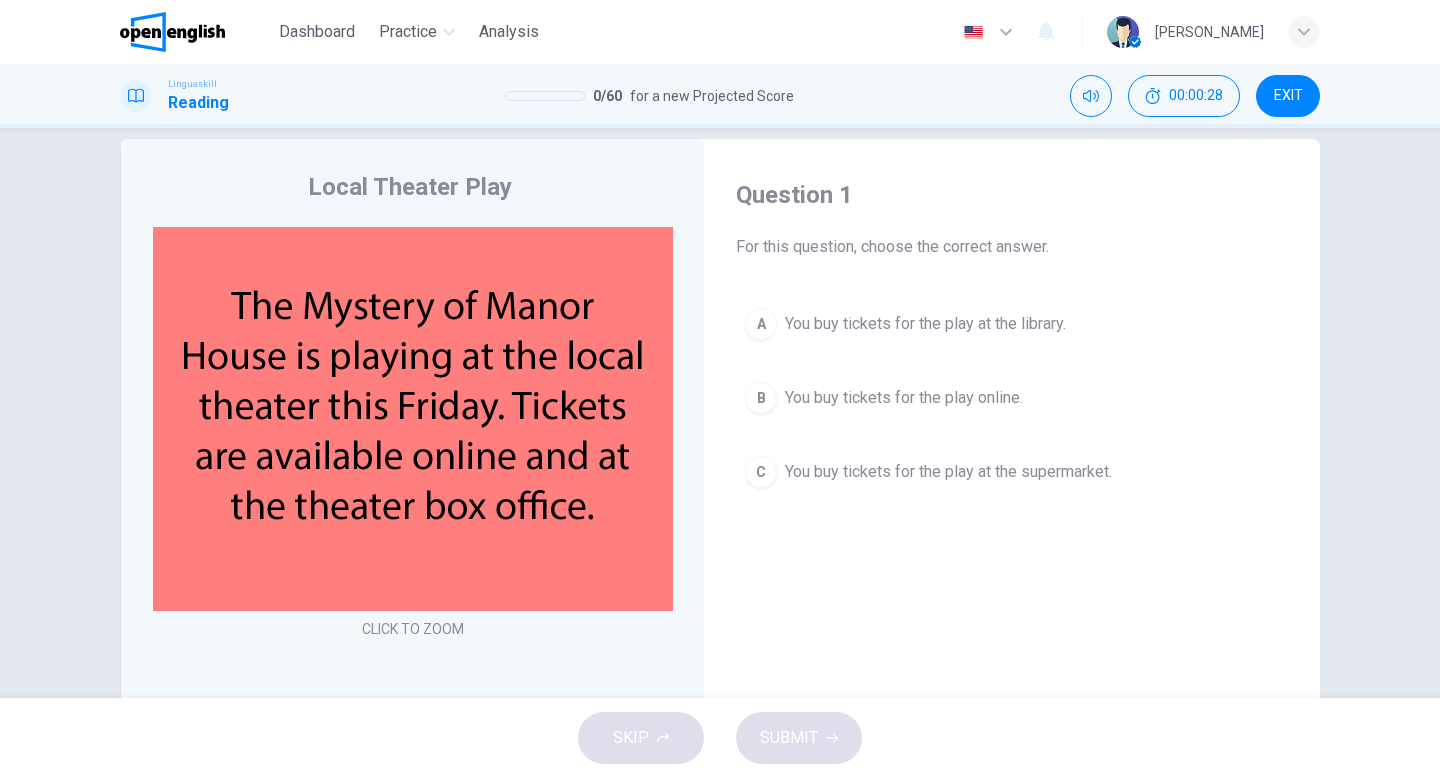 scroll, scrollTop: 0, scrollLeft: 0, axis: both 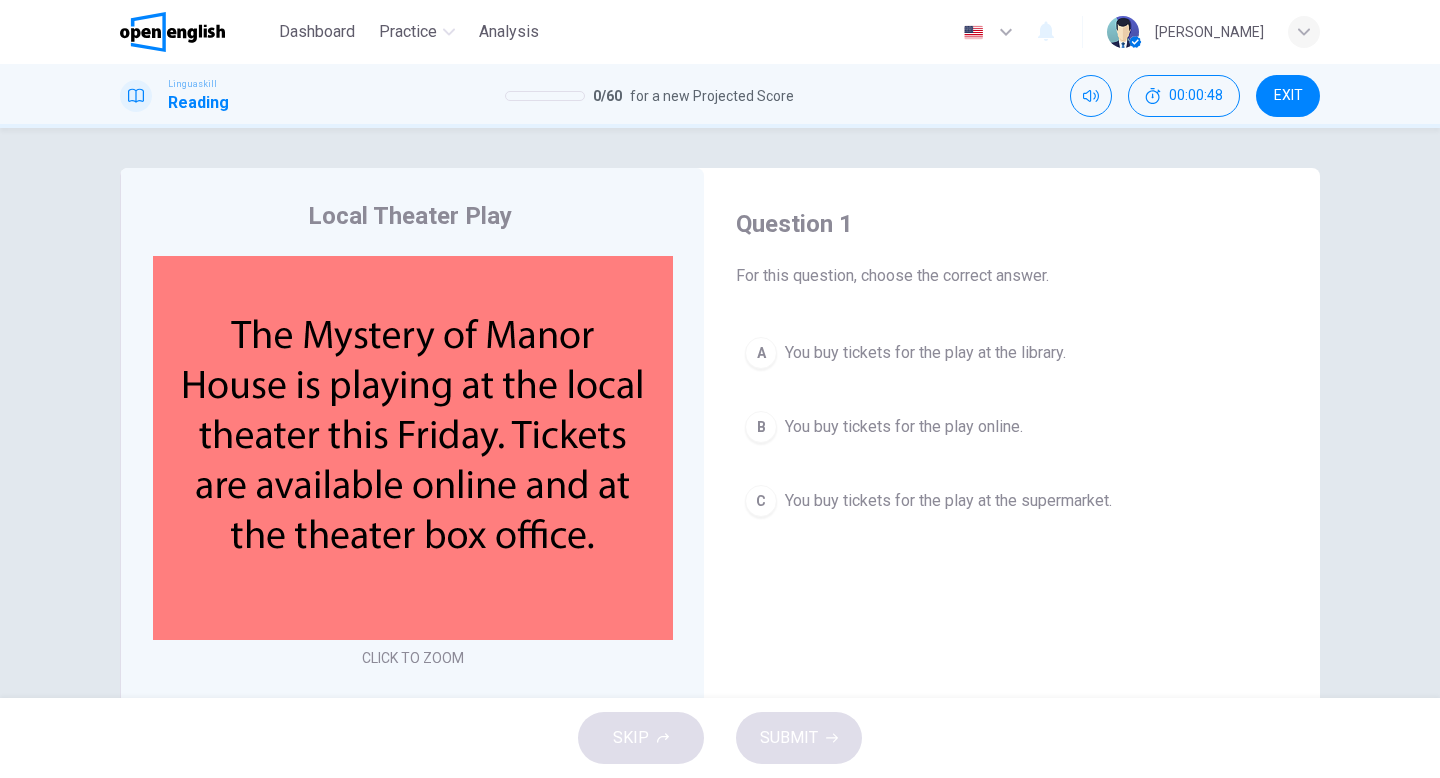 click on "You buy tickets for the play online." at bounding box center (904, 427) 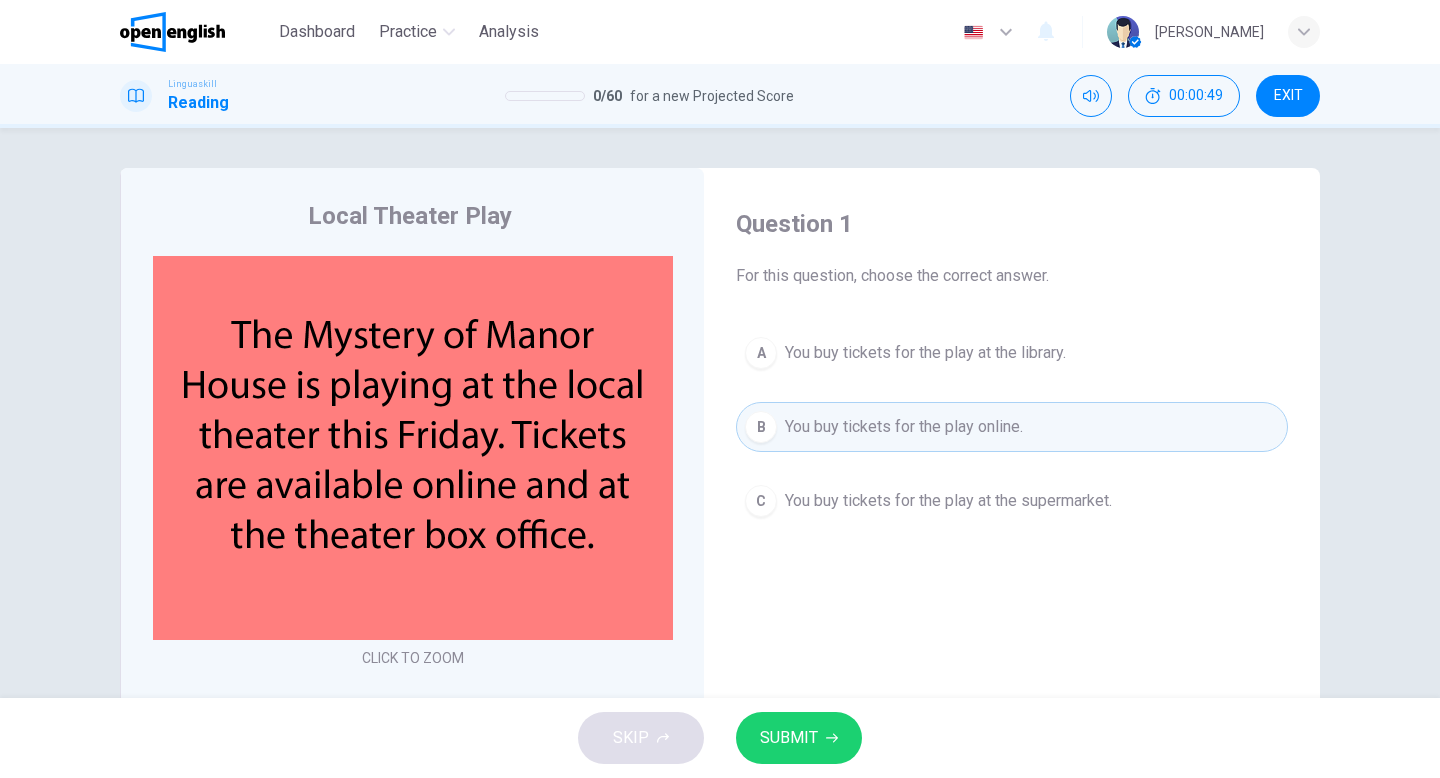 click on "SUBMIT" at bounding box center [799, 738] 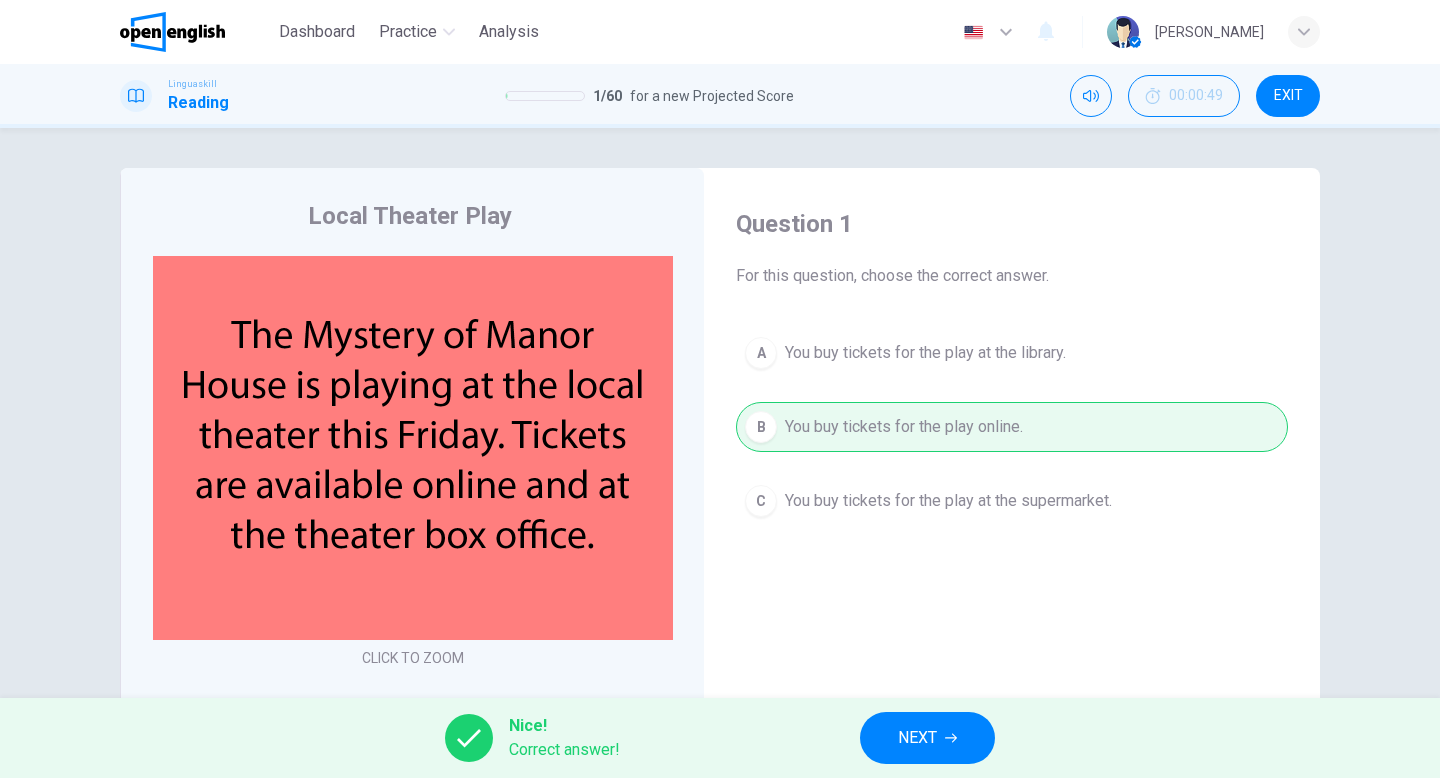 click on "NEXT" at bounding box center (917, 738) 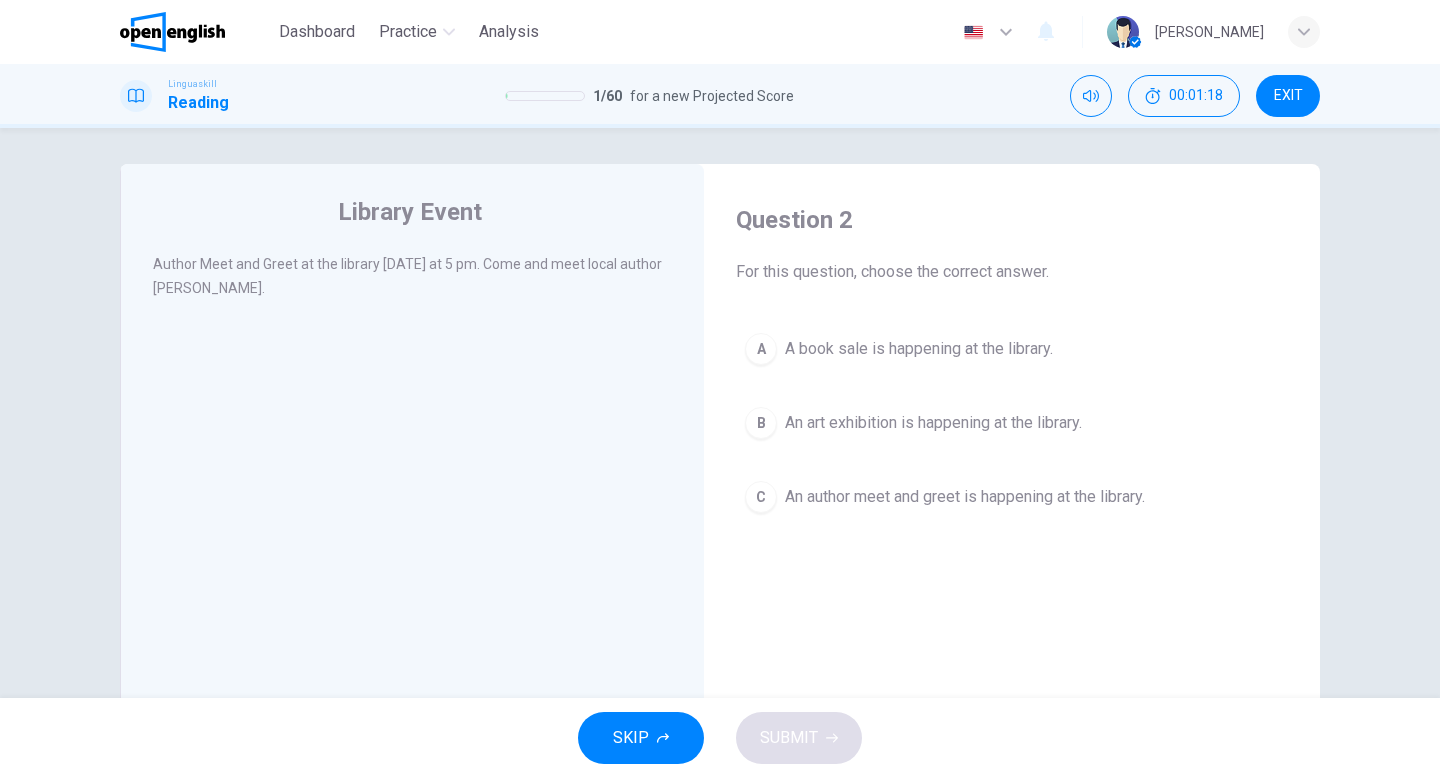 scroll, scrollTop: 0, scrollLeft: 0, axis: both 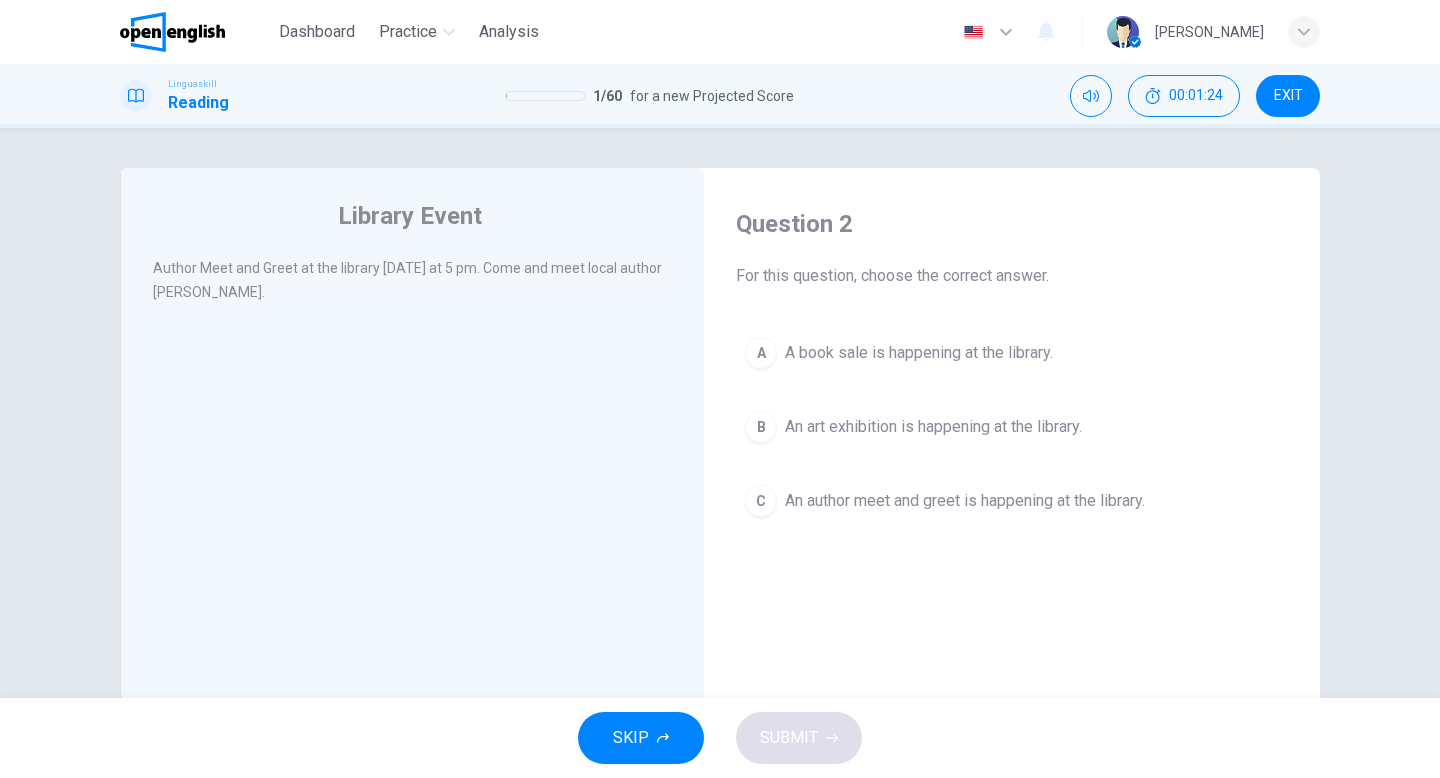 click on "An author meet and greet is happening at the library." at bounding box center (965, 501) 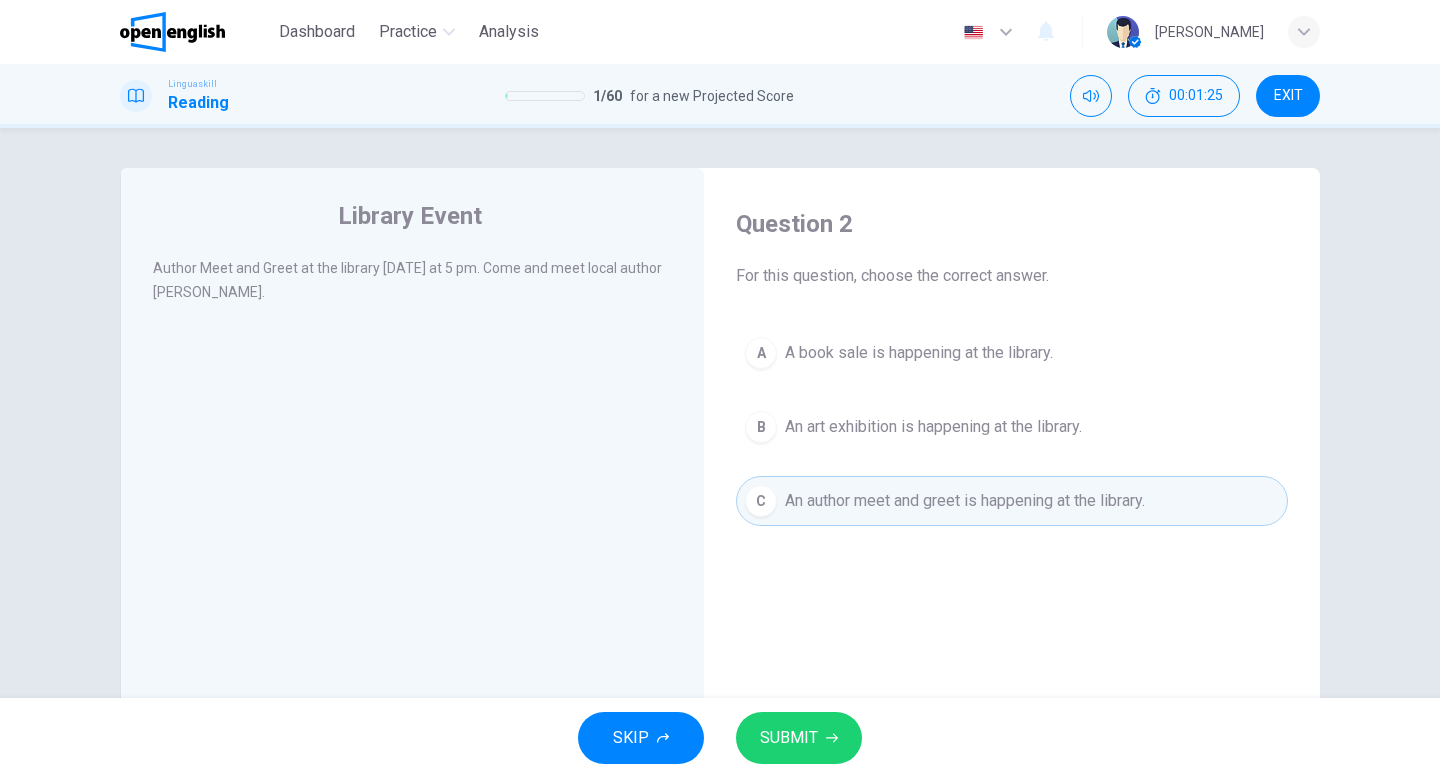 click 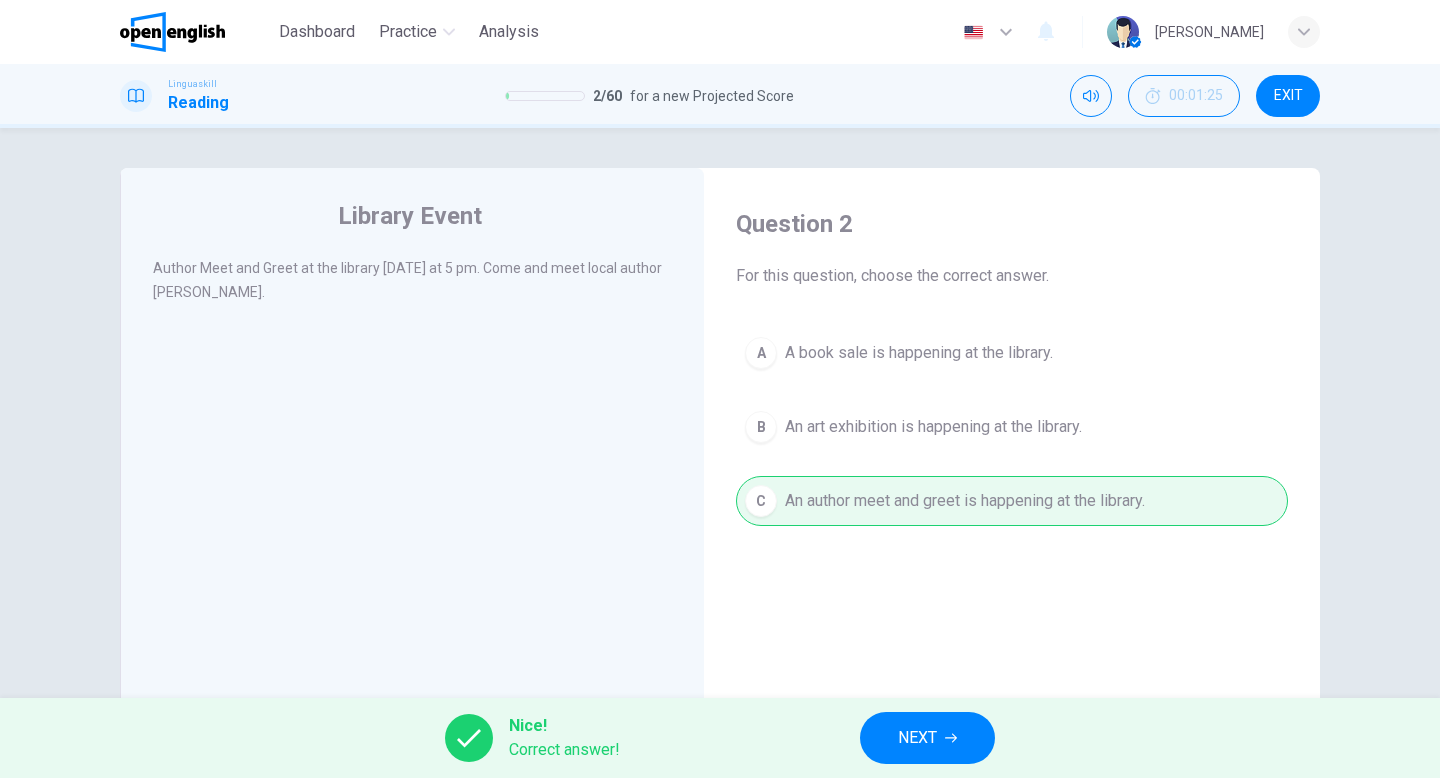 click on "NEXT" at bounding box center (917, 738) 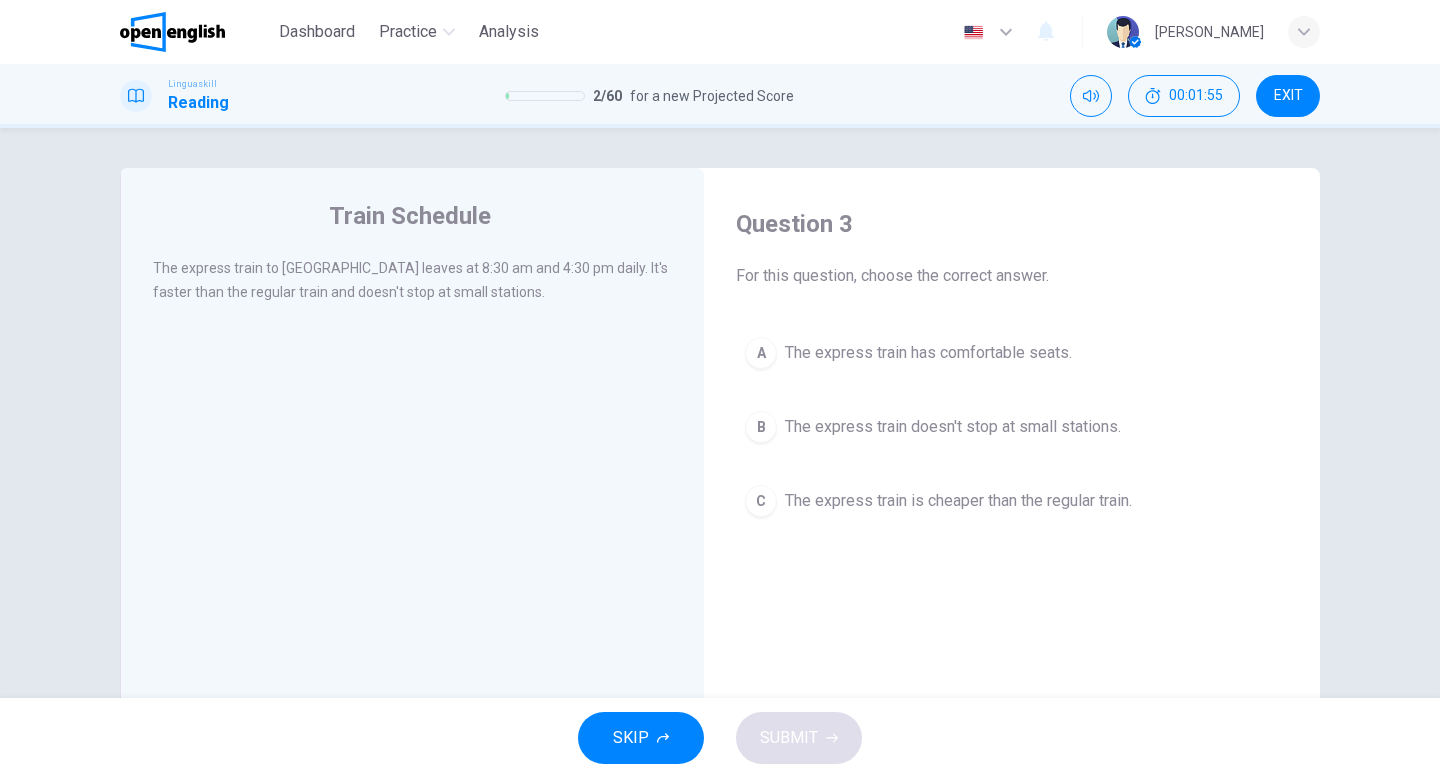 click on "The express train doesn't stop at small stations." at bounding box center [953, 427] 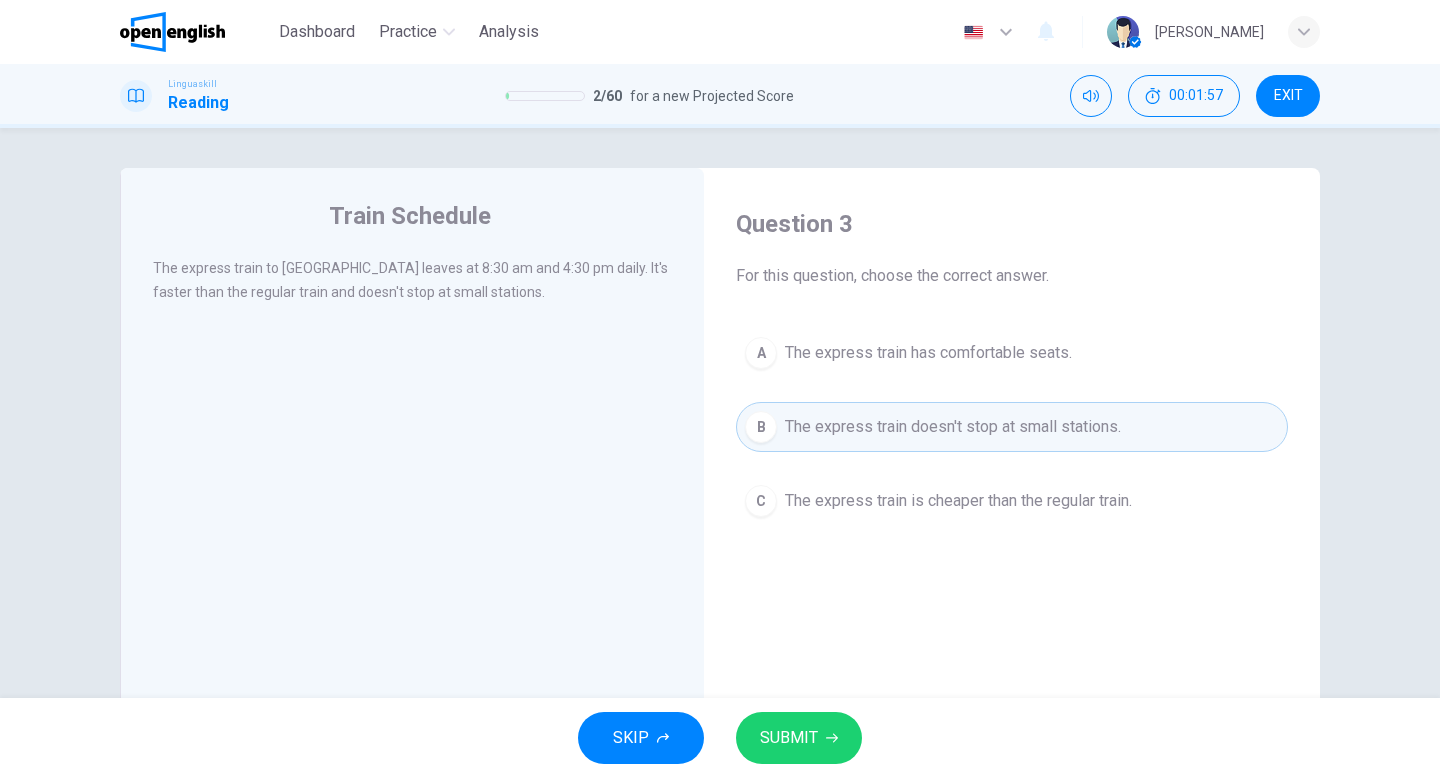 click 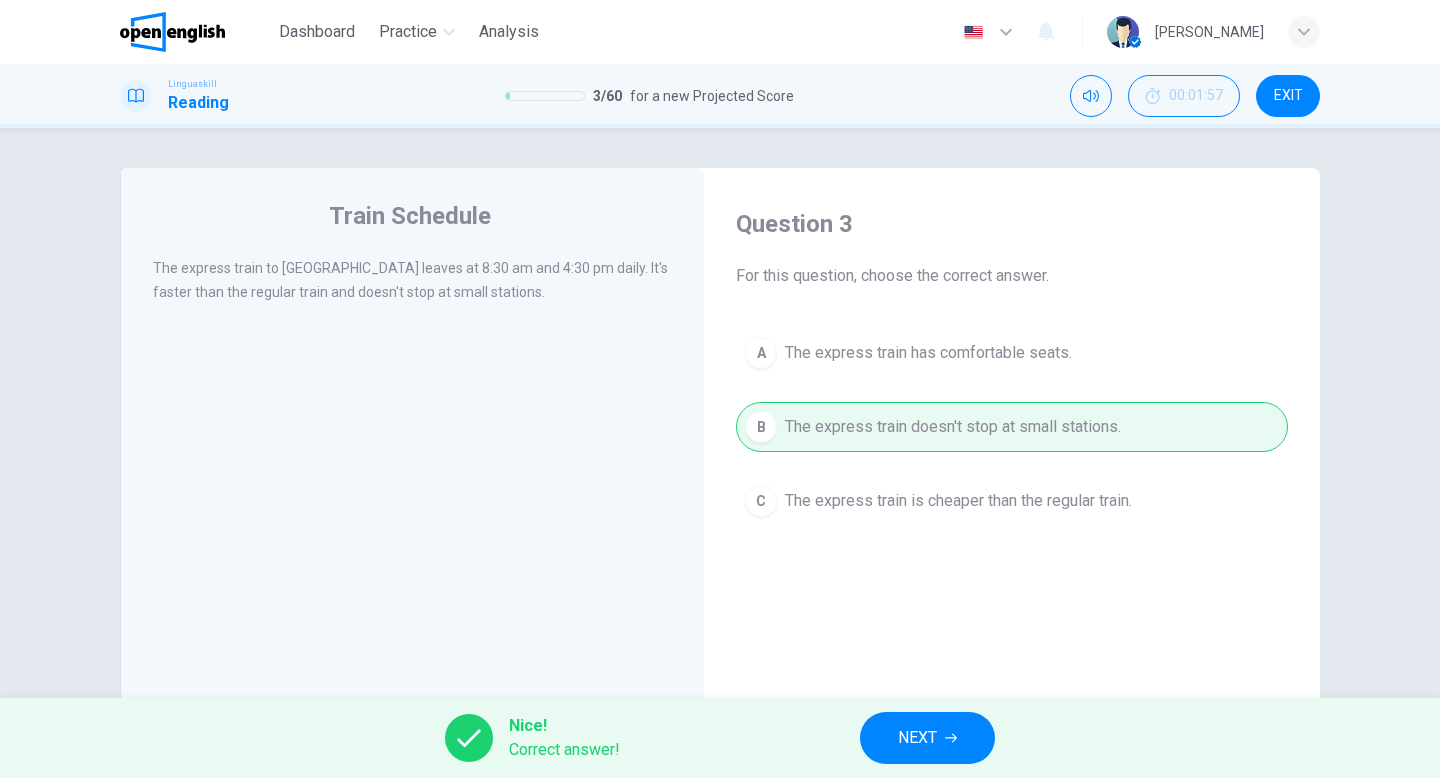 click on "NEXT" at bounding box center (917, 738) 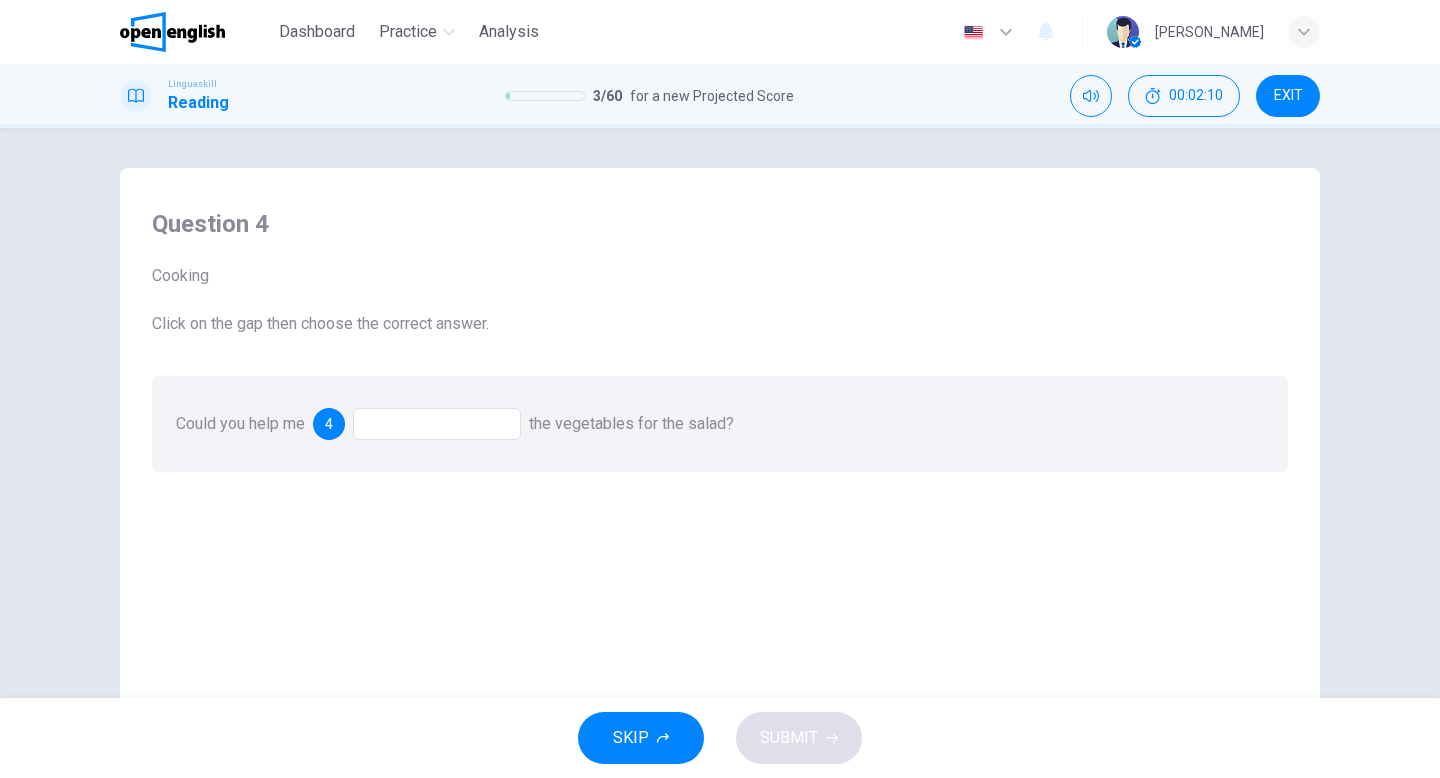 click on "4" at bounding box center (329, 424) 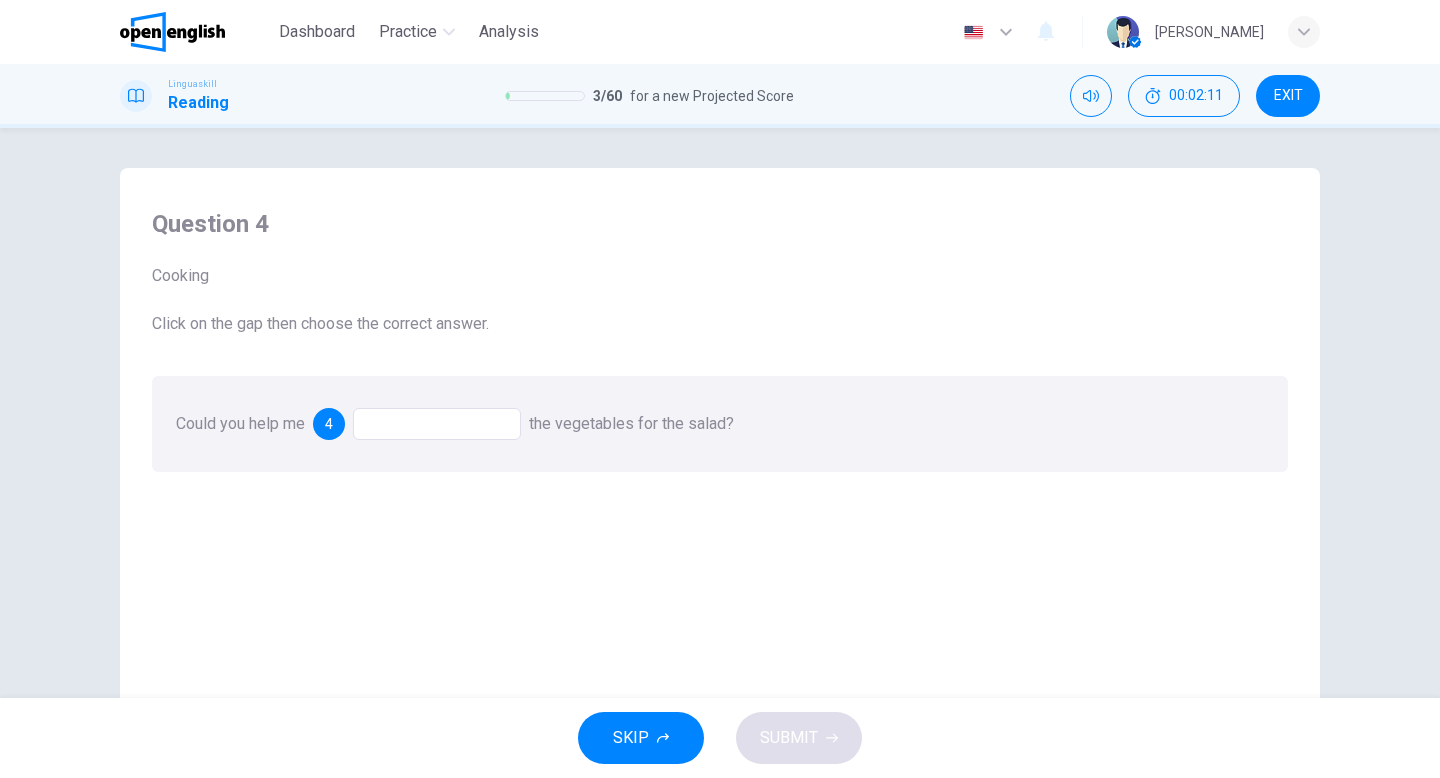 click at bounding box center [437, 424] 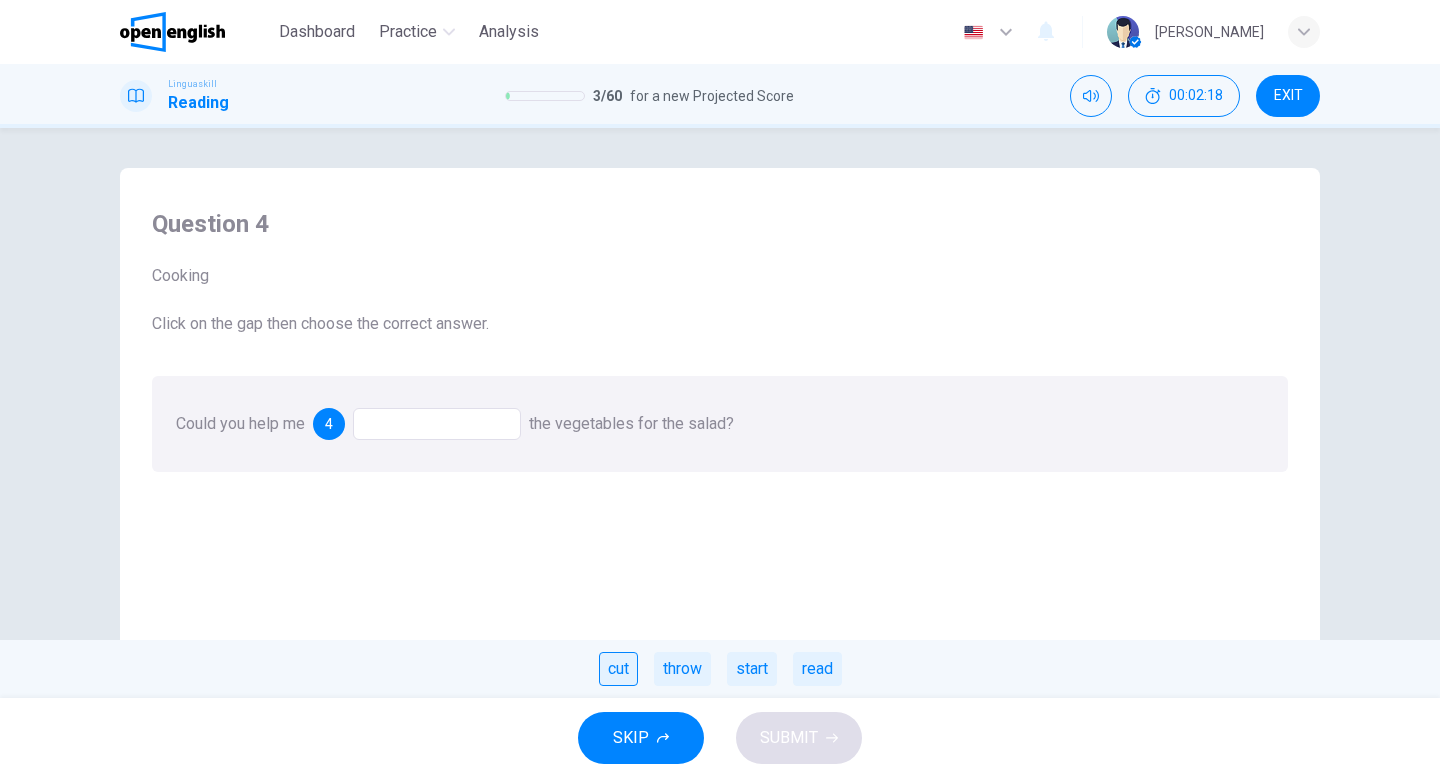 click on "cut" at bounding box center [618, 669] 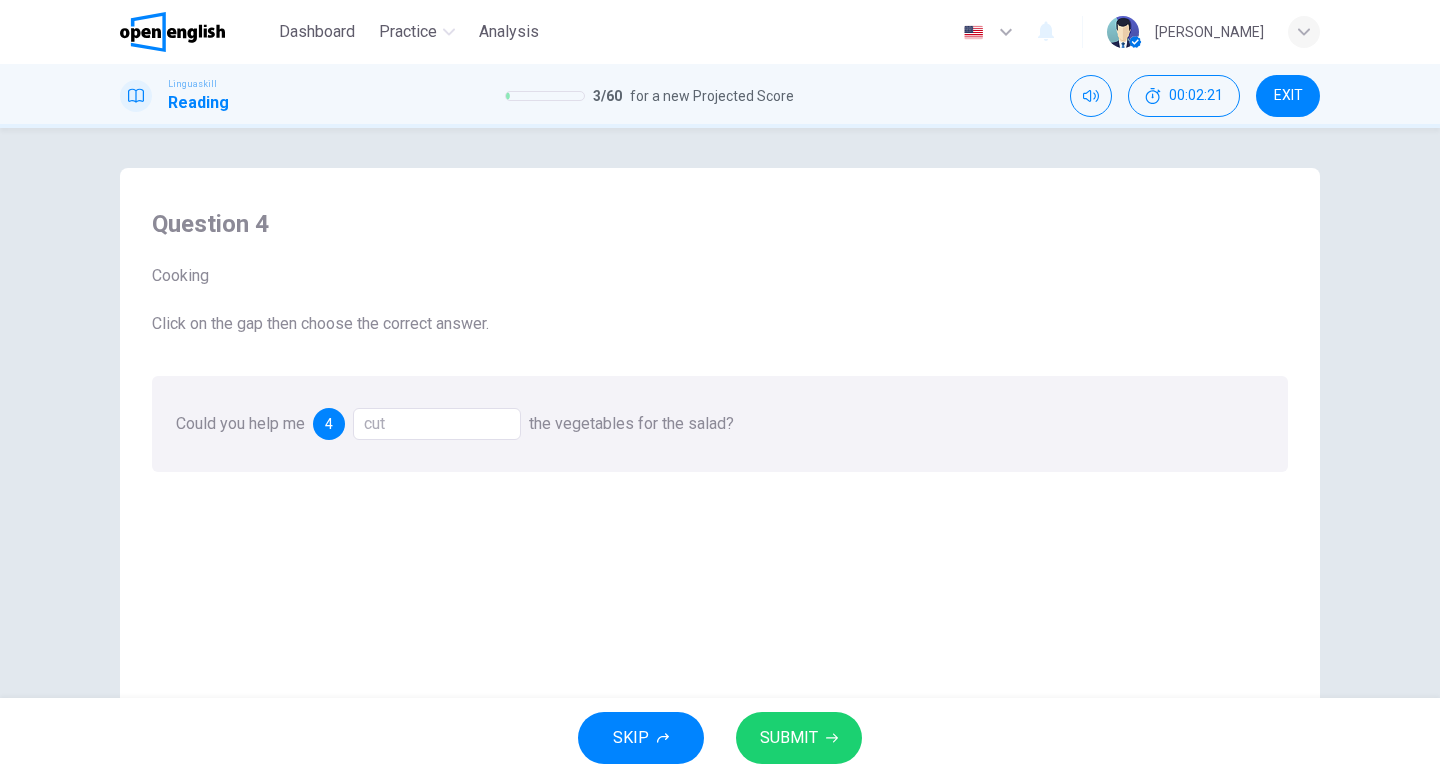 click on "SUBMIT" at bounding box center (799, 738) 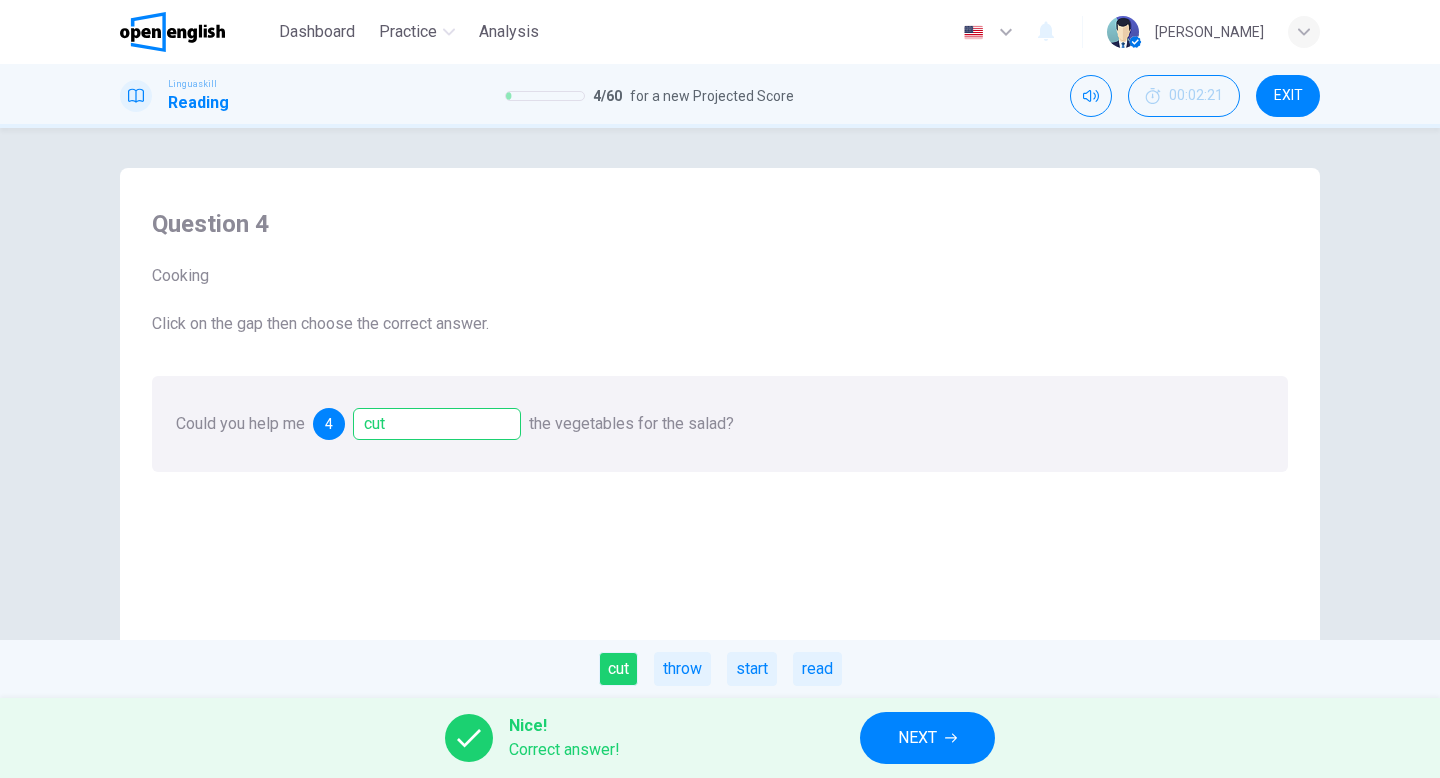 click on "NEXT" at bounding box center [917, 738] 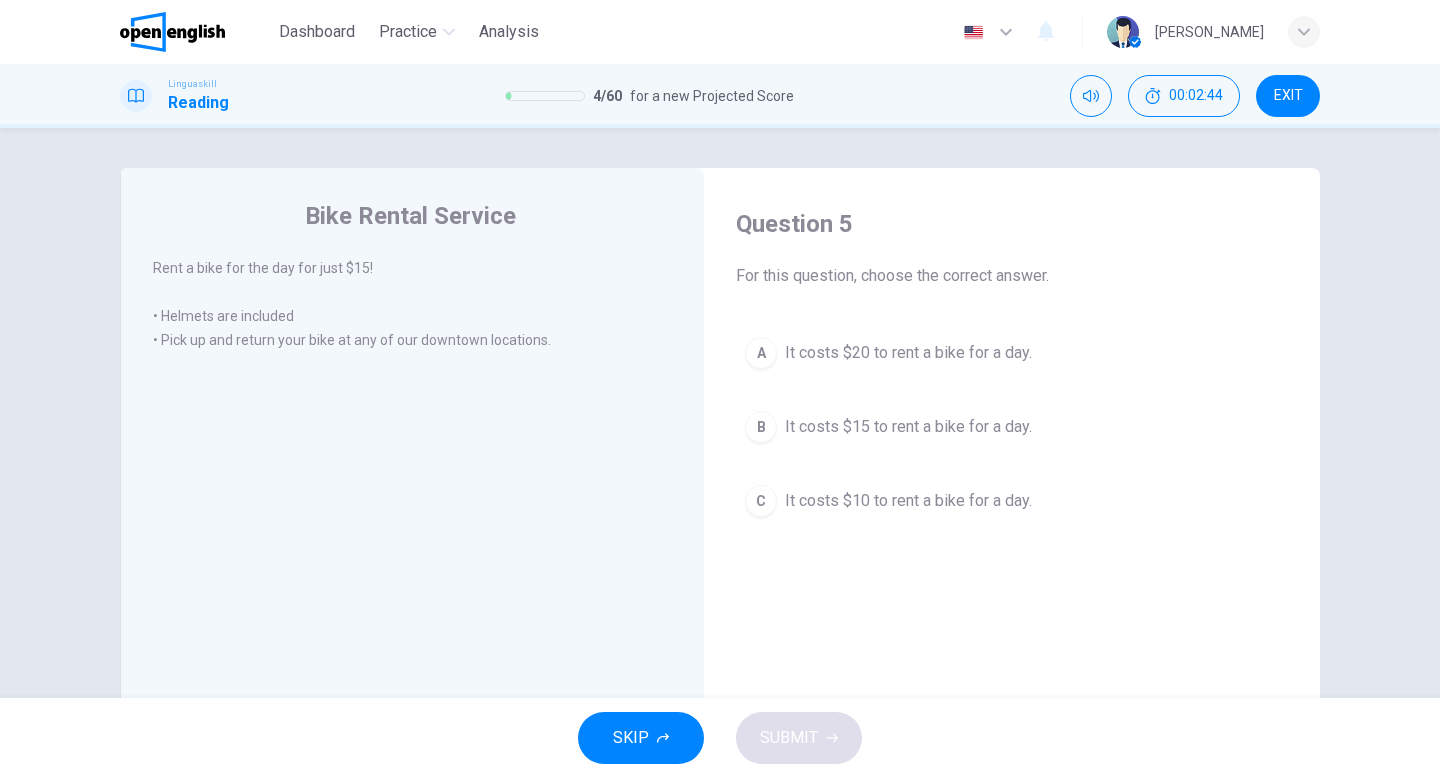 click on "It costs $15 to rent a bike for a day." at bounding box center [908, 427] 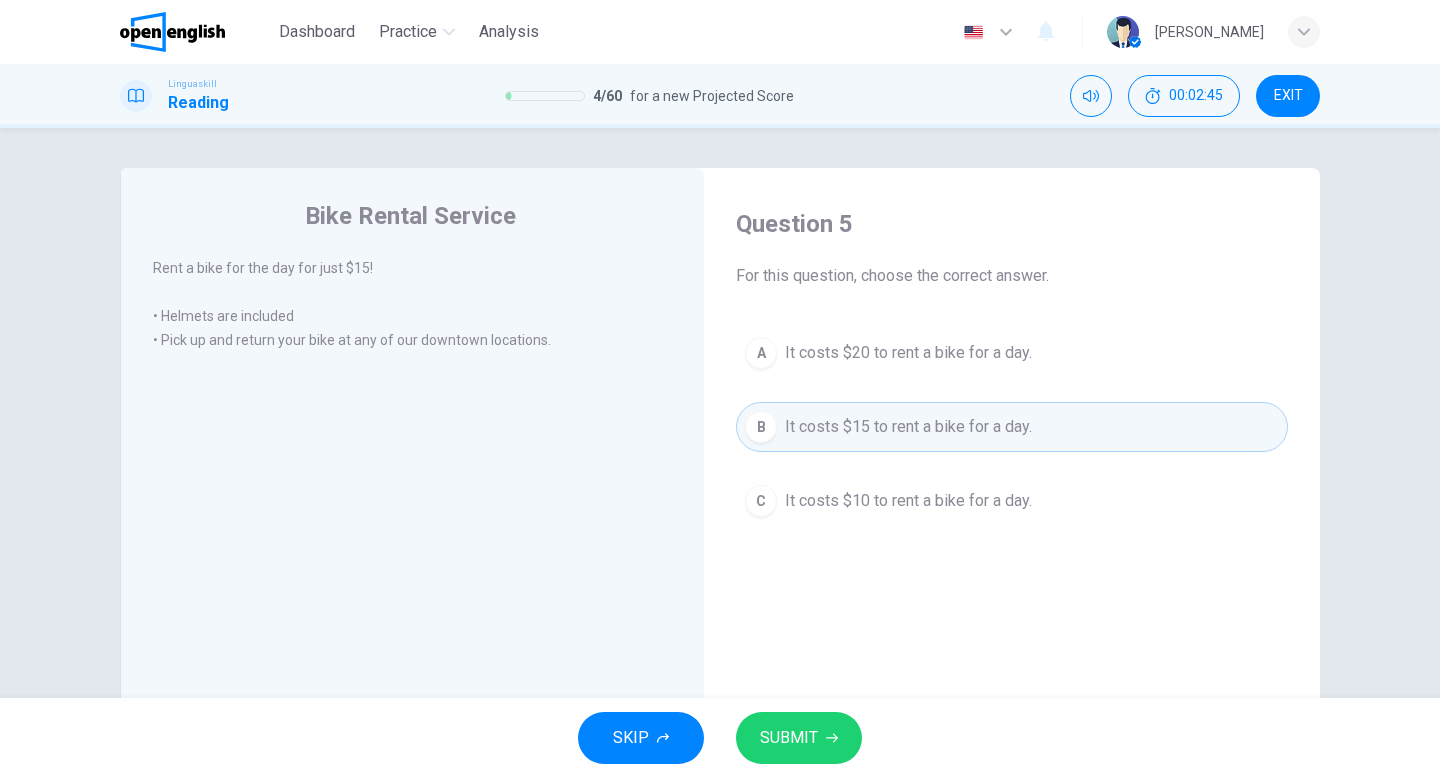 click on "SUBMIT" at bounding box center [789, 738] 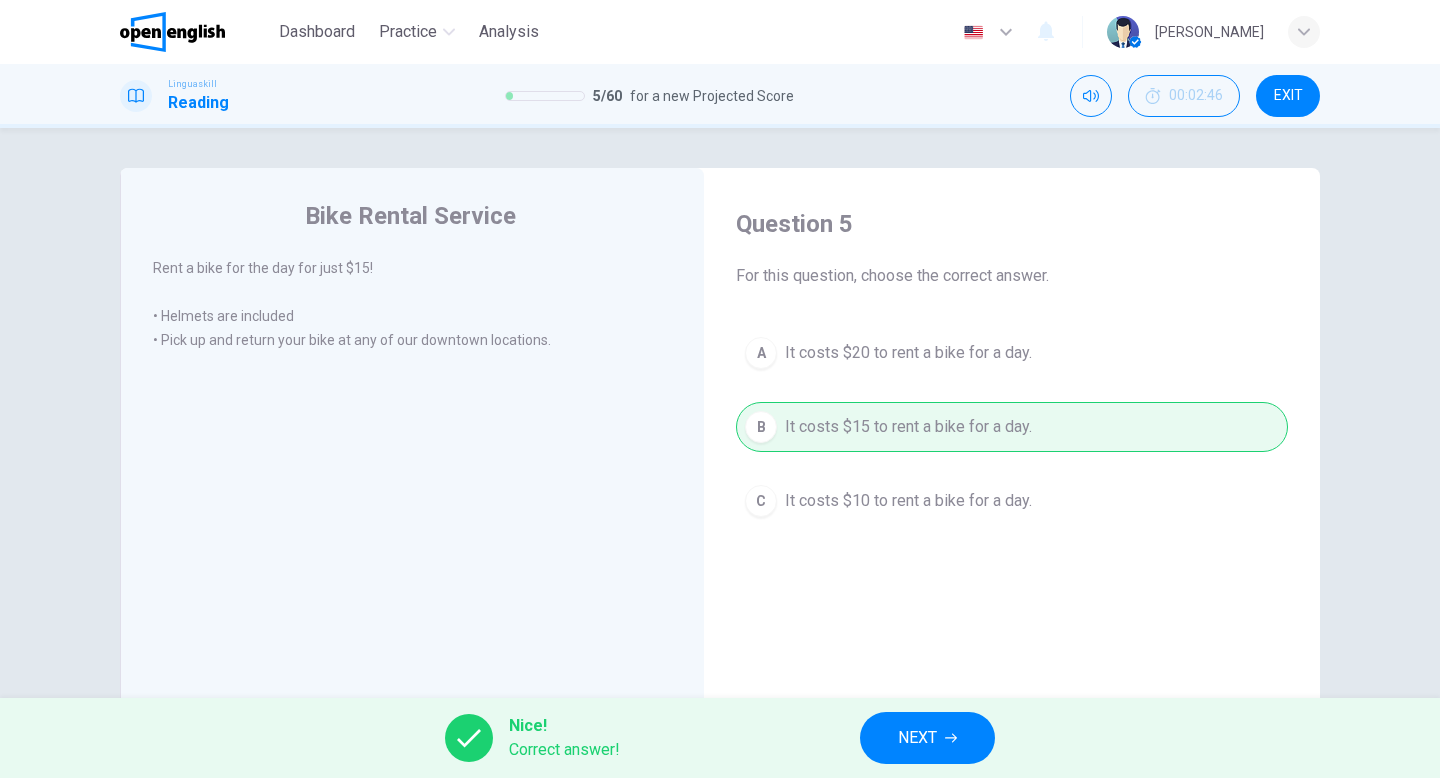click on "NEXT" at bounding box center (927, 738) 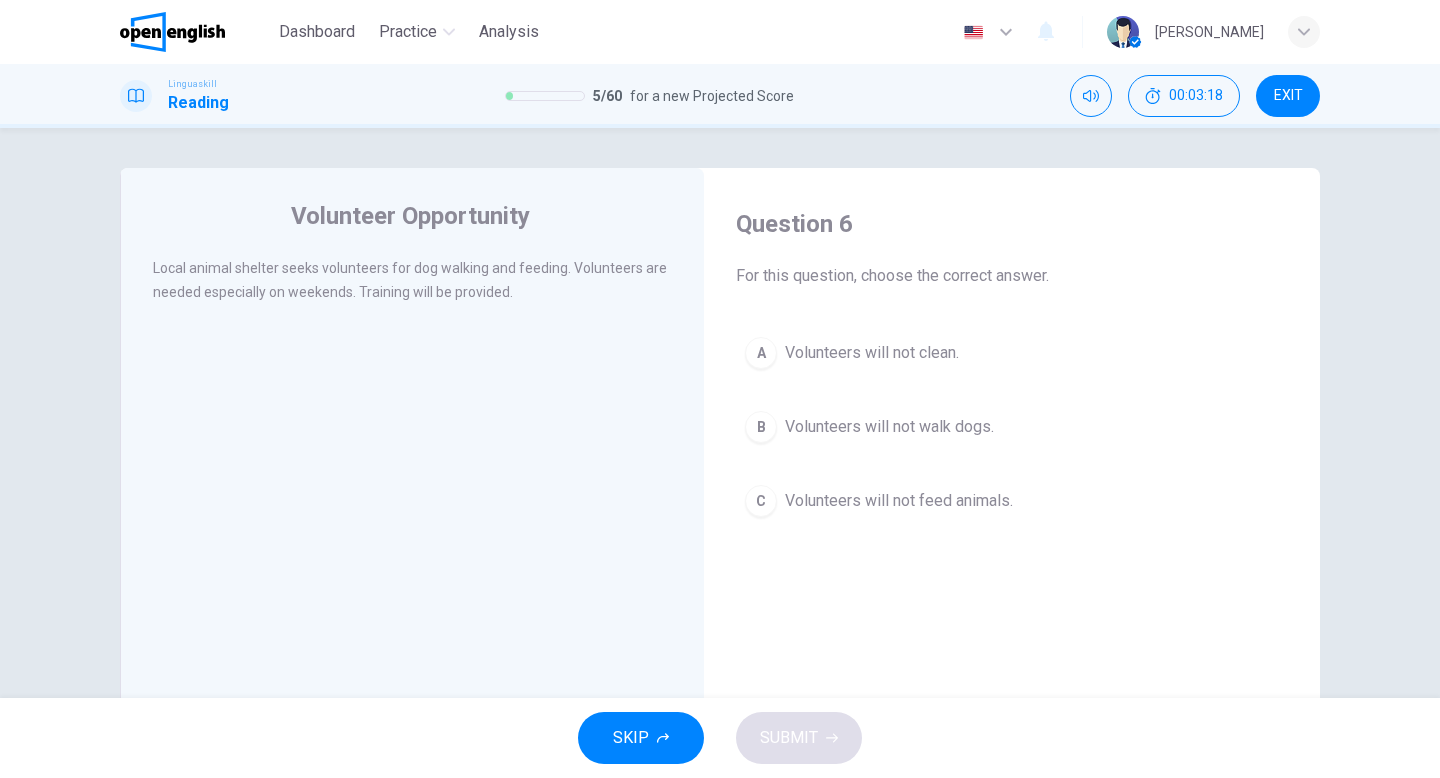 click on "Volunteers will not clean." at bounding box center [872, 353] 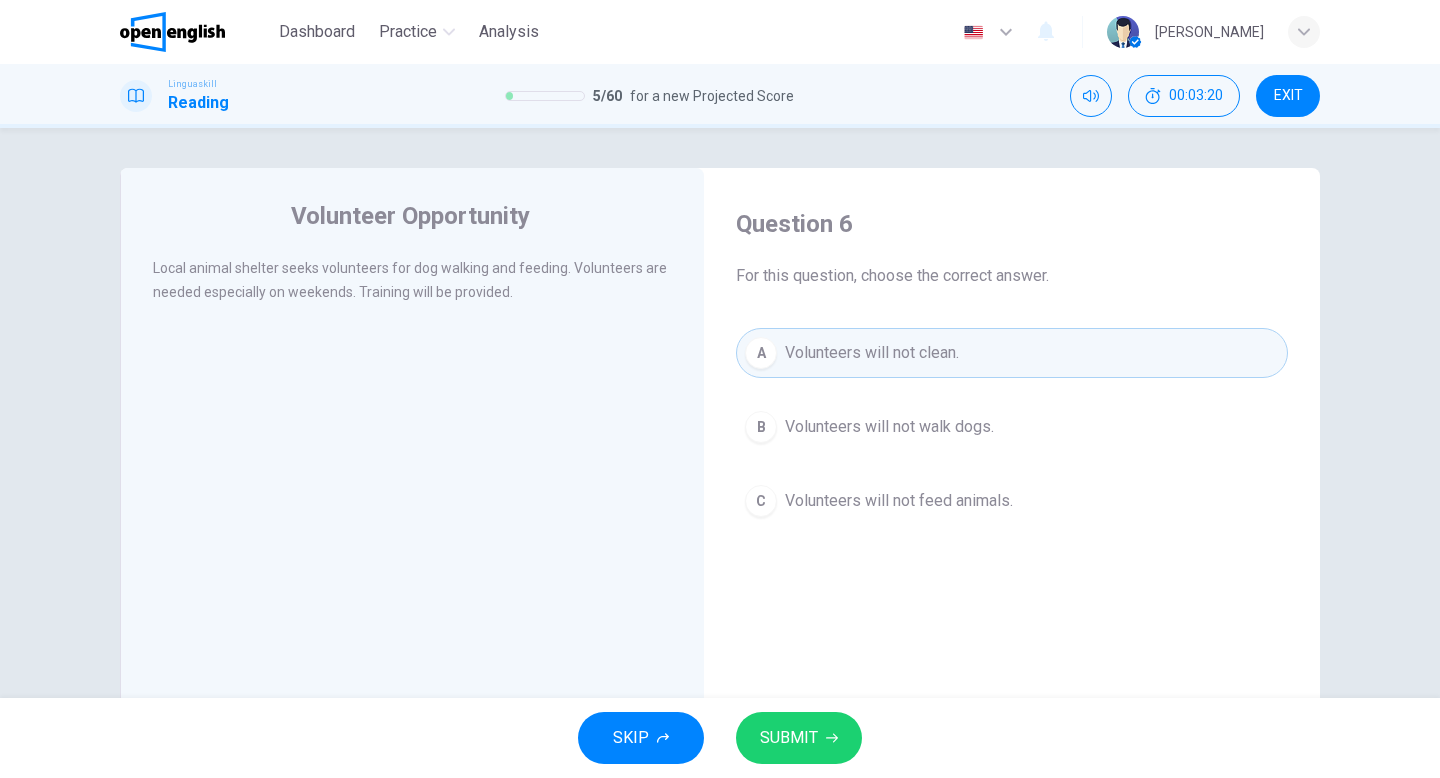 click on "SUBMIT" at bounding box center (799, 738) 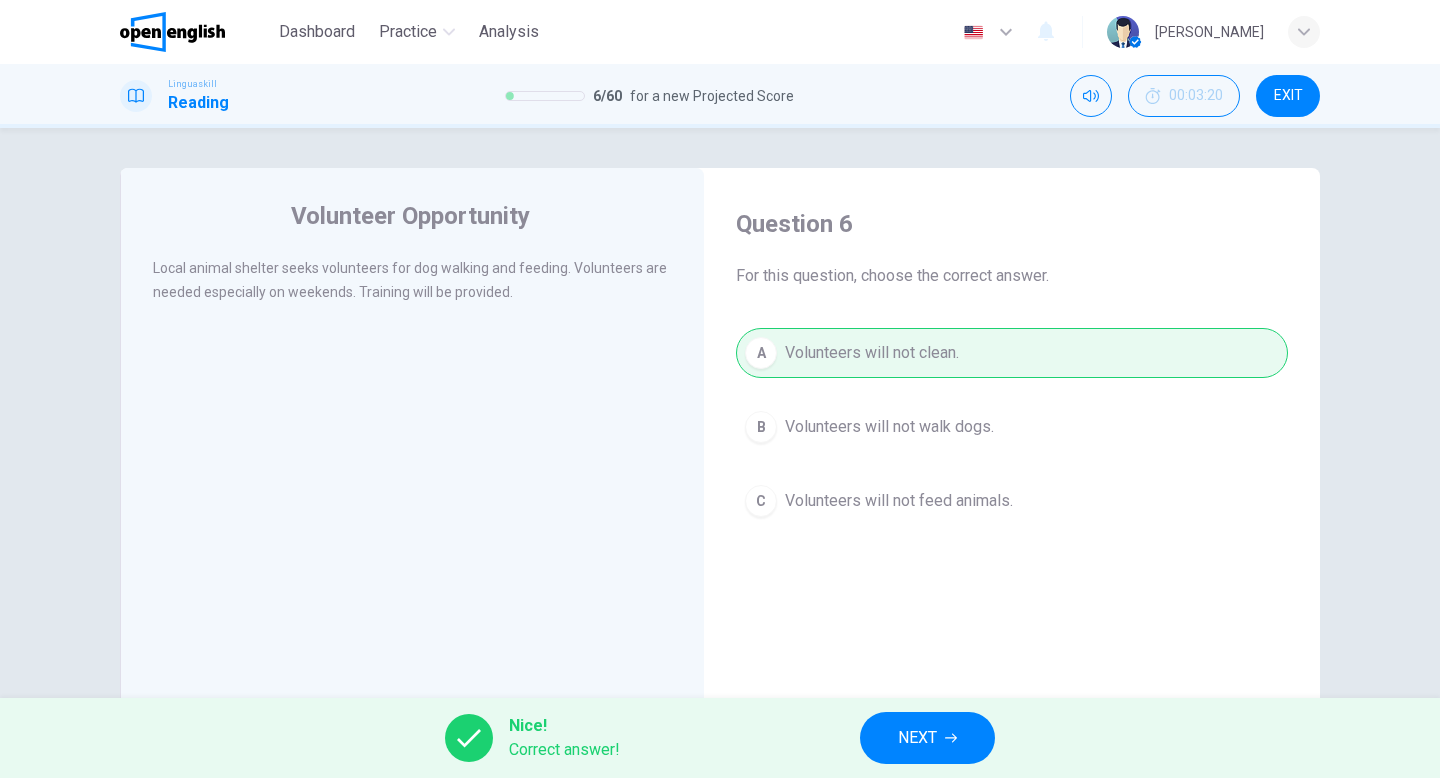 click on "NEXT" at bounding box center (927, 738) 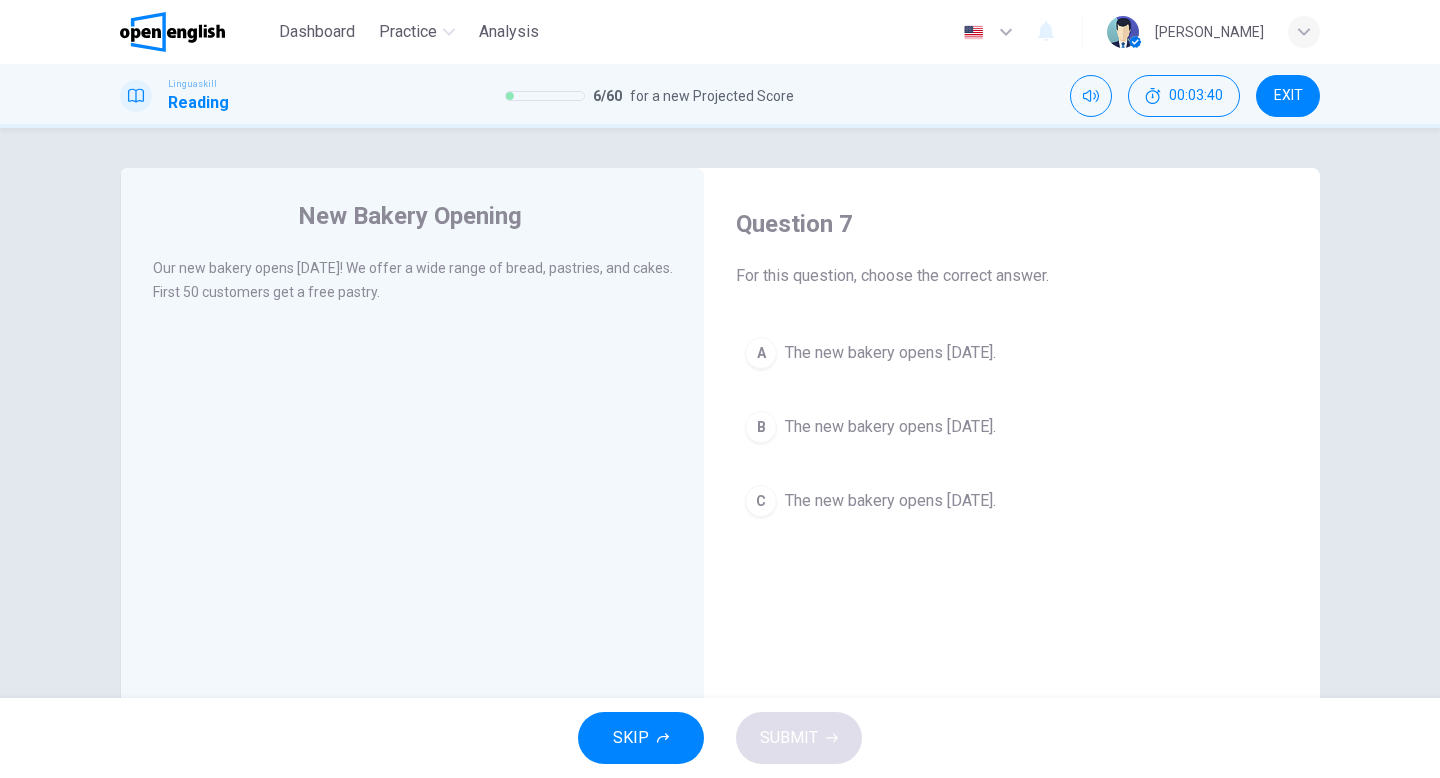 click on "The new bakery opens next Monday." at bounding box center [890, 427] 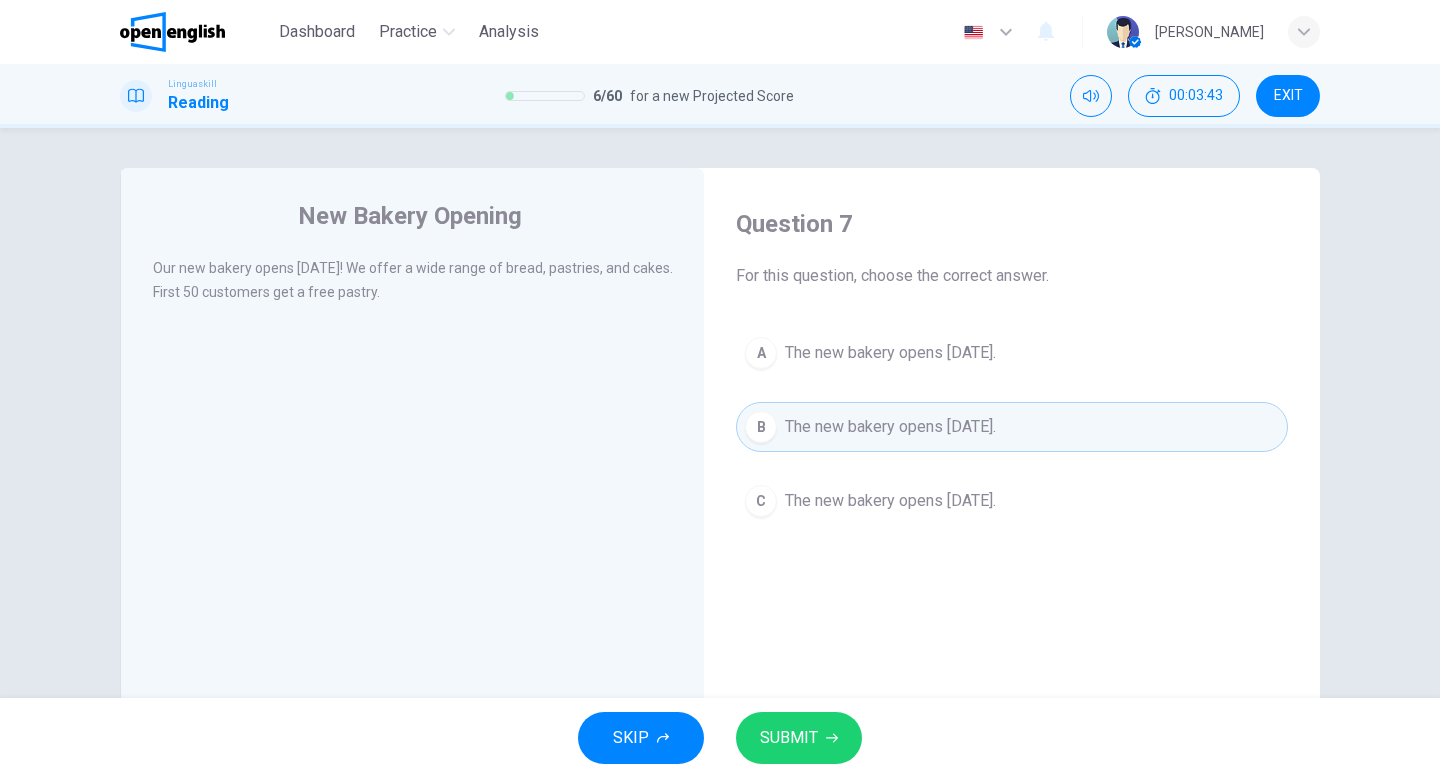 click on "SUBMIT" at bounding box center (799, 738) 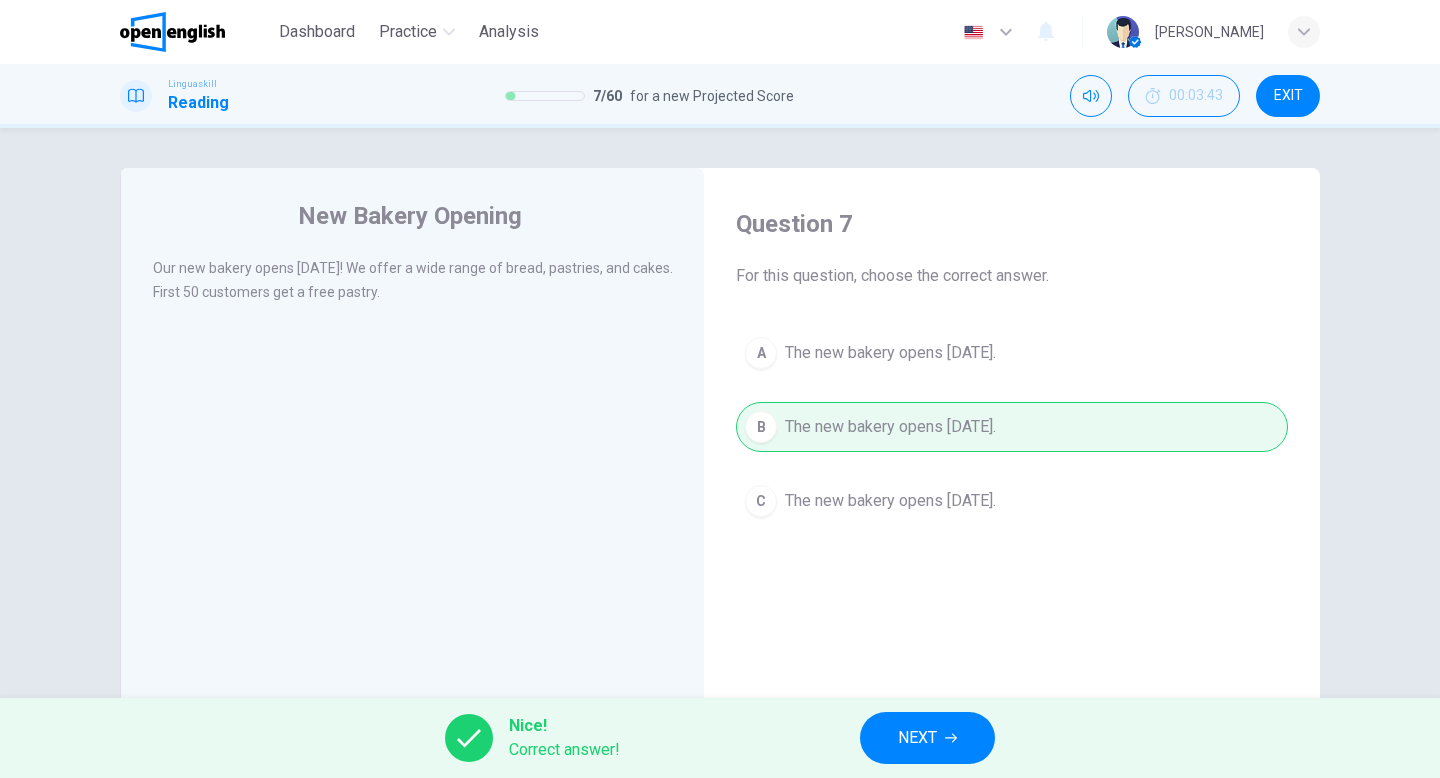 click on "NEXT" at bounding box center [917, 738] 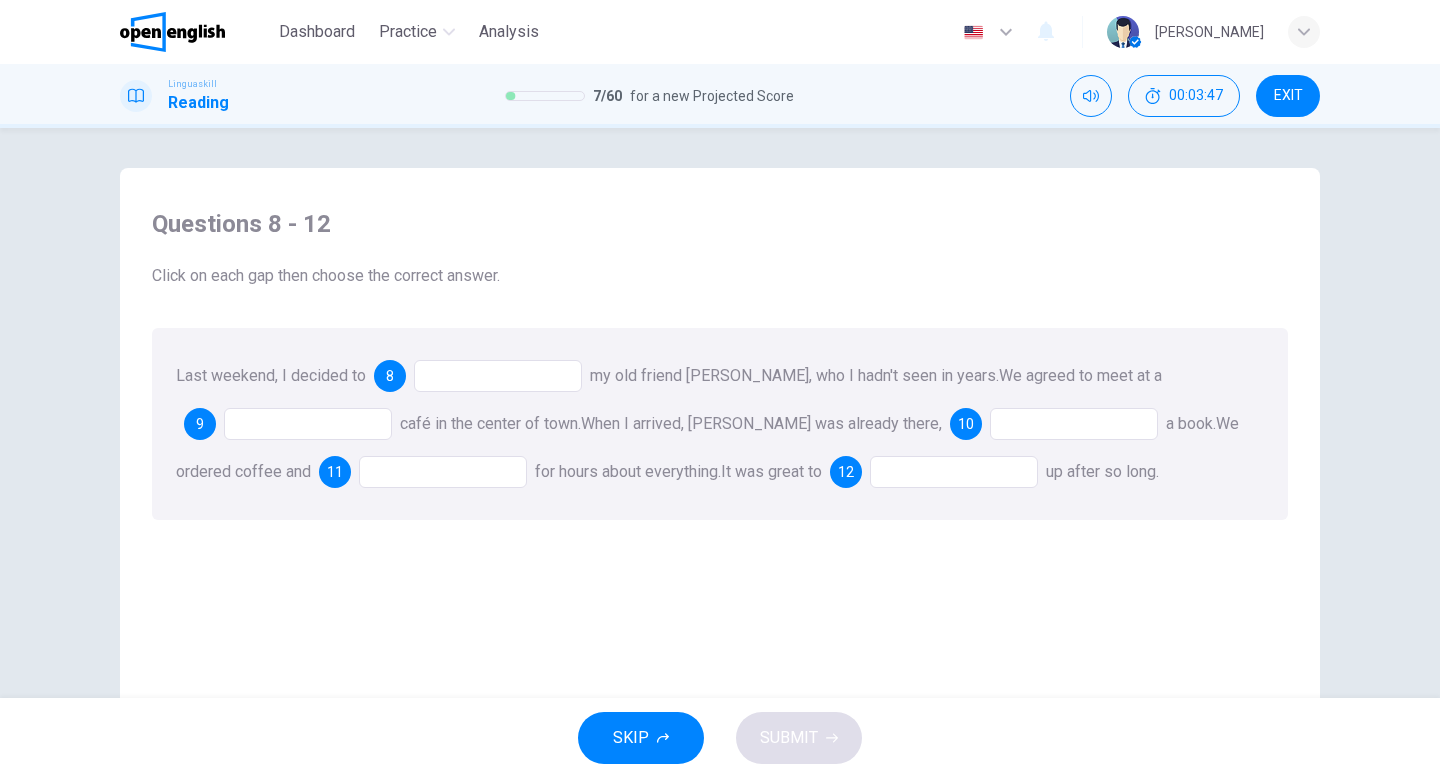 click on "8" at bounding box center [478, 376] 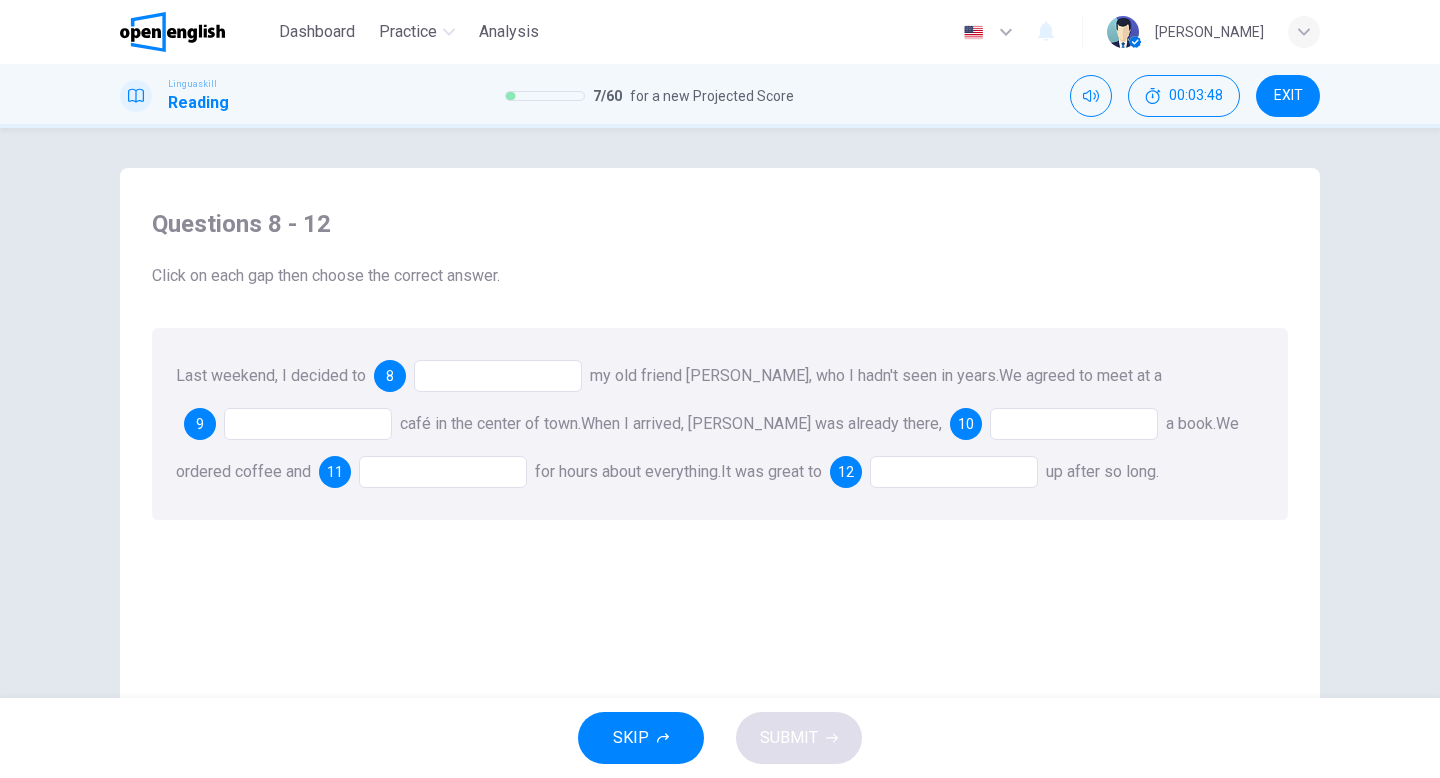 click at bounding box center [498, 376] 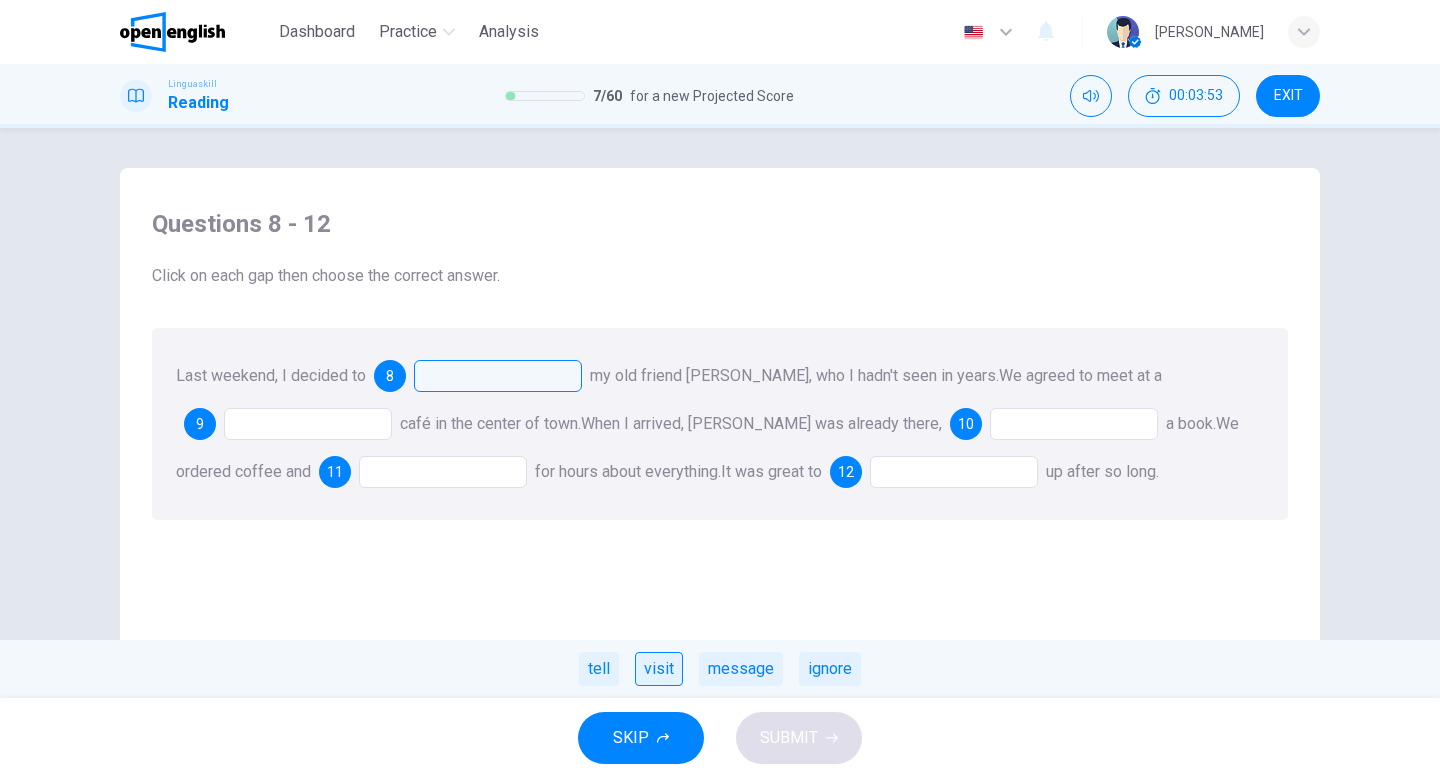 click on "visit" at bounding box center [659, 669] 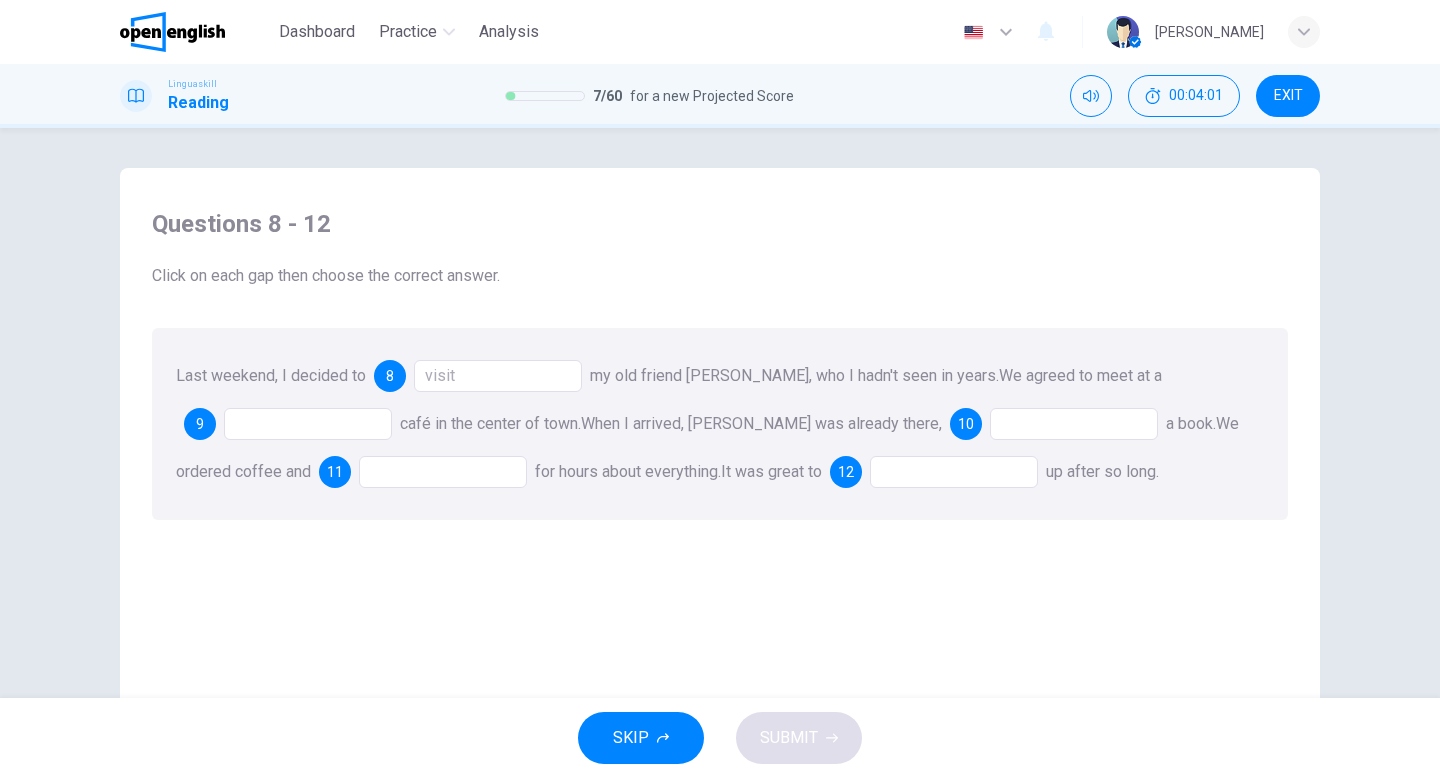 click at bounding box center [308, 424] 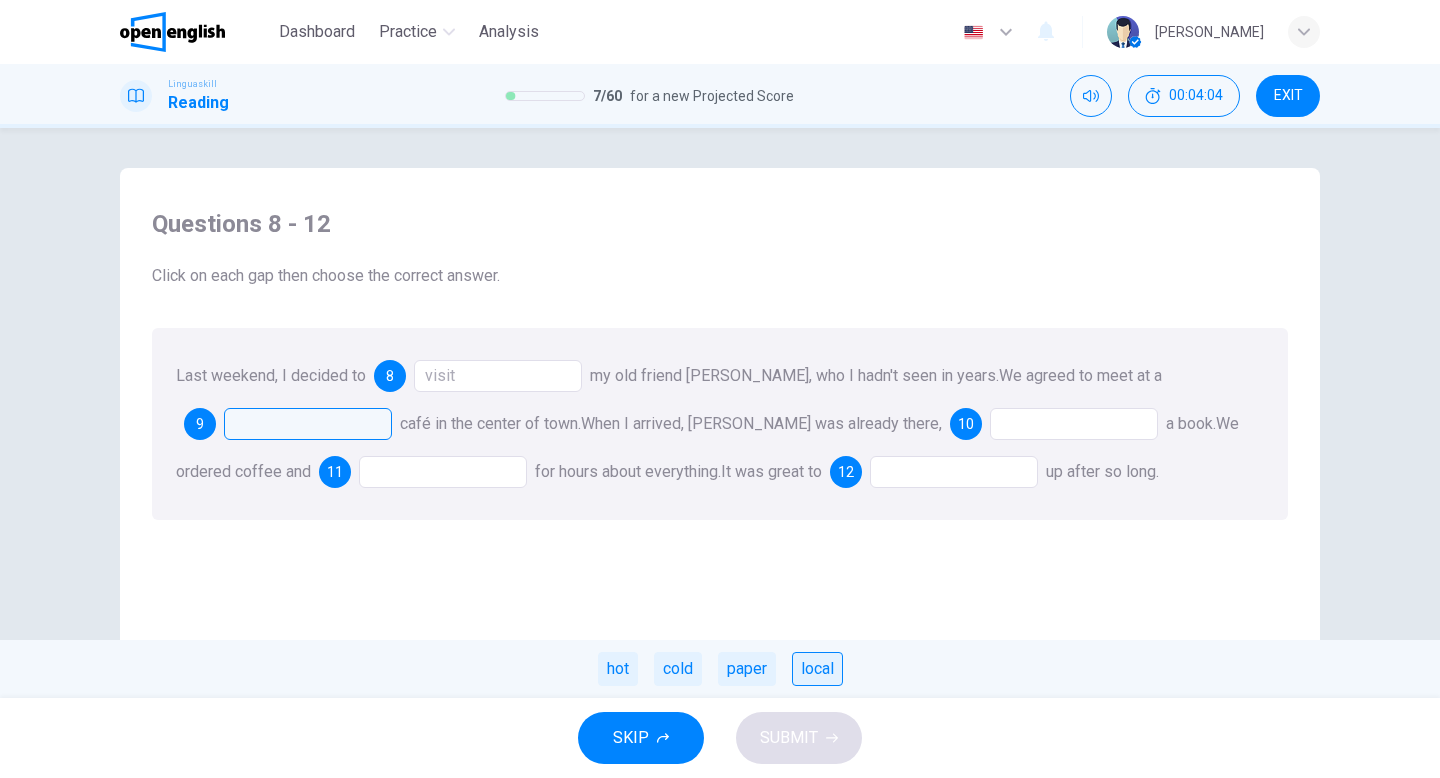 click on "local" at bounding box center [817, 669] 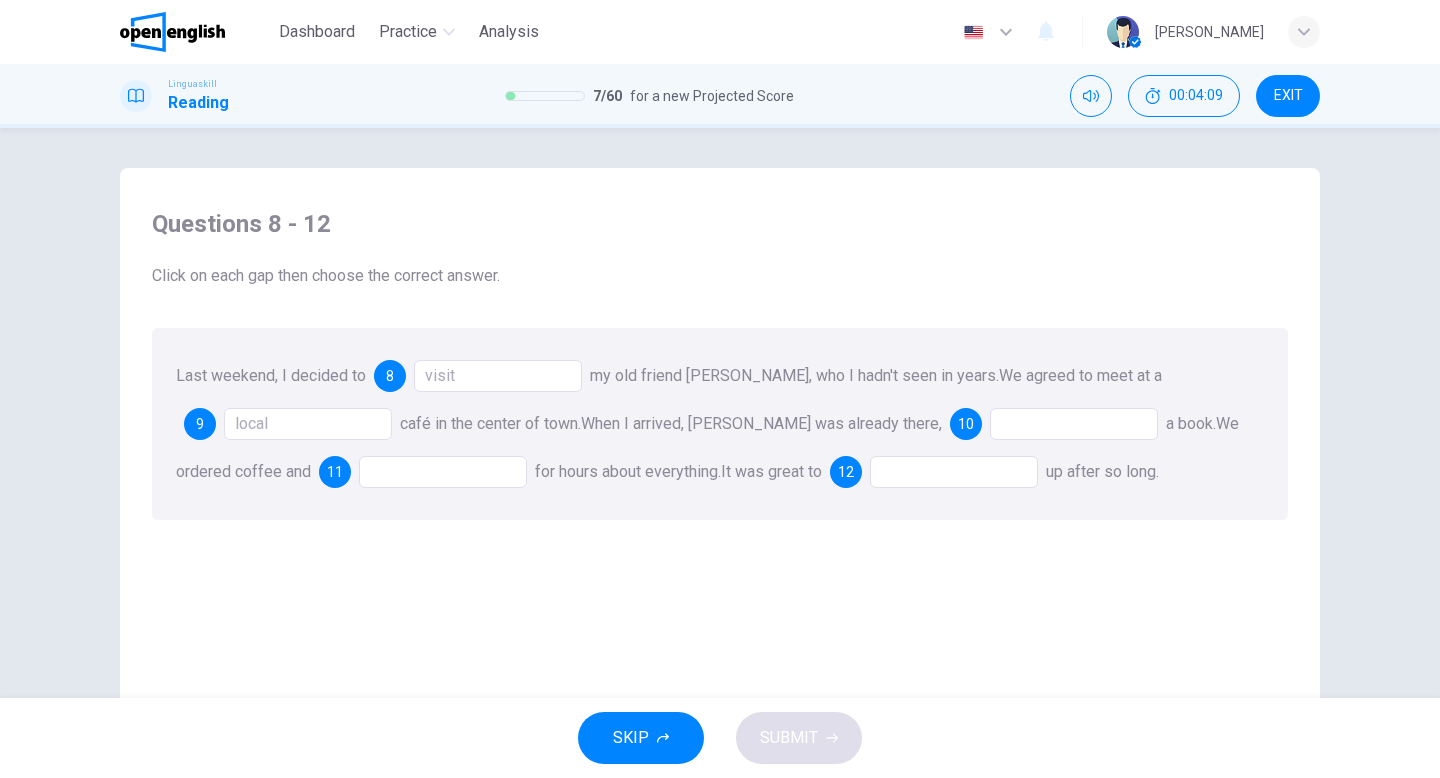 click on "10" at bounding box center [966, 424] 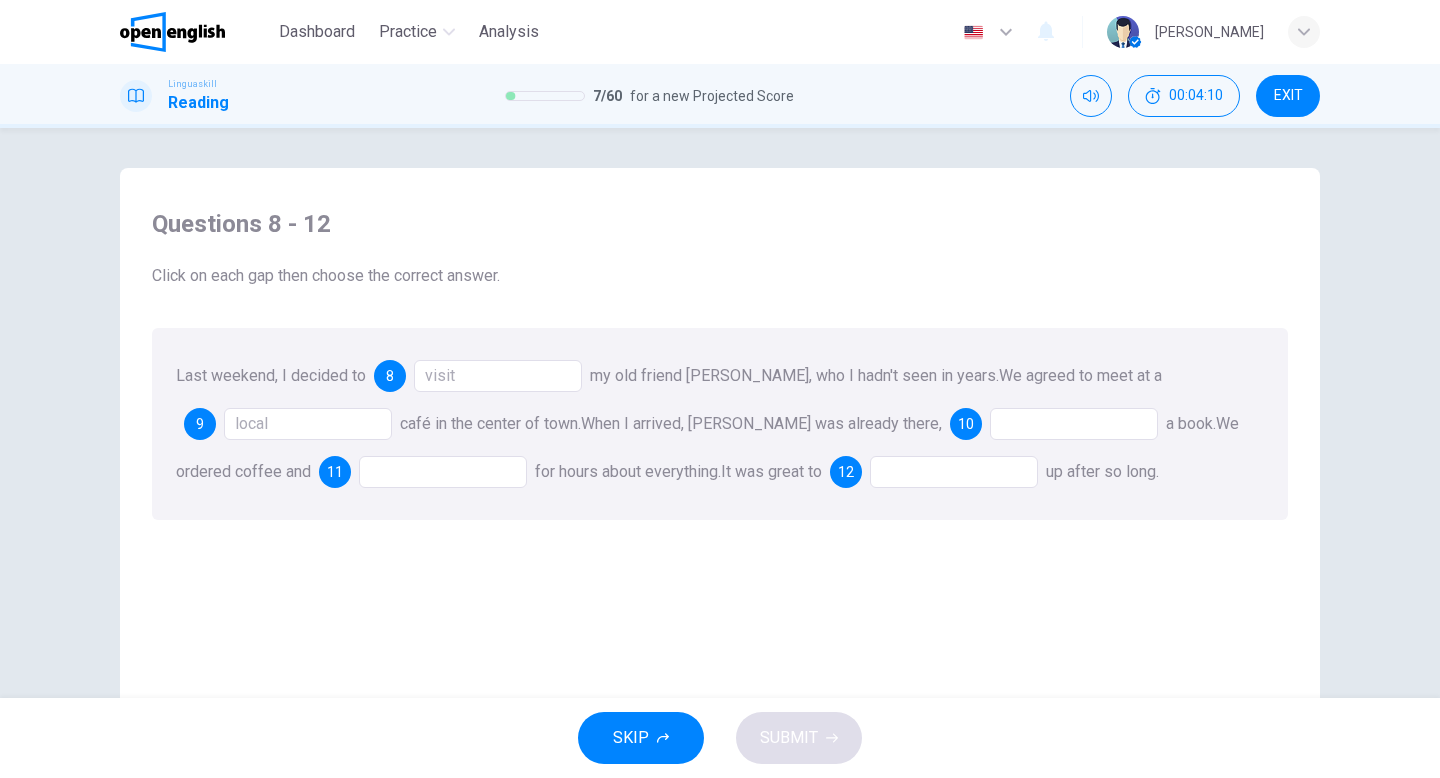 click at bounding box center (1074, 424) 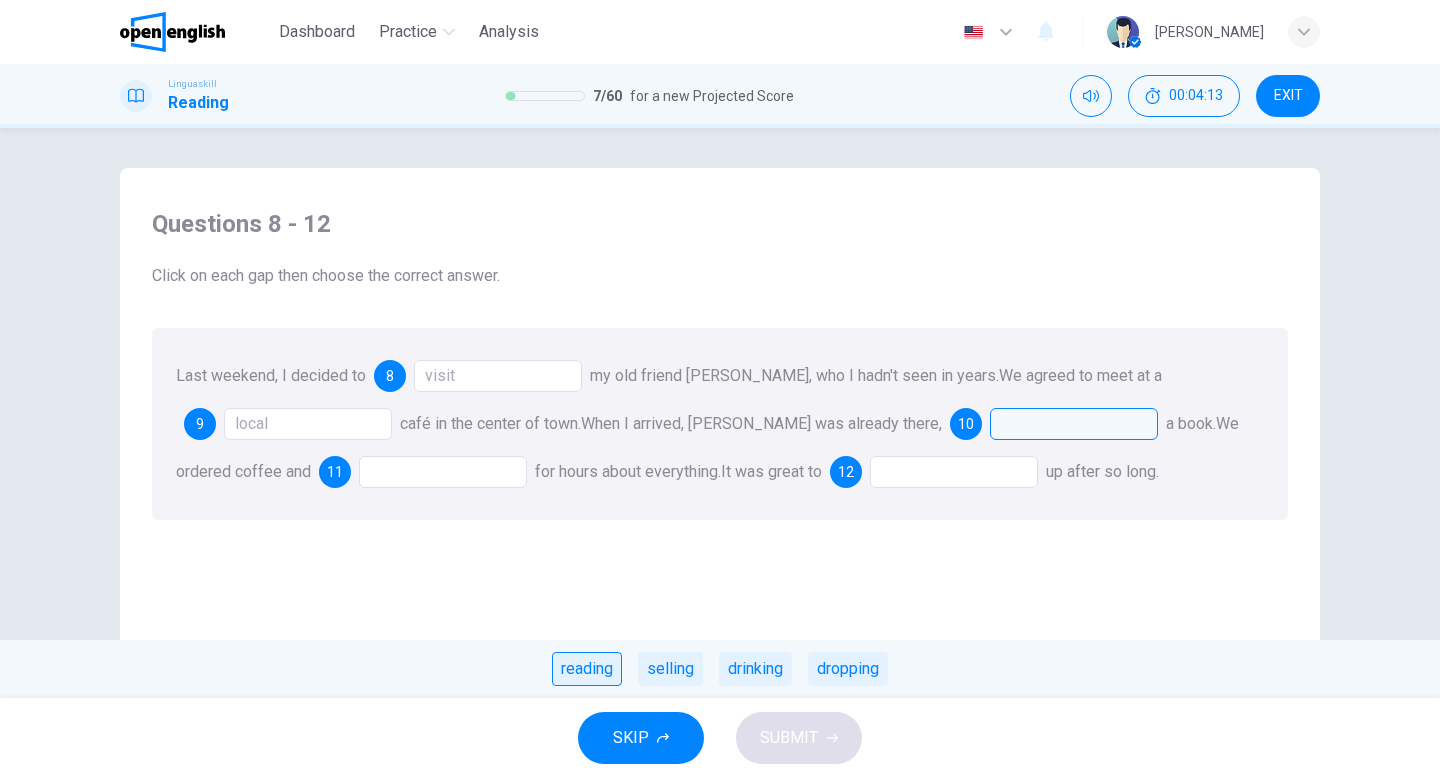 click on "reading" at bounding box center [587, 669] 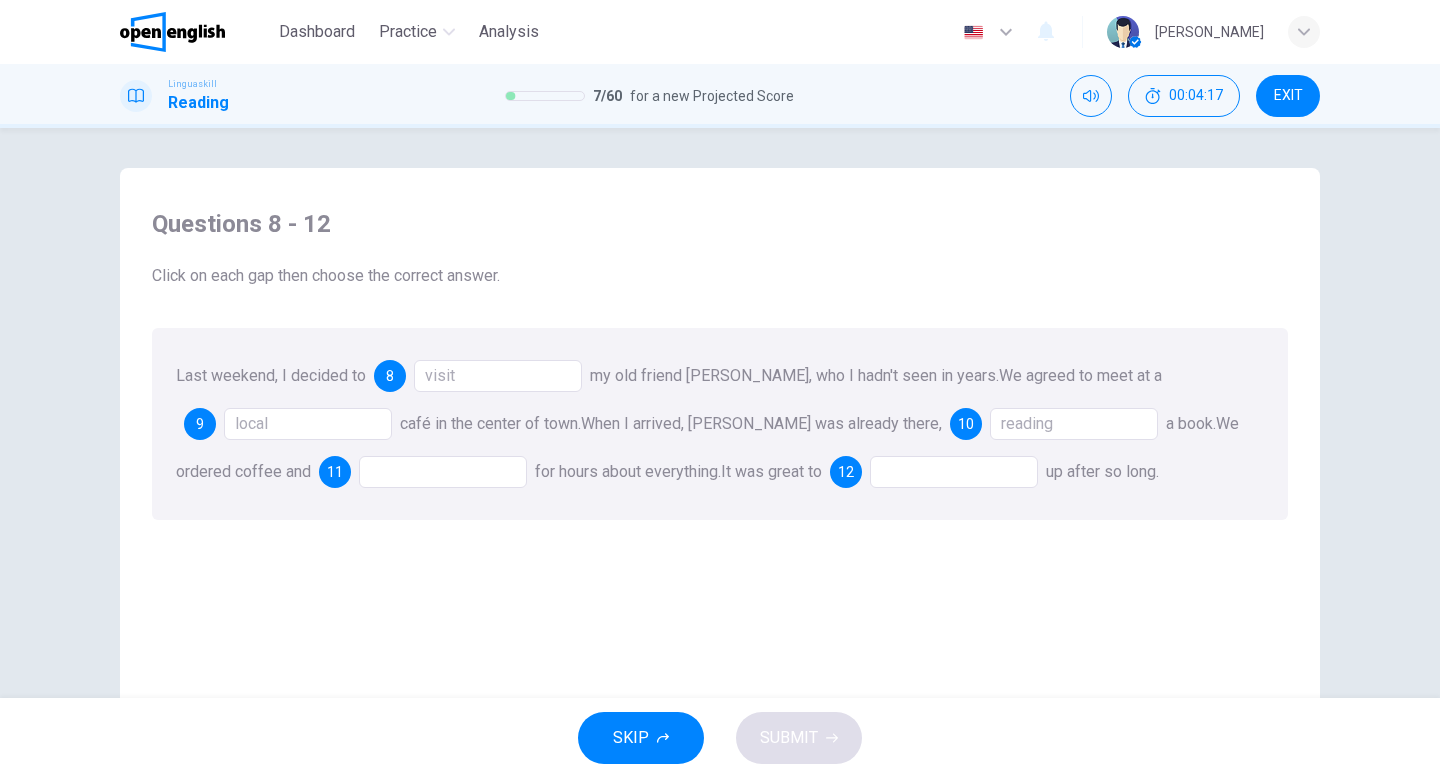 click at bounding box center [443, 472] 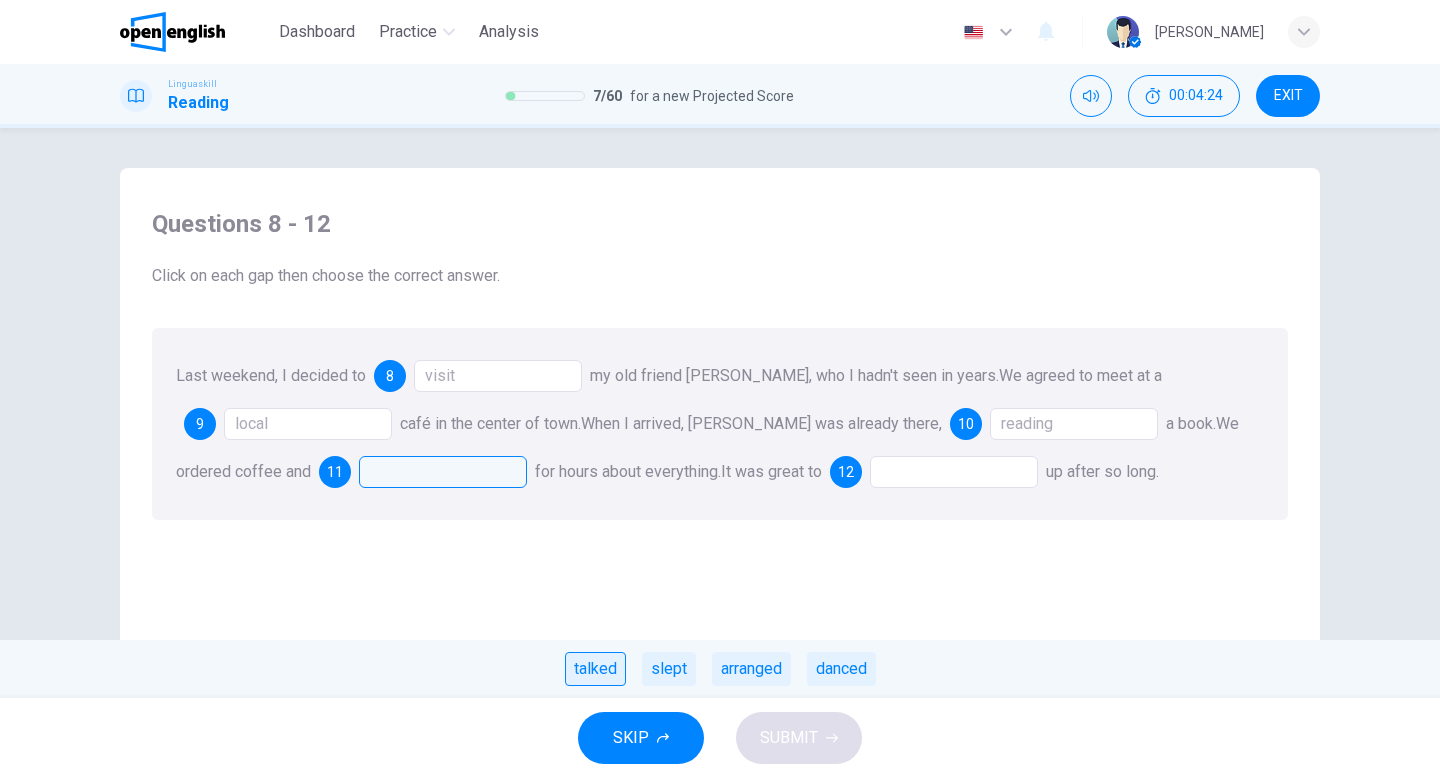 click on "talked" at bounding box center (595, 669) 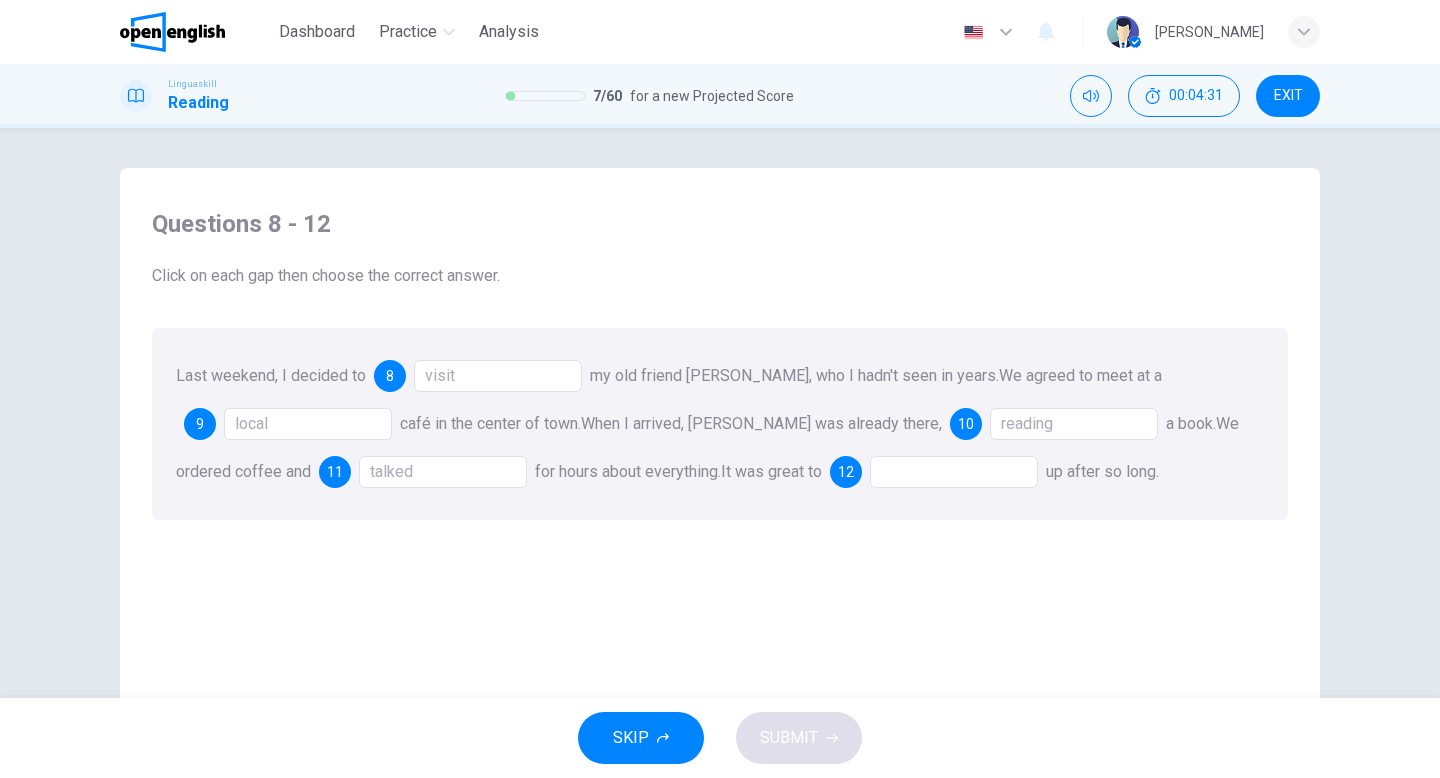click at bounding box center (954, 472) 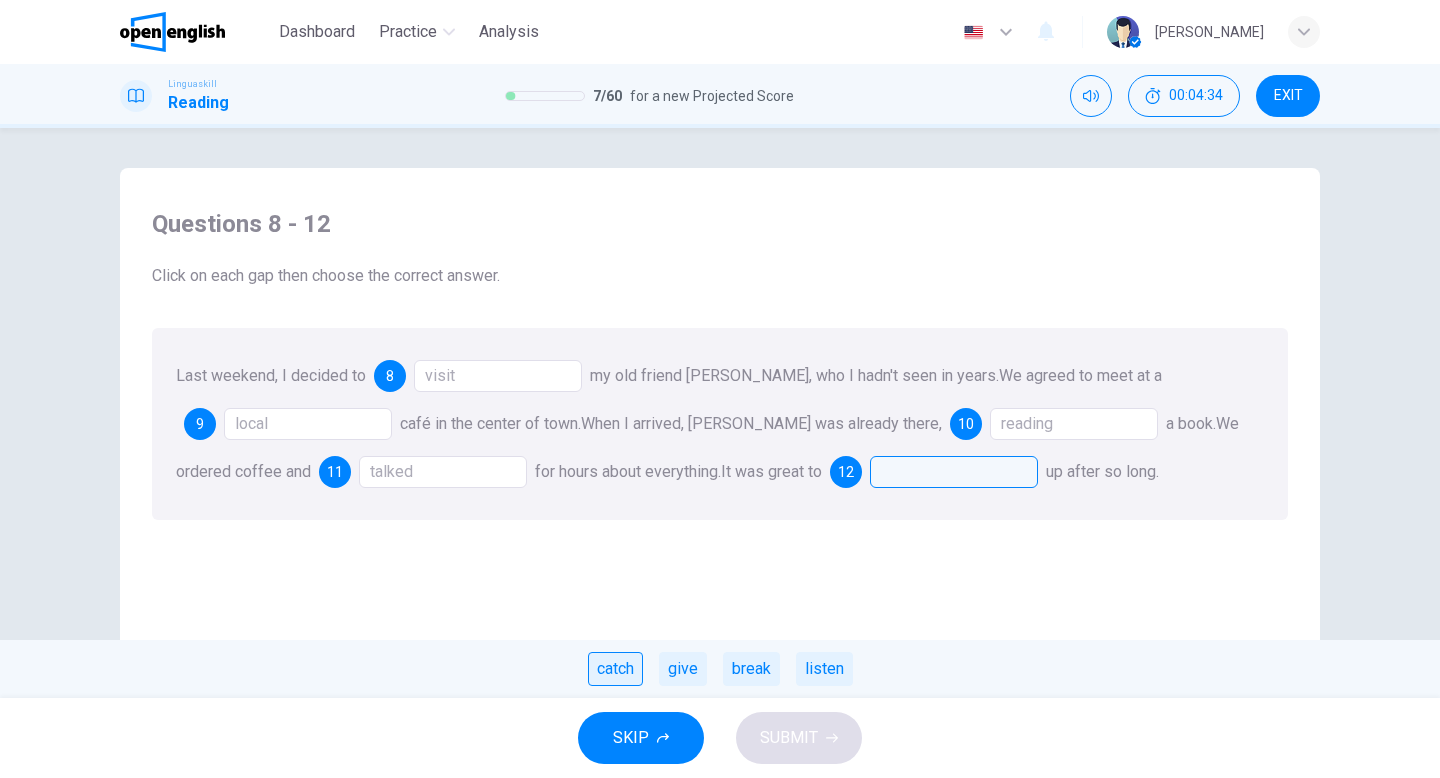 click on "catch" at bounding box center [615, 669] 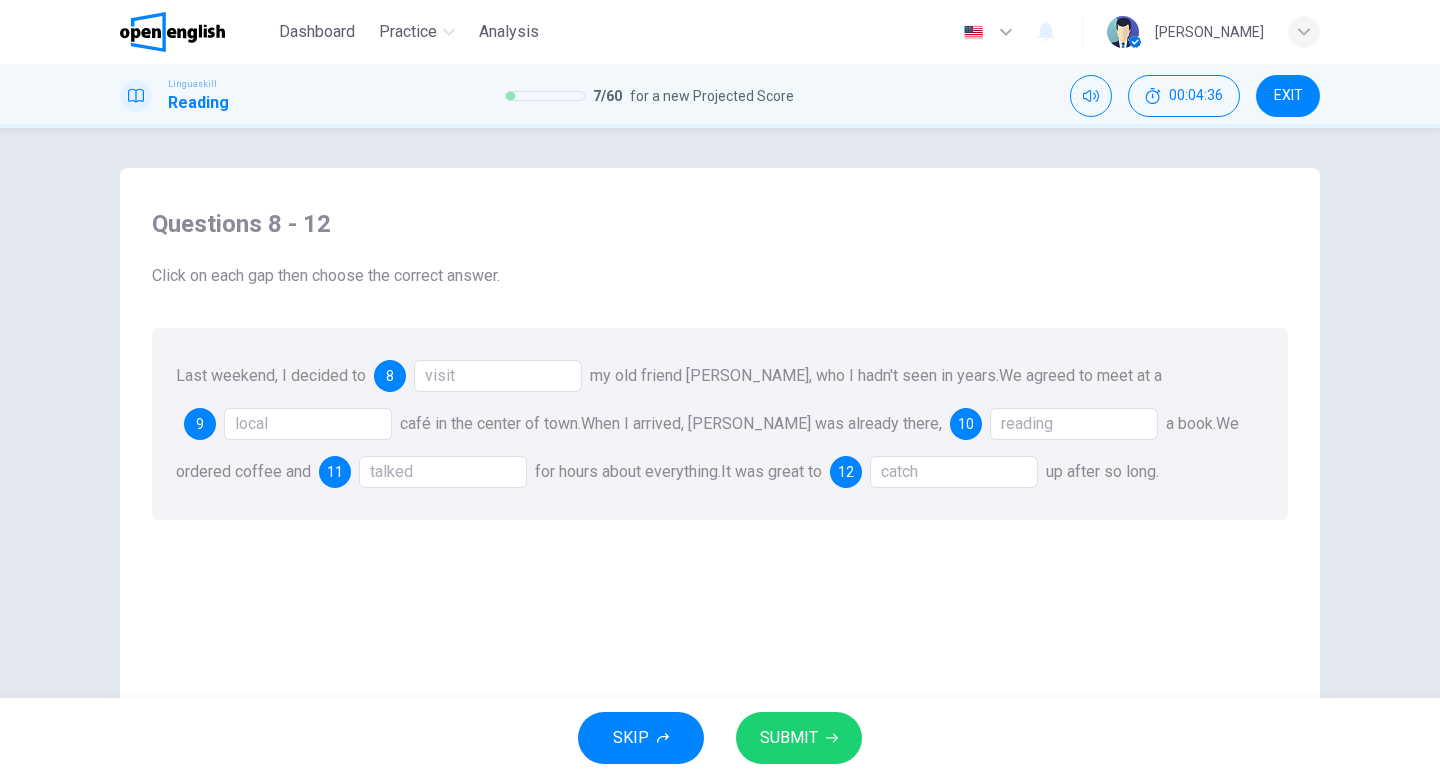 click 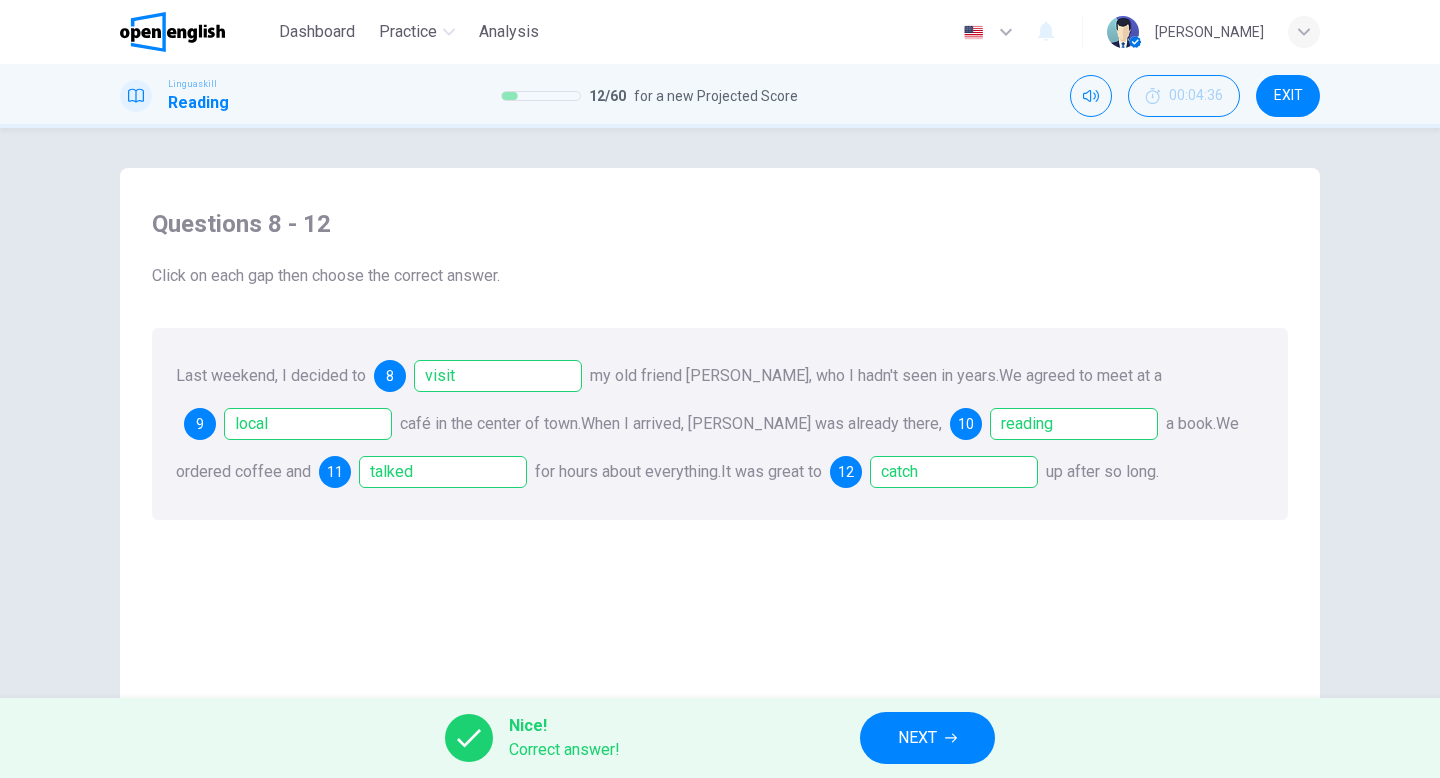 click on "NEXT" at bounding box center [927, 738] 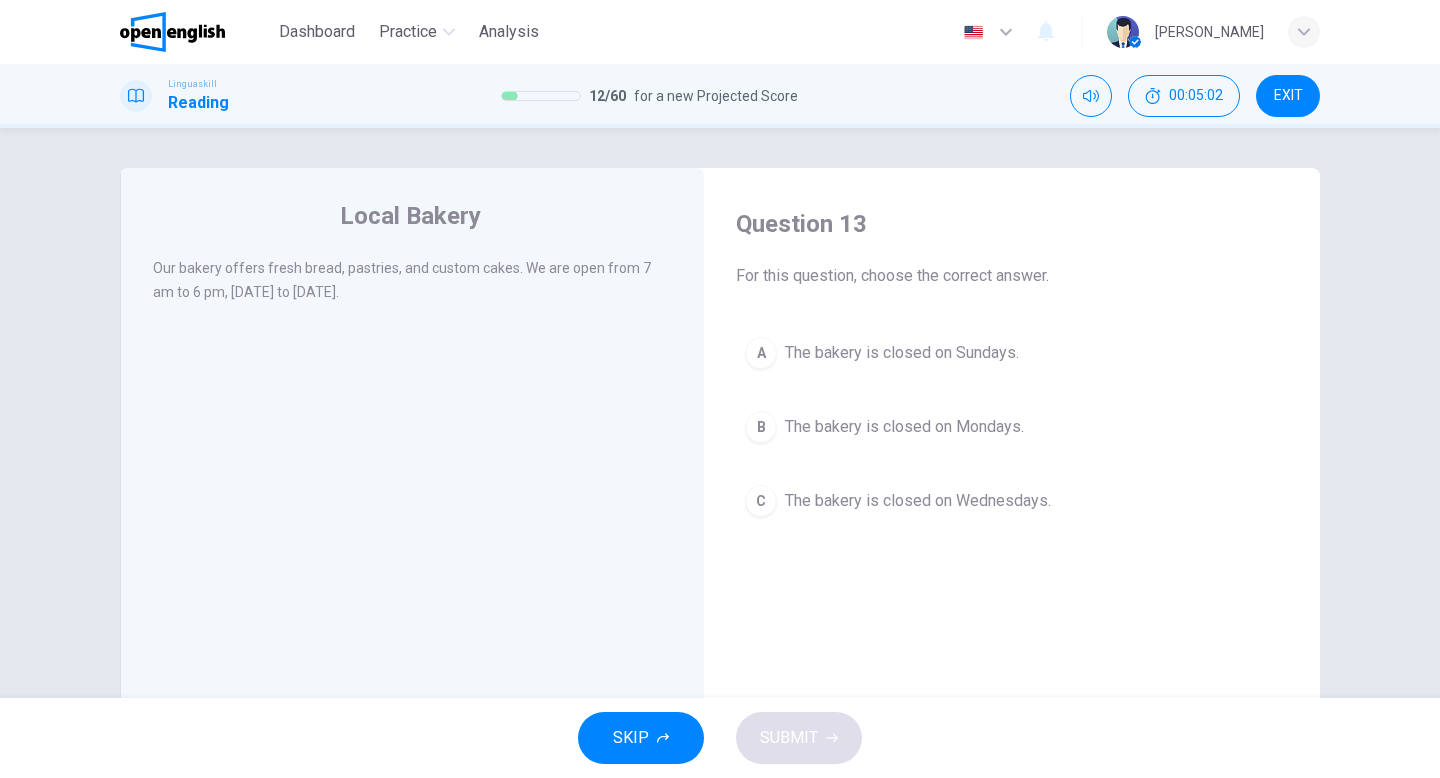 click on "A The bakery is closed on Sundays." at bounding box center (1012, 353) 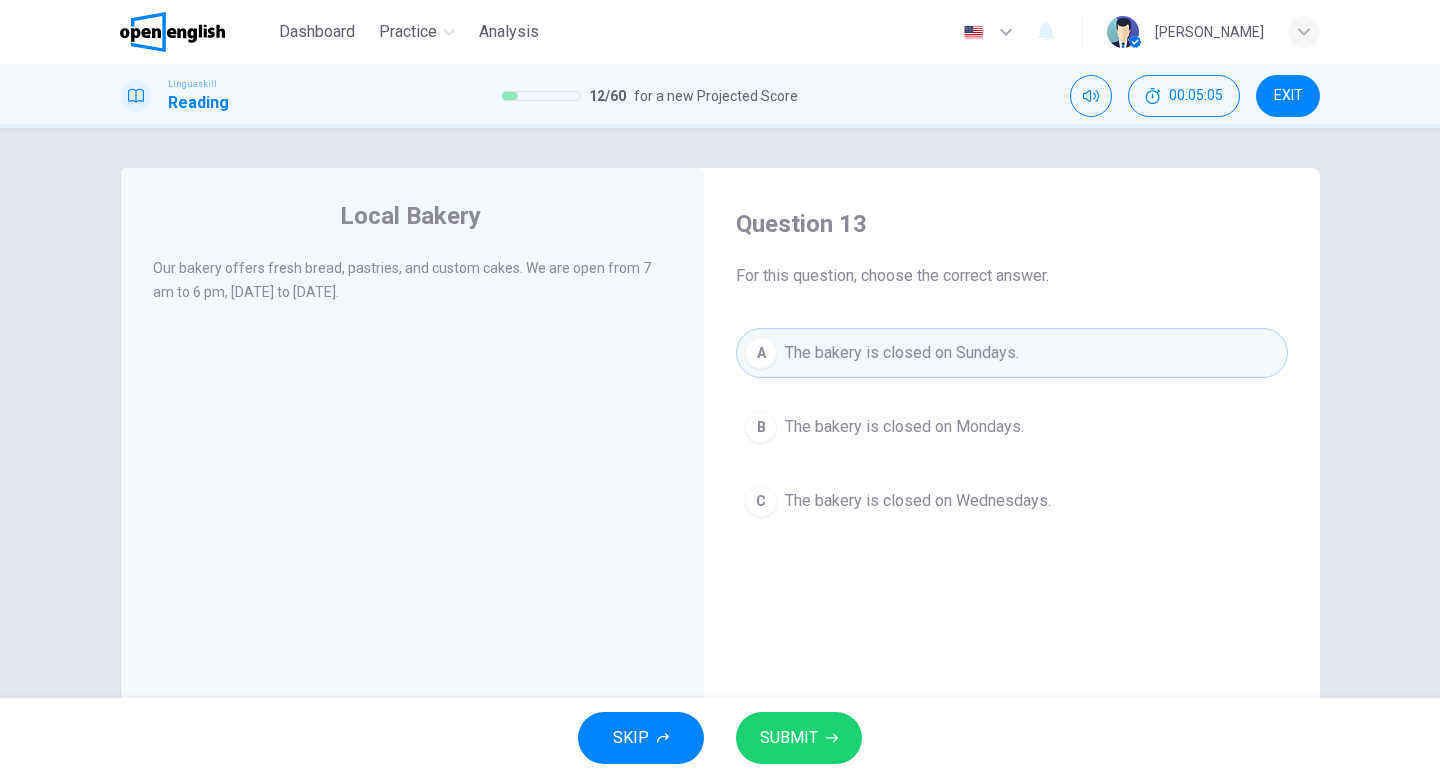 click on "SUBMIT" at bounding box center [789, 738] 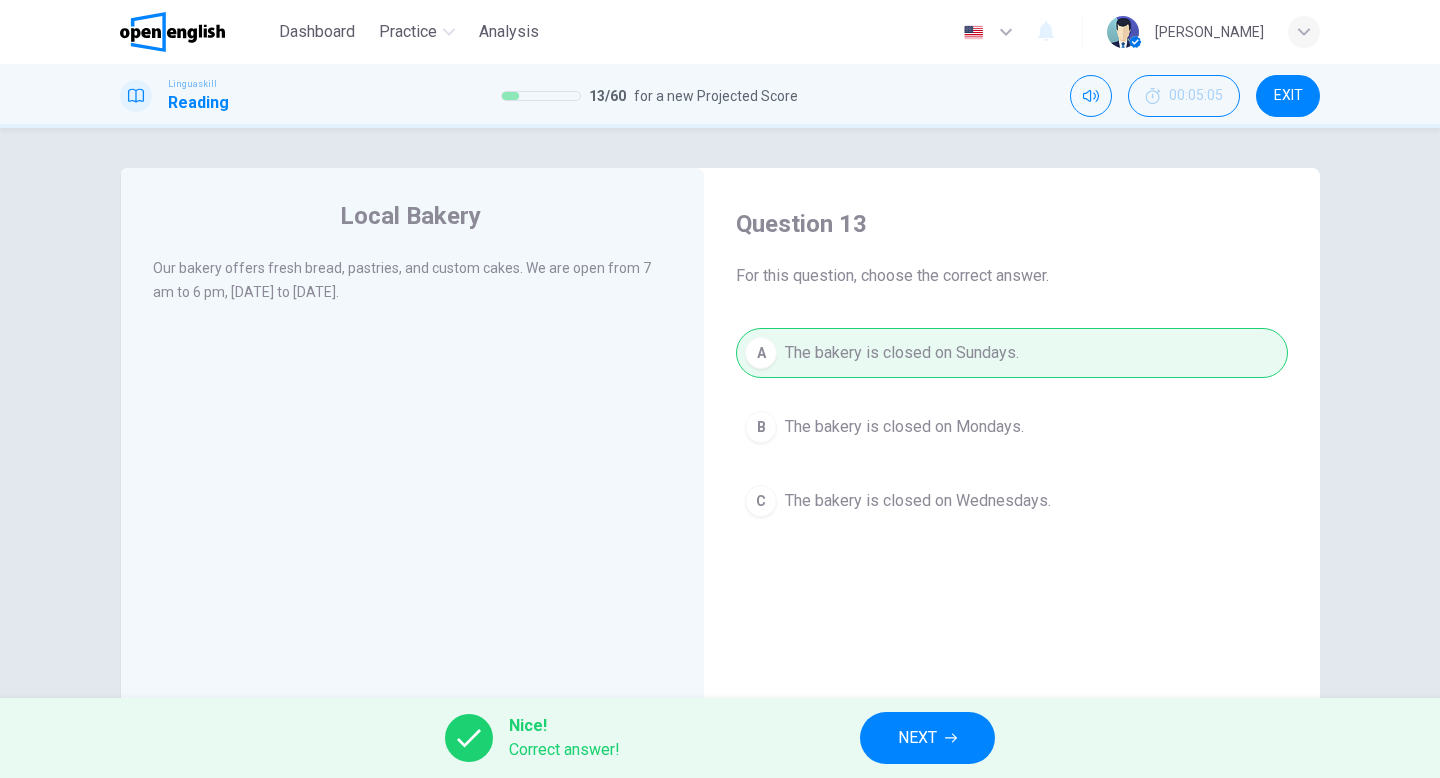 click on "NEXT" at bounding box center [917, 738] 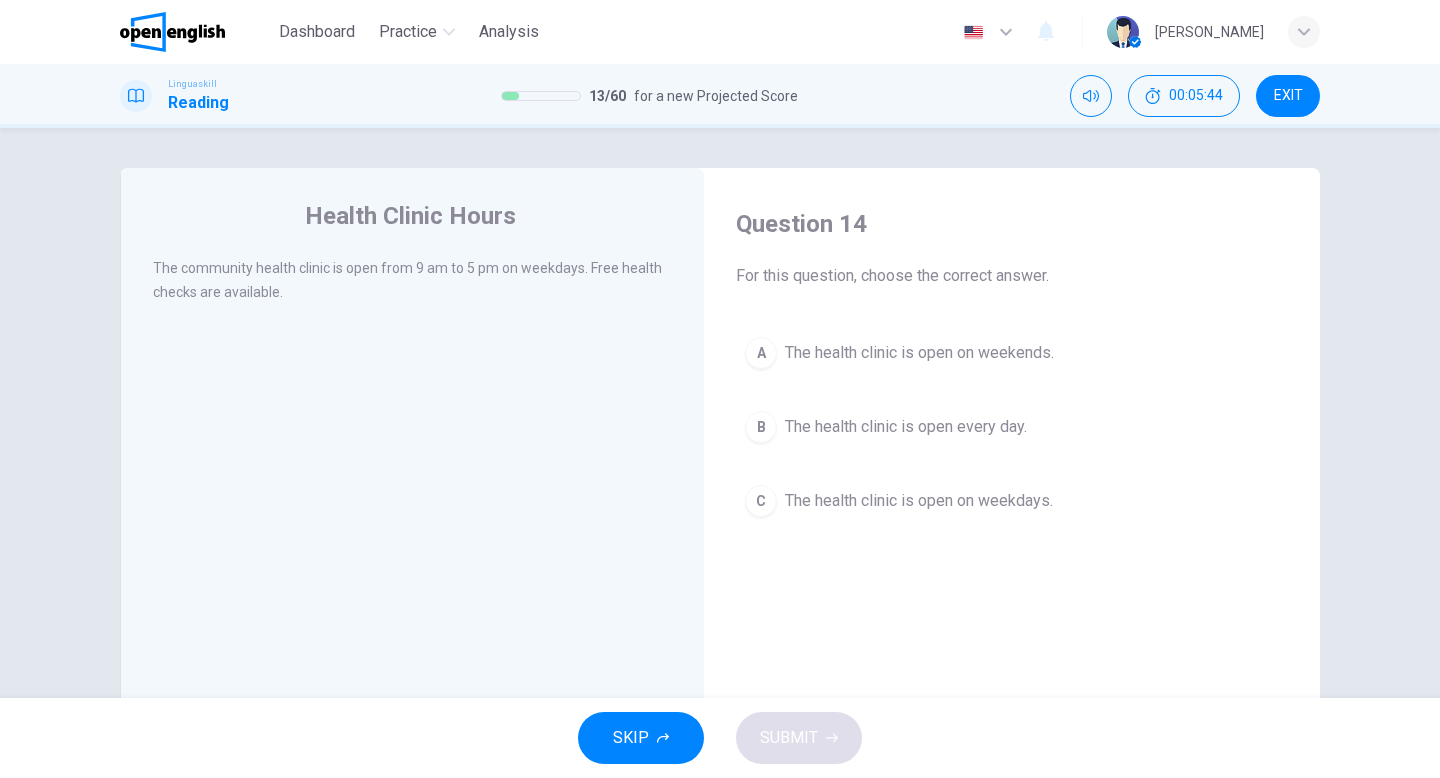 click on "The health clinic is open on weekdays." at bounding box center [919, 501] 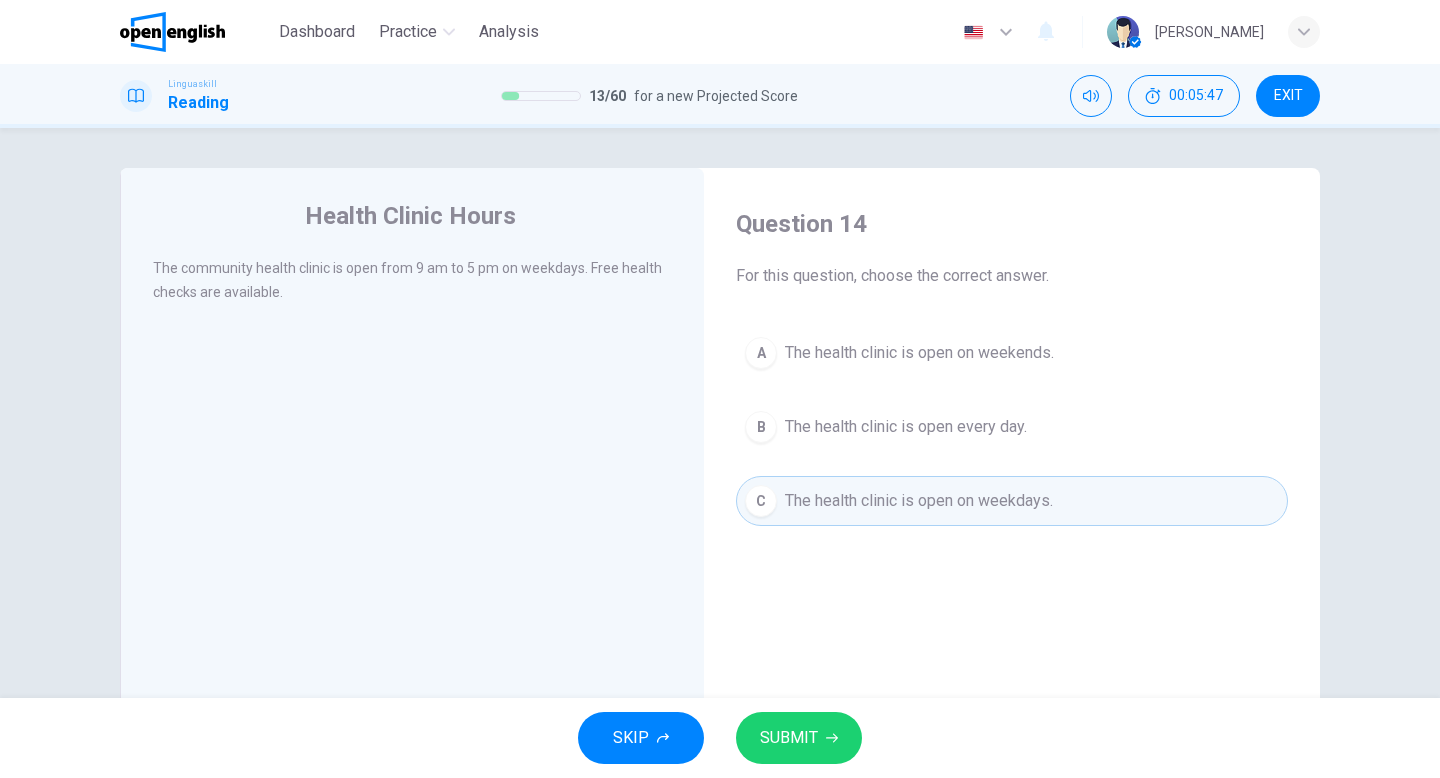 click on "SUBMIT" at bounding box center [789, 738] 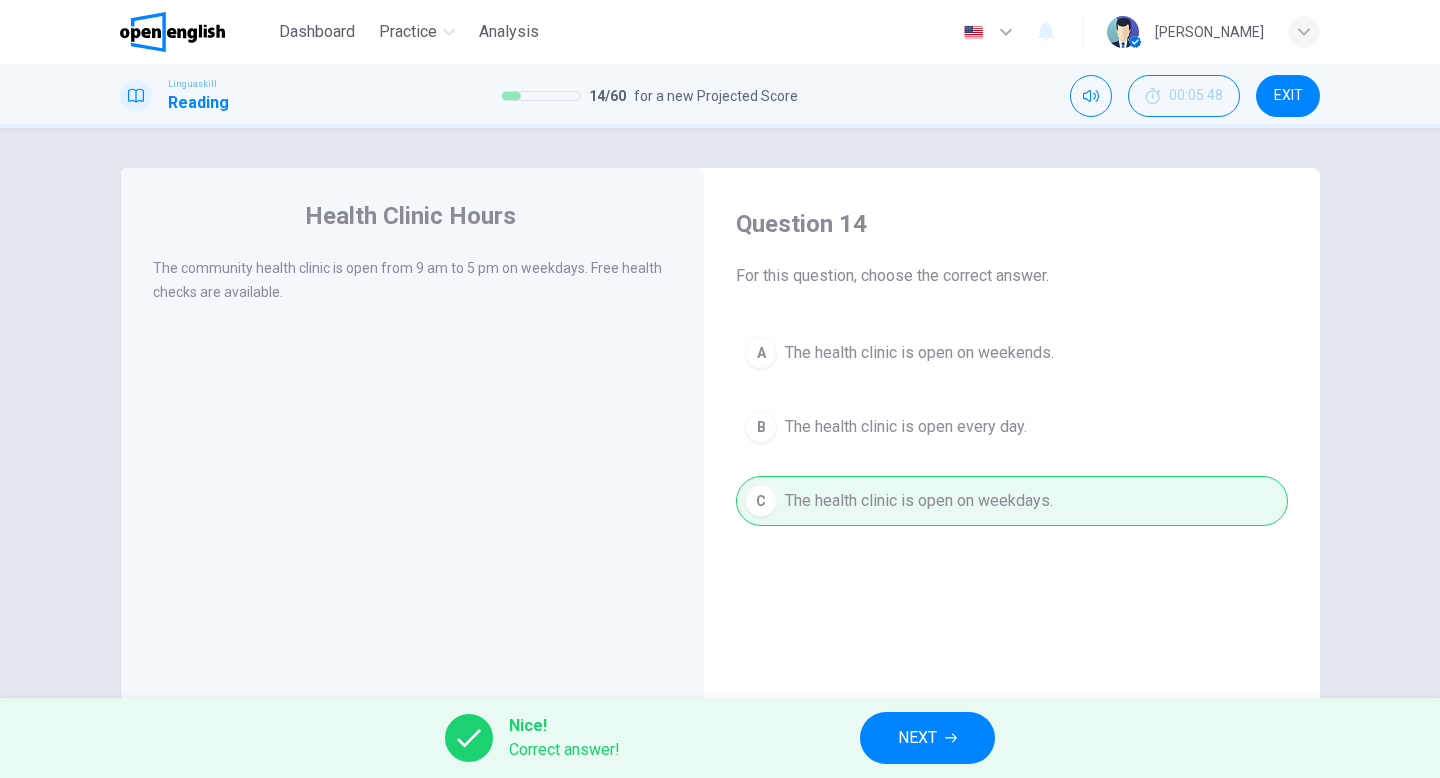 click on "NEXT" at bounding box center [917, 738] 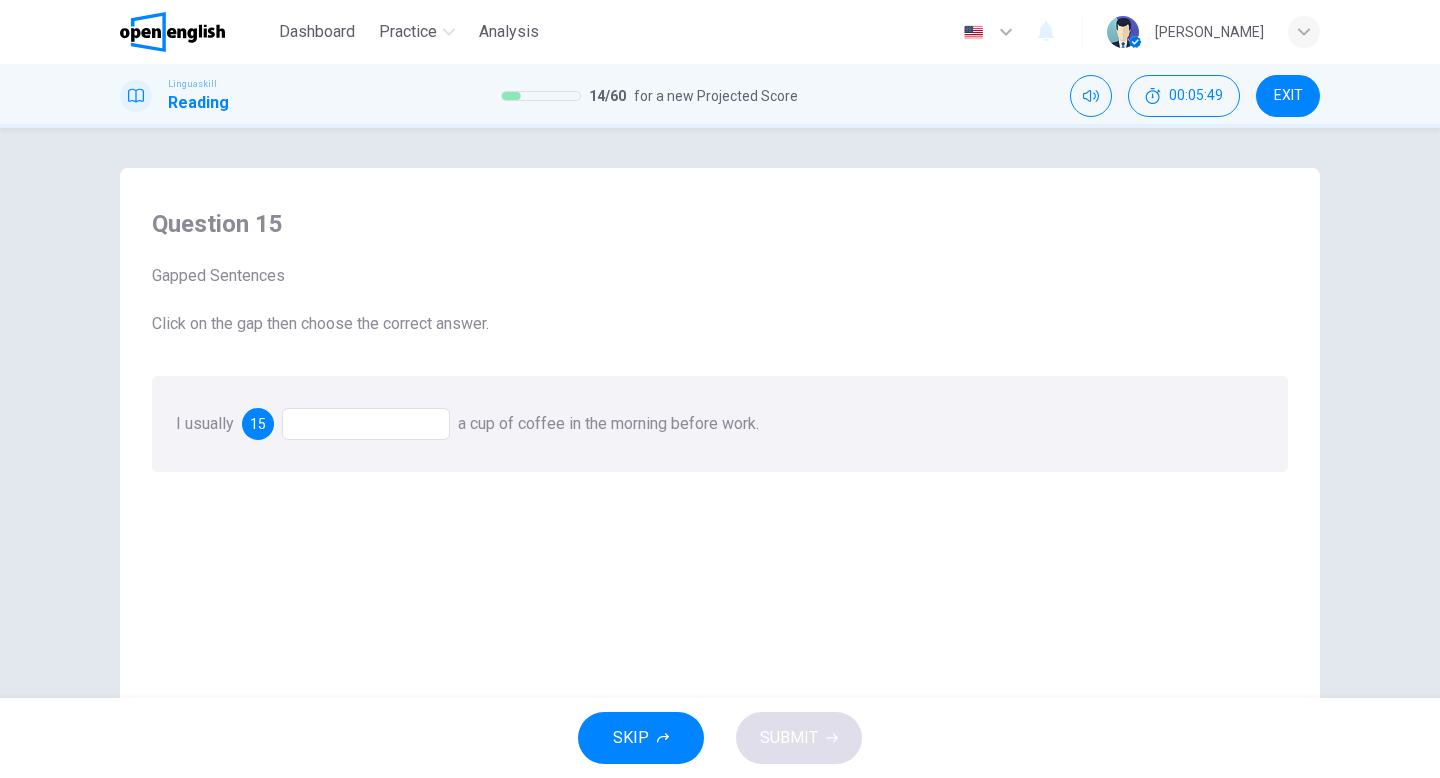 click at bounding box center [366, 424] 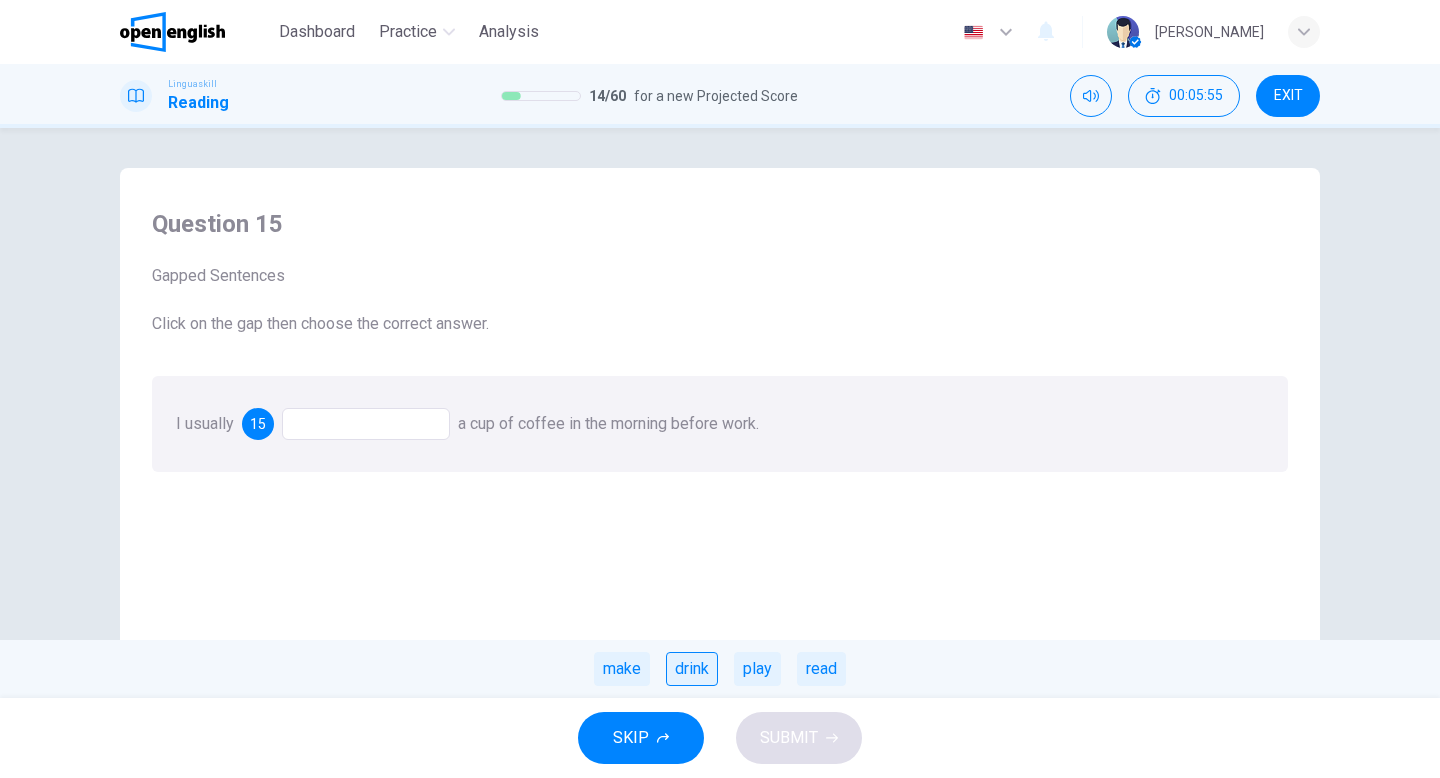 click on "drink" at bounding box center (692, 669) 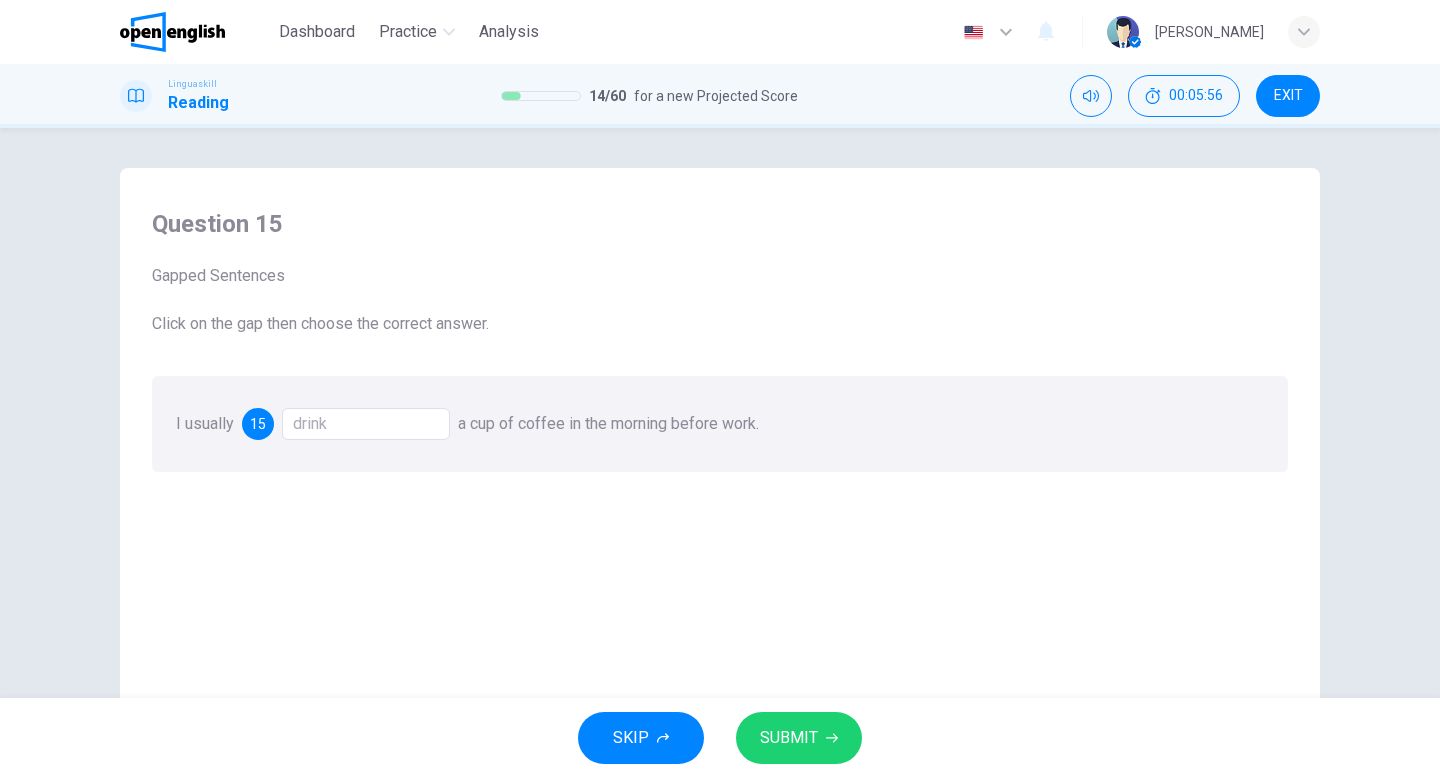 click on "SKIP SUBMIT" at bounding box center (720, 738) 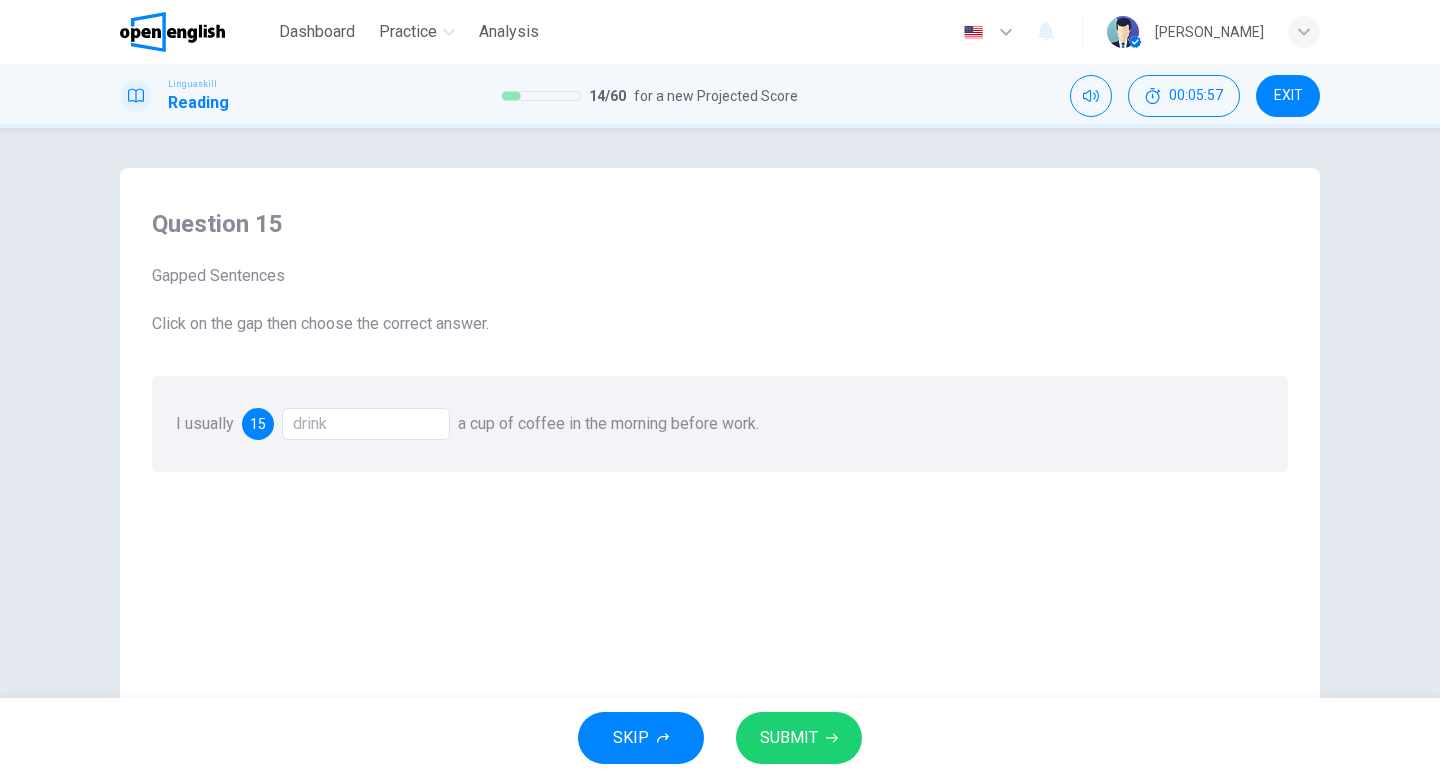 click on "SUBMIT" at bounding box center [799, 738] 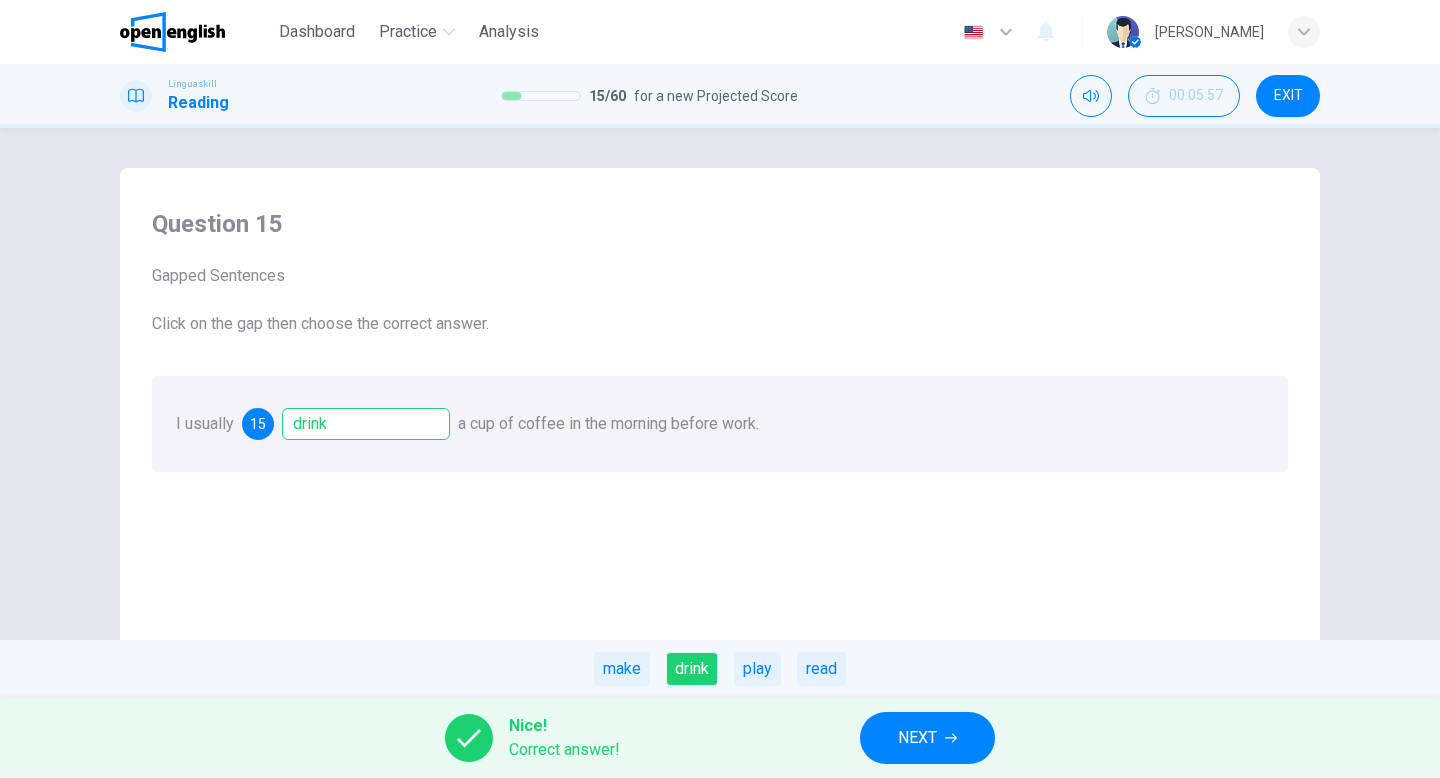 click 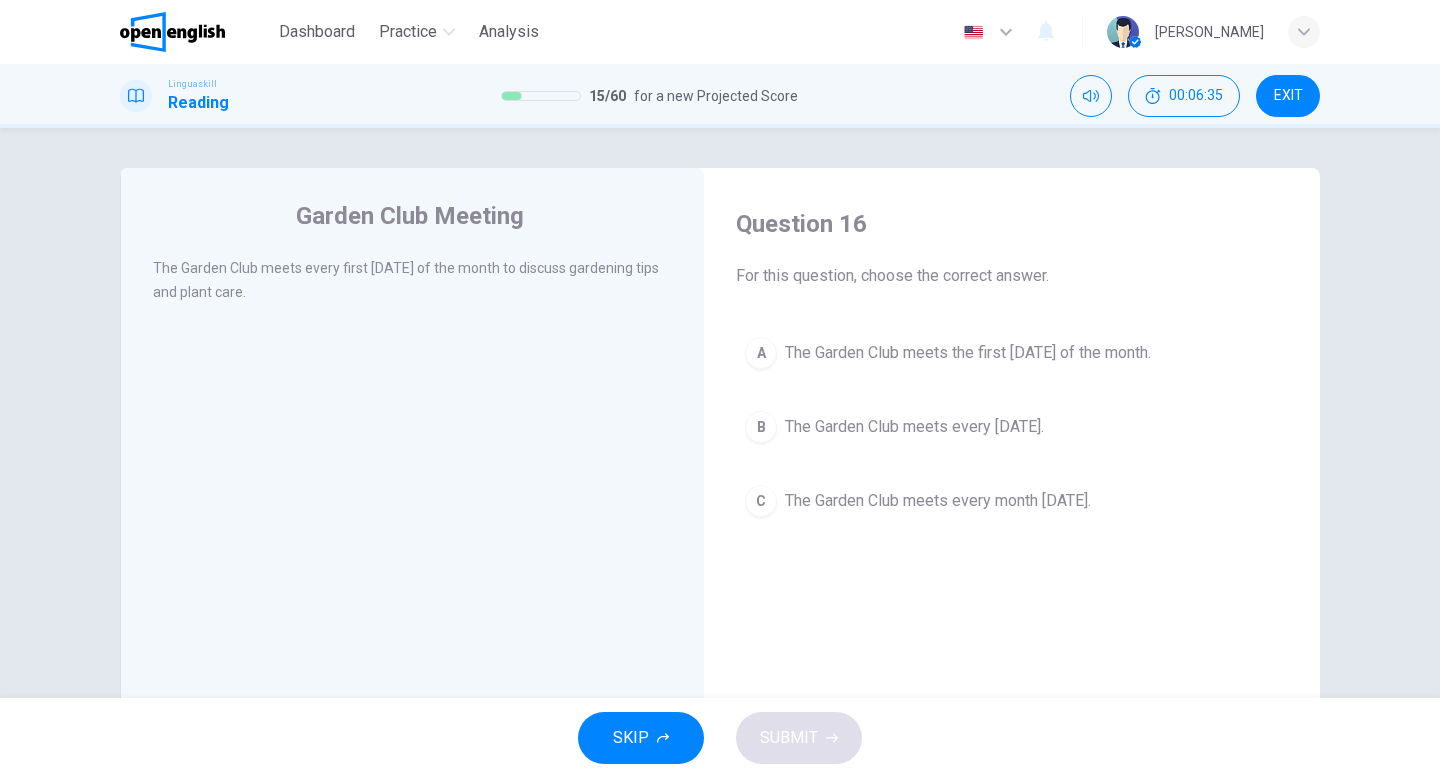 click on "The Garden Club meets every Thursday." at bounding box center [914, 427] 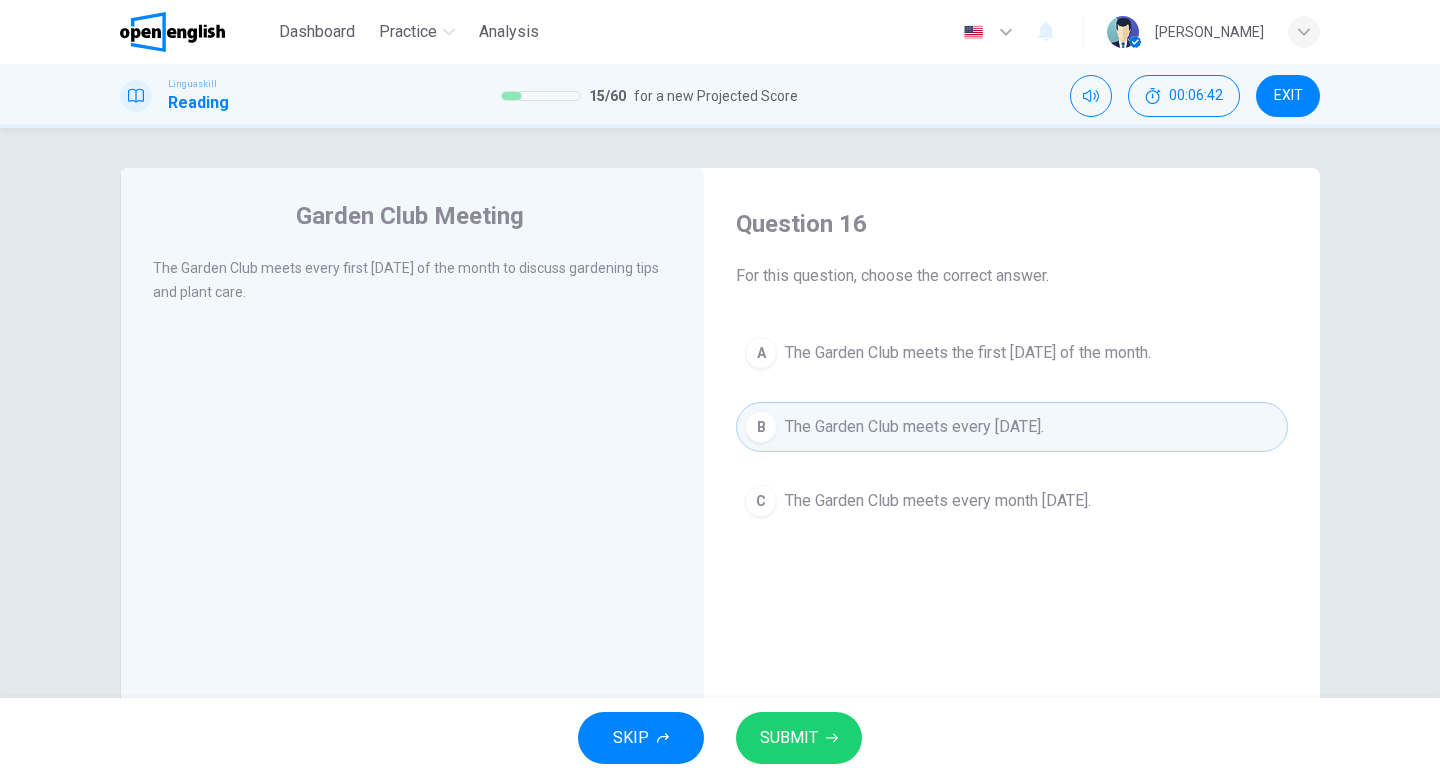 click on "SUBMIT" at bounding box center [799, 738] 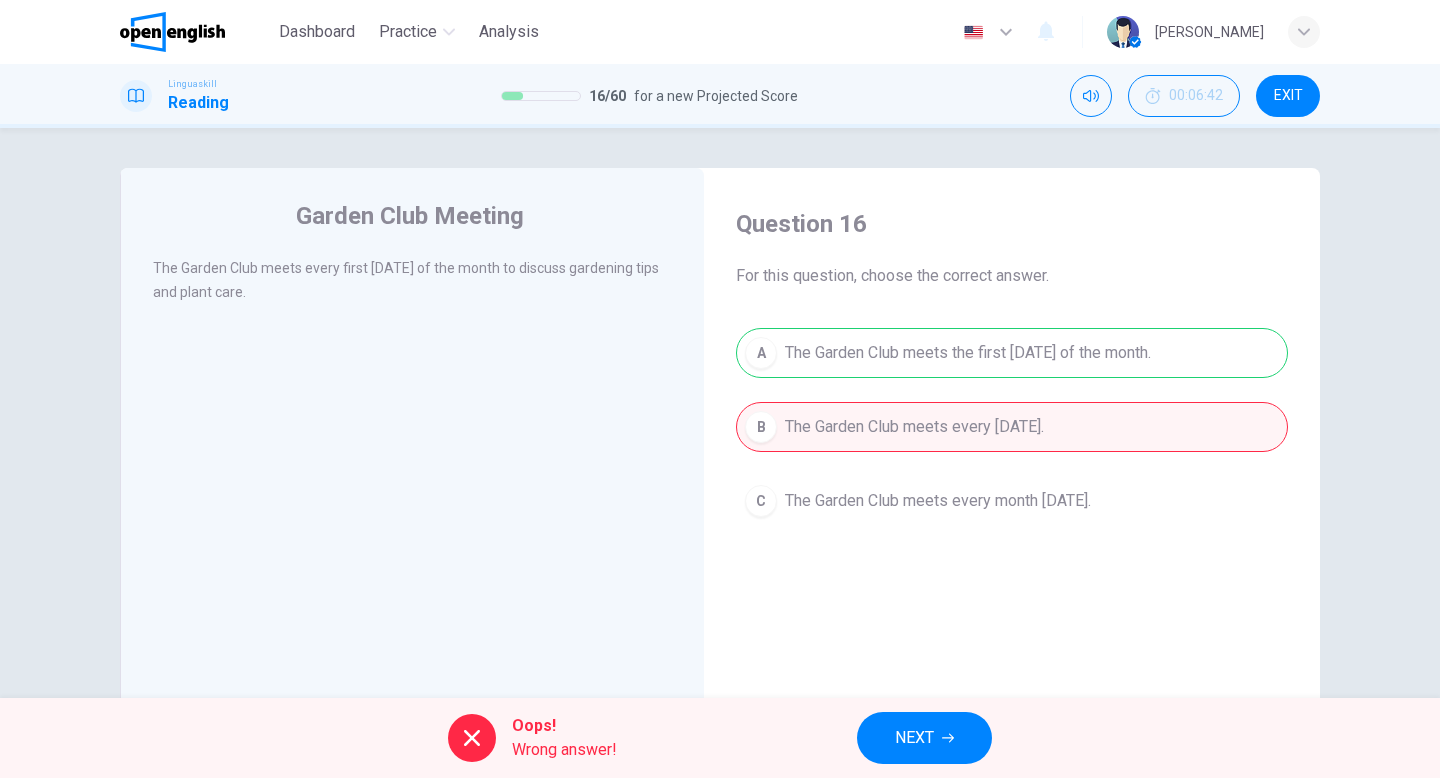 click on "NEXT" at bounding box center [924, 738] 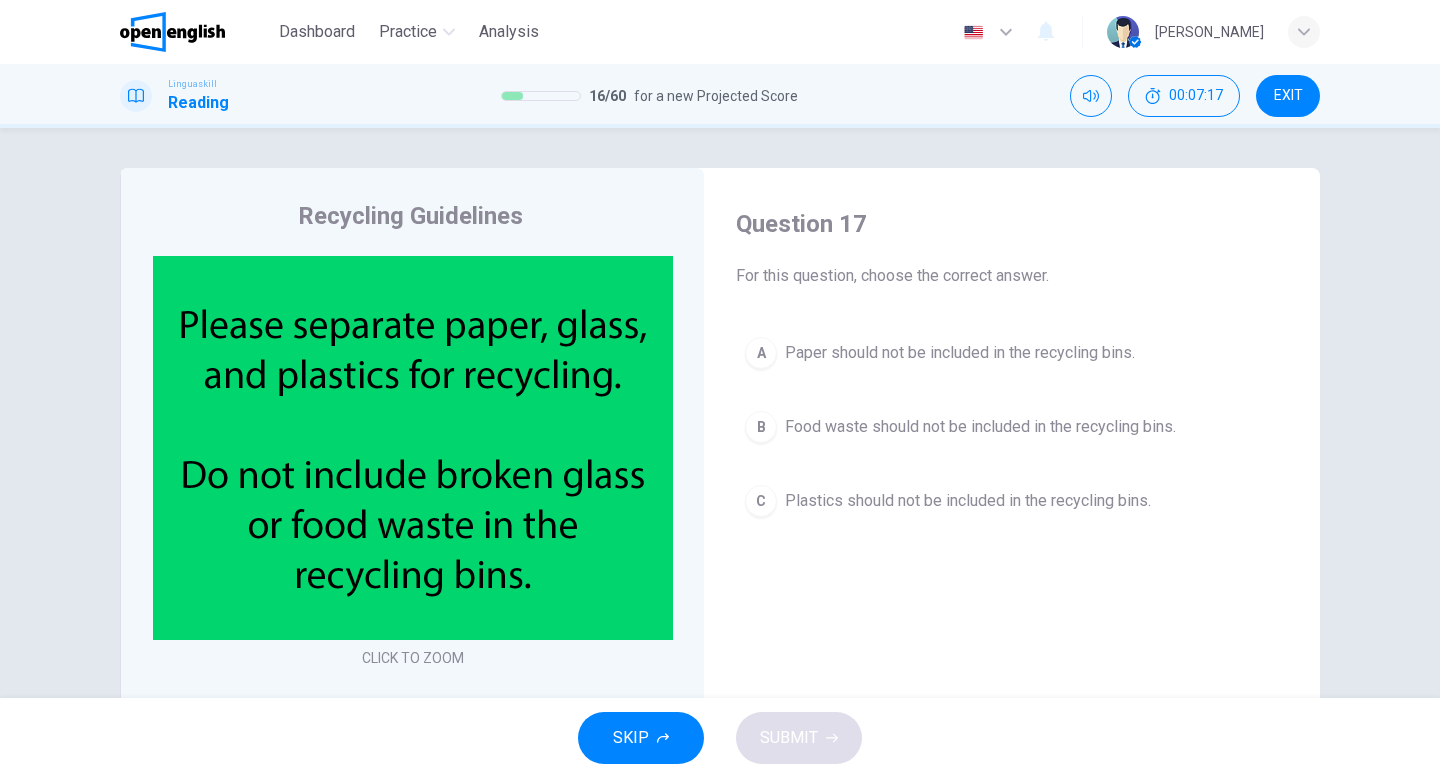click on "Food waste should not be included in the recycling bins." at bounding box center (980, 427) 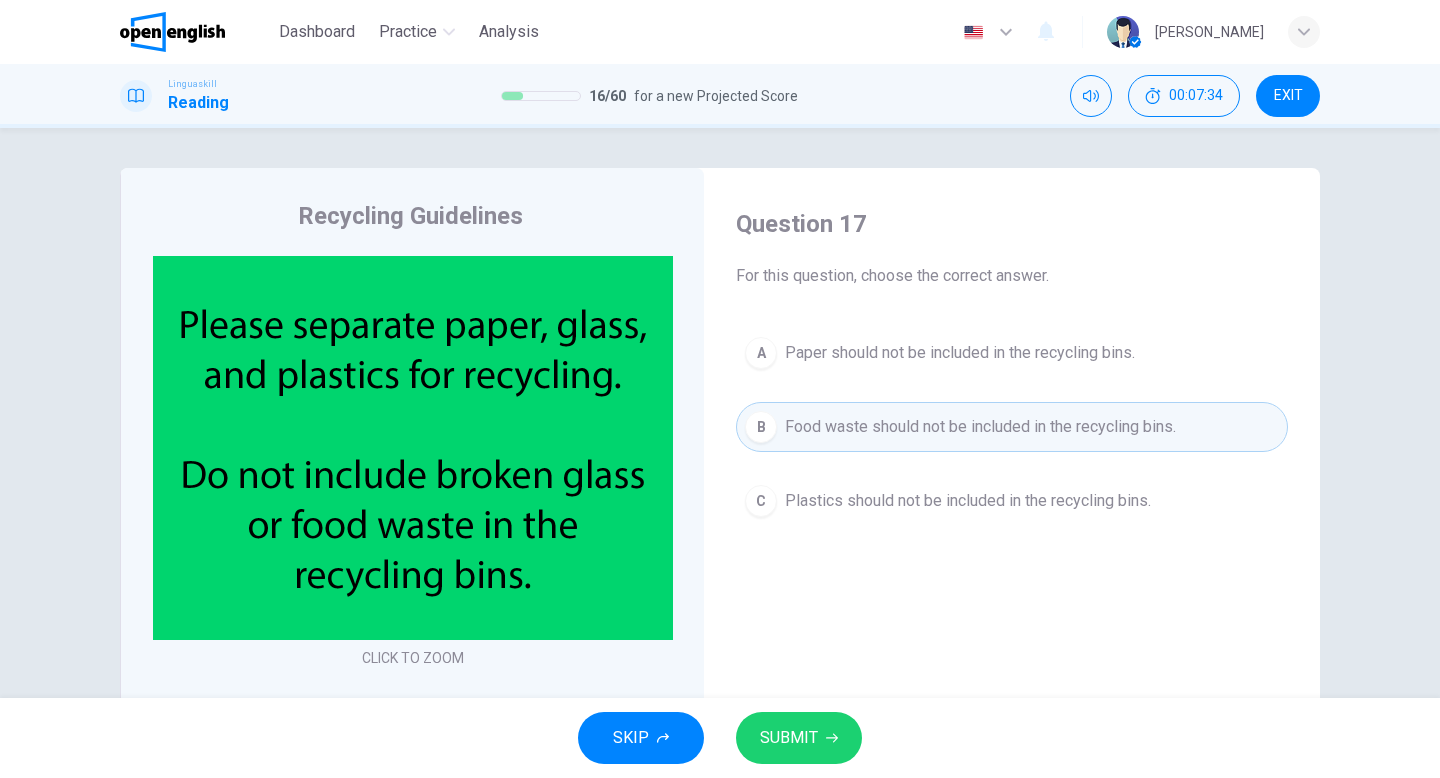 click 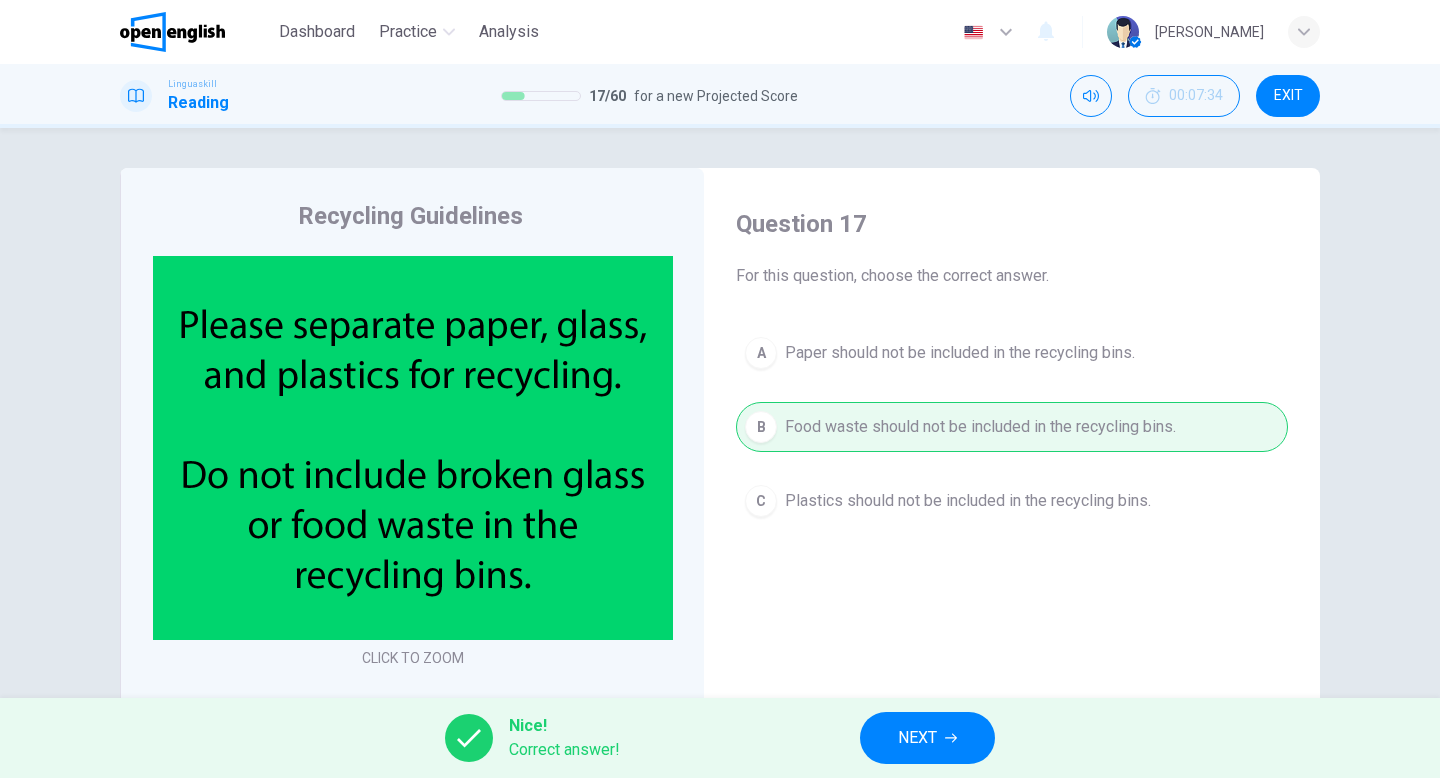 click 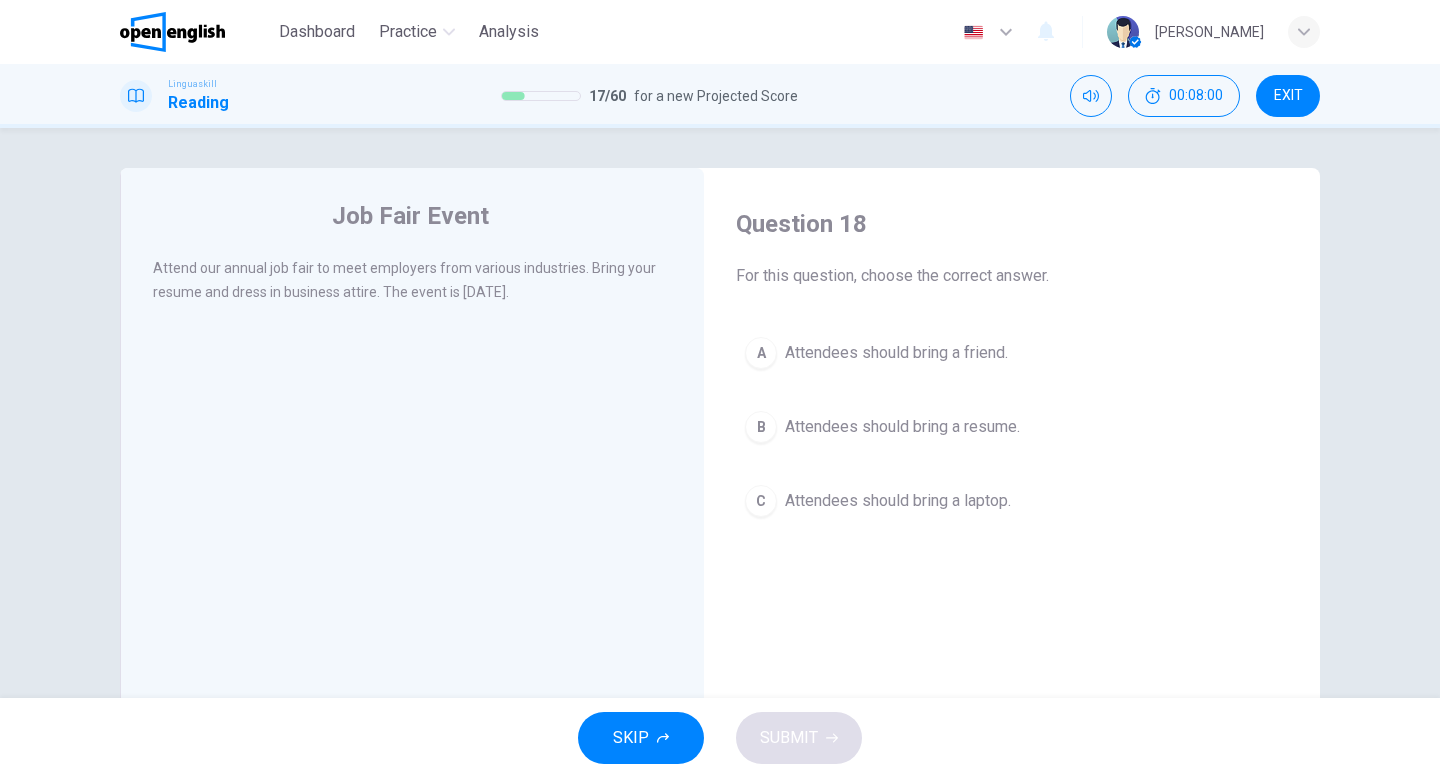 click on "B Attendees should bring a resume." at bounding box center [1012, 427] 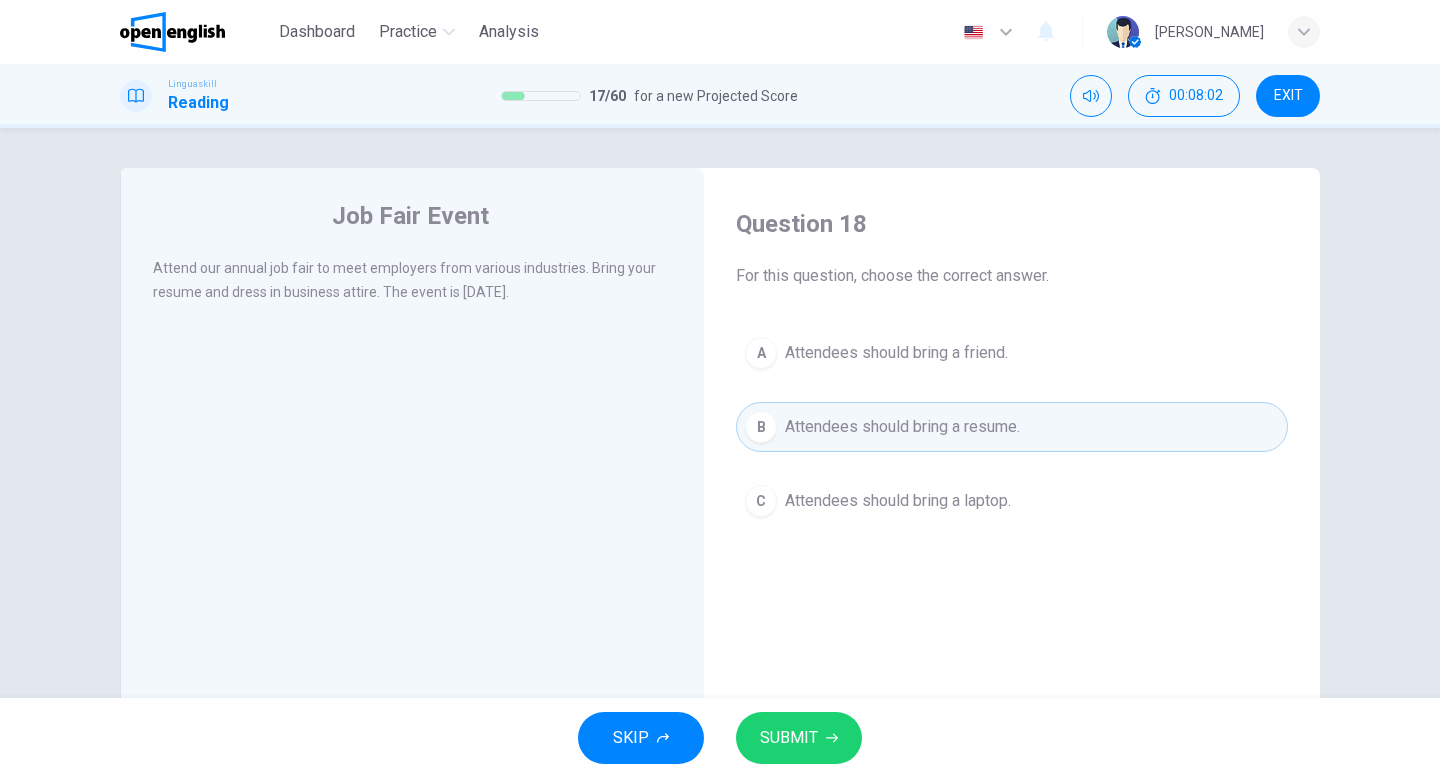 click on "SUBMIT" at bounding box center [789, 738] 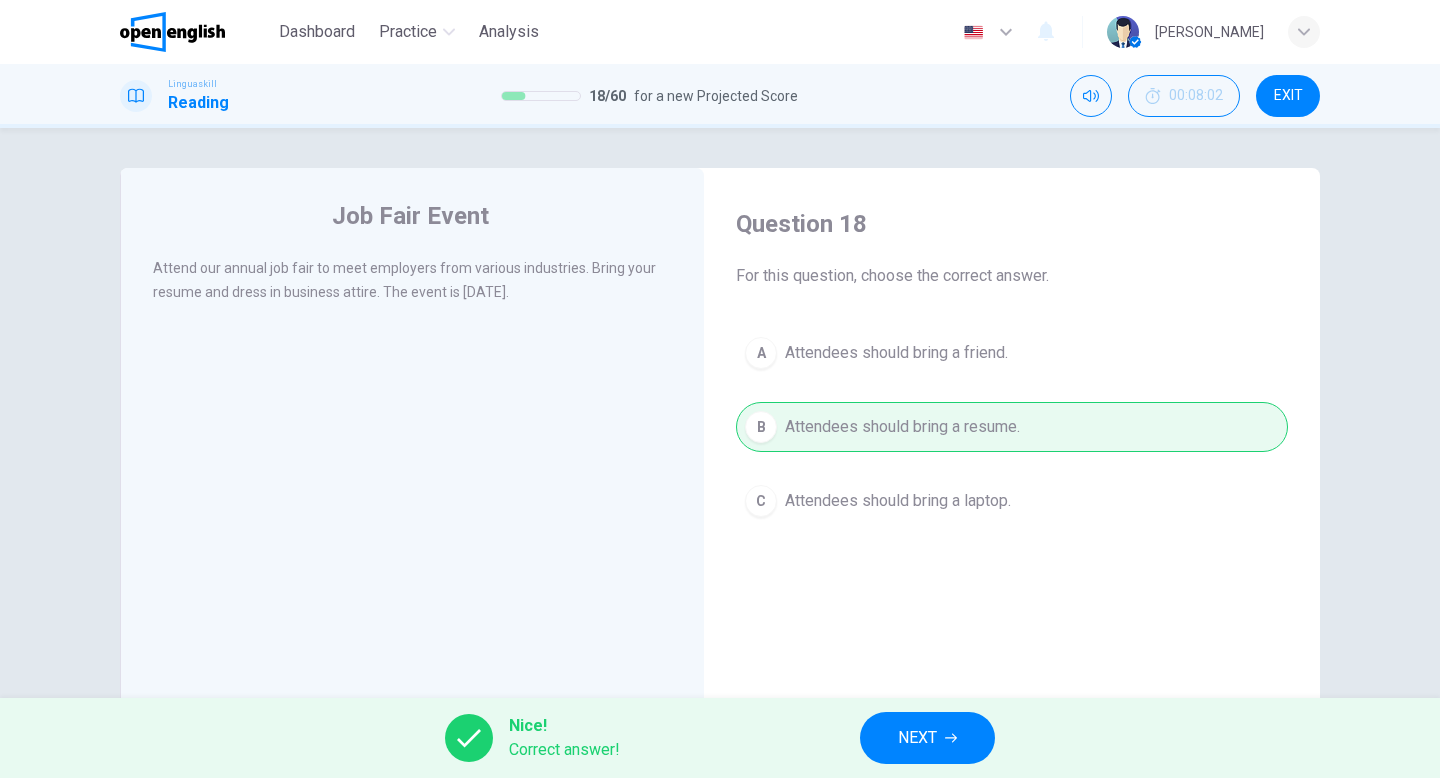 click on "NEXT" at bounding box center (917, 738) 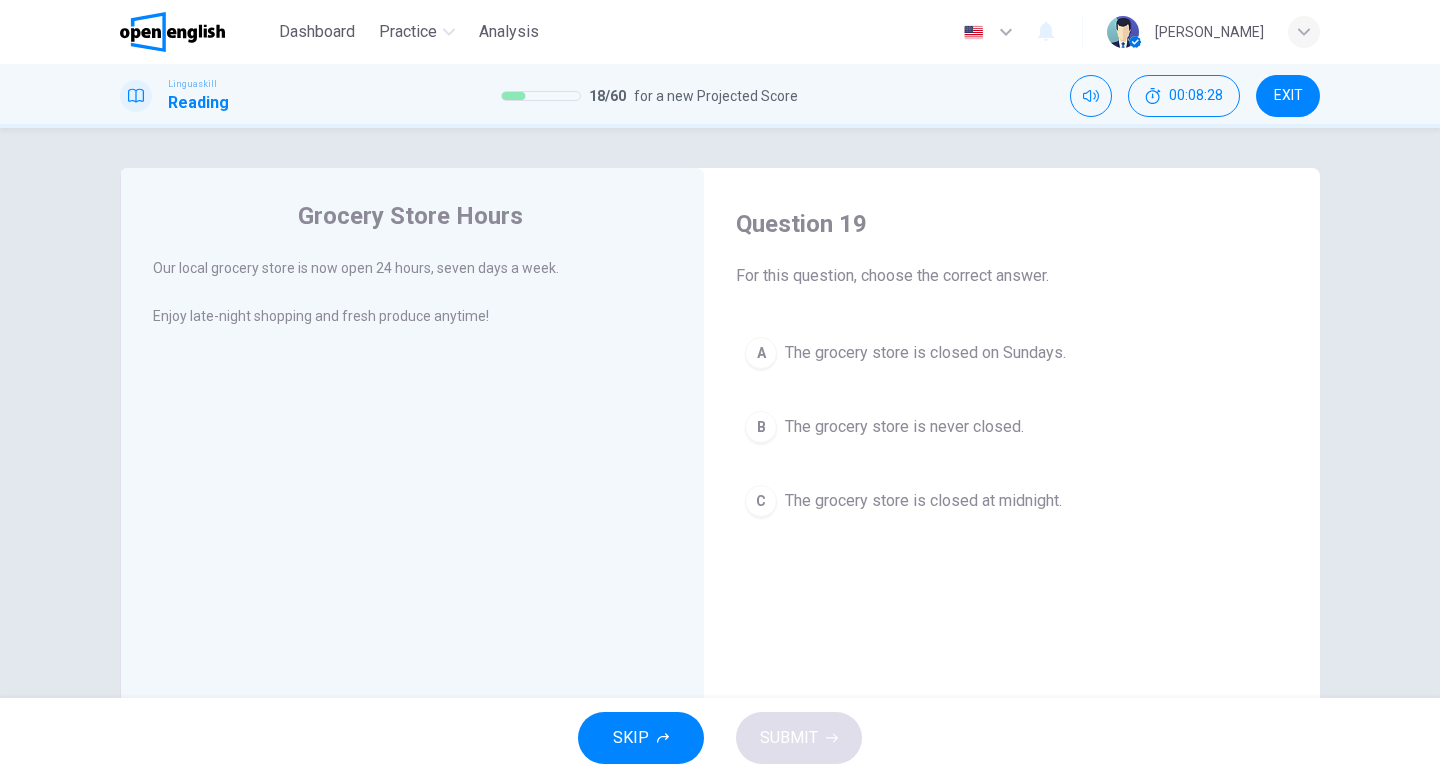 click on "The grocery store is never closed." at bounding box center [904, 427] 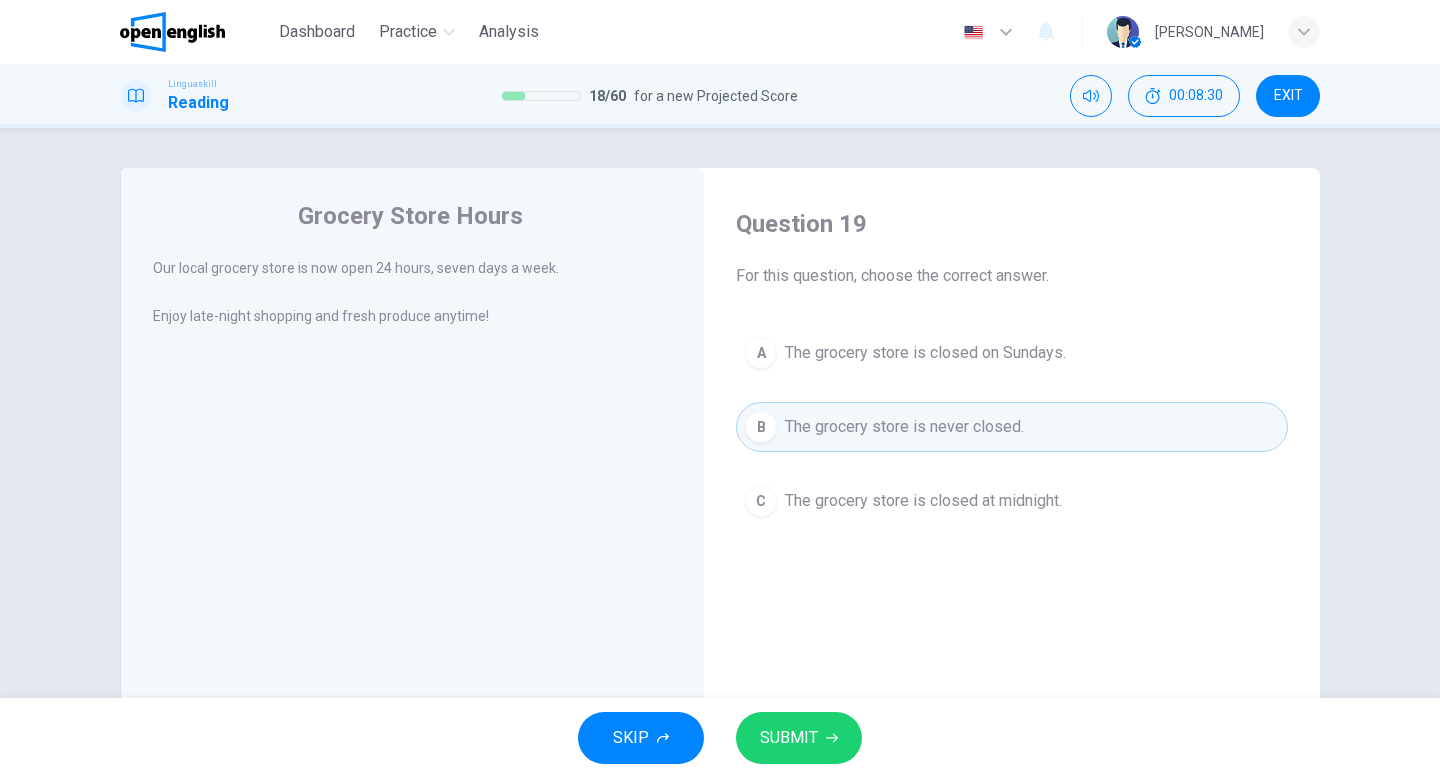 click on "SUBMIT" at bounding box center (789, 738) 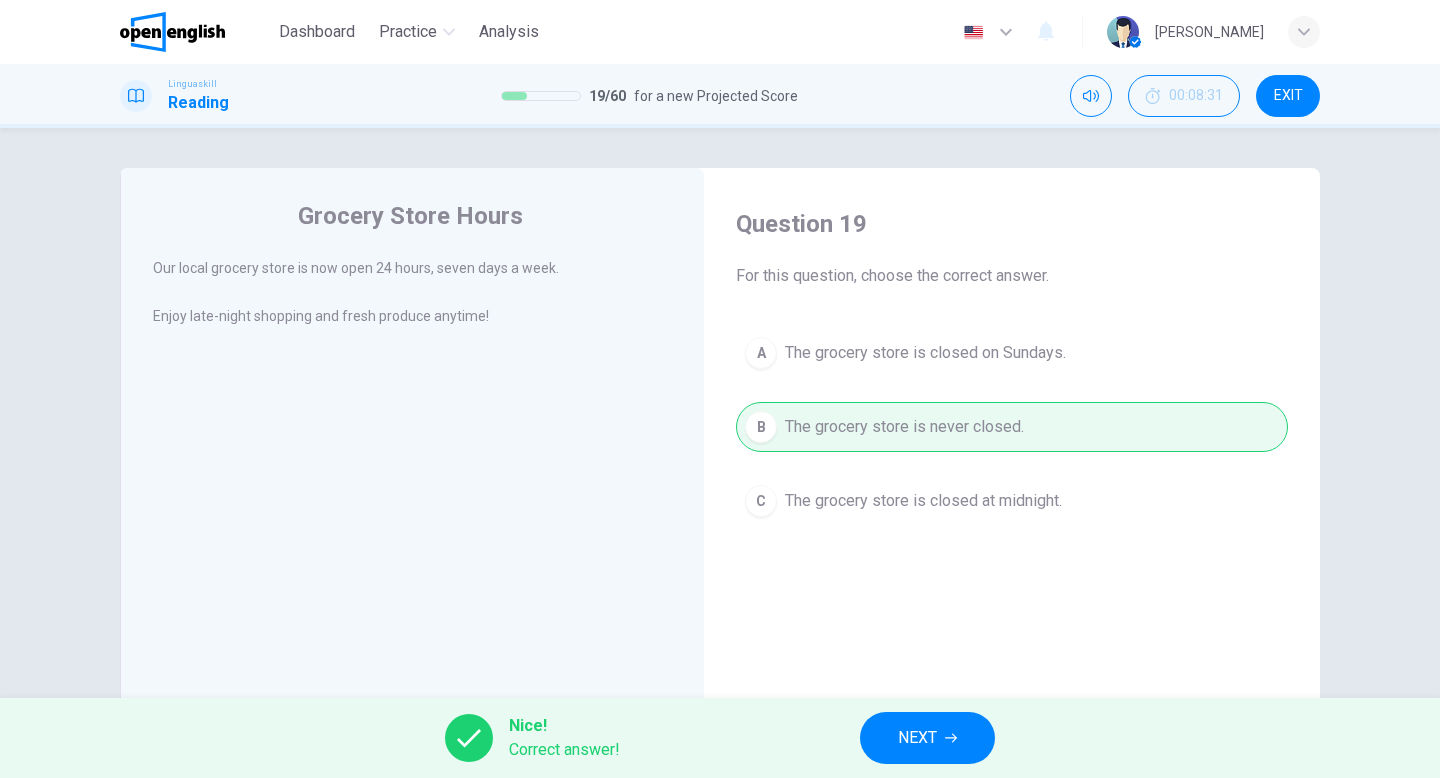 click on "NEXT" at bounding box center (917, 738) 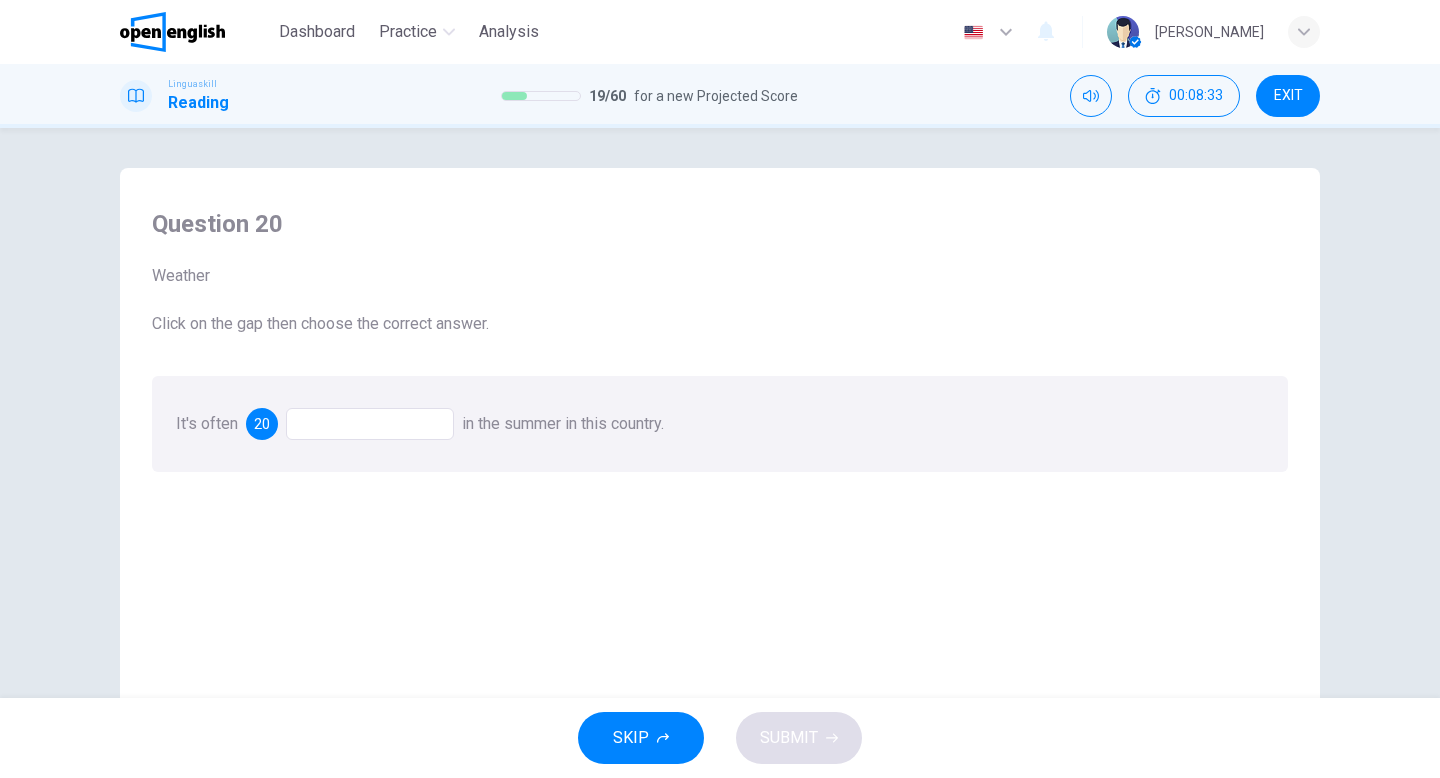 click at bounding box center (370, 424) 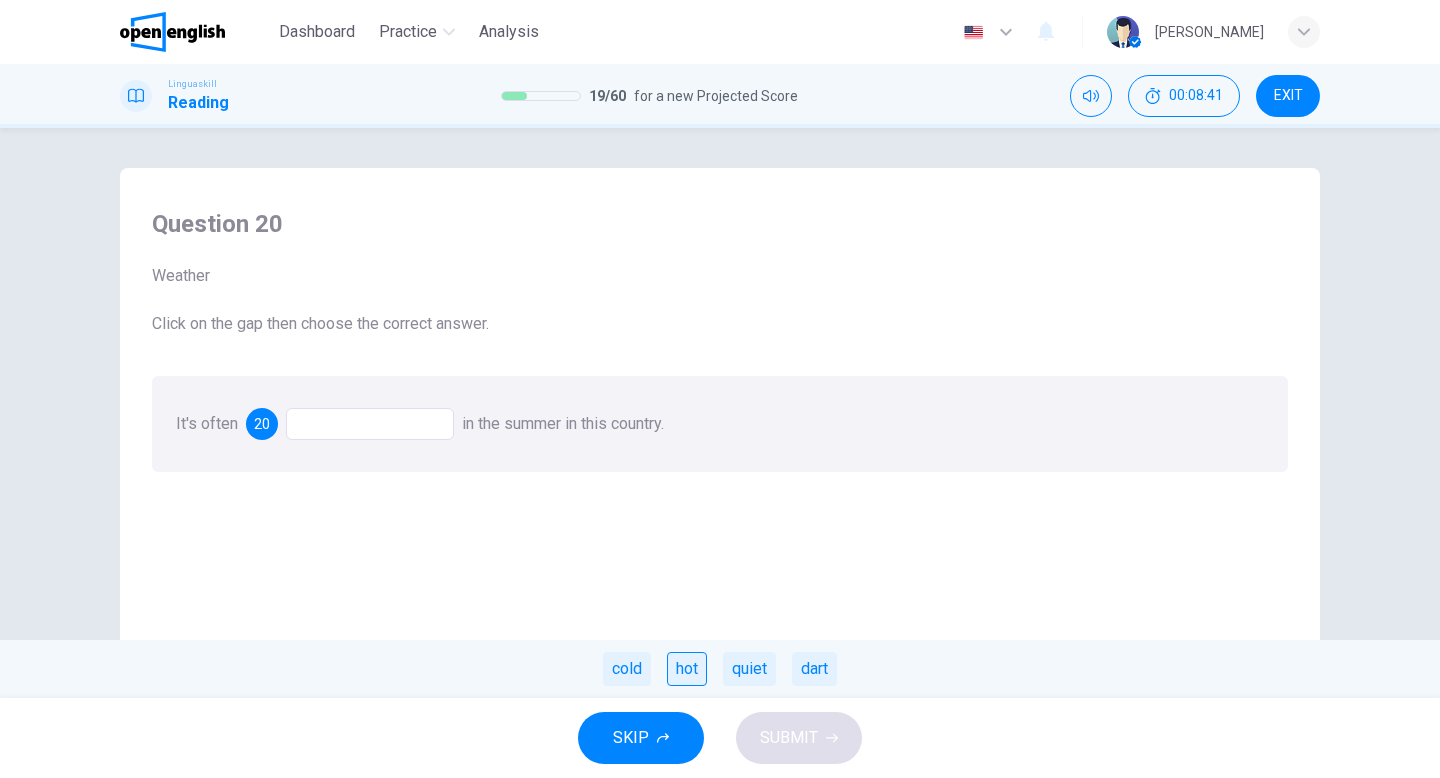 click on "hot" at bounding box center (687, 669) 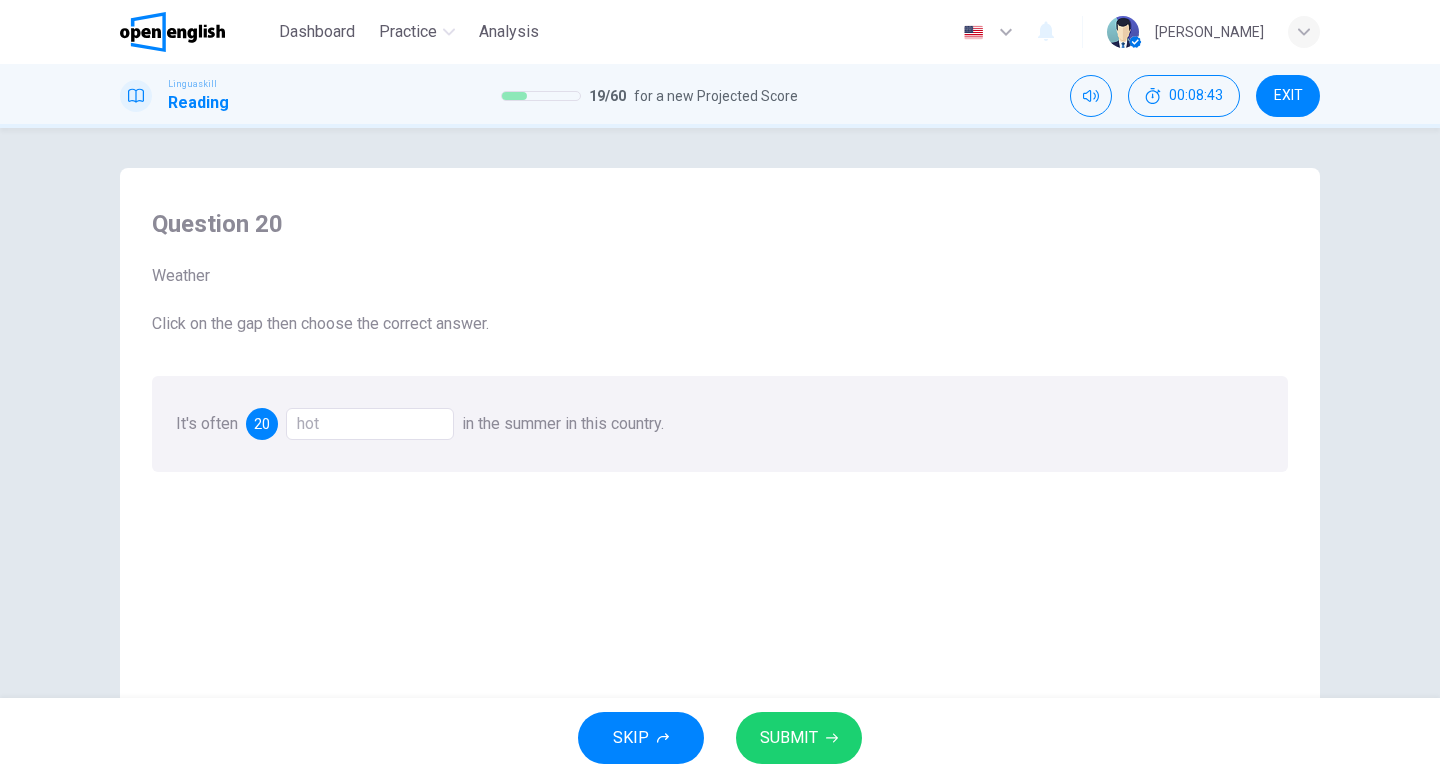click on "SUBMIT" at bounding box center [799, 738] 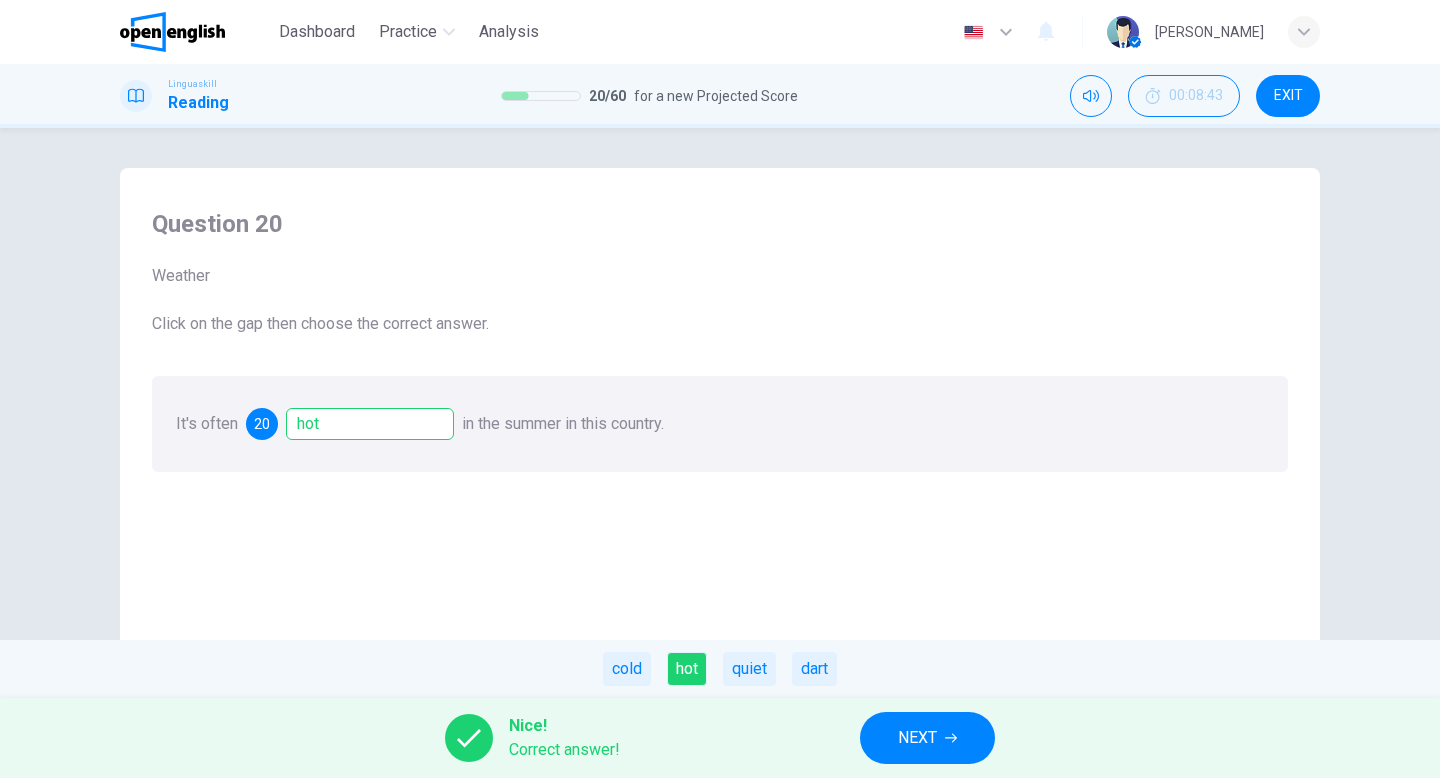 click on "NEXT" at bounding box center (917, 738) 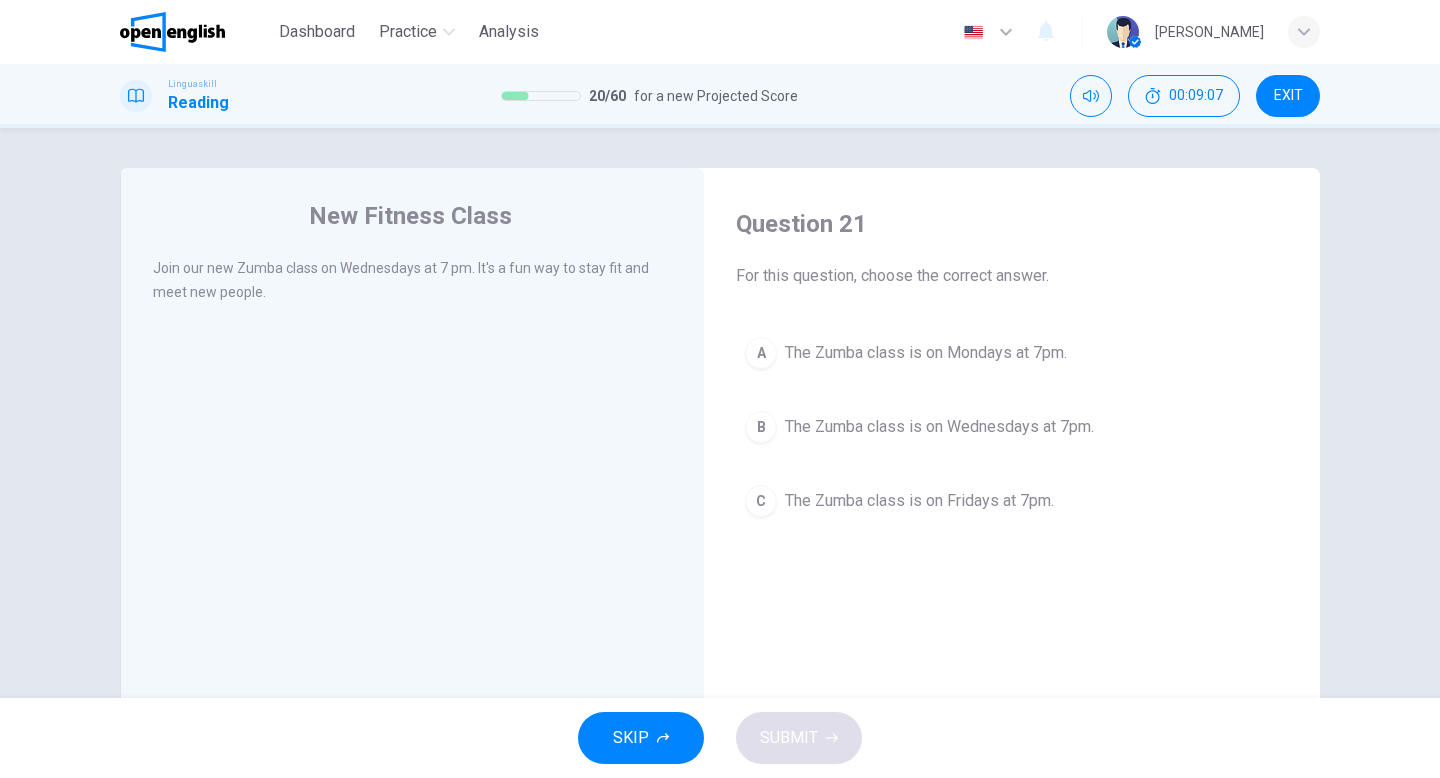 click on "The Zumba class is on Wednesdays at 7pm." at bounding box center [939, 427] 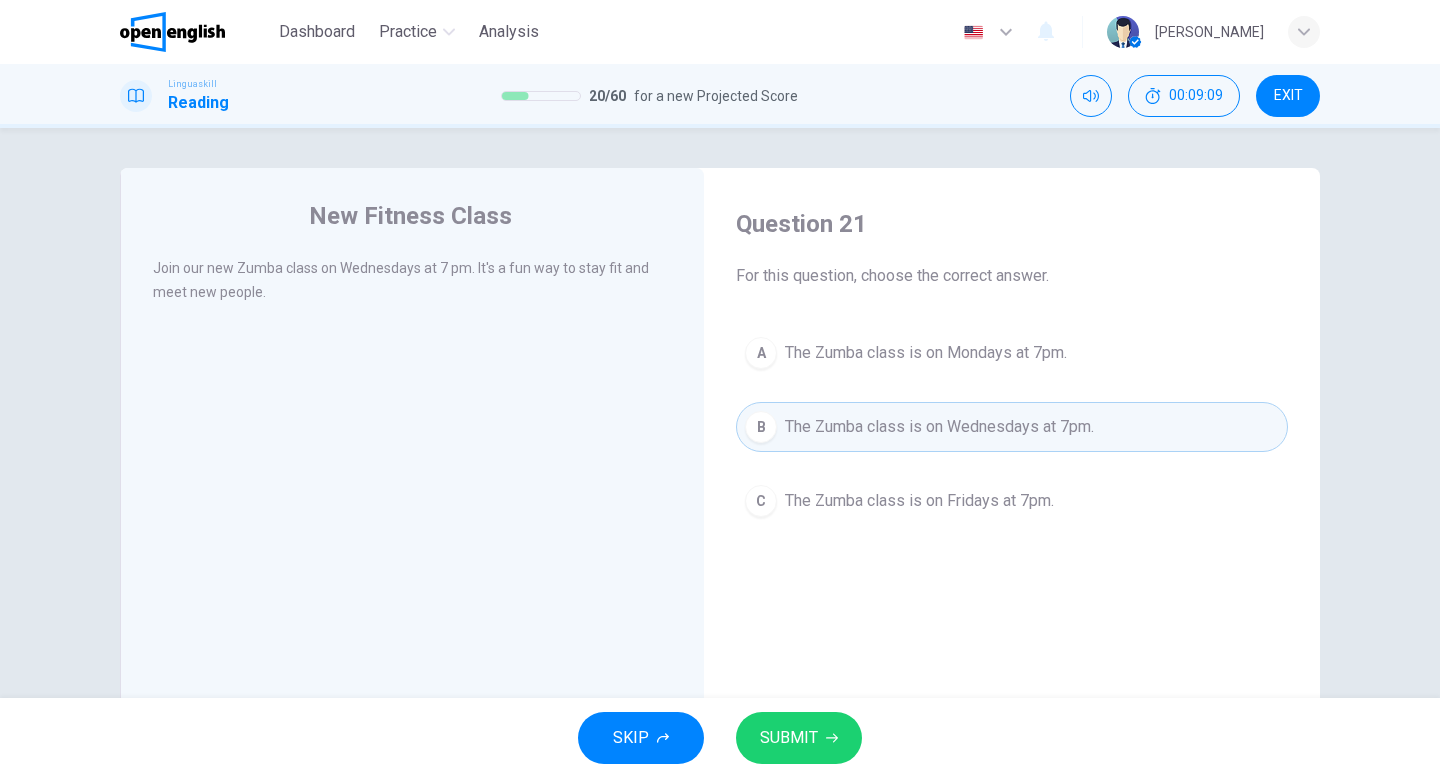 click on "SUBMIT" at bounding box center [789, 738] 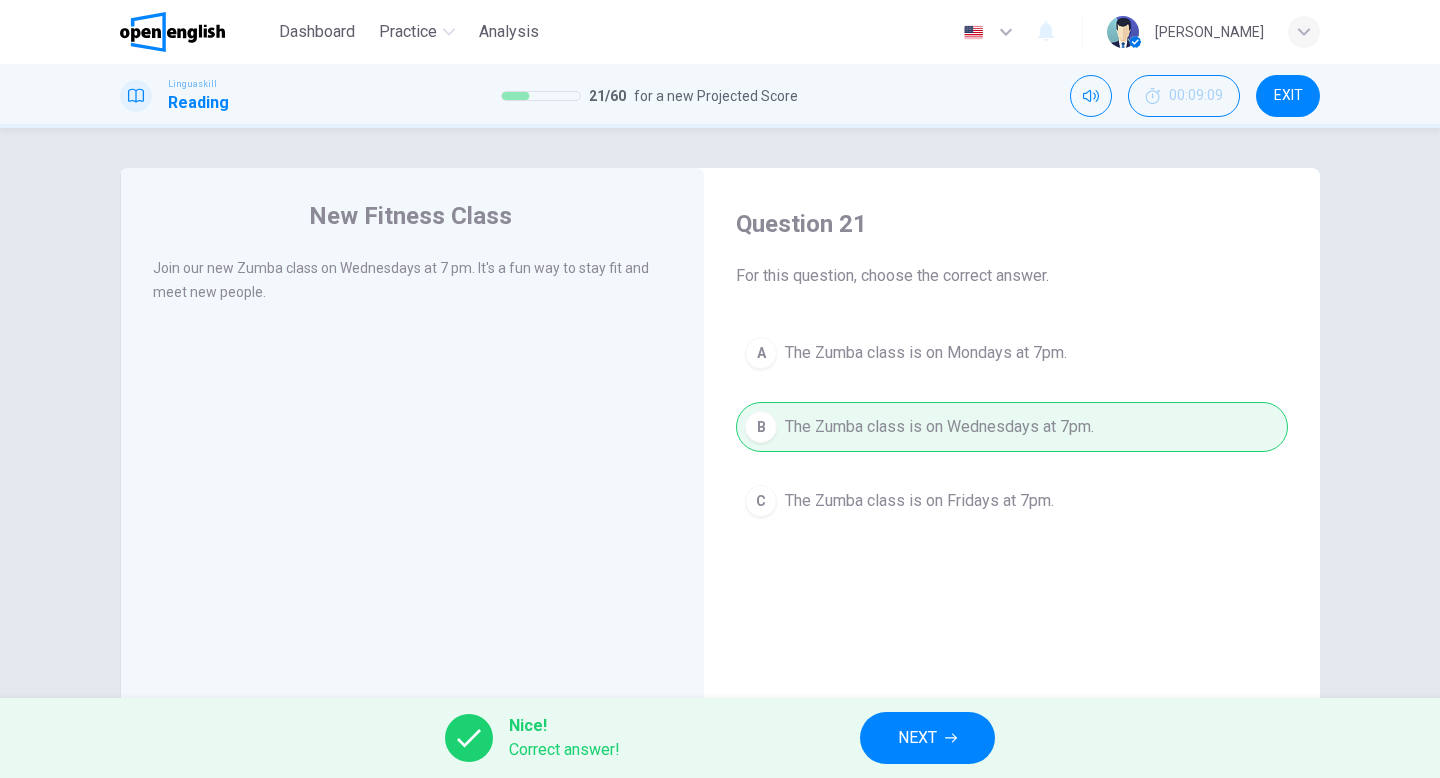 click 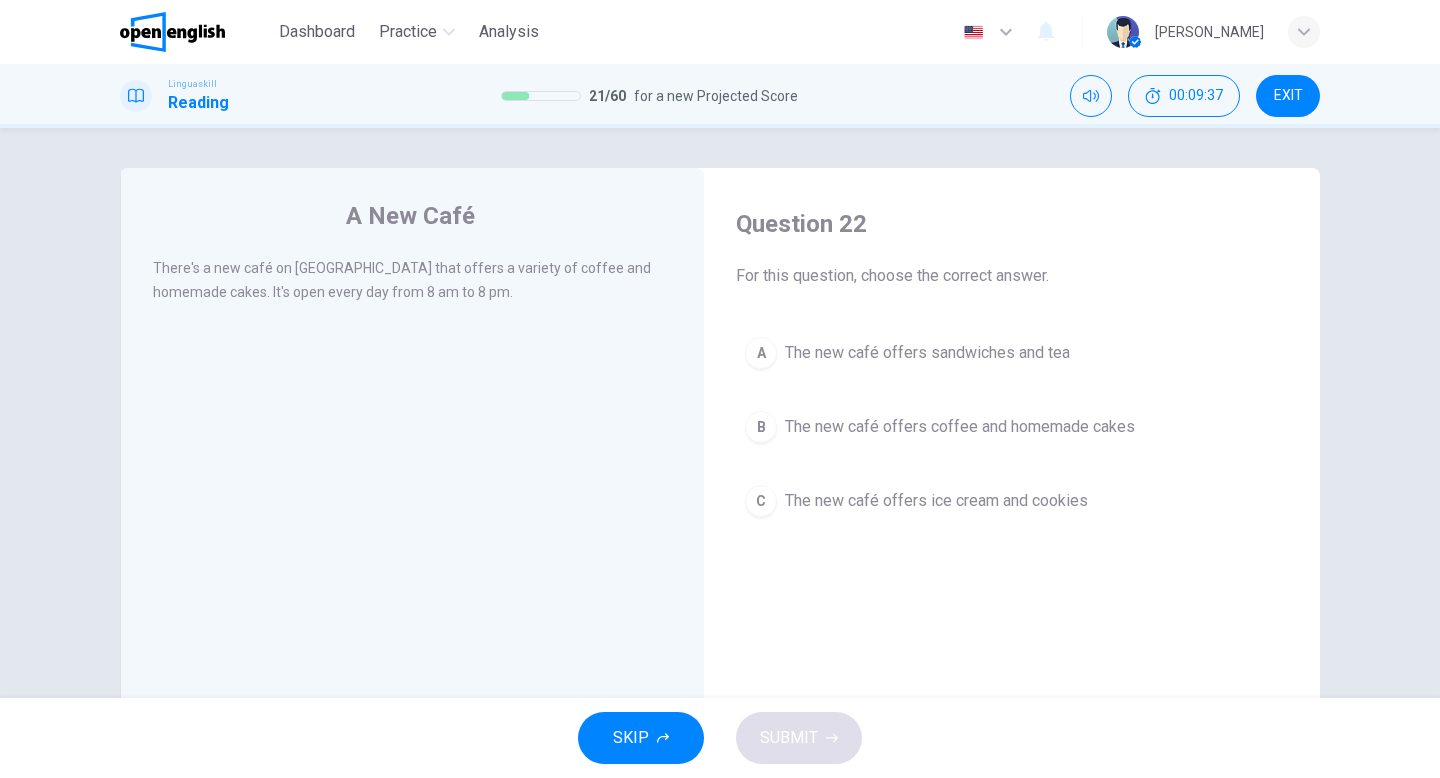 click on "The new café offers coffee and homemade cakes" at bounding box center [960, 427] 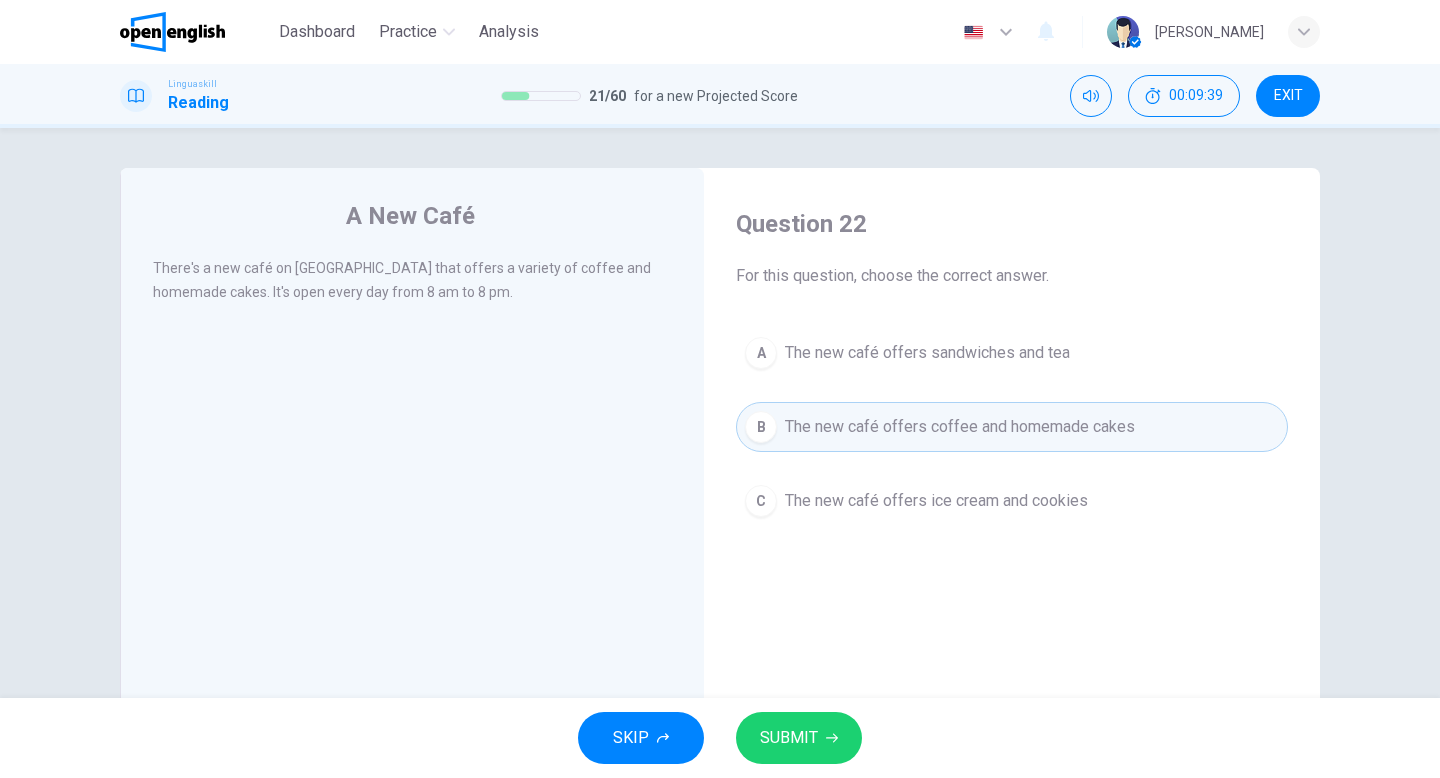 click on "SUBMIT" at bounding box center [799, 738] 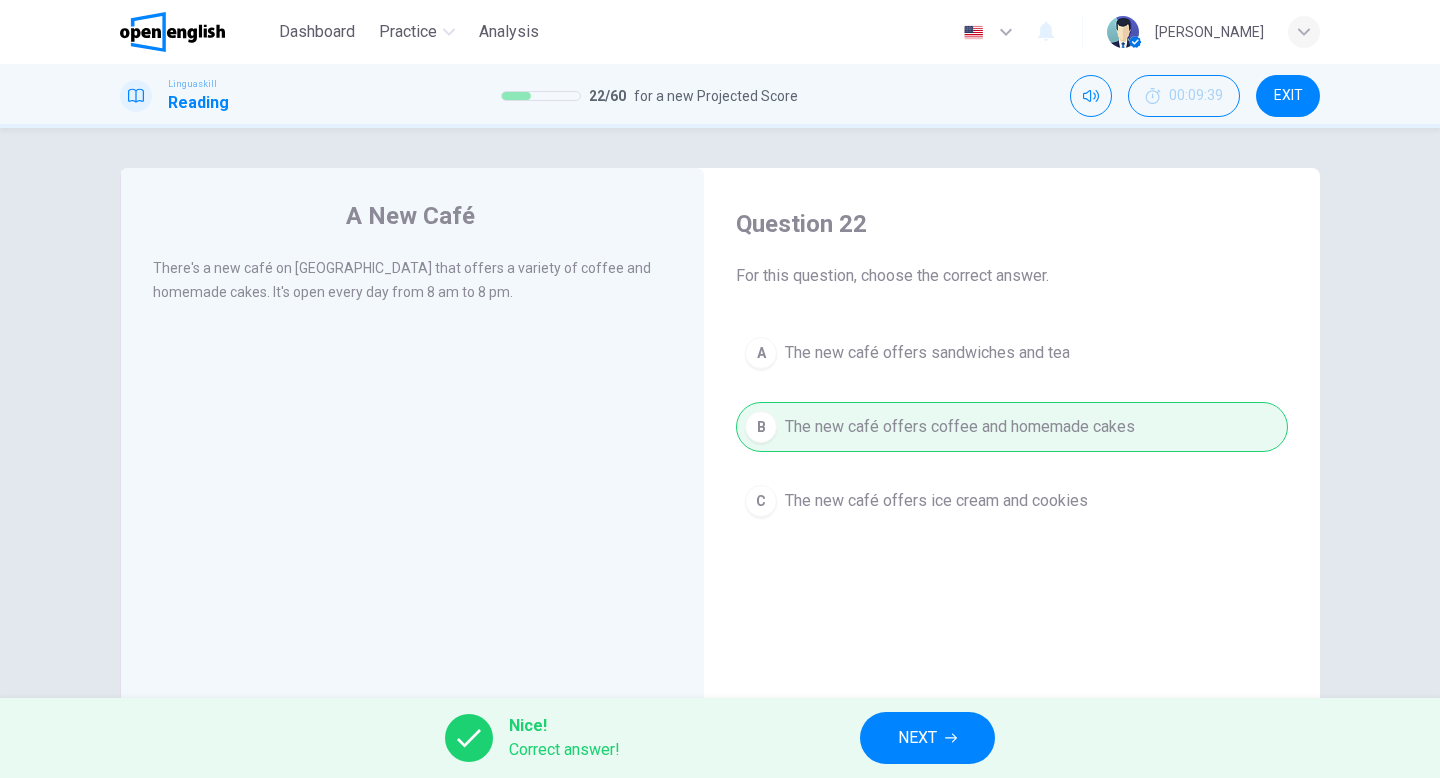 click on "NEXT" at bounding box center (917, 738) 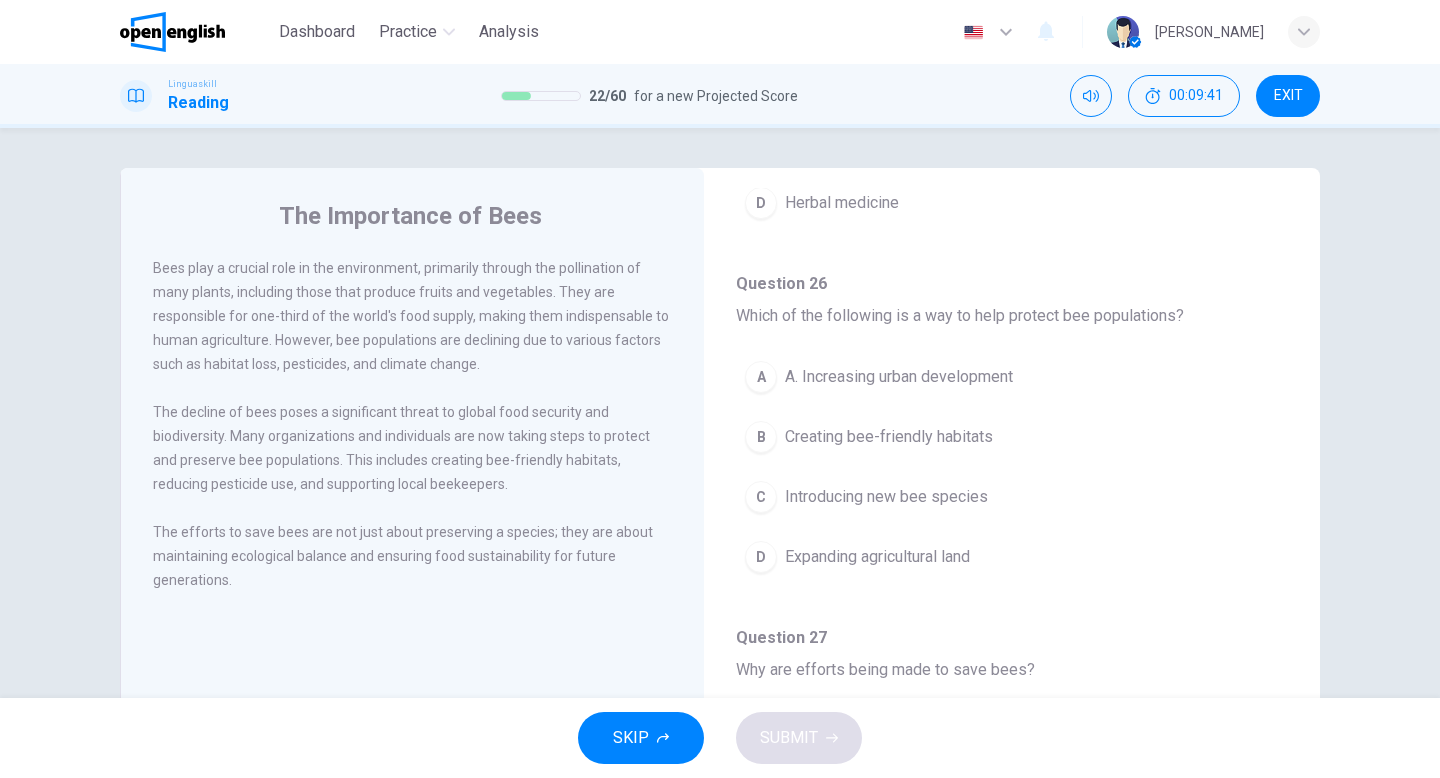scroll, scrollTop: 1251, scrollLeft: 0, axis: vertical 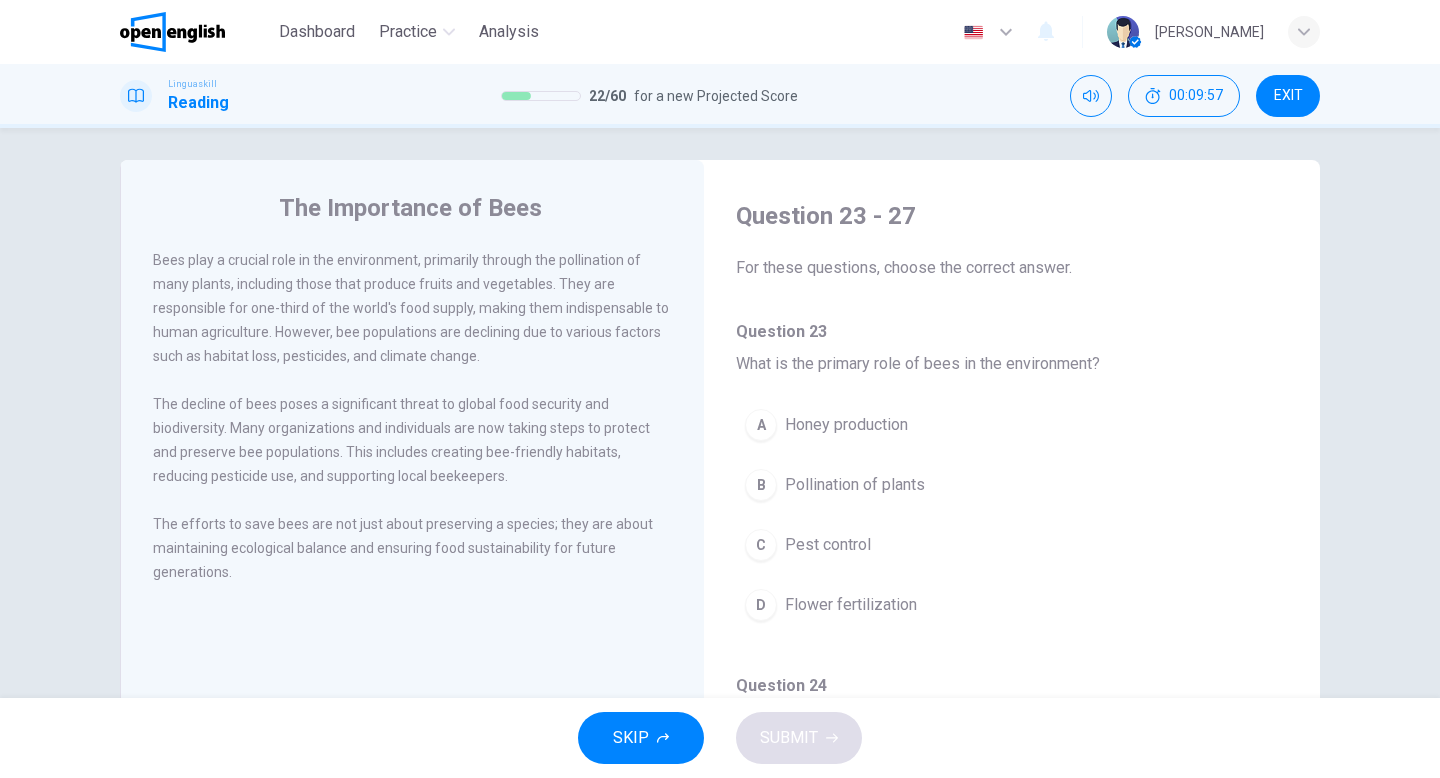 click on "Pollination of plants" at bounding box center (855, 485) 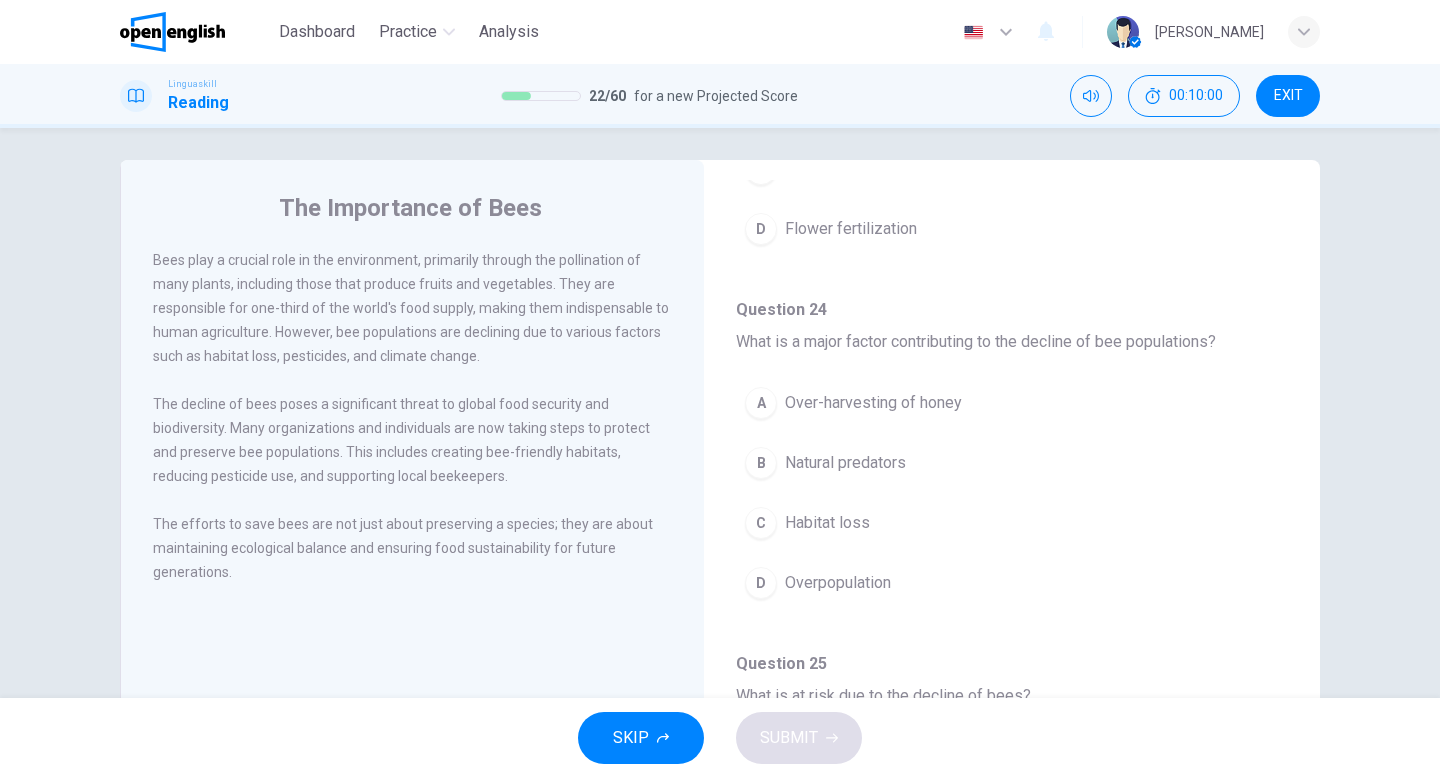 scroll, scrollTop: 381, scrollLeft: 0, axis: vertical 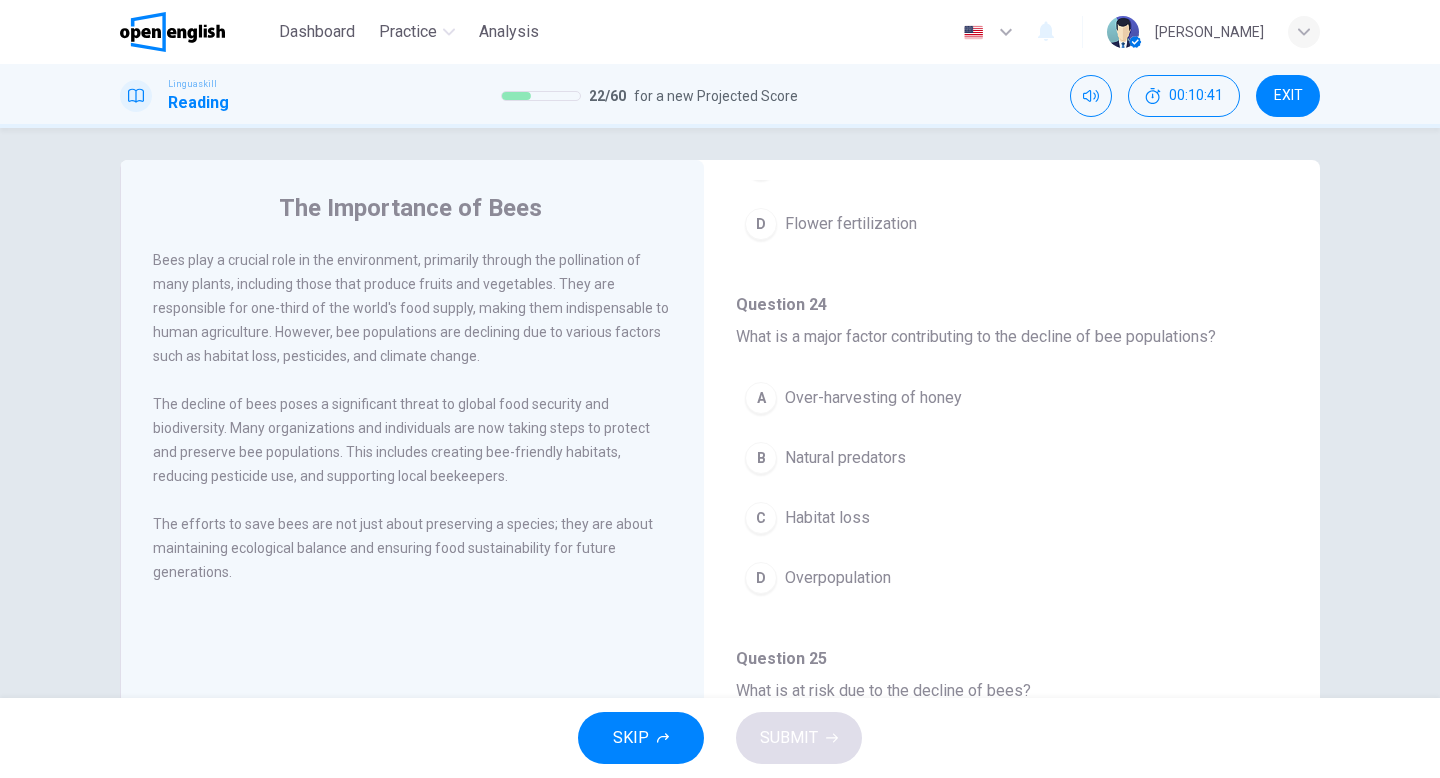 click on "C Habitat loss" at bounding box center [1012, 518] 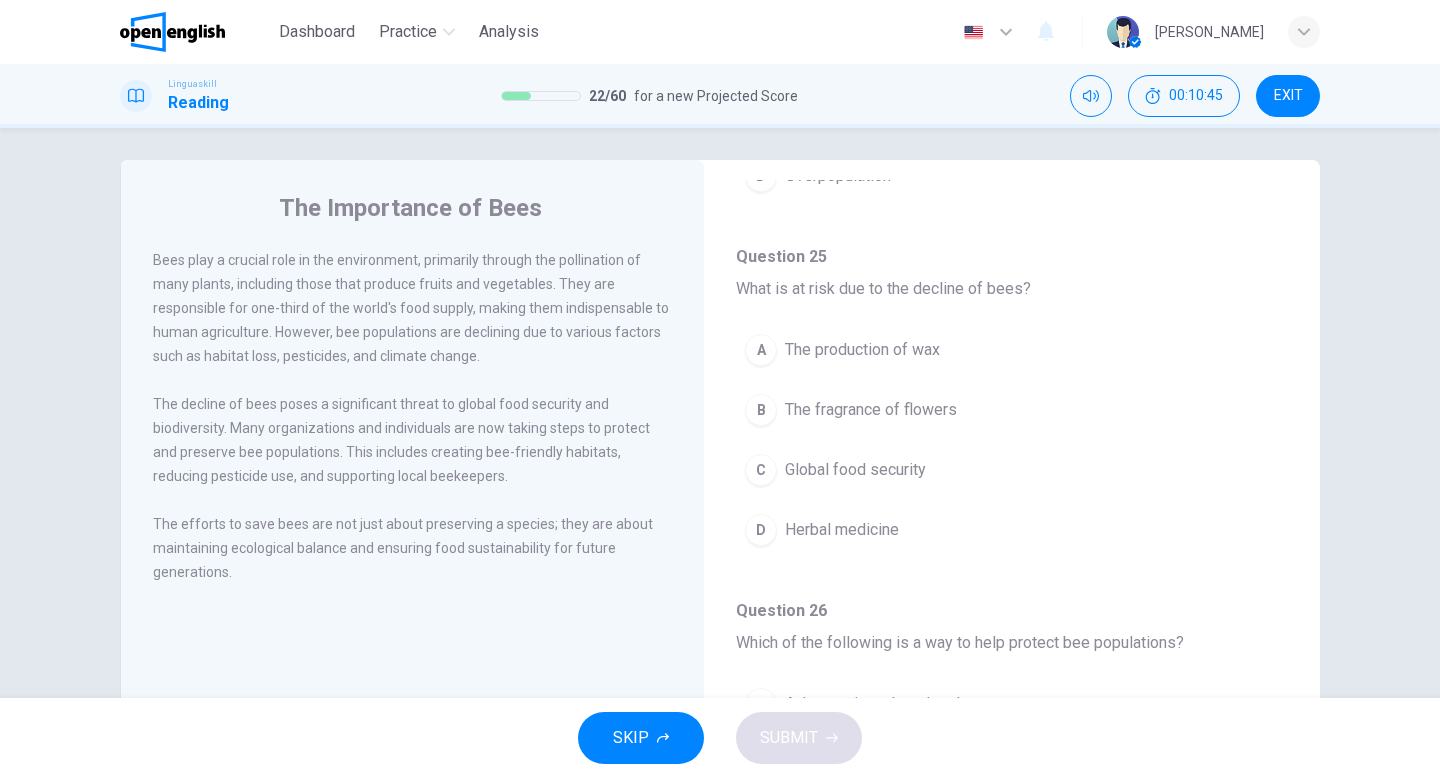 scroll, scrollTop: 784, scrollLeft: 0, axis: vertical 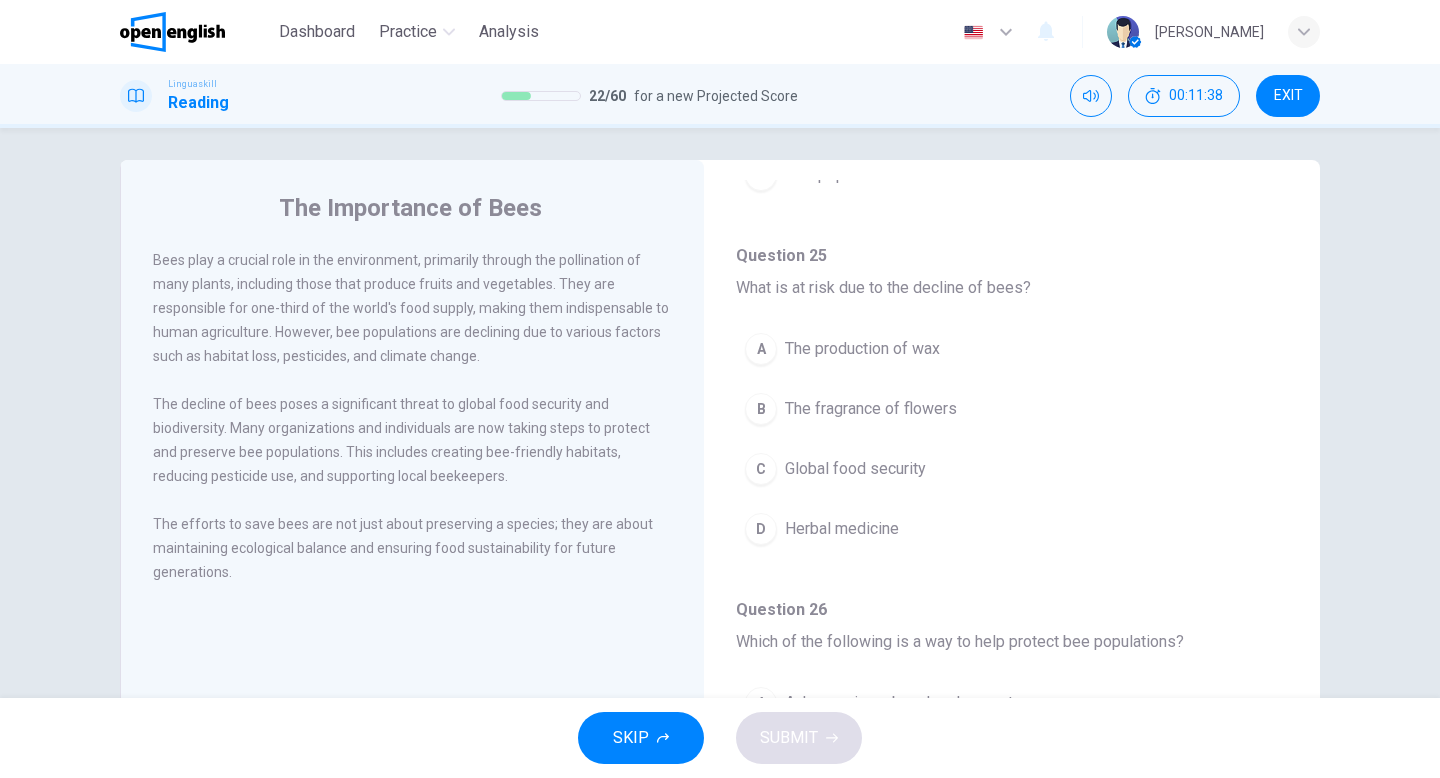 click on "C Global food security" at bounding box center (1012, 469) 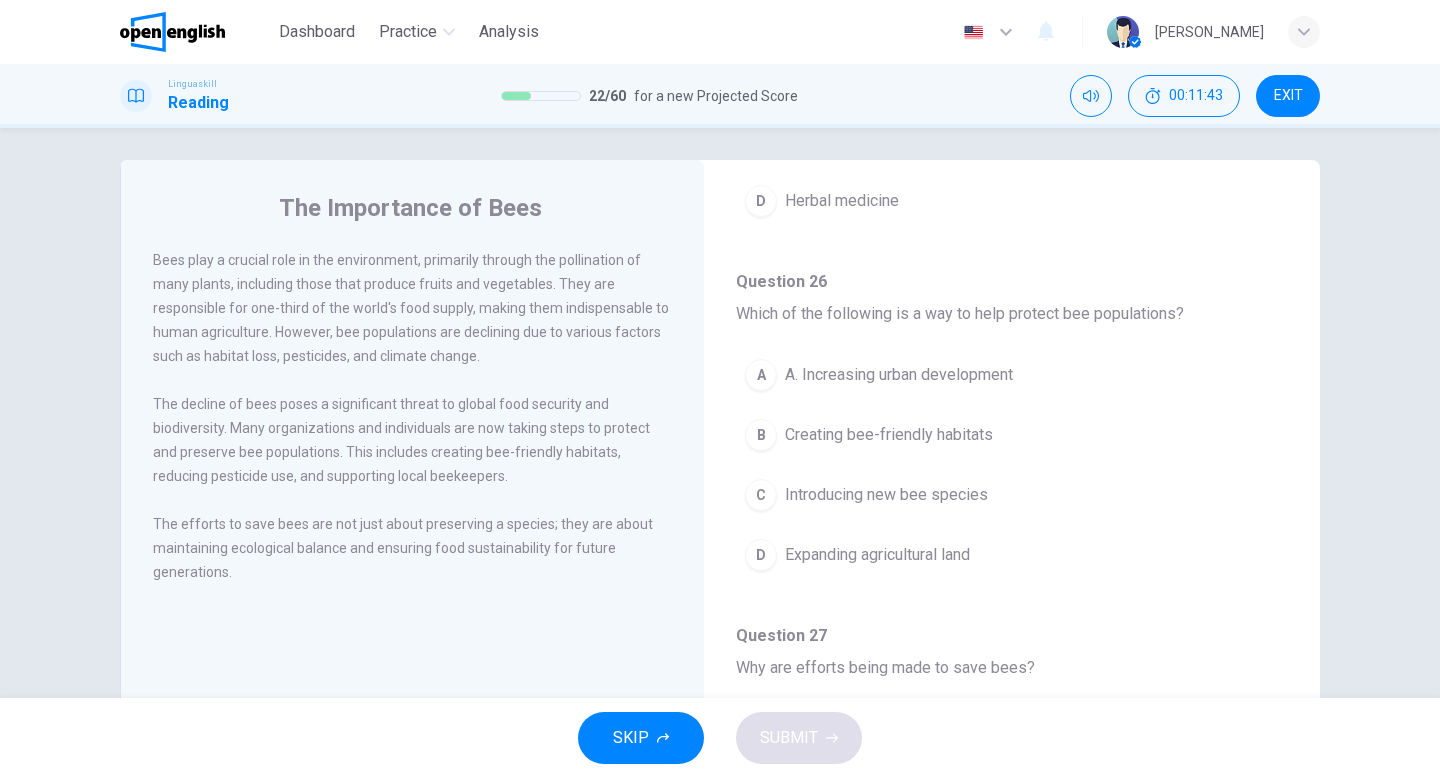 scroll, scrollTop: 1128, scrollLeft: 0, axis: vertical 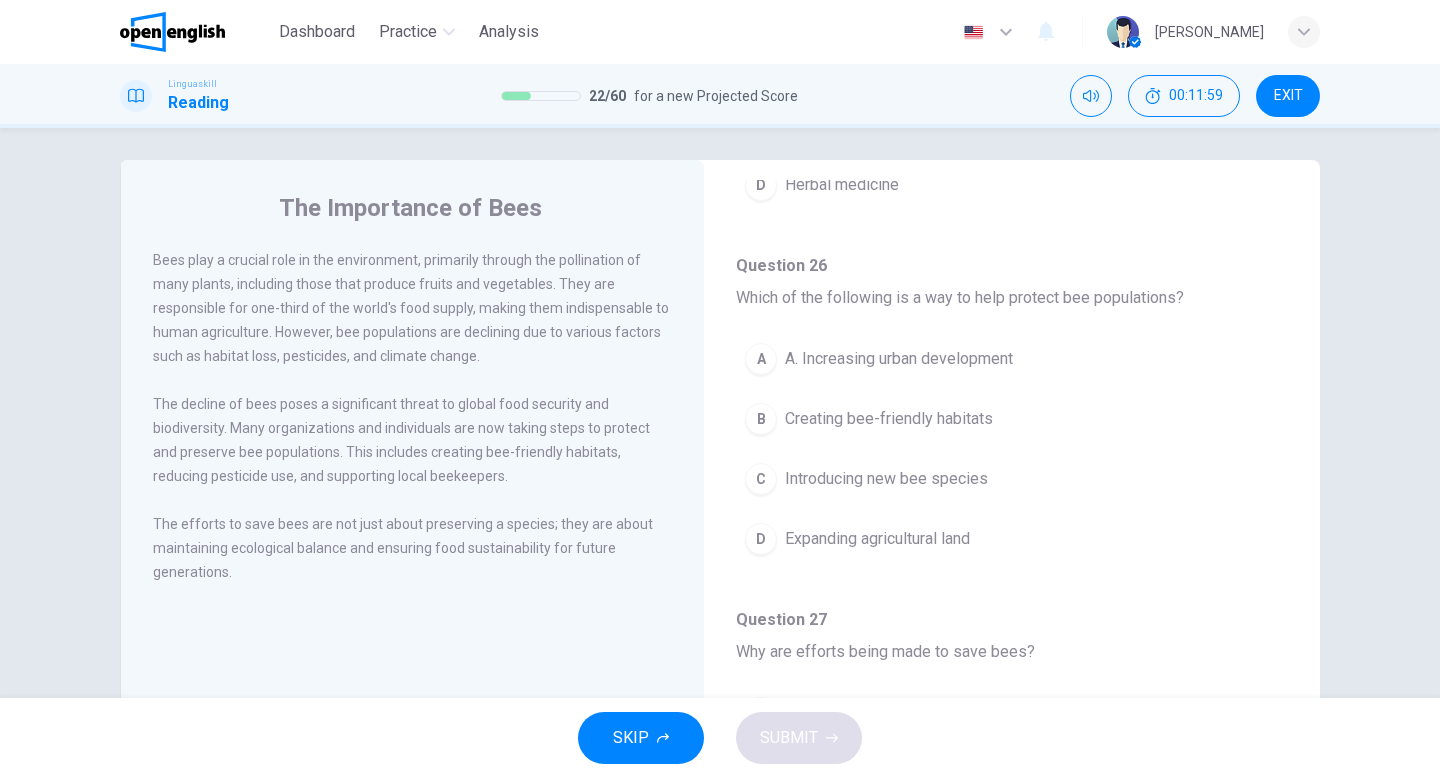 click on "B Creating bee-friendly habitats" at bounding box center [1012, 419] 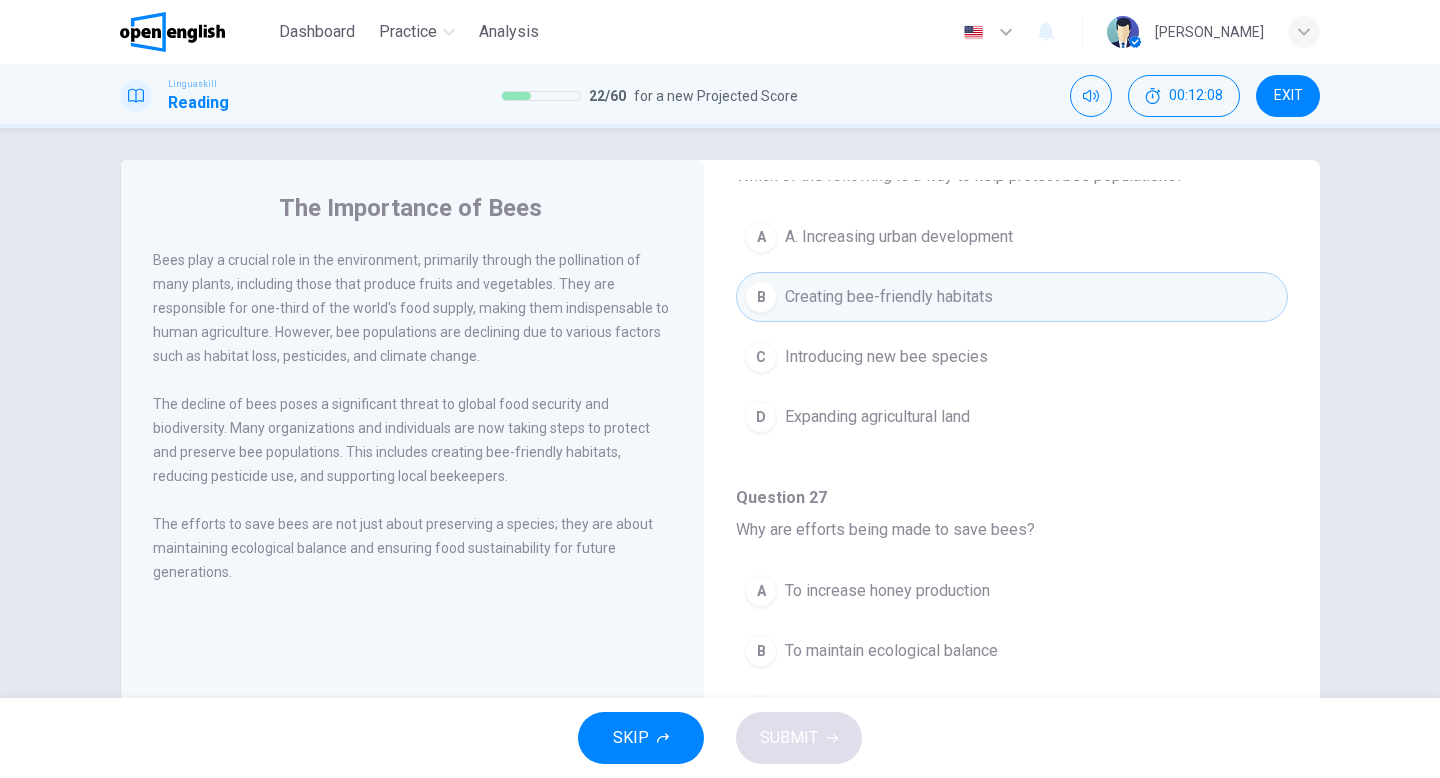 scroll, scrollTop: 1251, scrollLeft: 0, axis: vertical 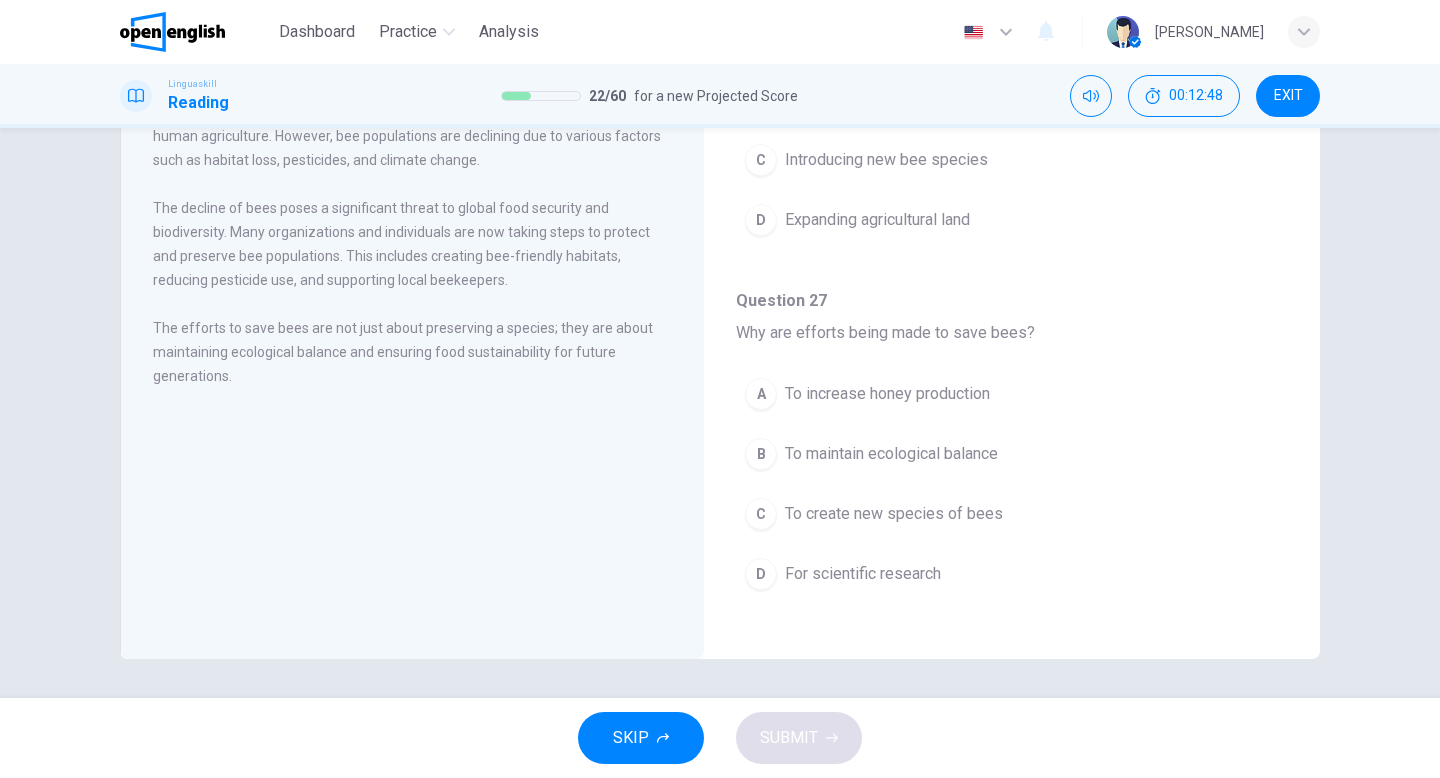 click on "To maintain ecological balance" at bounding box center (891, 454) 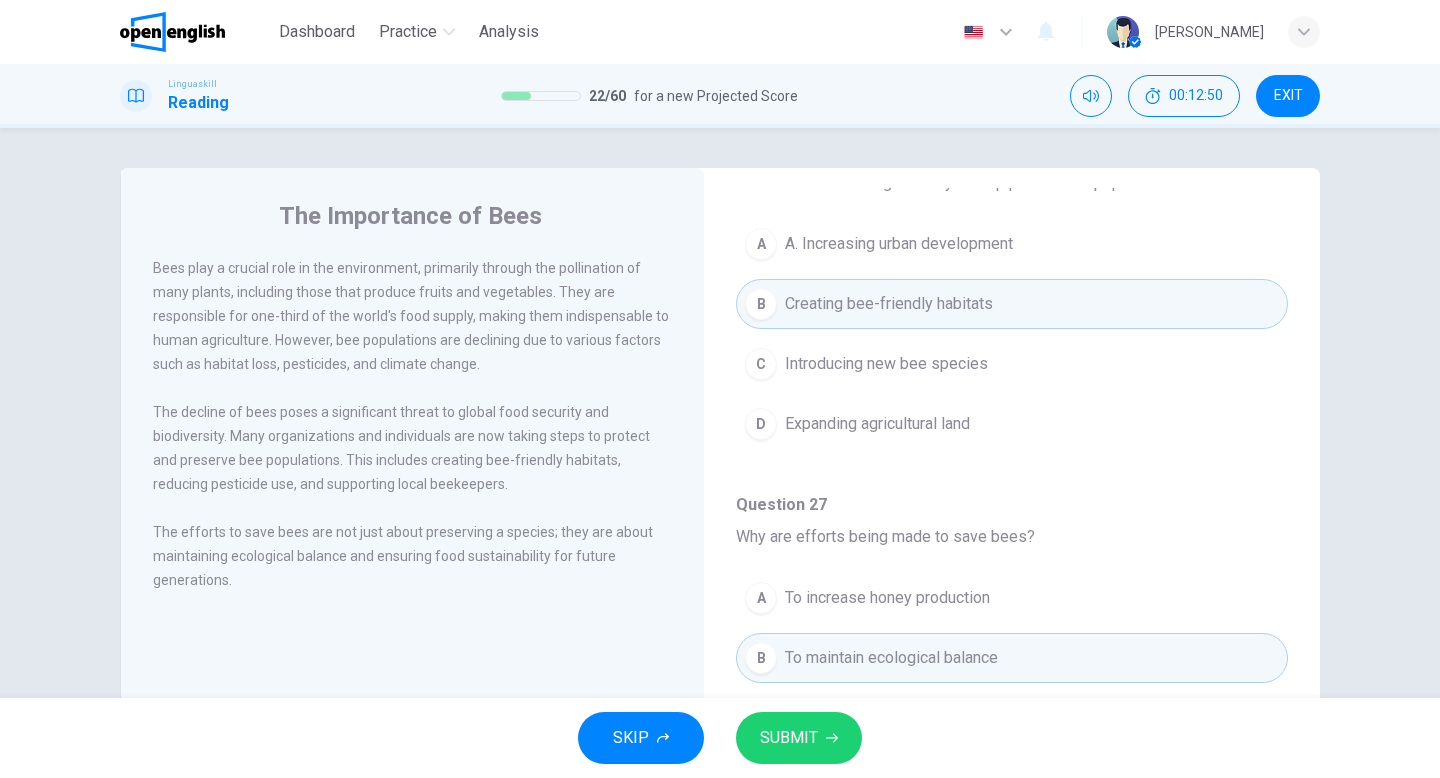 scroll, scrollTop: 9, scrollLeft: 0, axis: vertical 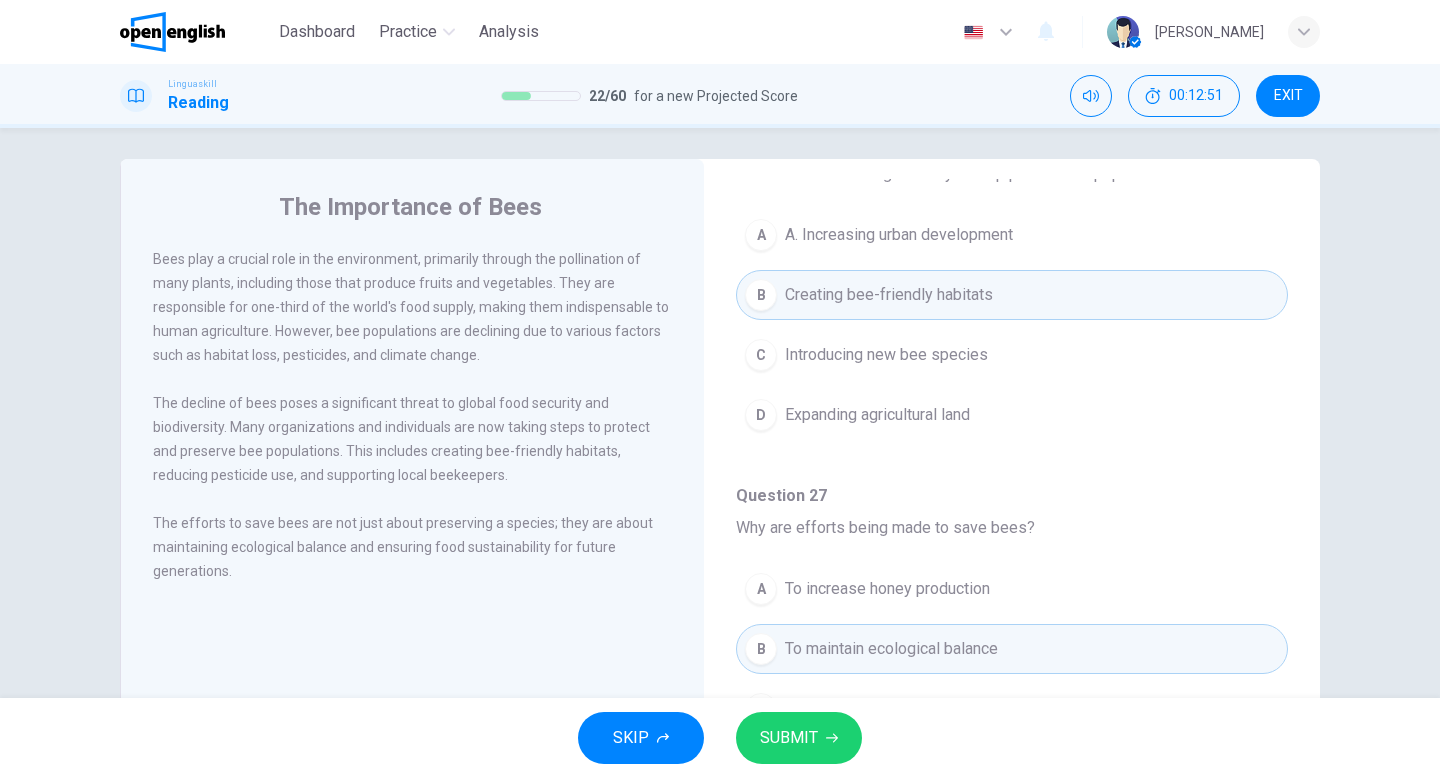 click on "SUBMIT" at bounding box center (789, 738) 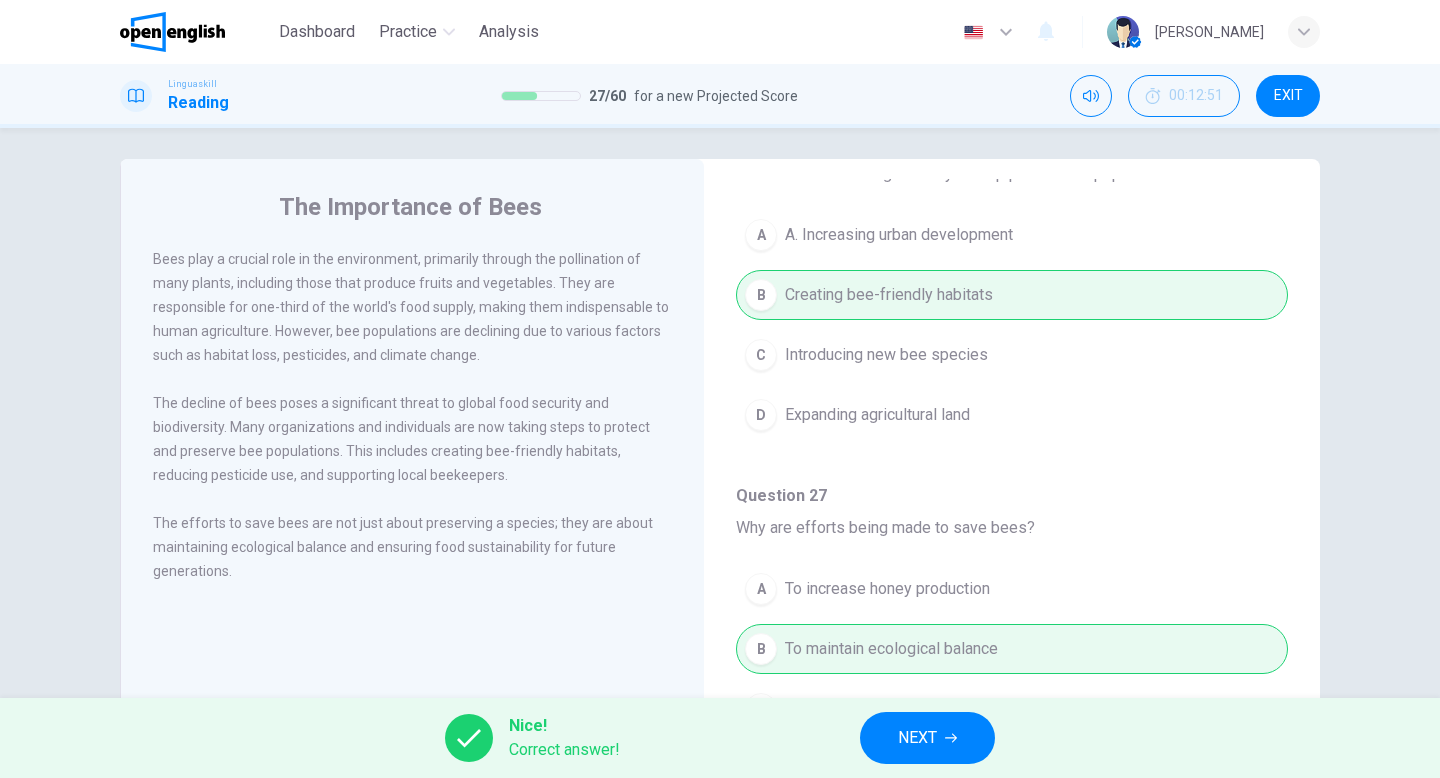 click on "NEXT" at bounding box center [917, 738] 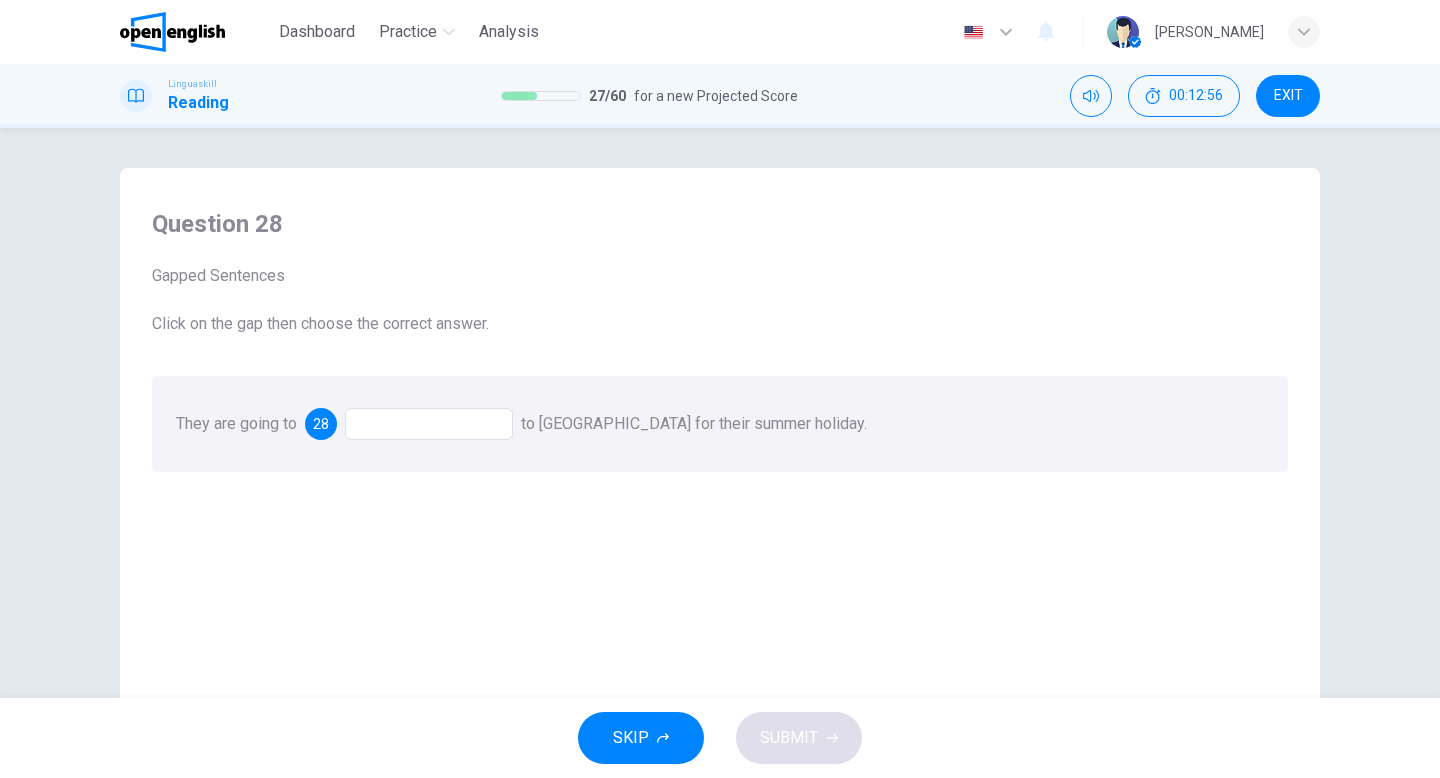 click at bounding box center [429, 424] 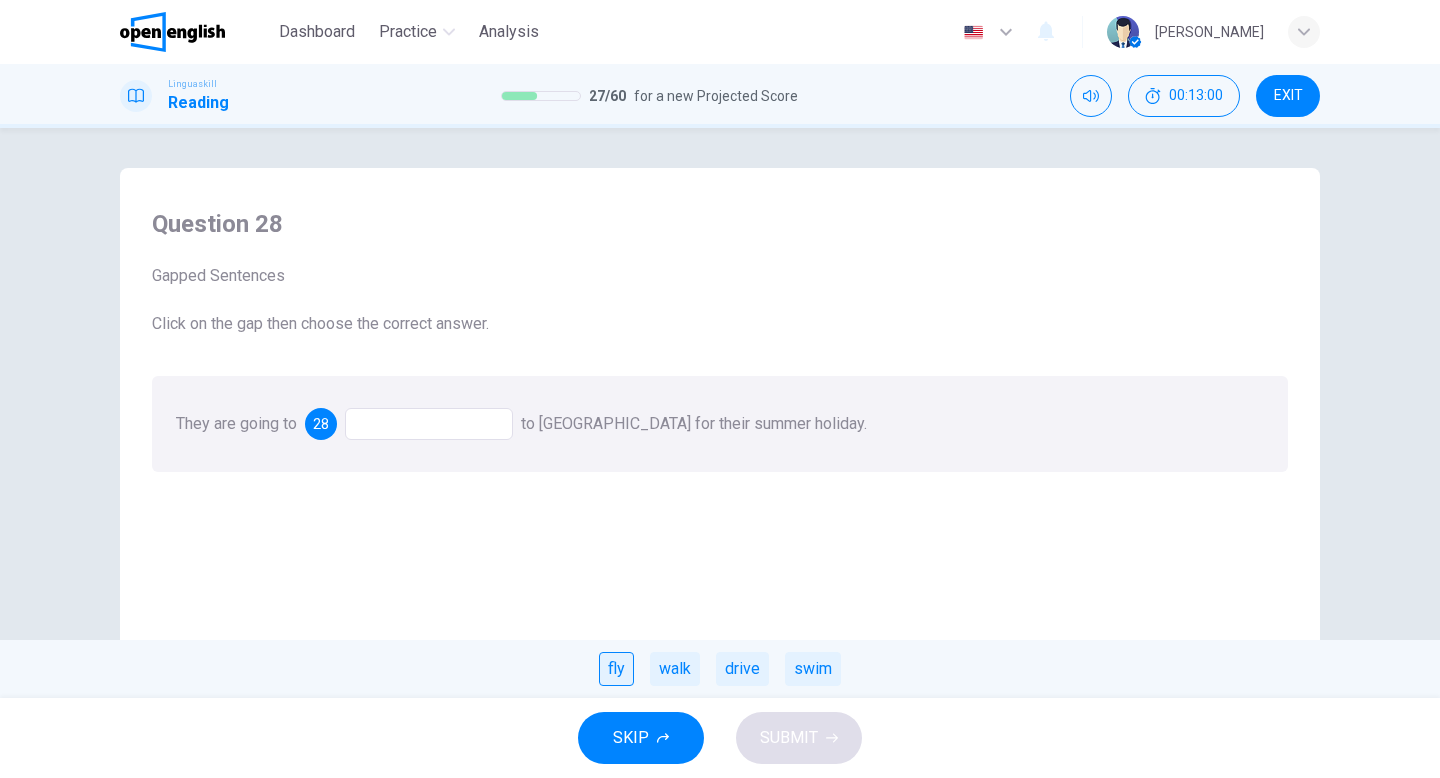click on "fly" at bounding box center (616, 669) 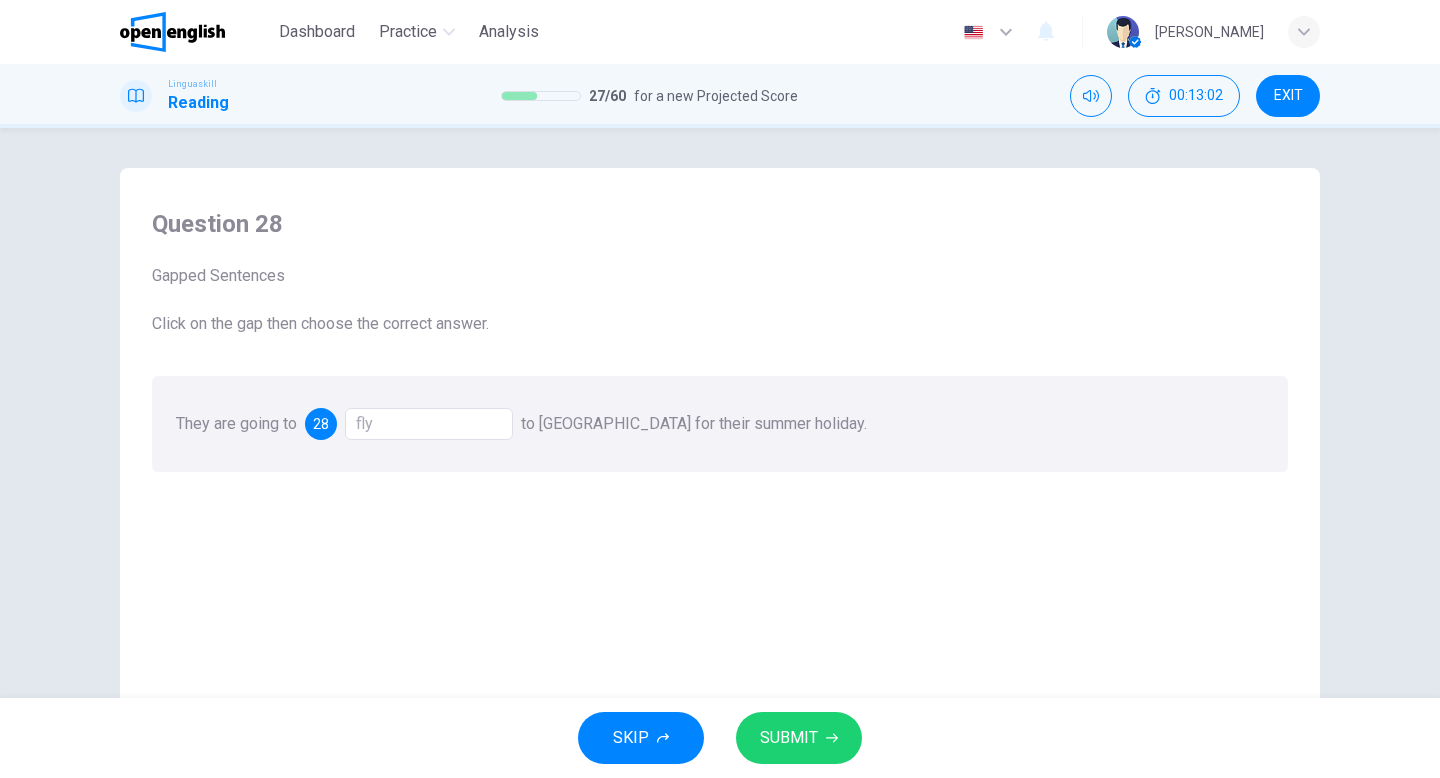 click on "SUBMIT" at bounding box center (799, 738) 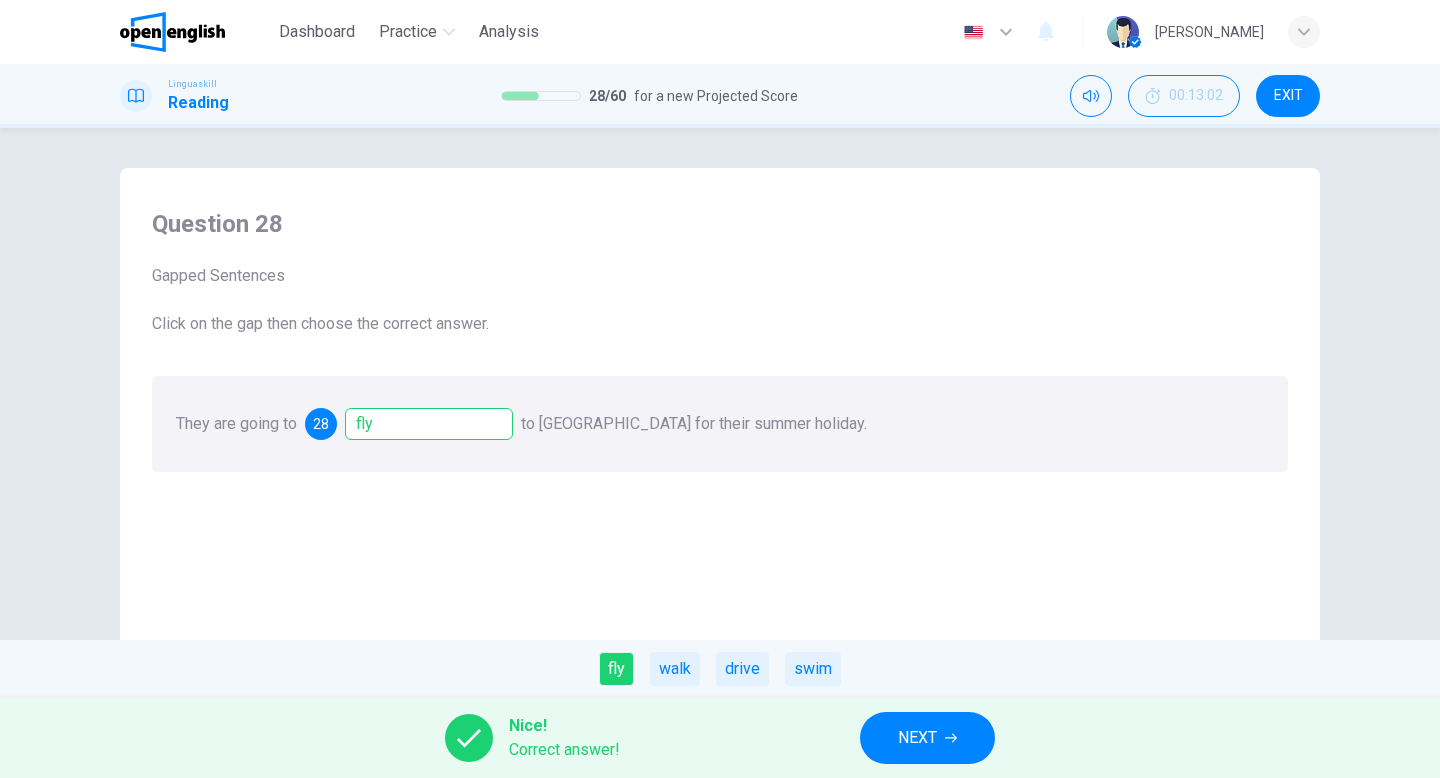 click on "NEXT" at bounding box center (917, 738) 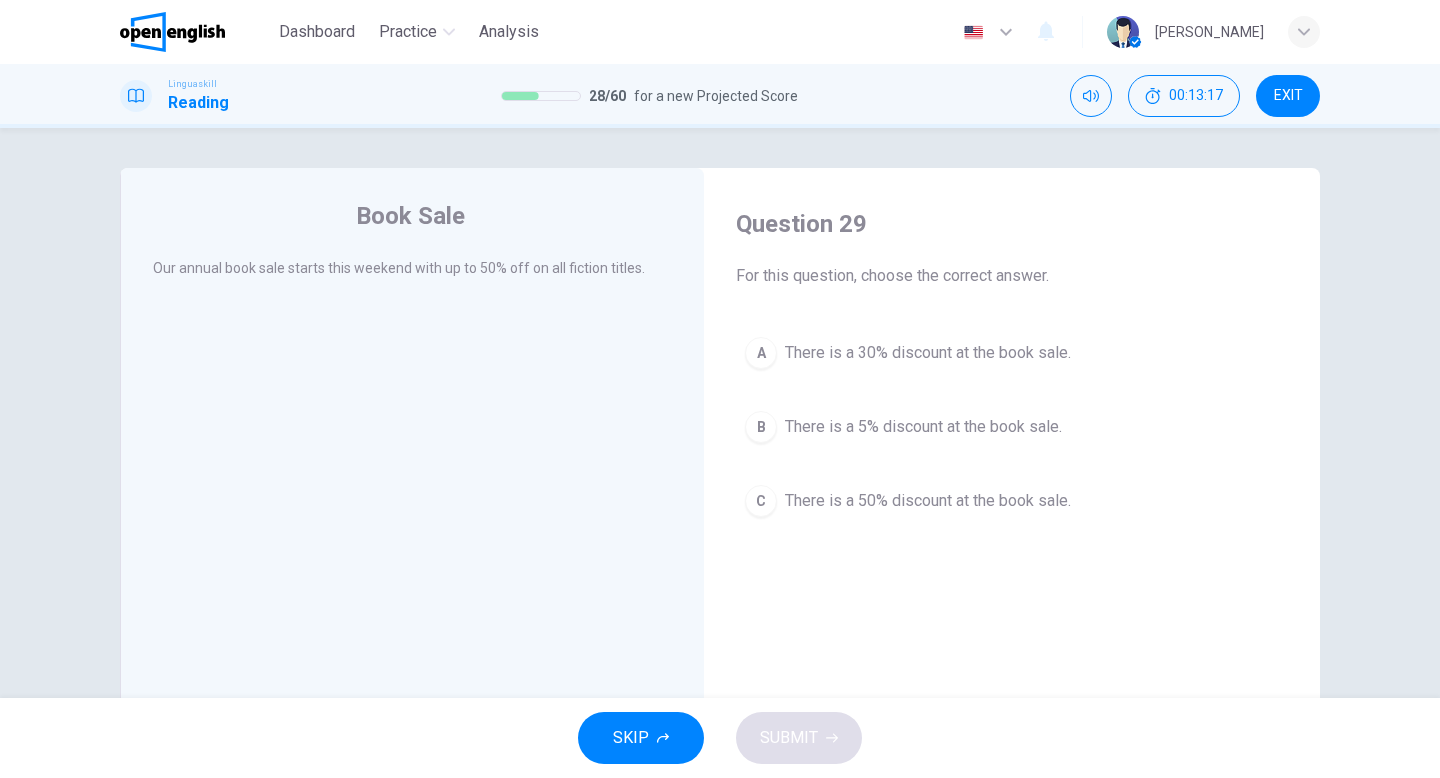 click on "There is a 50% discount at the book sale." at bounding box center [928, 501] 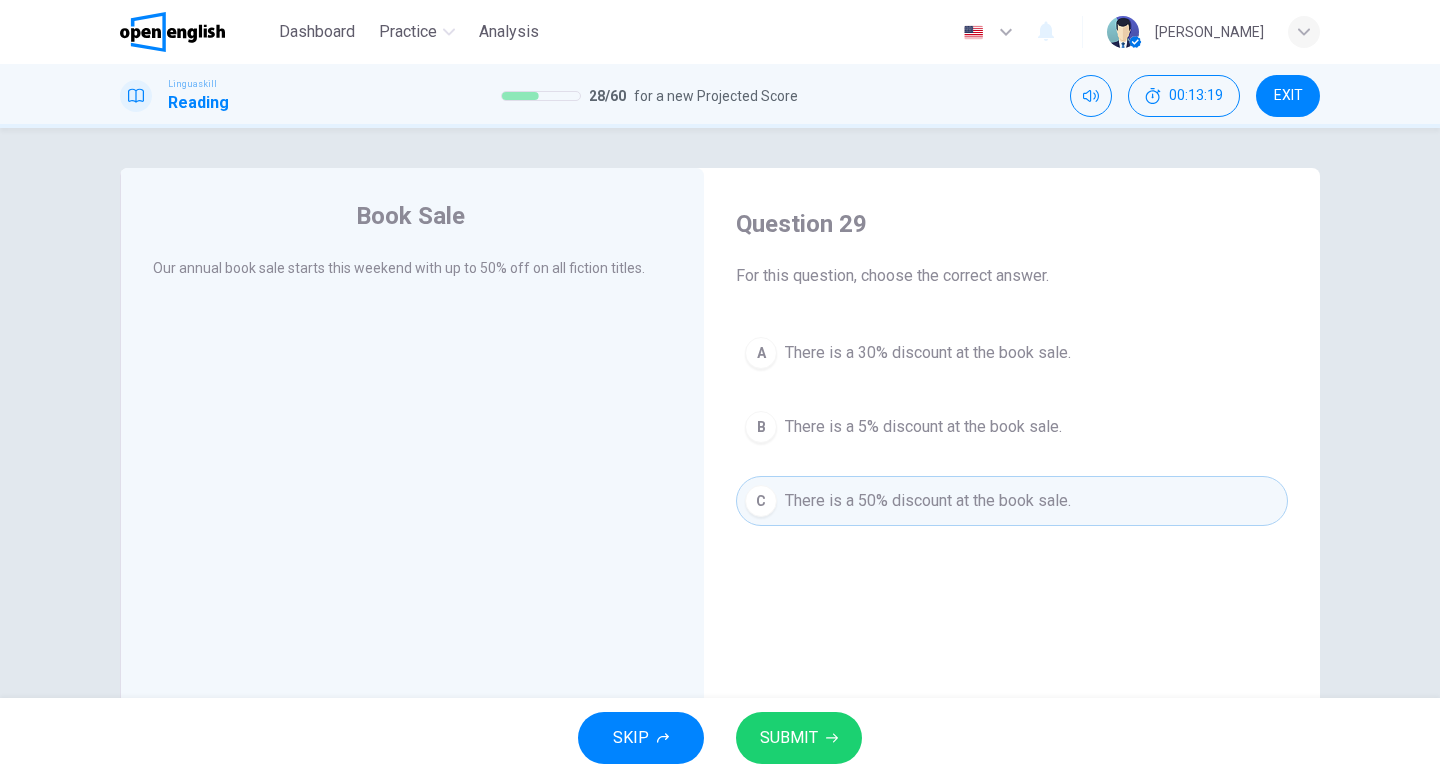click on "SUBMIT" at bounding box center (799, 738) 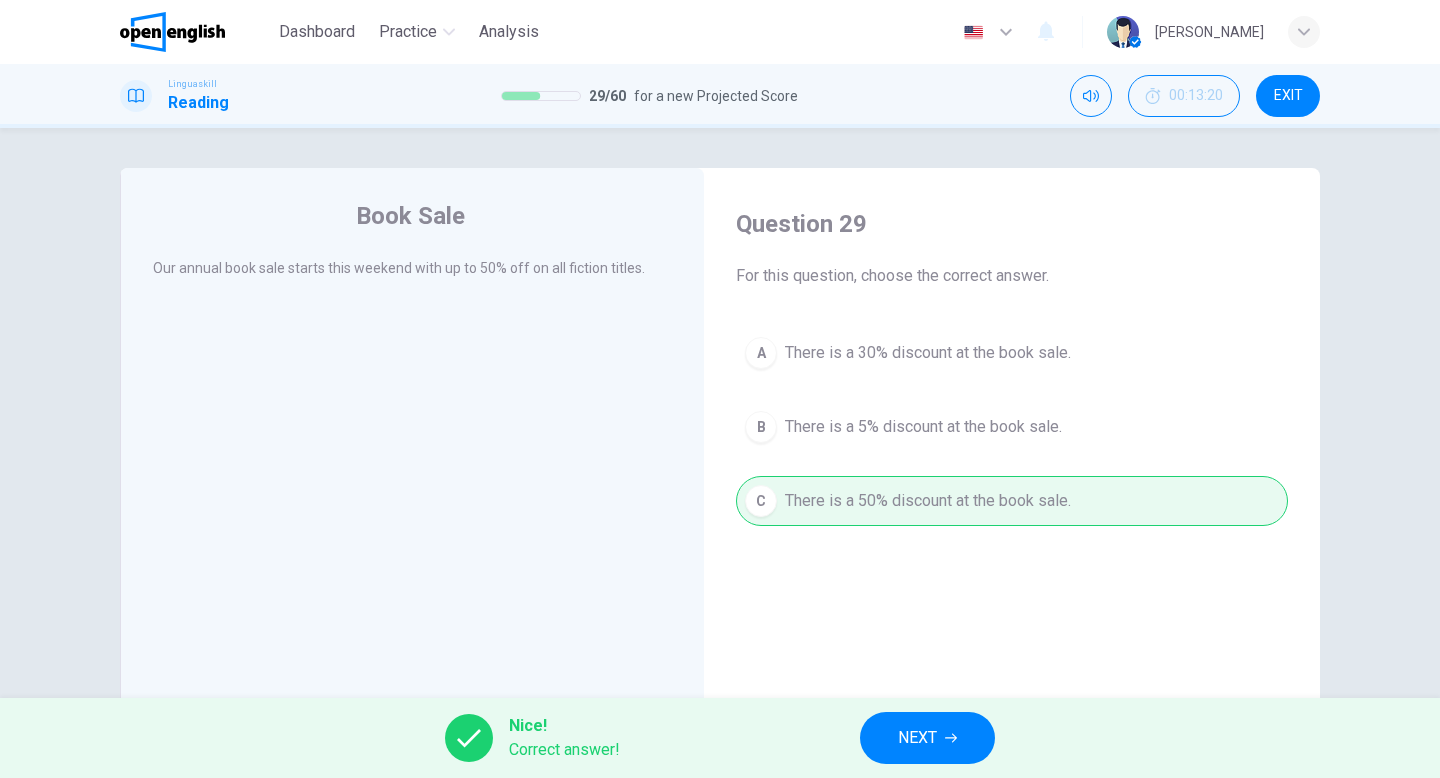click on "NEXT" at bounding box center (927, 738) 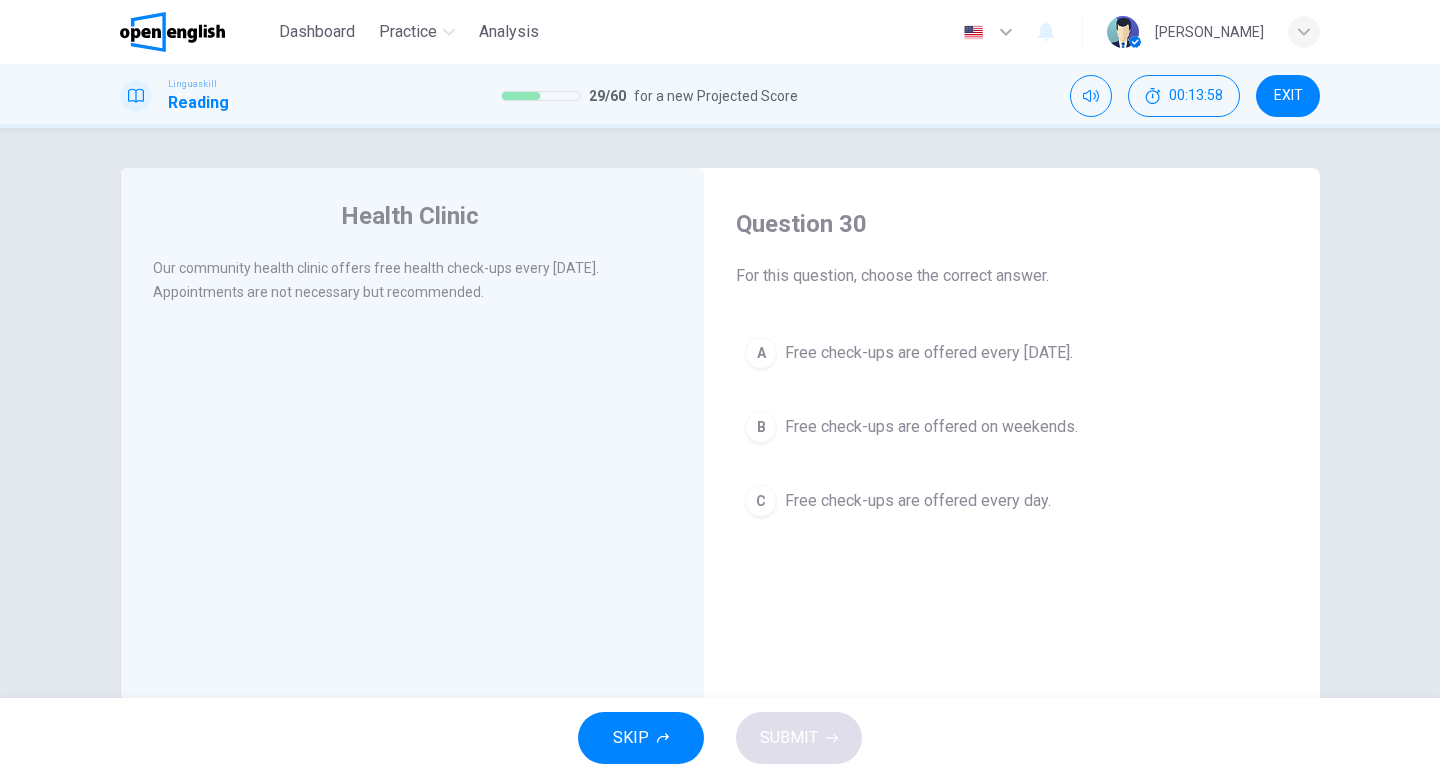click on "Free check-ups are offered every Wednesday." at bounding box center (929, 353) 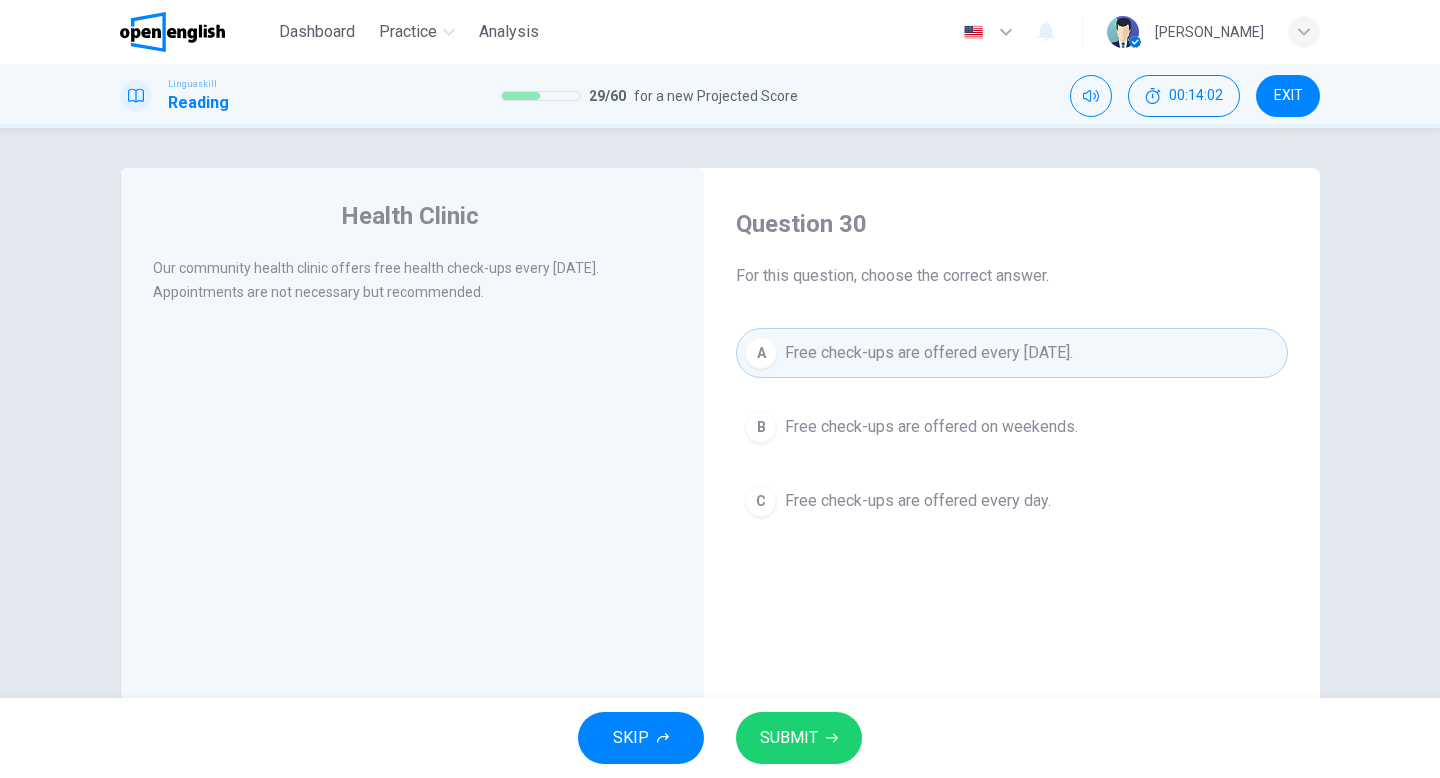 click on "SUBMIT" at bounding box center (799, 738) 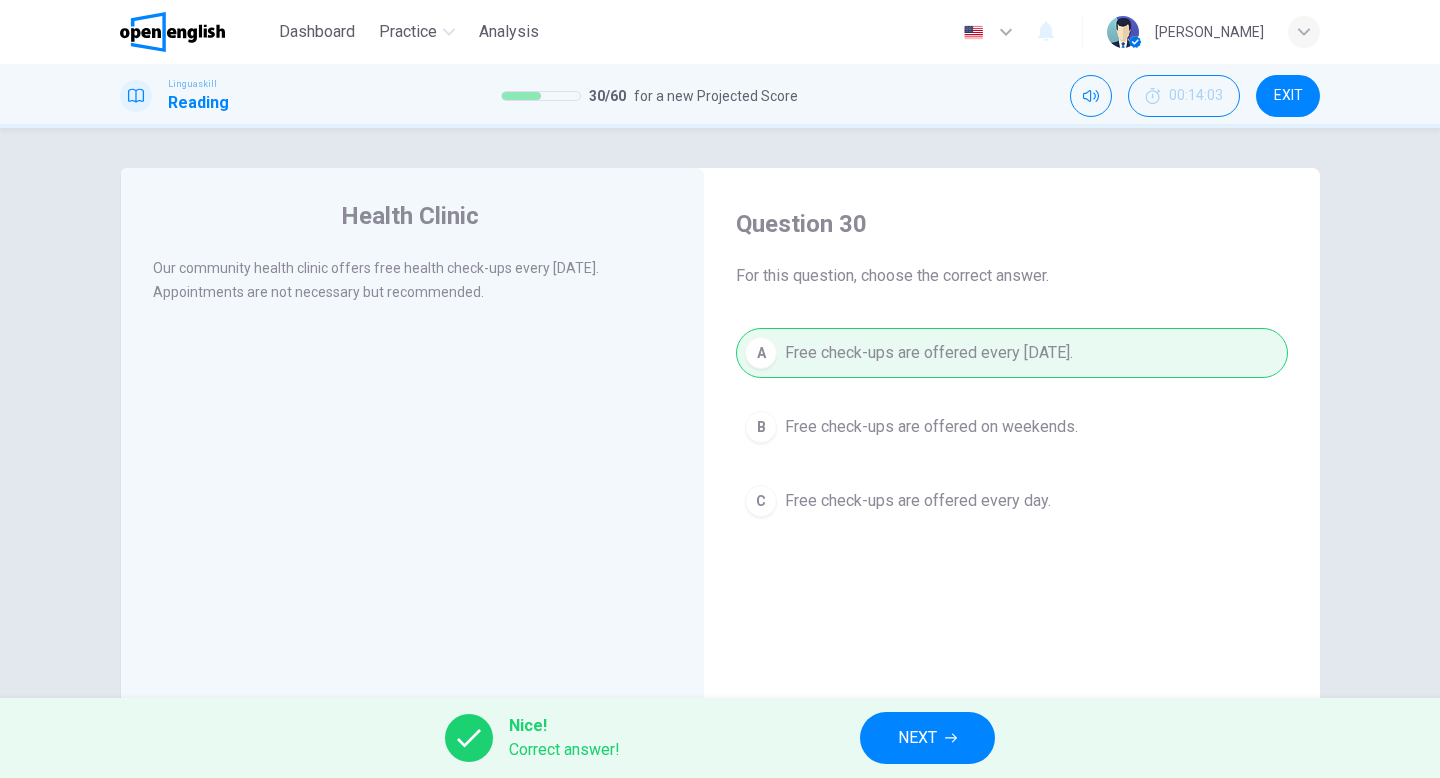 click on "NEXT" at bounding box center [927, 738] 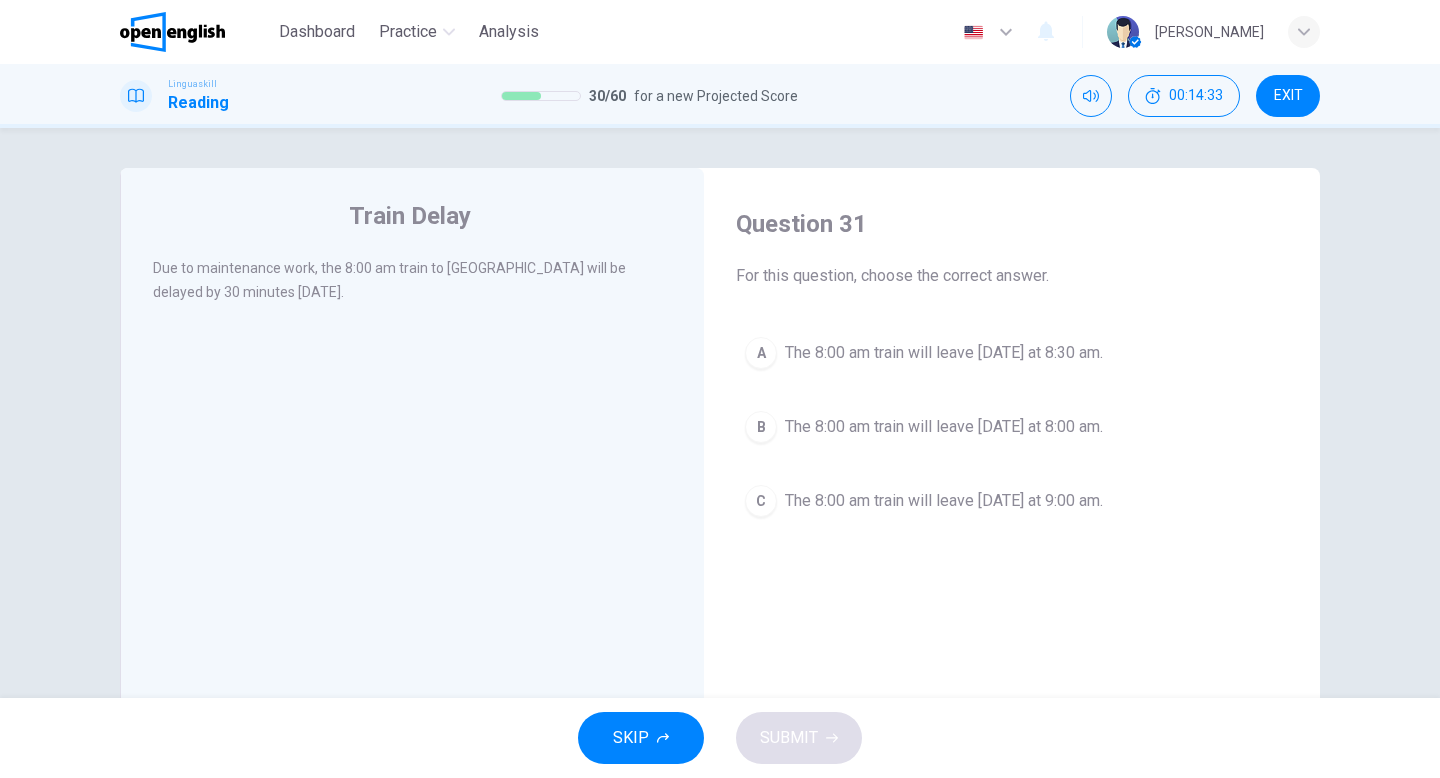 click on "The 8:00 am train will leave tomorrow at 8:30 am." at bounding box center (944, 353) 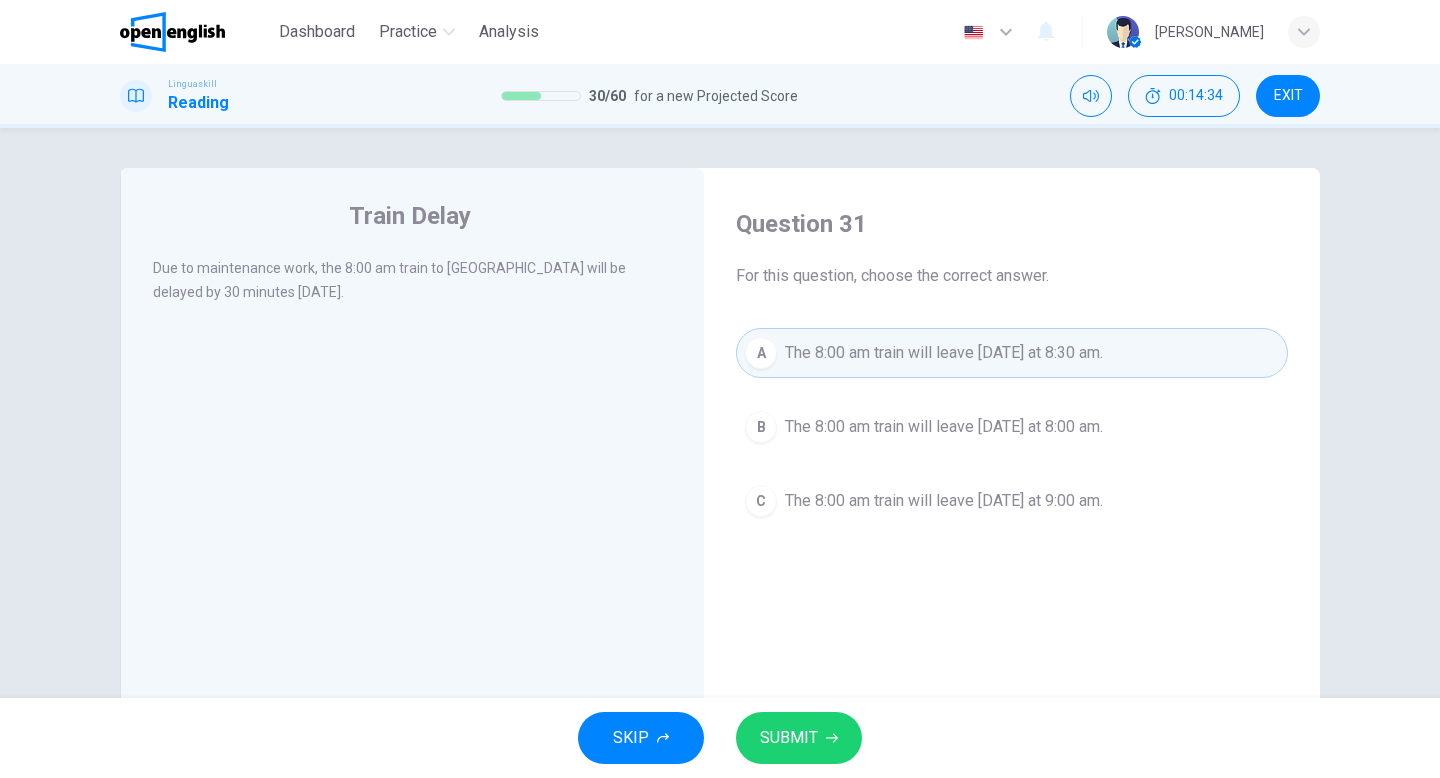 click on "SUBMIT" at bounding box center (799, 738) 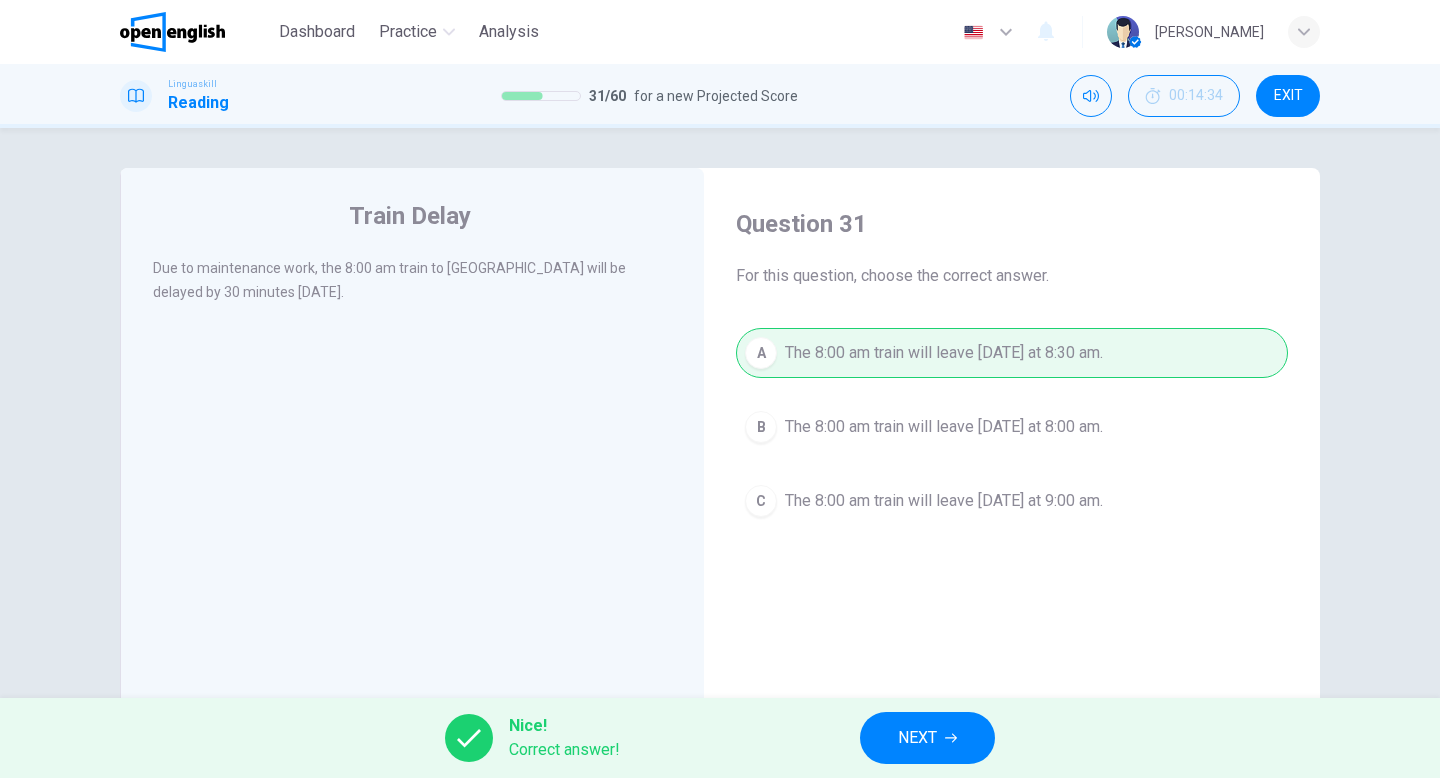click on "NEXT" at bounding box center (917, 738) 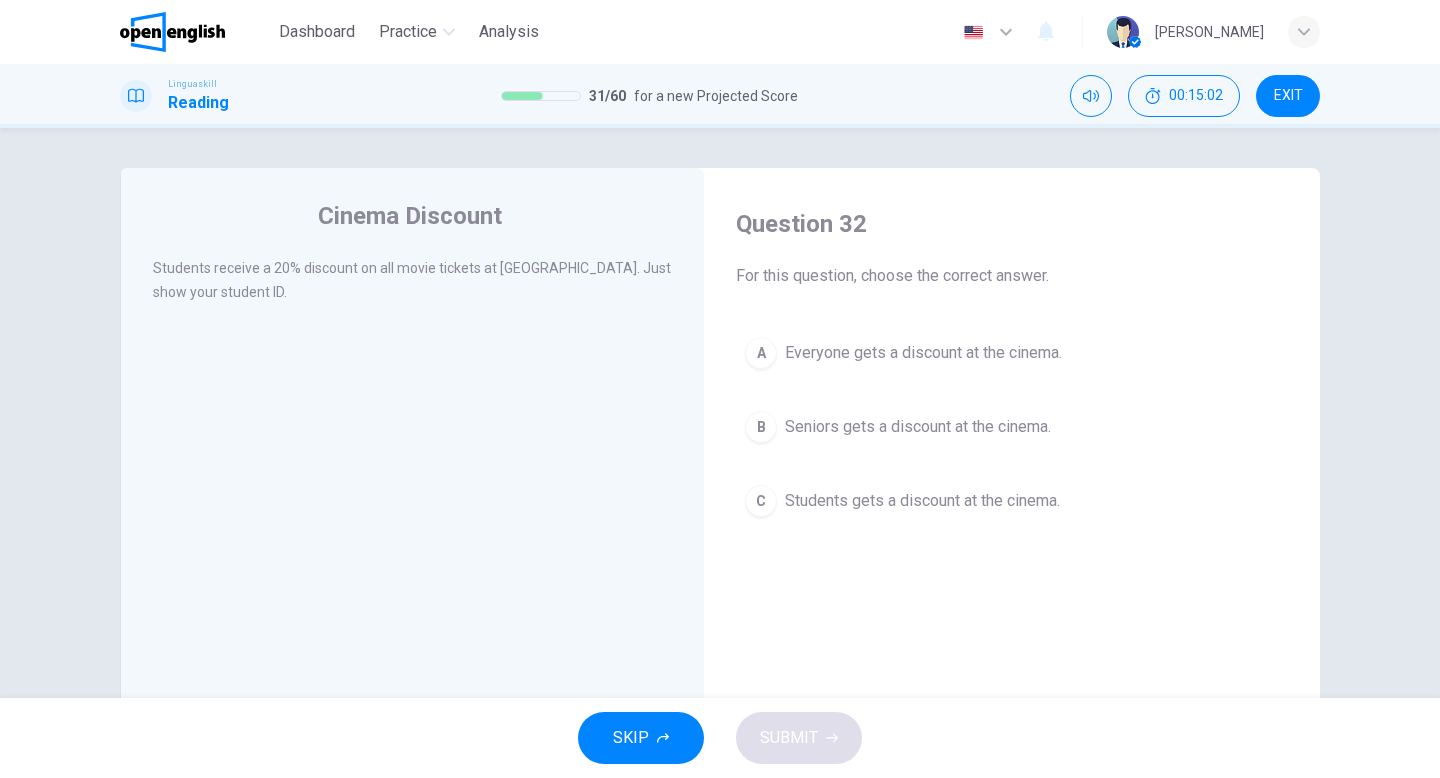 click on "C Students gets a discount at the cinema." at bounding box center [1012, 501] 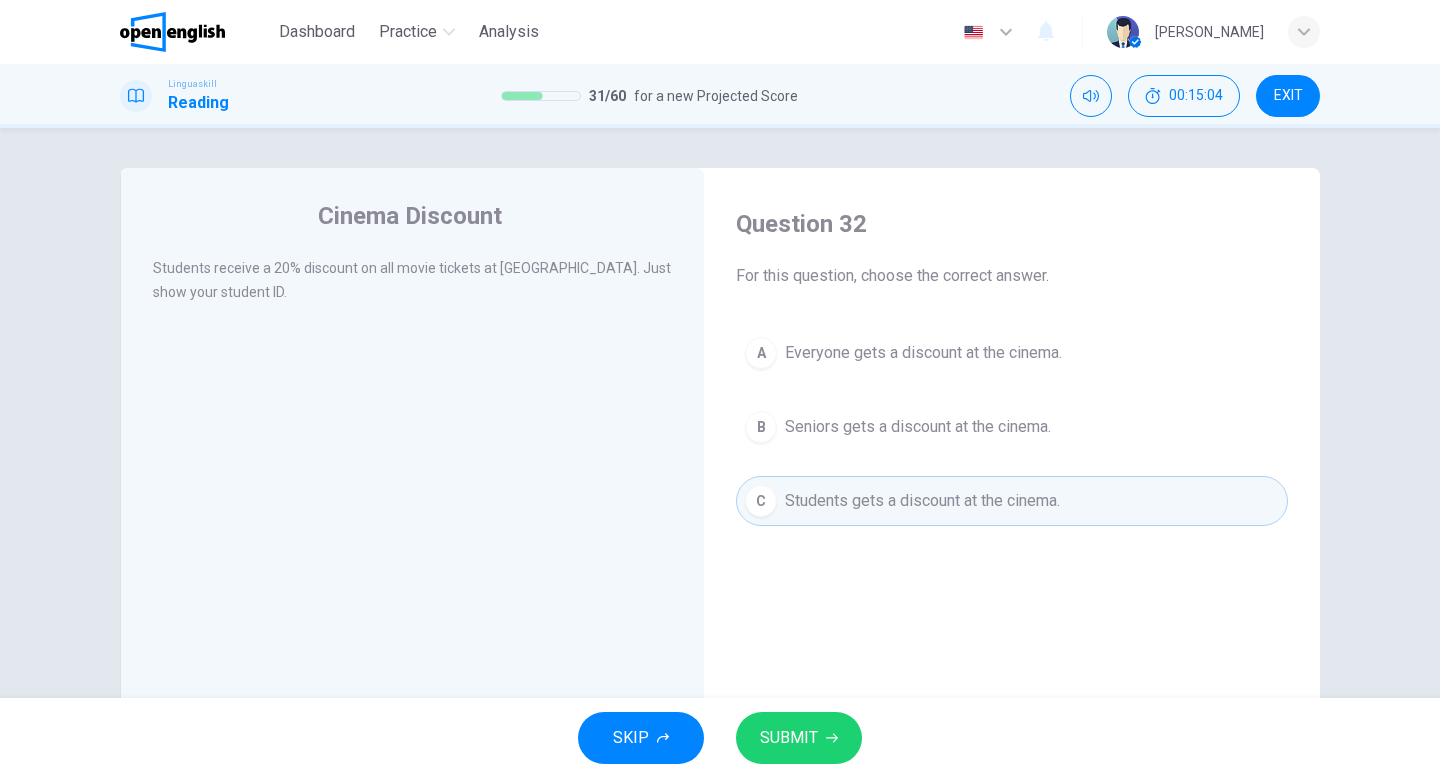 click on "SUBMIT" at bounding box center [789, 738] 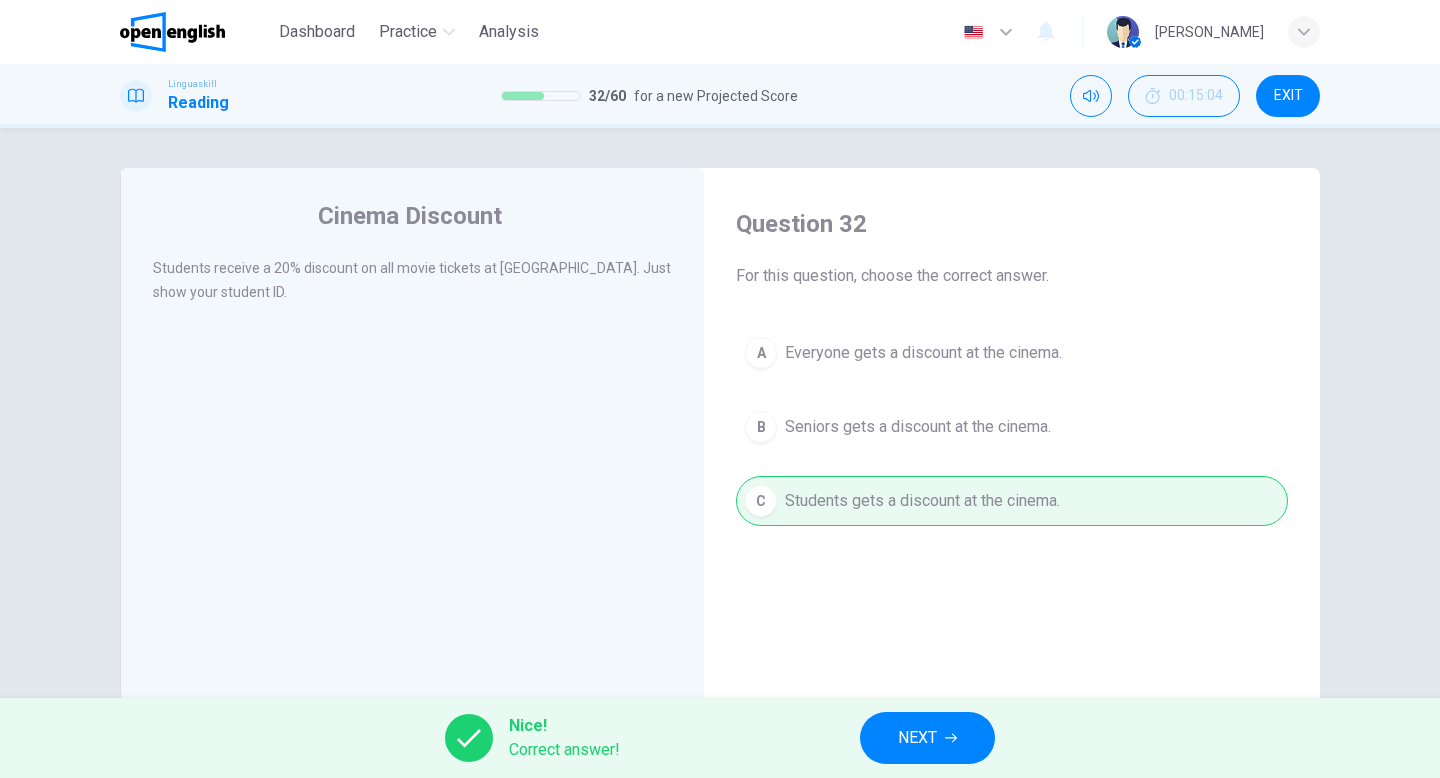 click on "NEXT" at bounding box center [917, 738] 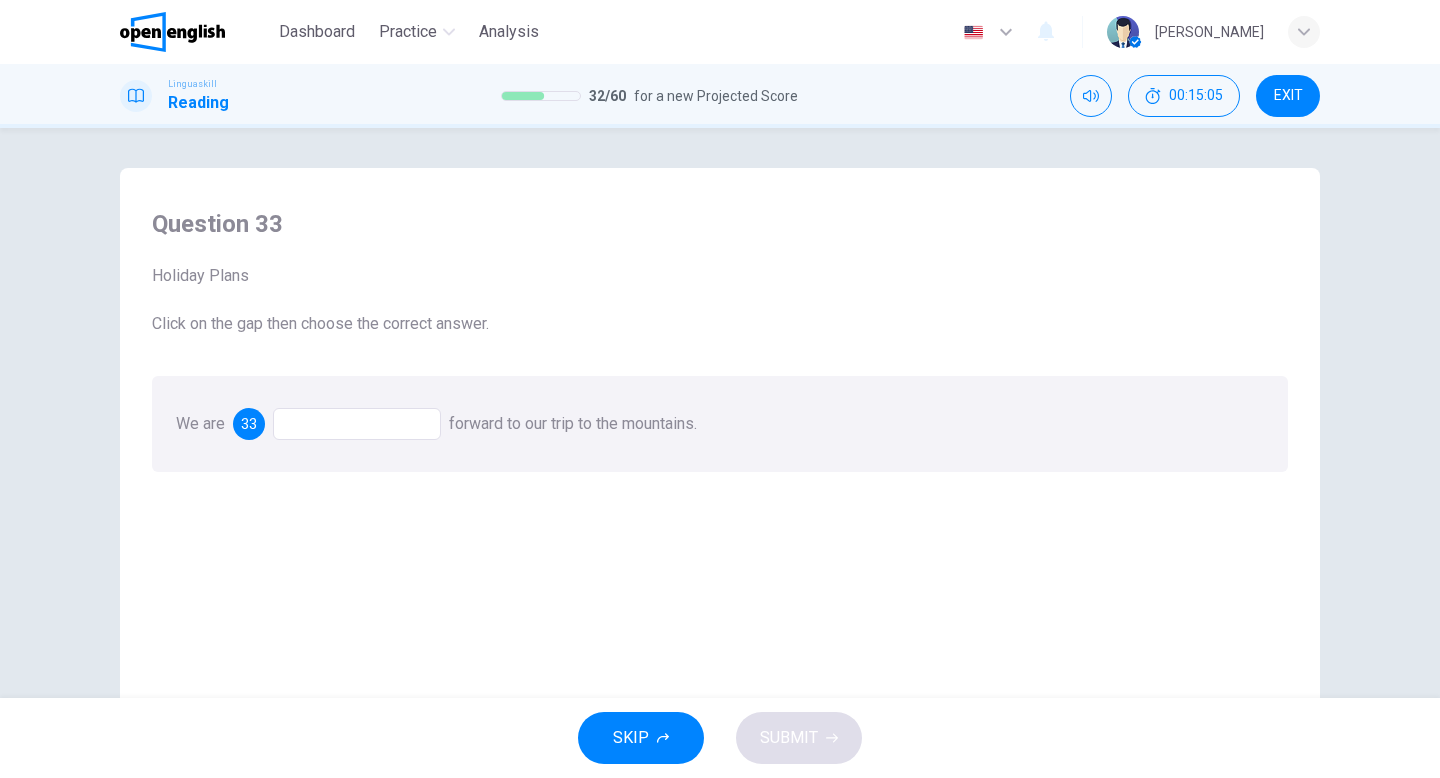 click at bounding box center [357, 424] 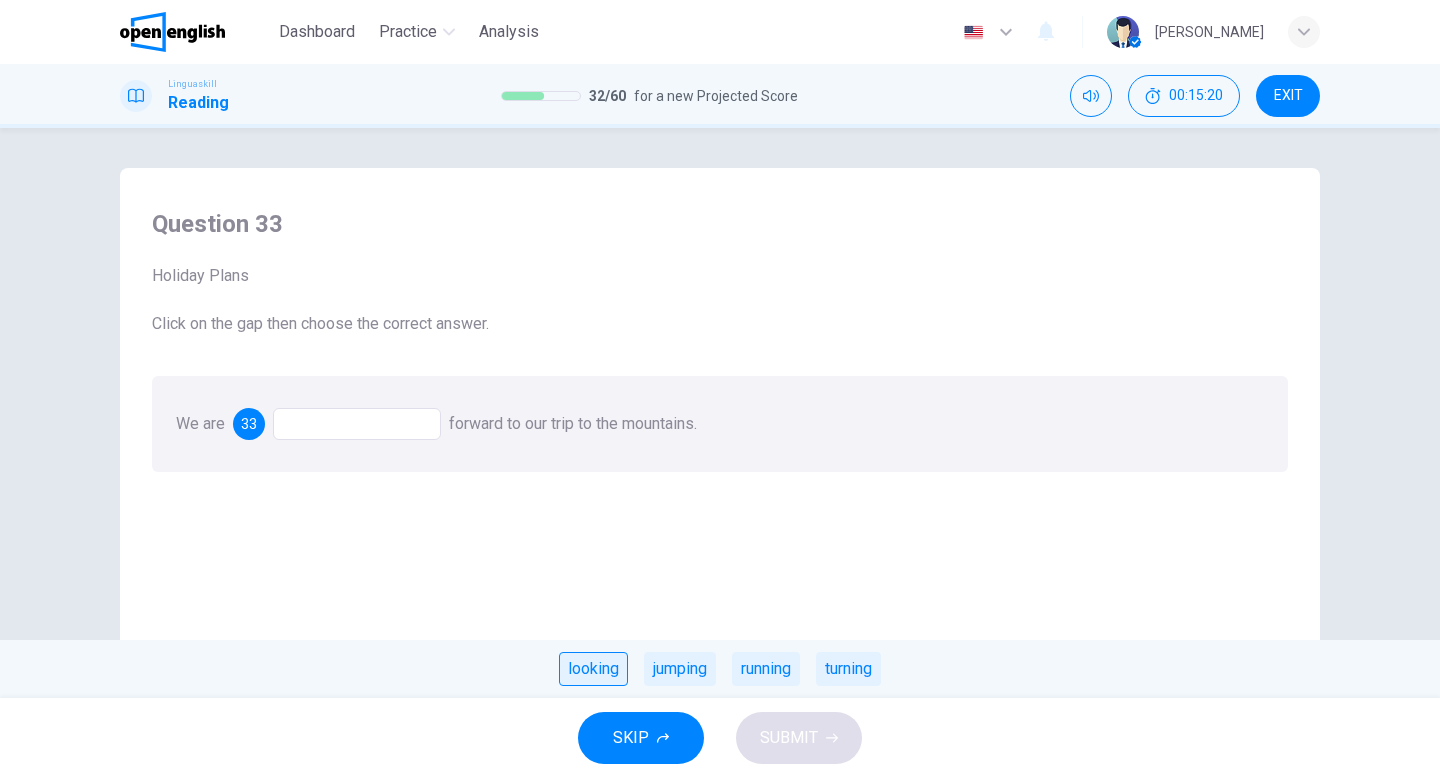 click on "looking" at bounding box center (593, 669) 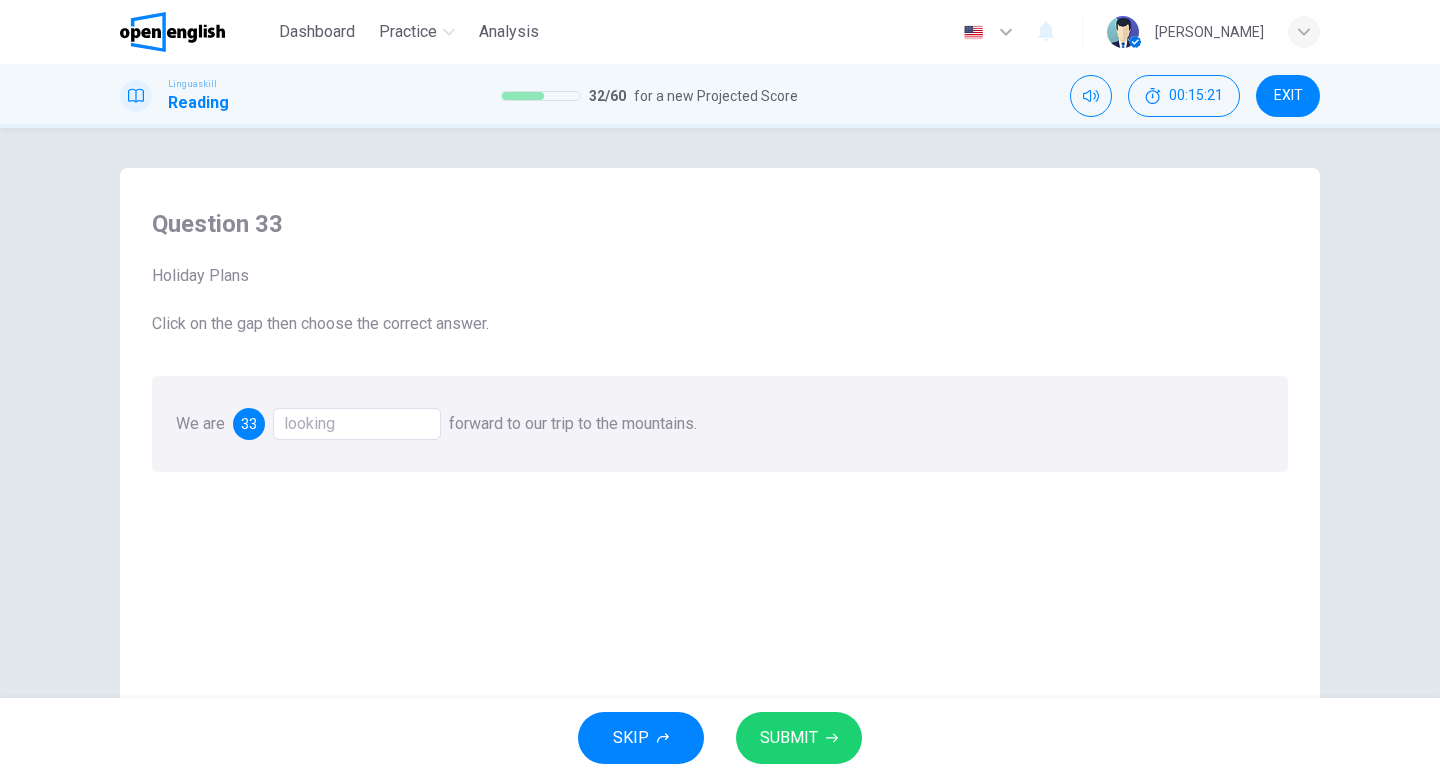 click on "SKIP SUBMIT" at bounding box center [720, 738] 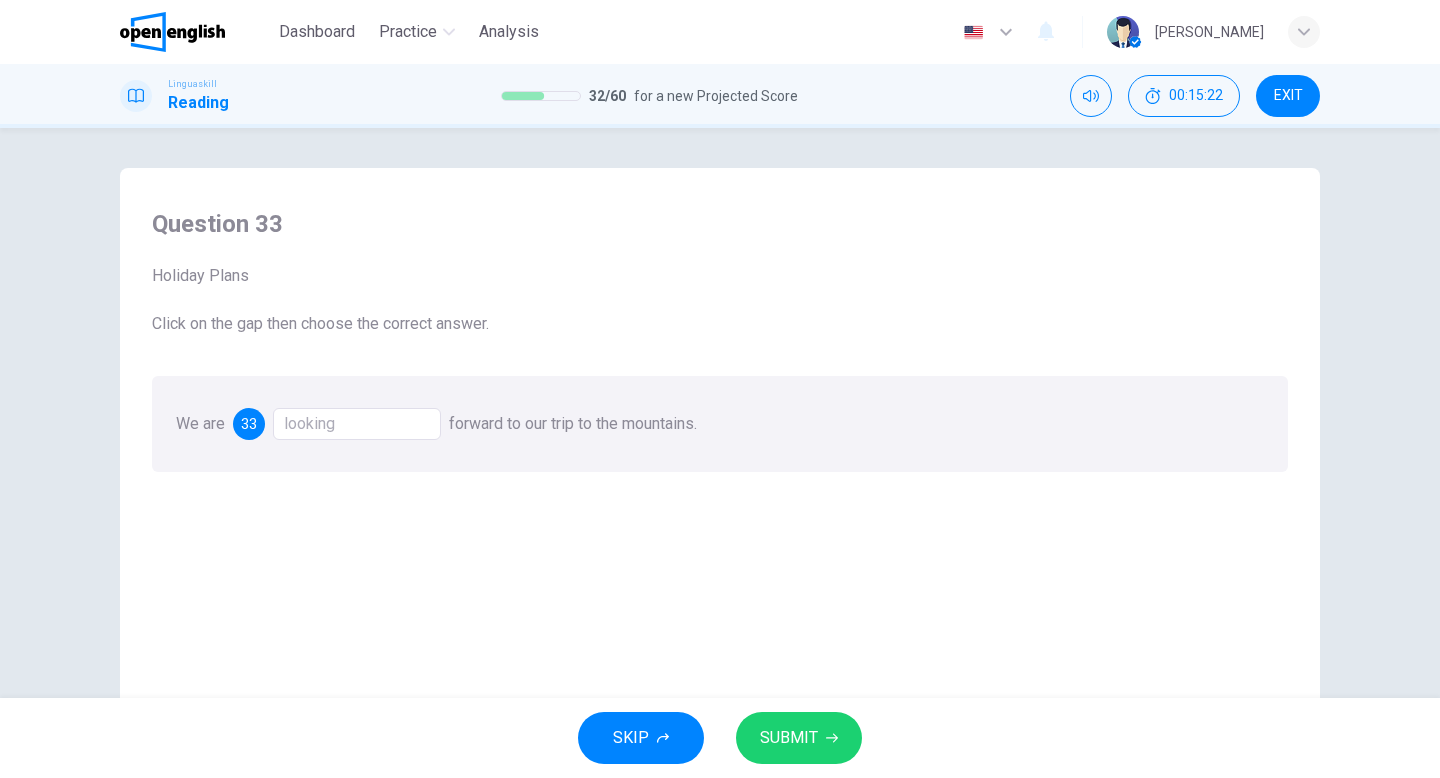 click on "SUBMIT" at bounding box center [799, 738] 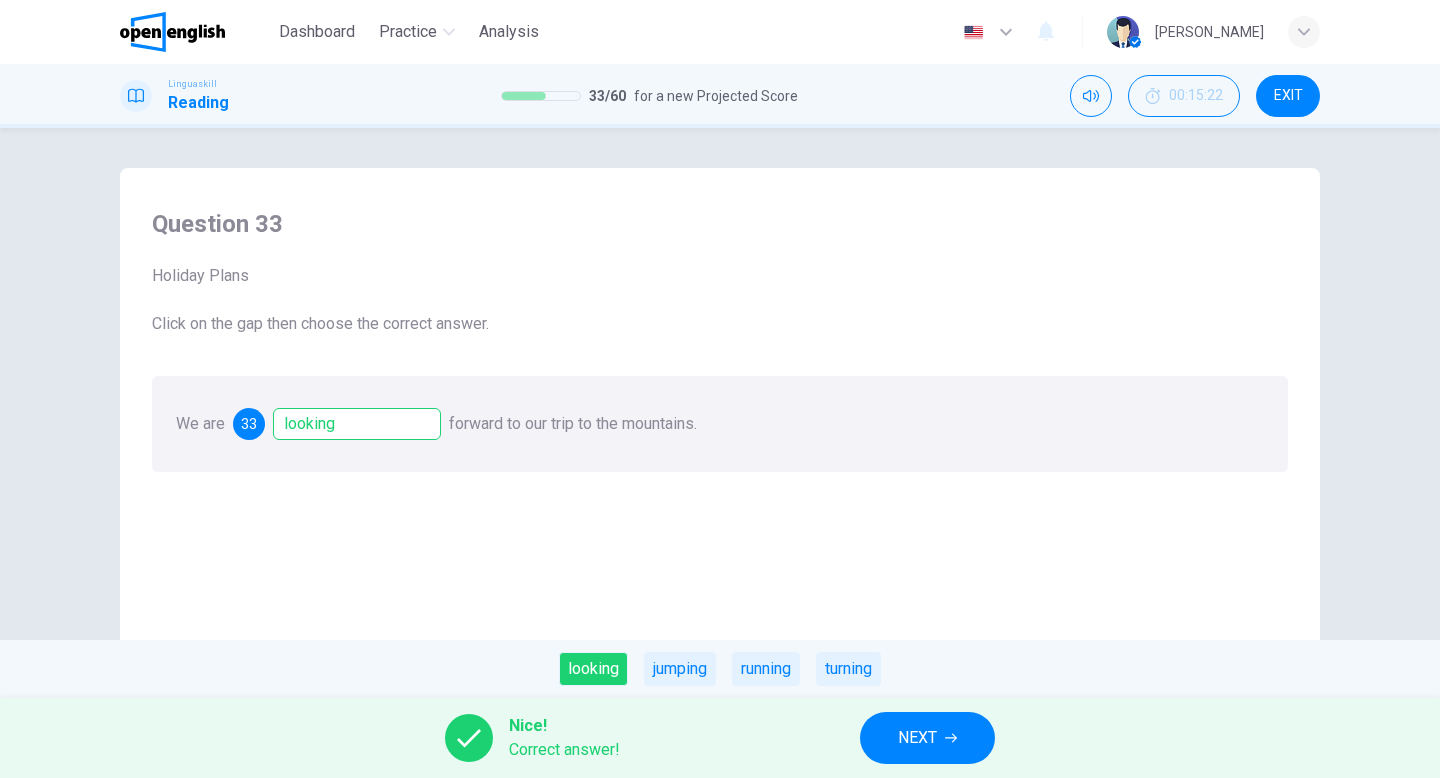 click on "NEXT" at bounding box center [917, 738] 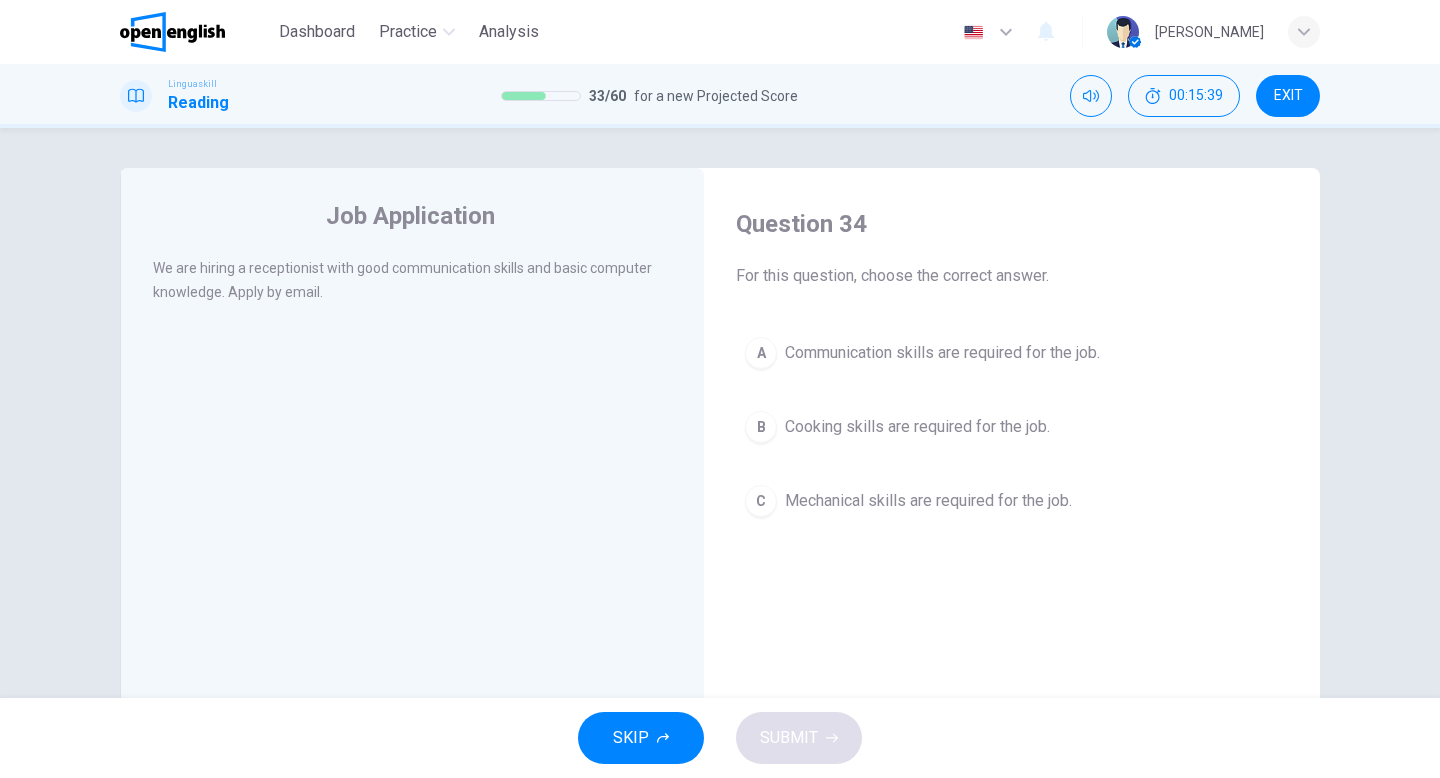 click on "Communication skills are required for the job." at bounding box center [942, 353] 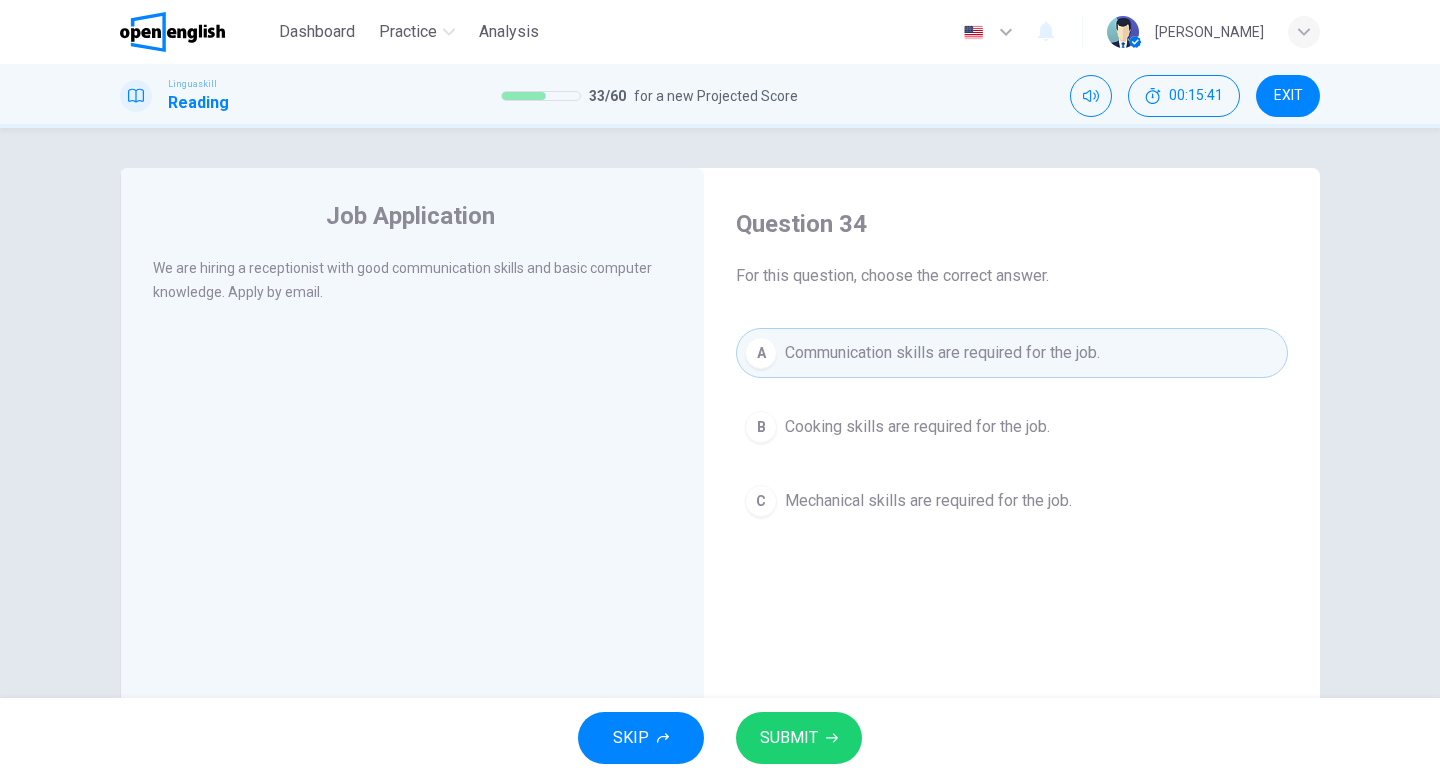 click on "SUBMIT" at bounding box center (789, 738) 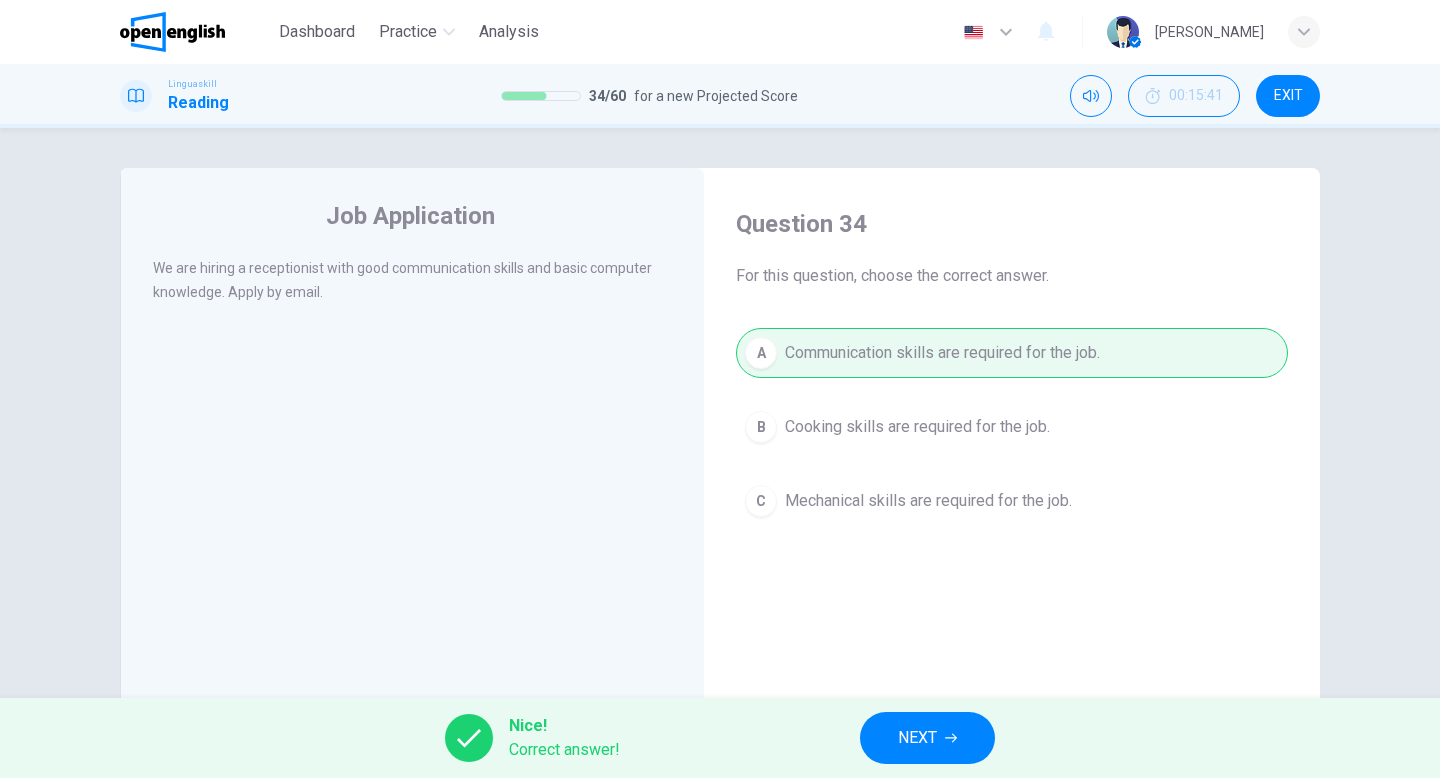 click on "NEXT" at bounding box center (917, 738) 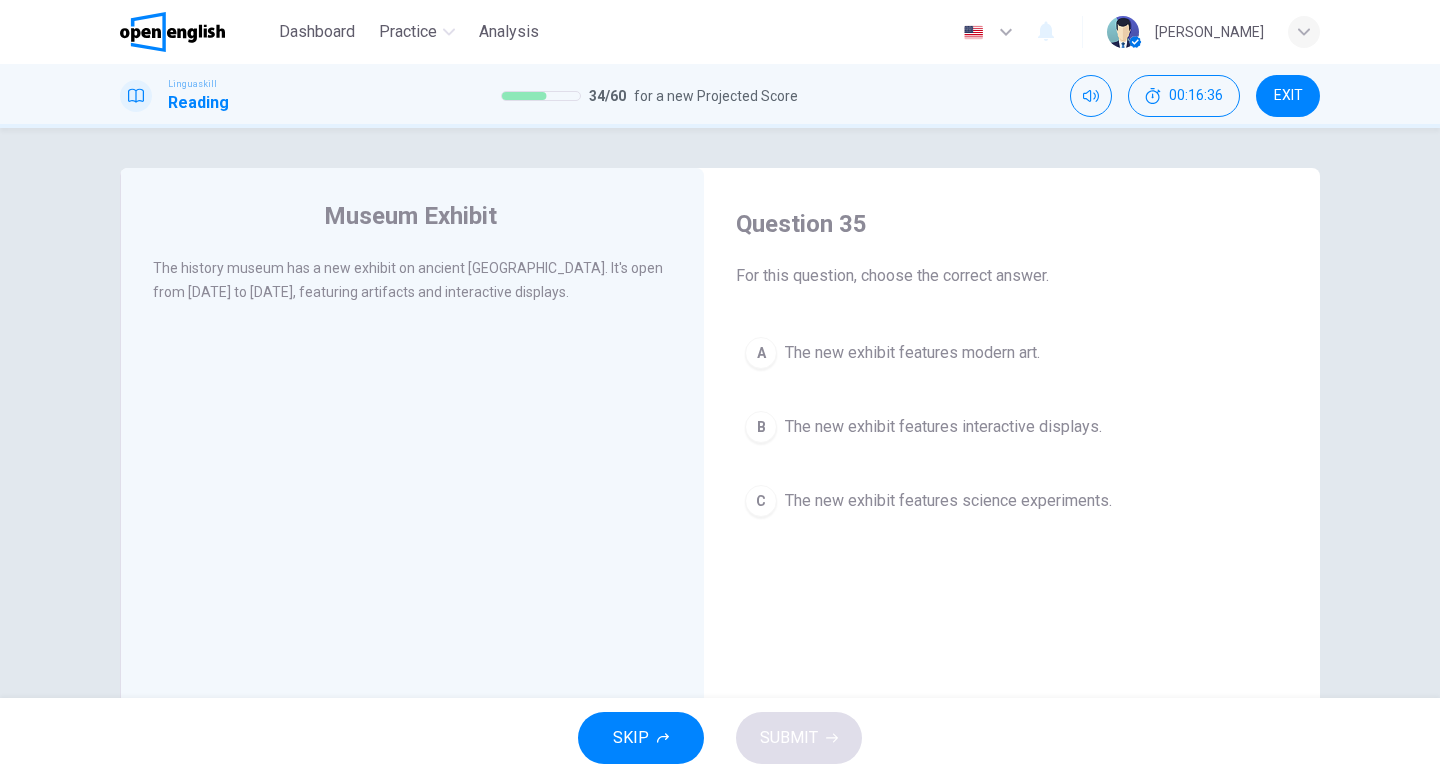 click on "The new exhibit features interactive displays." at bounding box center (943, 427) 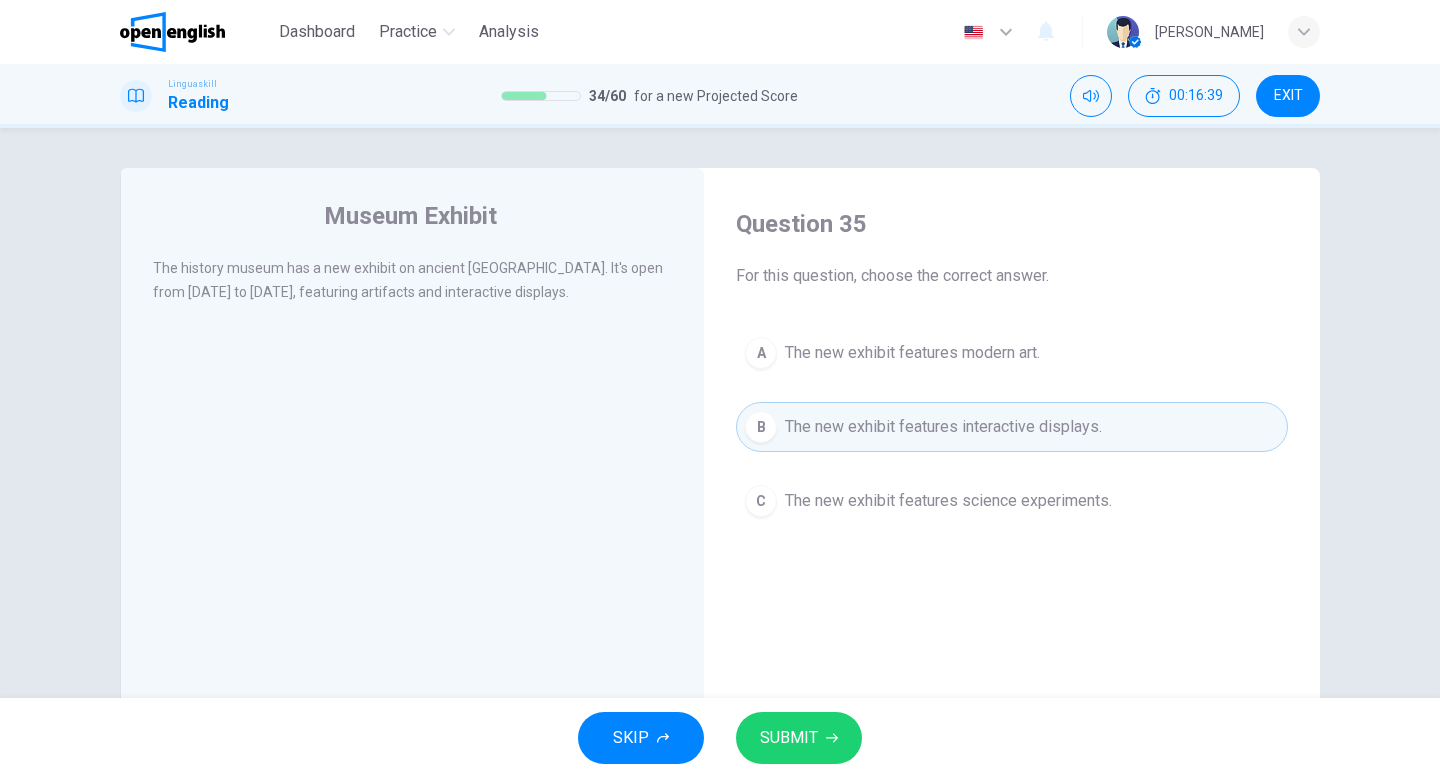 click on "SUBMIT" at bounding box center [799, 738] 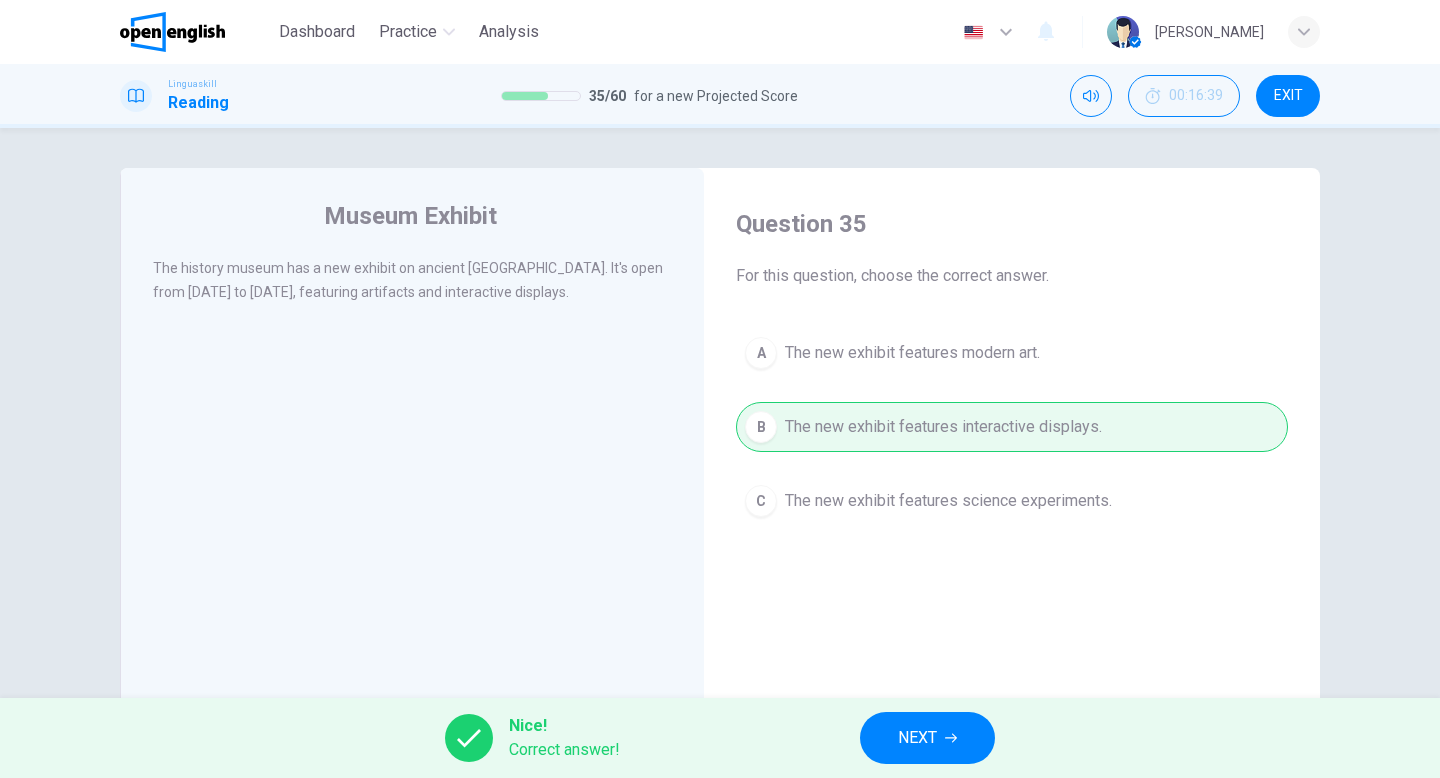 click on "NEXT" at bounding box center (917, 738) 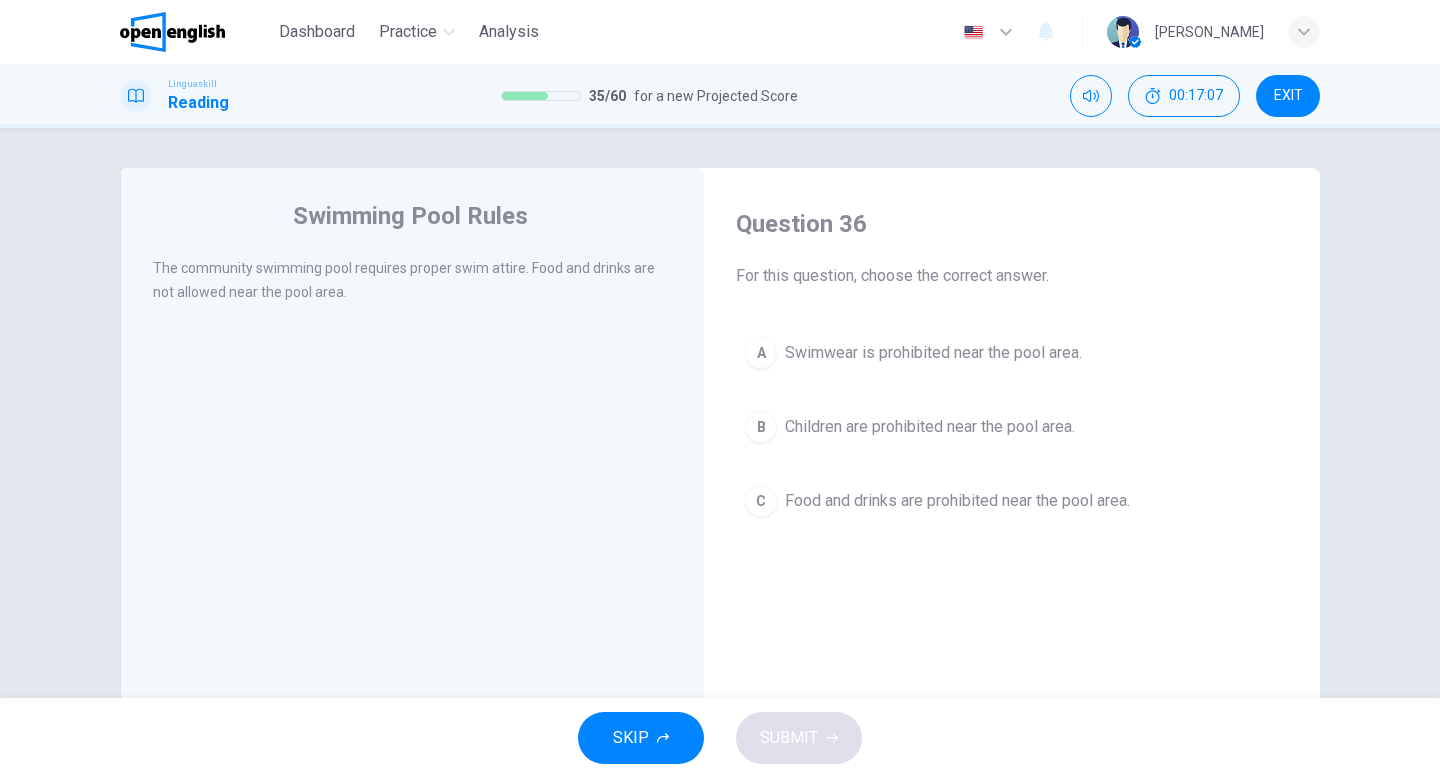 click on "Food and drinks are prohibited near the pool area." at bounding box center [957, 501] 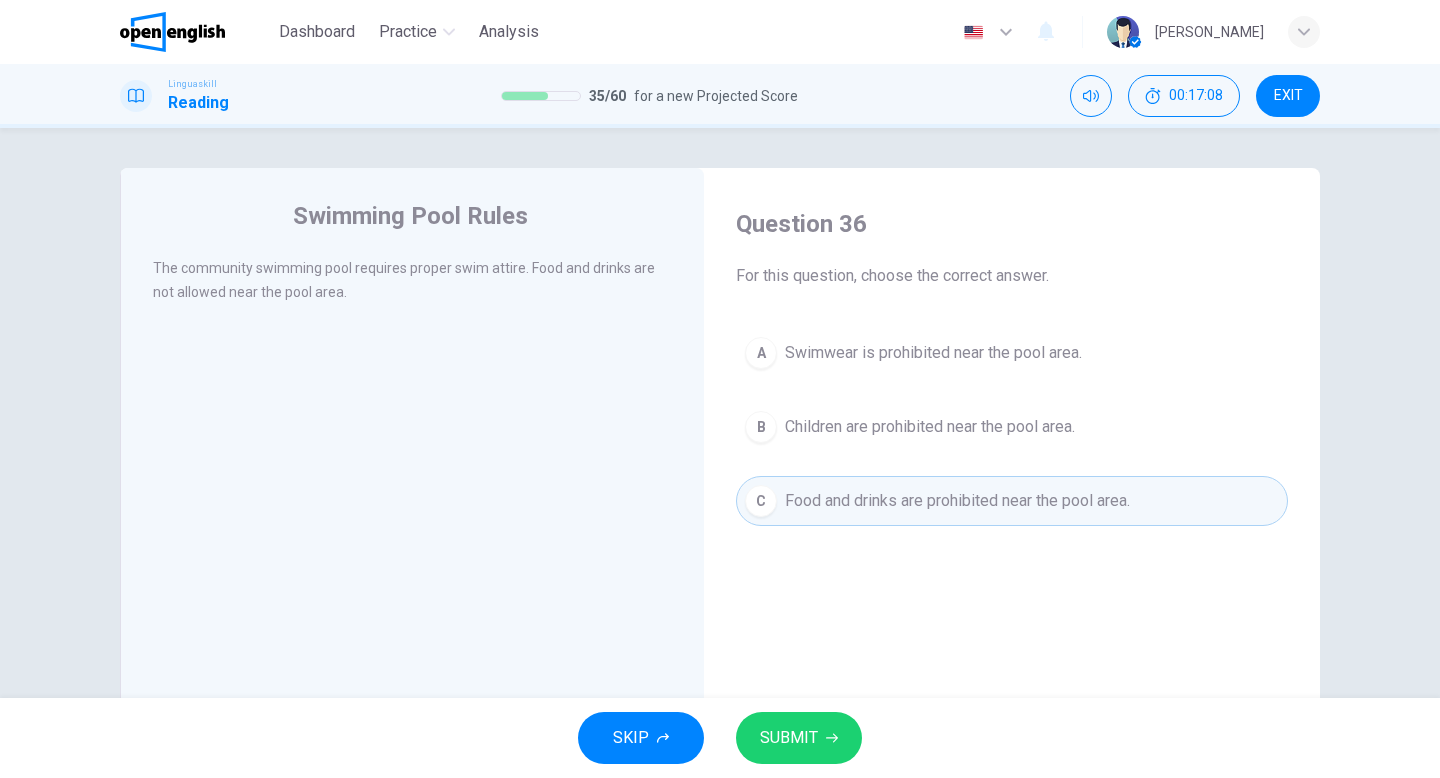click on "SUBMIT" at bounding box center (799, 738) 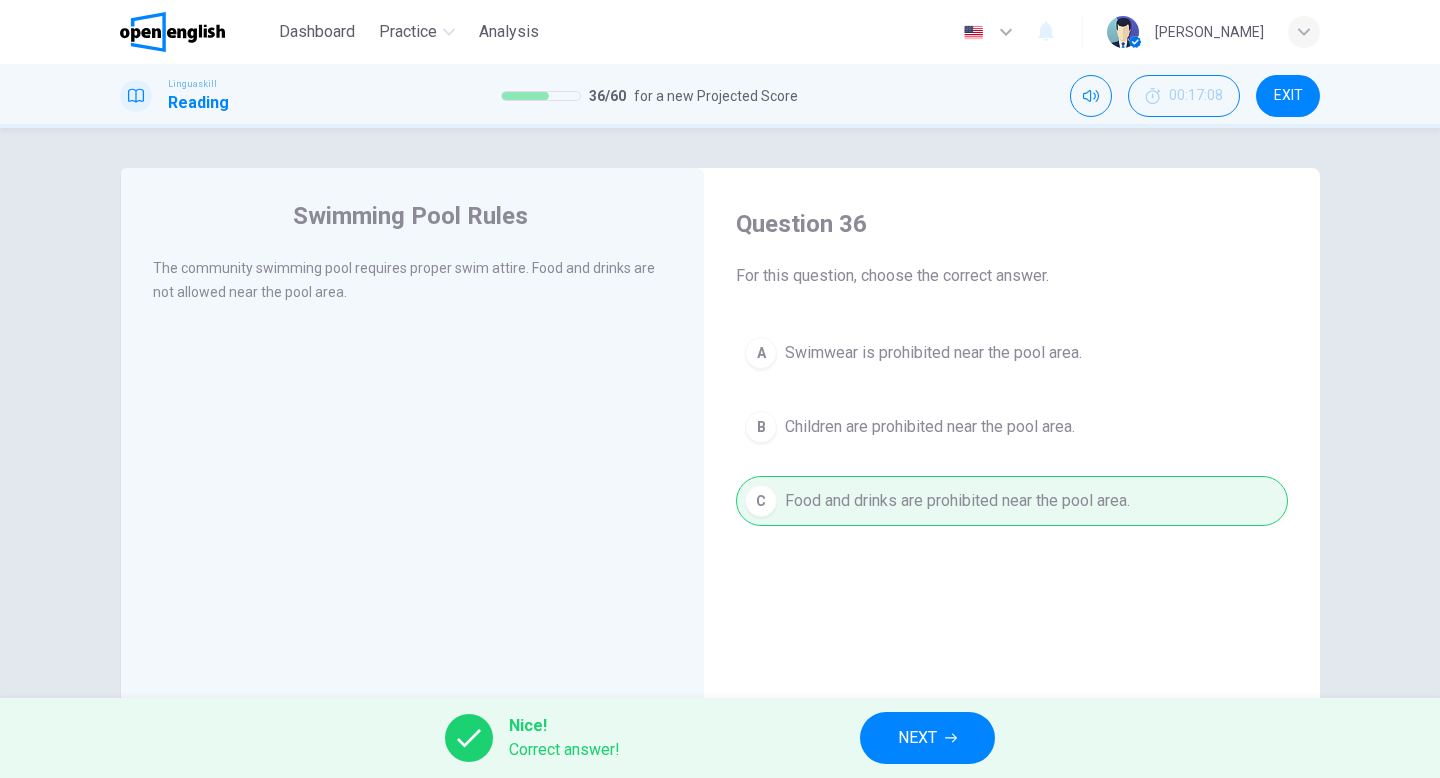click on "NEXT" at bounding box center (917, 738) 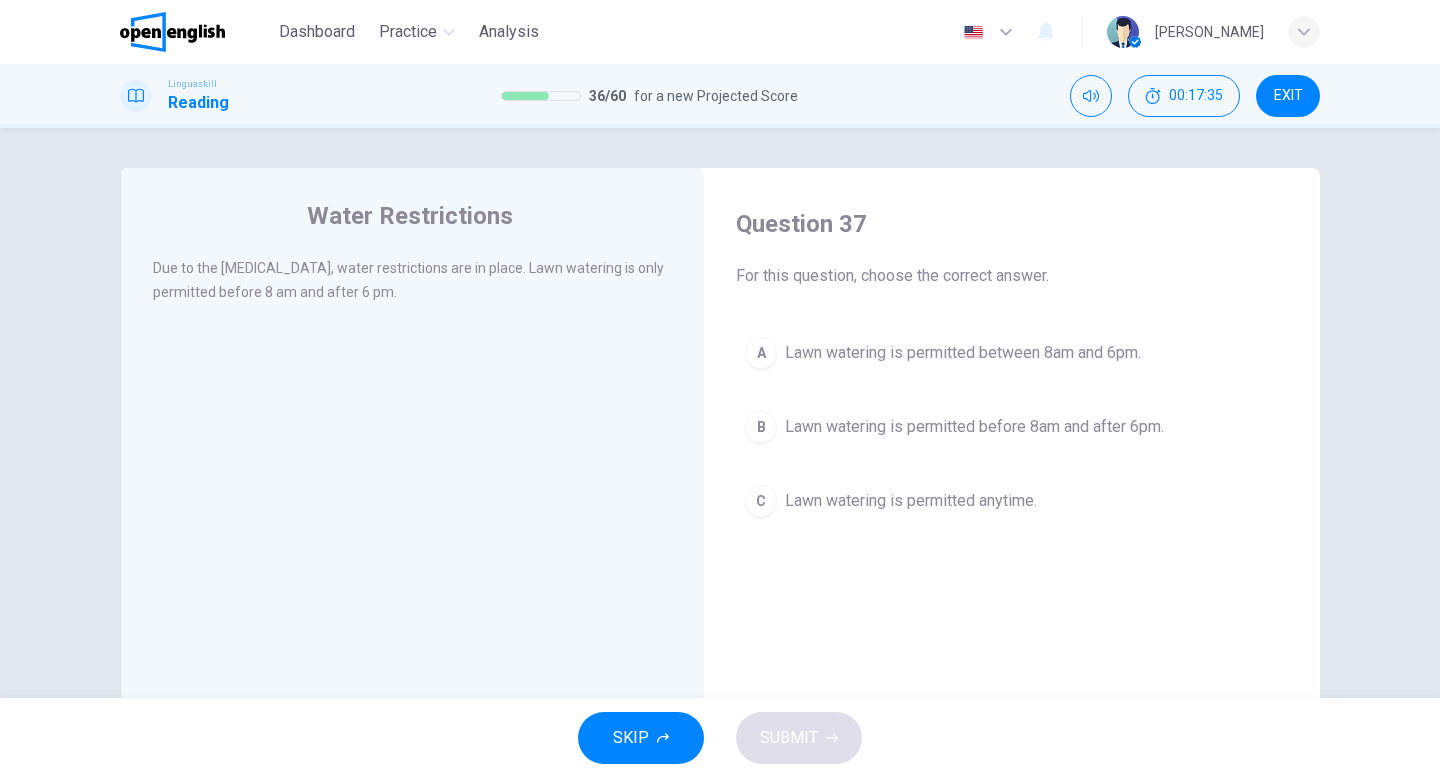 click on "B Lawn watering is permitted before 8am and after 6pm." at bounding box center (1012, 427) 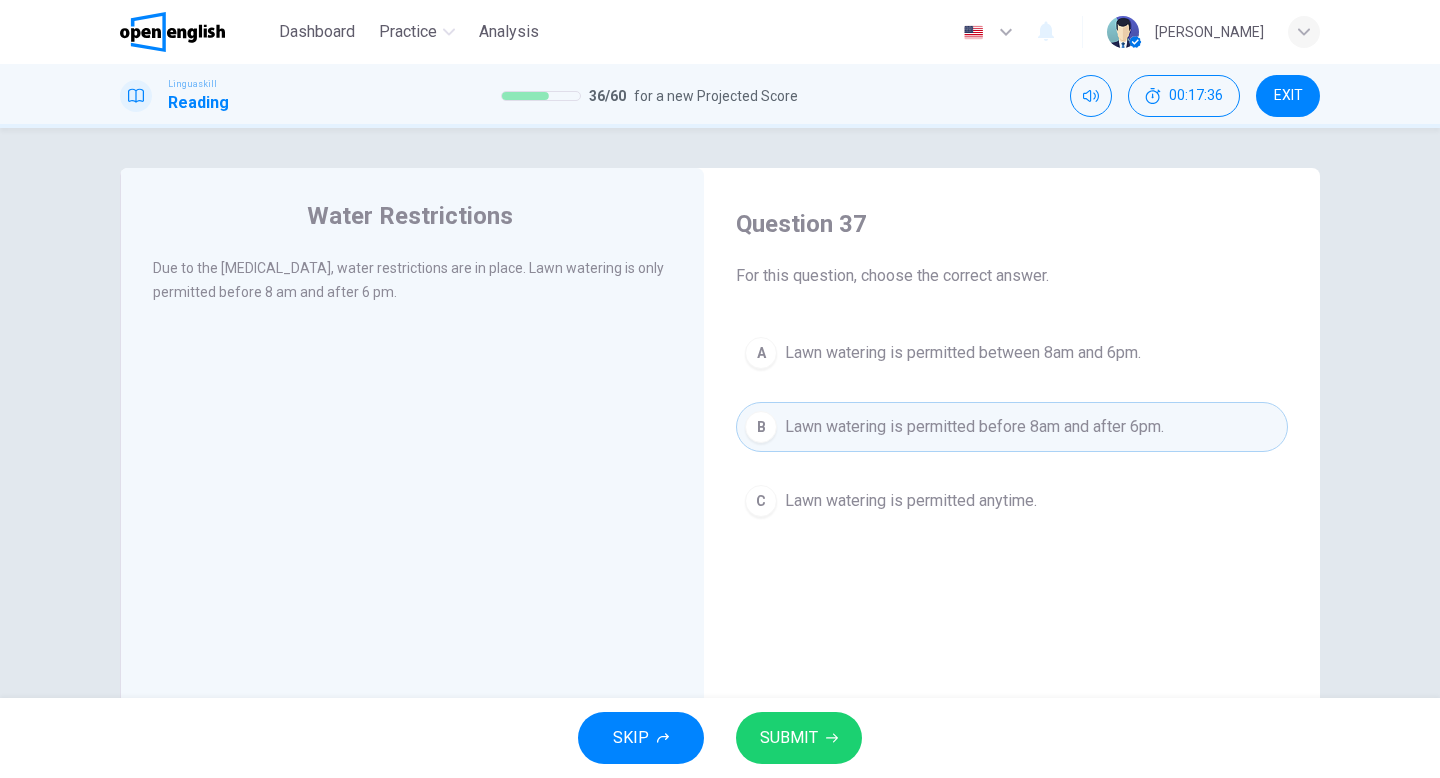 click on "SUBMIT" at bounding box center [789, 738] 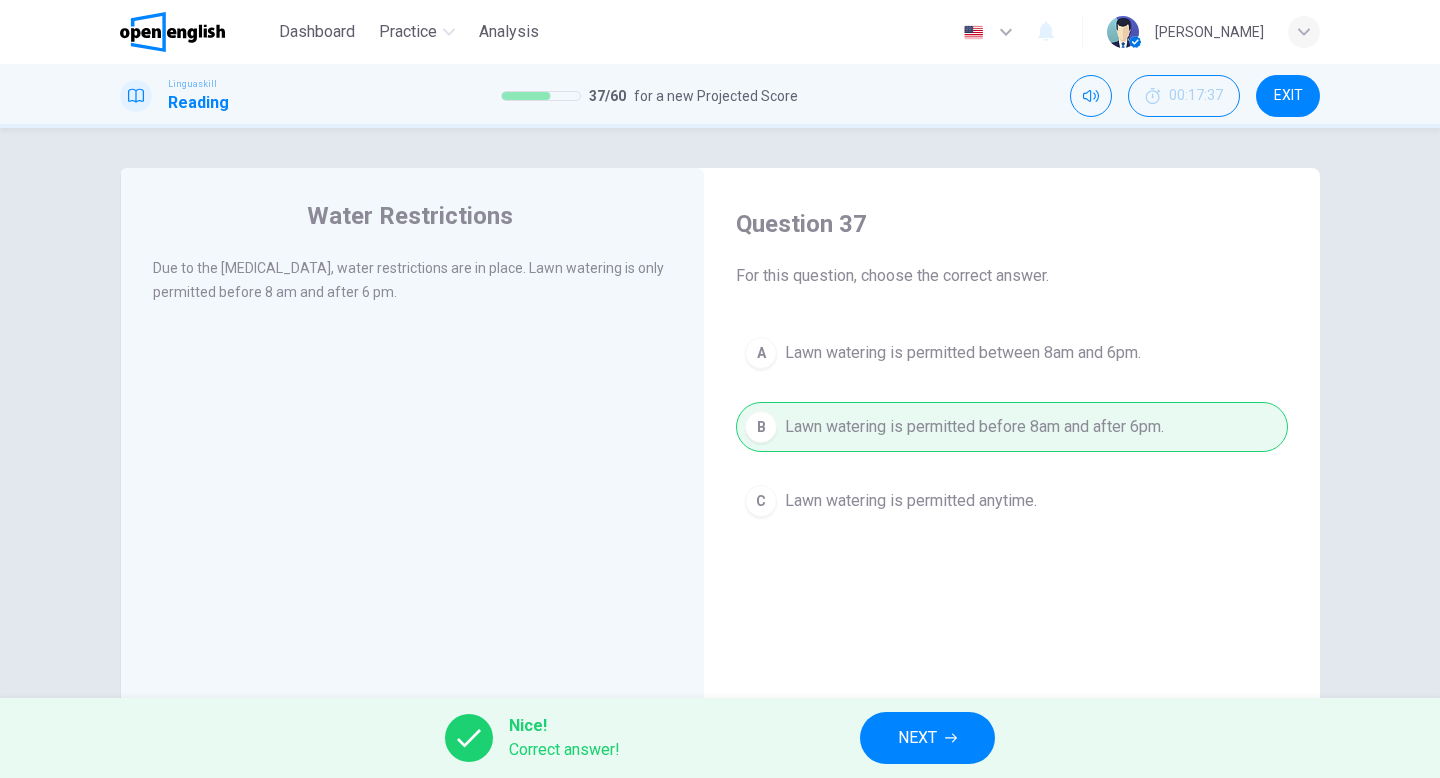 click on "NEXT" at bounding box center (917, 738) 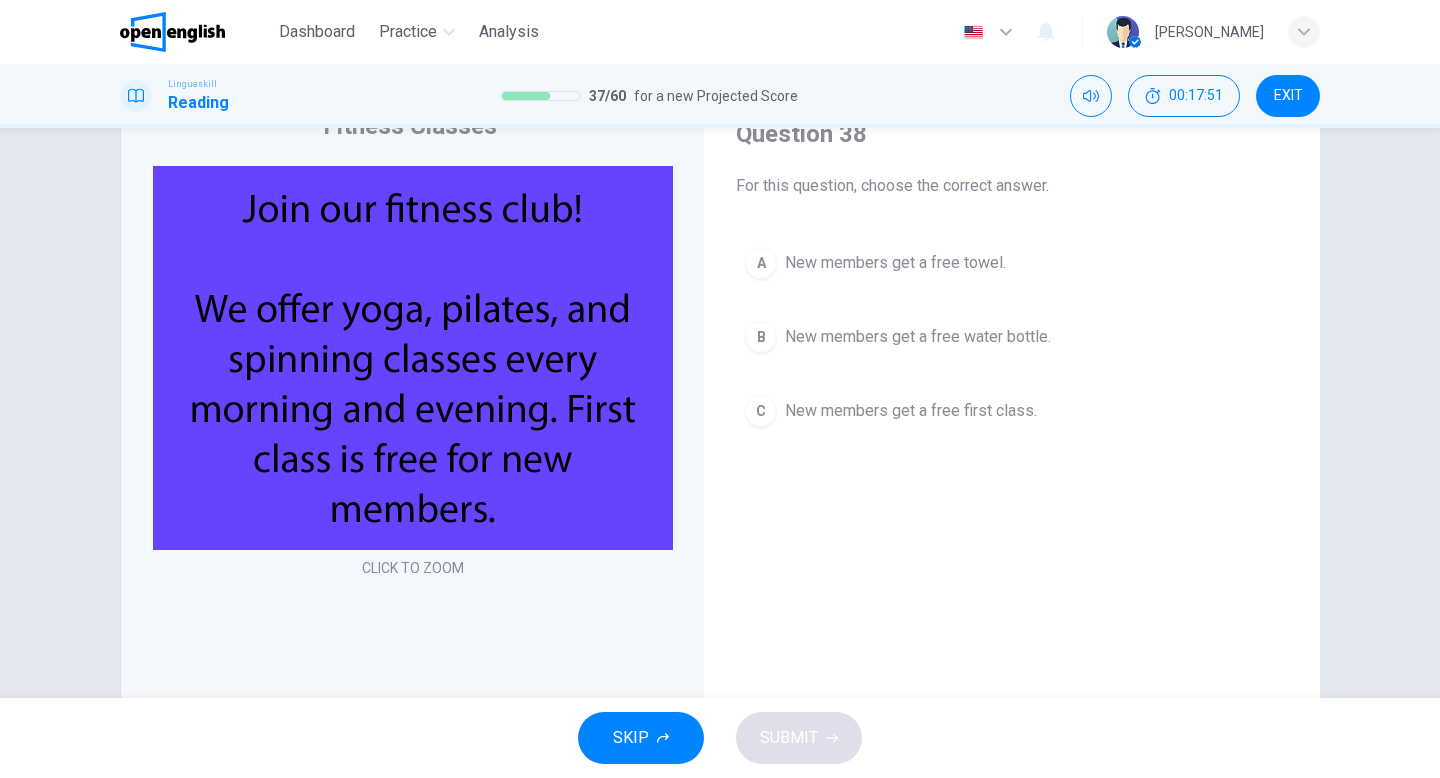 scroll, scrollTop: 65, scrollLeft: 0, axis: vertical 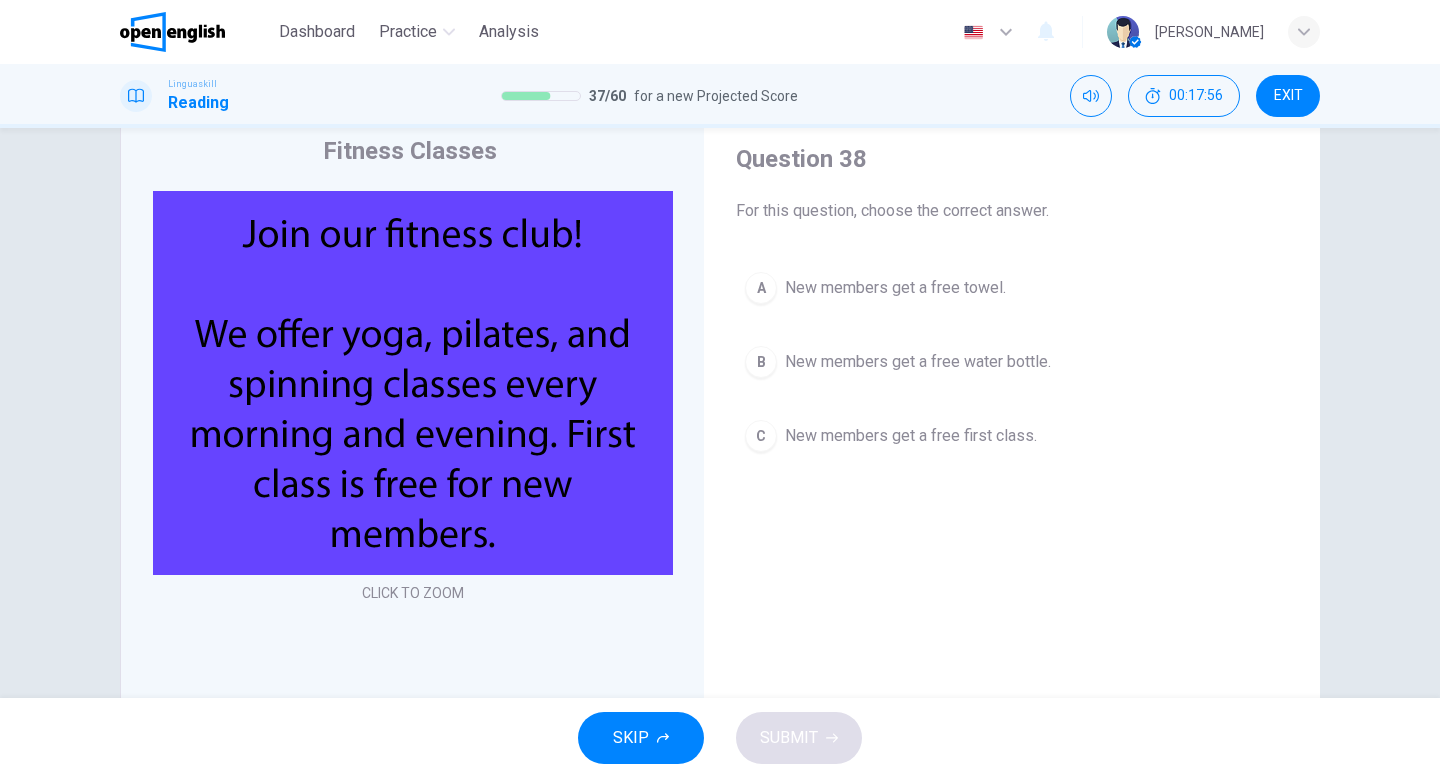 click on "New members get a free first class." at bounding box center (911, 436) 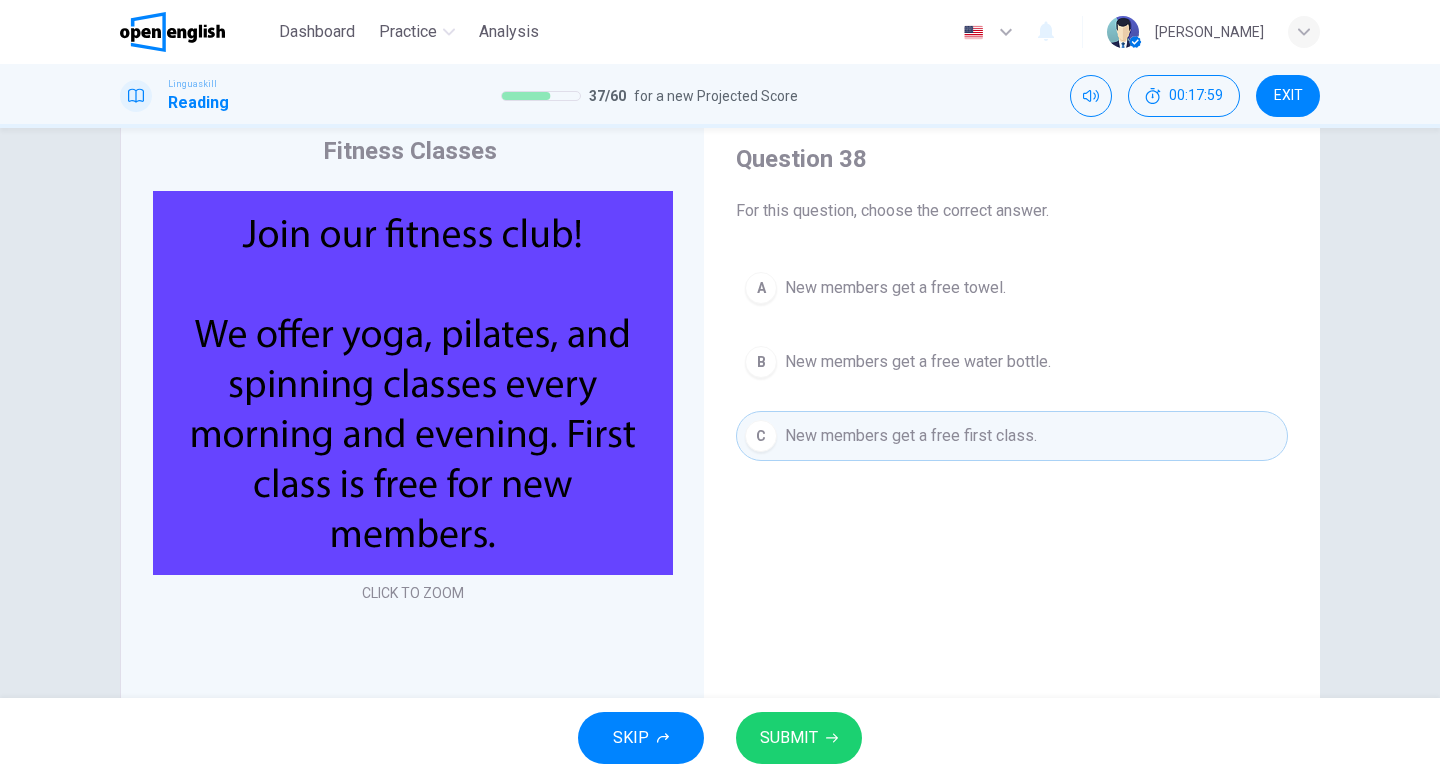 click on "SUBMIT" at bounding box center (799, 738) 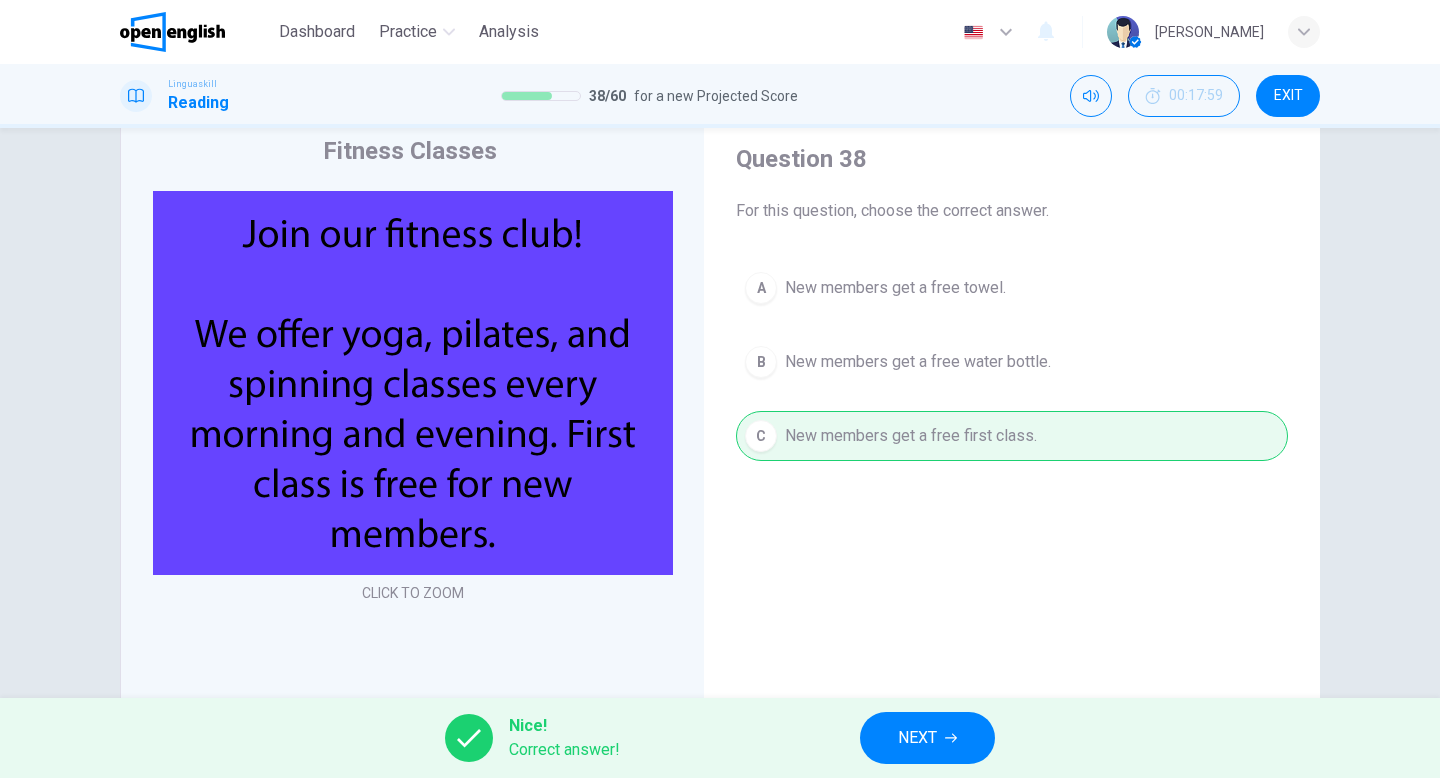 click on "NEXT" at bounding box center [917, 738] 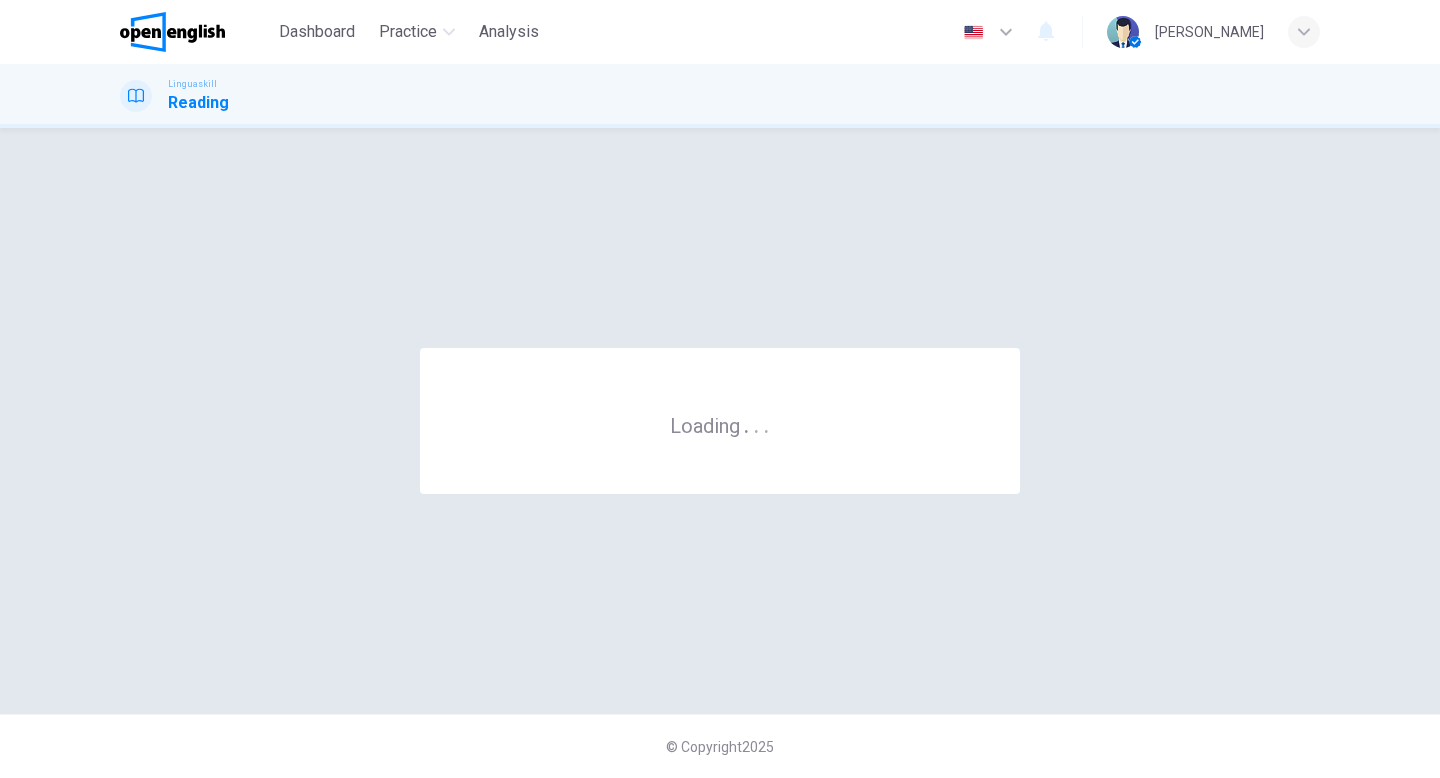 scroll, scrollTop: 0, scrollLeft: 0, axis: both 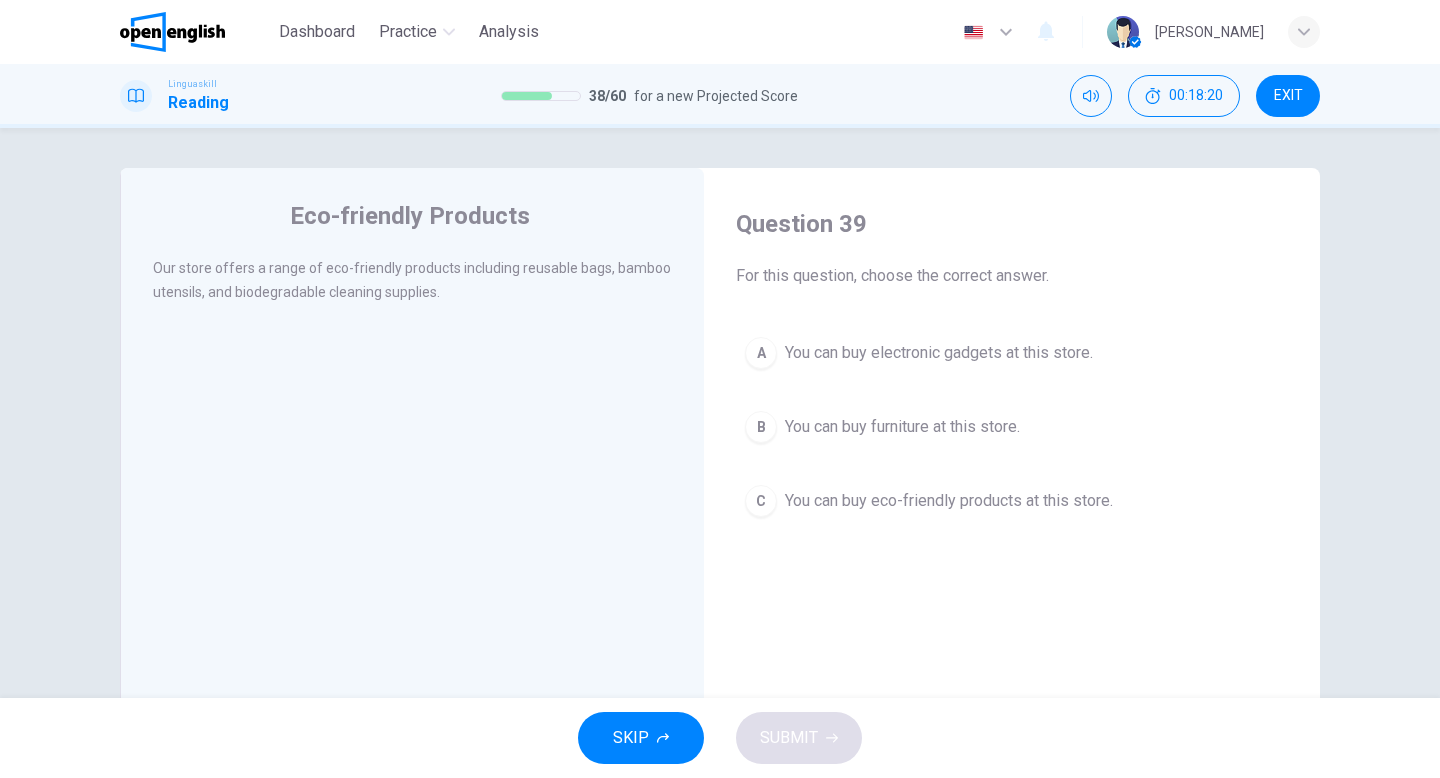 click on "You can buy eco-friendly products at this store." at bounding box center (949, 501) 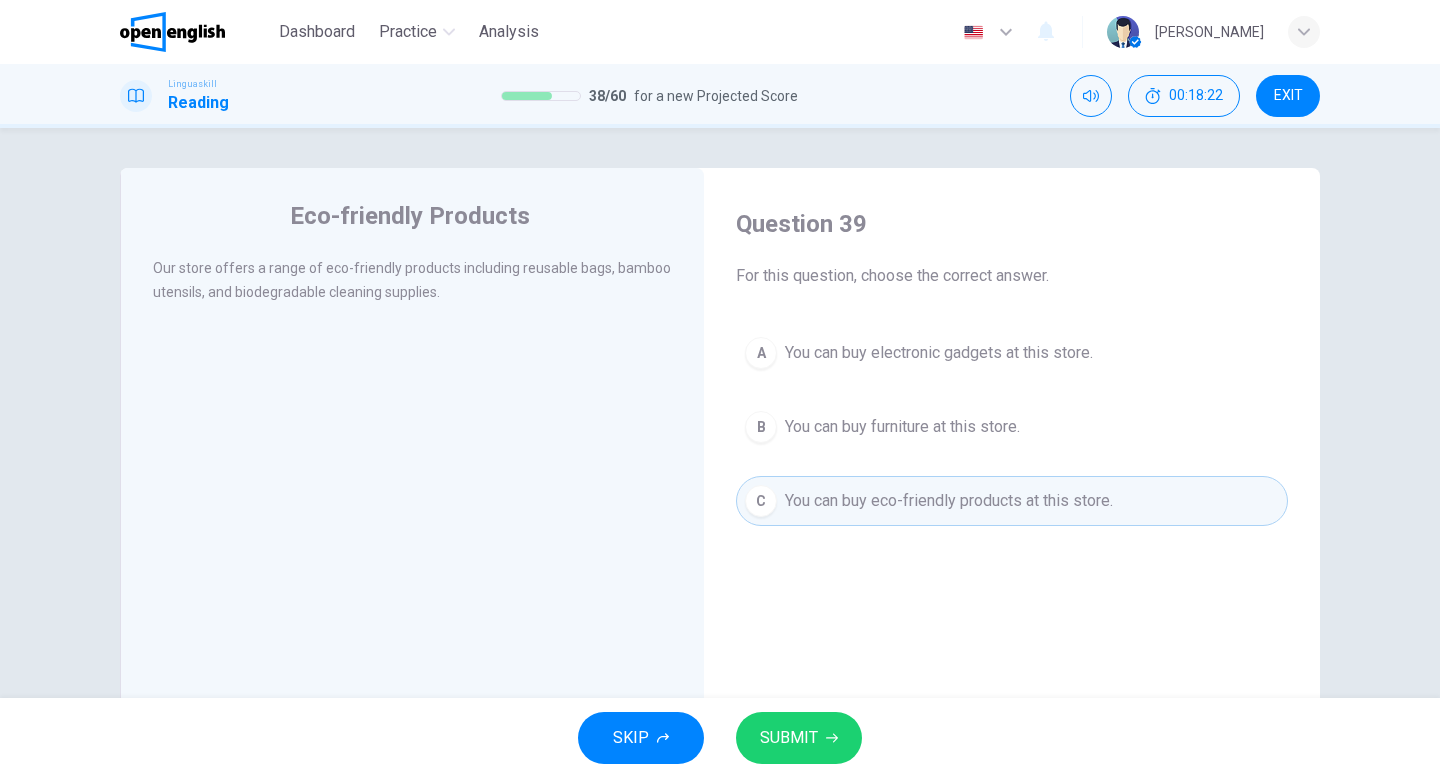 click on "SUBMIT" at bounding box center (789, 738) 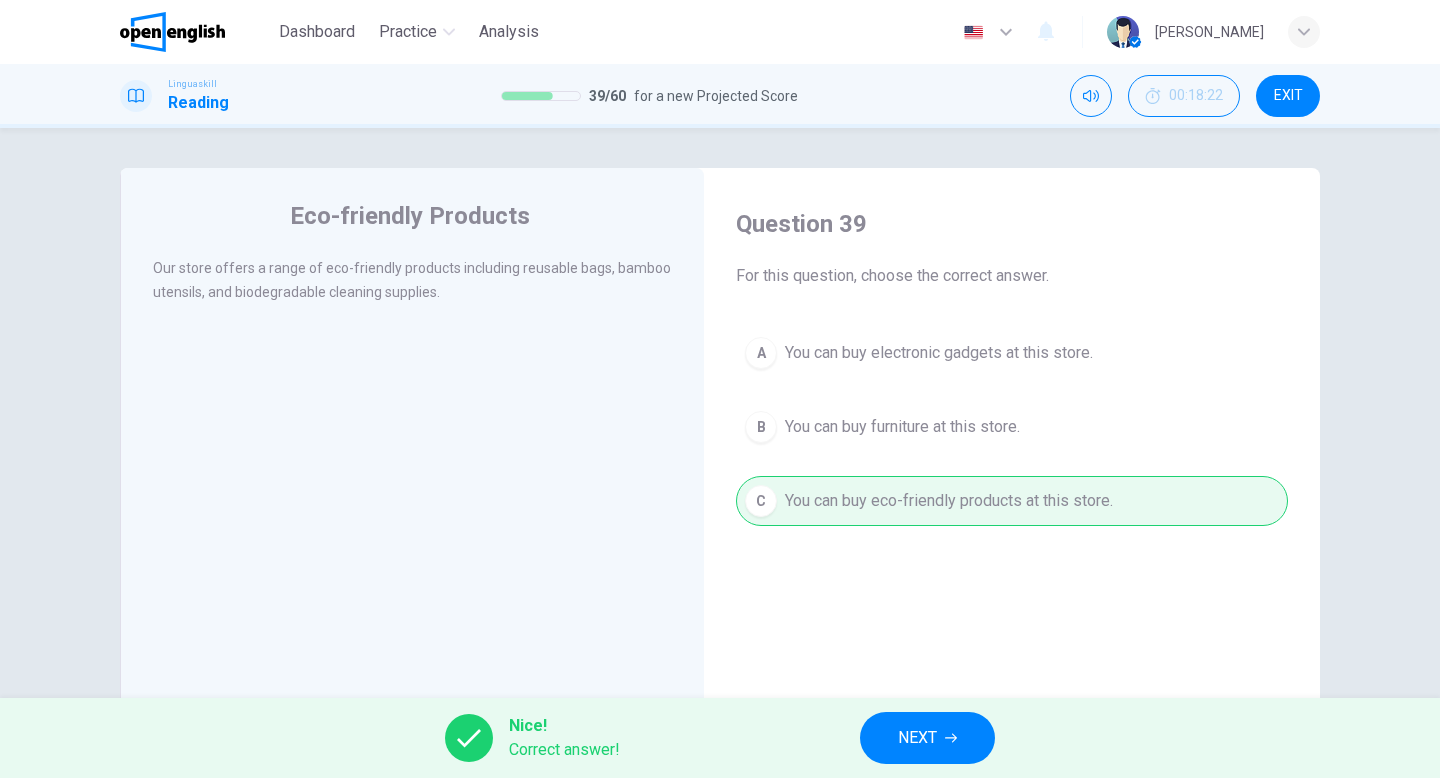 click on "NEXT" at bounding box center (917, 738) 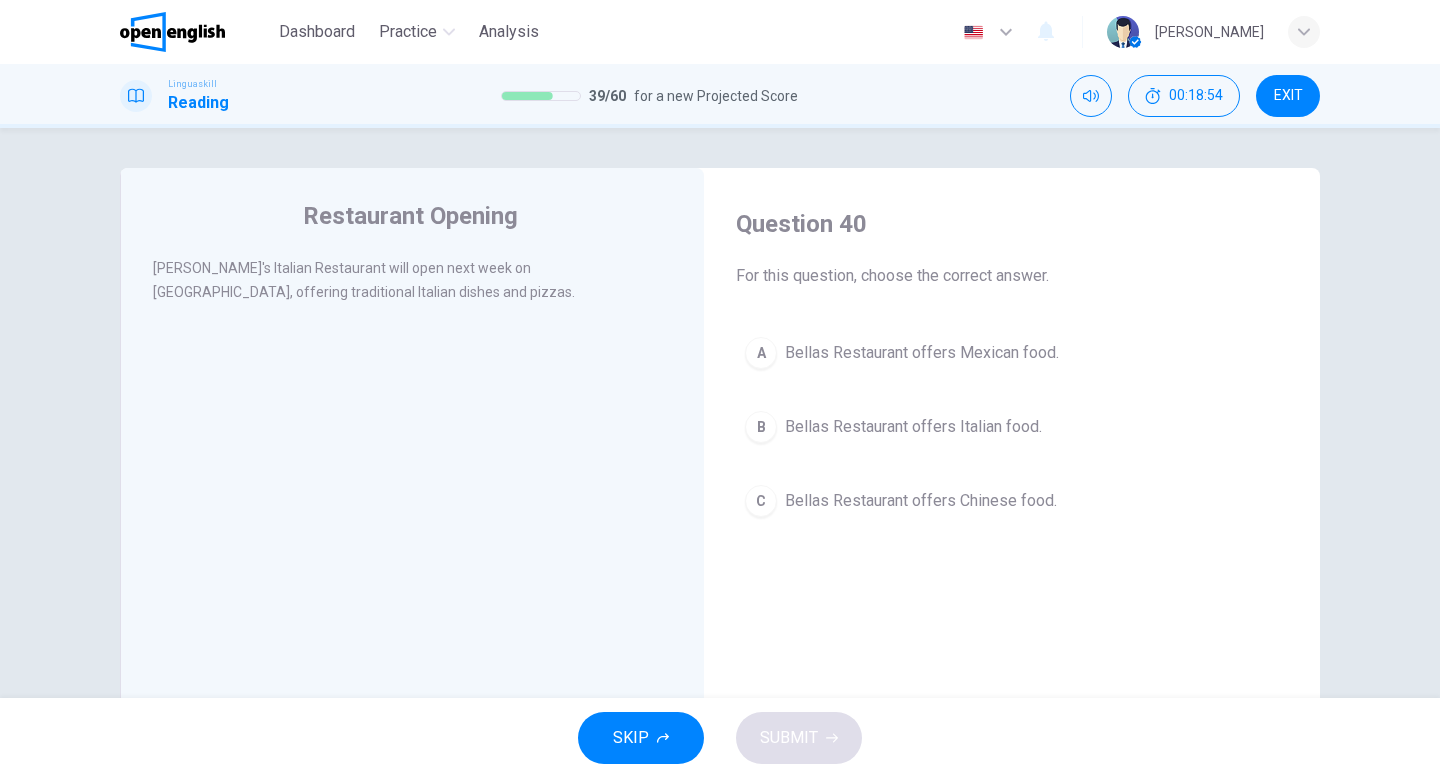 click on "Bellas Restaurant offers Italian food." at bounding box center [913, 427] 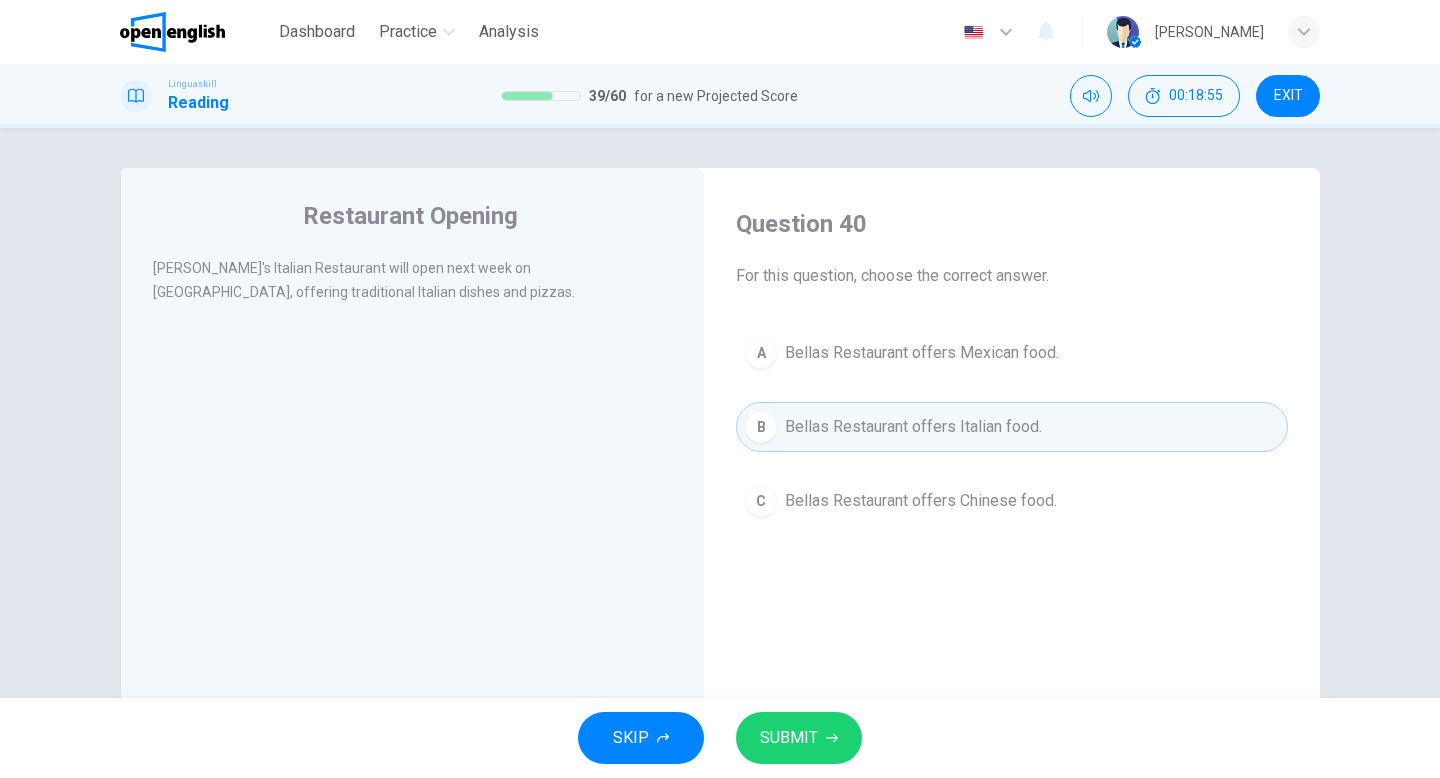 click on "SUBMIT" at bounding box center (799, 738) 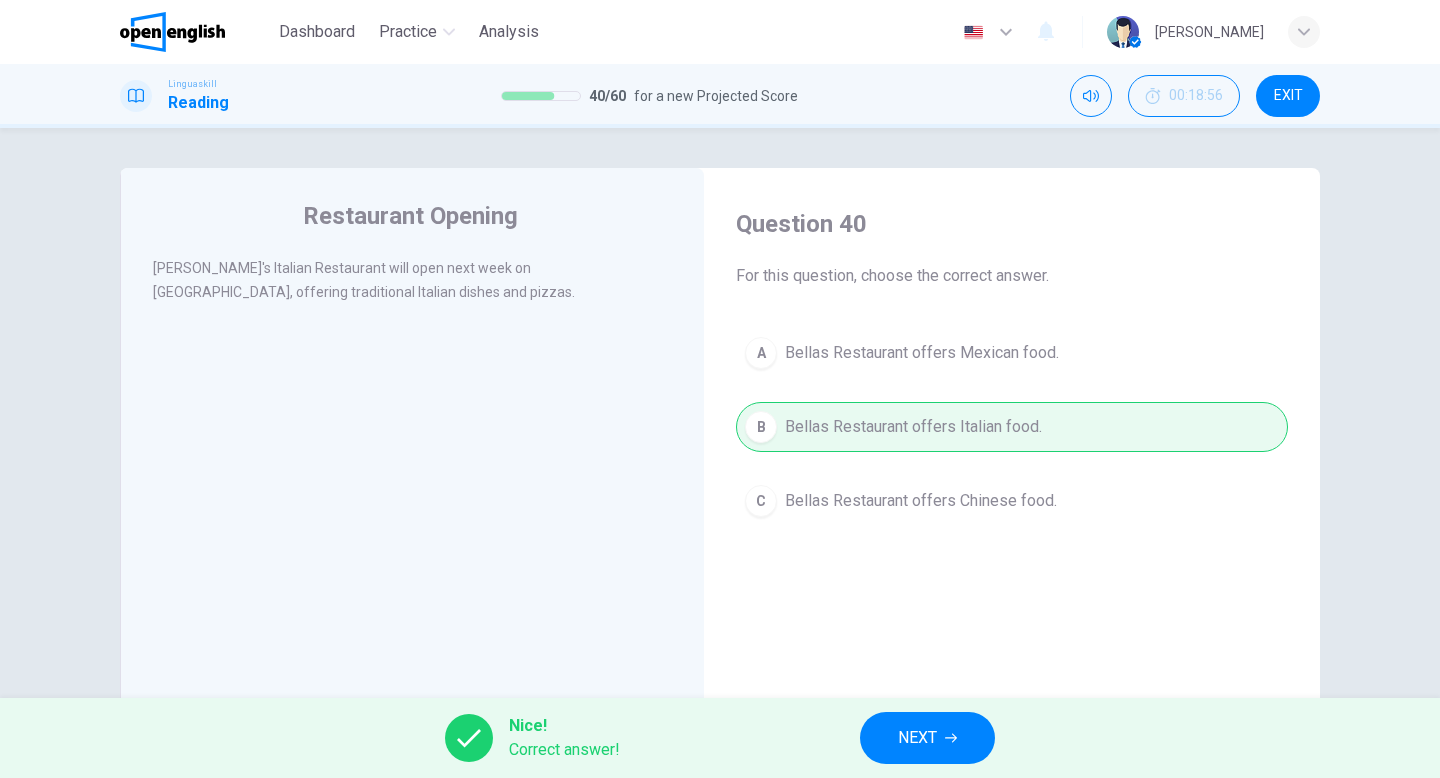 click on "NEXT" at bounding box center (917, 738) 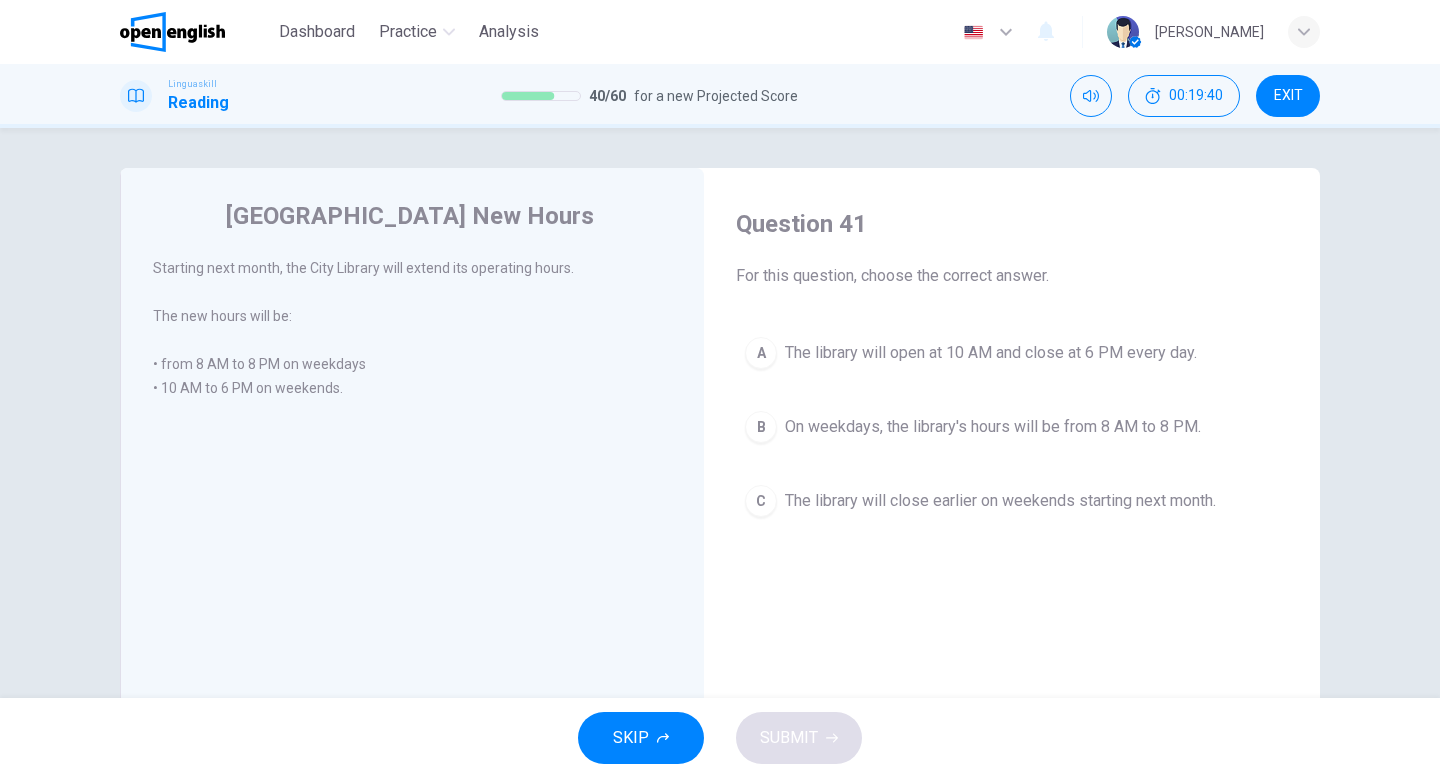 click on "On weekdays, the library's hours will be from 8 AM to 8 PM." at bounding box center [993, 427] 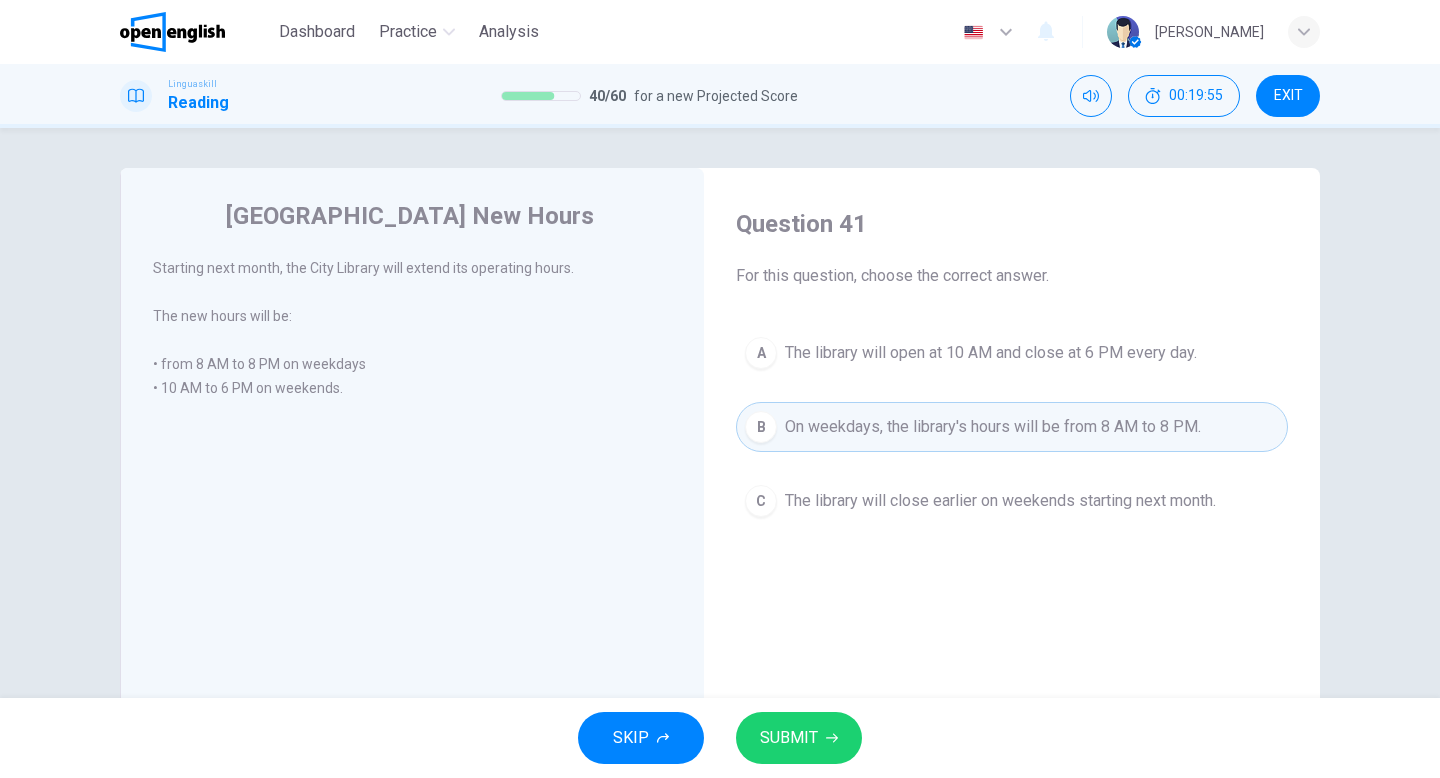 click on "SUBMIT" at bounding box center [799, 738] 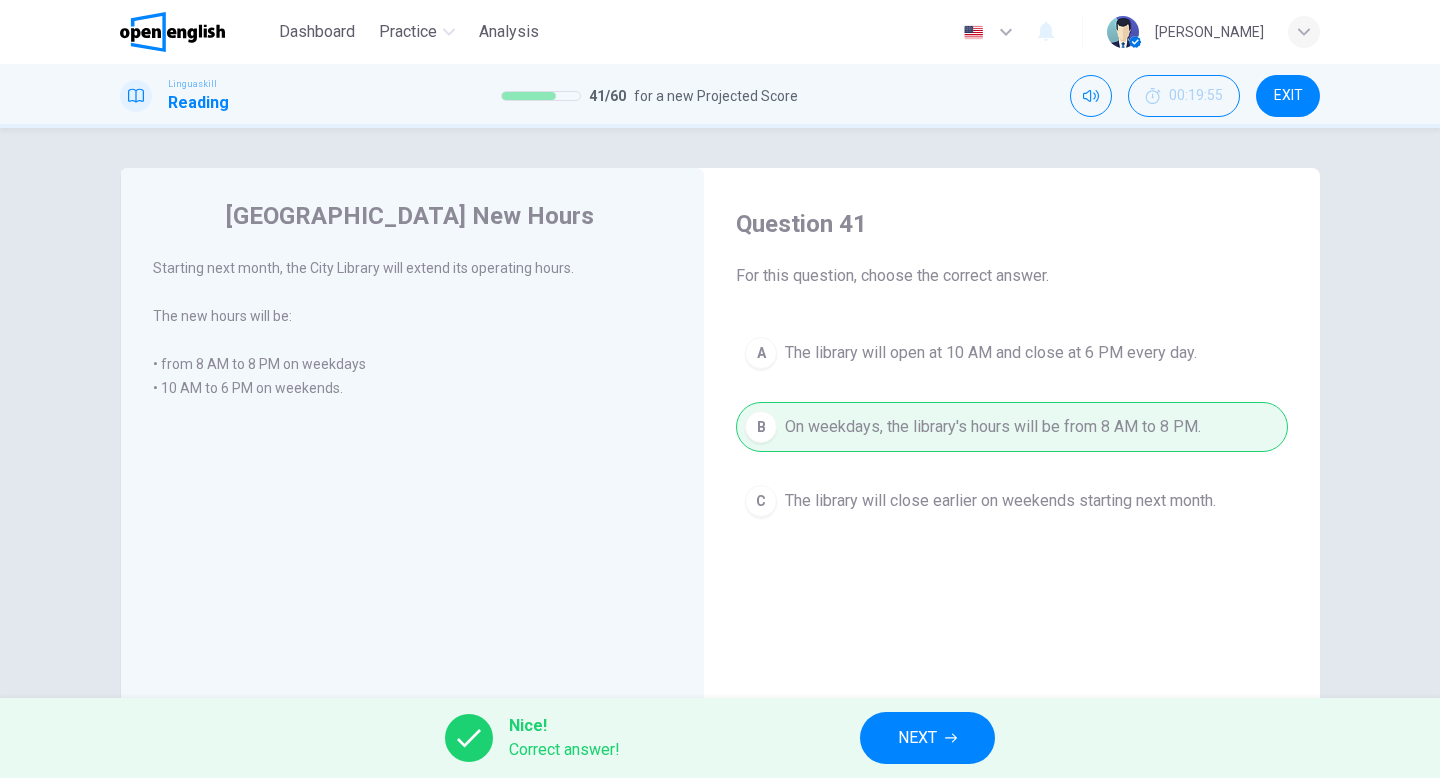 click on "NEXT" at bounding box center [927, 738] 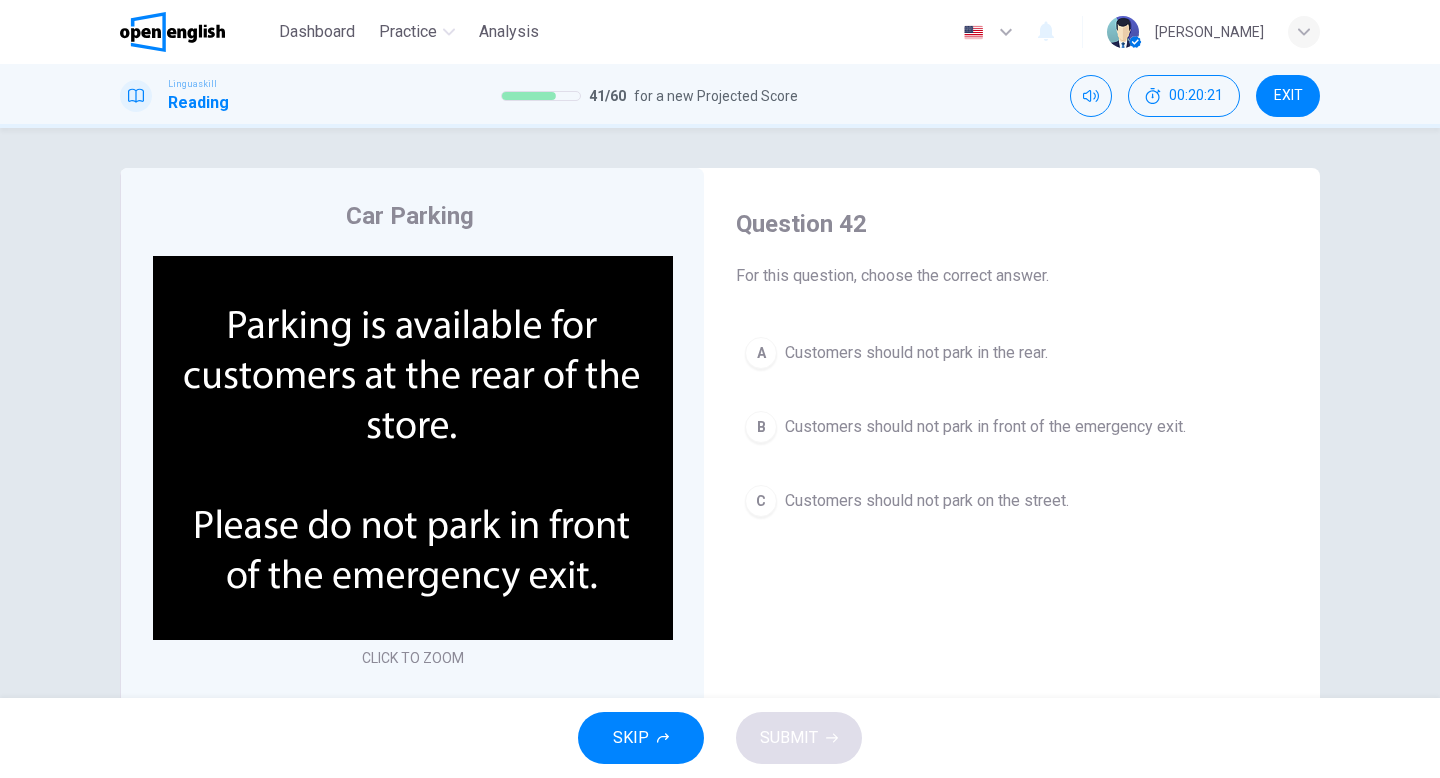 click on "Customers should not park in front of the emergency exit." at bounding box center (985, 427) 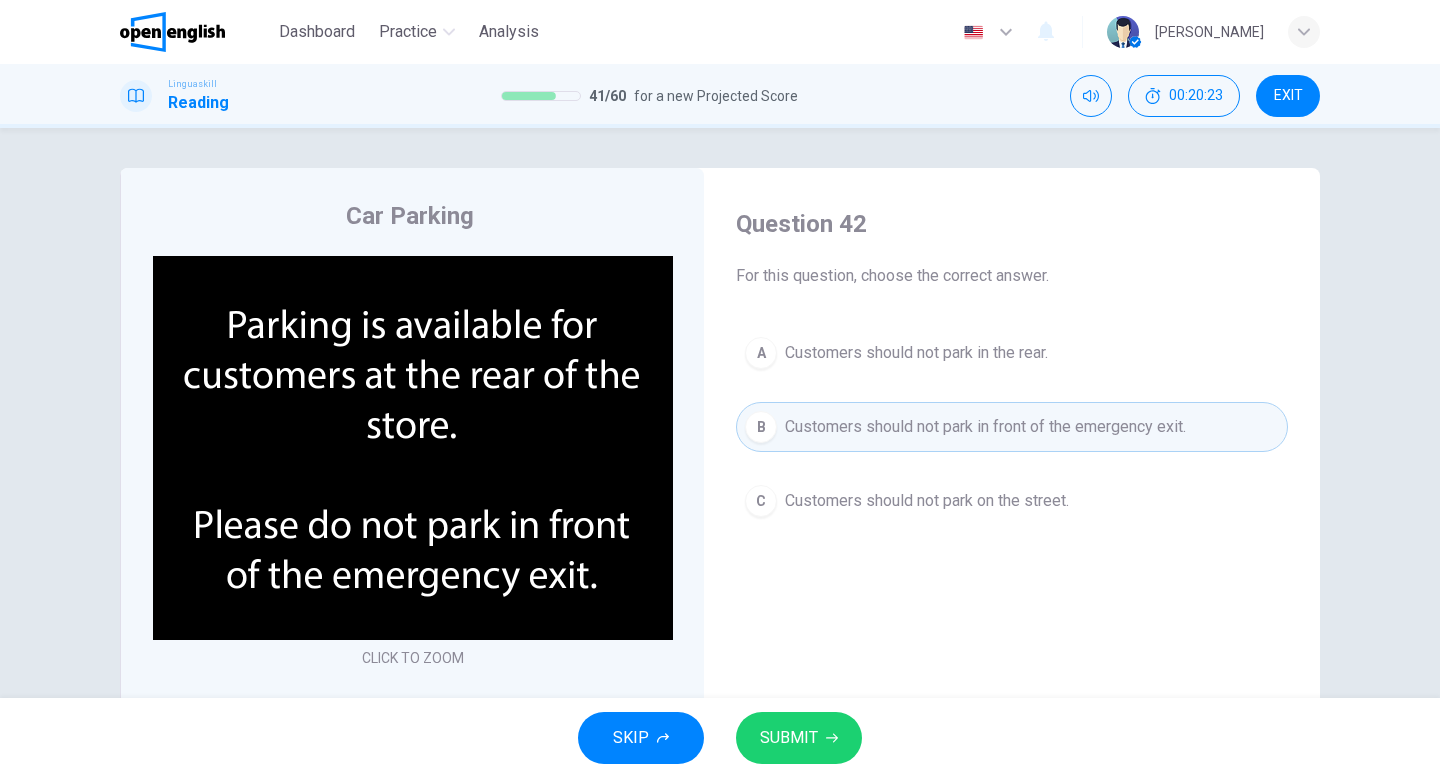 click on "SUBMIT" at bounding box center [789, 738] 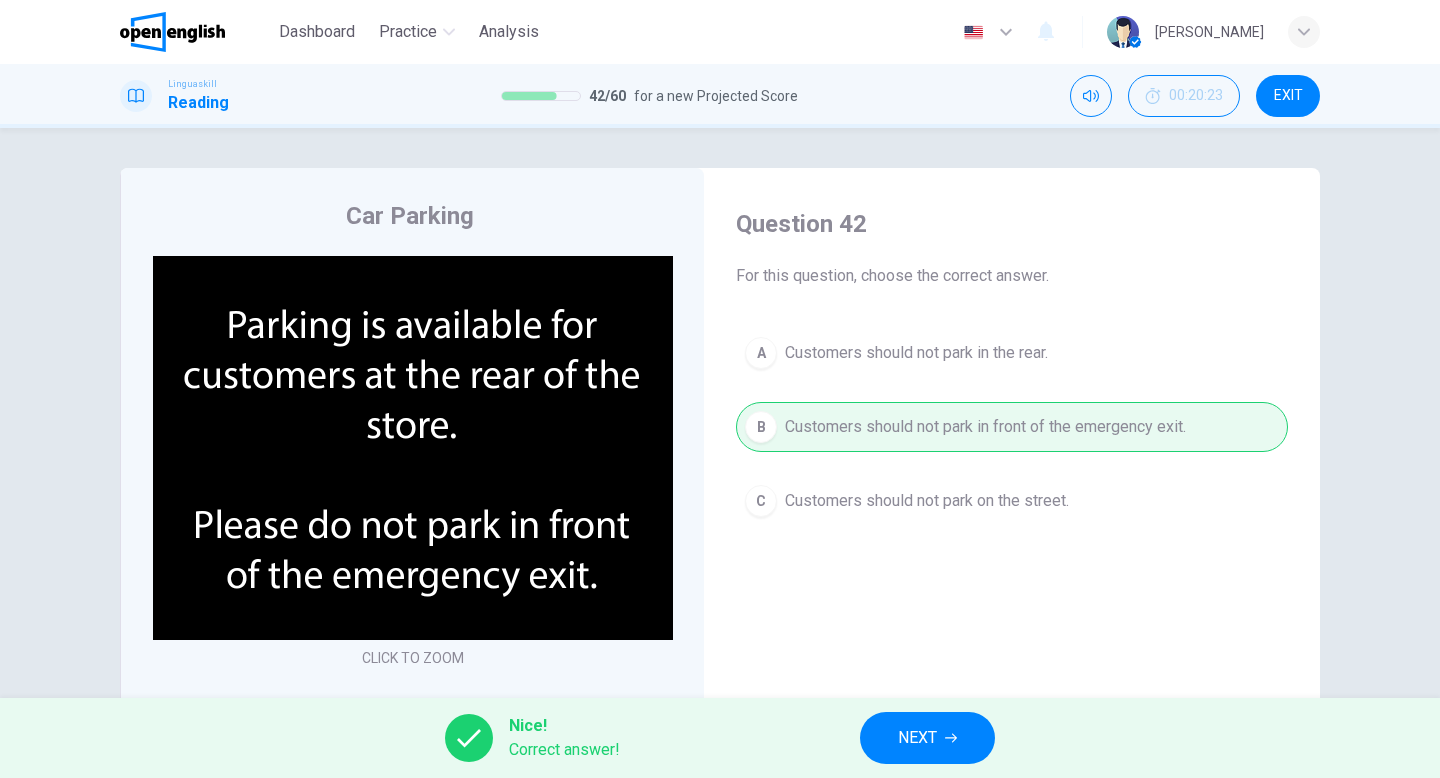 click on "NEXT" at bounding box center [917, 738] 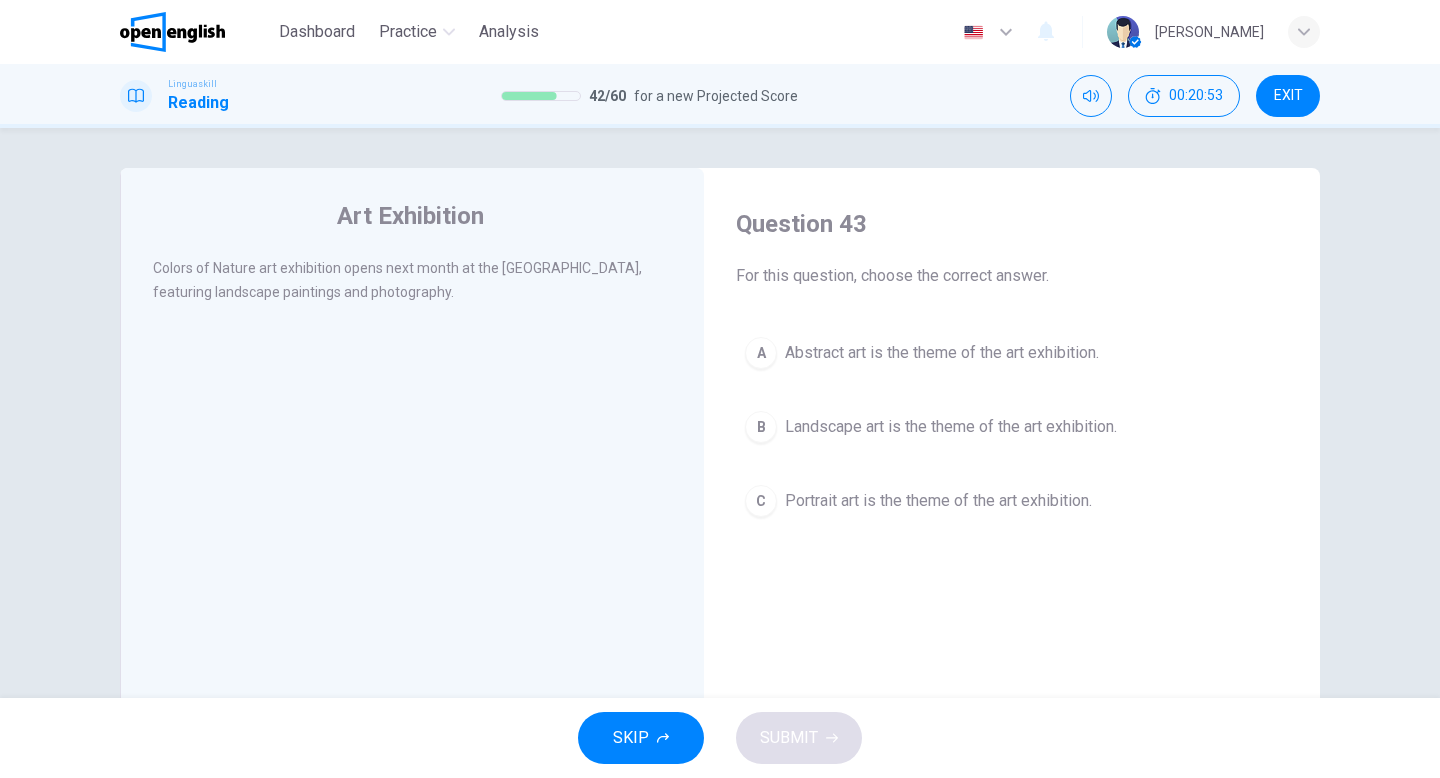 click on "Landscape art is the theme of the art exhibition." at bounding box center (951, 427) 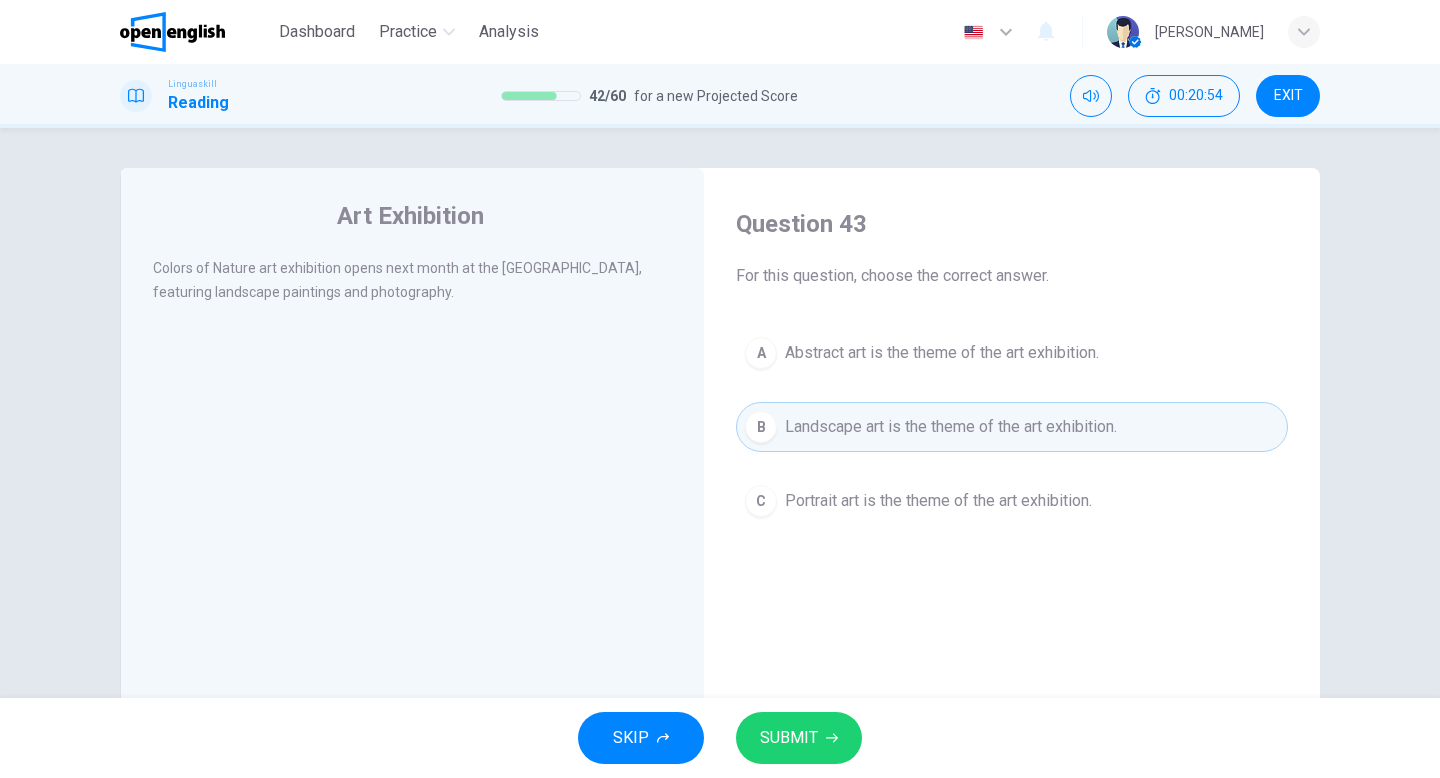 click on "SUBMIT" at bounding box center [789, 738] 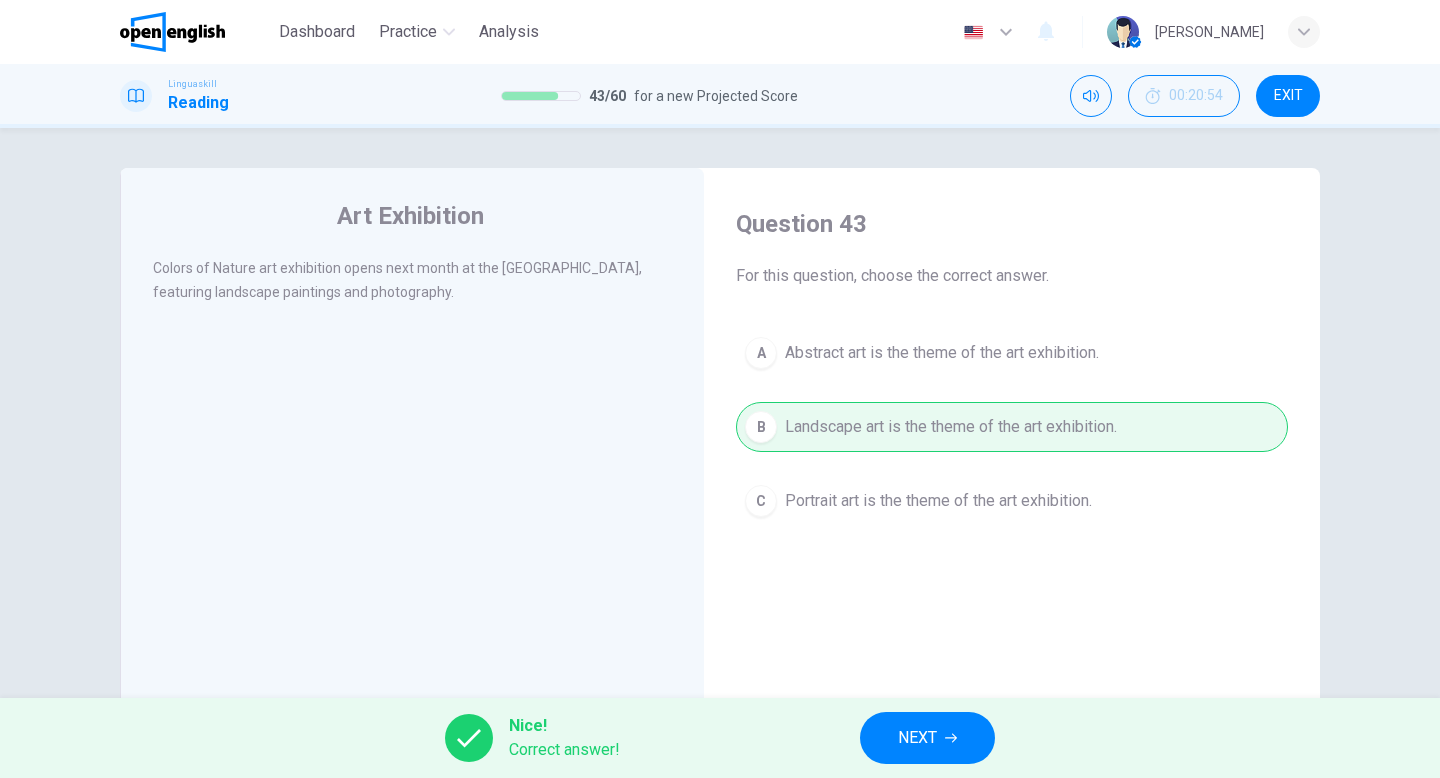 click on "NEXT" at bounding box center (917, 738) 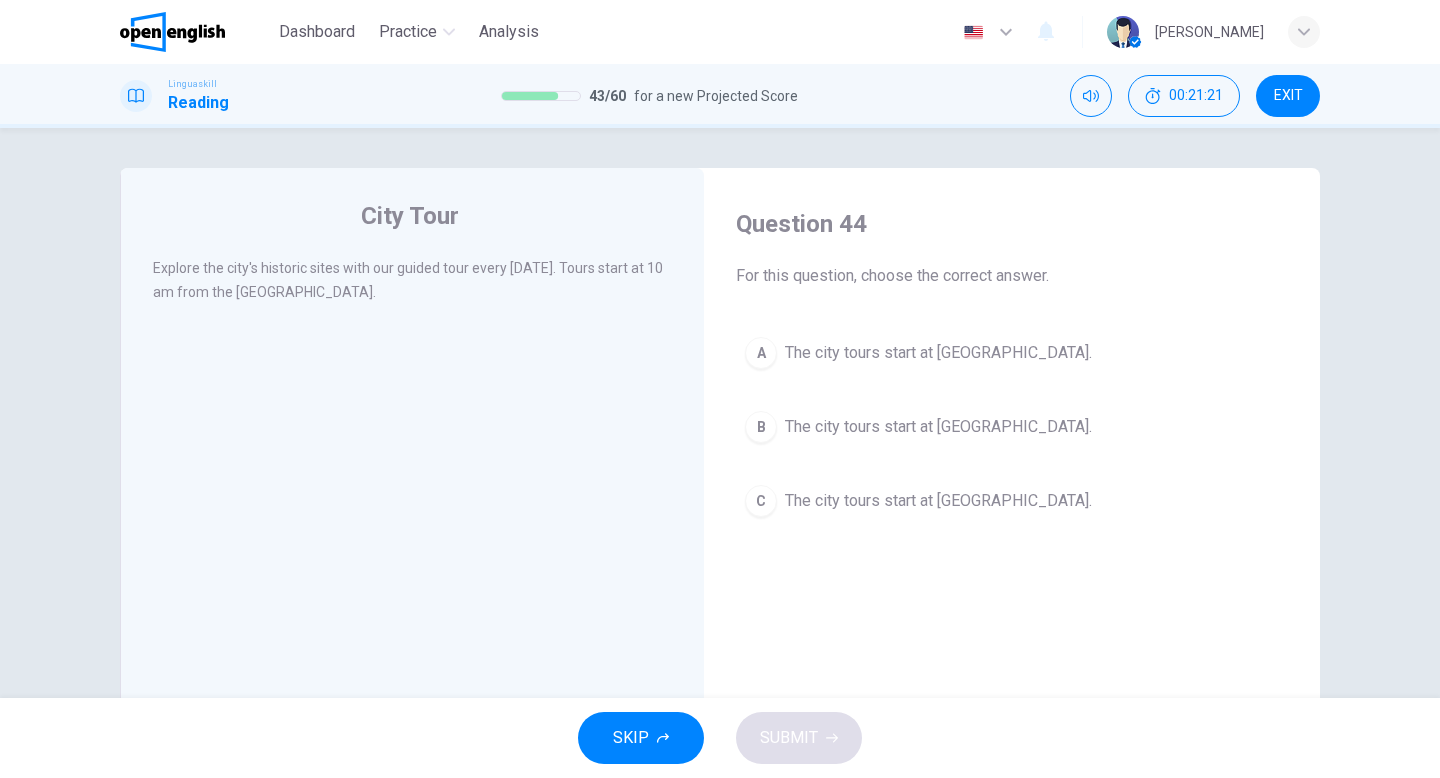 click on "The city tours start at City Museum." at bounding box center [938, 353] 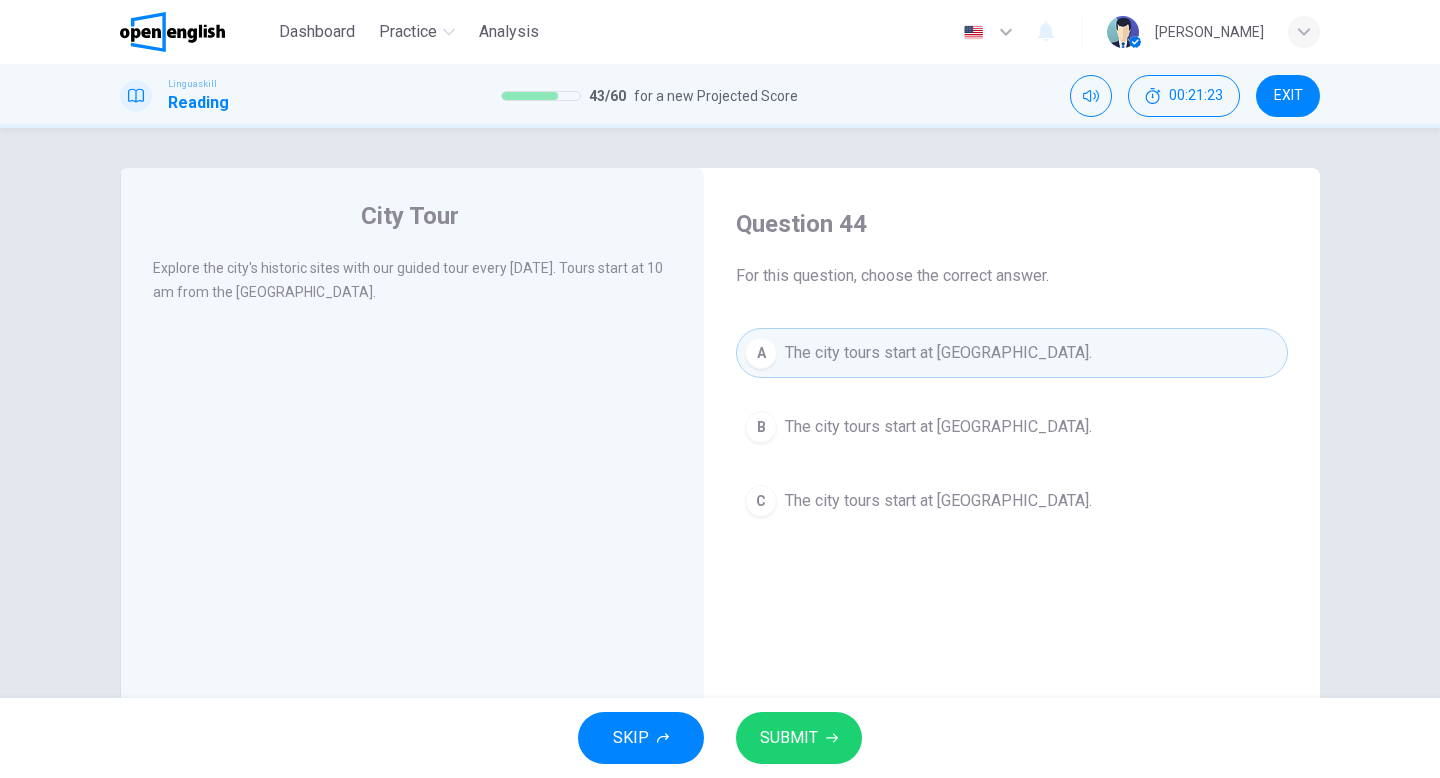 click on "SUBMIT" at bounding box center (799, 738) 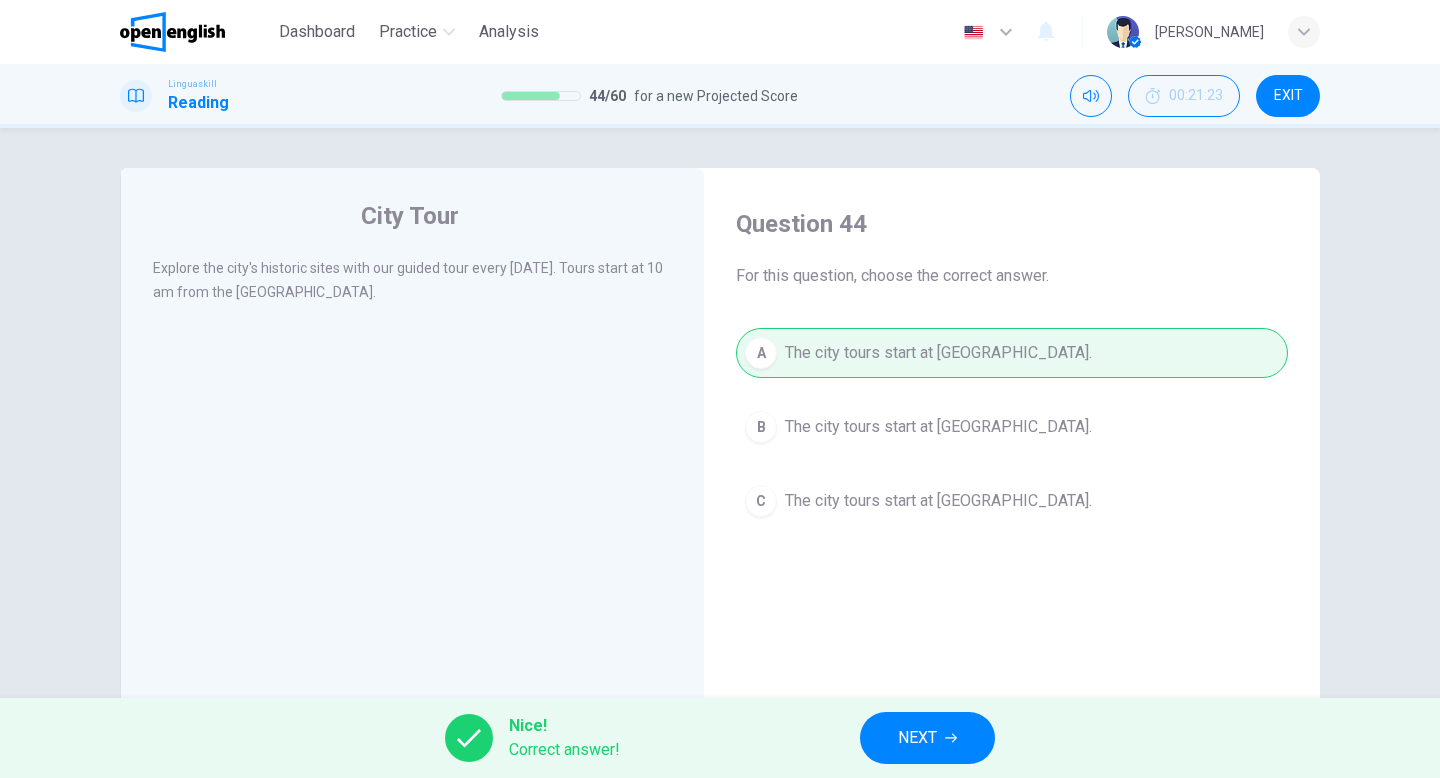 click on "NEXT" at bounding box center (927, 738) 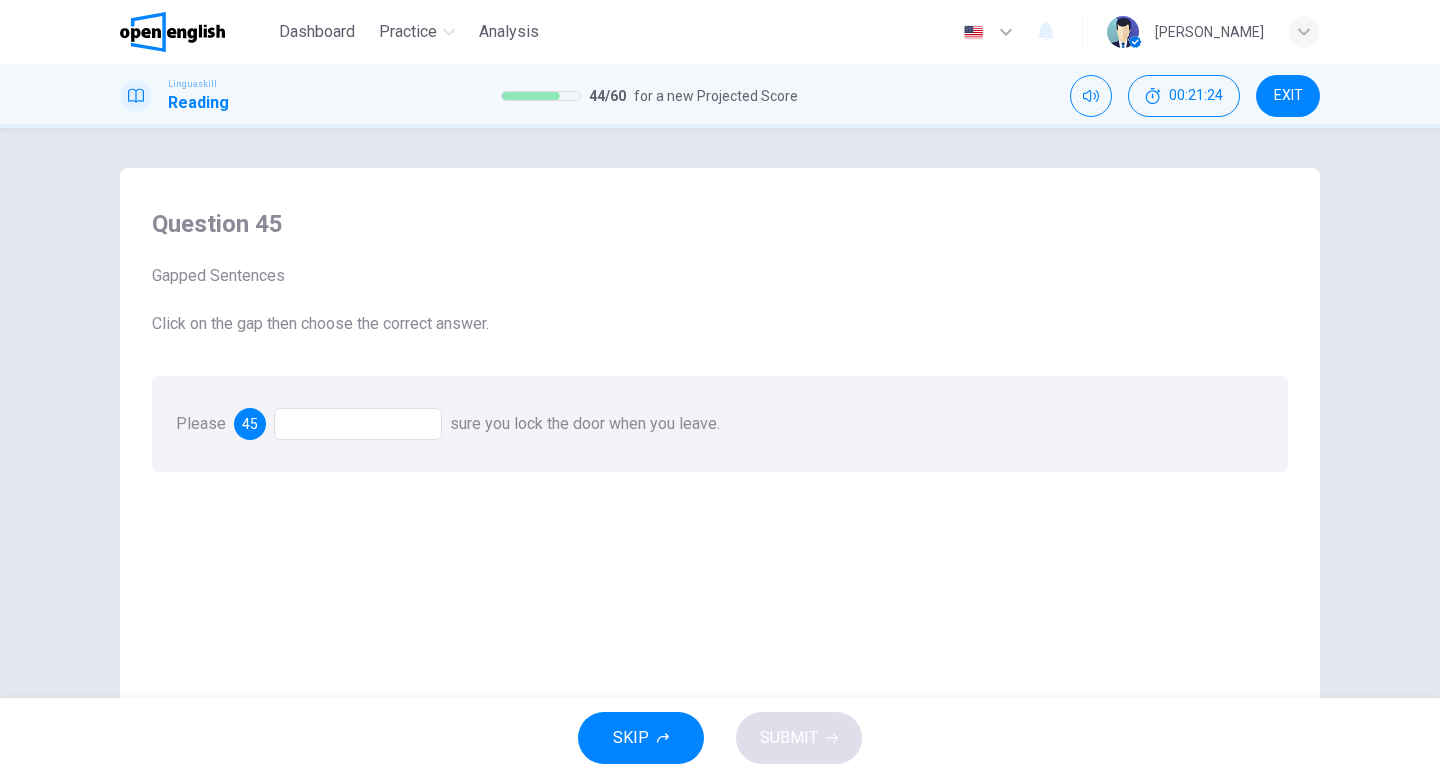 click at bounding box center (358, 424) 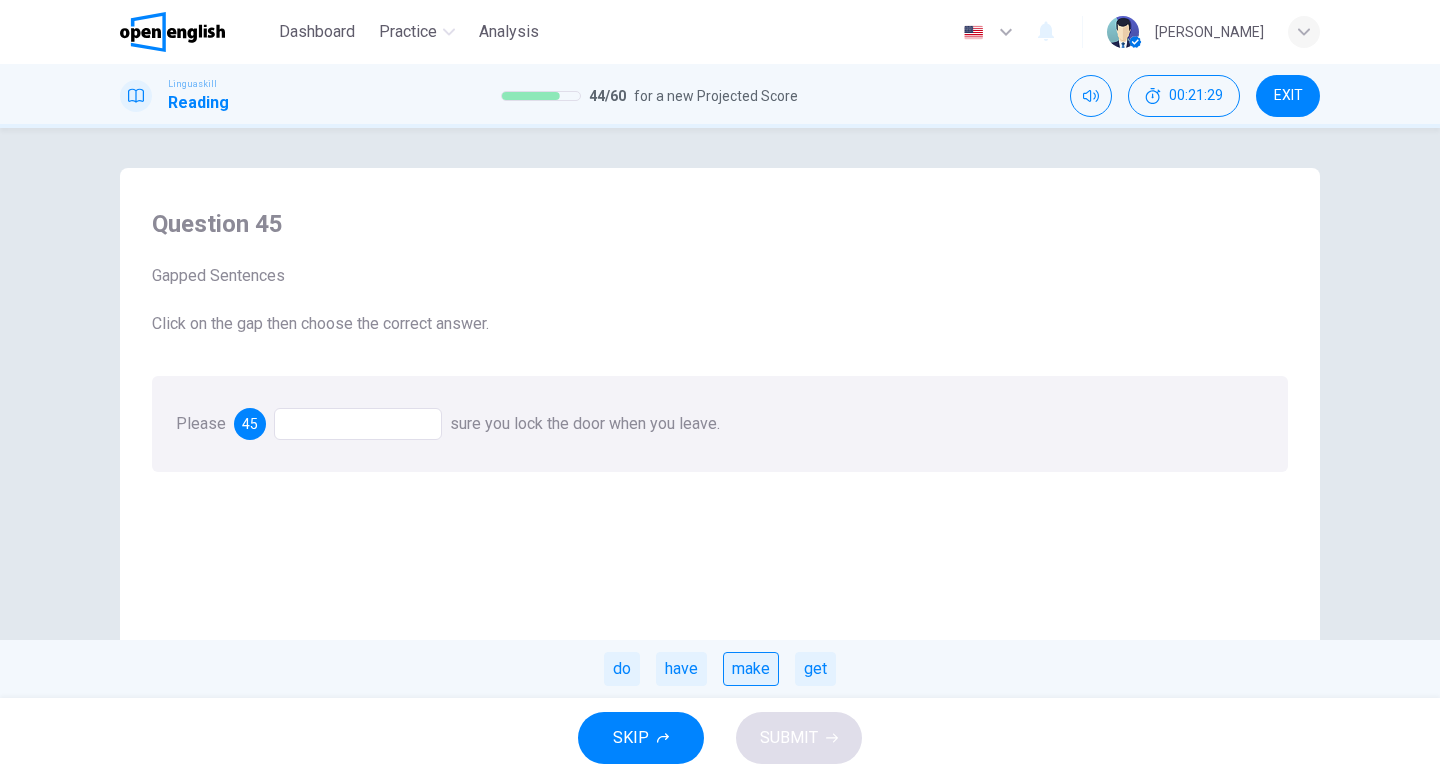 click on "make" at bounding box center (751, 669) 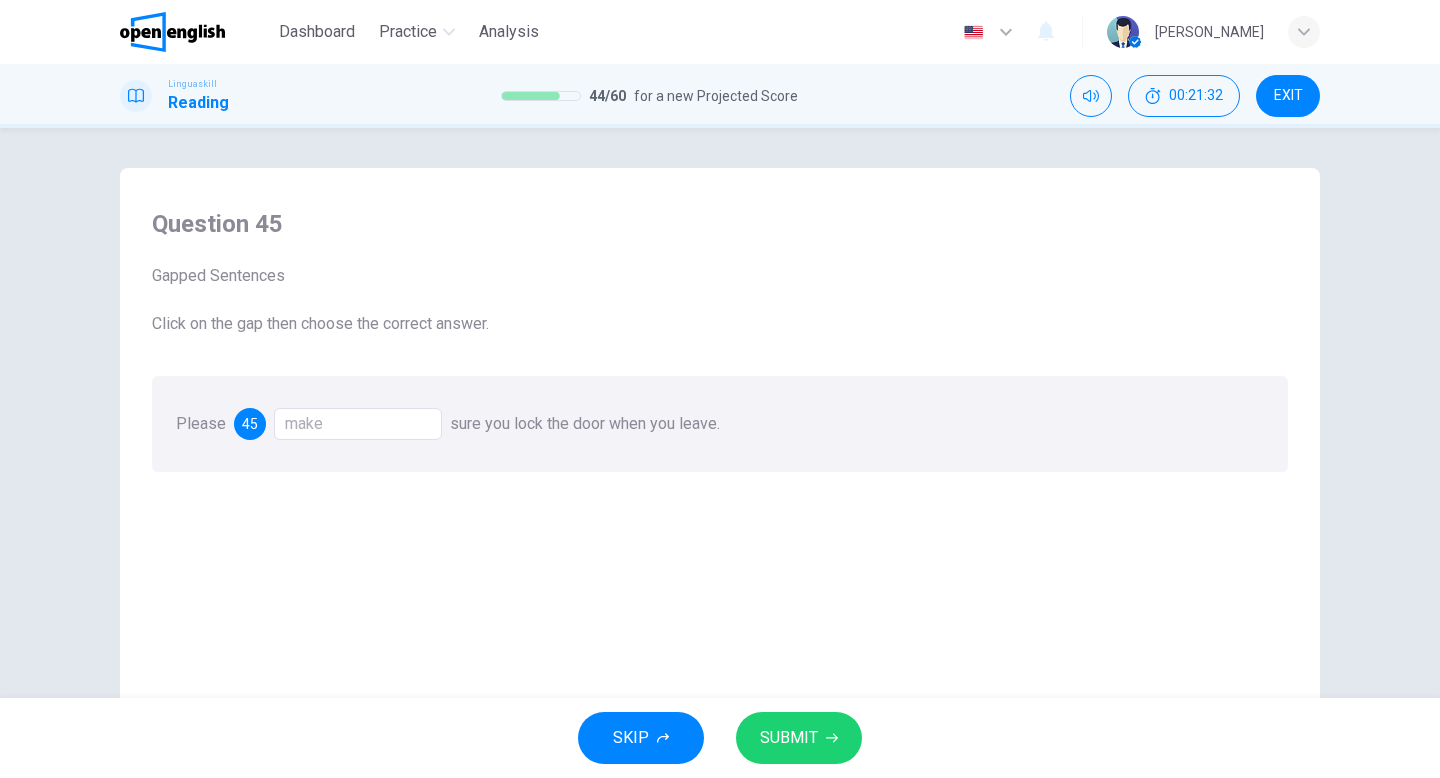 click on "SUBMIT" at bounding box center (799, 738) 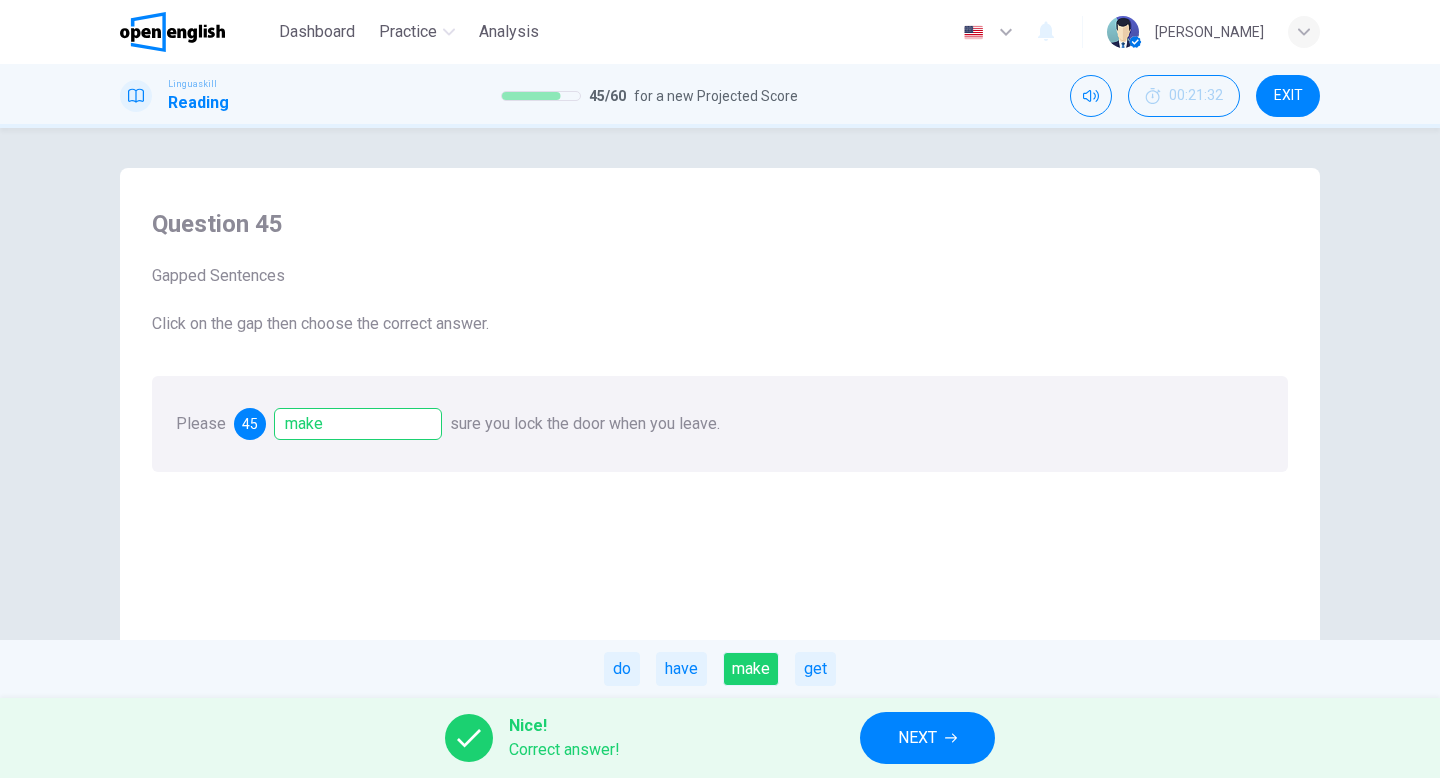 click on "NEXT" at bounding box center (917, 738) 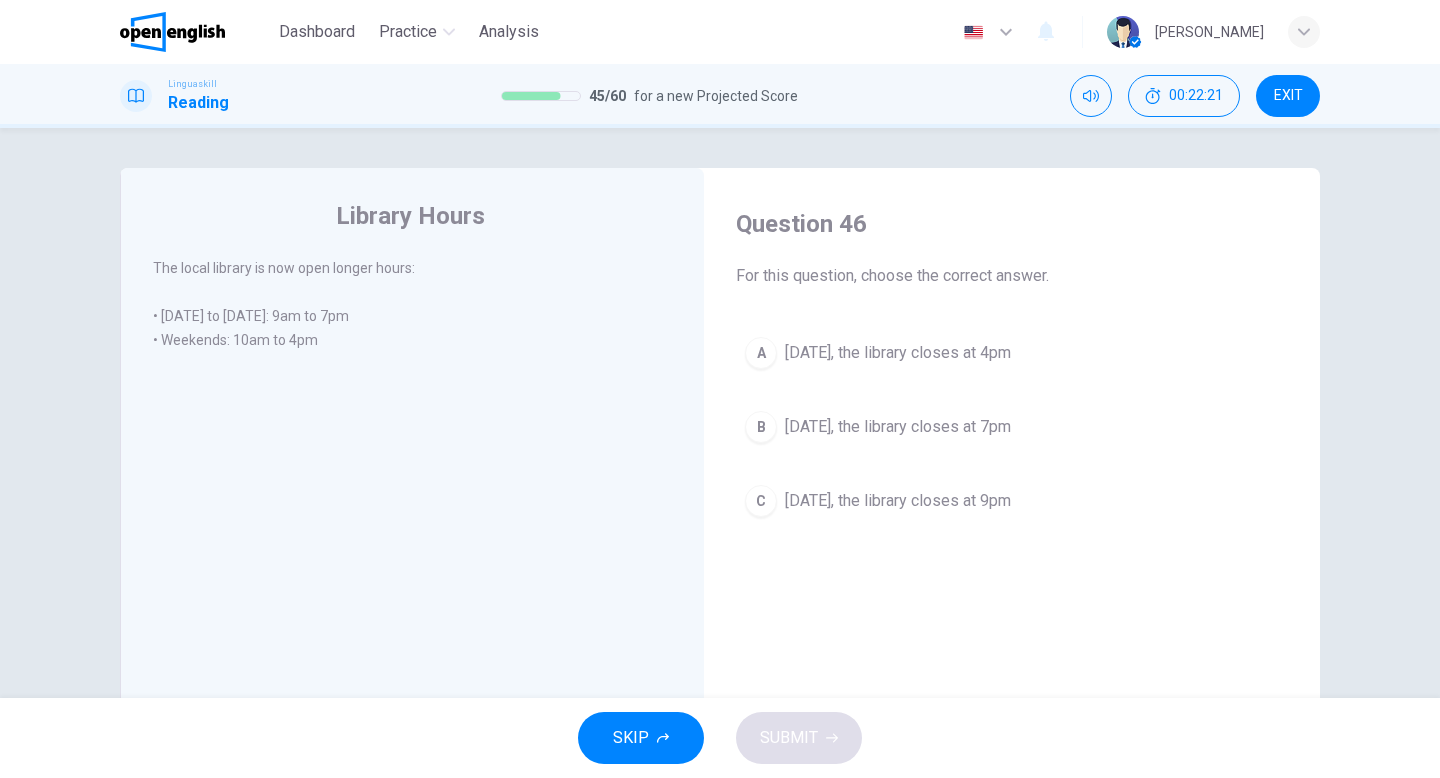 click on "On Saturday, the library closes at 4pm" at bounding box center (898, 353) 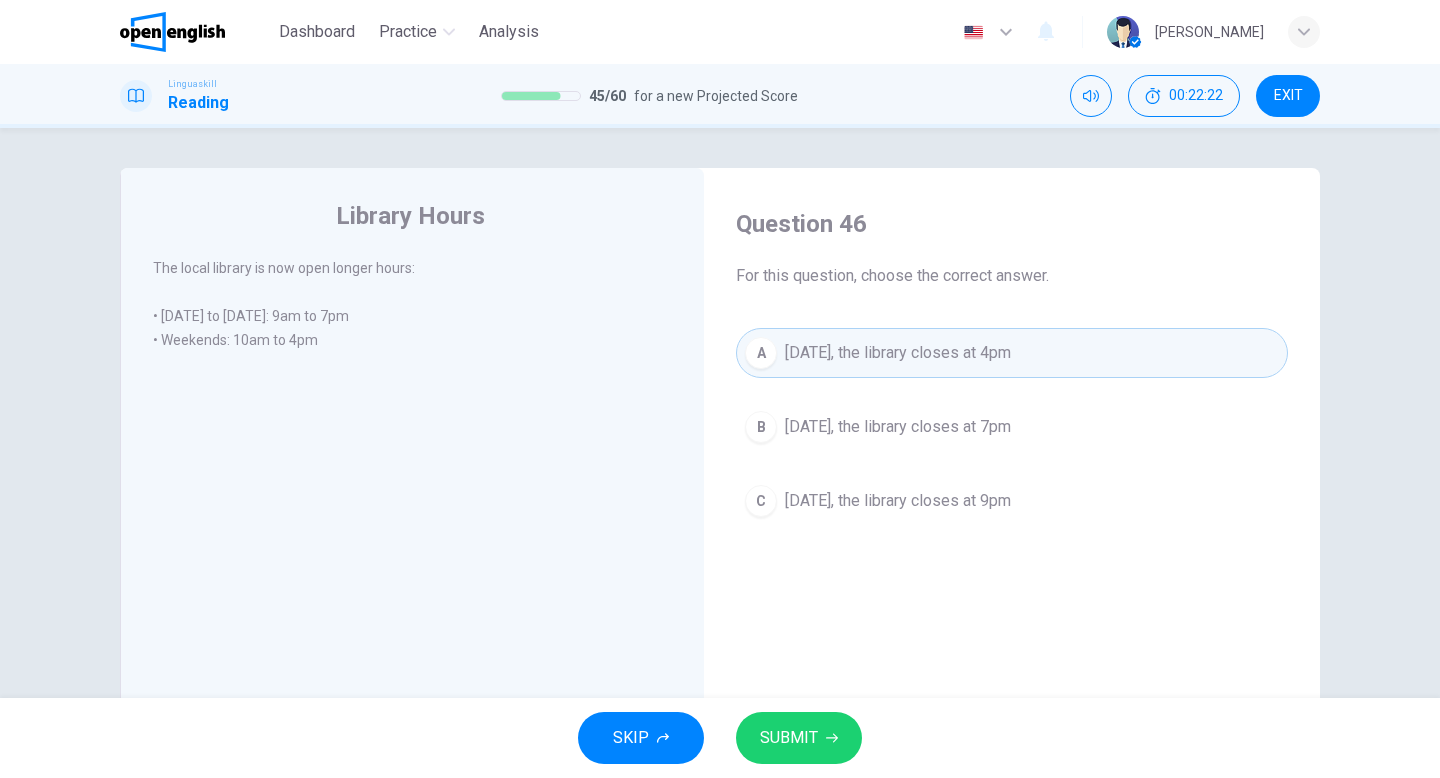 click on "SUBMIT" at bounding box center (799, 738) 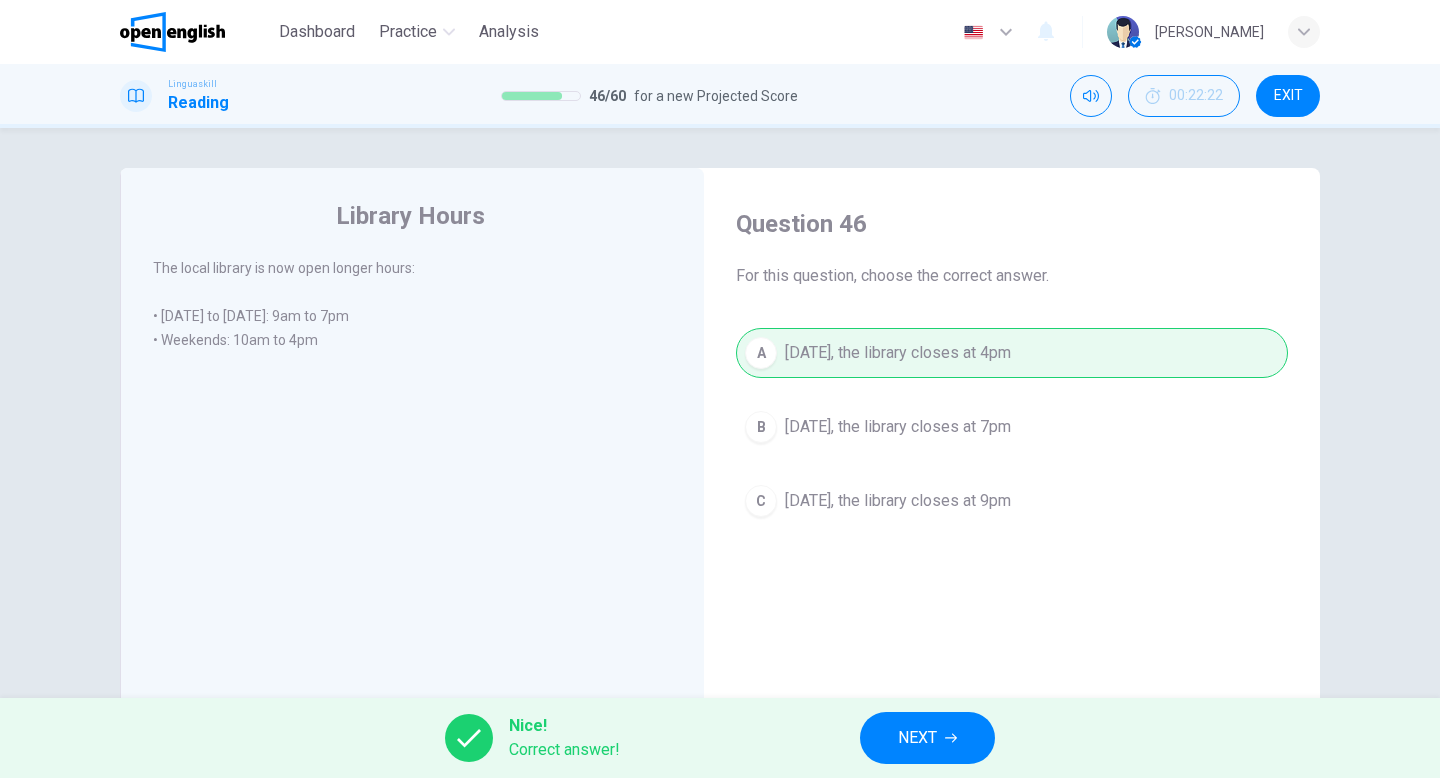 click on "NEXT" at bounding box center [917, 738] 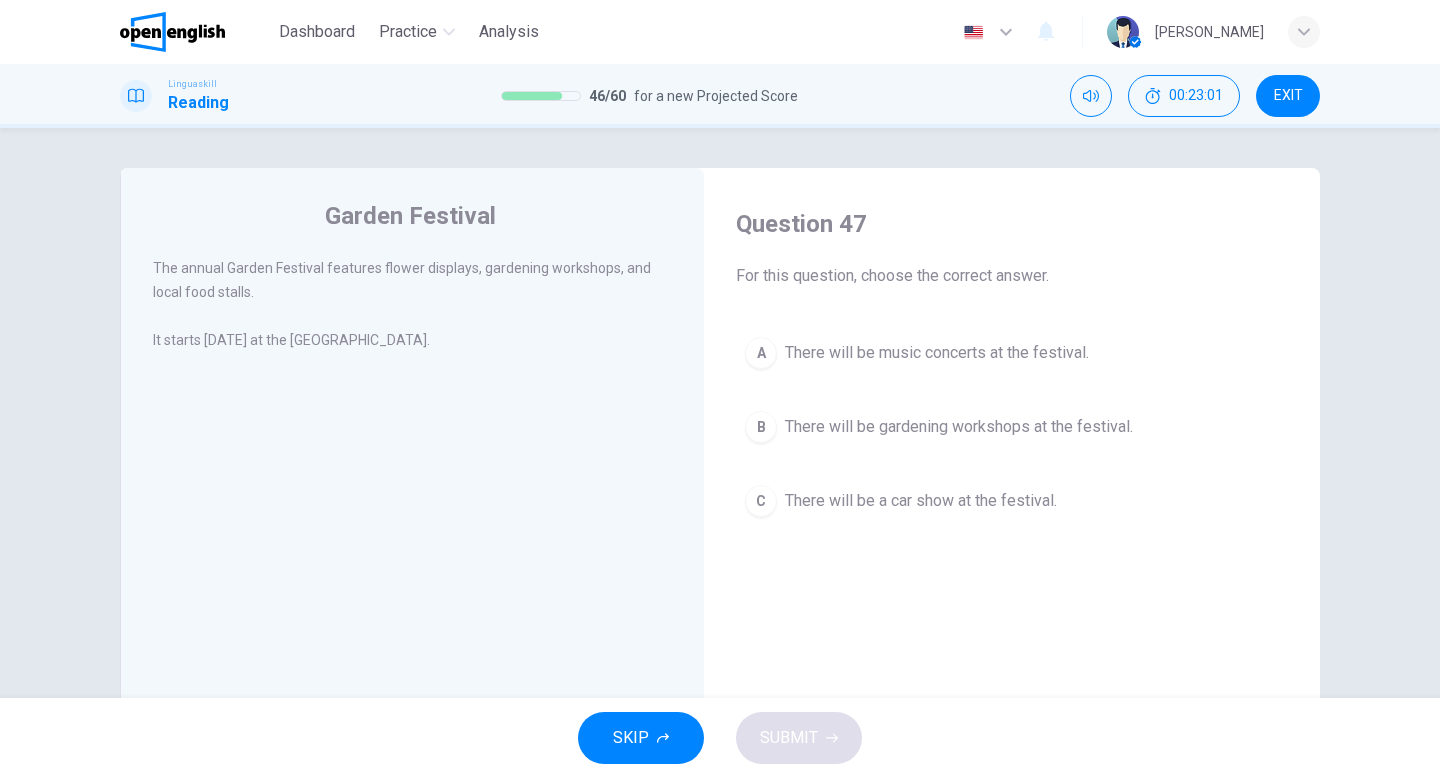 click on "There will be gardening workshops at the festival." at bounding box center (959, 427) 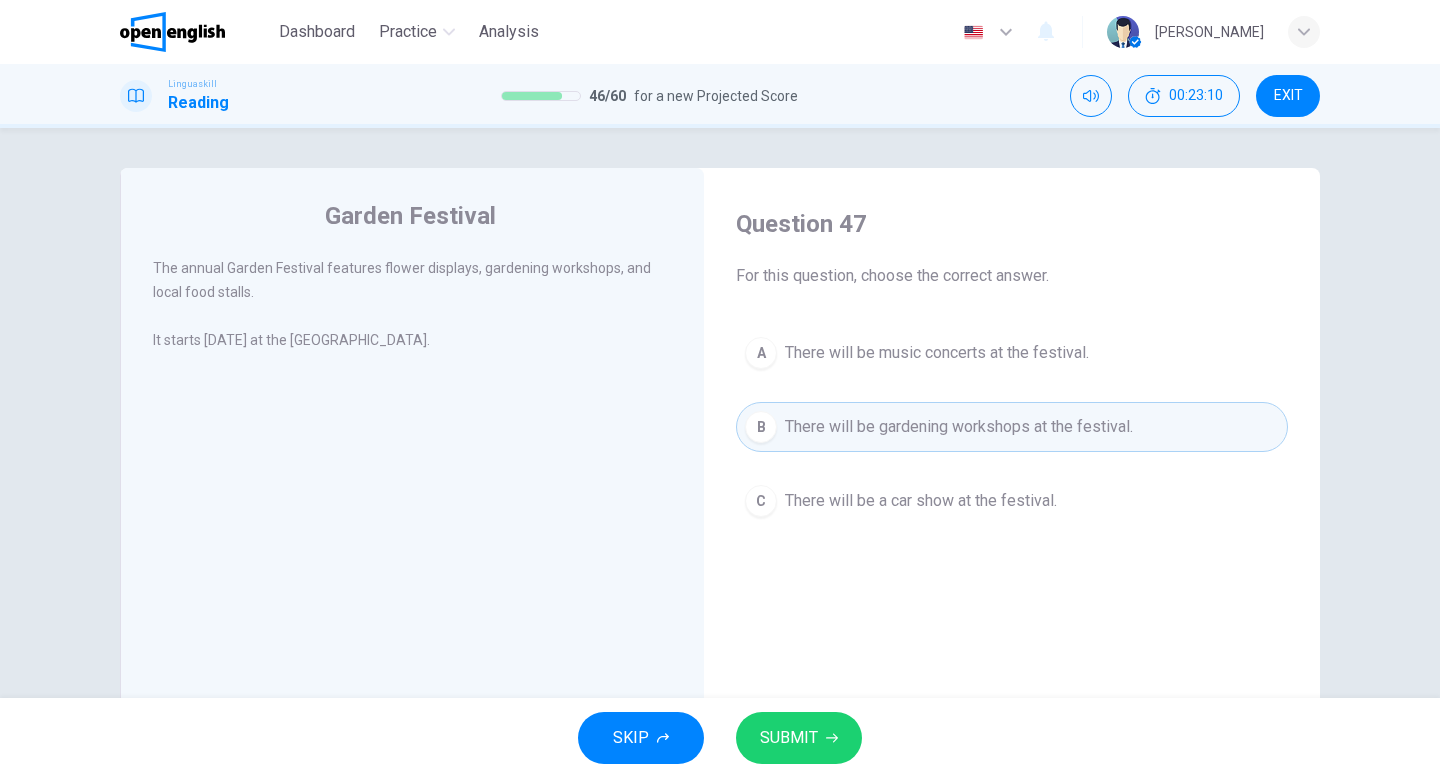 click on "SUBMIT" at bounding box center [789, 738] 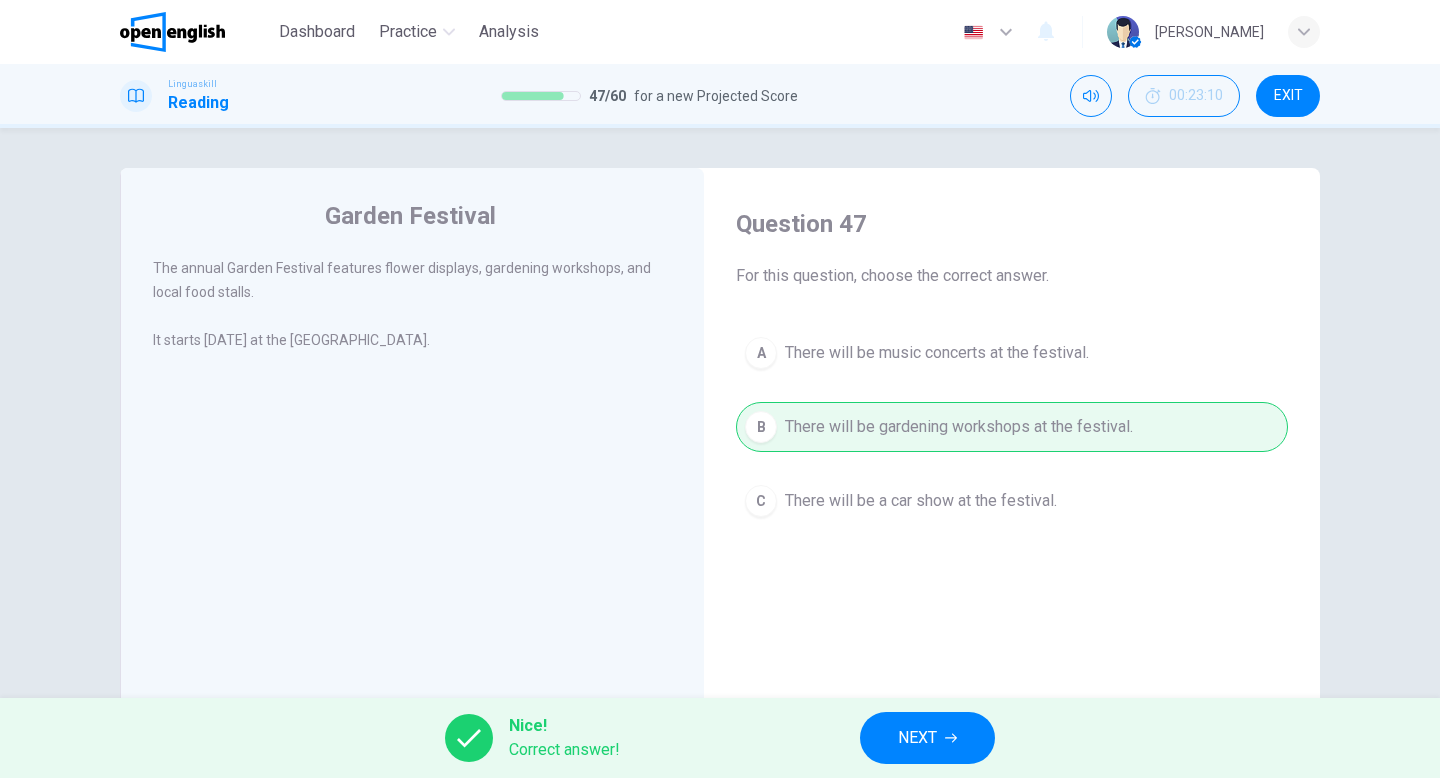 click on "NEXT" at bounding box center [917, 738] 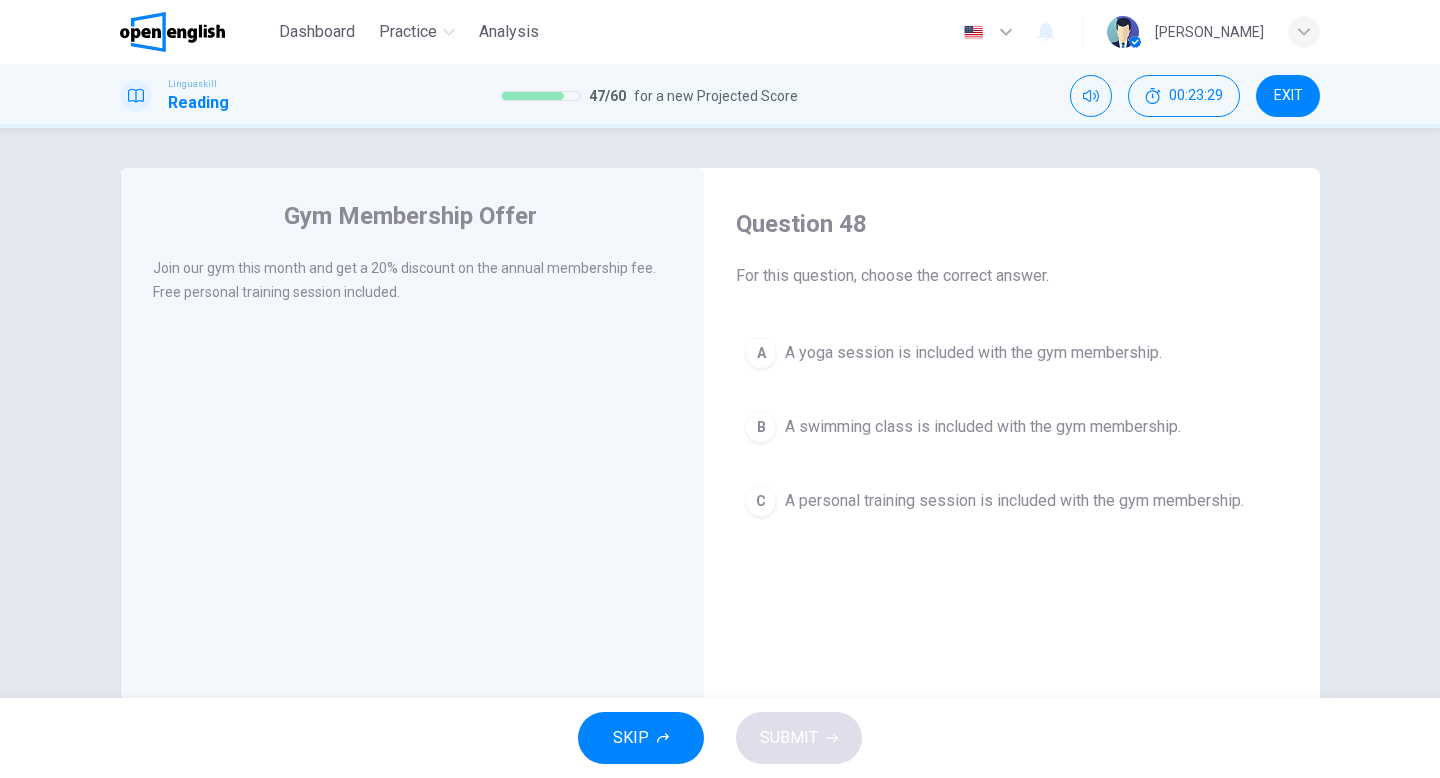 click on "A personal training session is included with the gym membership." at bounding box center [1014, 501] 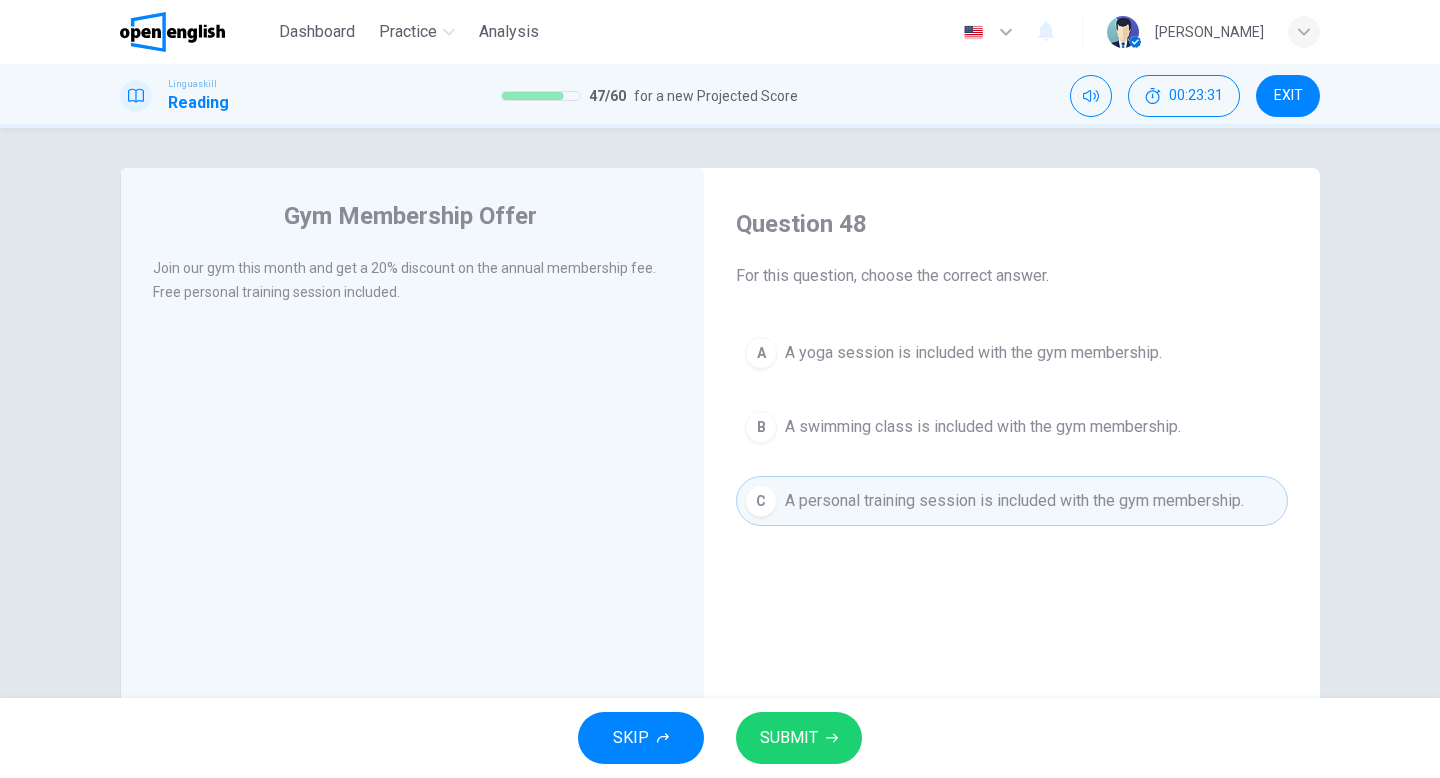 click on "SUBMIT" at bounding box center (789, 738) 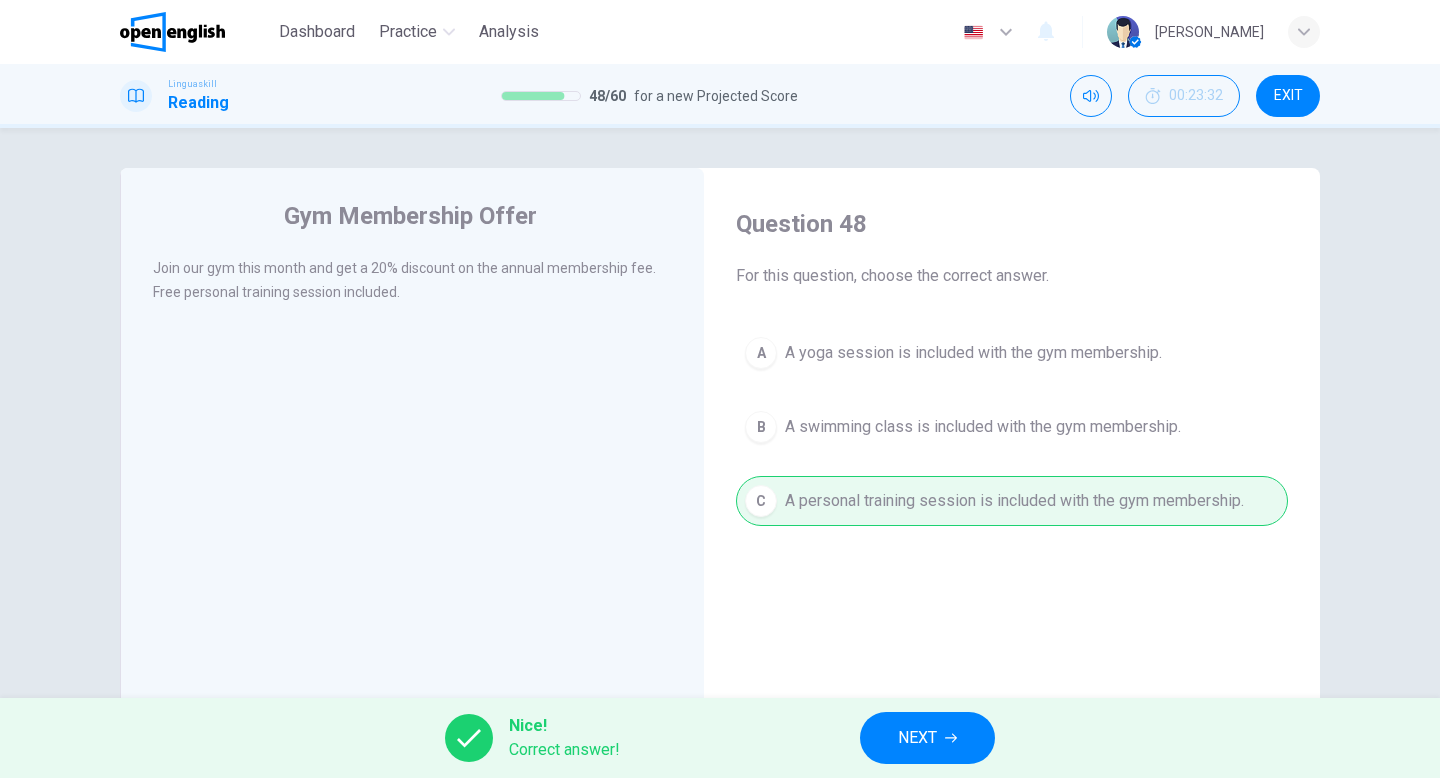 click on "NEXT" at bounding box center [927, 738] 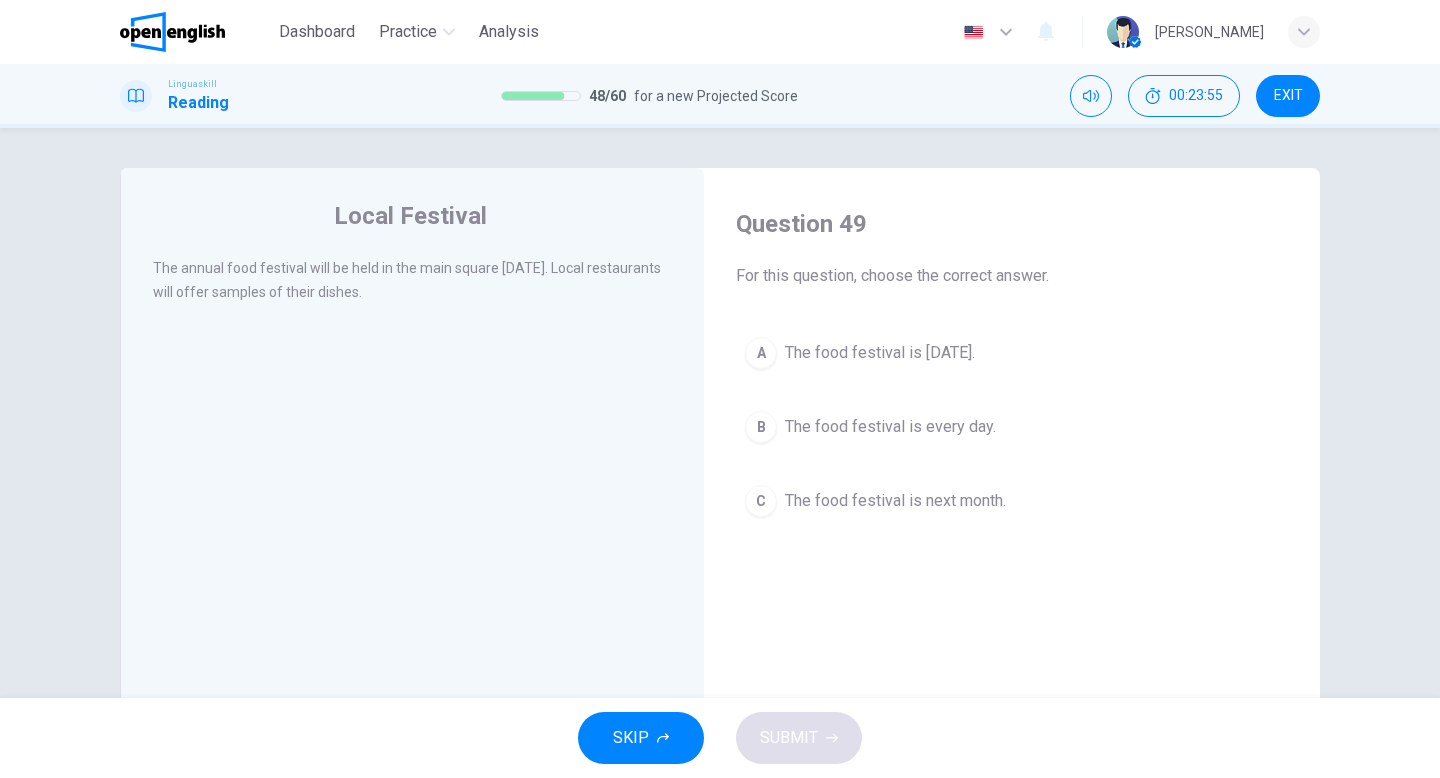 click on "The food festival is next Saturday." at bounding box center [880, 353] 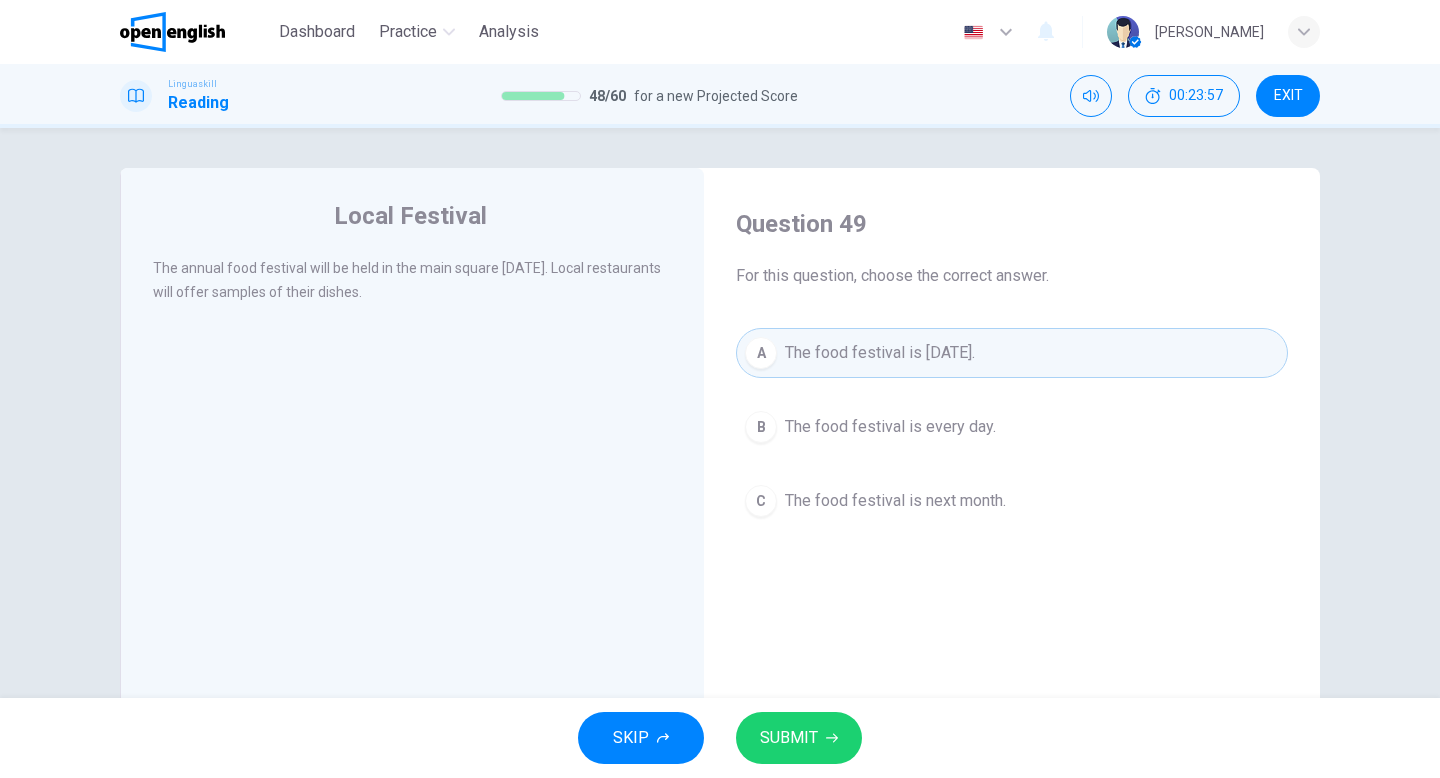 click on "SUBMIT" at bounding box center (799, 738) 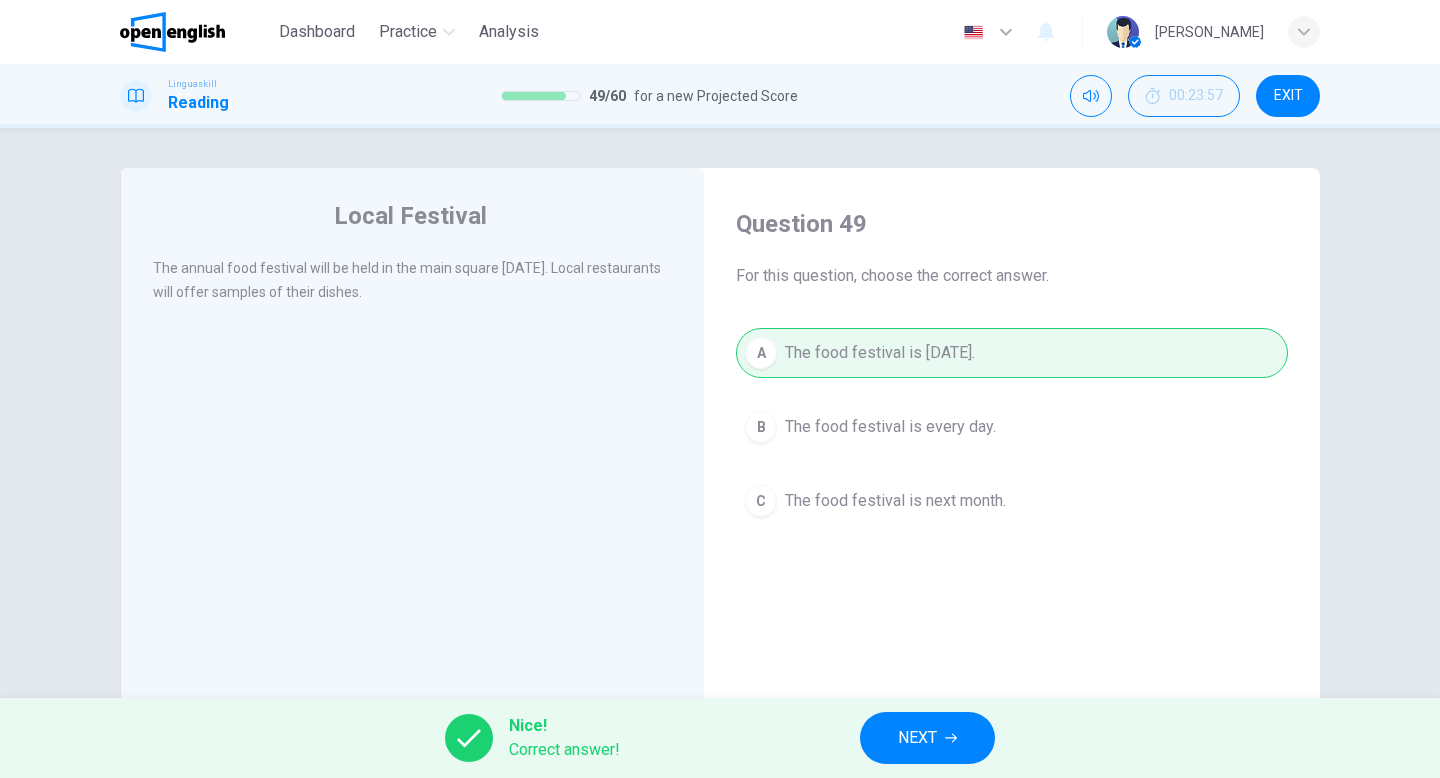 click on "NEXT" at bounding box center (917, 738) 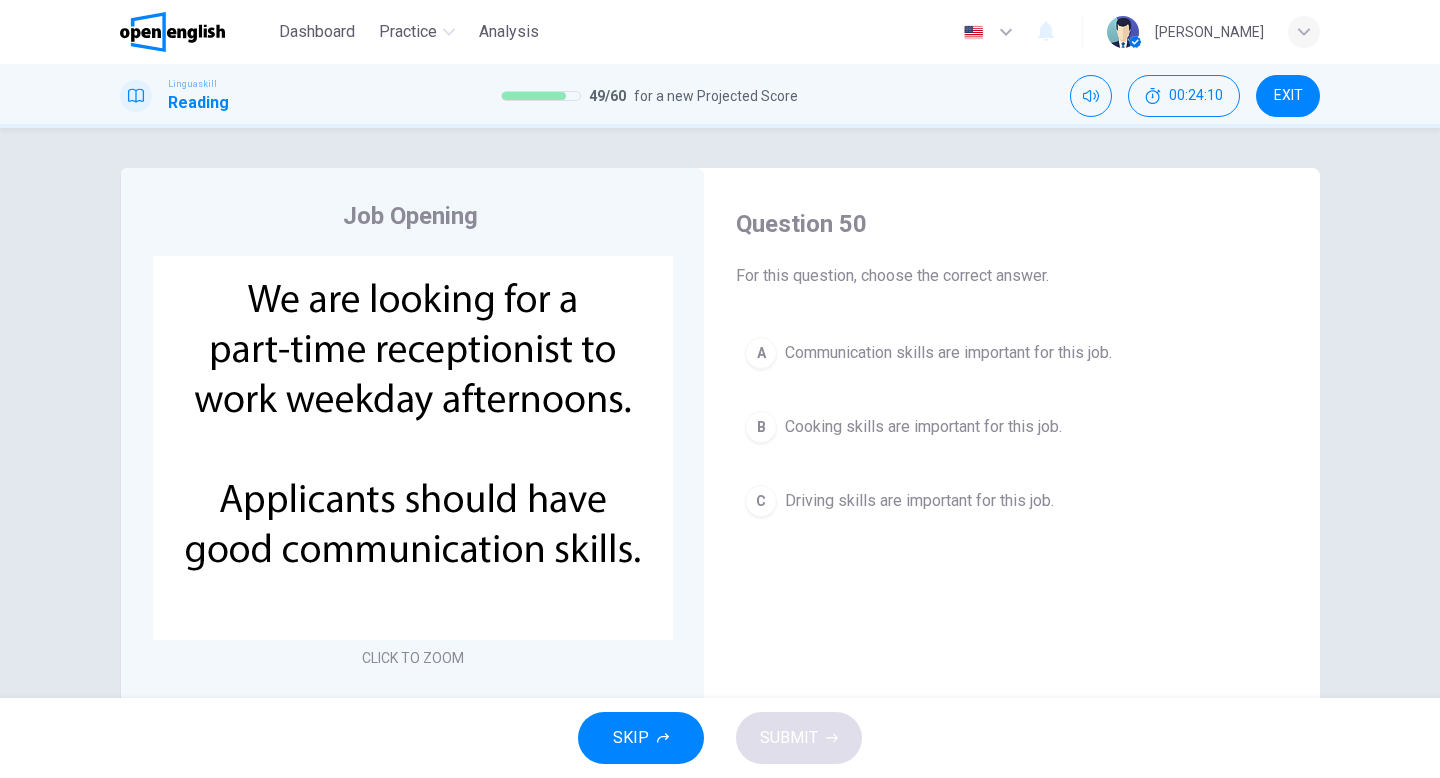 click on "Communication skills are important for this job." at bounding box center (948, 353) 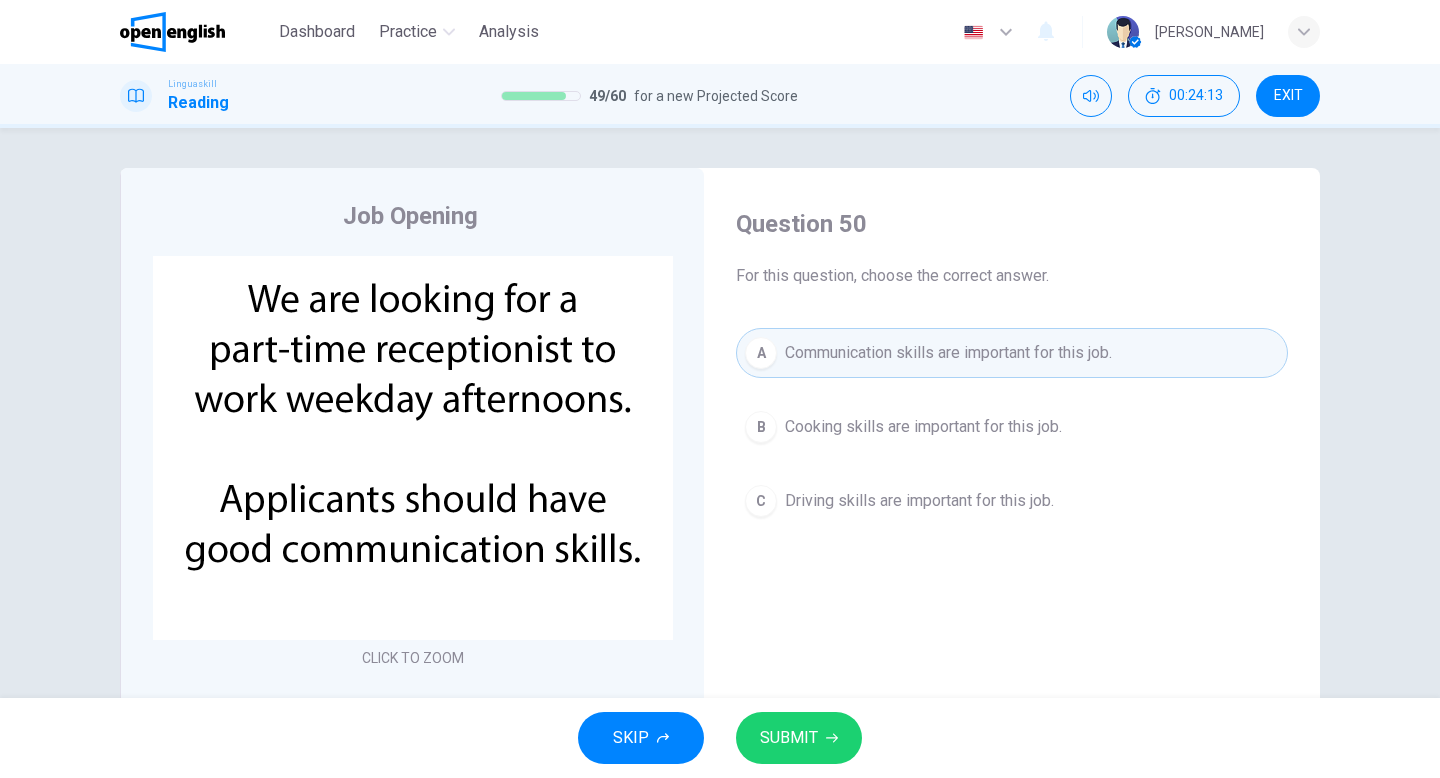 click on "SUBMIT" at bounding box center (799, 738) 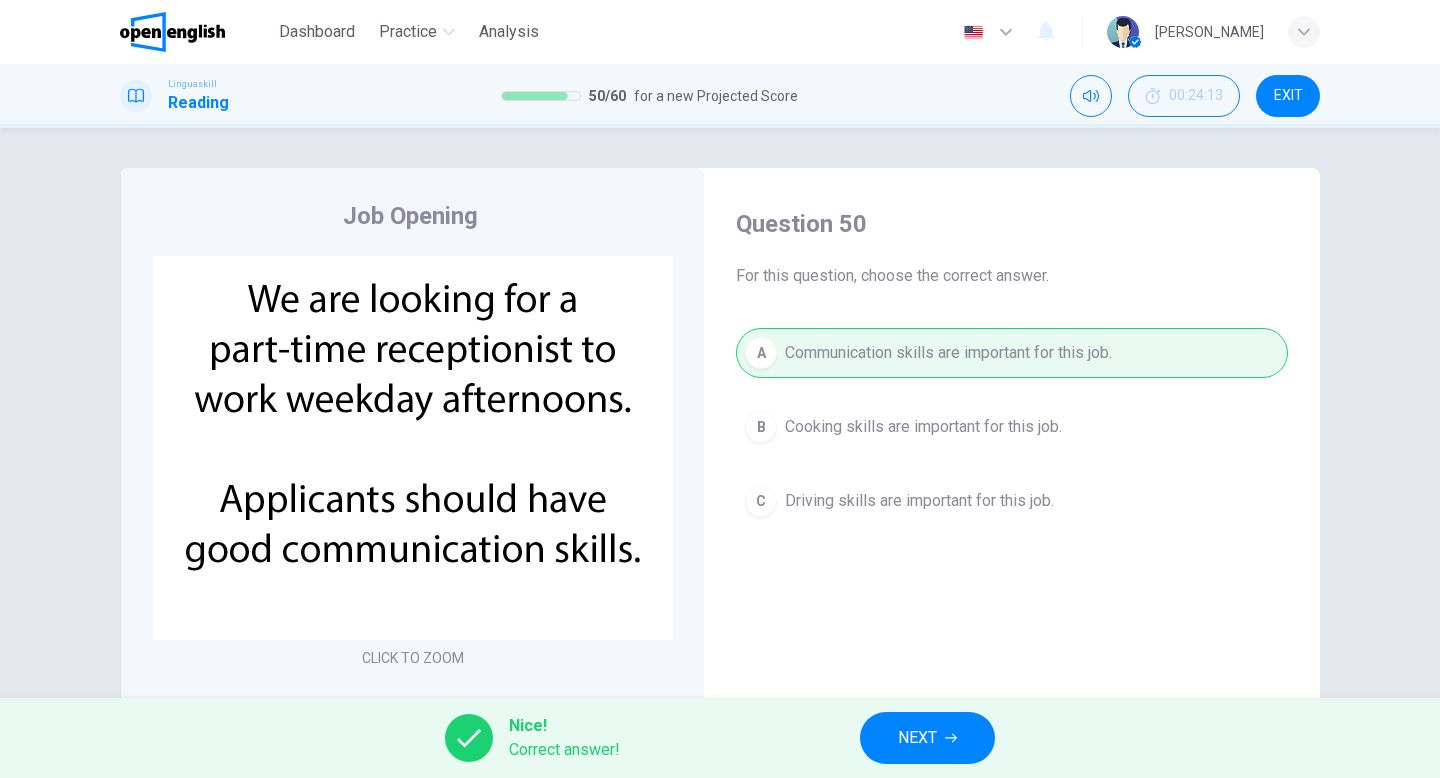 click on "NEXT" at bounding box center [917, 738] 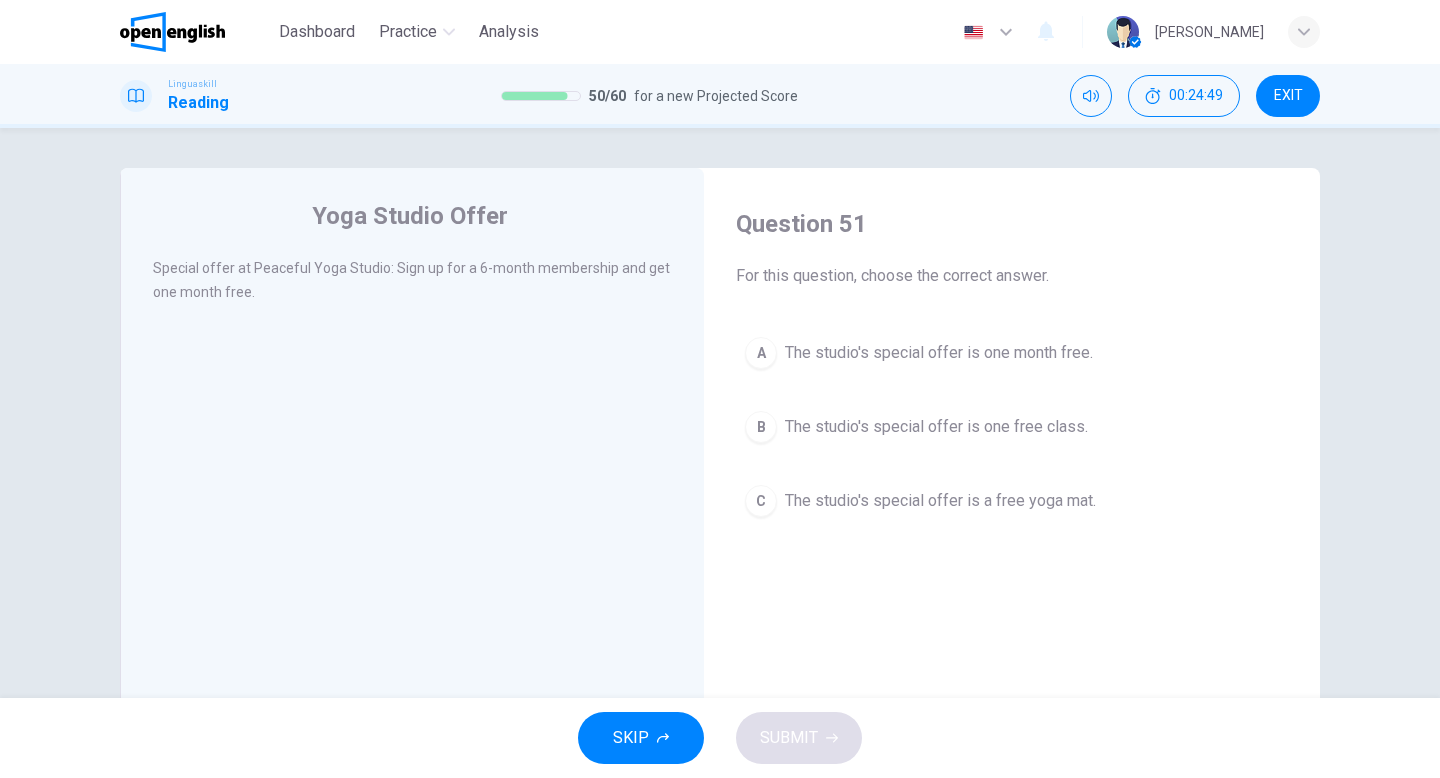 click on "The studio's special offer is one month free." at bounding box center (939, 353) 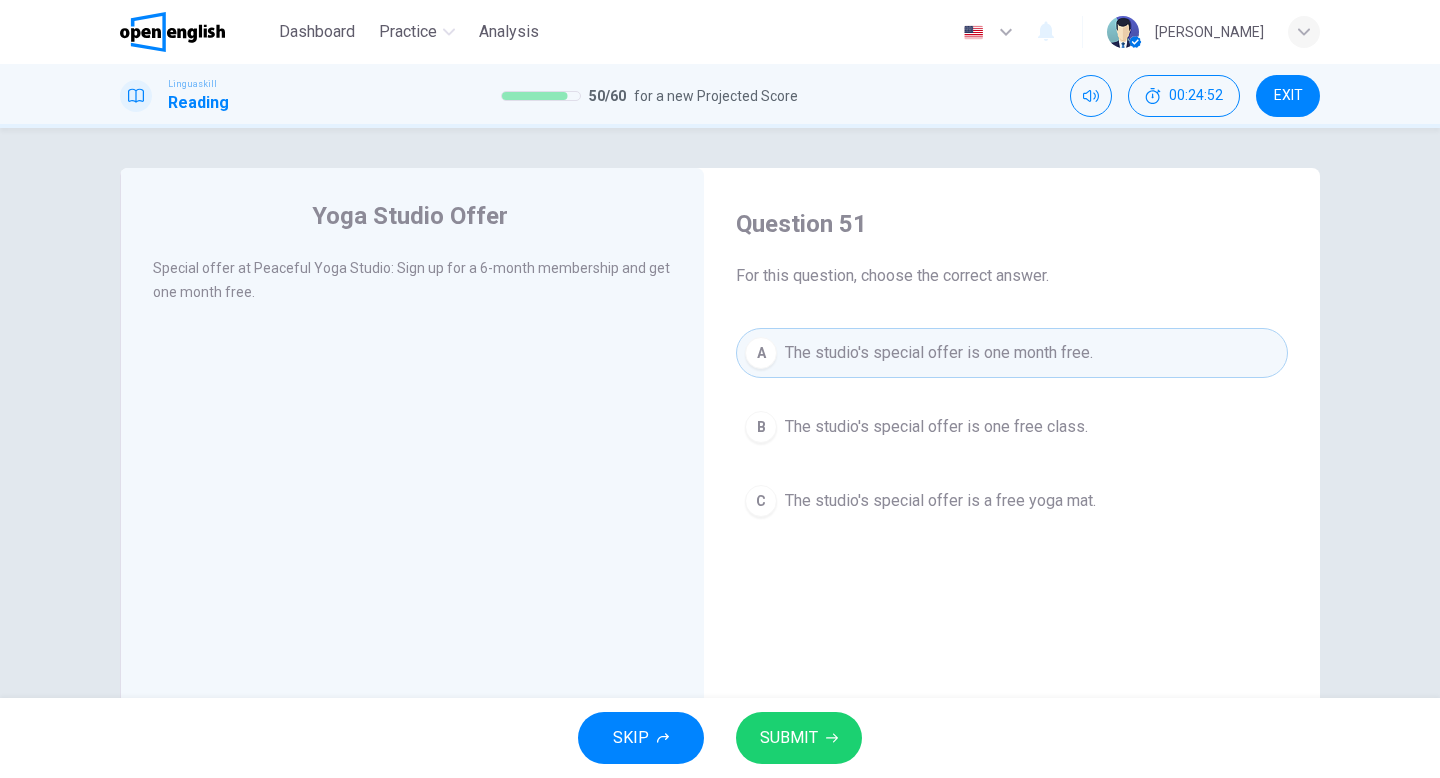 click on "SUBMIT" at bounding box center [799, 738] 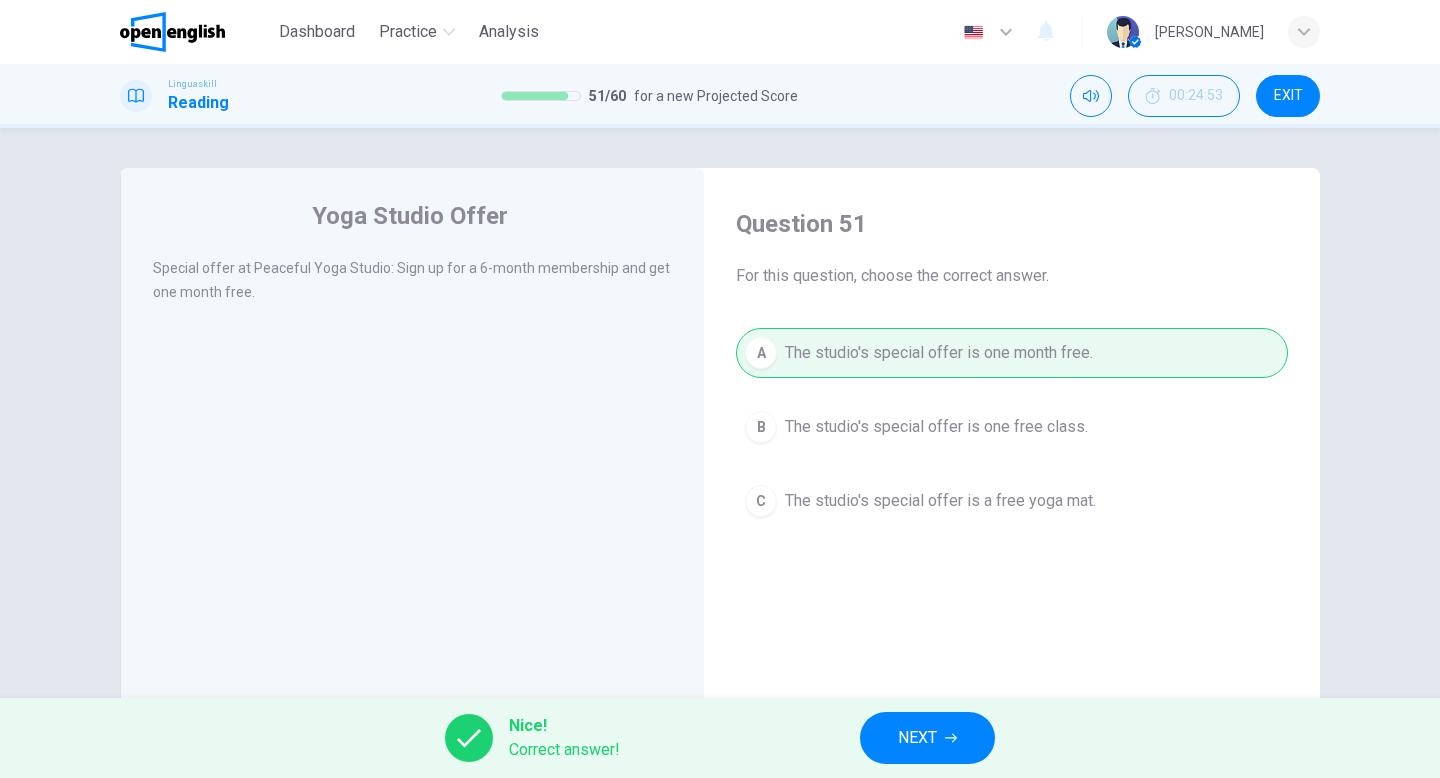 click on "NEXT" at bounding box center [917, 738] 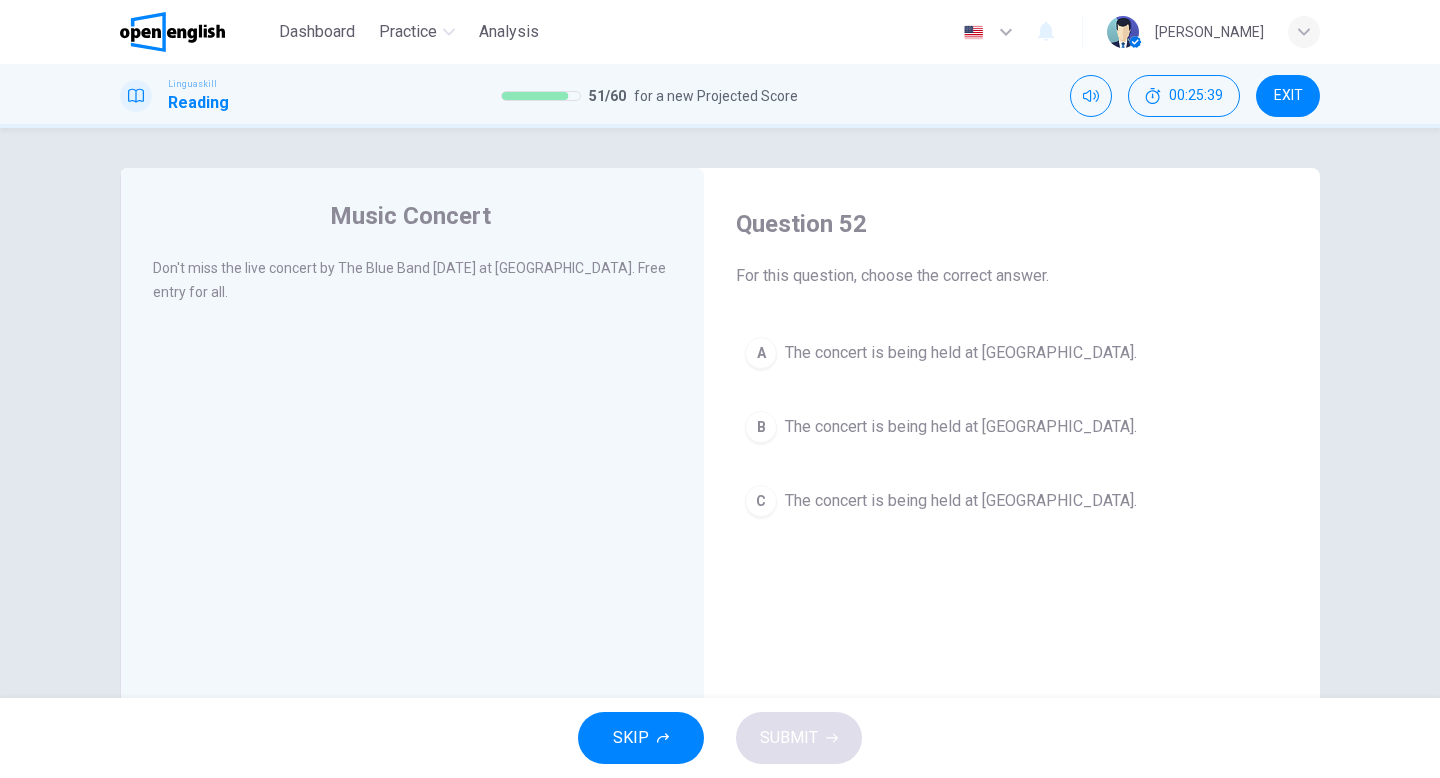 click on "The concert is being held at City Park." at bounding box center [961, 501] 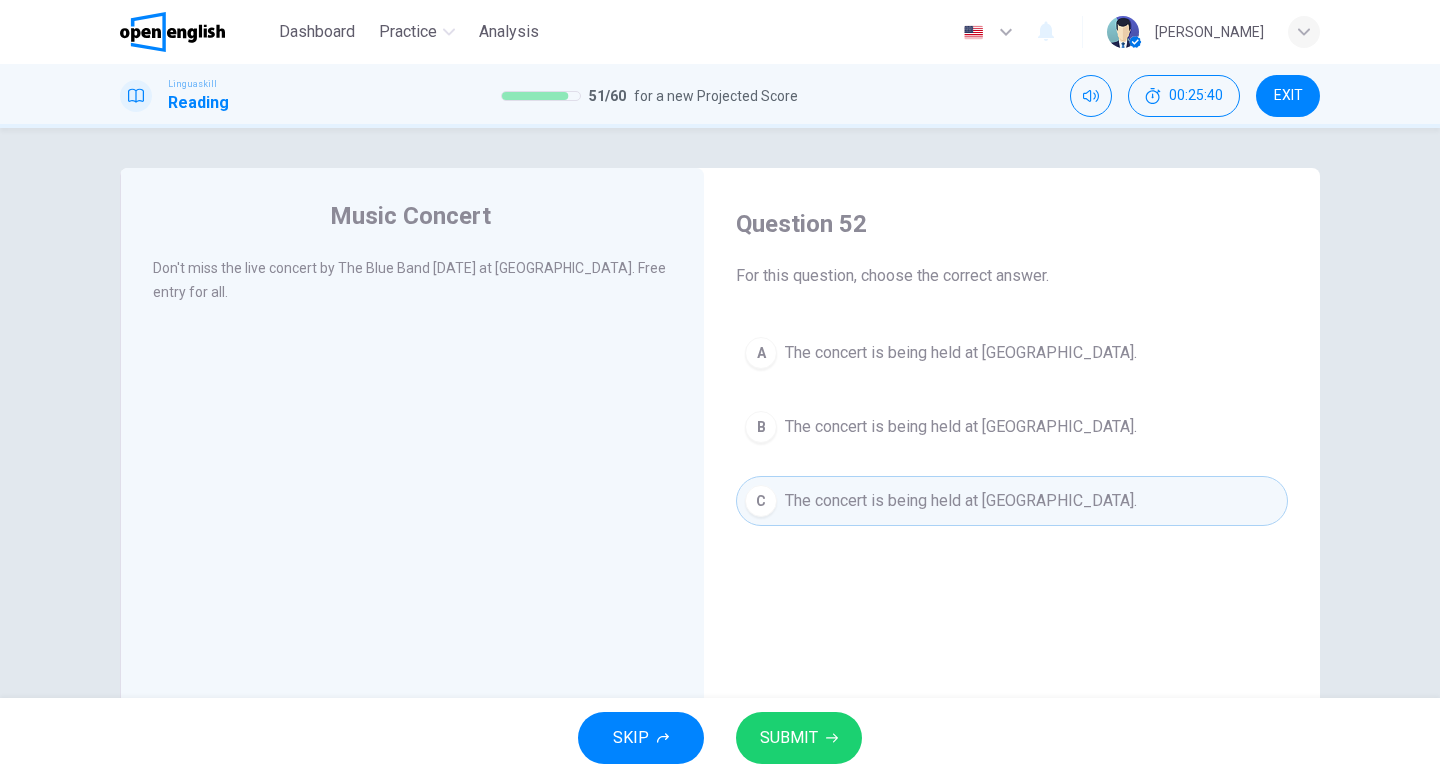 click on "SUBMIT" at bounding box center [789, 738] 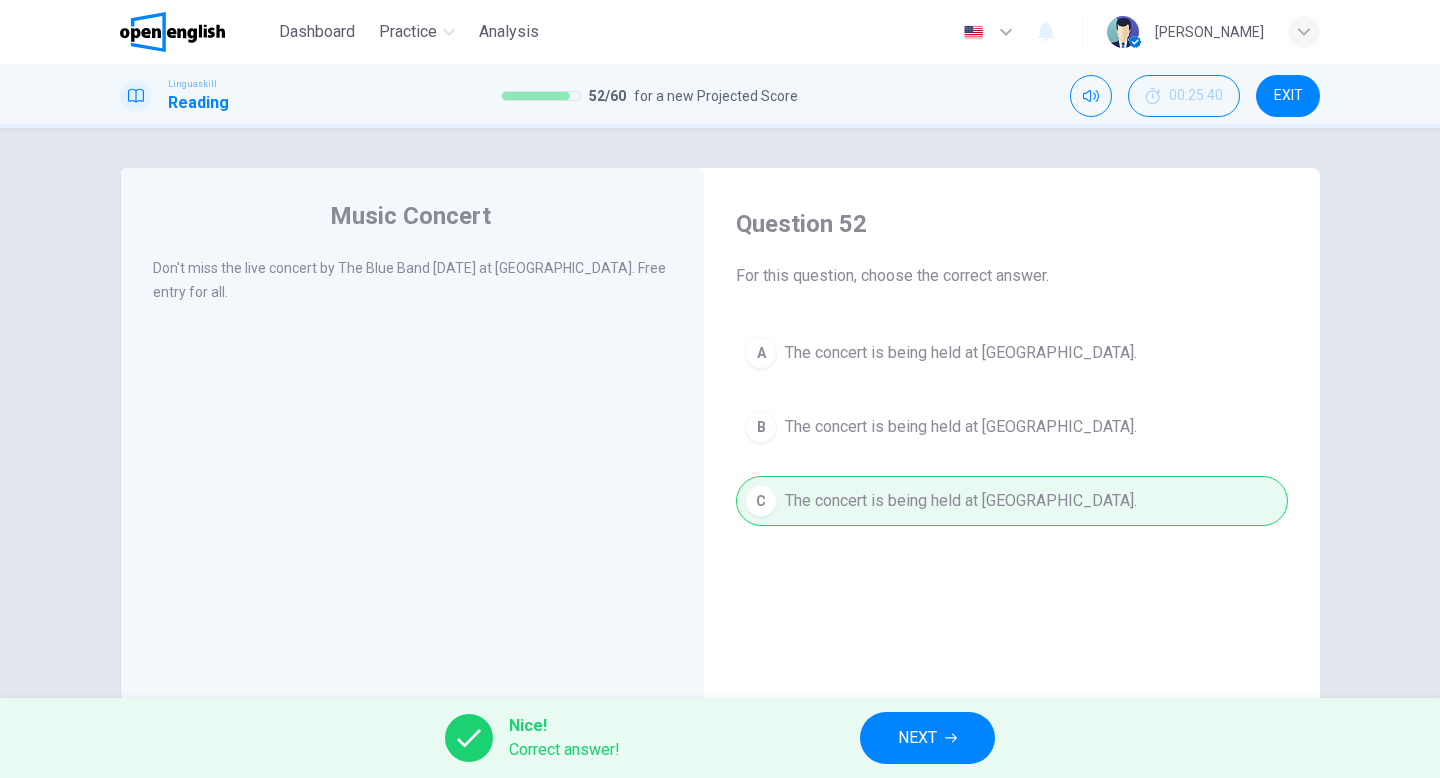 click on "NEXT" at bounding box center (917, 738) 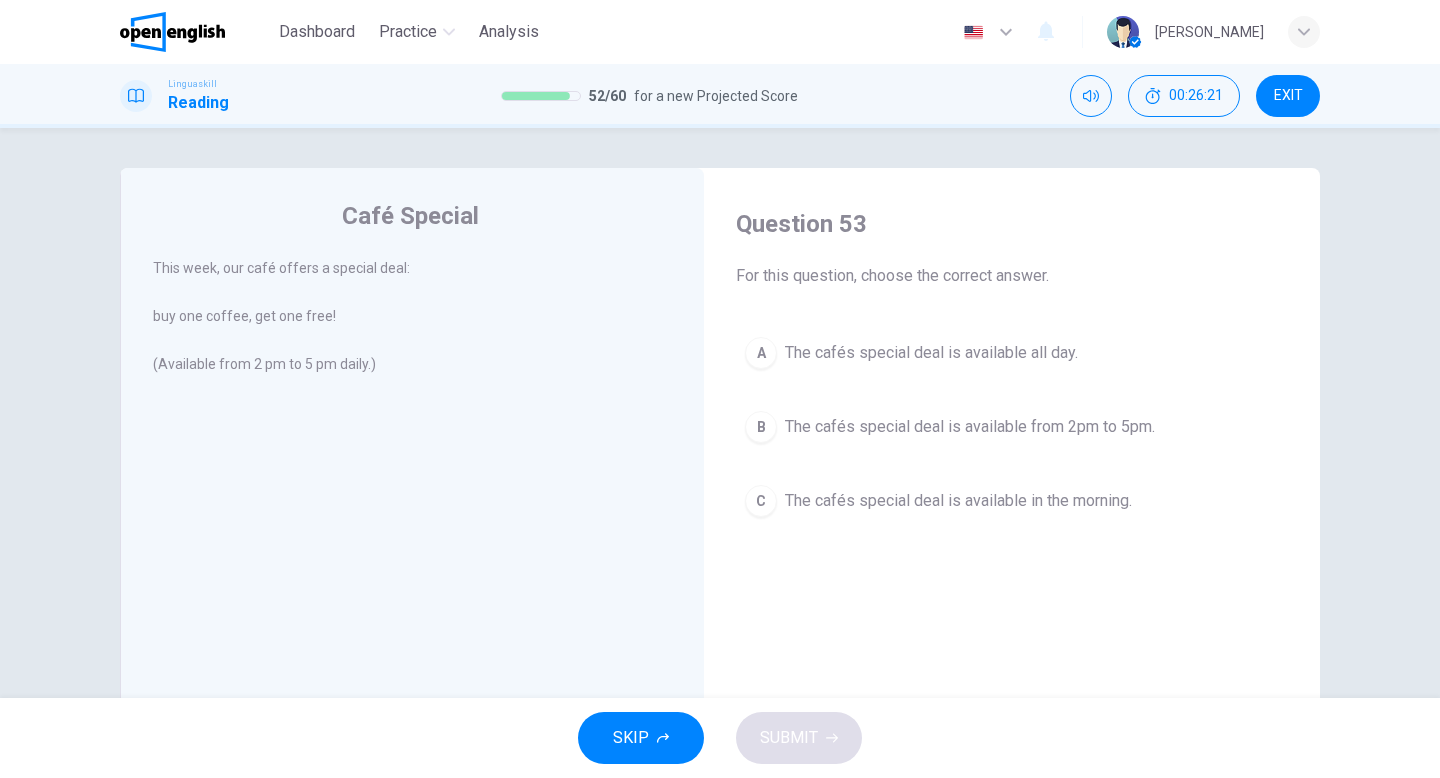 click on "The cafés special deal is available from 2pm to 5pm." at bounding box center (970, 427) 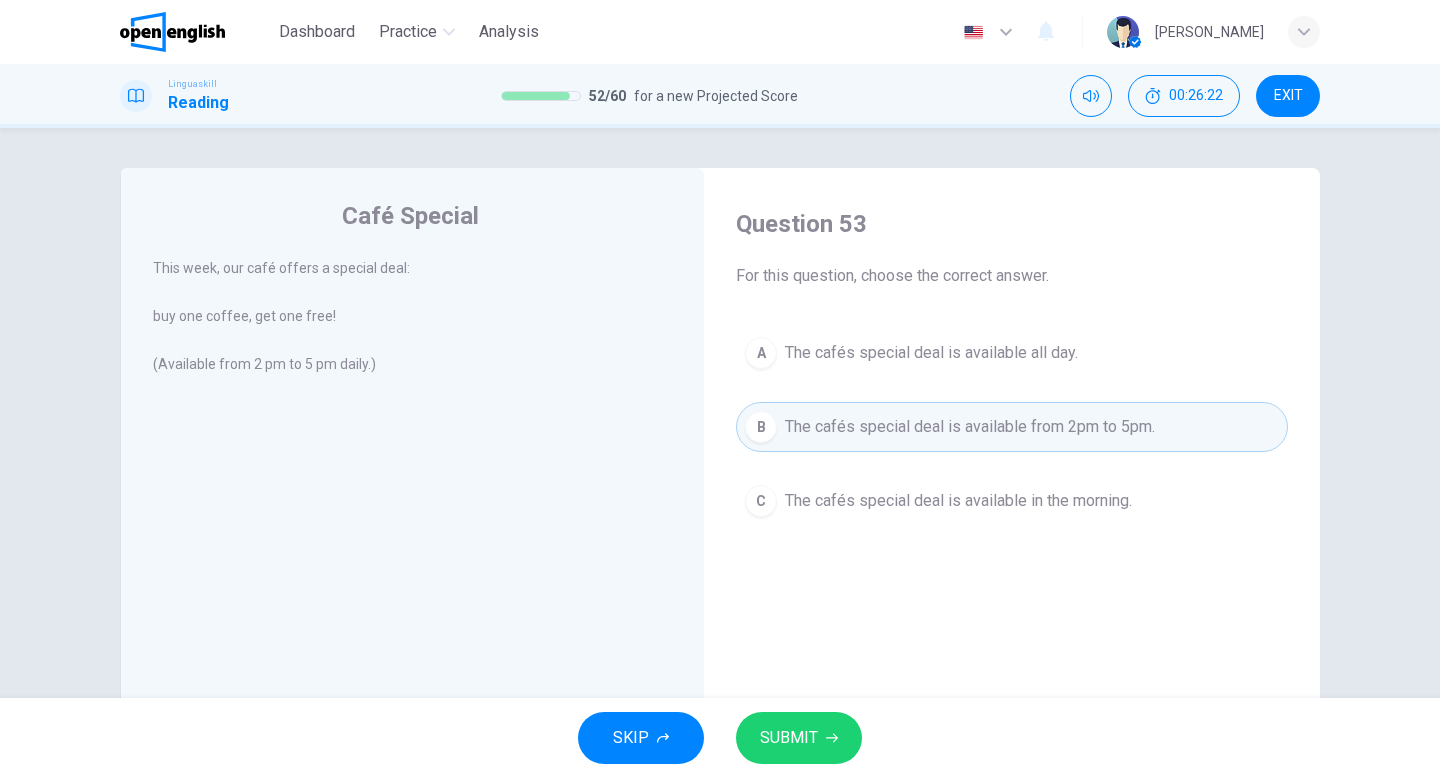 click on "SUBMIT" at bounding box center [789, 738] 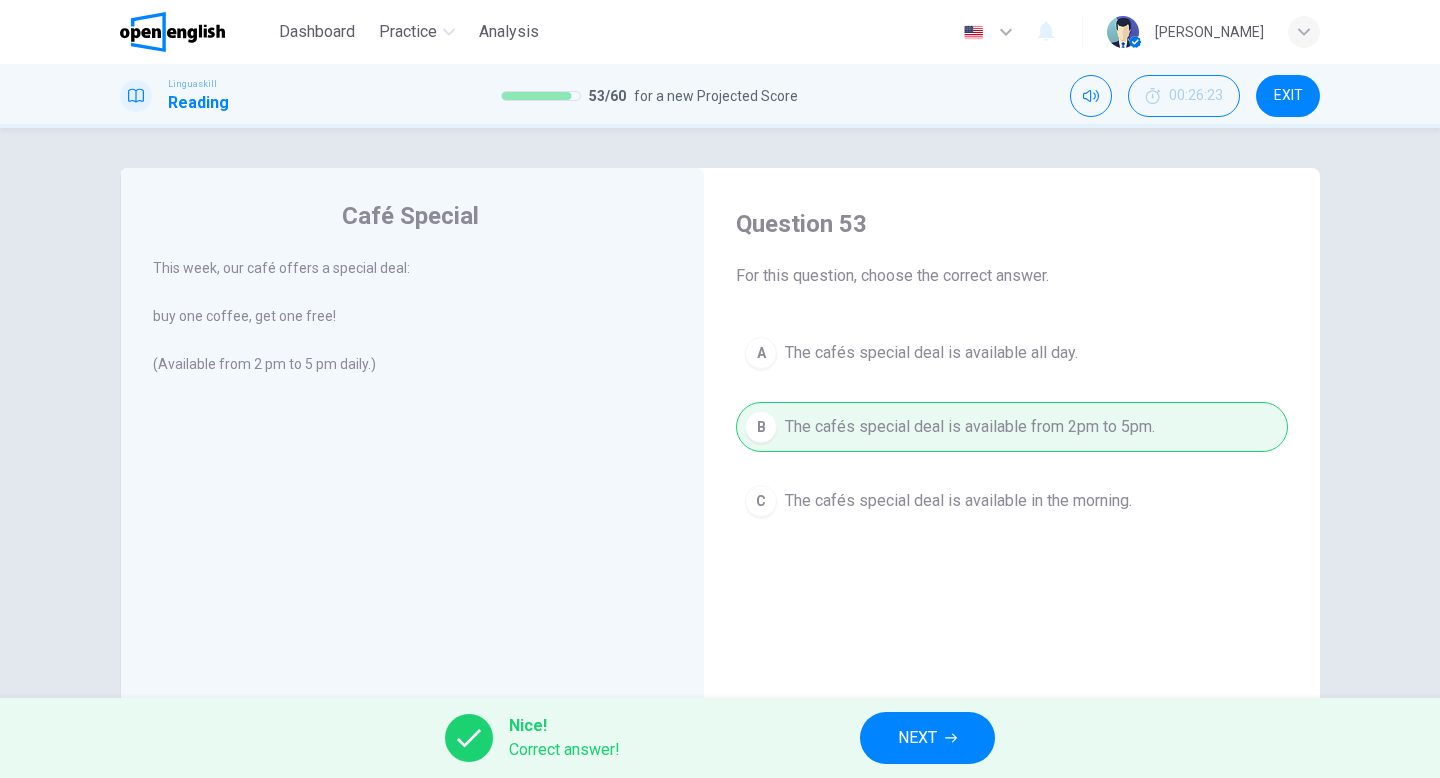 click on "NEXT" at bounding box center (927, 738) 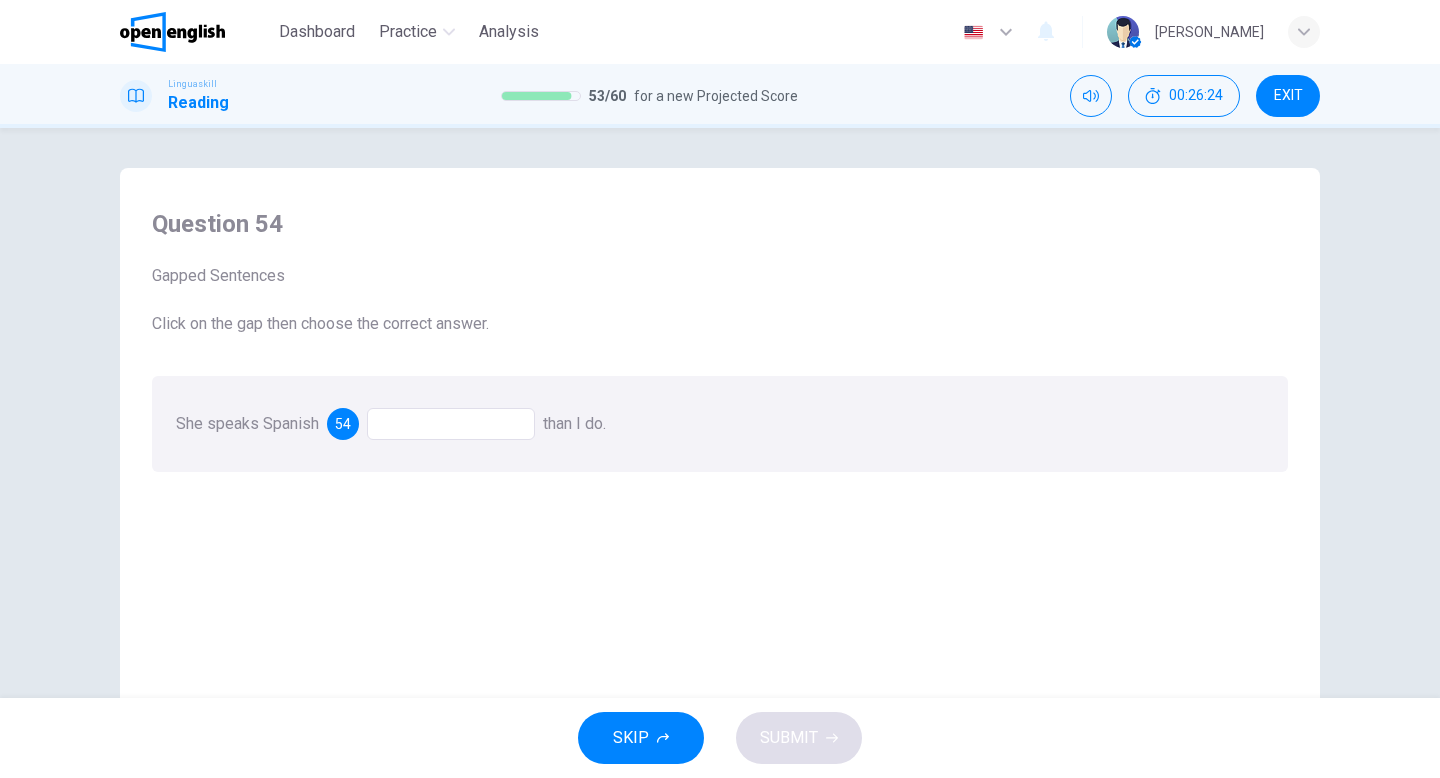 click at bounding box center [451, 424] 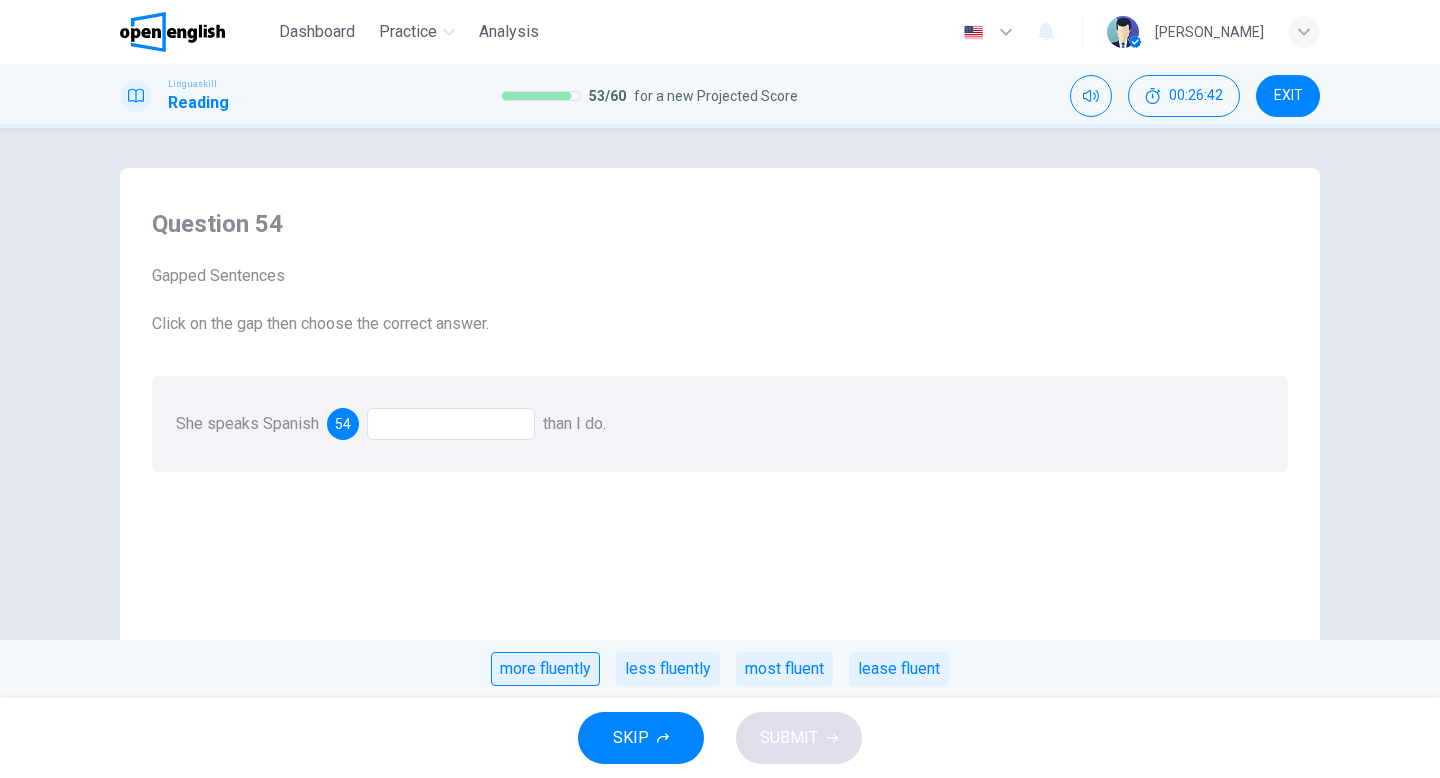 click on "more fluently" at bounding box center [545, 669] 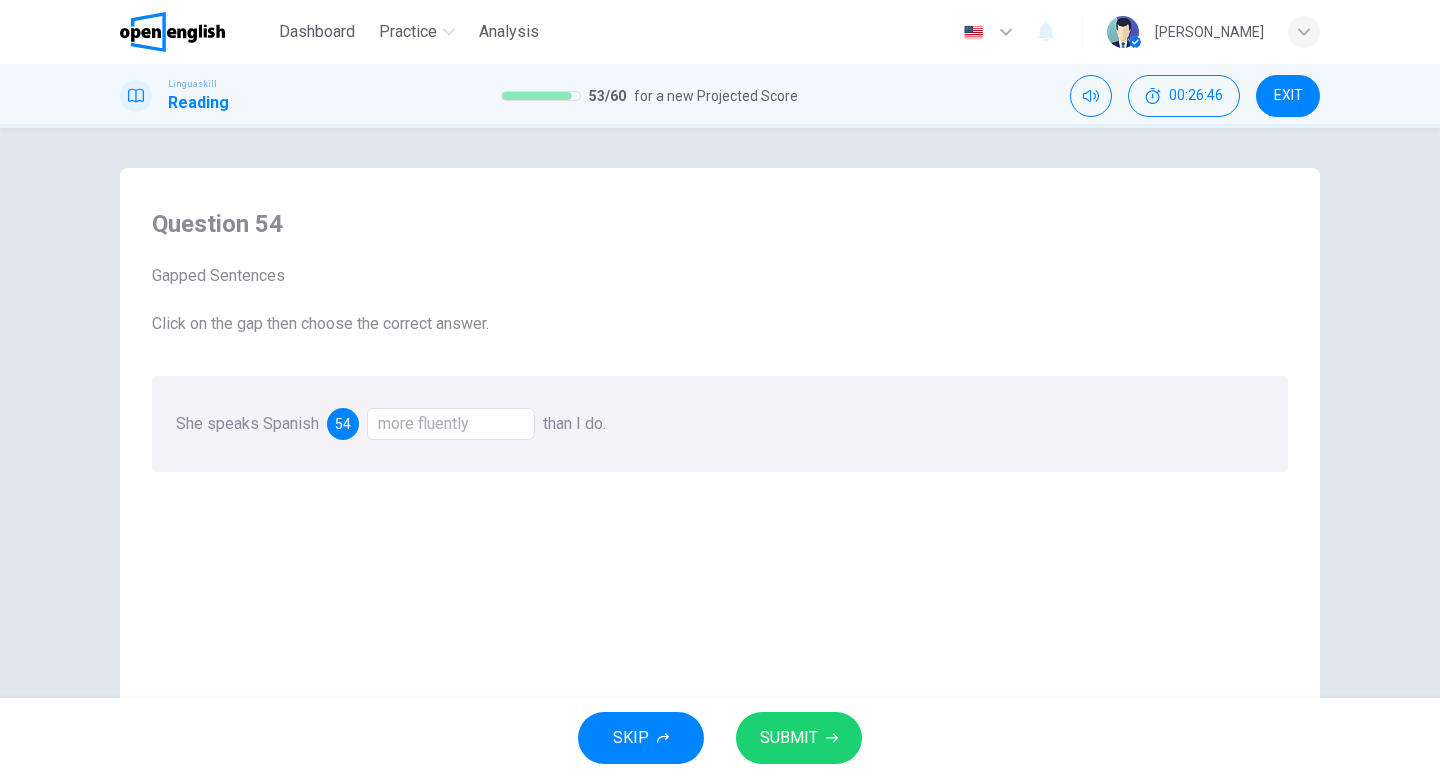 click on "SUBMIT" at bounding box center (799, 738) 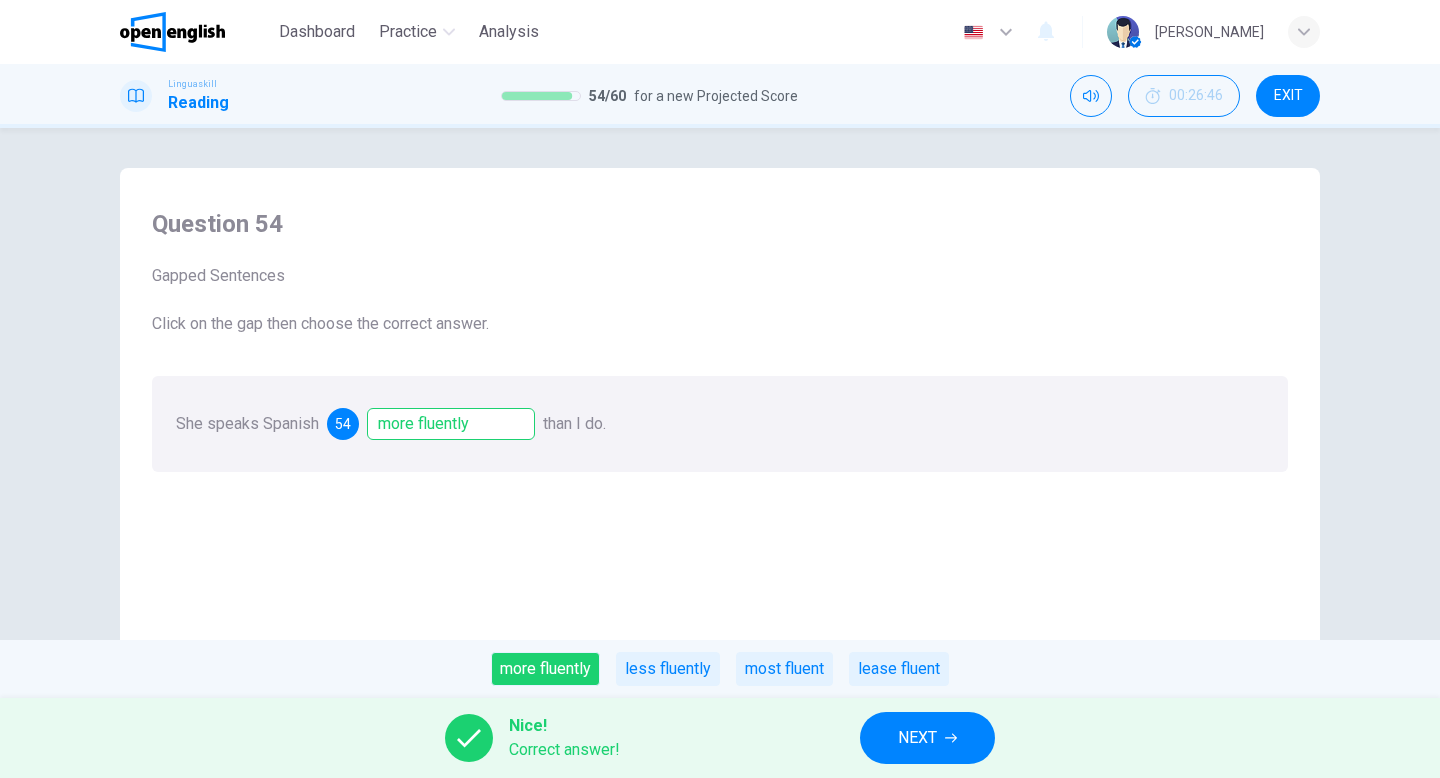 click on "NEXT" at bounding box center (927, 738) 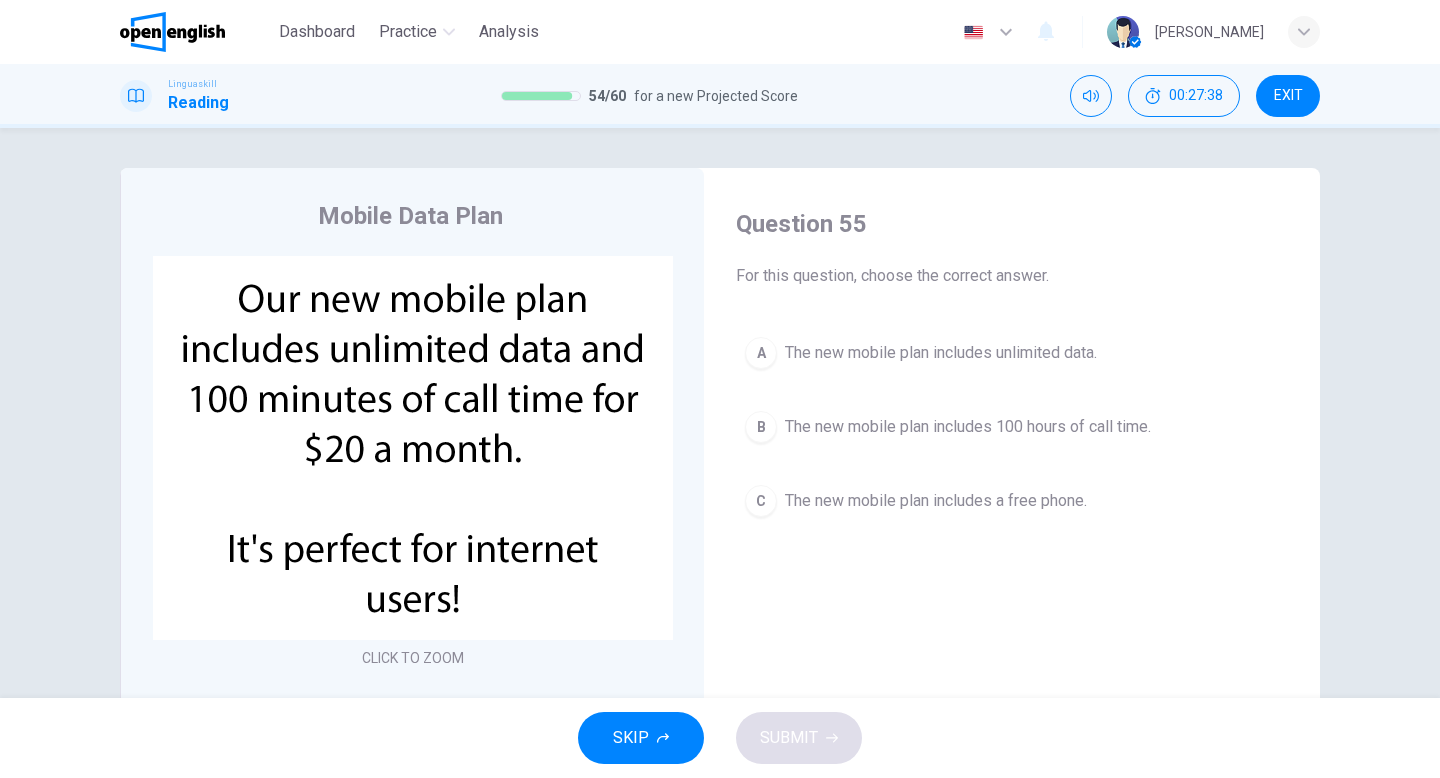 click on "The new mobile plan includes unlimited data." at bounding box center (941, 353) 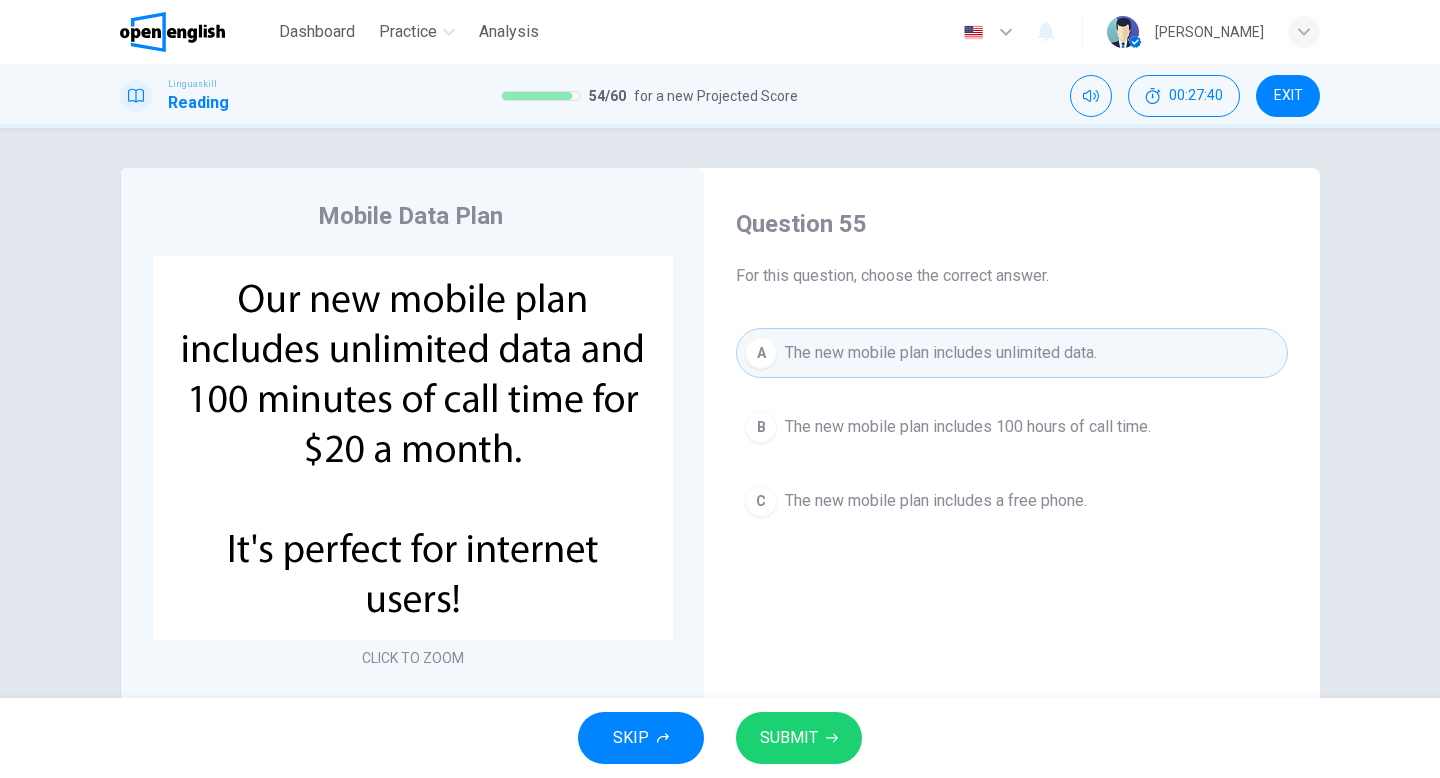 click on "SUBMIT" at bounding box center [789, 738] 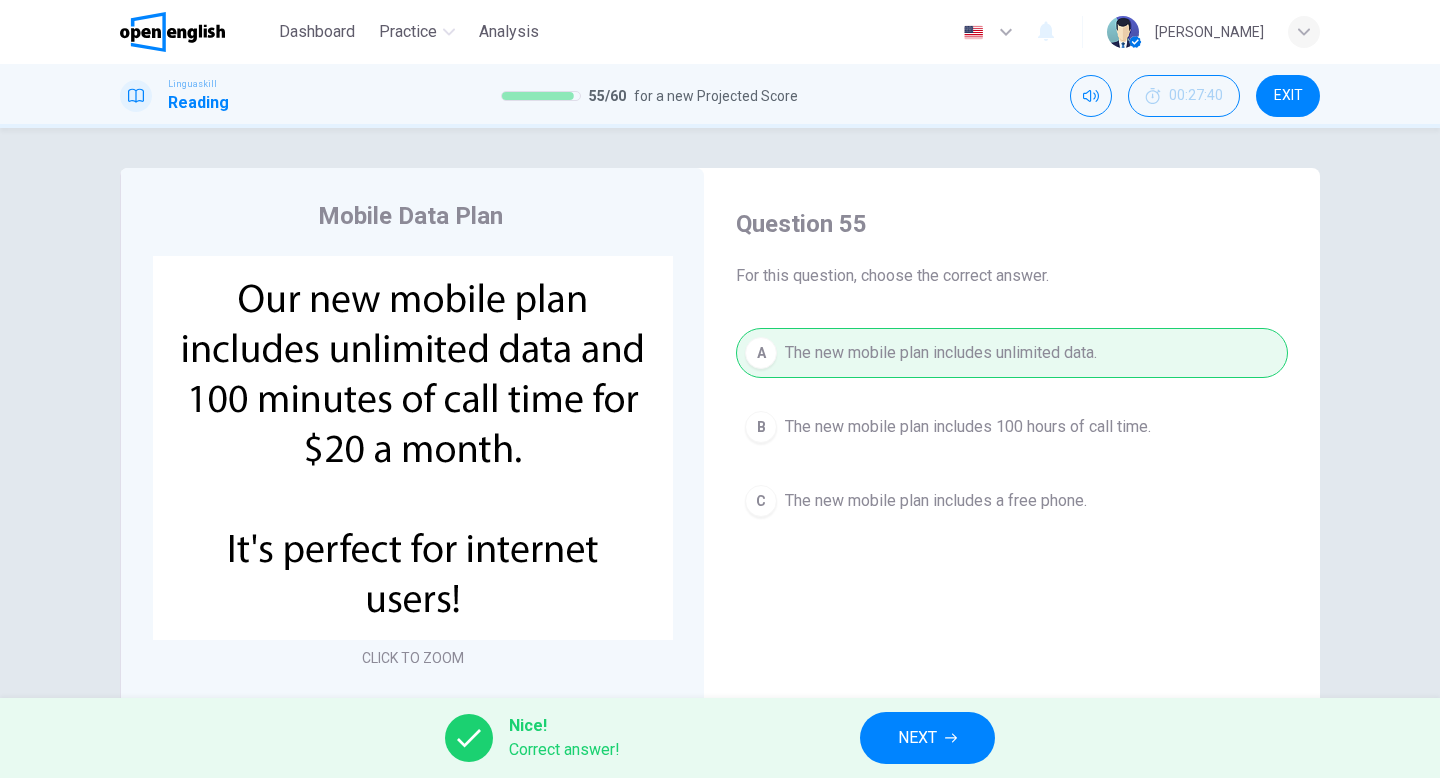 click on "NEXT" at bounding box center (917, 738) 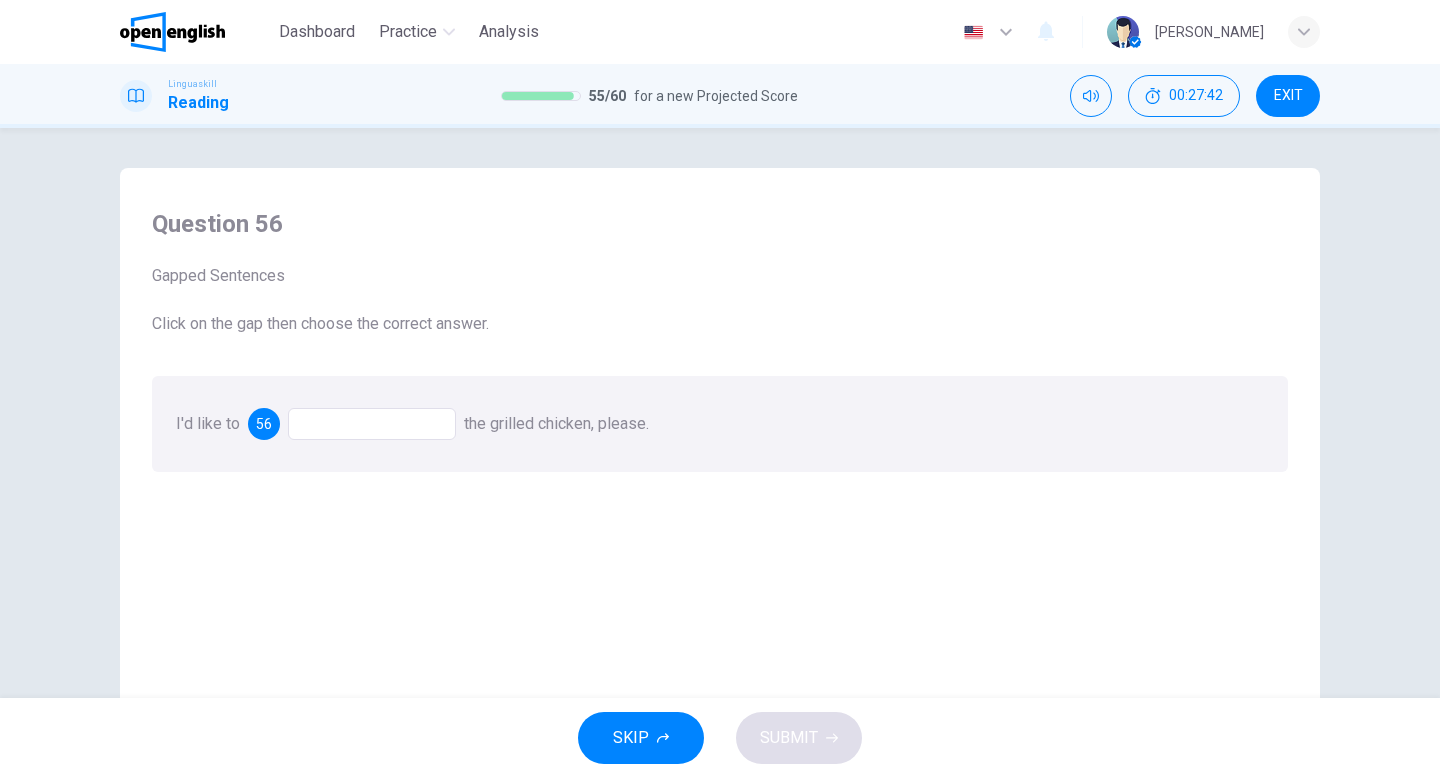 click at bounding box center (372, 424) 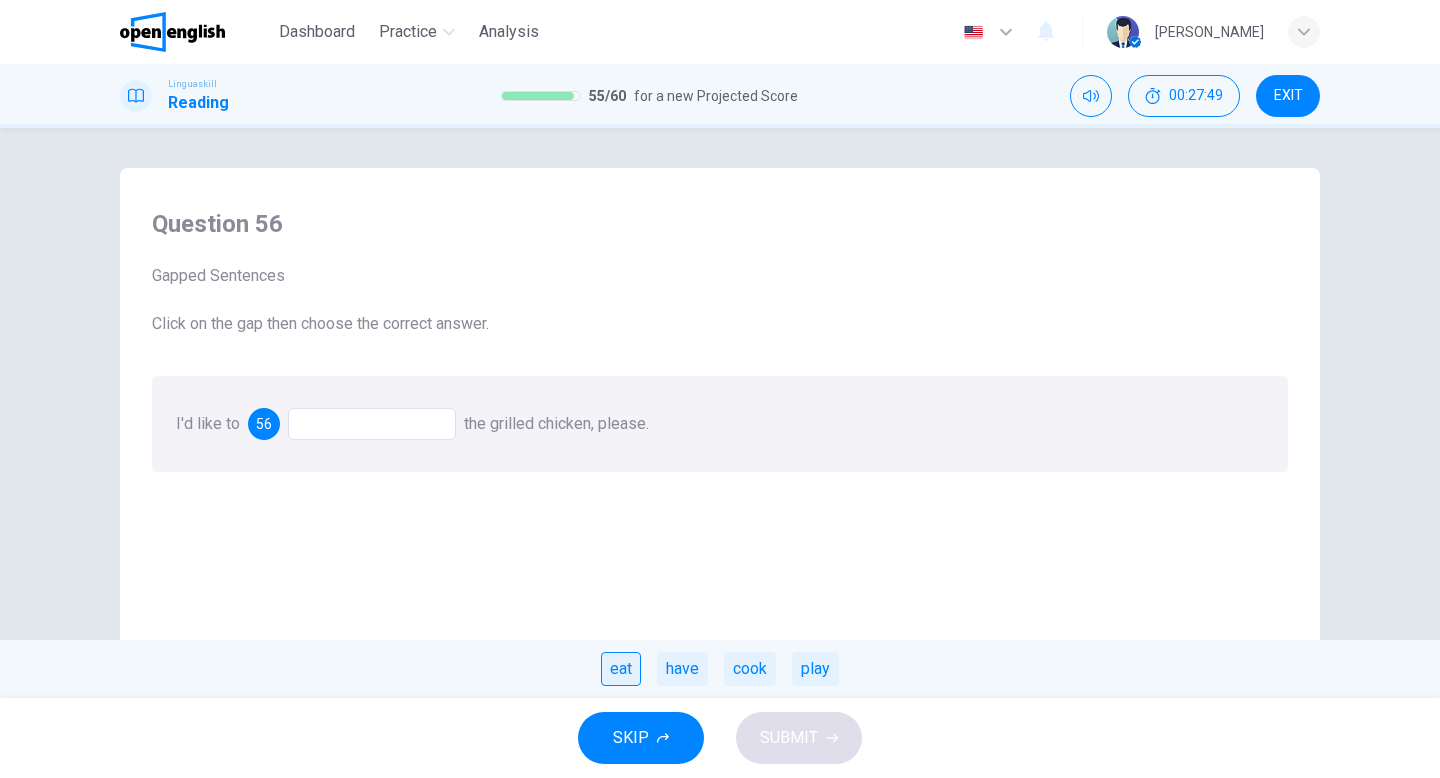 click on "eat" at bounding box center [621, 669] 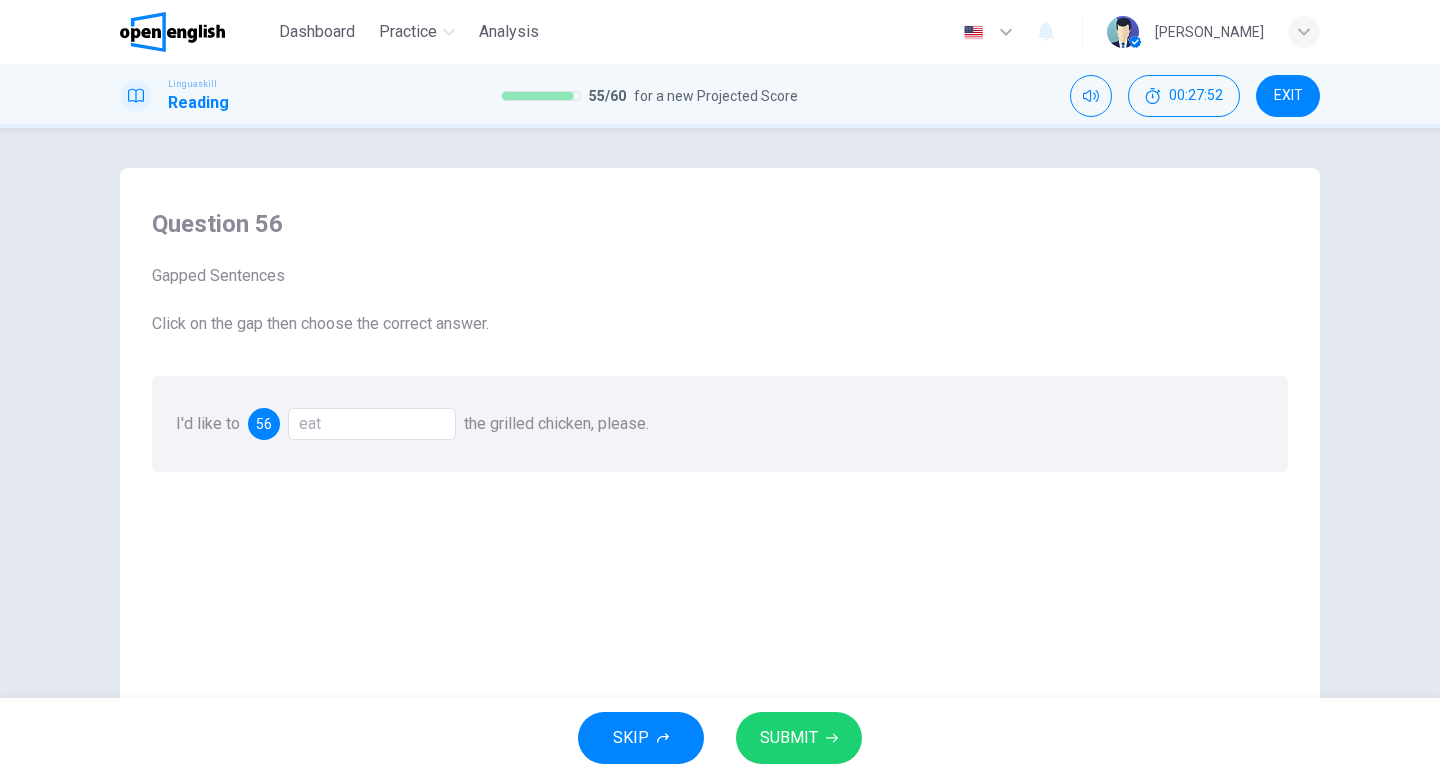click on "eat" at bounding box center [372, 424] 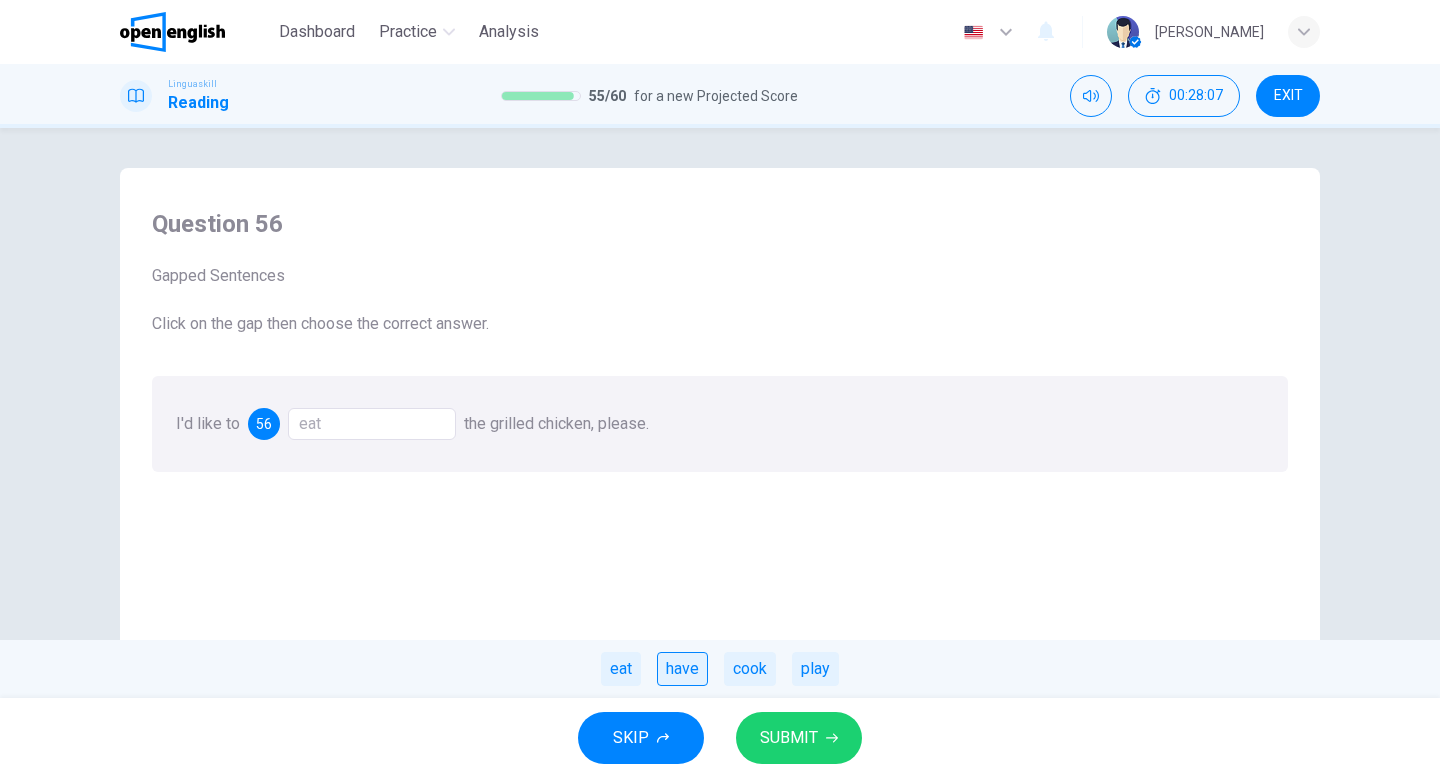 click on "have" at bounding box center [682, 669] 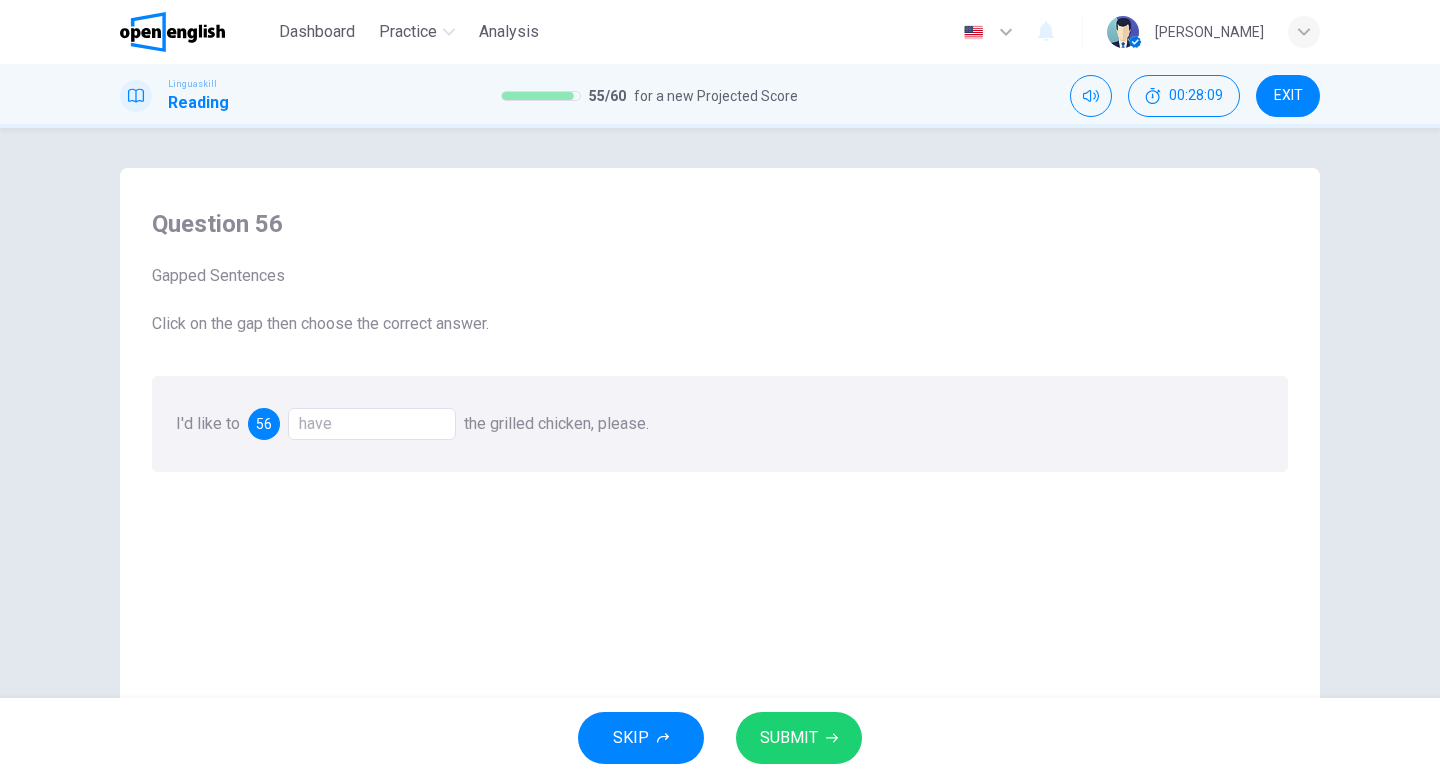 click on "SUBMIT" at bounding box center [799, 738] 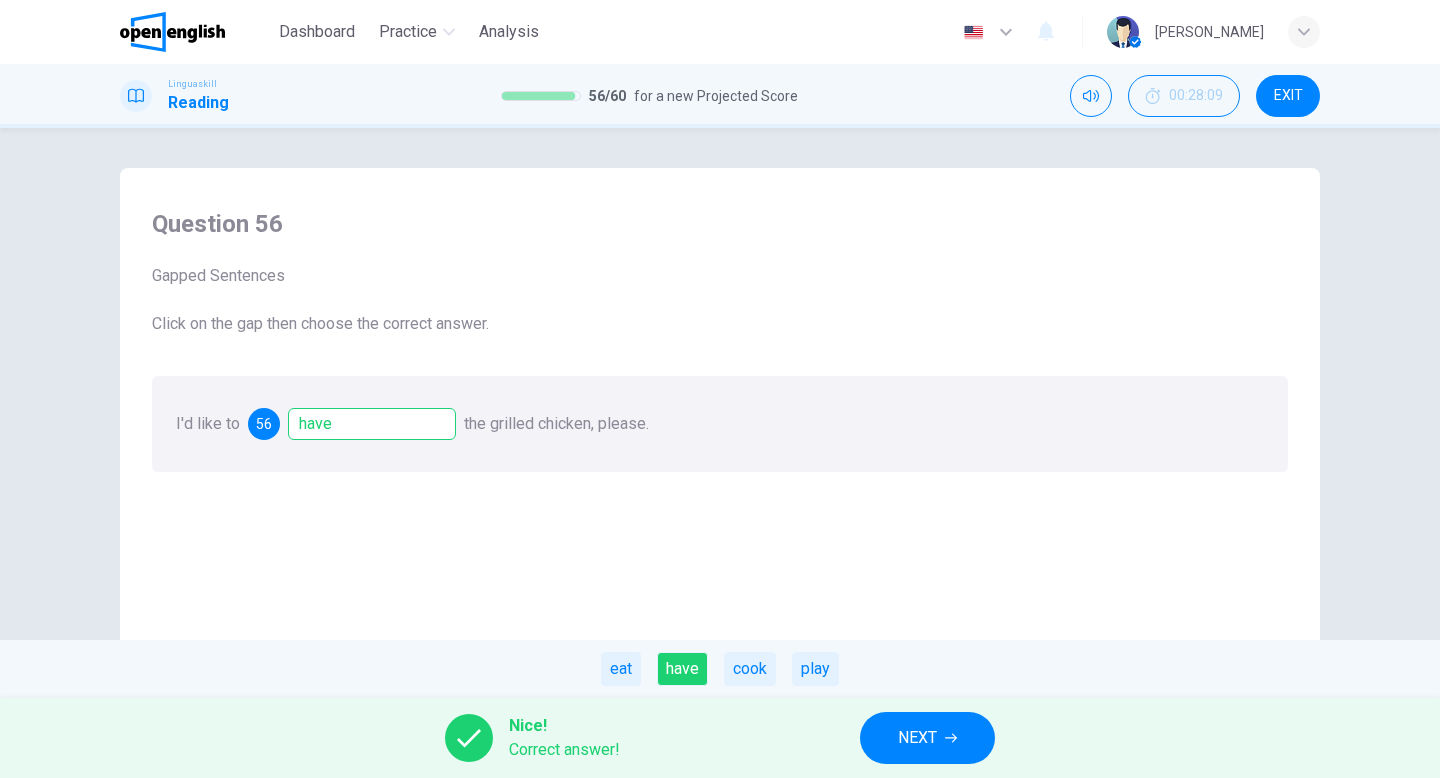 click on "NEXT" at bounding box center [917, 738] 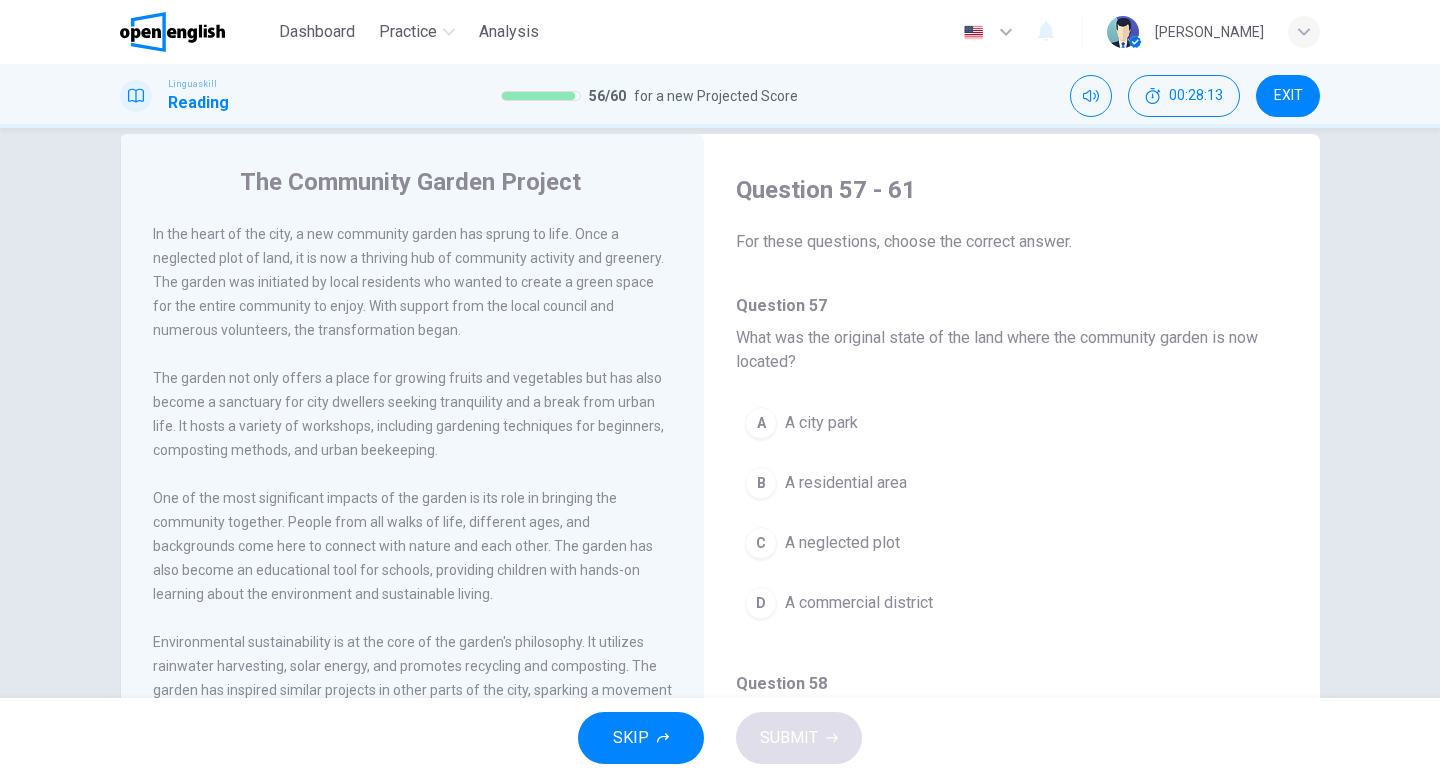 scroll, scrollTop: 0, scrollLeft: 0, axis: both 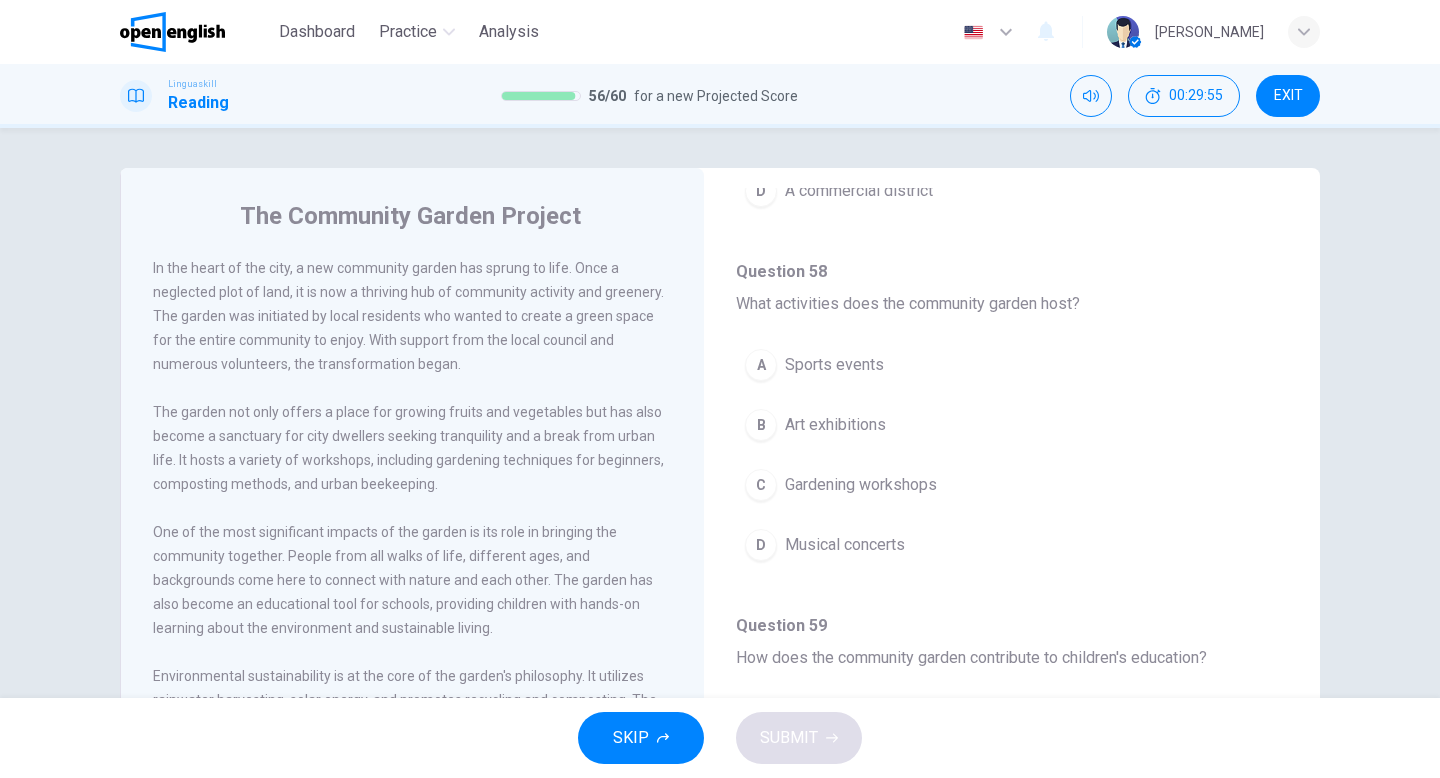 click on "Gardening workshops" at bounding box center (861, 485) 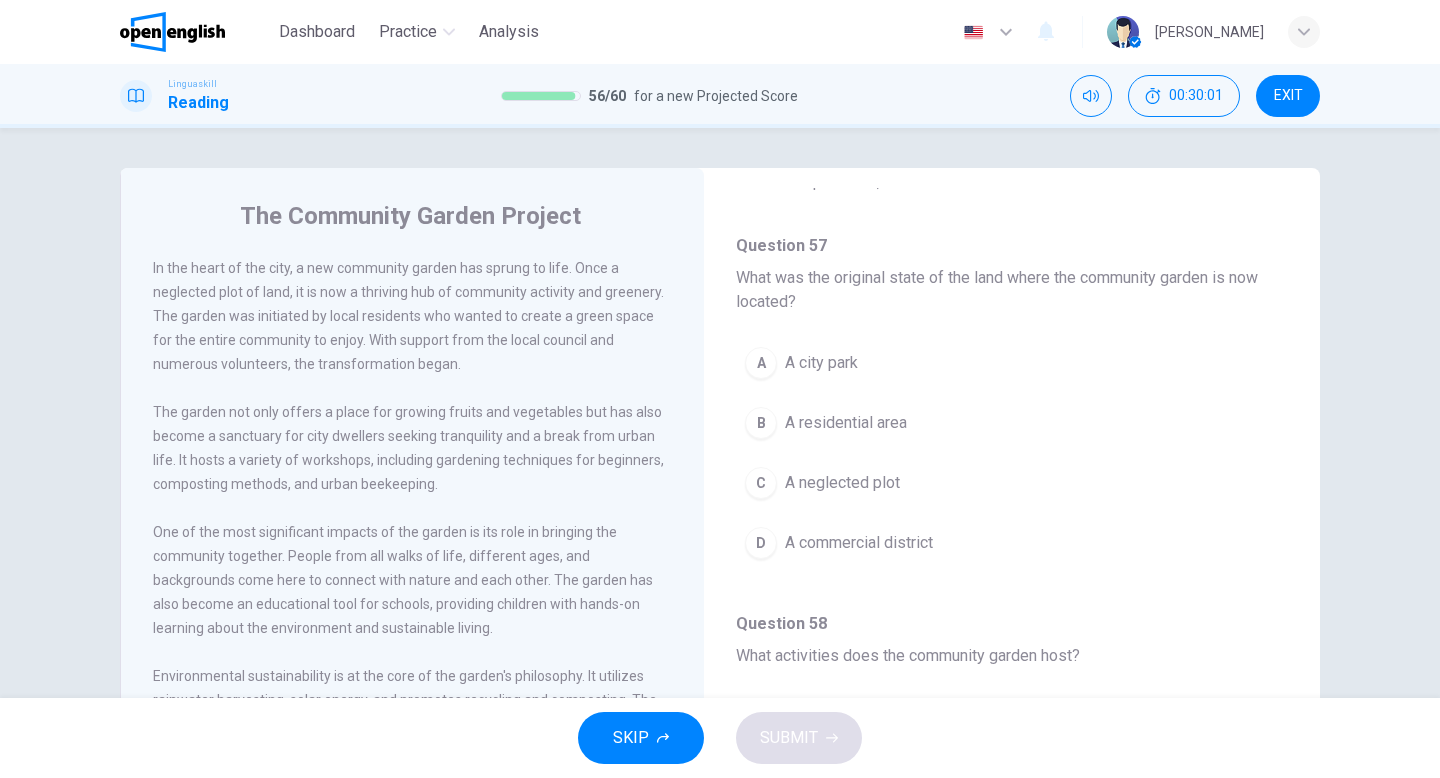 scroll, scrollTop: 91, scrollLeft: 0, axis: vertical 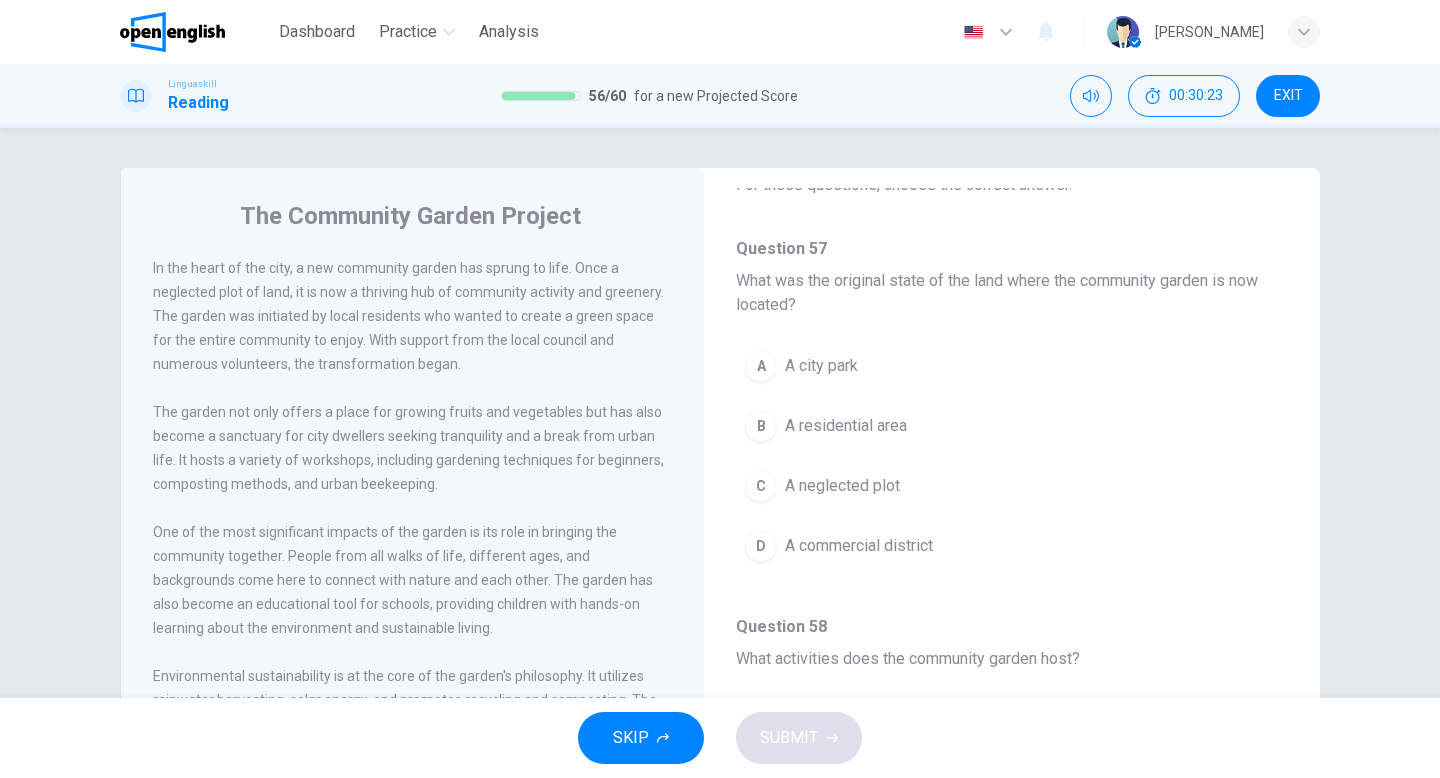 click on "A city park" at bounding box center [821, 366] 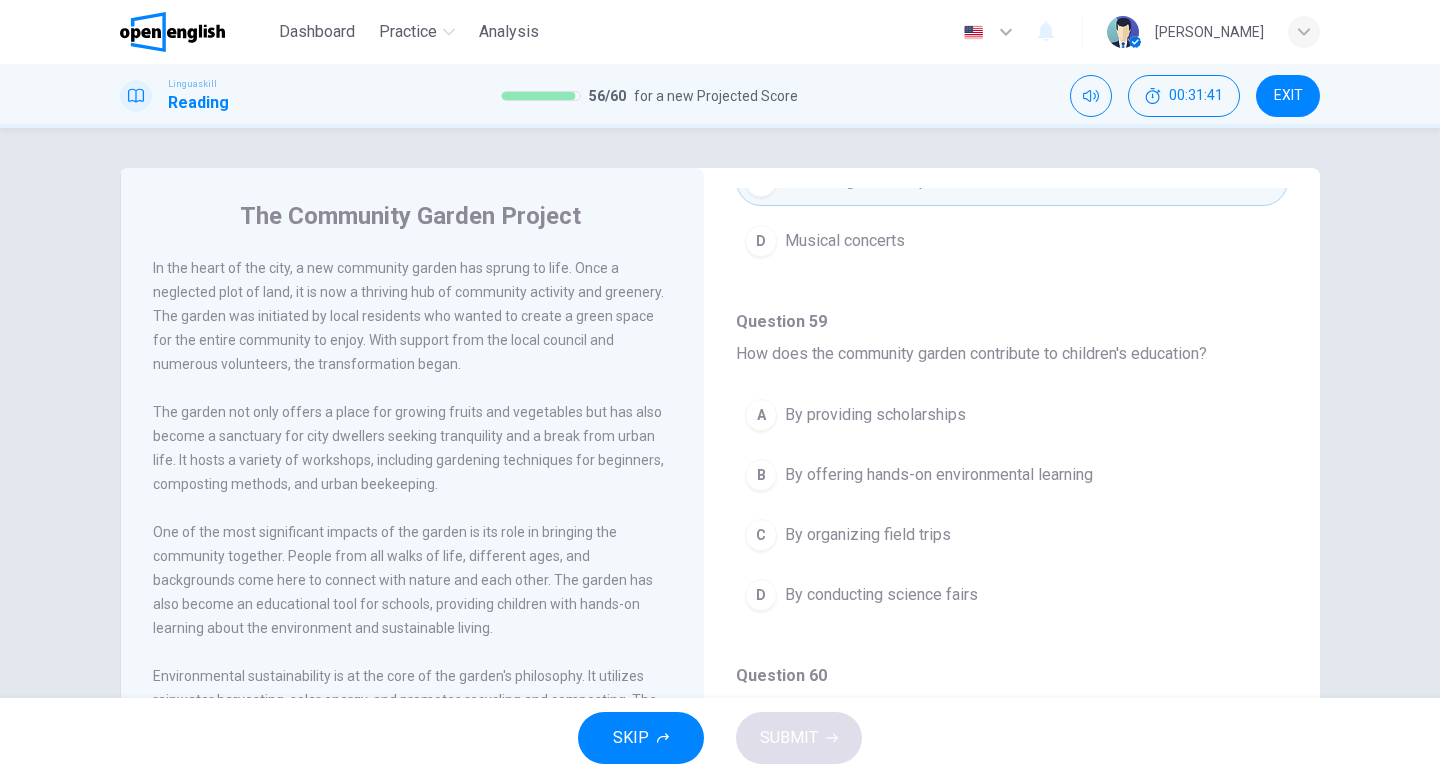 scroll, scrollTop: 759, scrollLeft: 0, axis: vertical 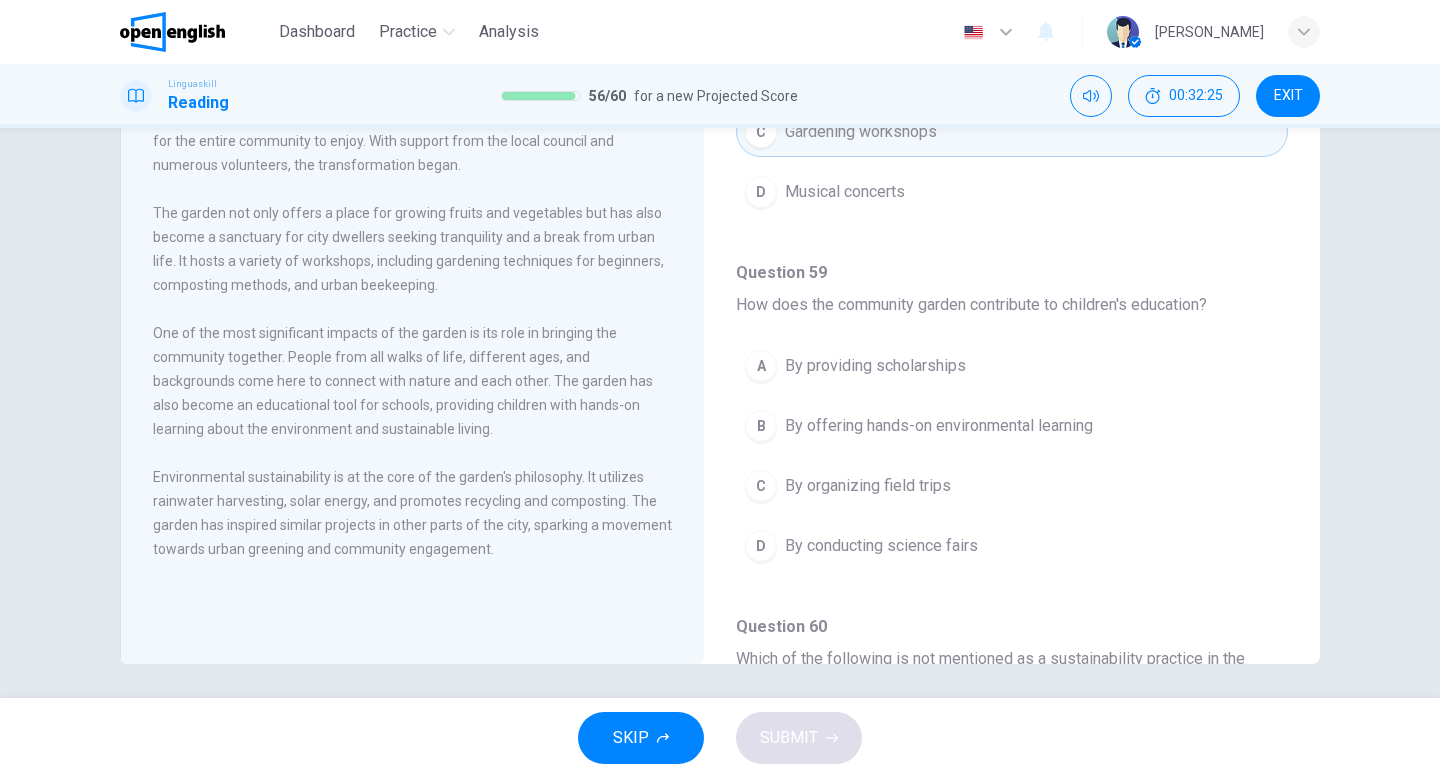 click on "By offering hands-on environmental learning" at bounding box center (939, 426) 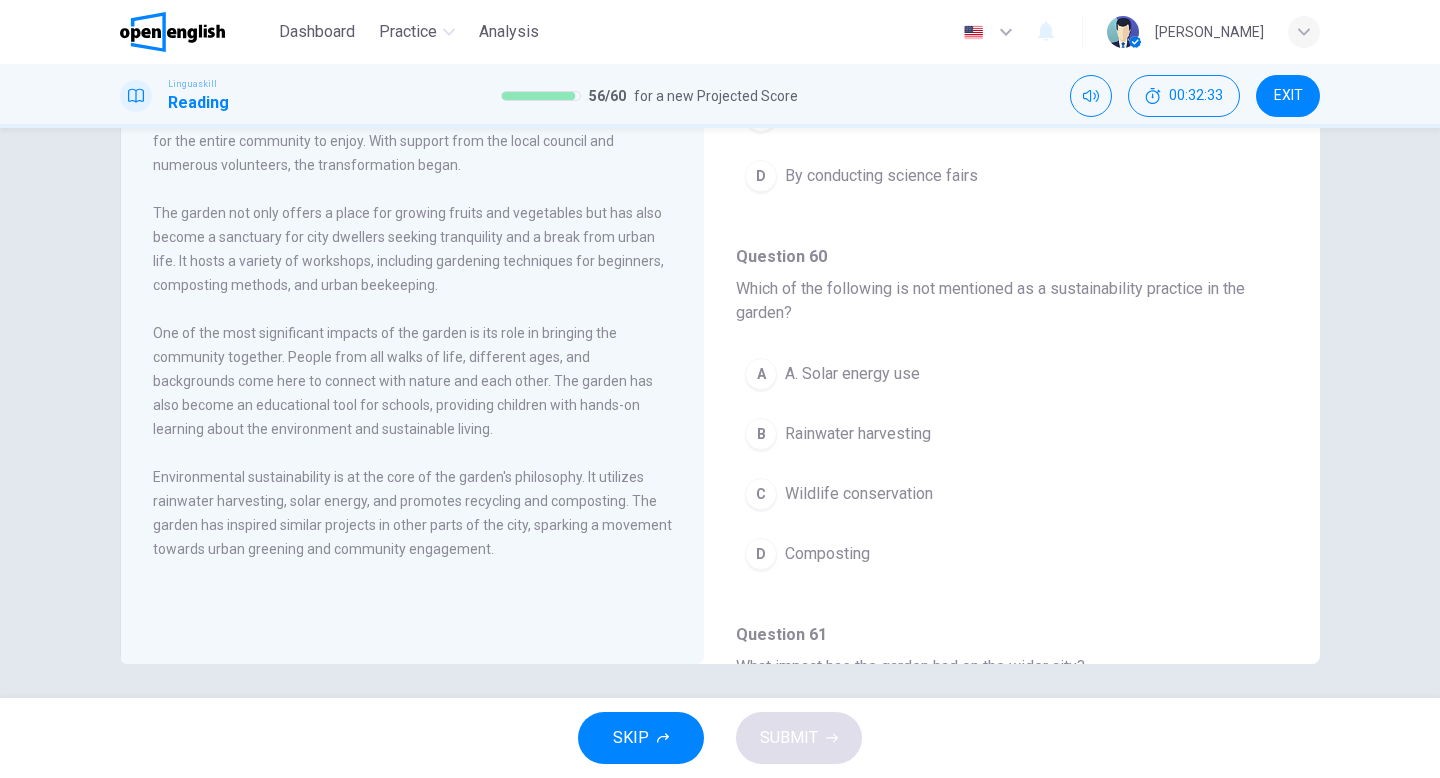 scroll, scrollTop: 990, scrollLeft: 0, axis: vertical 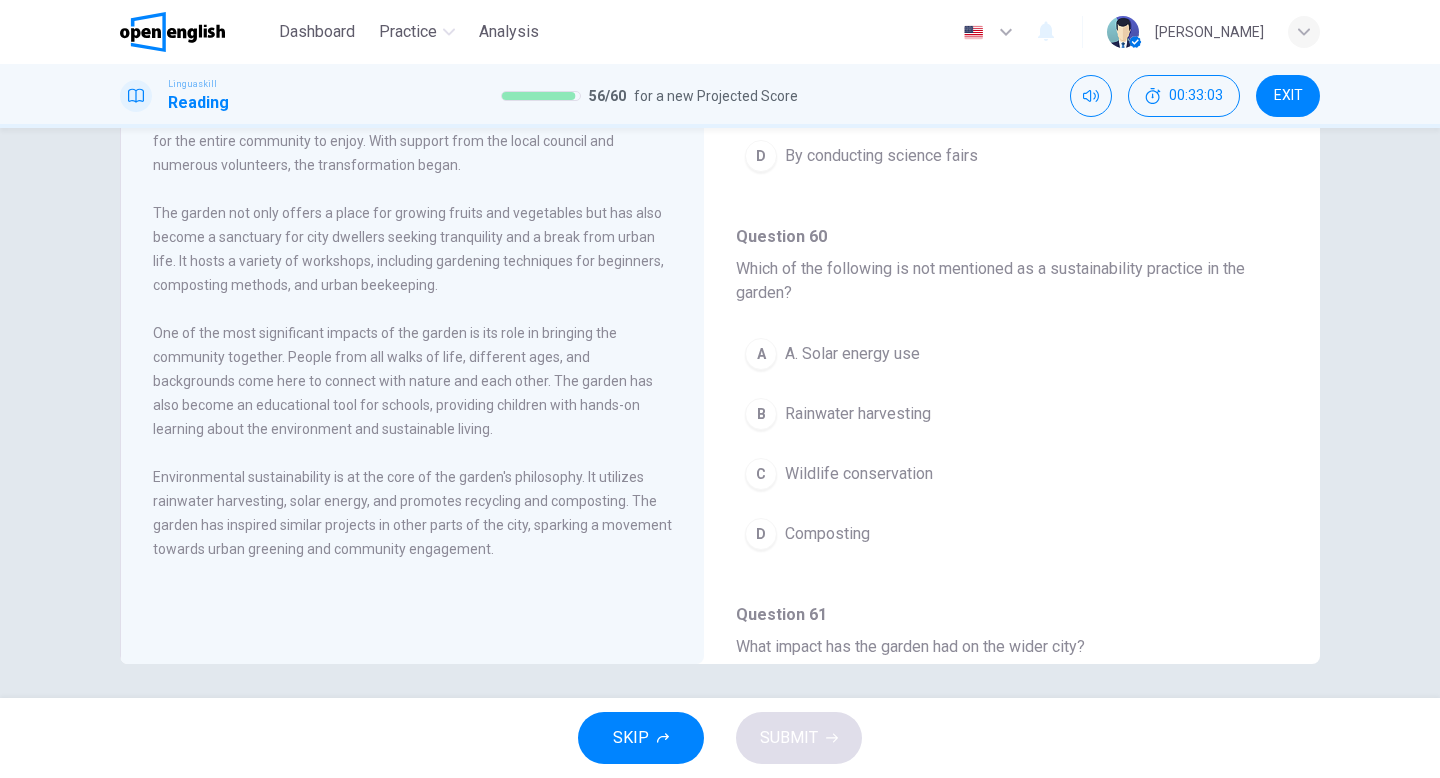 click on "A. Solar energy use" at bounding box center [852, 354] 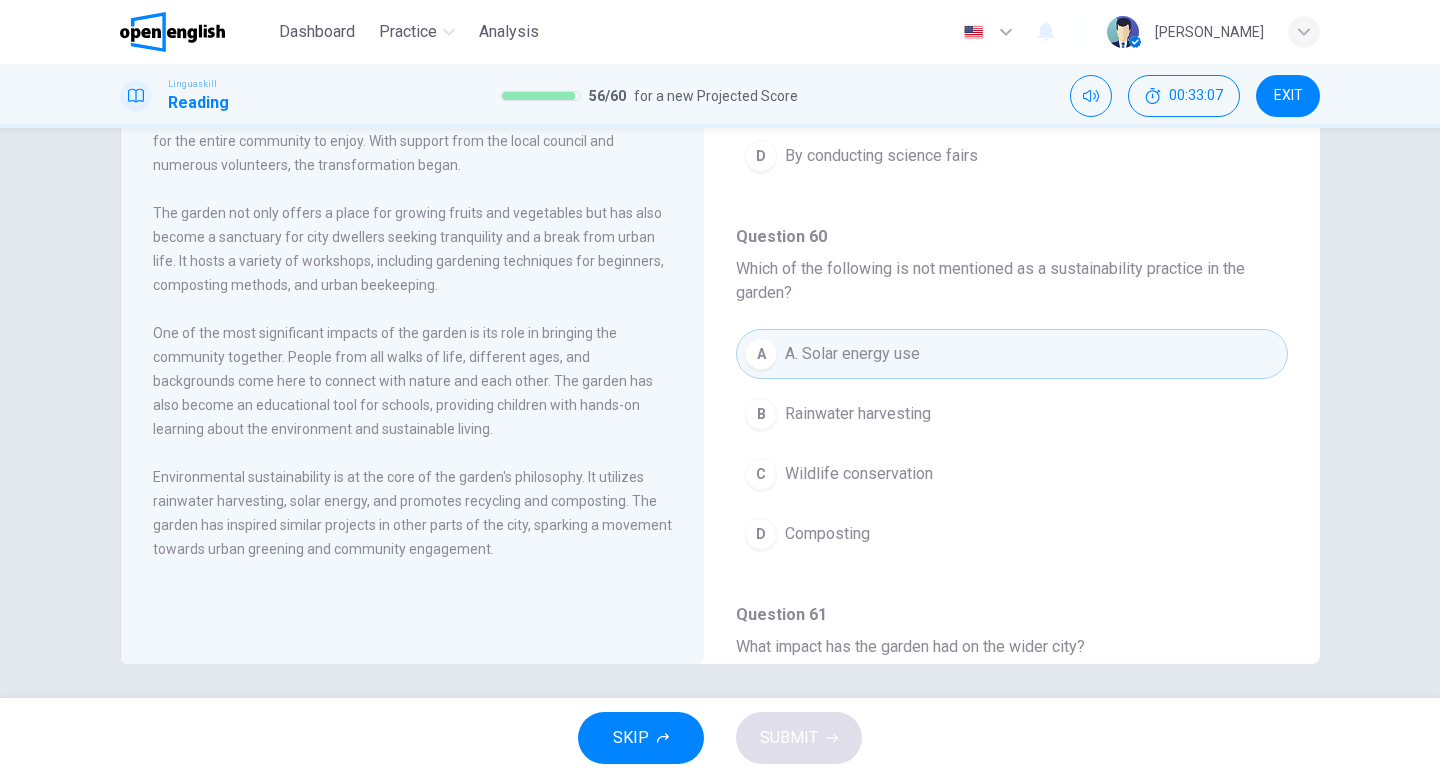 scroll, scrollTop: 205, scrollLeft: 0, axis: vertical 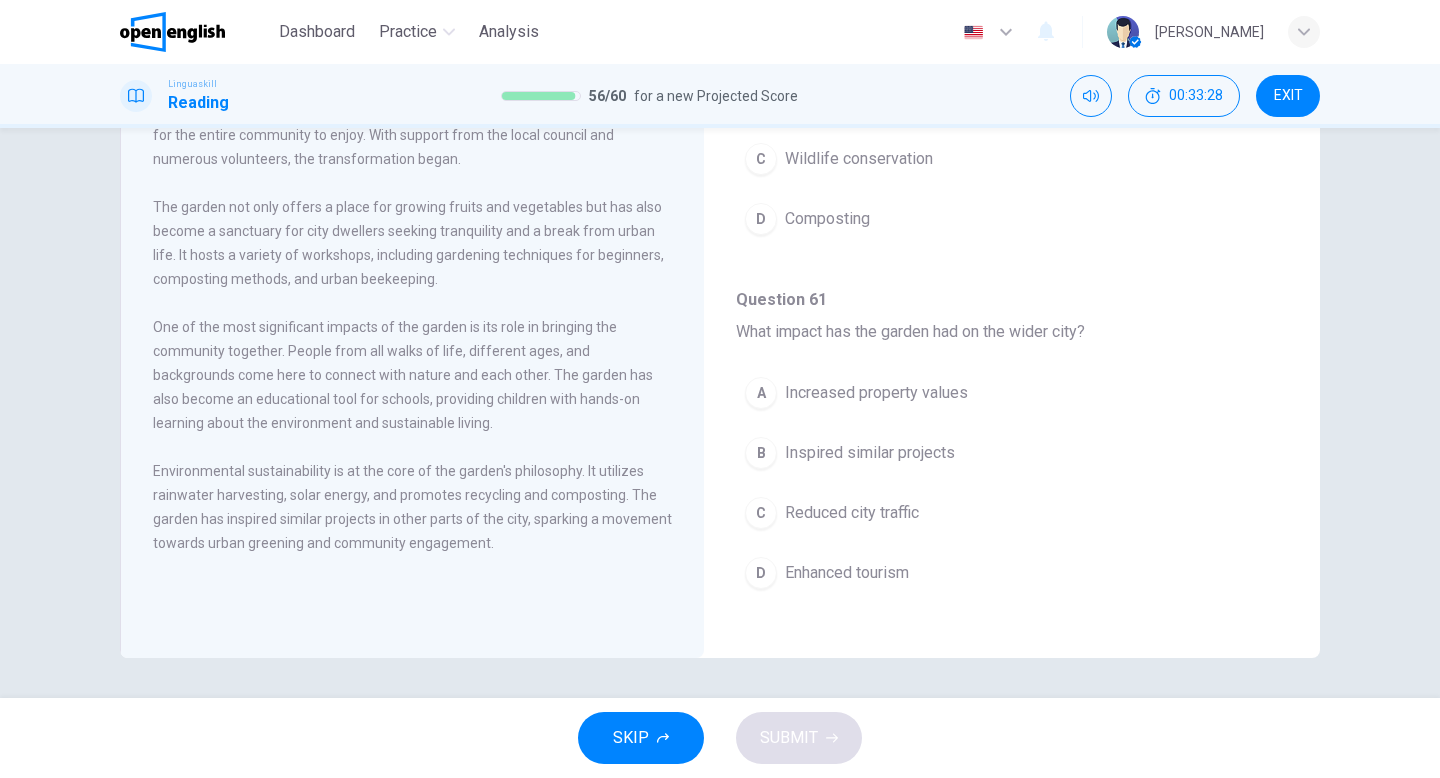 click on "B Inspired similar projects" at bounding box center [1012, 453] 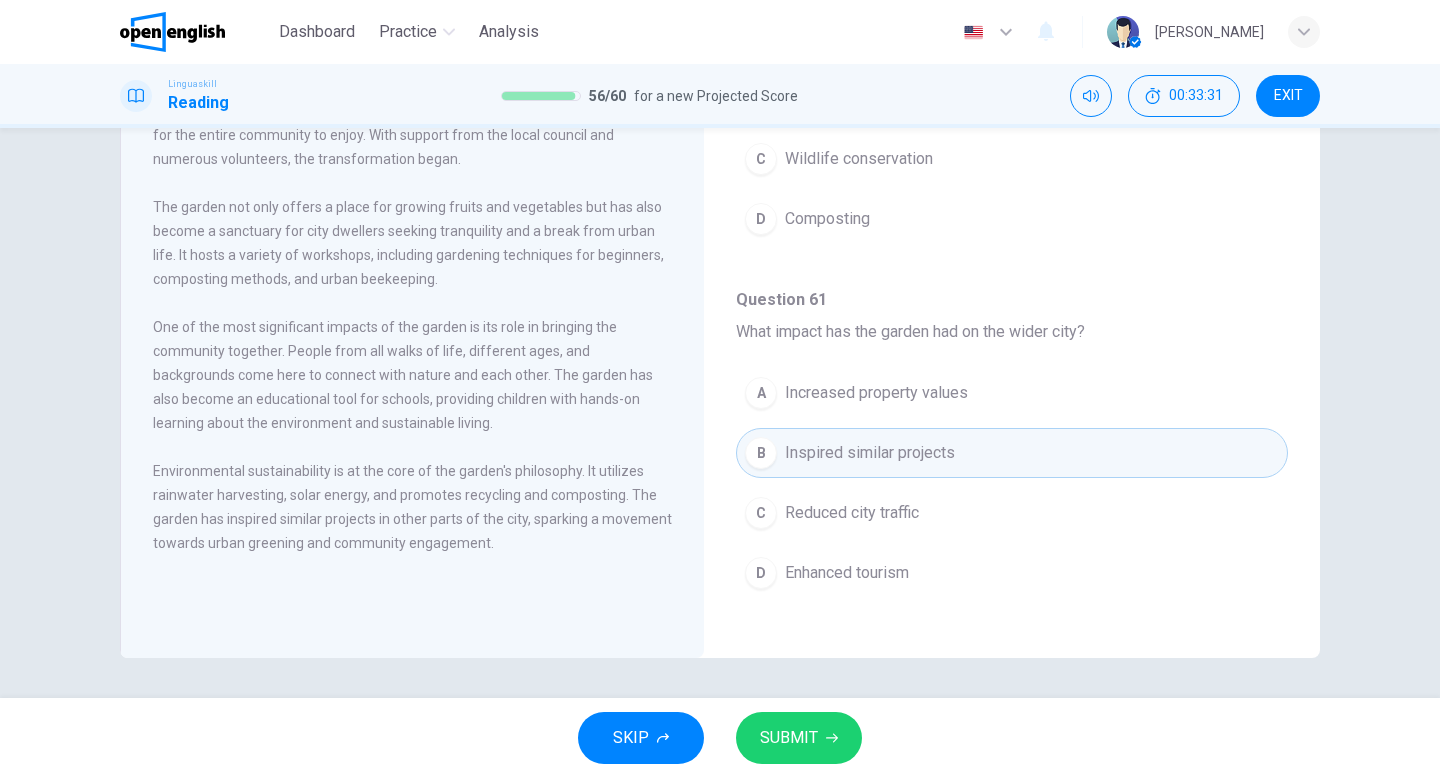 click on "SUBMIT" at bounding box center (789, 738) 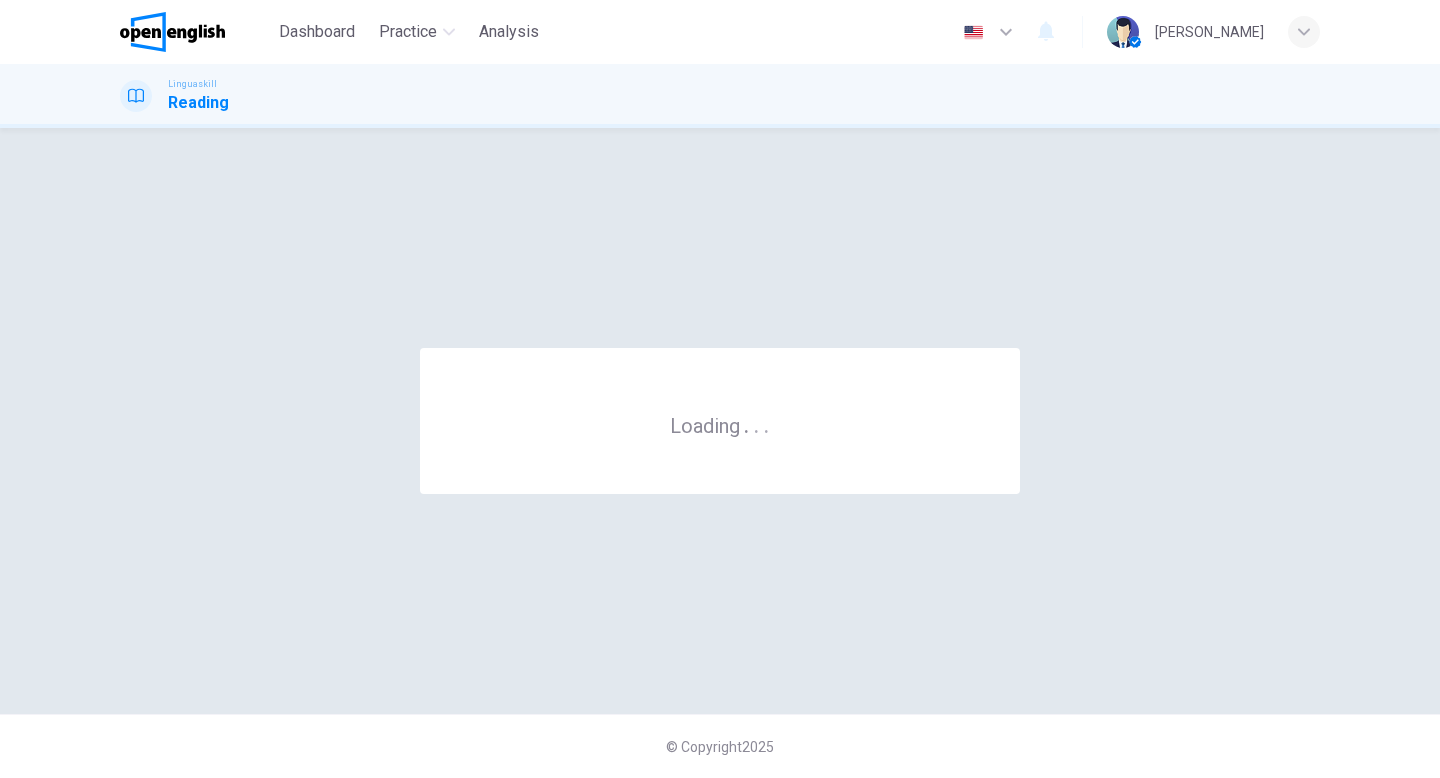 scroll, scrollTop: 0, scrollLeft: 0, axis: both 